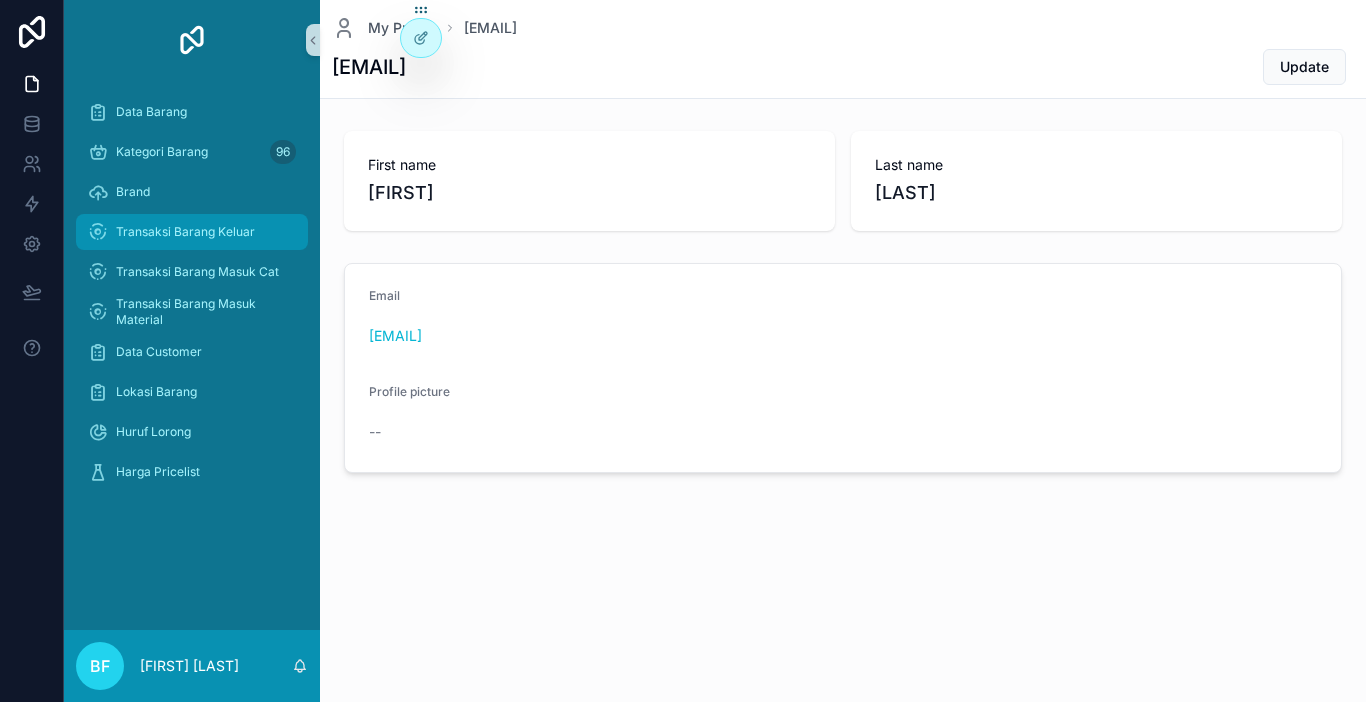 scroll, scrollTop: 0, scrollLeft: 0, axis: both 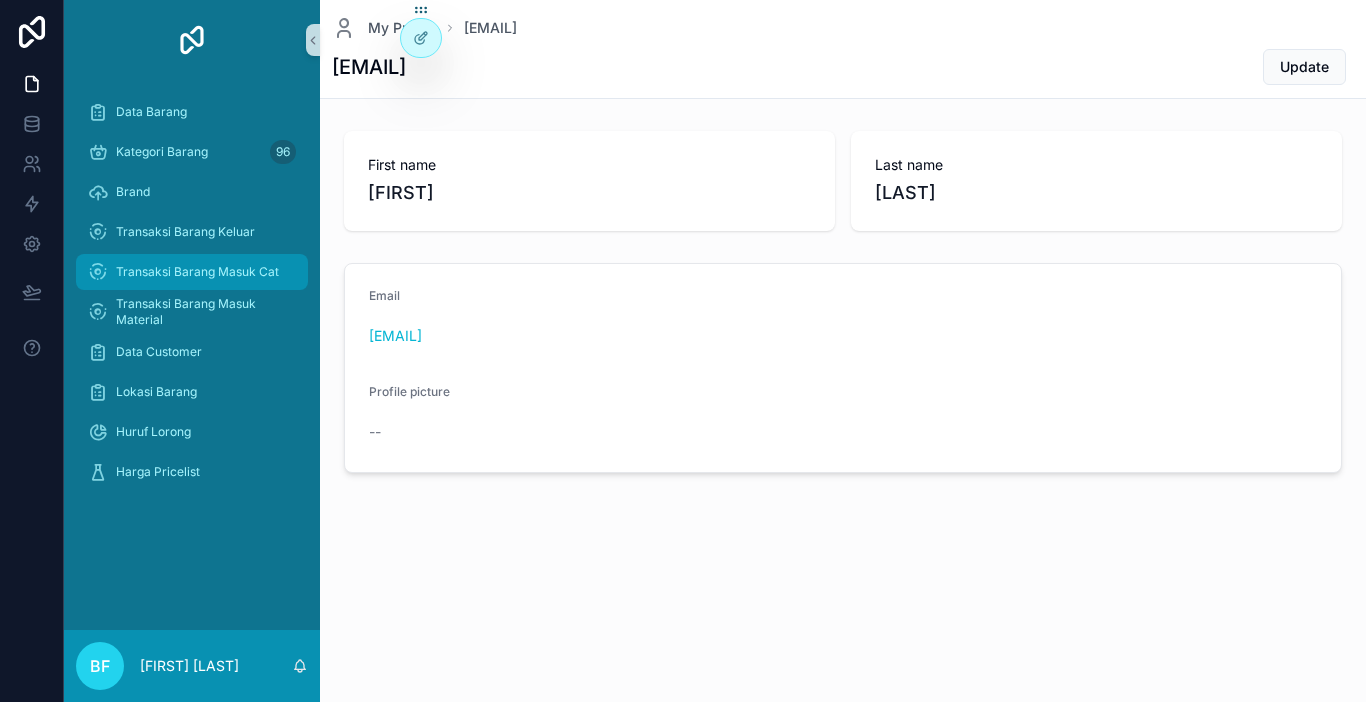 click on "Transaksi Barang Masuk Cat" at bounding box center (192, 272) 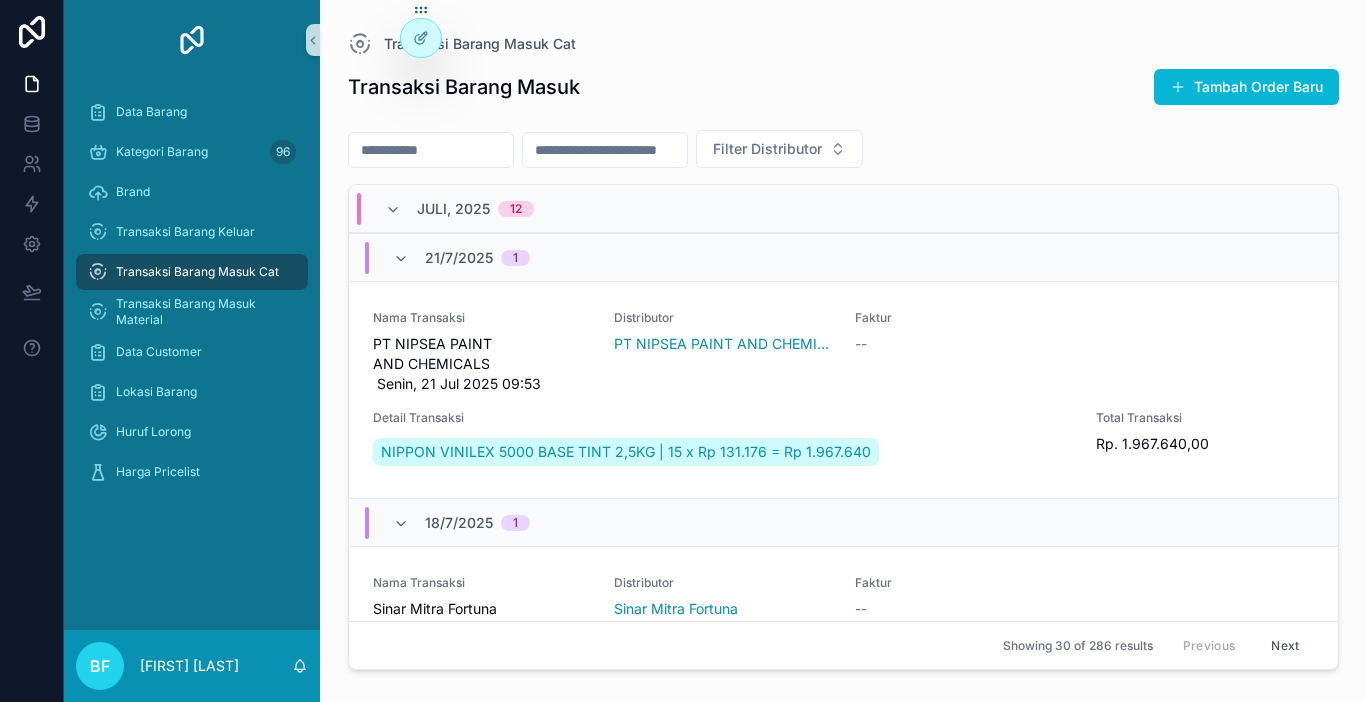click at bounding box center (431, 150) 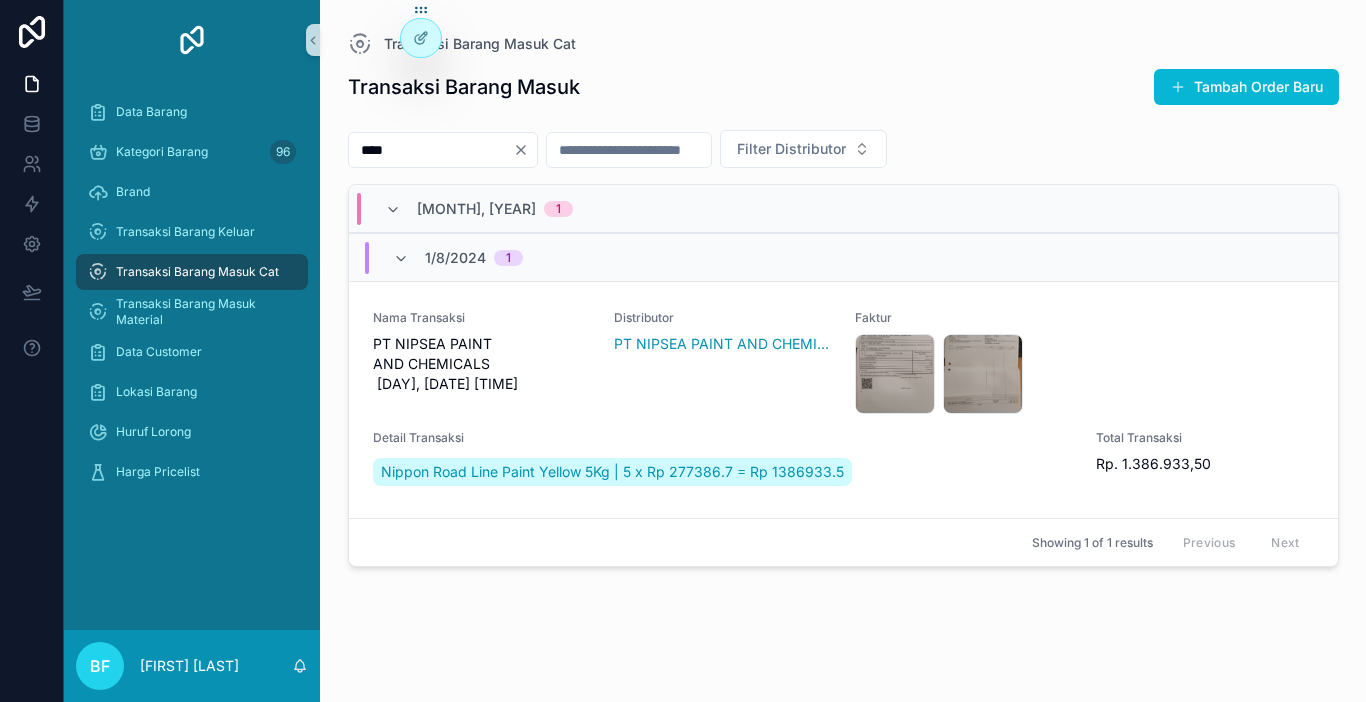 type on "****" 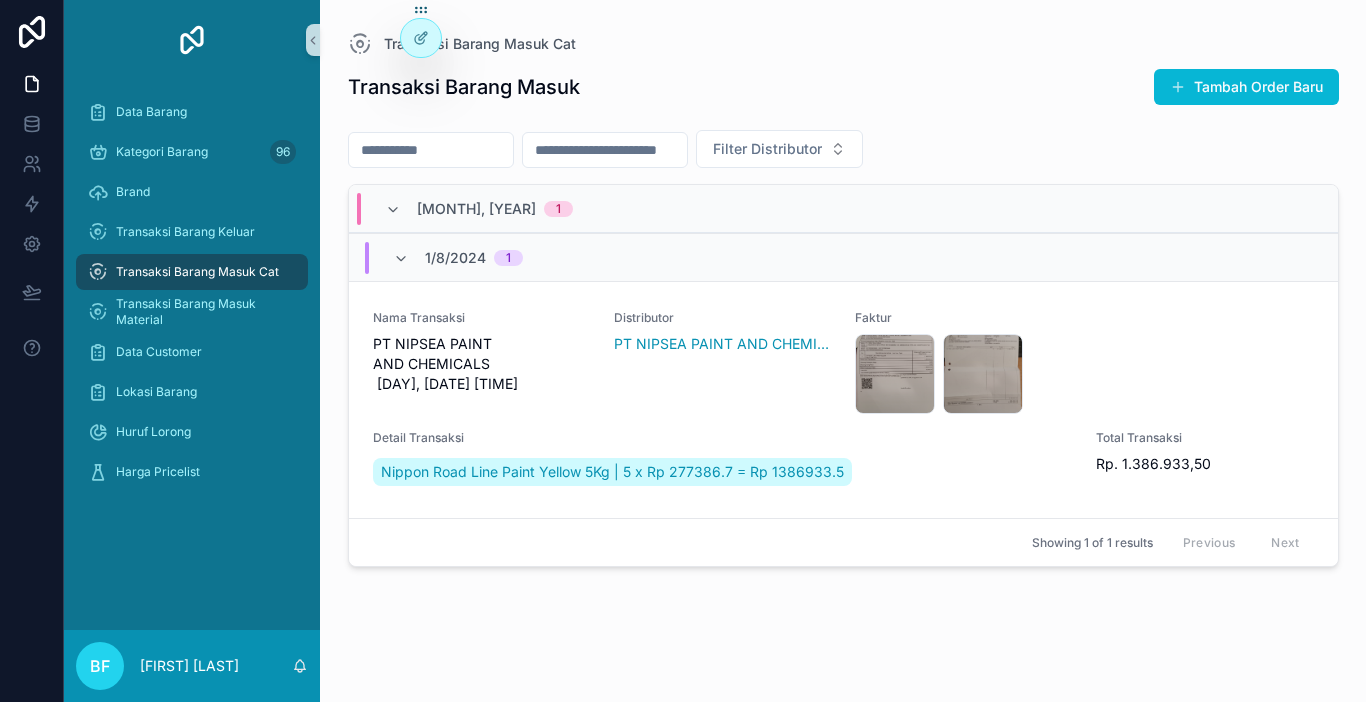 click at bounding box center (431, 150) 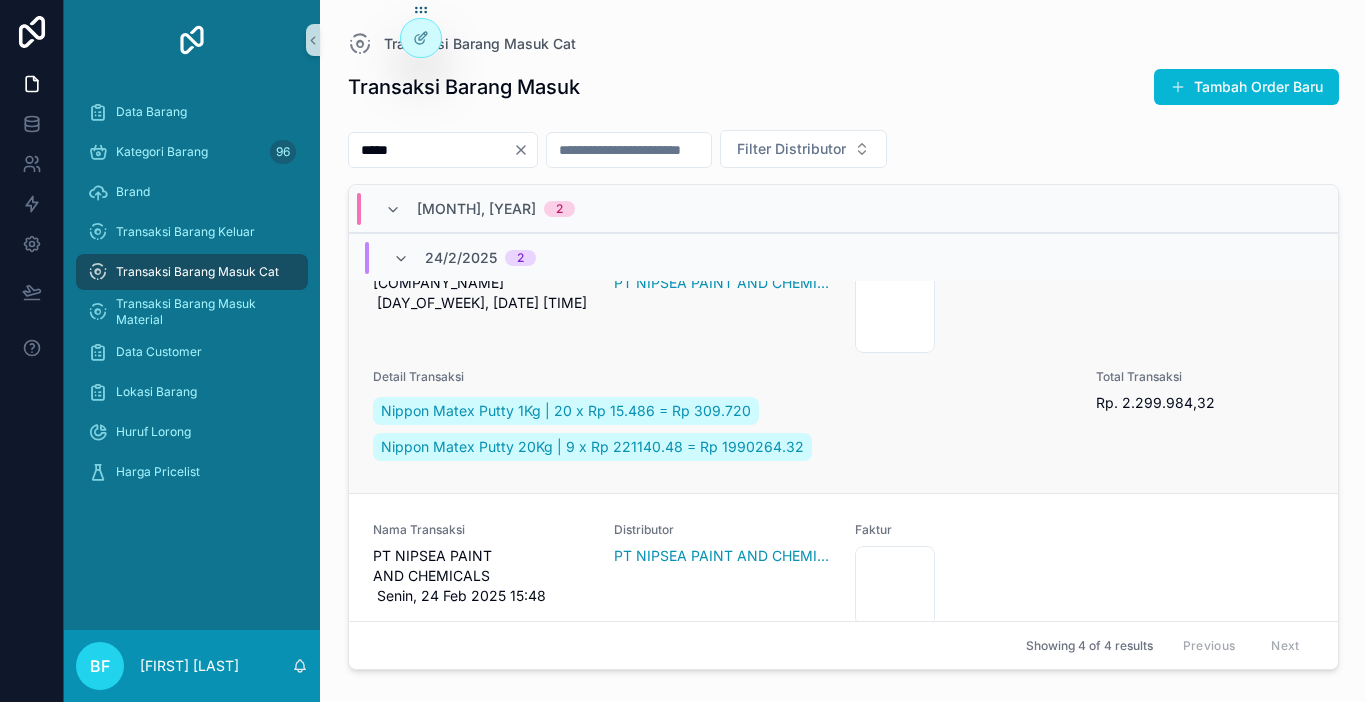scroll, scrollTop: 0, scrollLeft: 0, axis: both 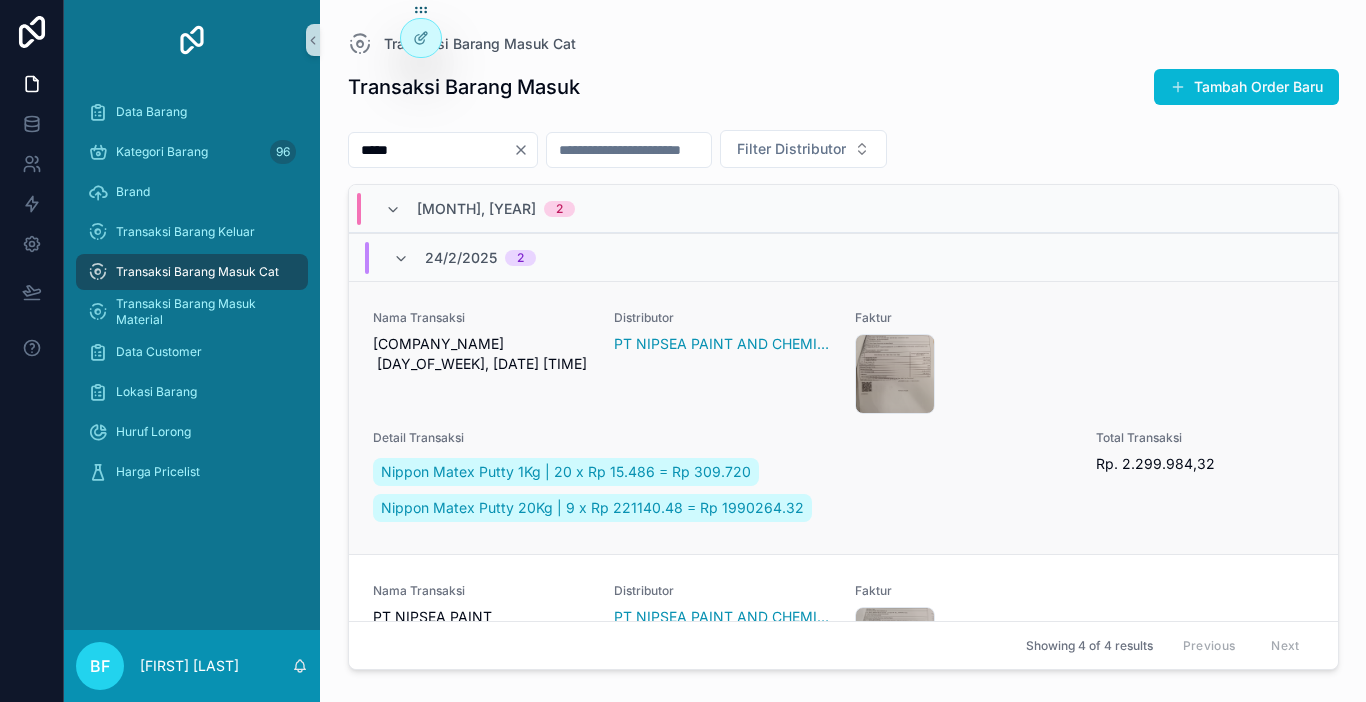 type on "*****" 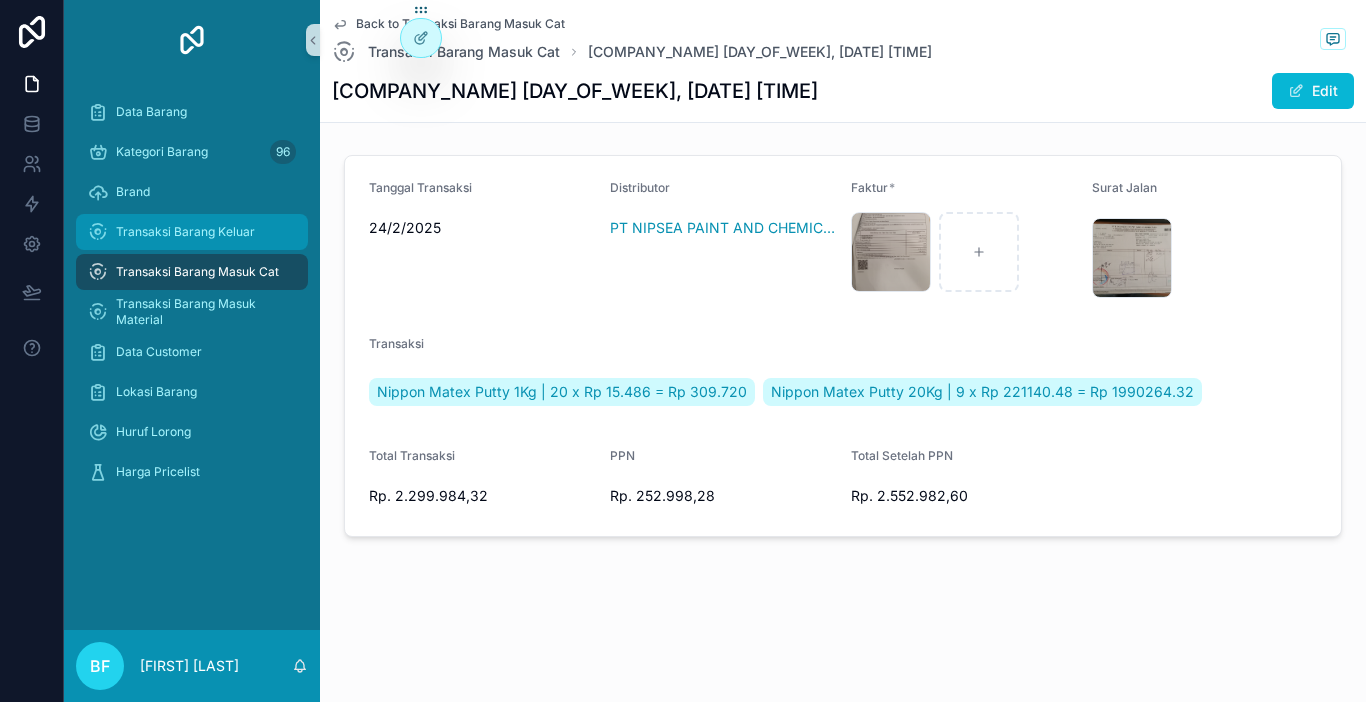 click on "Transaksi Barang Keluar" at bounding box center (185, 232) 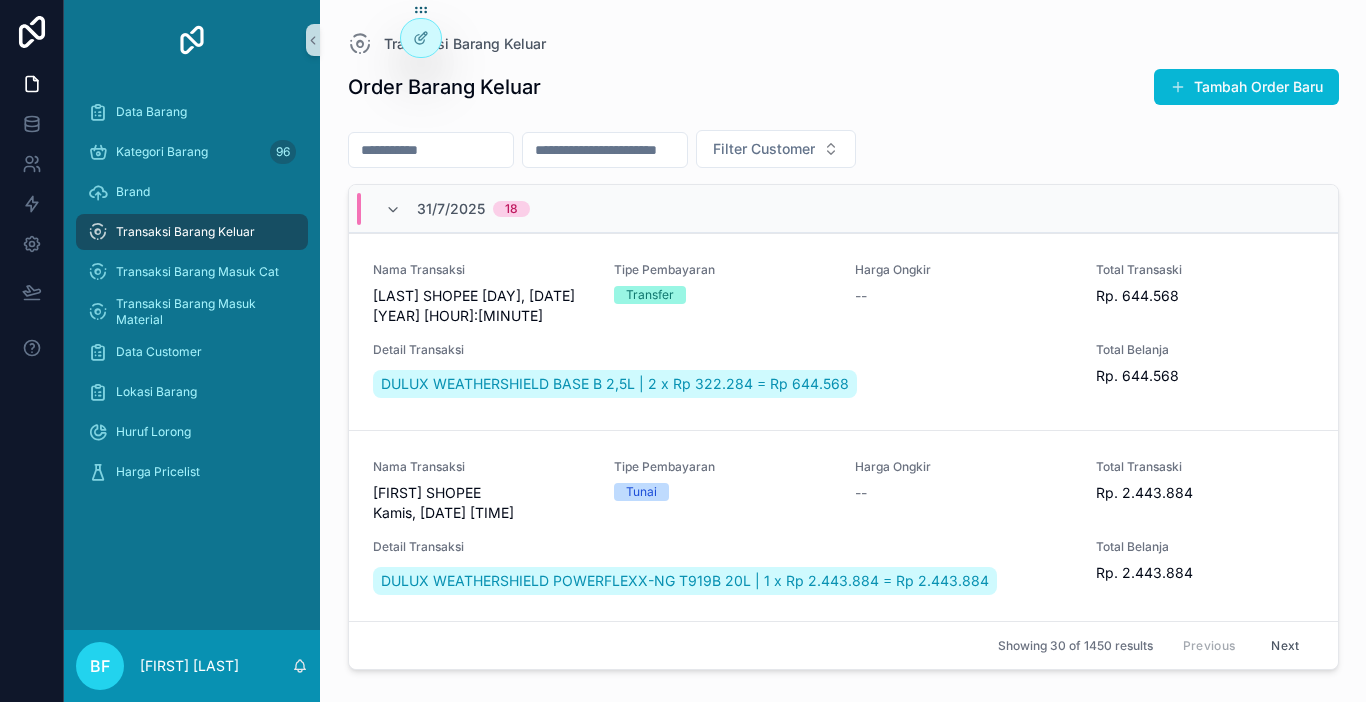 click at bounding box center (431, 150) 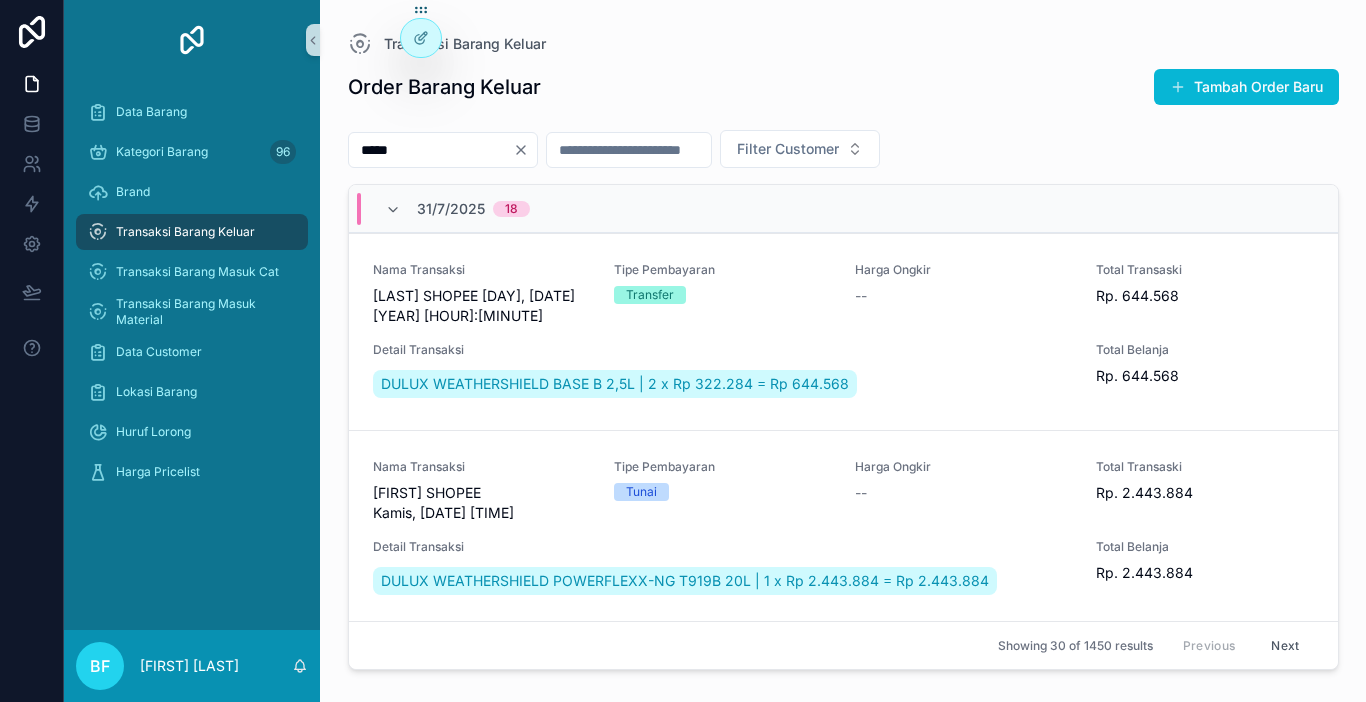 type on "*****" 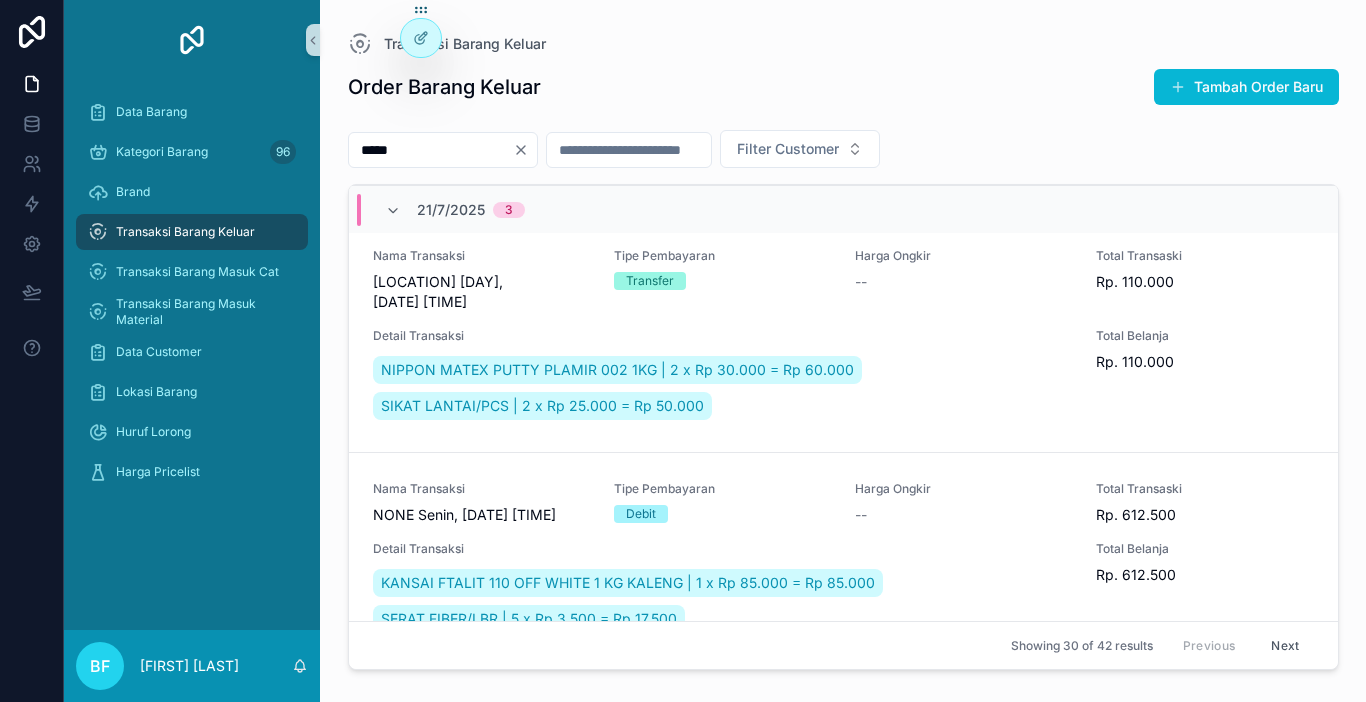 scroll, scrollTop: 2100, scrollLeft: 0, axis: vertical 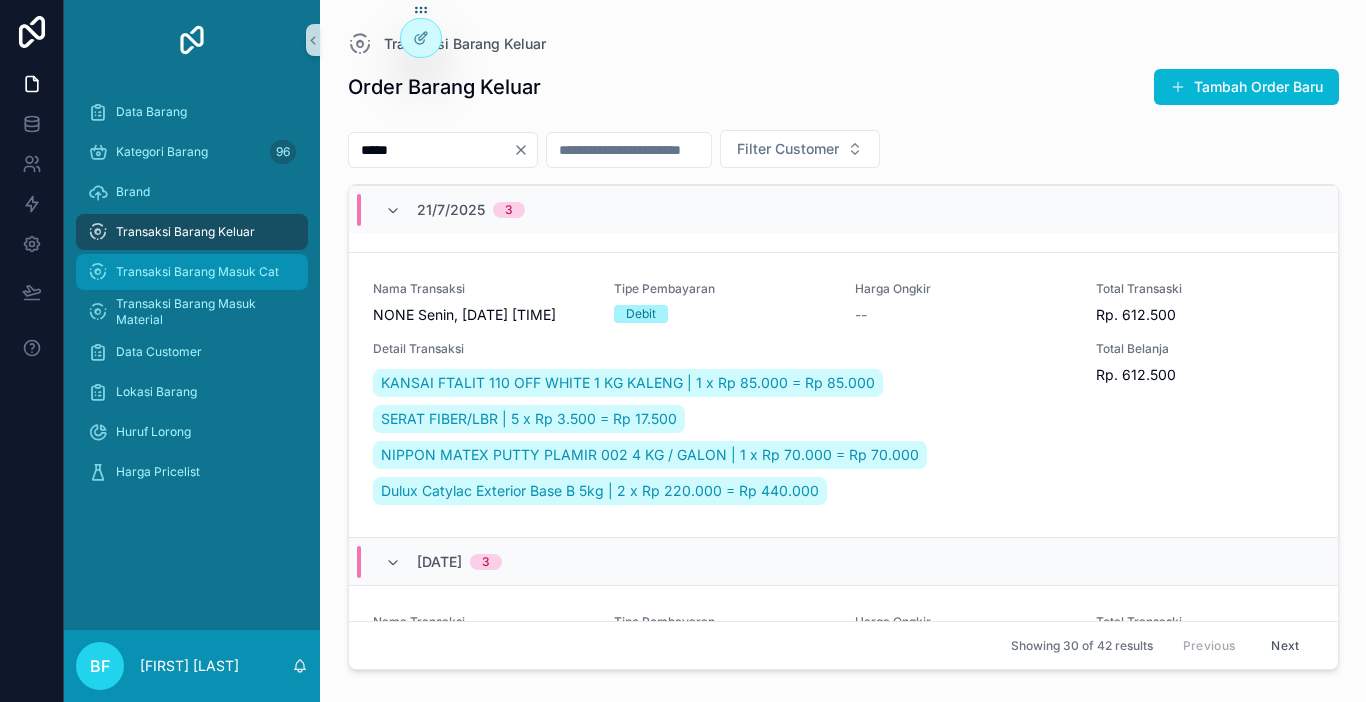 click on "Transaksi Barang Masuk Cat" at bounding box center [197, 272] 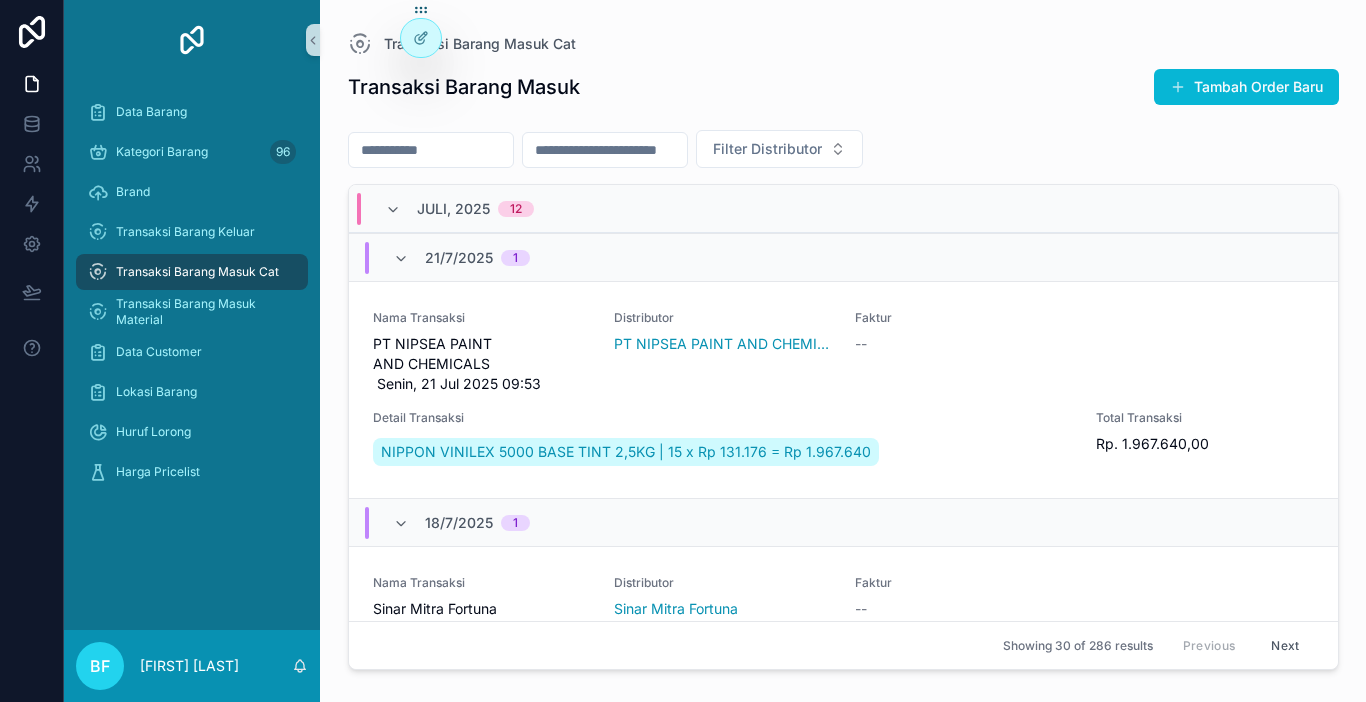 click at bounding box center (431, 150) 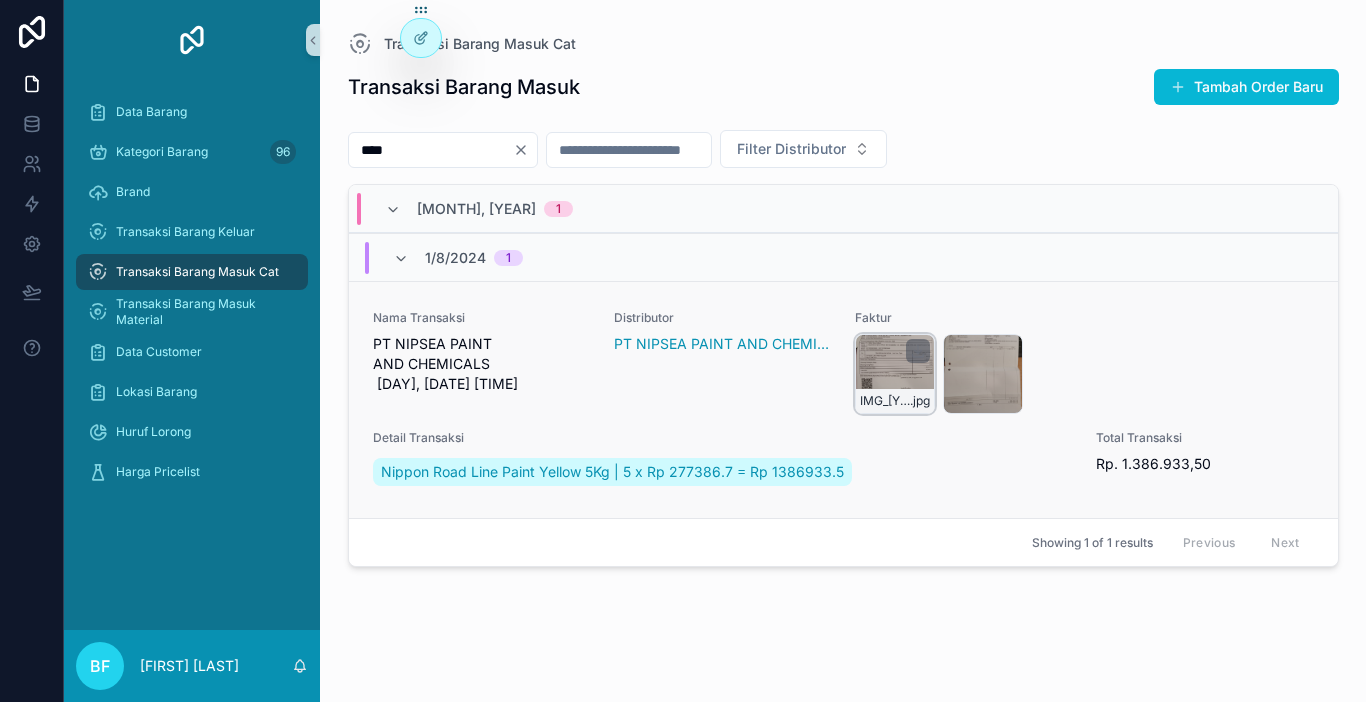 type on "****" 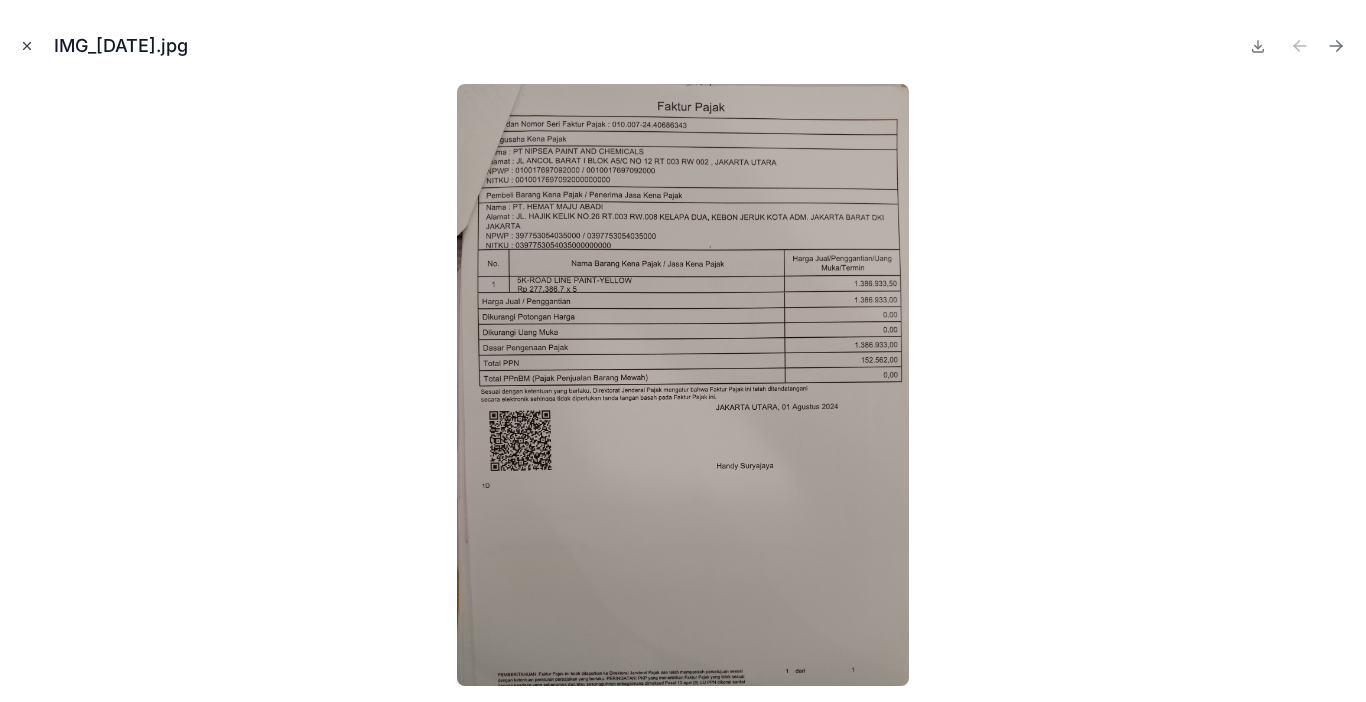 click 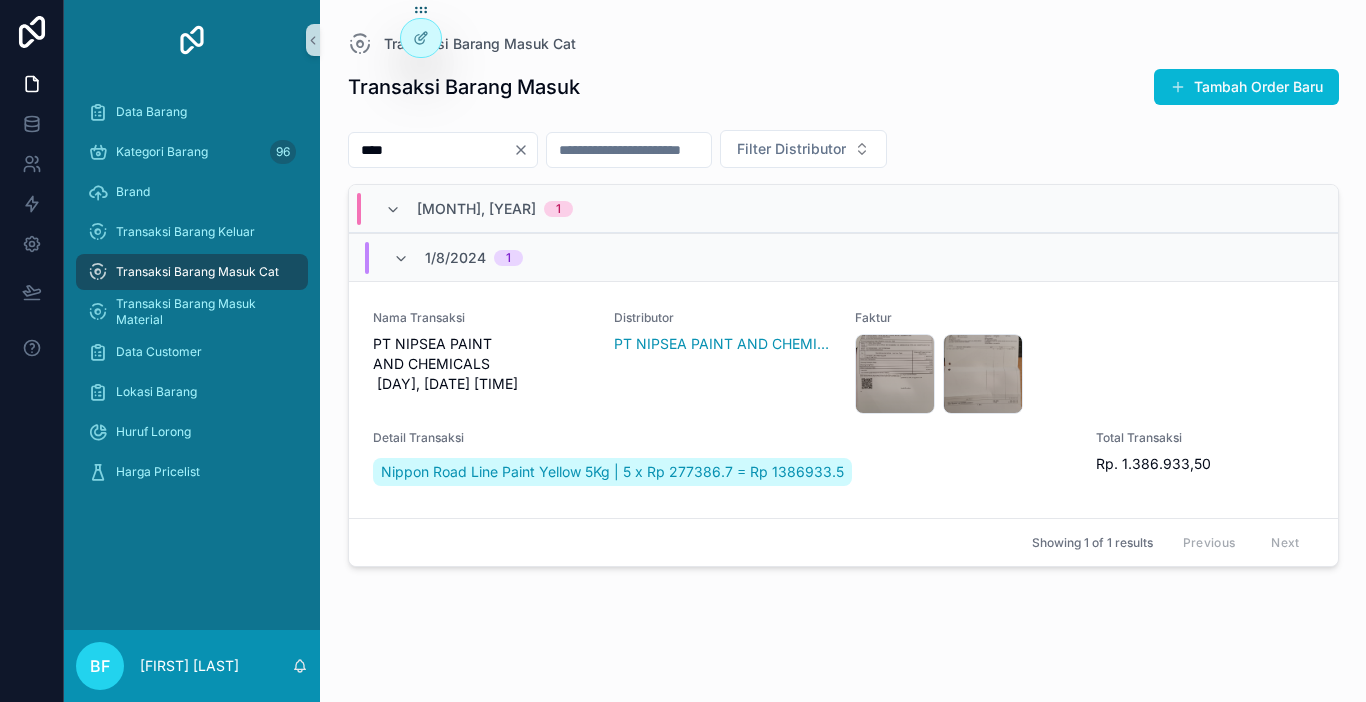 drag, startPoint x: 574, startPoint y: 156, endPoint x: 558, endPoint y: 157, distance: 16.03122 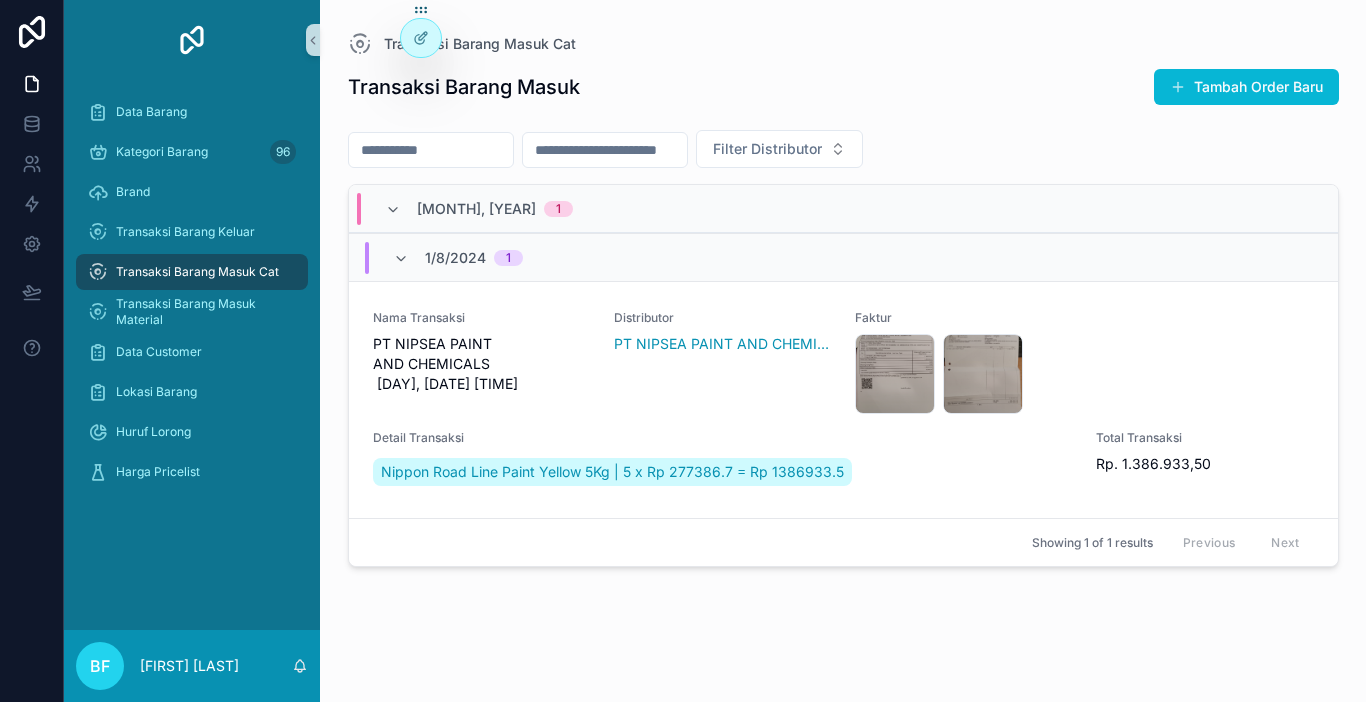 click at bounding box center [431, 150] 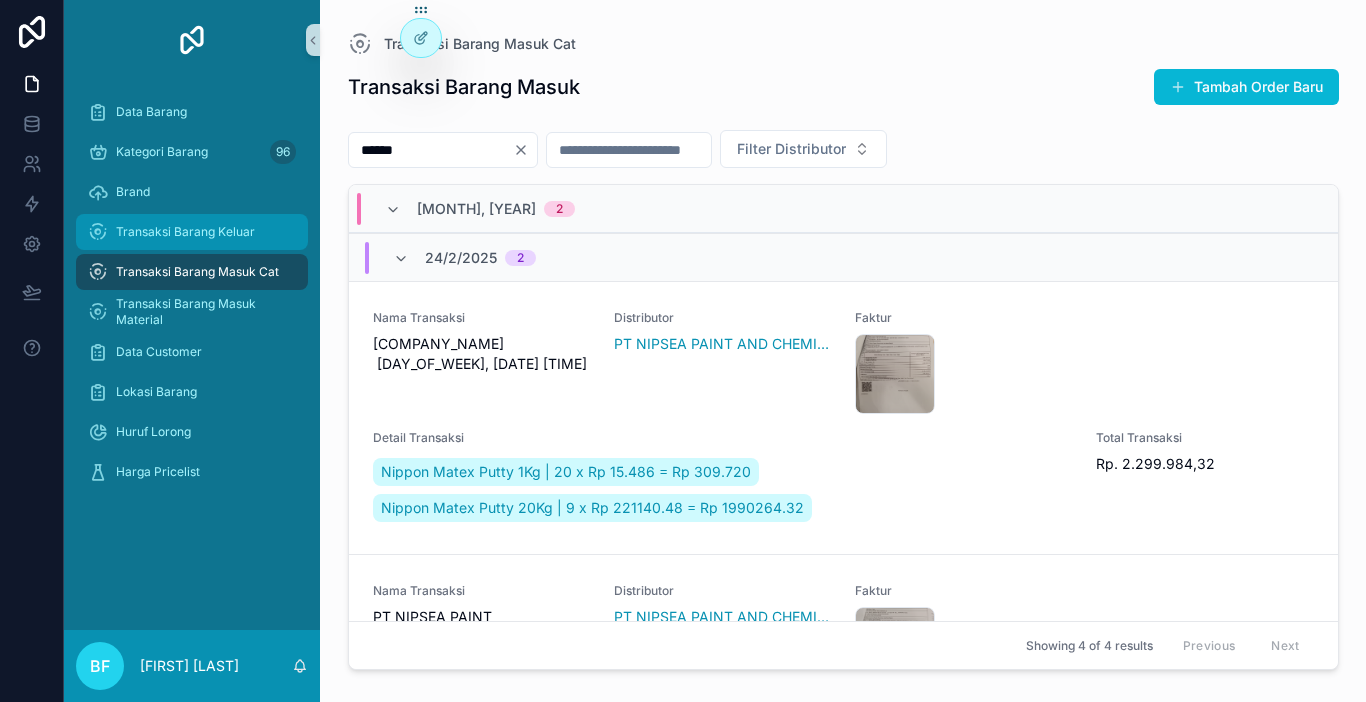 type on "*****" 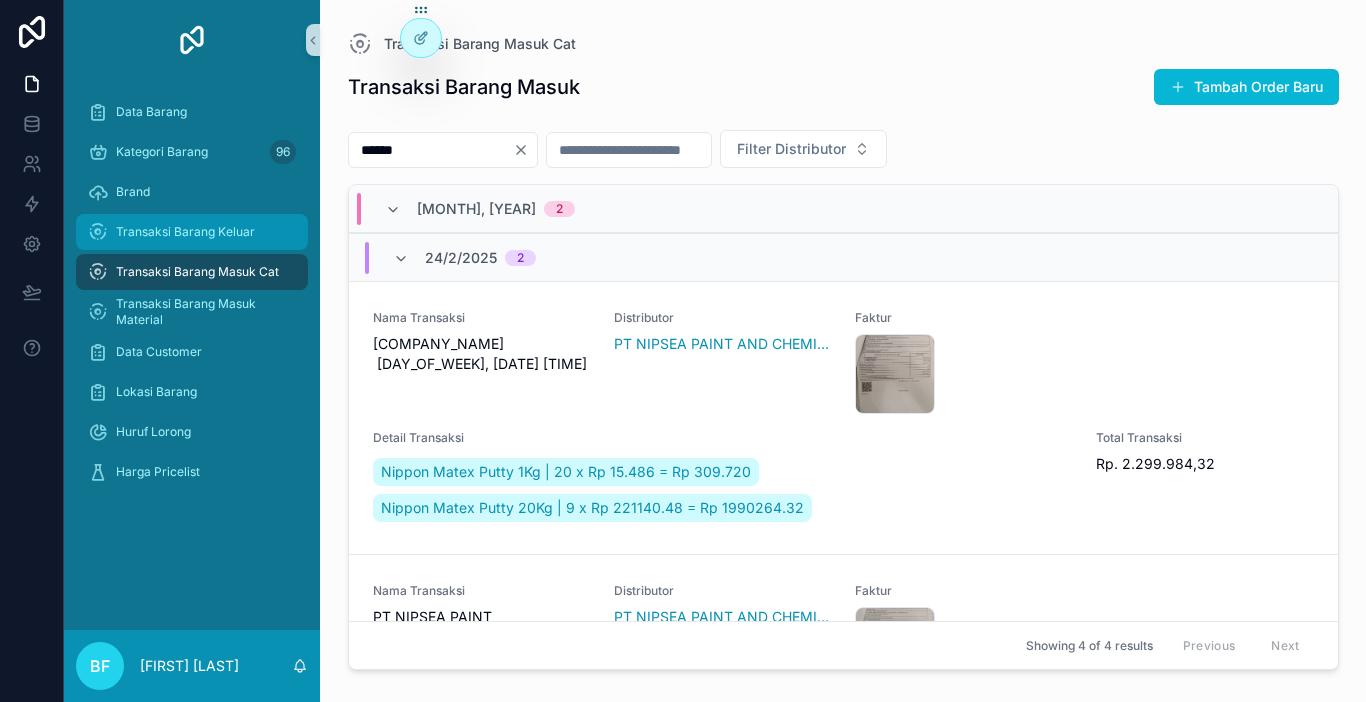 click on "Transaksi Barang Keluar" at bounding box center [185, 232] 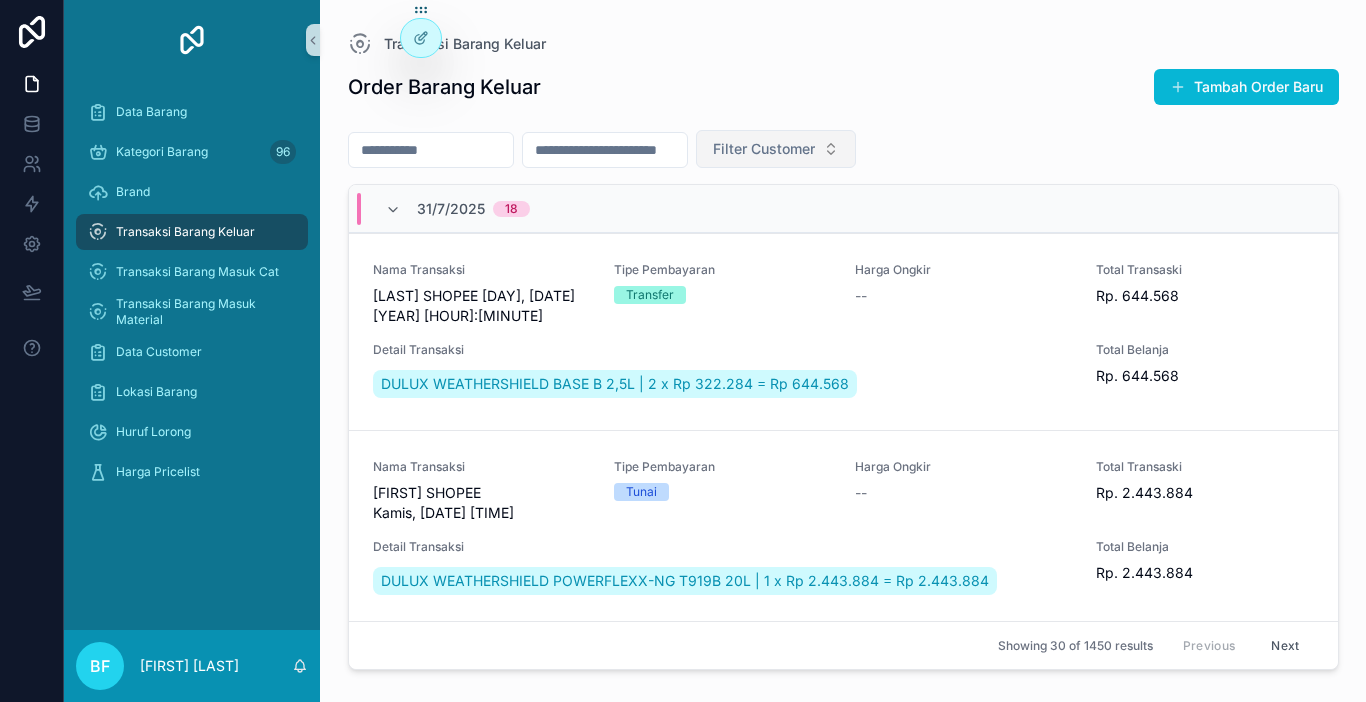 click on "Filter Customer" at bounding box center [764, 149] 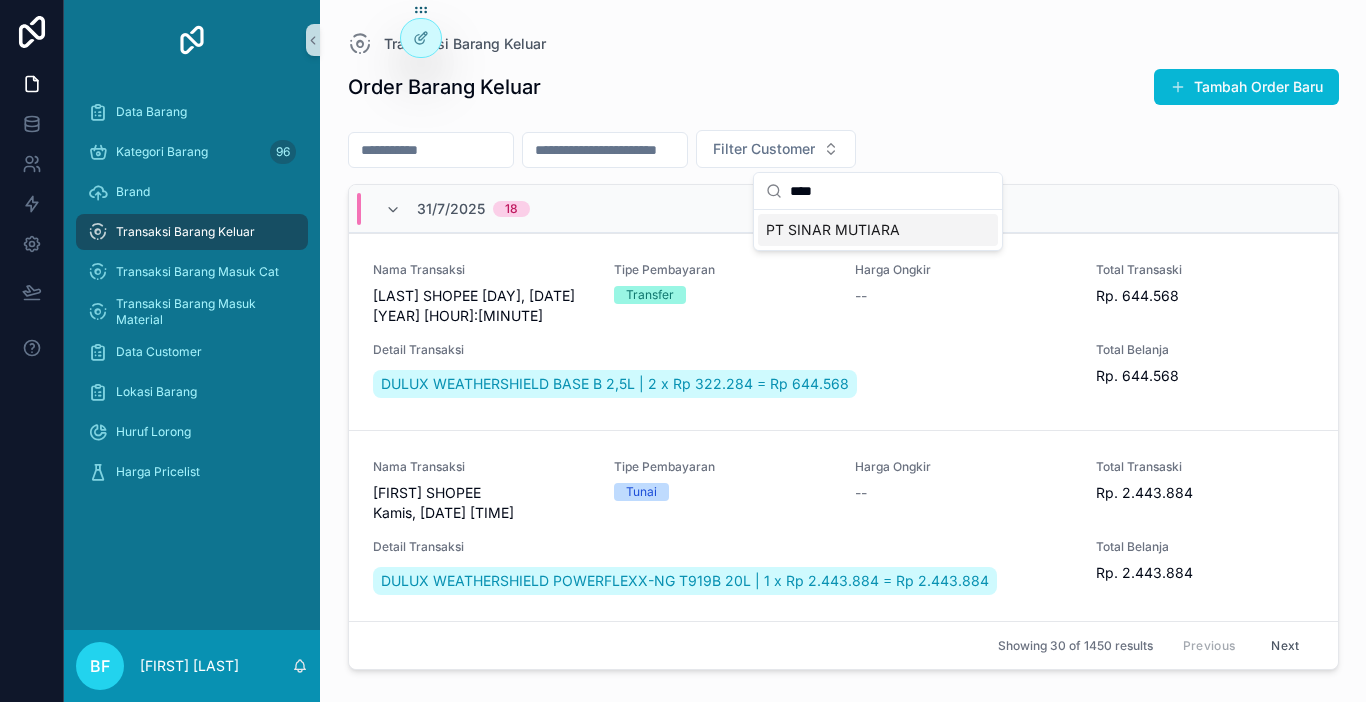 type on "****" 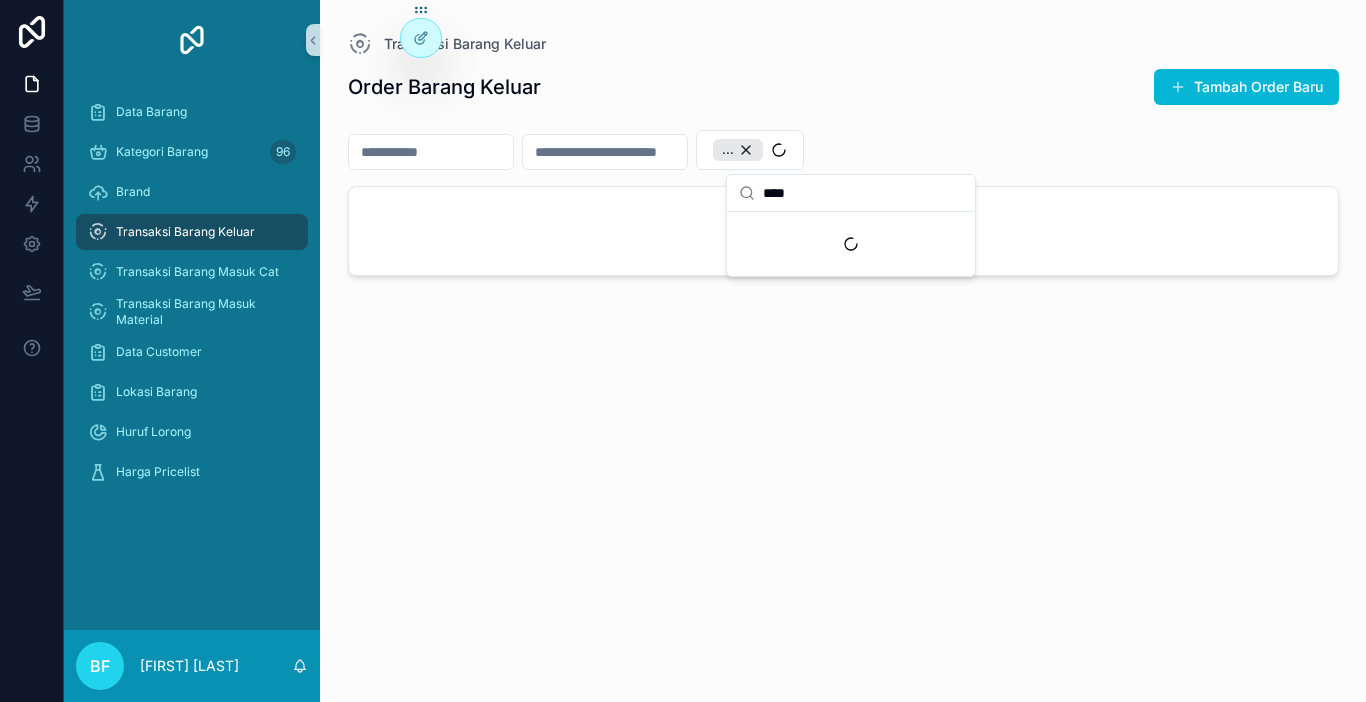 click at bounding box center [431, 152] 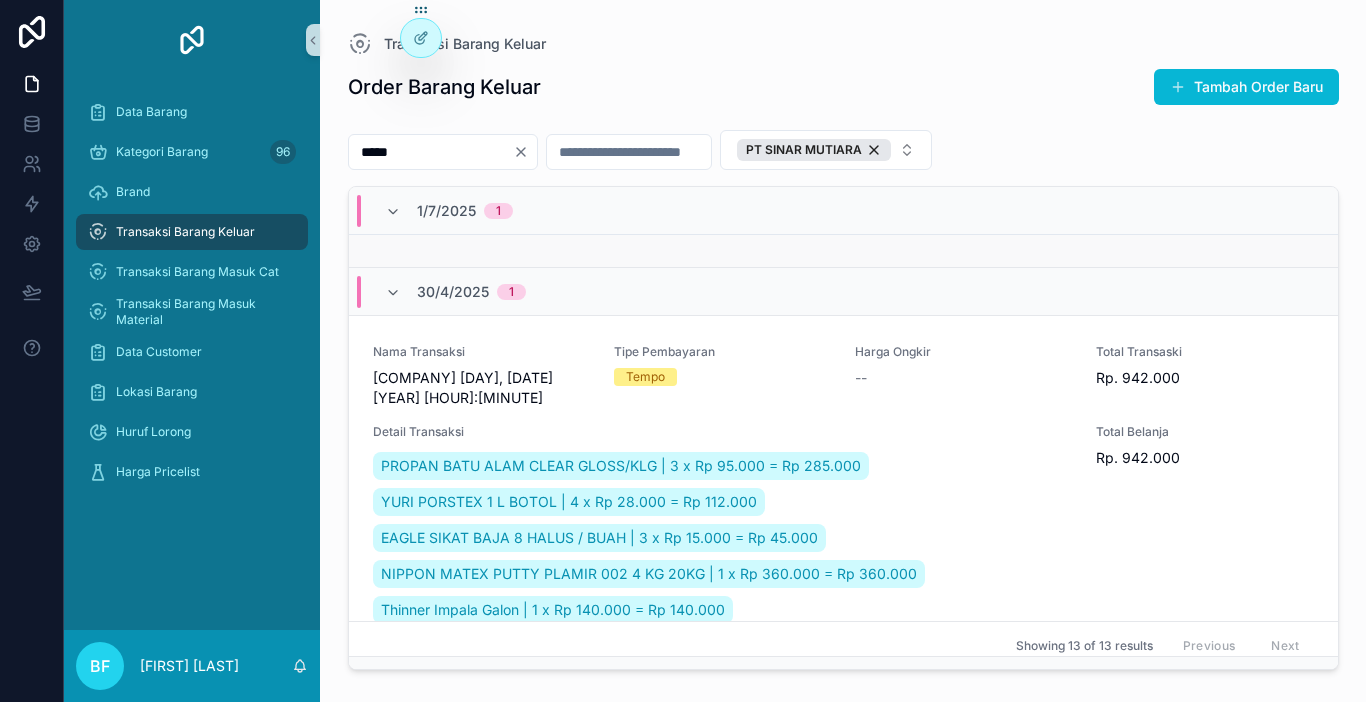 scroll, scrollTop: 300, scrollLeft: 0, axis: vertical 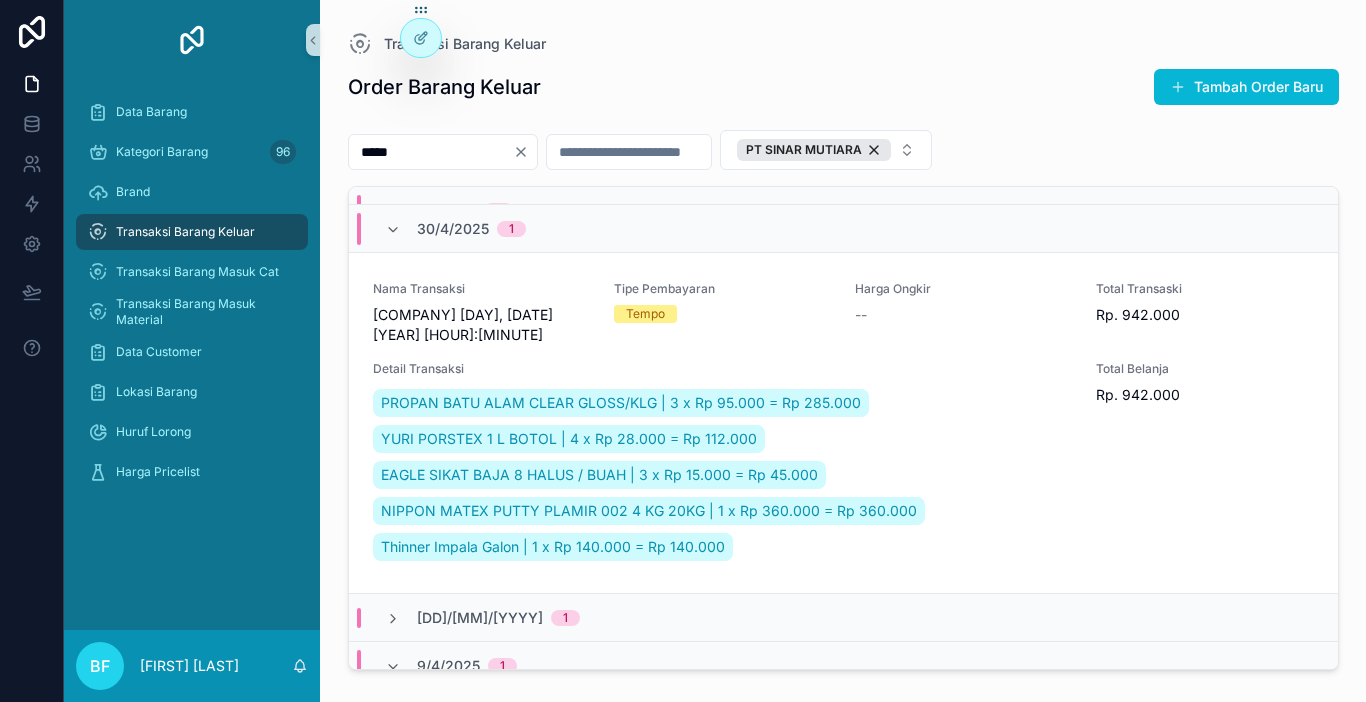 type on "*****" 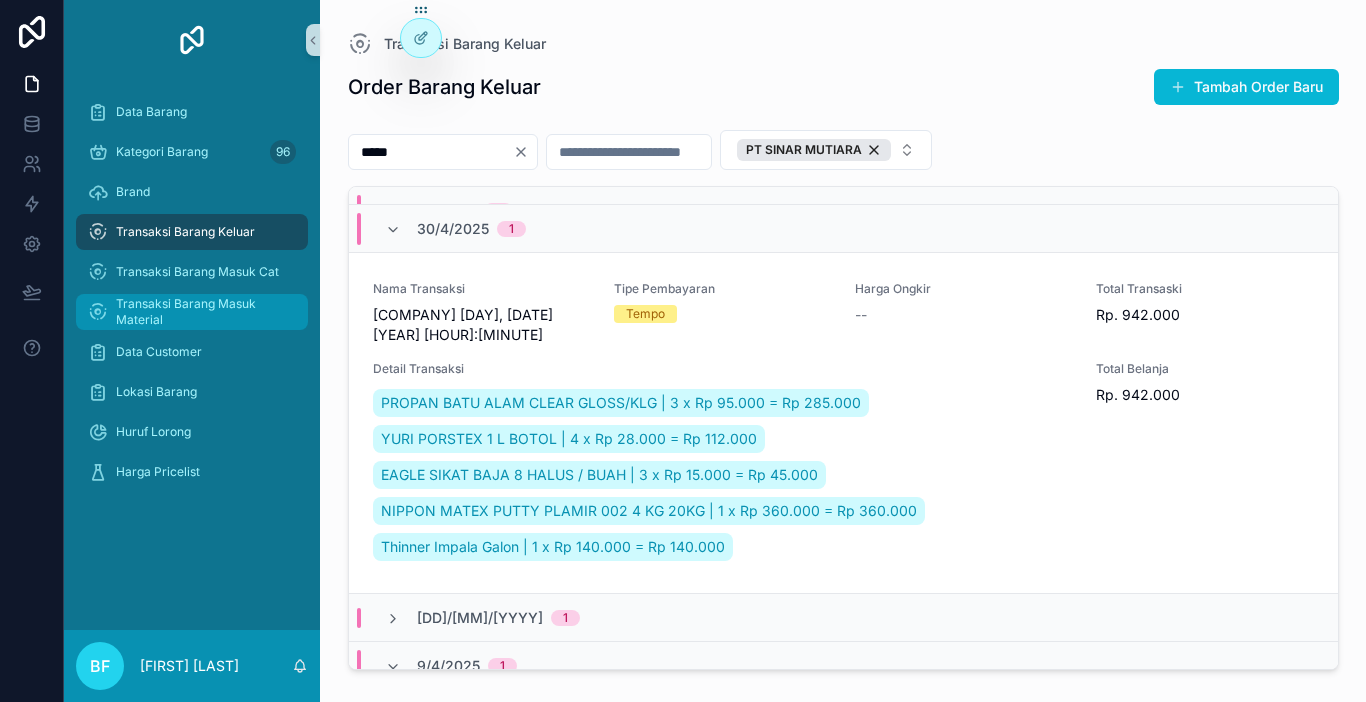 click on "Transaksi Barang Masuk Material" at bounding box center (202, 312) 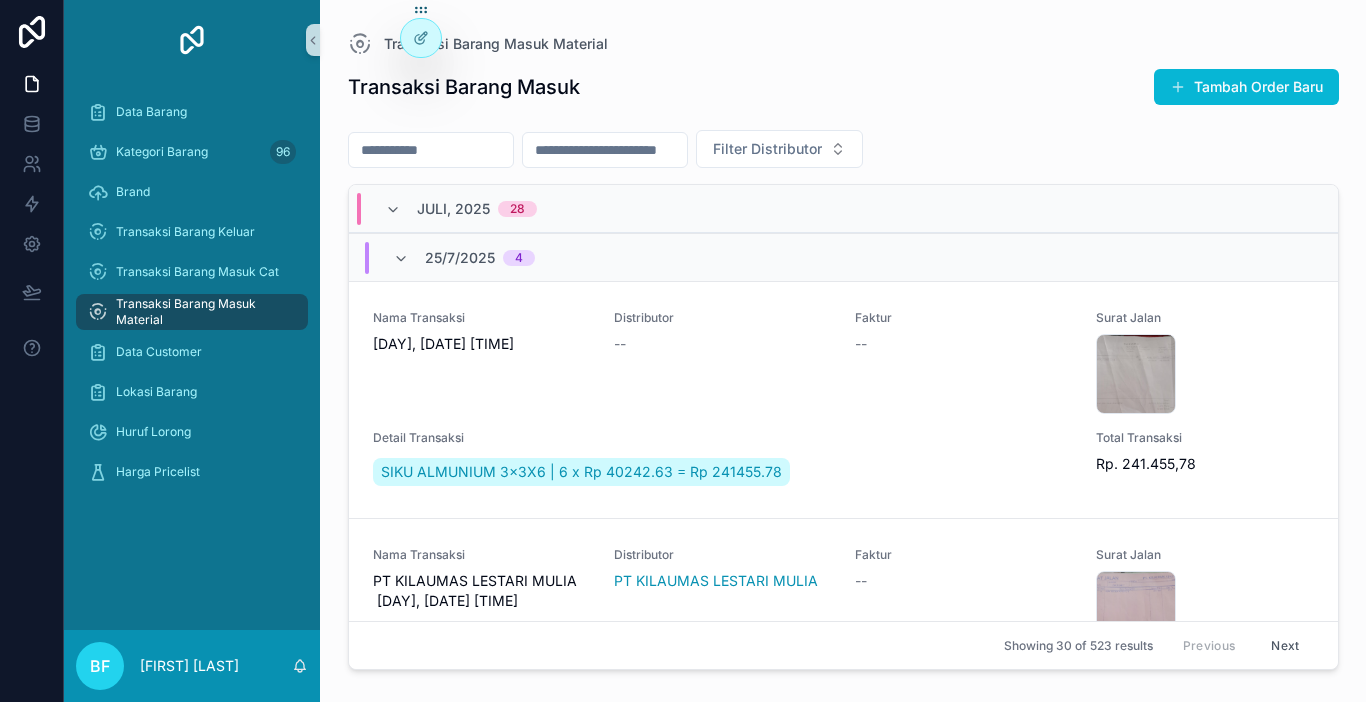 click at bounding box center [431, 150] 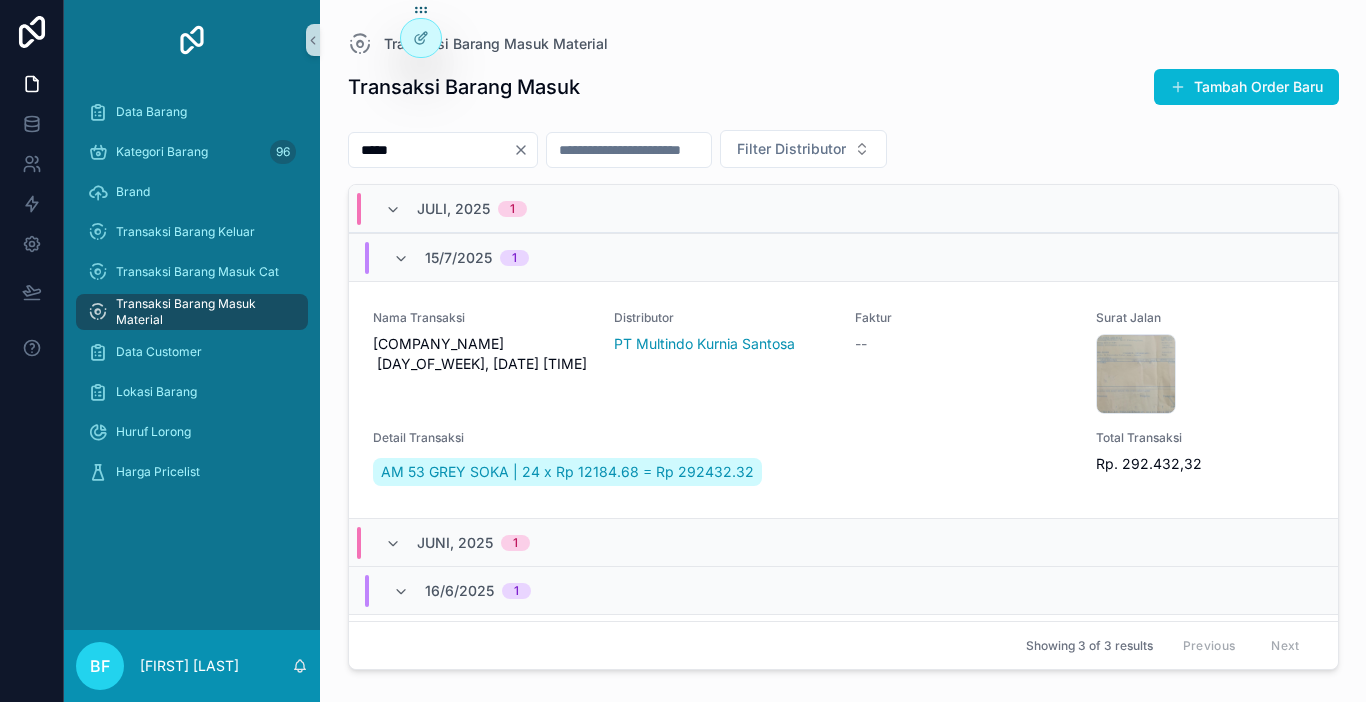 type on "*****" 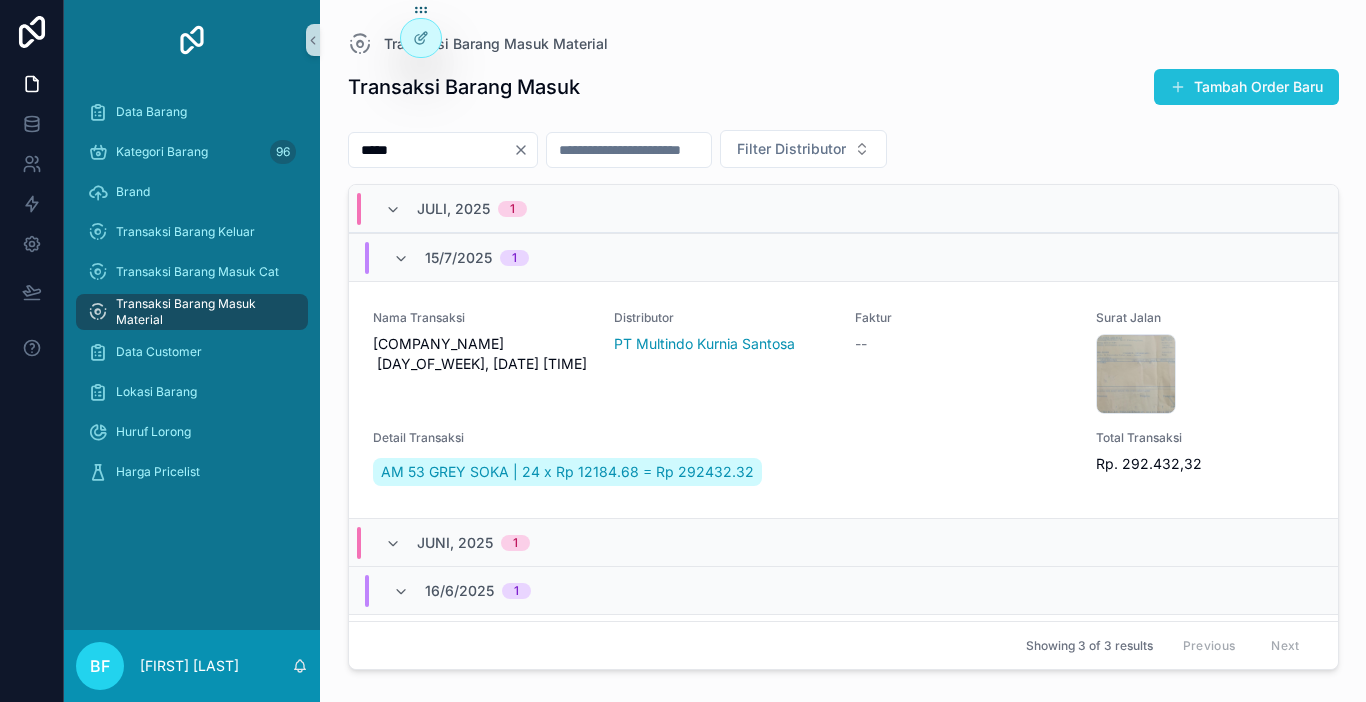 click on "Tambah Order Baru" at bounding box center (1246, 87) 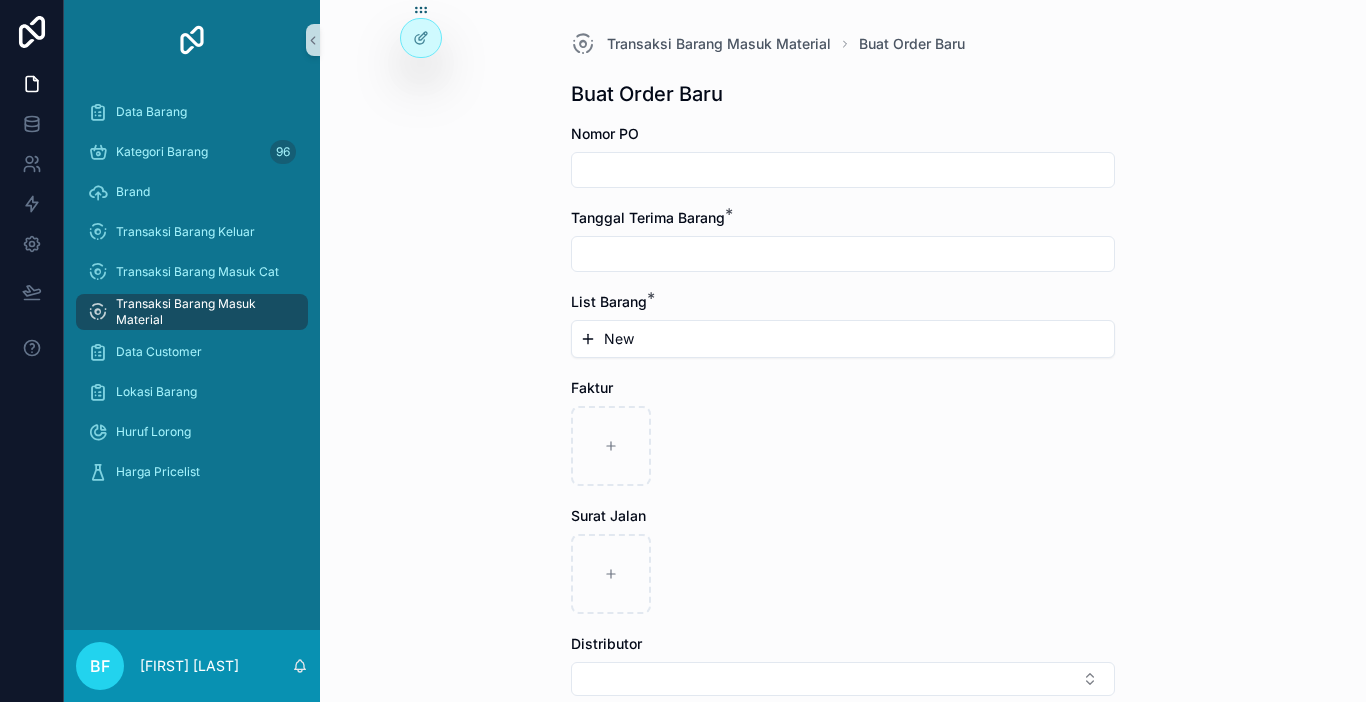 click at bounding box center [843, 170] 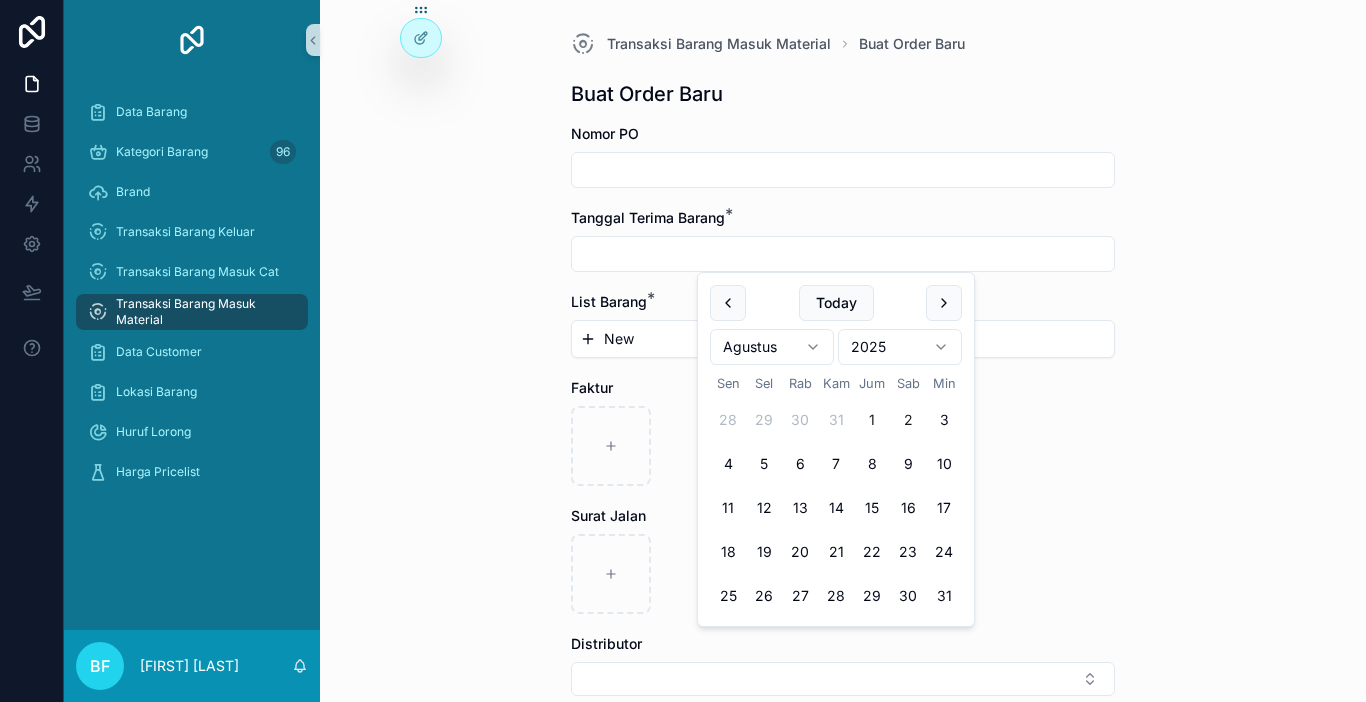 click on "1" at bounding box center (872, 420) 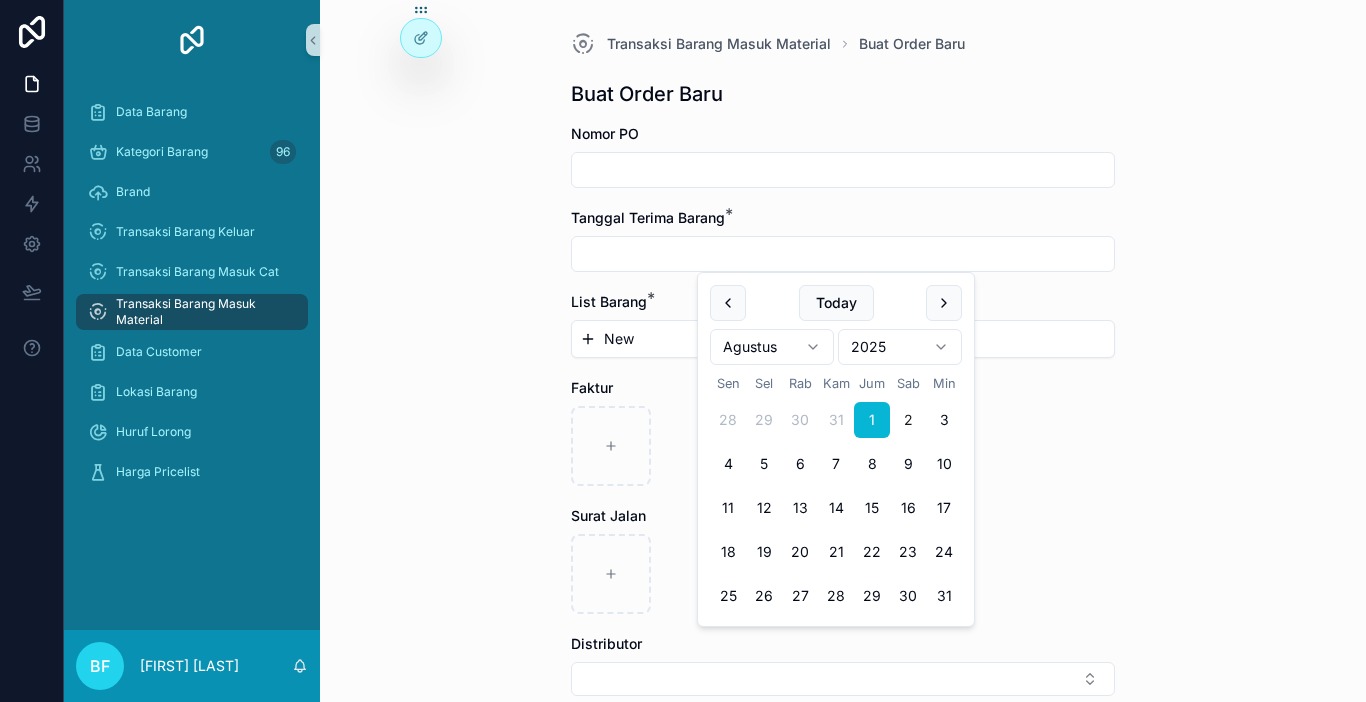 type on "********" 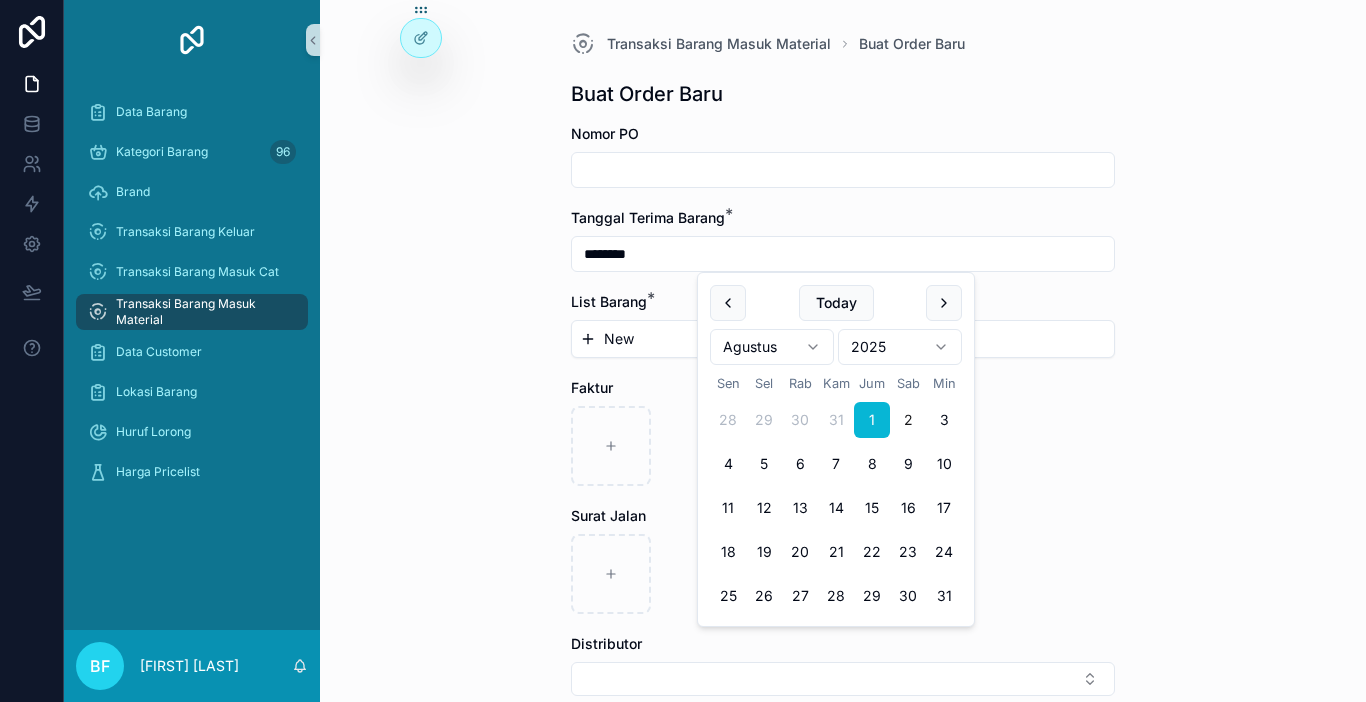 click on "New" at bounding box center (843, 339) 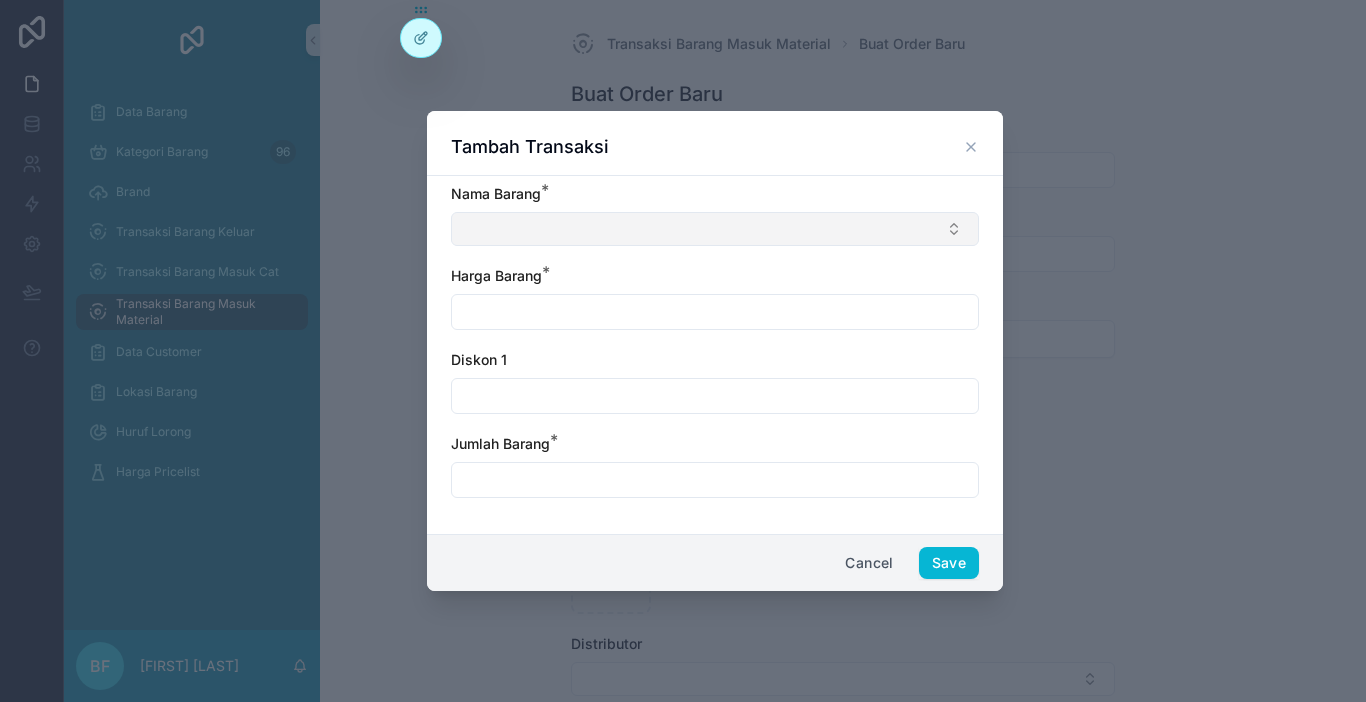 click at bounding box center (715, 229) 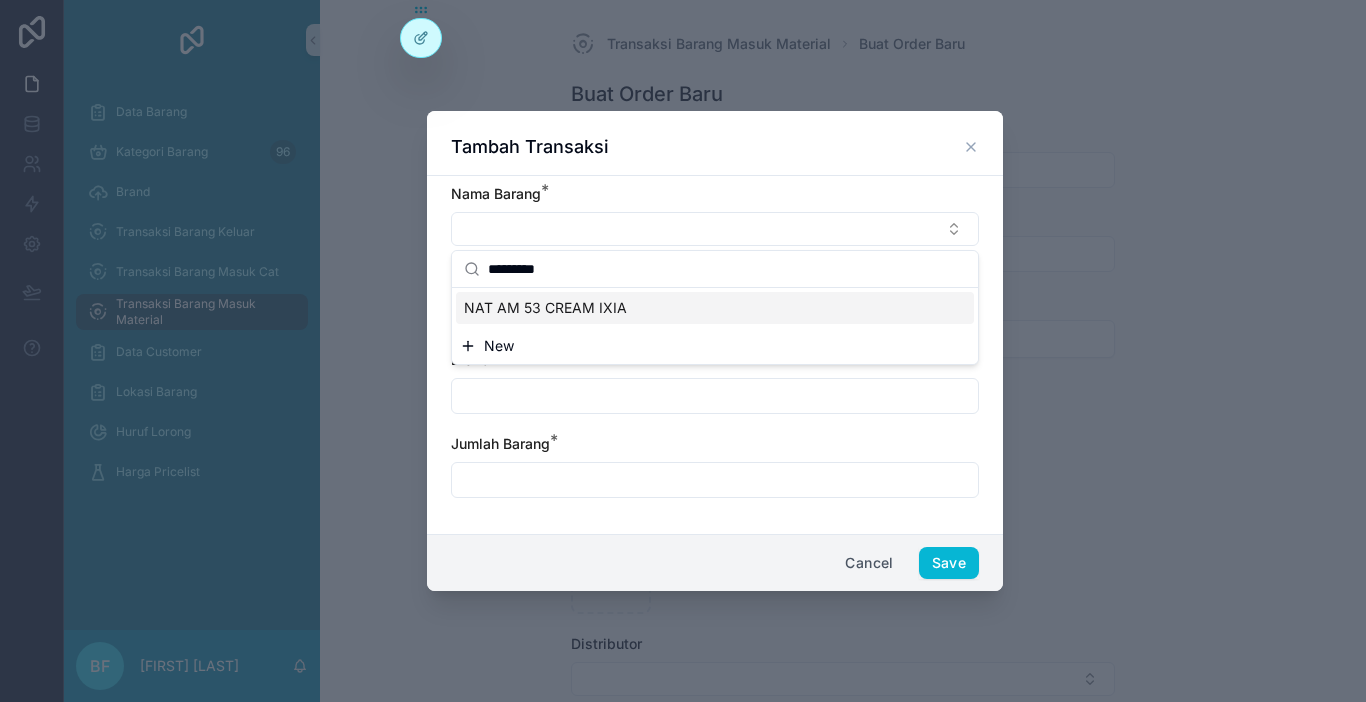 type on "*********" 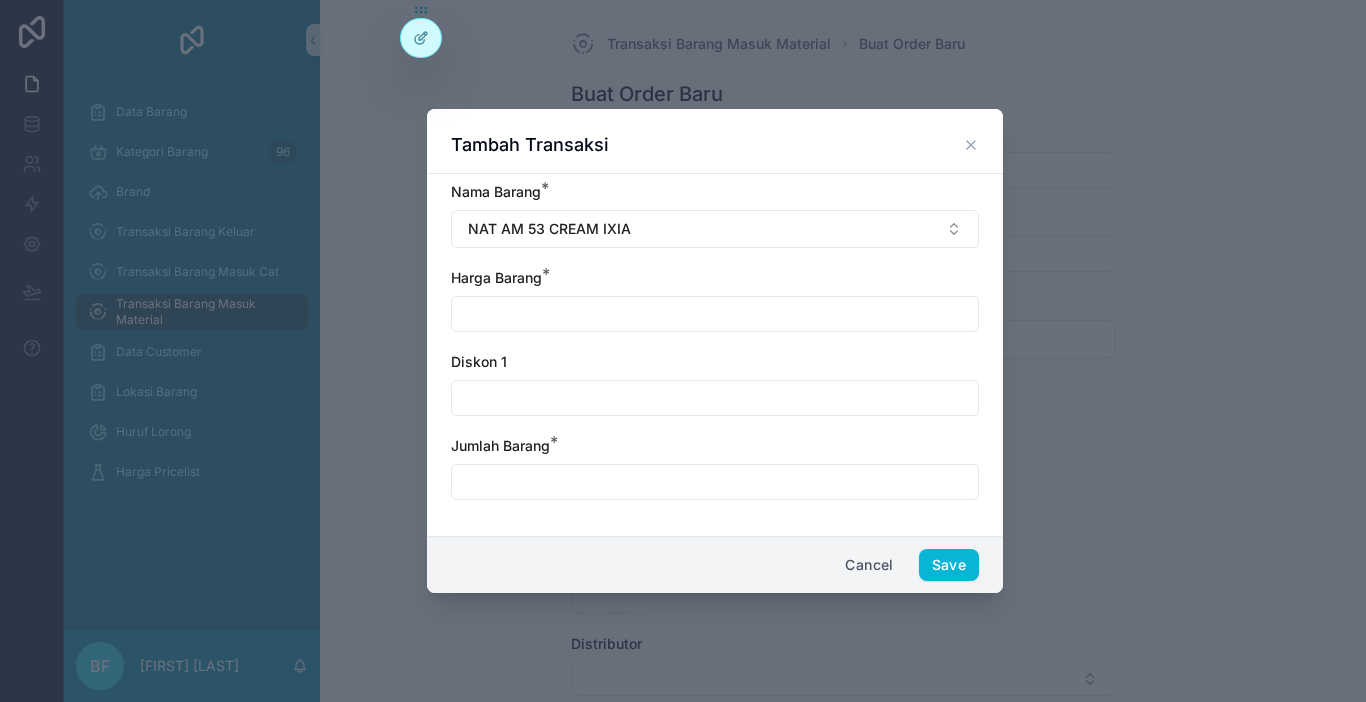 click at bounding box center [715, 314] 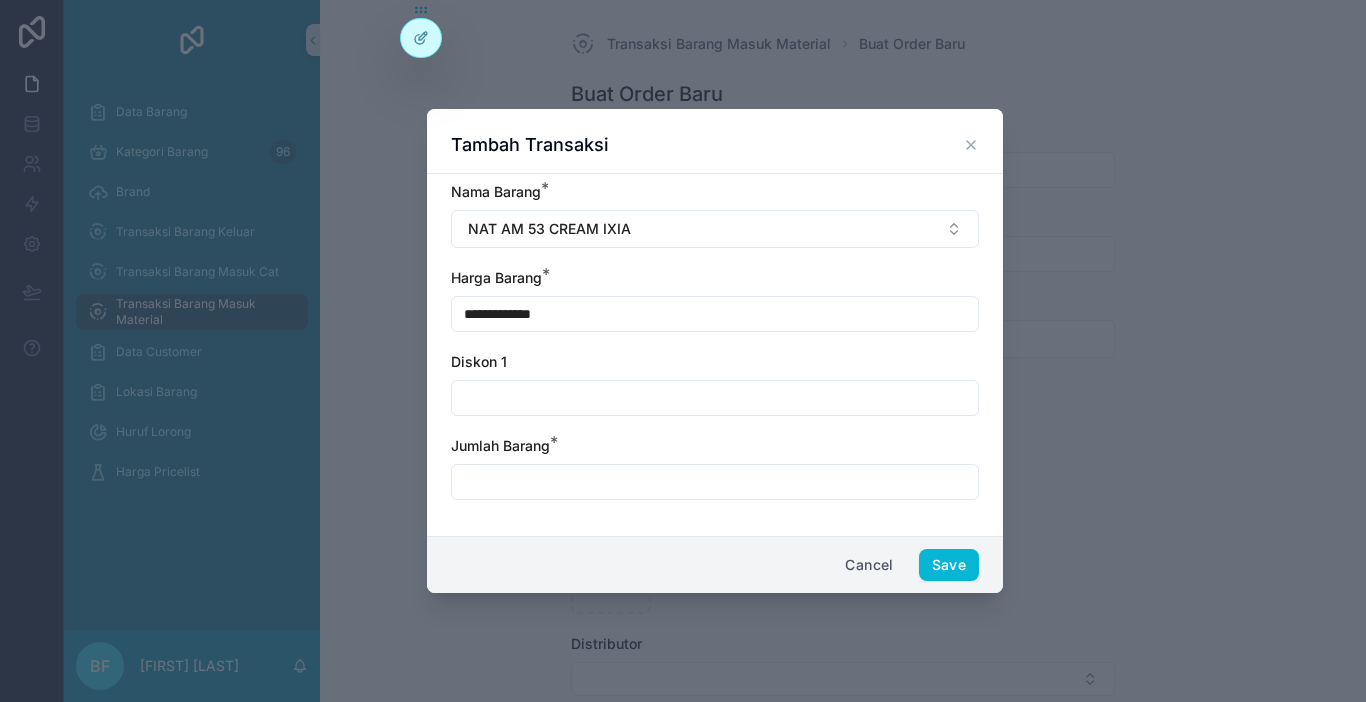type on "**********" 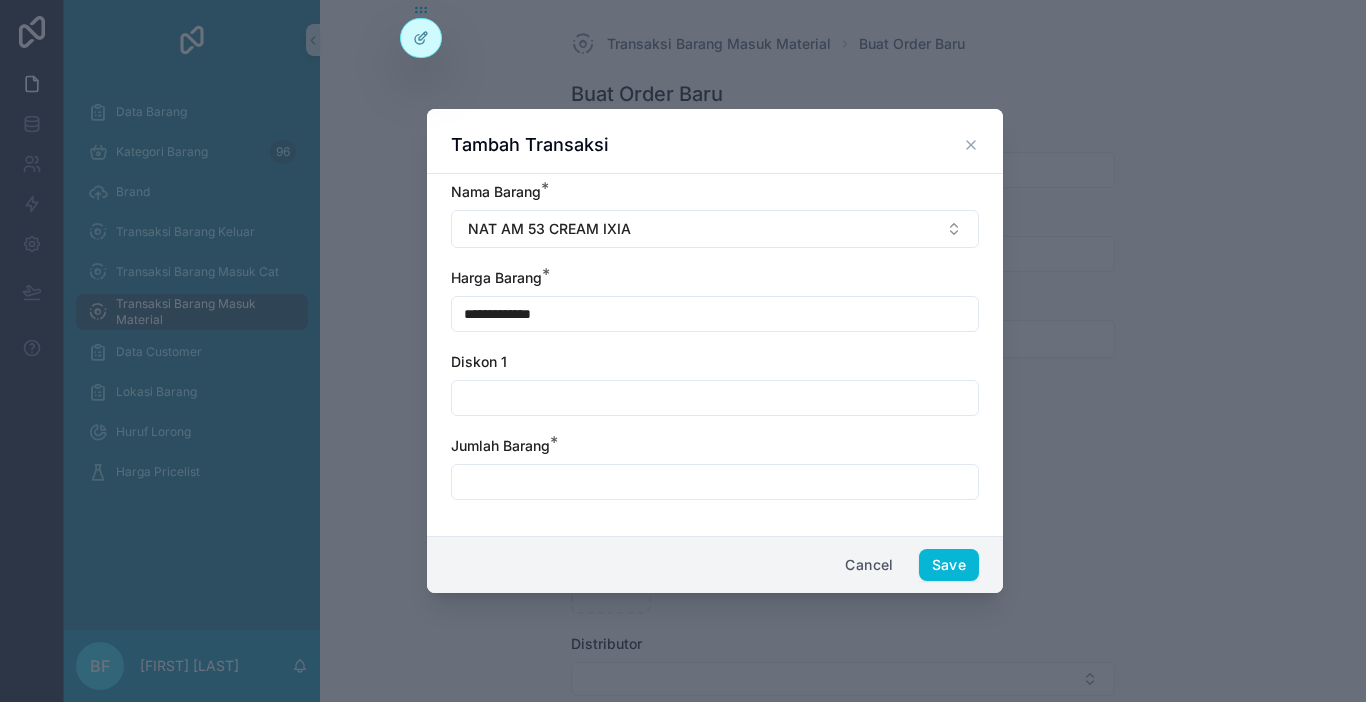 click on "Cancel" at bounding box center (869, 565) 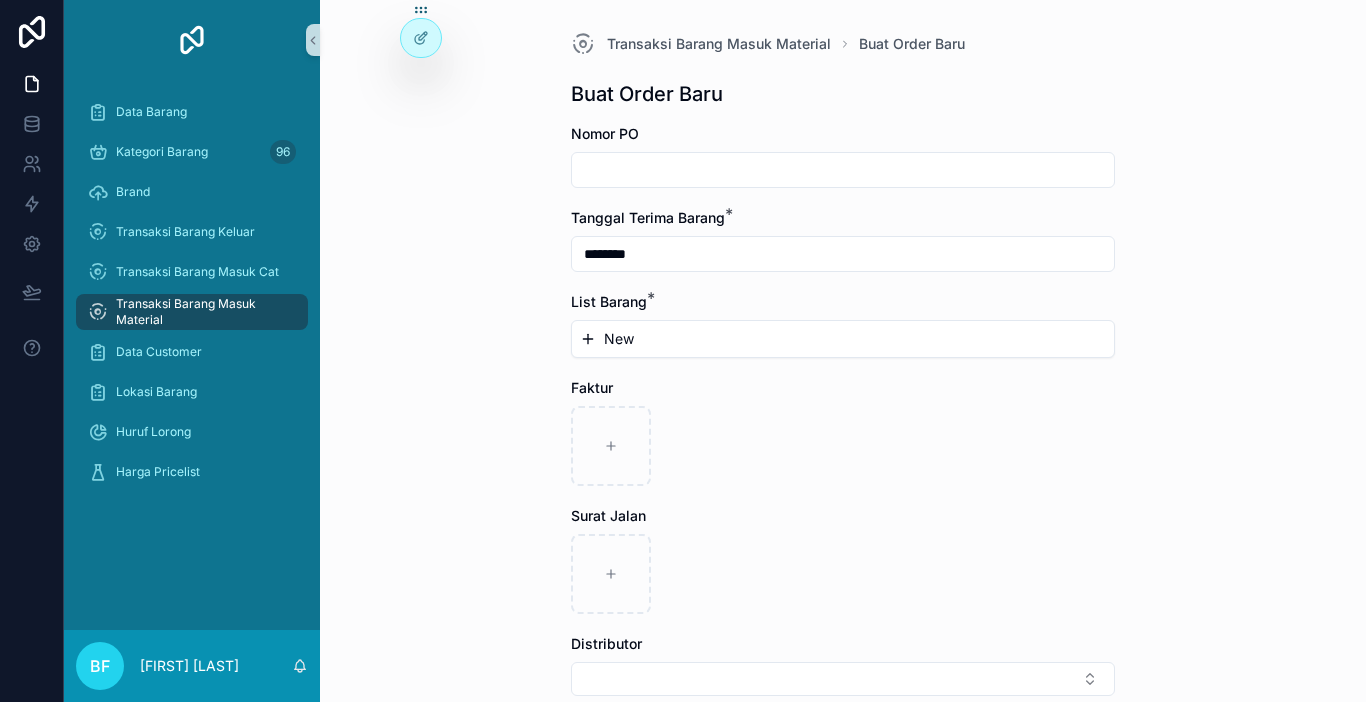 click on "New" at bounding box center (843, 339) 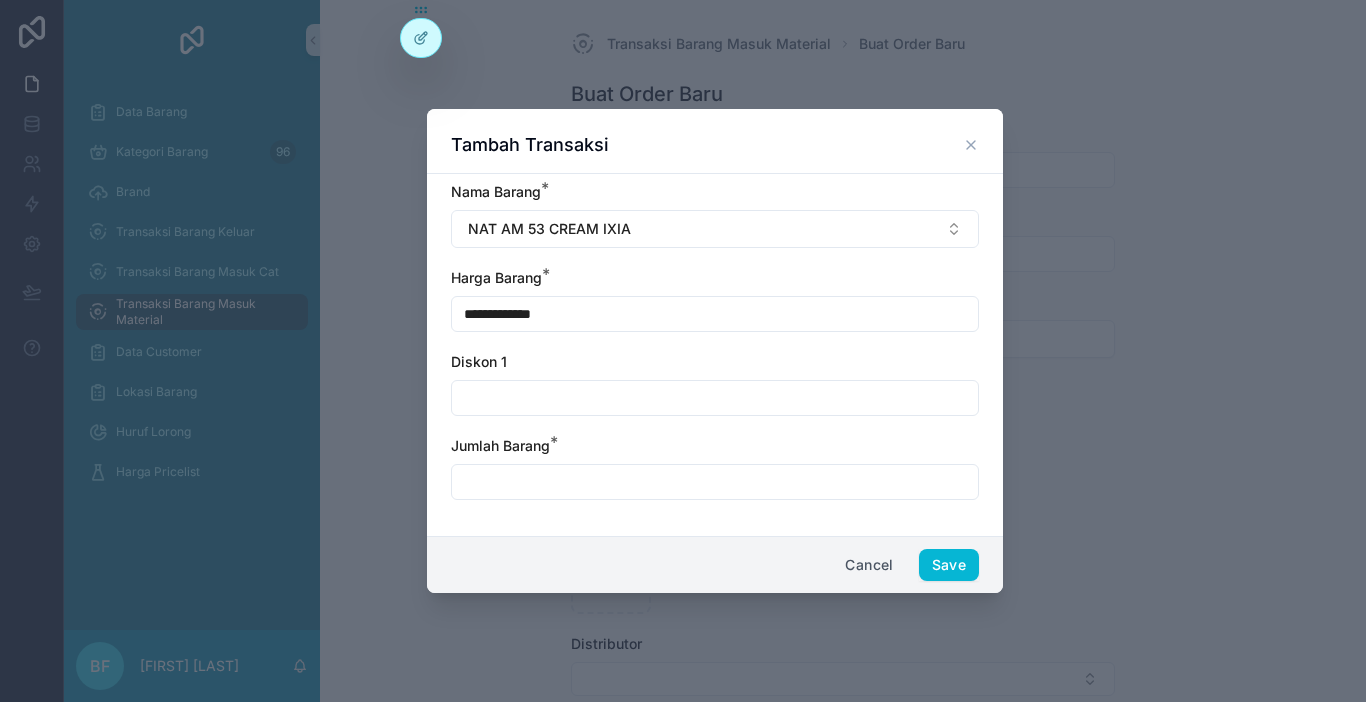 click at bounding box center [715, 398] 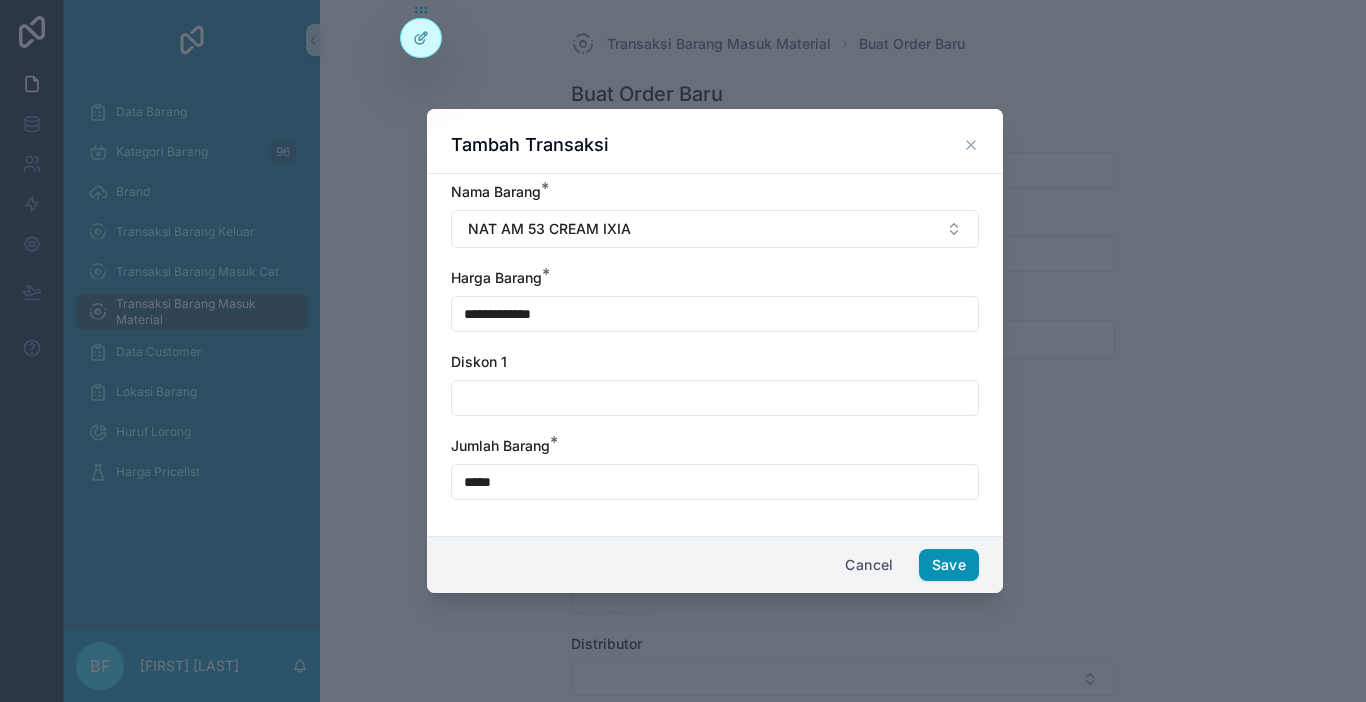 type on "*****" 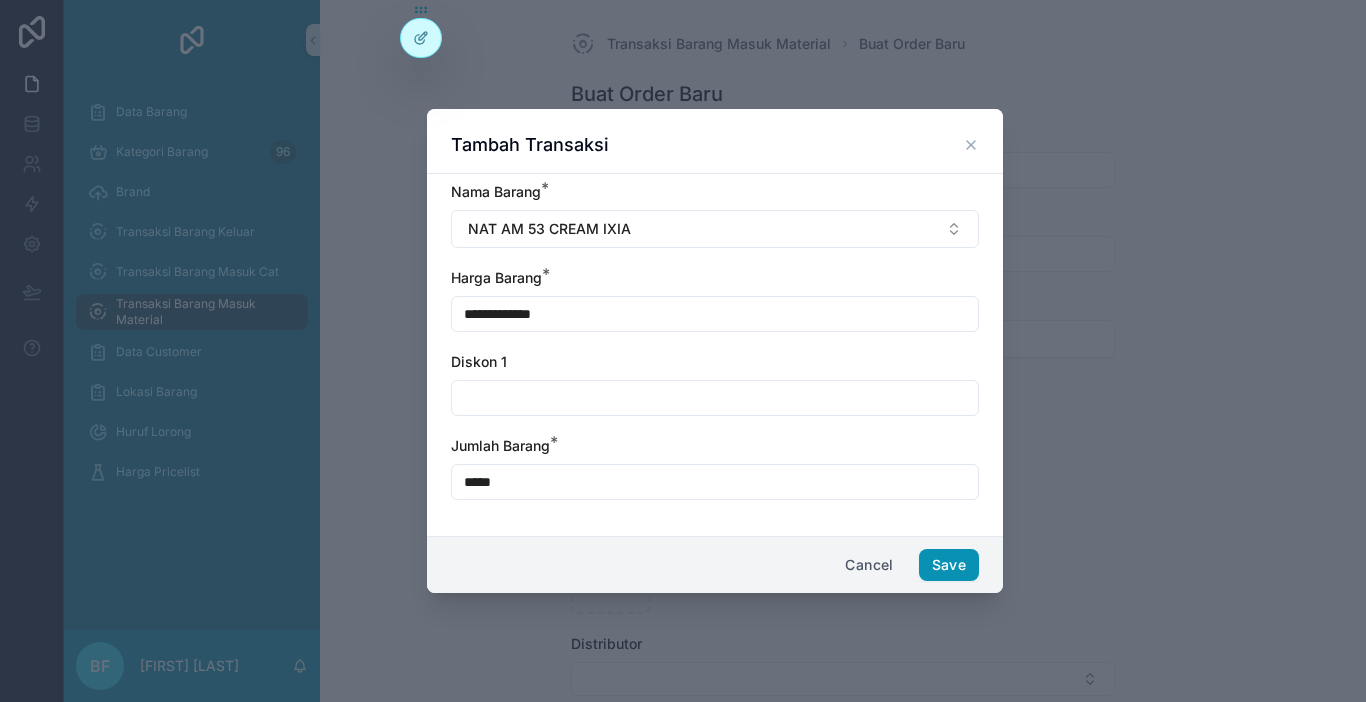 click on "Save" at bounding box center (949, 565) 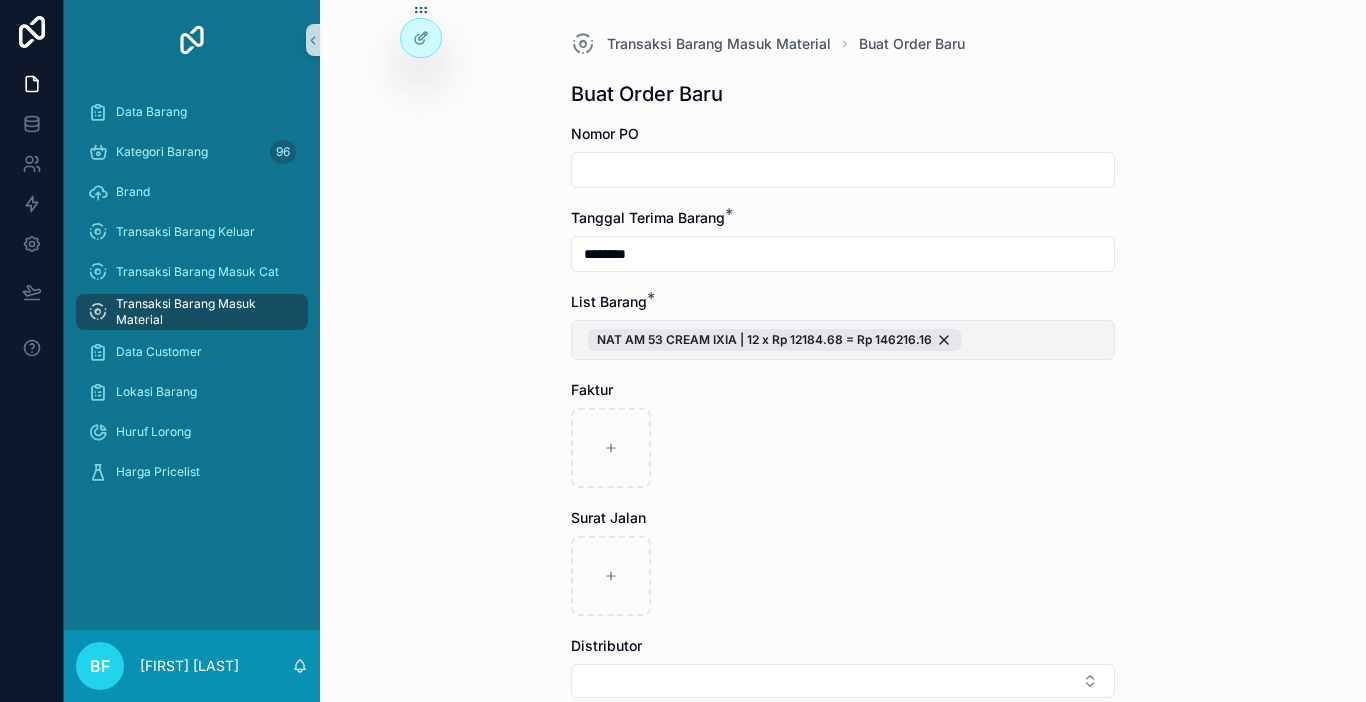 click on "NAT AM 53 CREAM IXIA | 12 x Rp 12184.68 = Rp 146216.16" at bounding box center (843, 340) 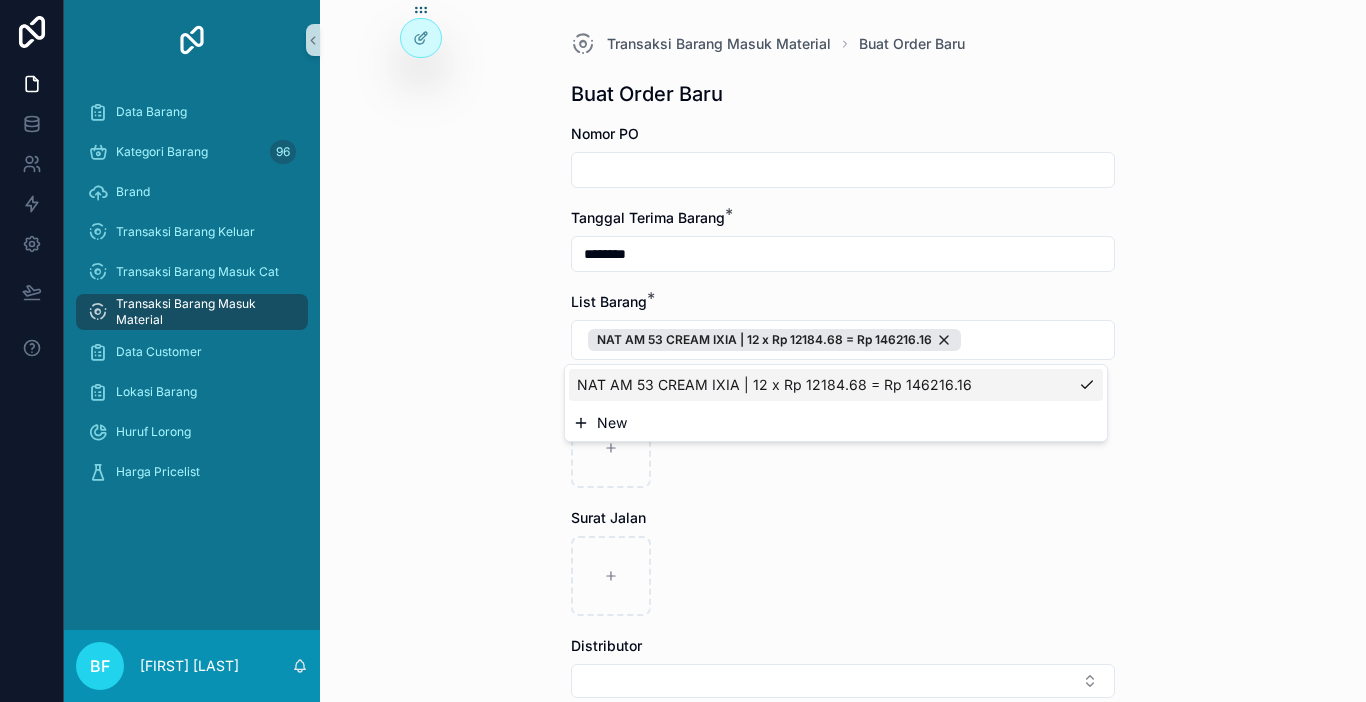 click on "New" at bounding box center (836, 423) 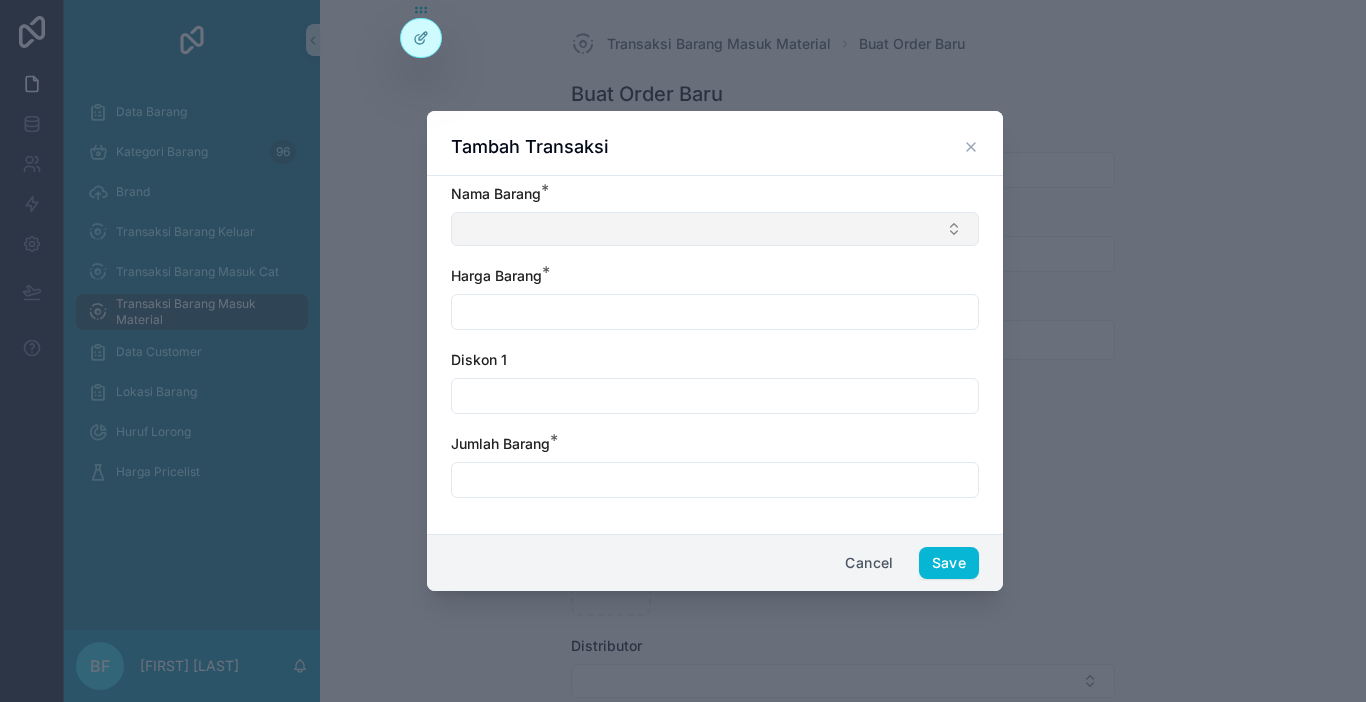 click at bounding box center (715, 229) 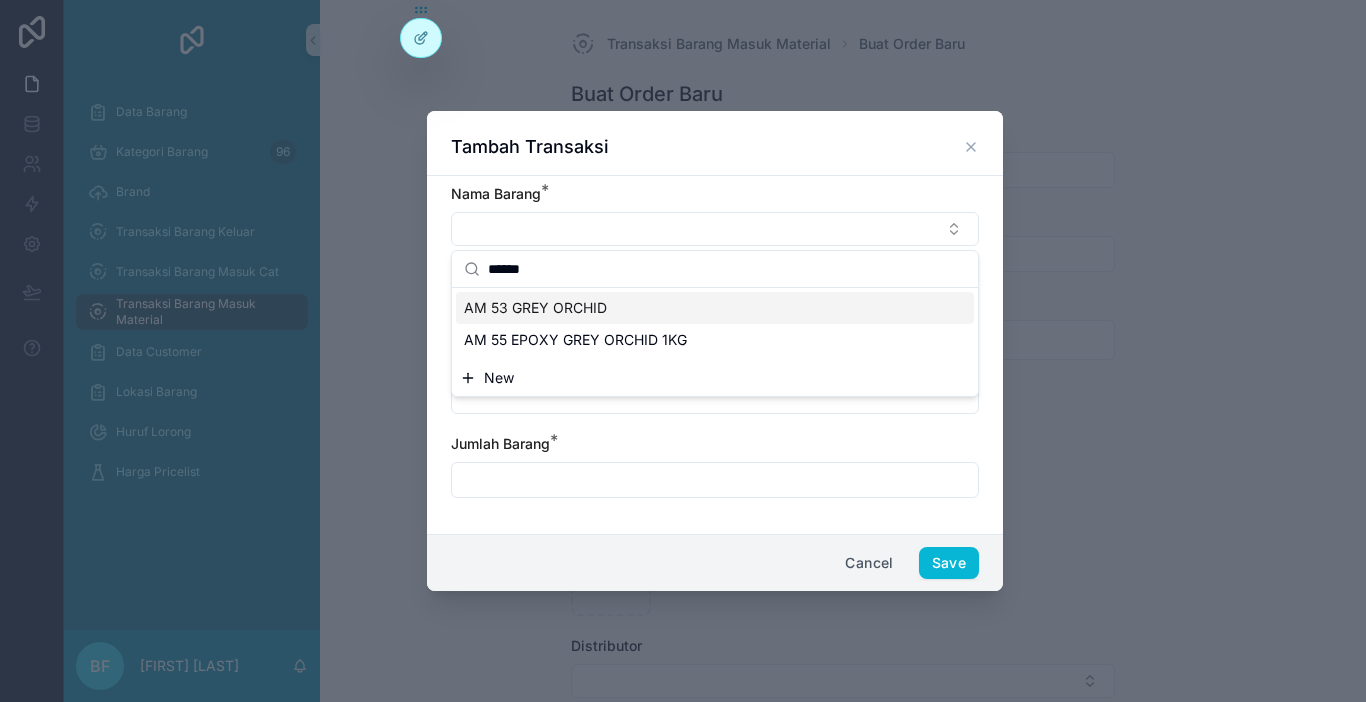 type on "******" 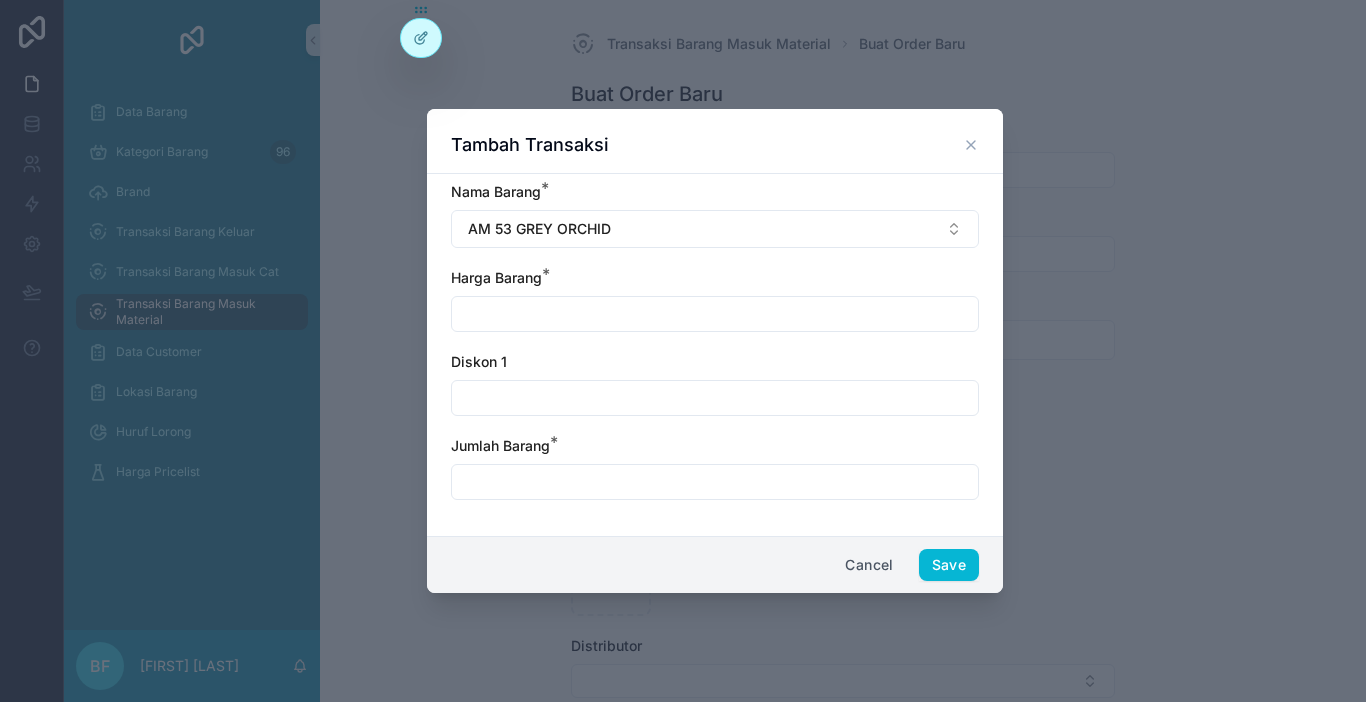 click at bounding box center [715, 314] 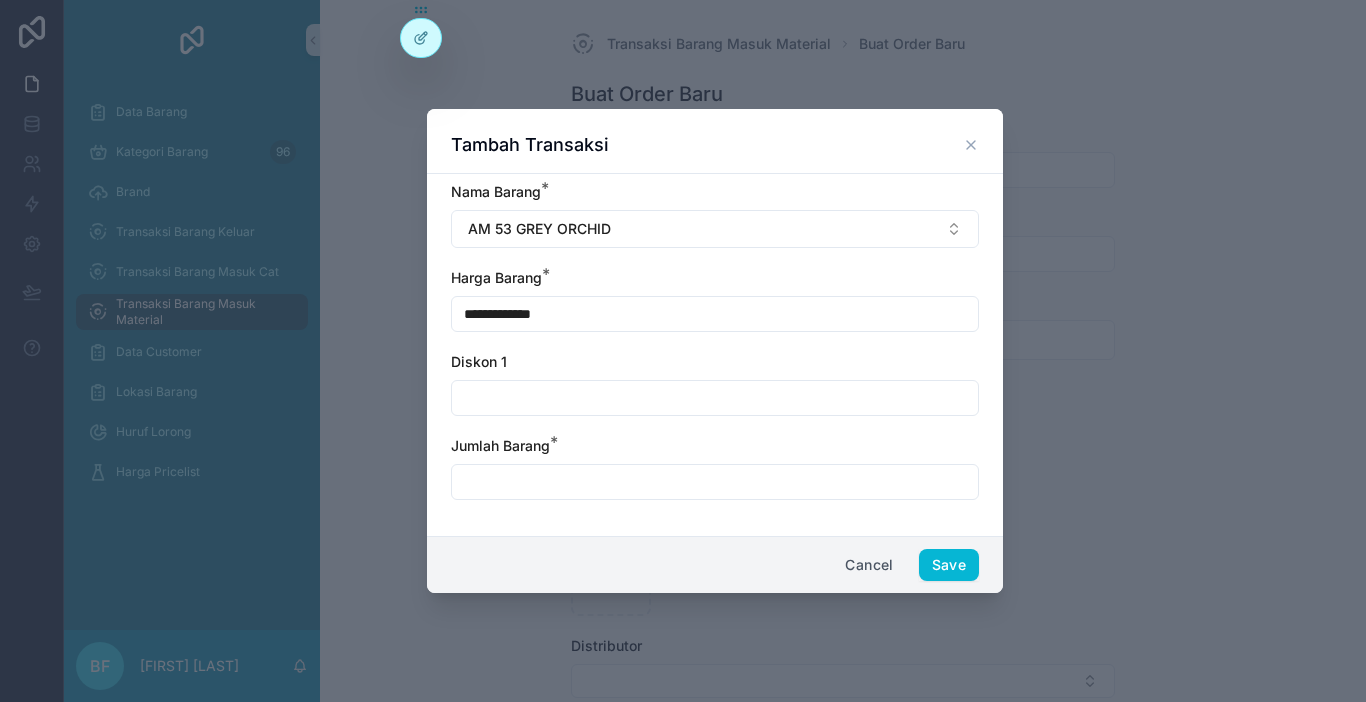 type on "**********" 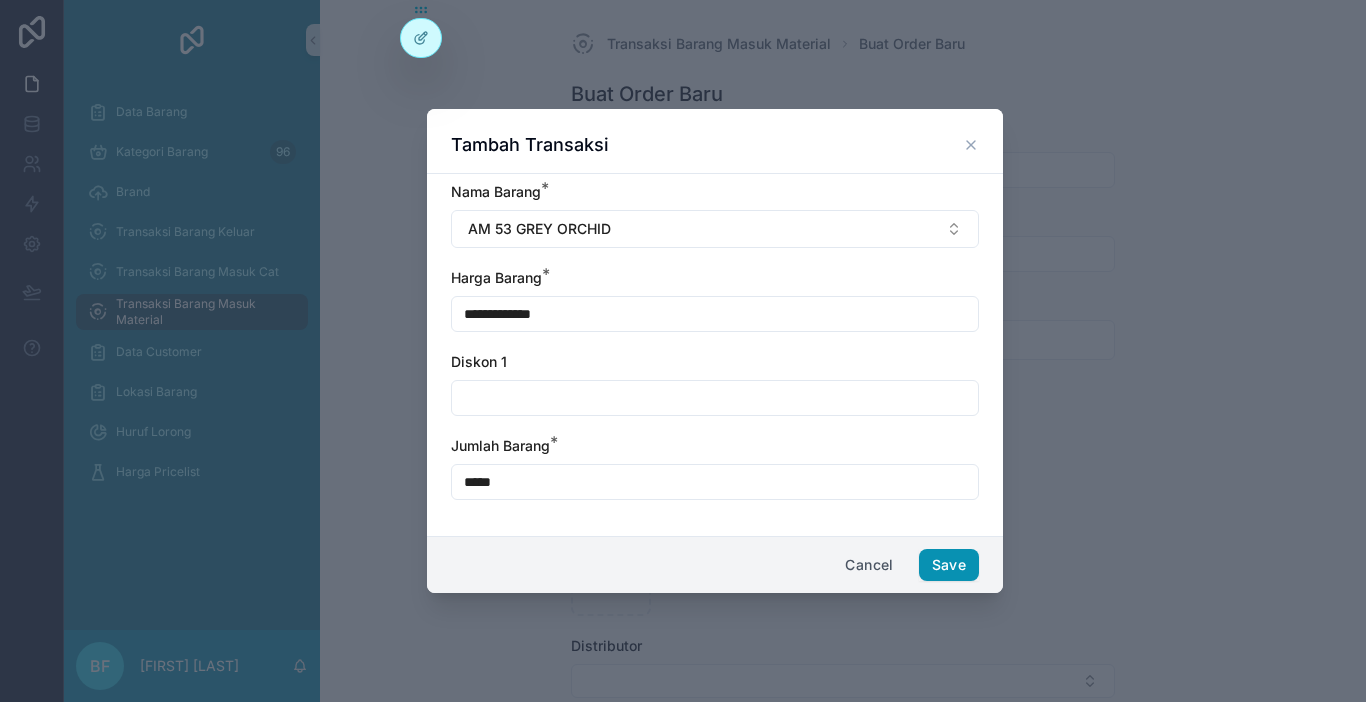 type on "*****" 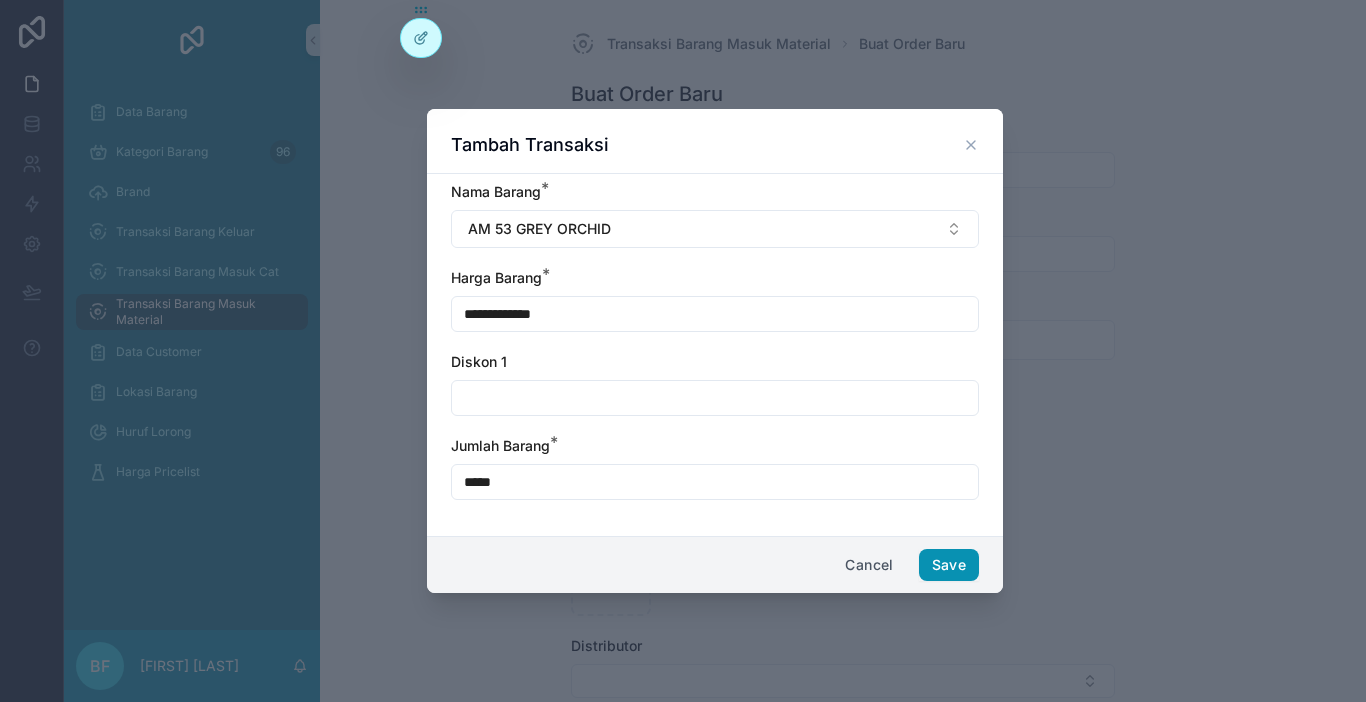 click on "Save" at bounding box center [949, 565] 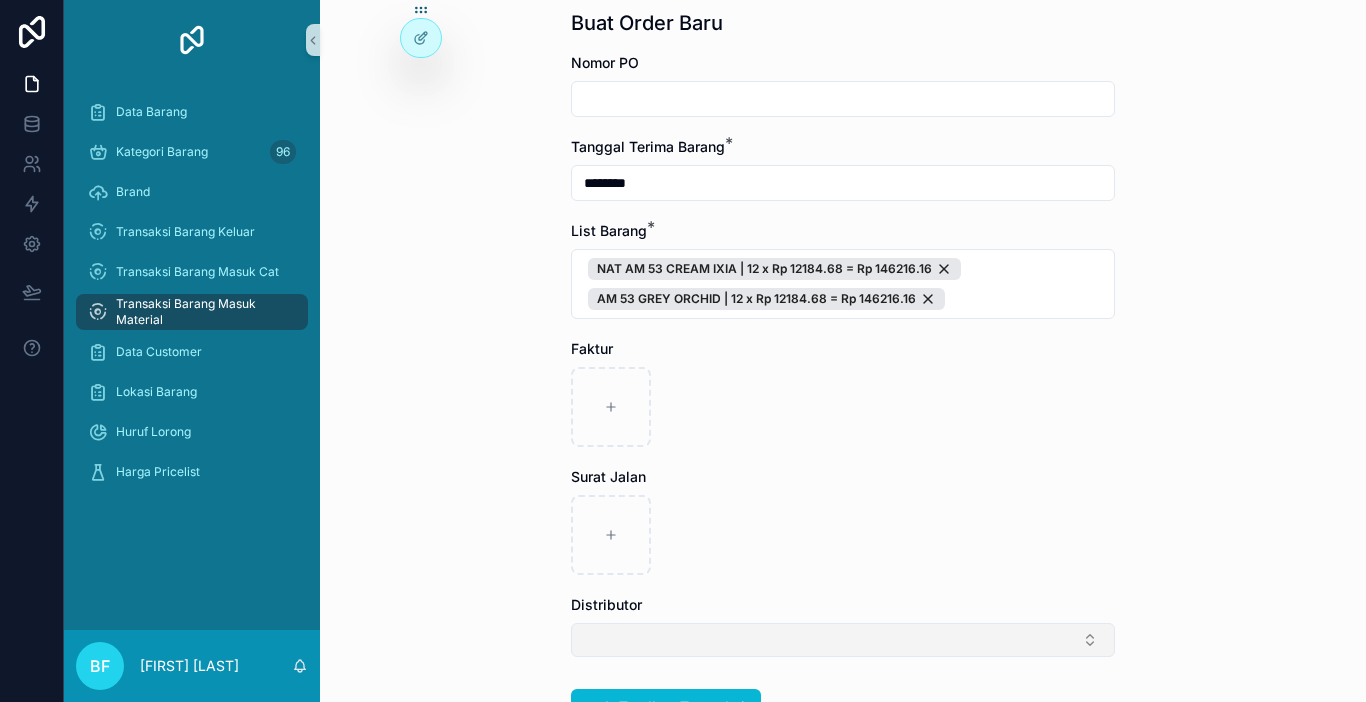scroll, scrollTop: 100, scrollLeft: 0, axis: vertical 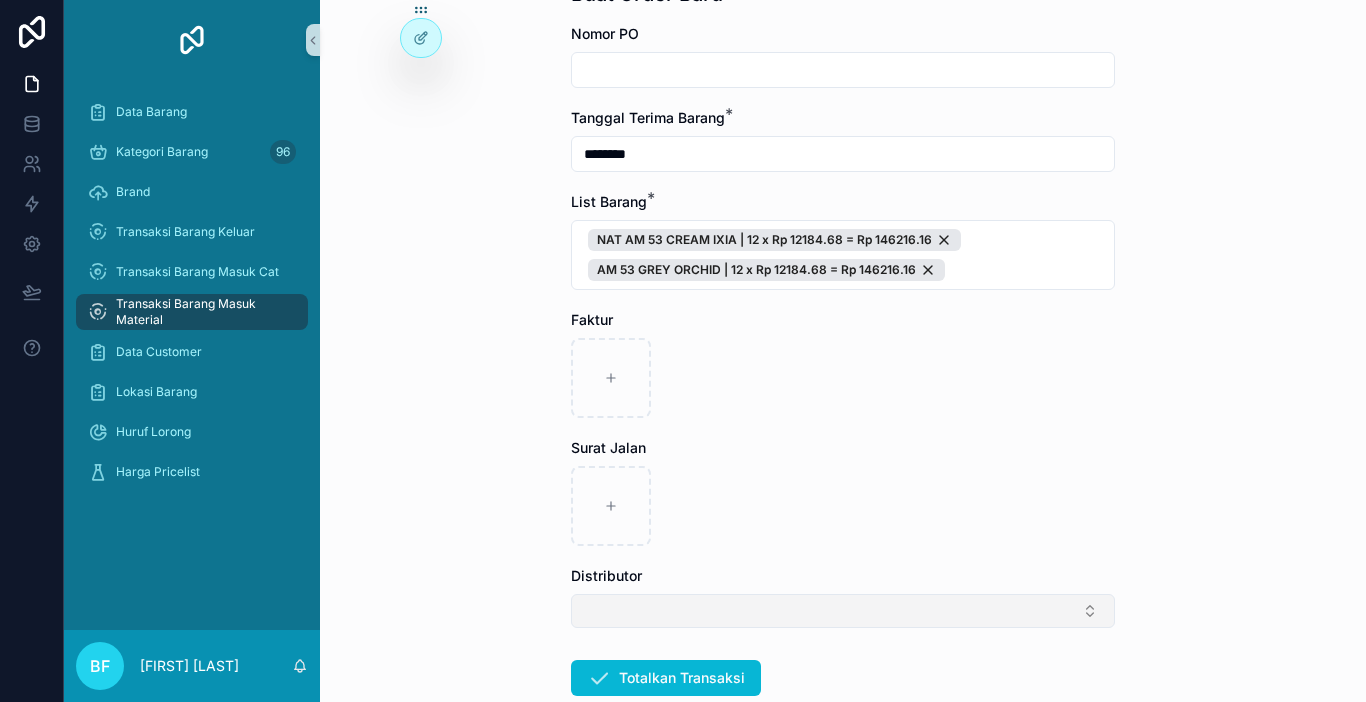 click at bounding box center [843, 611] 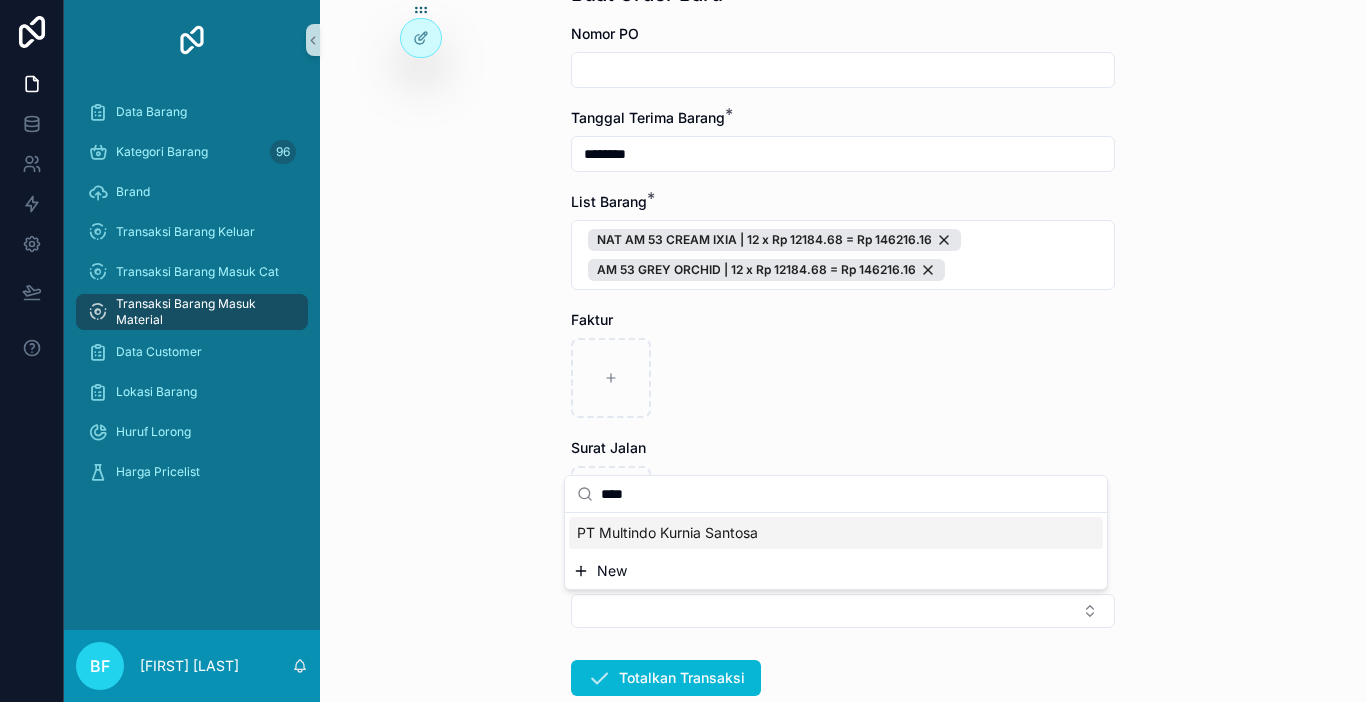 type on "****" 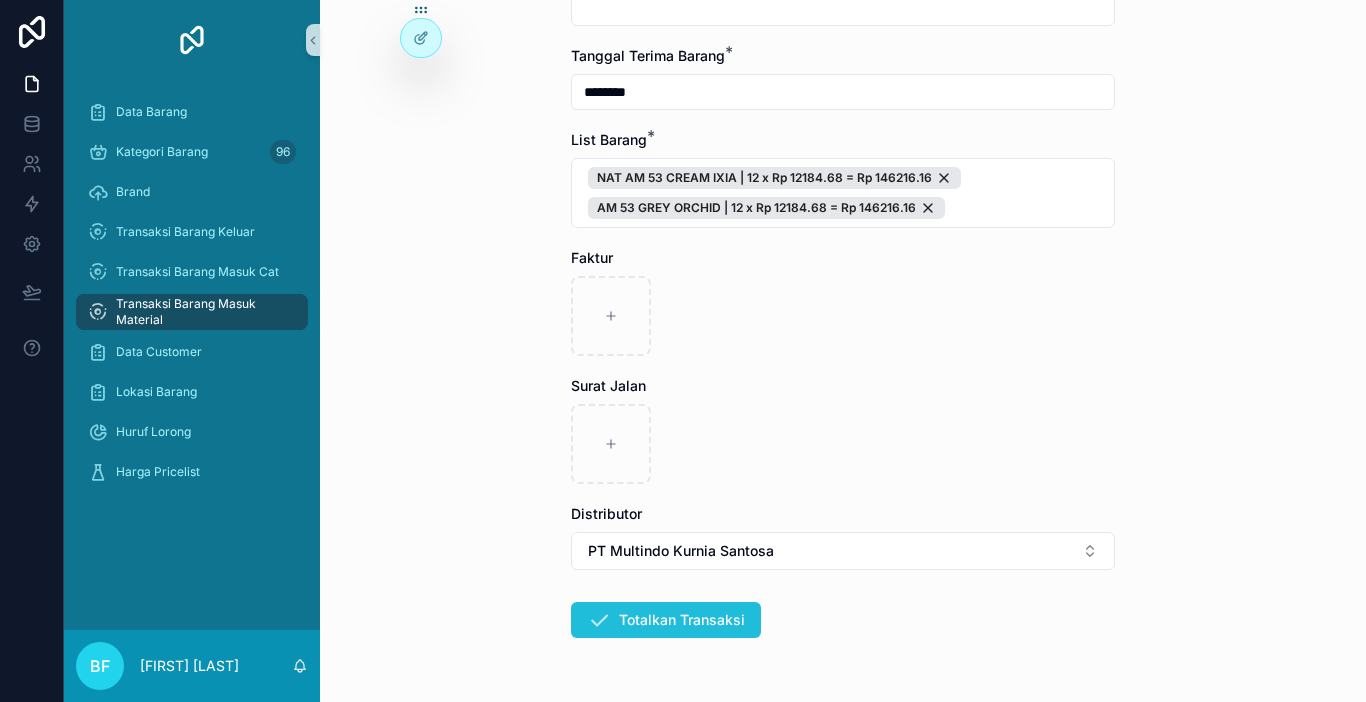 scroll, scrollTop: 226, scrollLeft: 0, axis: vertical 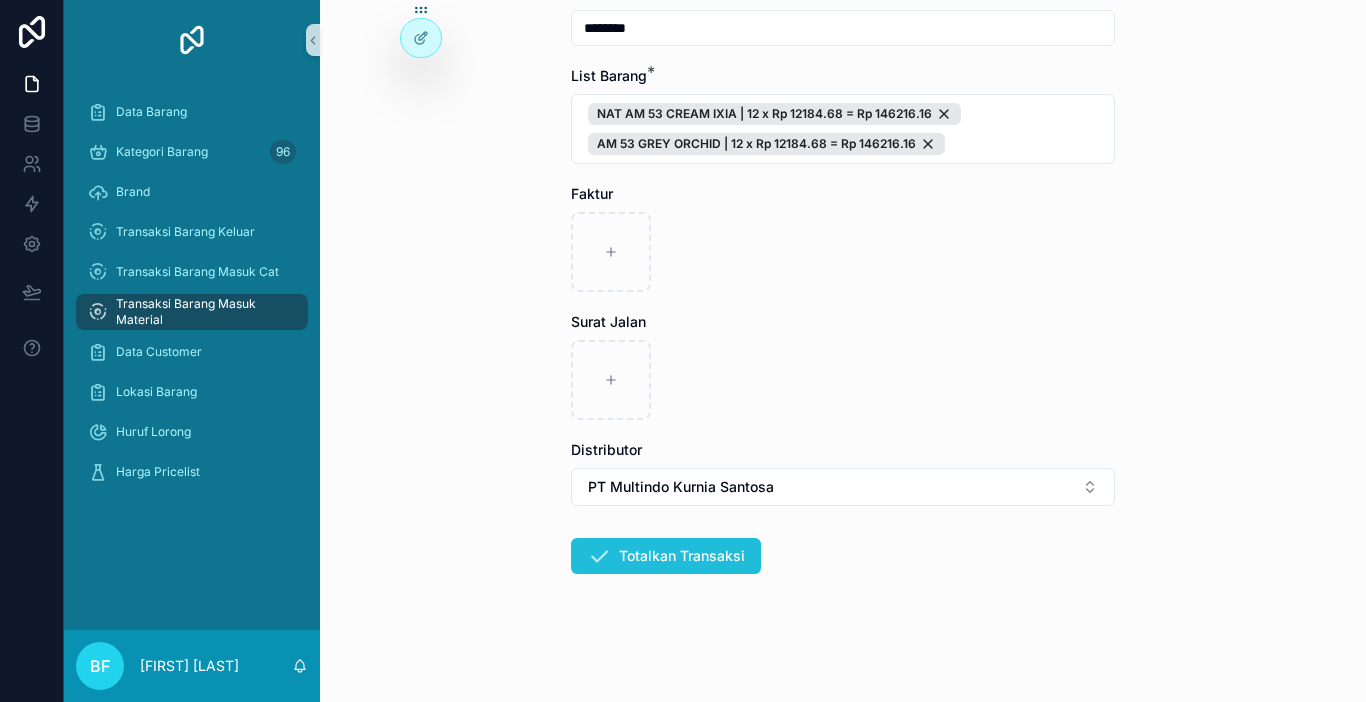 click at bounding box center (599, 556) 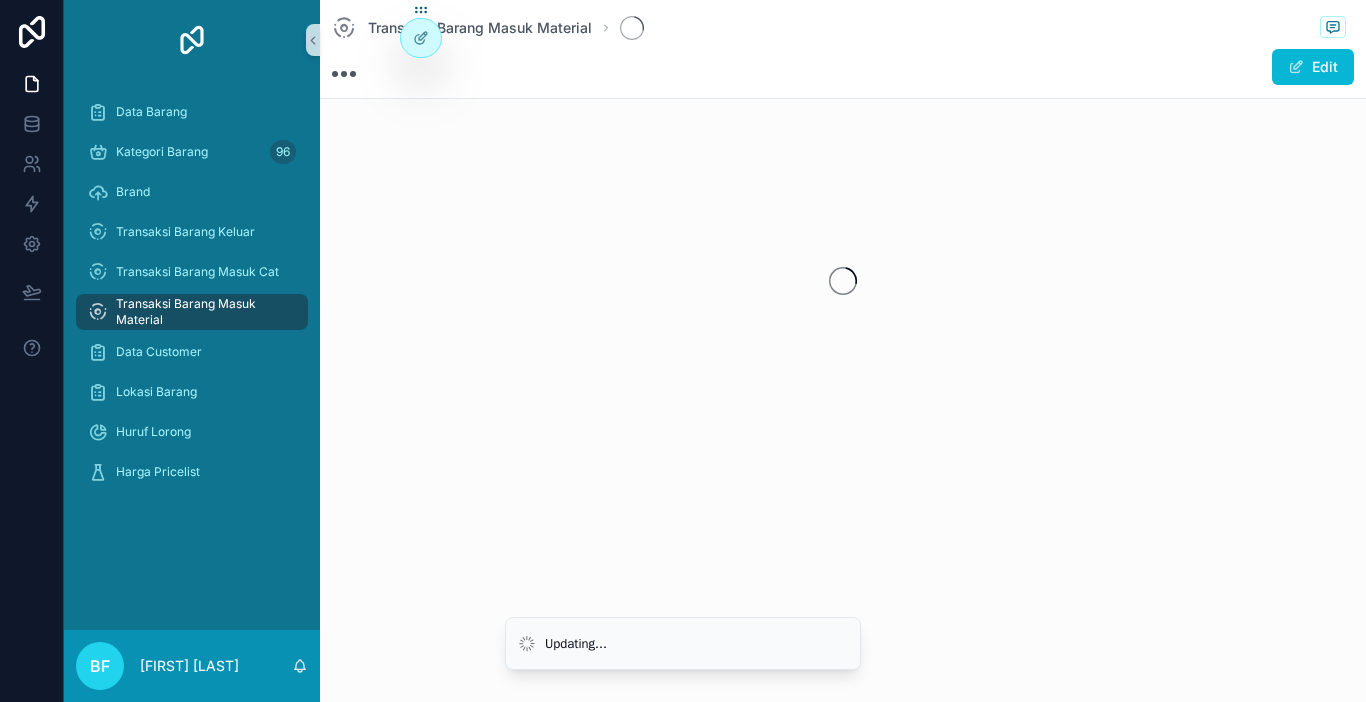 scroll, scrollTop: 0, scrollLeft: 0, axis: both 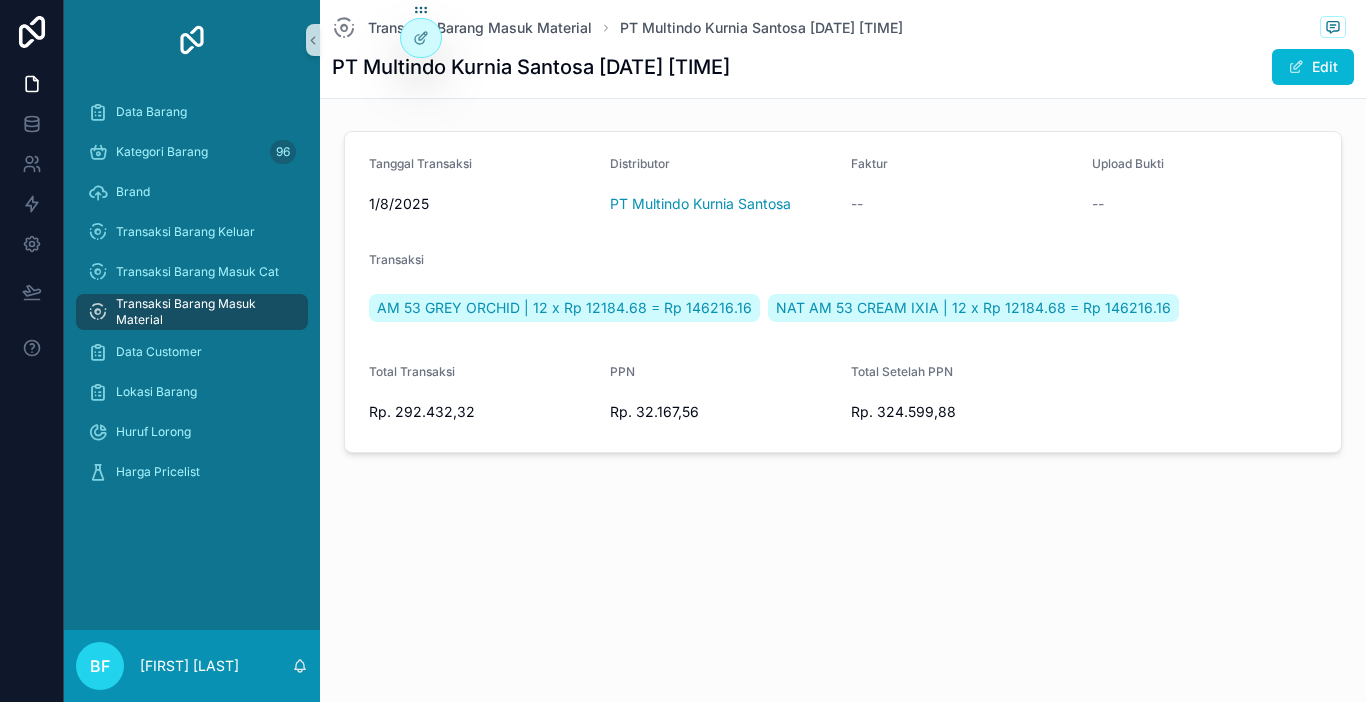 click on "Transaksi Barang Masuk Material" at bounding box center [202, 312] 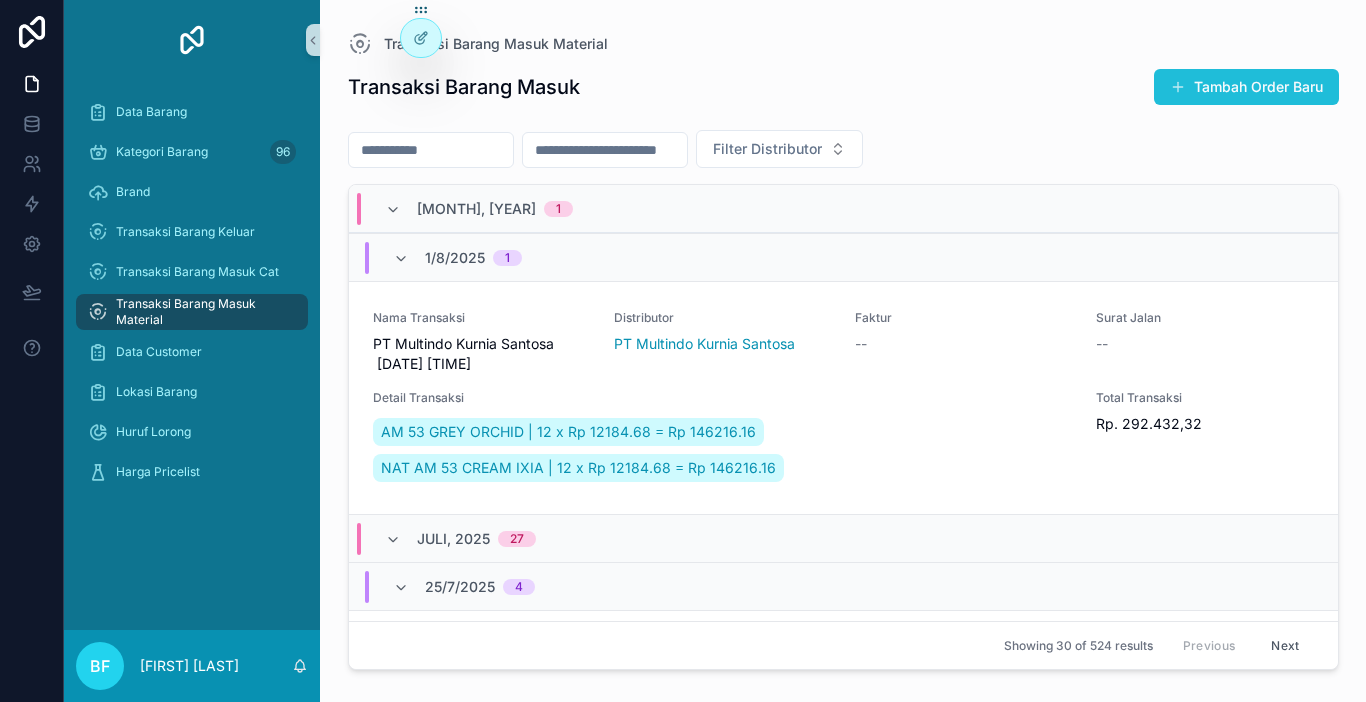 click on "Tambah Order Baru" at bounding box center [1246, 87] 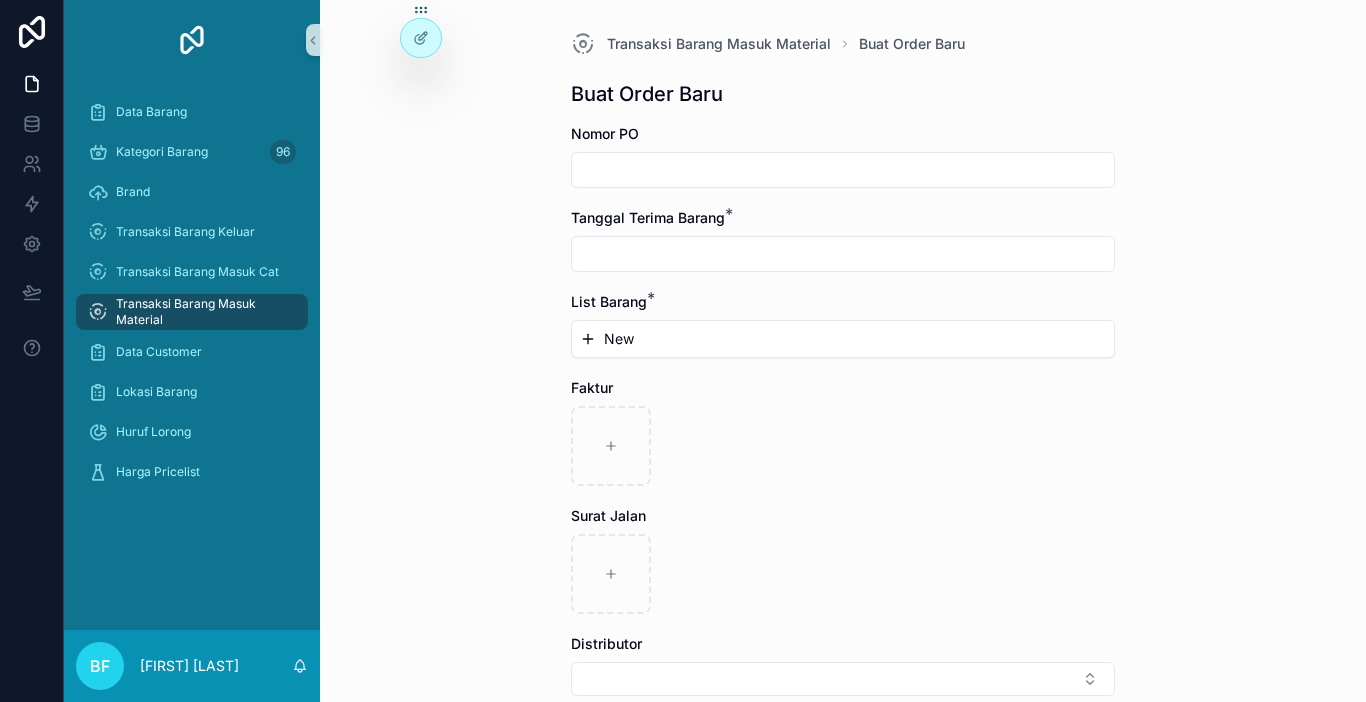 click at bounding box center [843, 254] 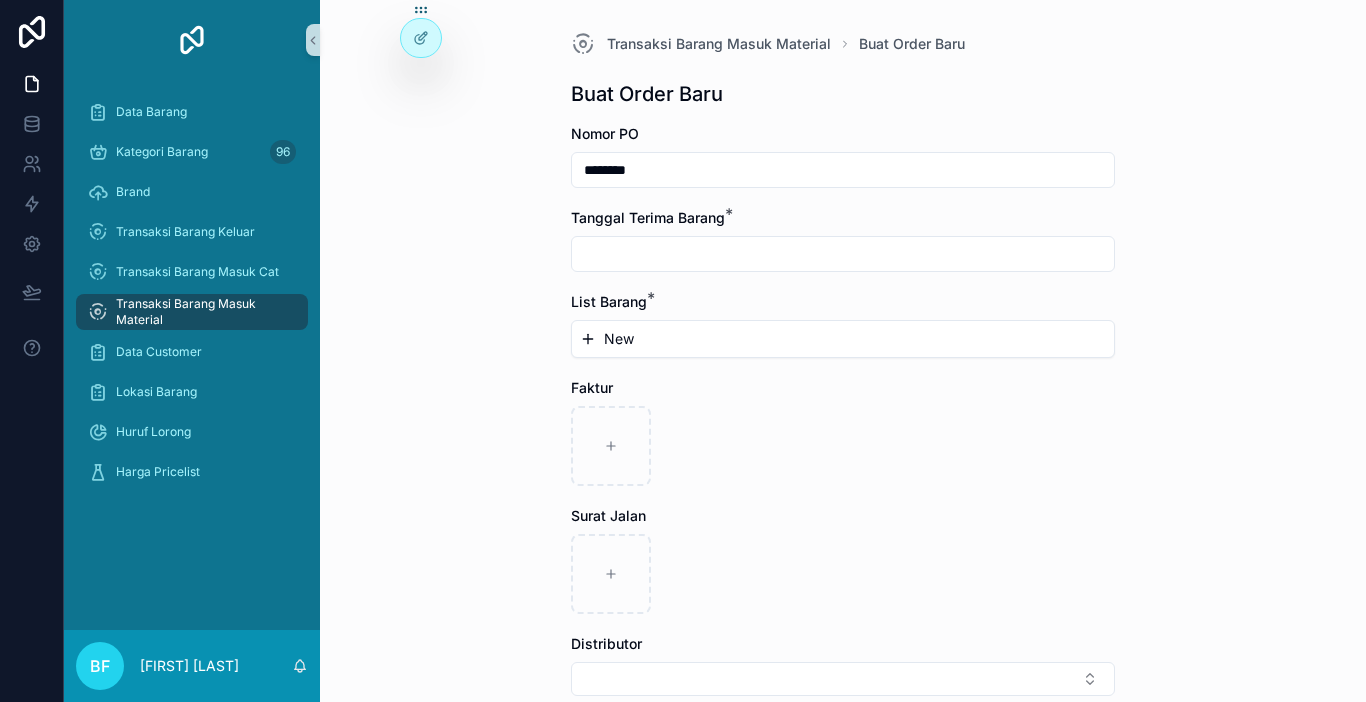 type on "********" 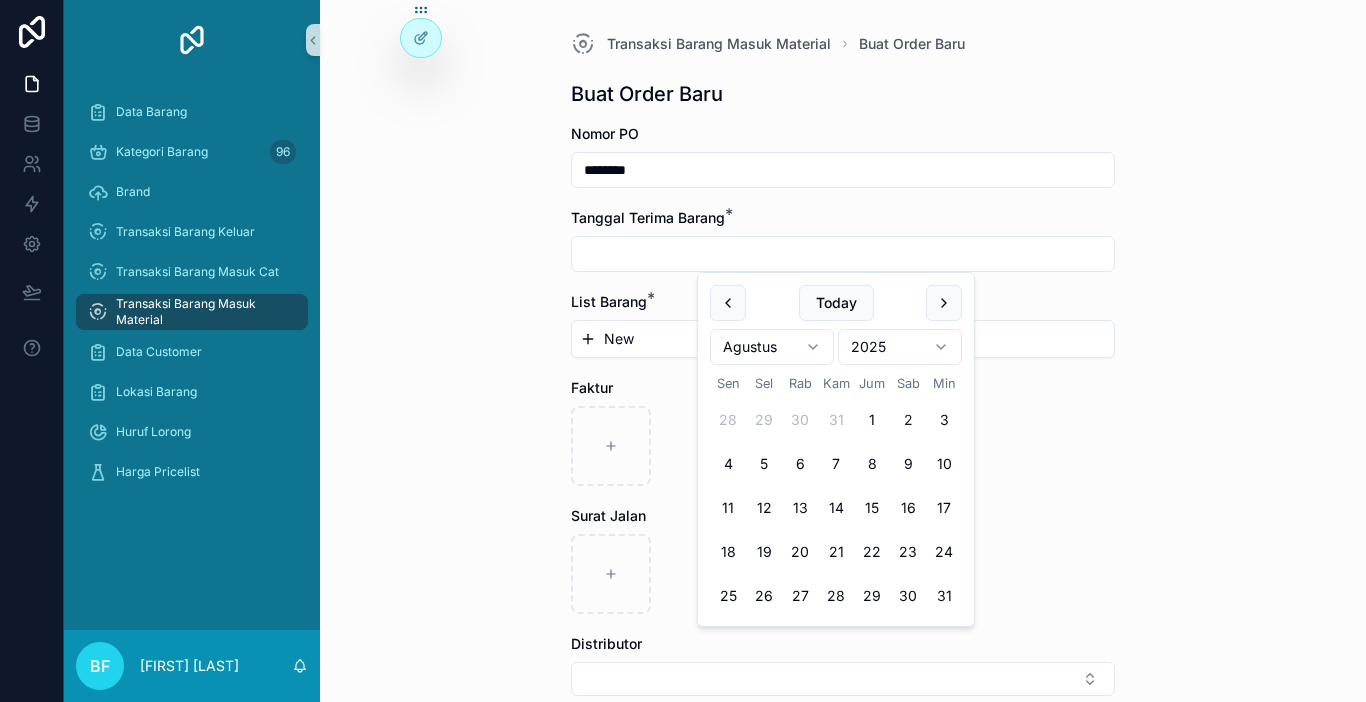 click on "Data Barang Kategori Barang 96 Brand Transaksi Barang Keluar Transaksi Barang Masuk Cat Transaksi Barang Masuk Material Data Customer Lokasi Barang Huruf Lorong Harga Pricelist BF [FIRST] [LAST] Transaksi Barang Masuk Material Buat Order Baru Buat Order Baru Nomor PO ******** Tanggal Terima Barang * List Barang * New Faktur Surat Jalan Distributor Totalkan Transaksi Today Agustus 2025 Sen Sel Rab Kam Jum Sab Min 28 29 30 31 1 2 3 4 5 6 7 8 9 10 11 12 13 14 15 16 17 18 19 20 21 22 23 24 25 26 27 28 29 30 31" at bounding box center (683, 351) 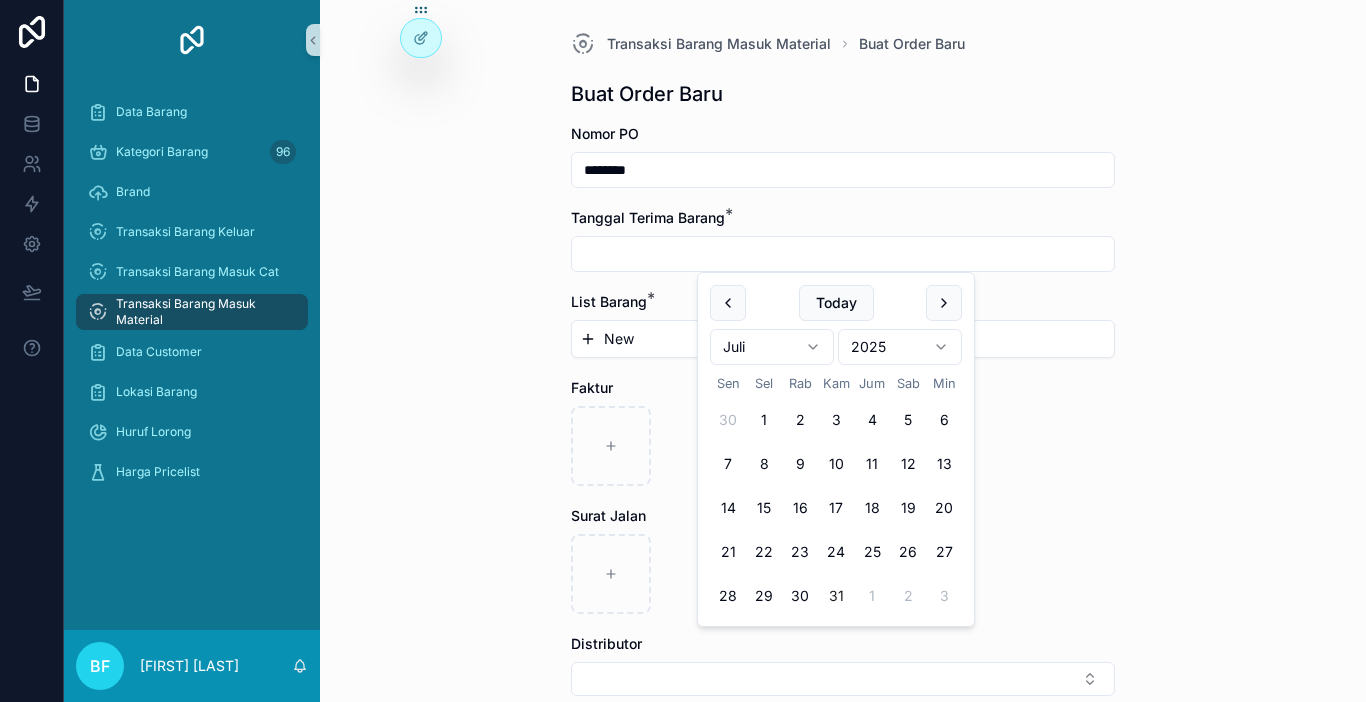 click on "31" at bounding box center [836, 596] 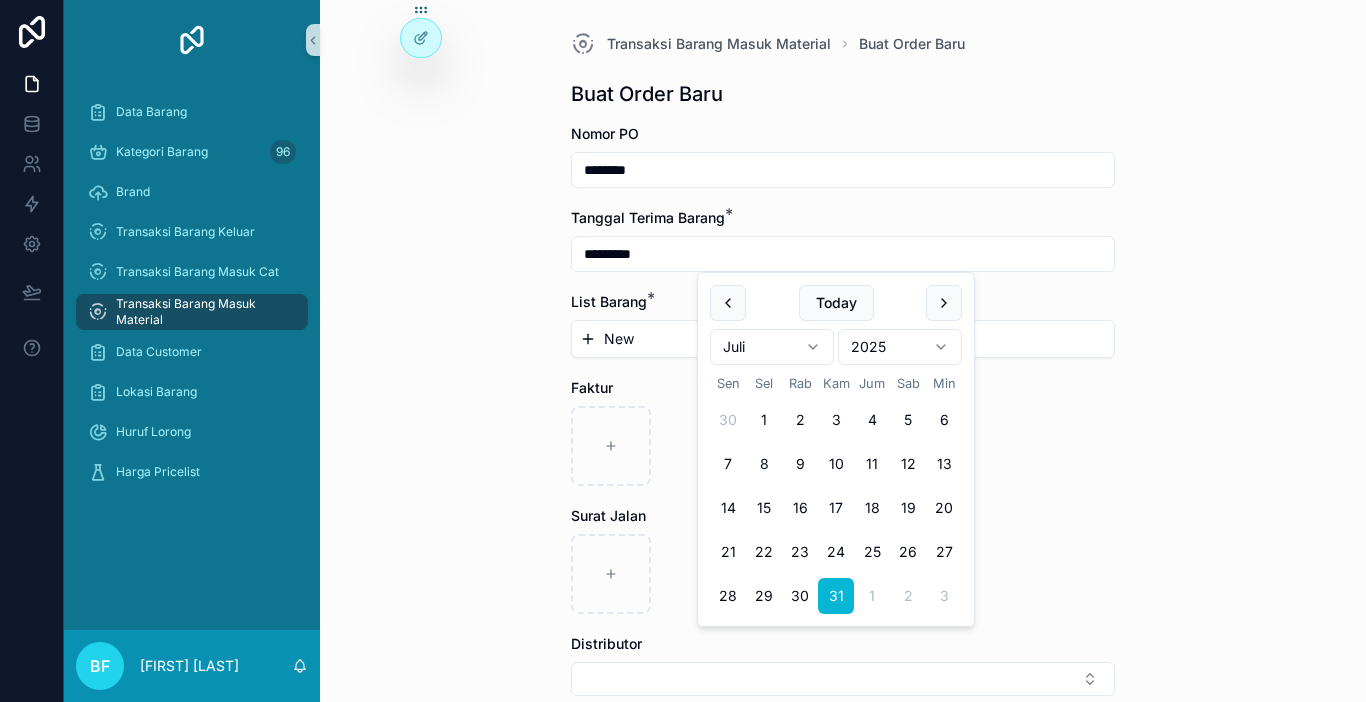 click on "New" at bounding box center [843, 339] 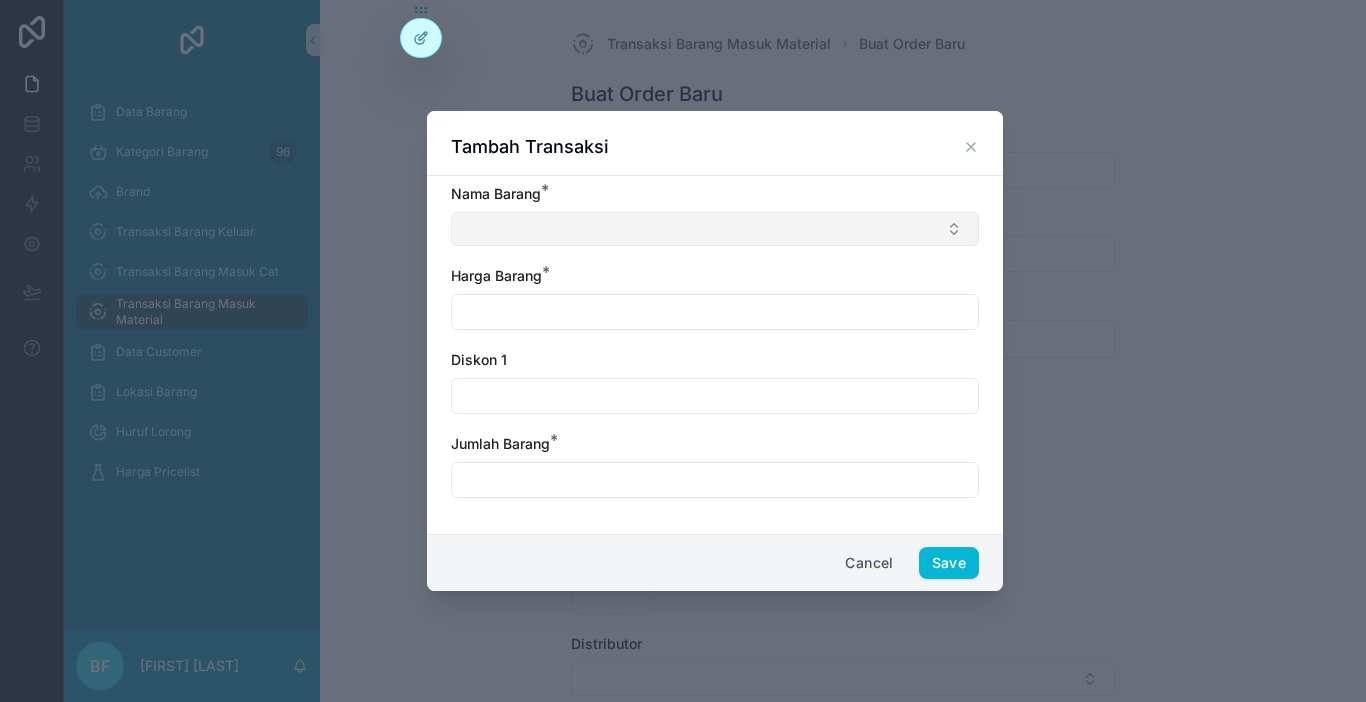 click at bounding box center (715, 229) 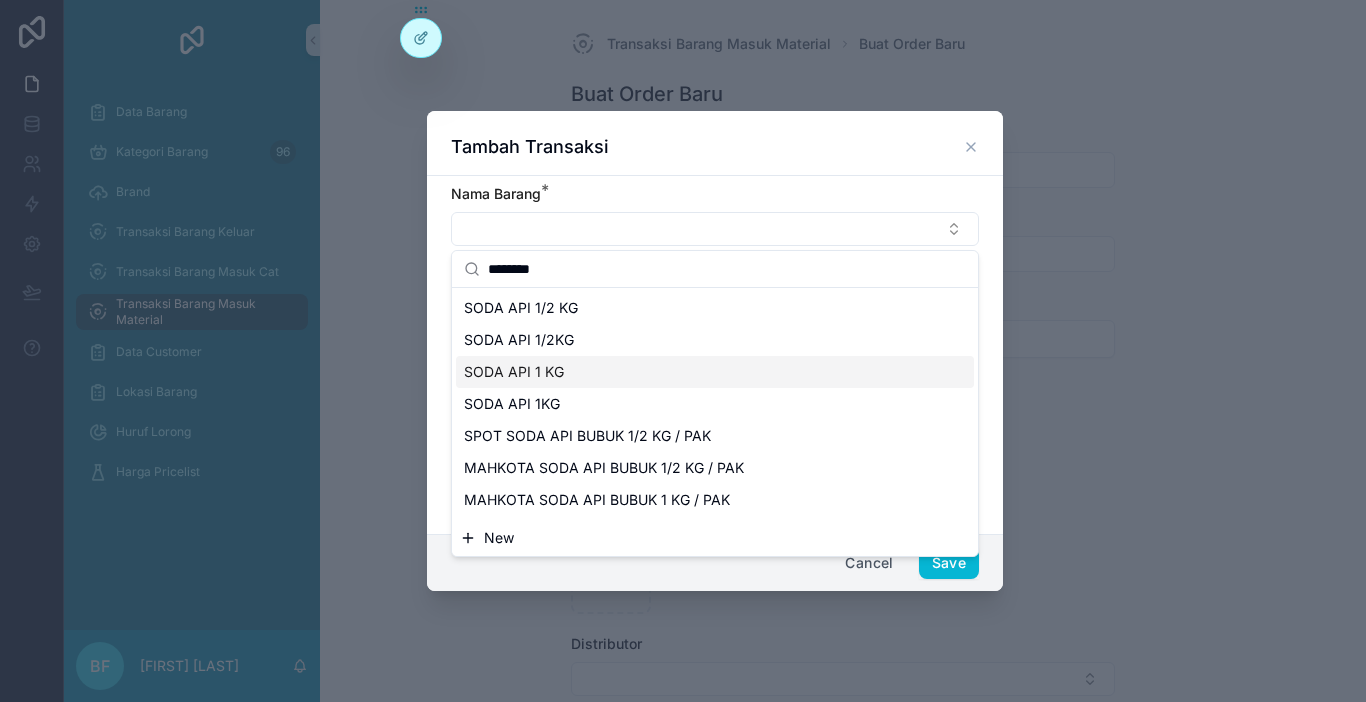 type on "********" 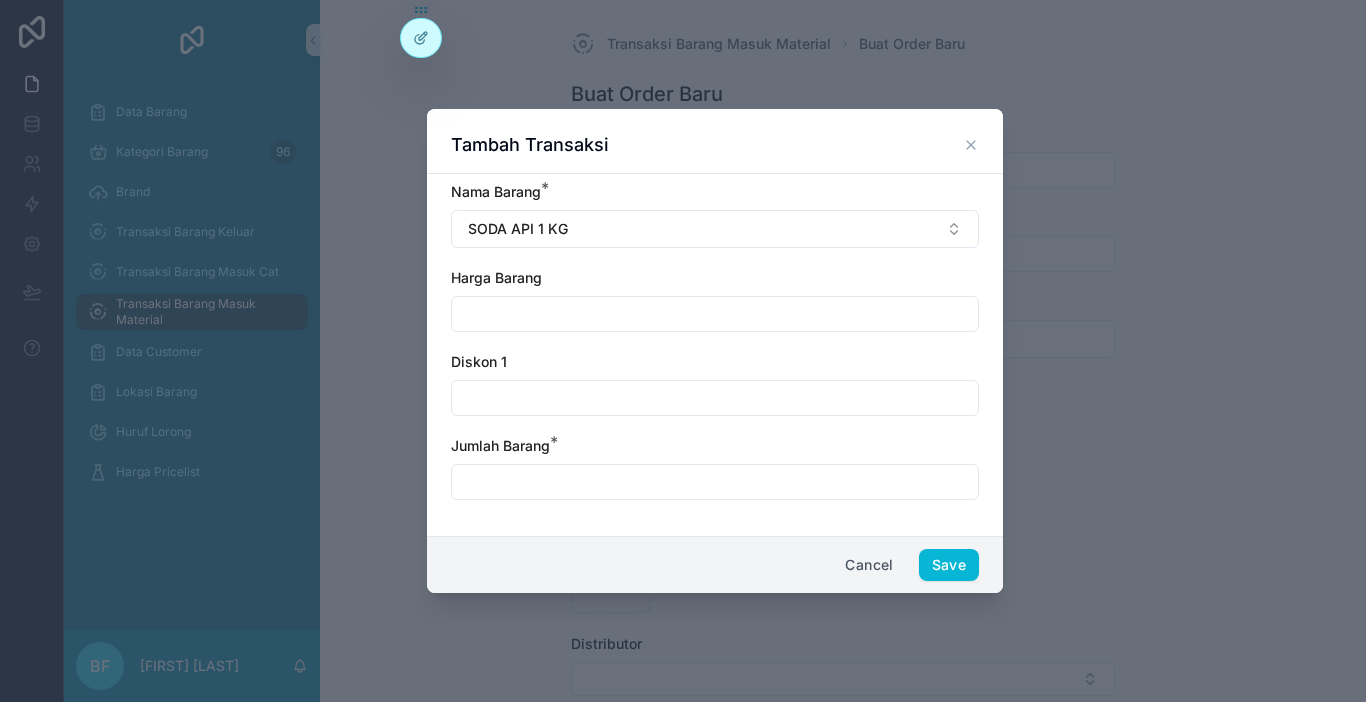 click at bounding box center (715, 314) 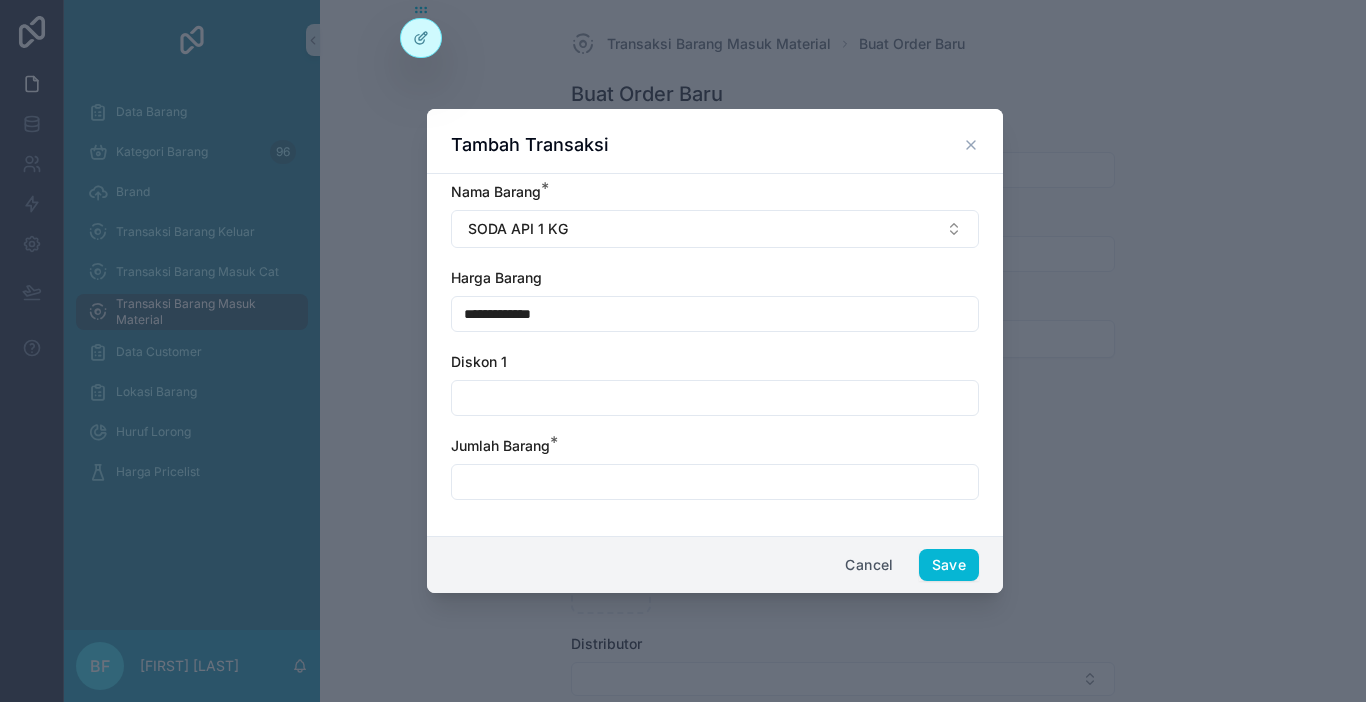 type on "**********" 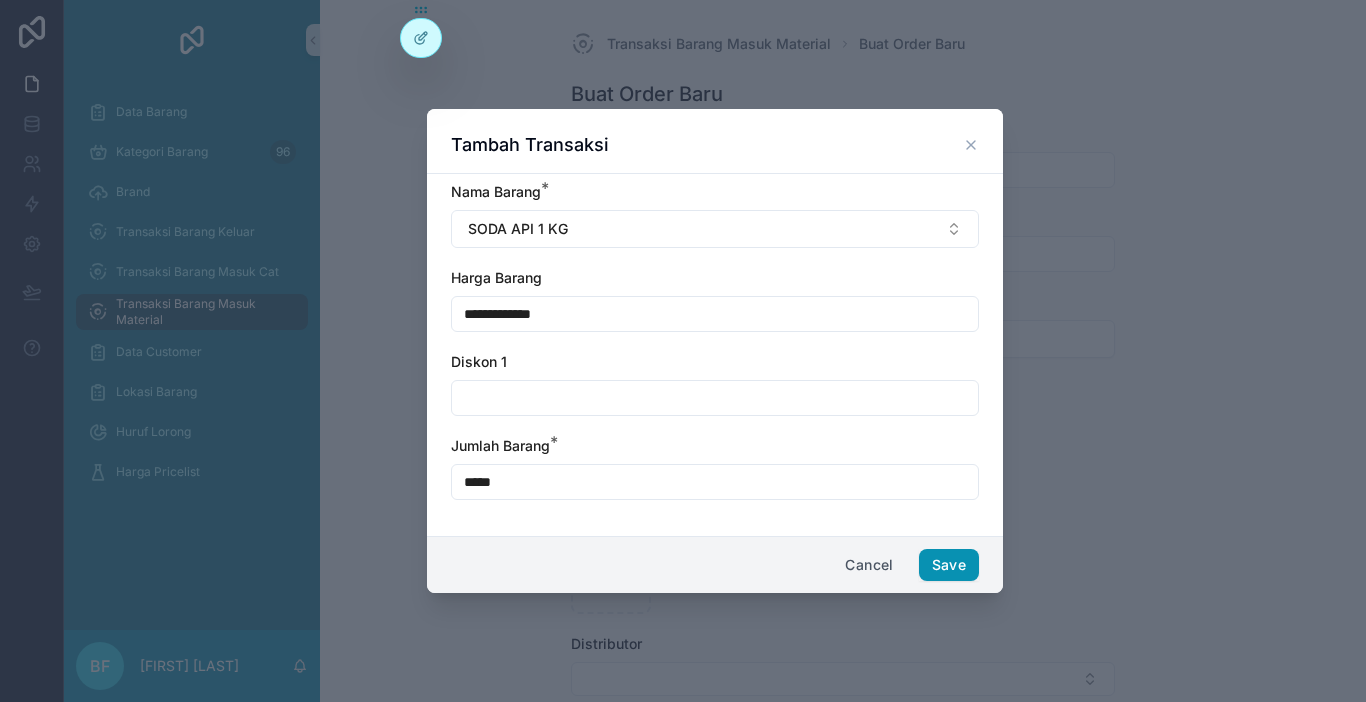 type on "*****" 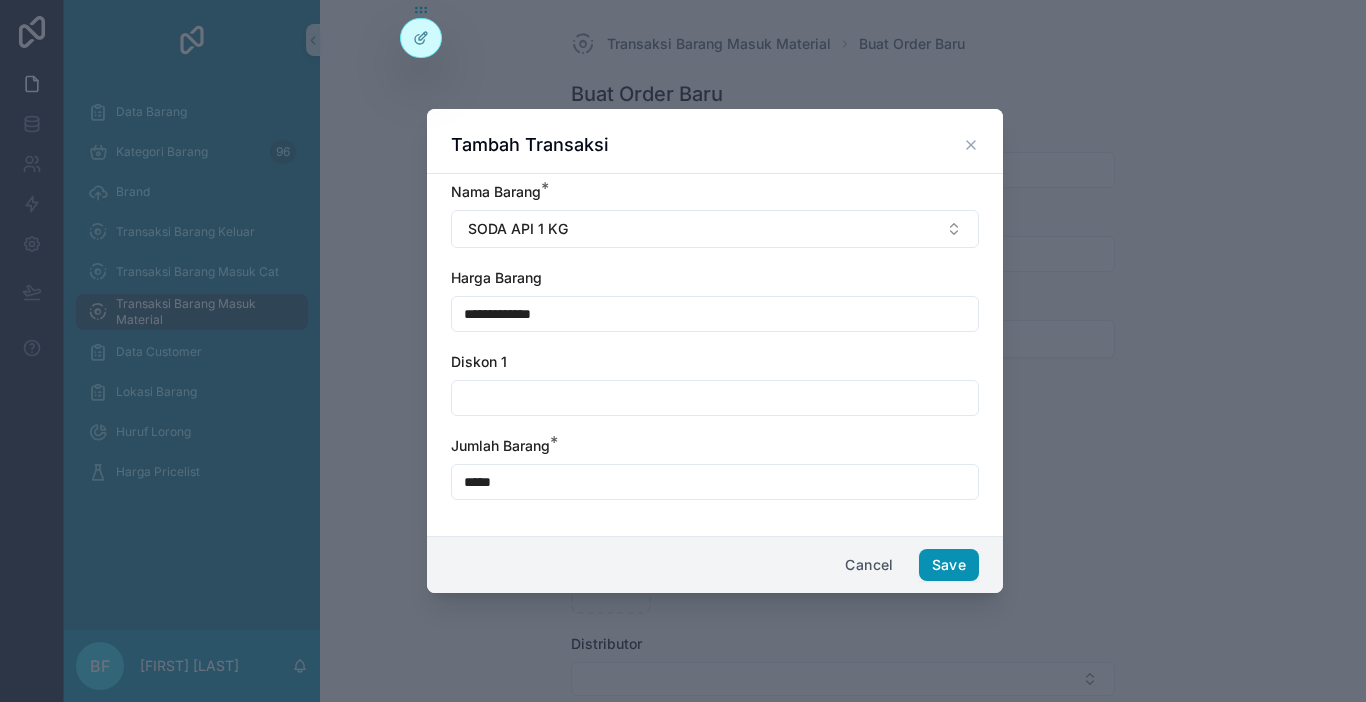 click on "Save" at bounding box center (949, 565) 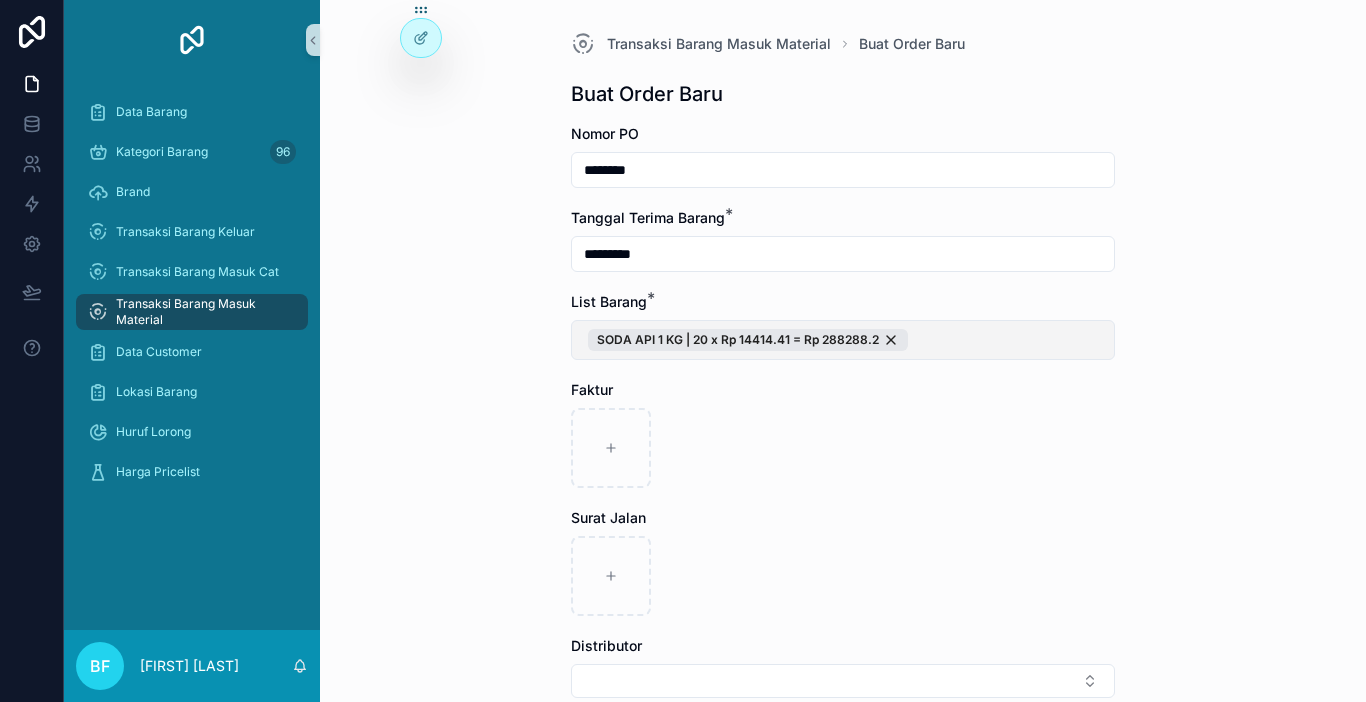 click on "SODA API 1 KG | 20 x Rp 14414.41 = Rp 288288.2" at bounding box center [843, 340] 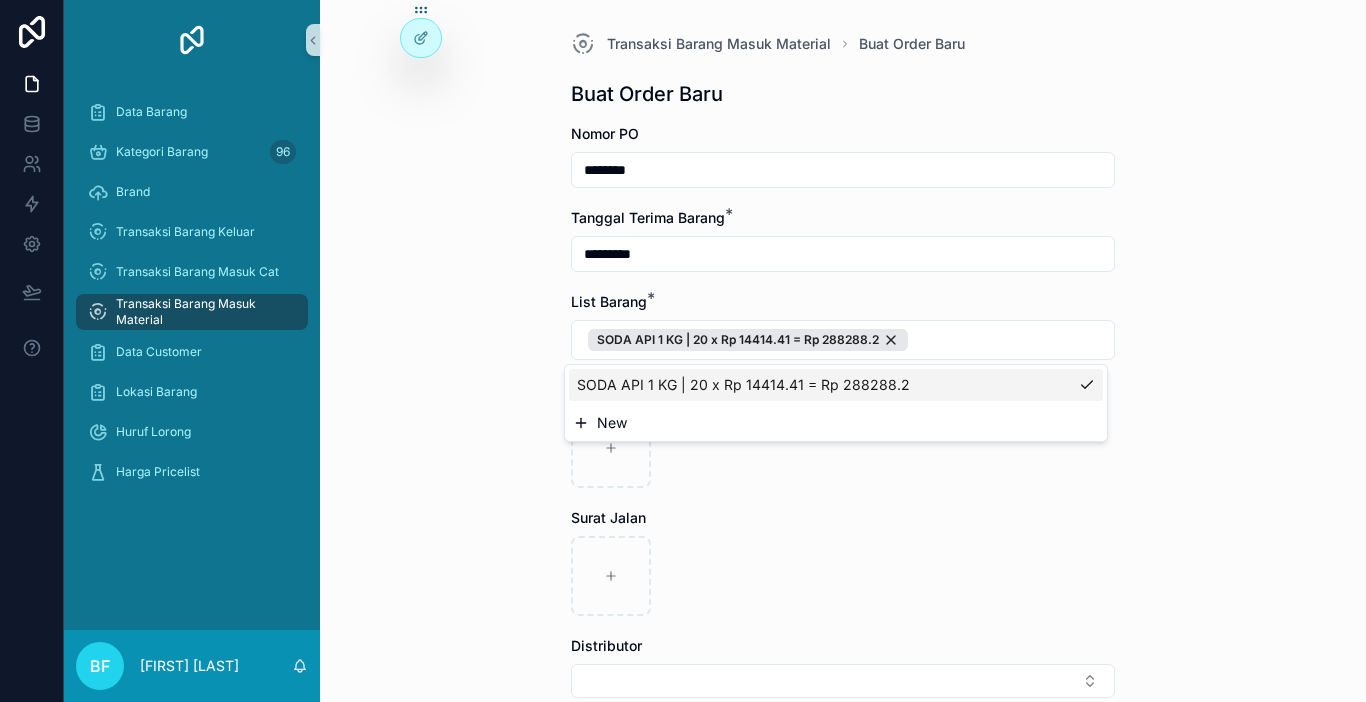 click on "New" at bounding box center [836, 423] 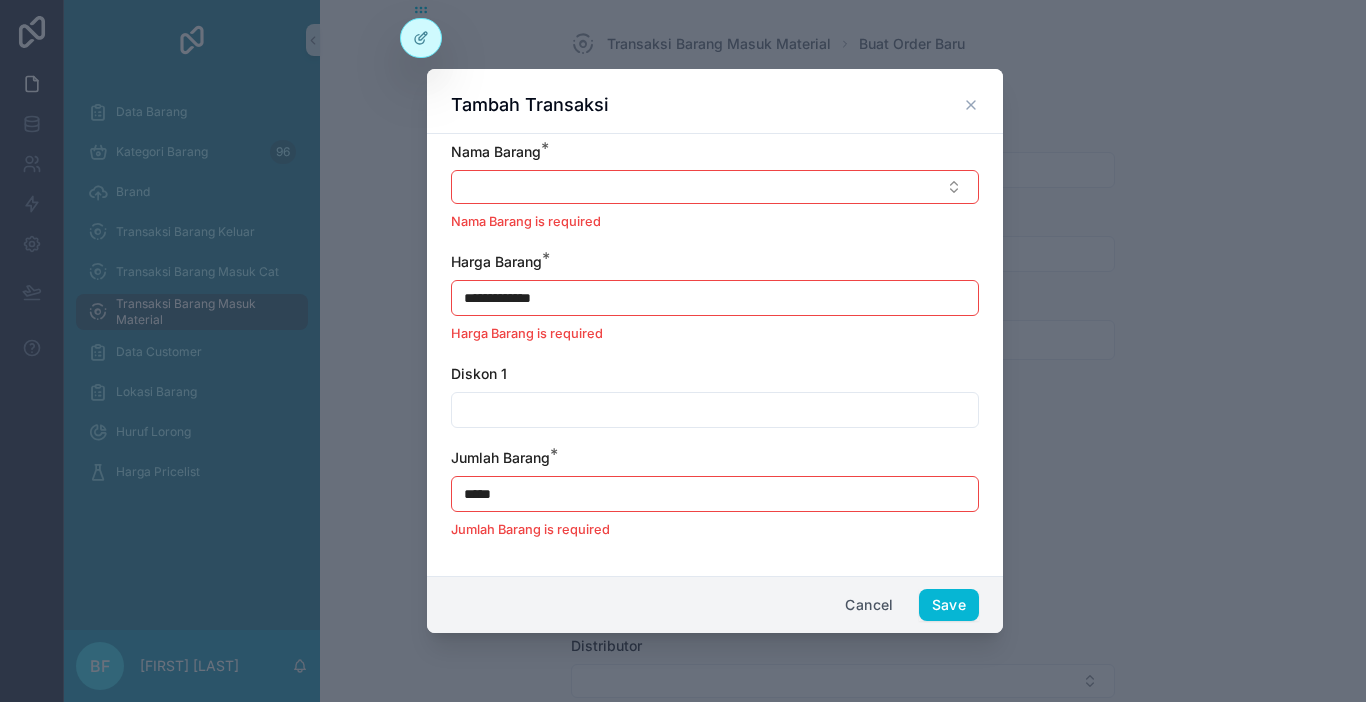 click on "**********" at bounding box center [715, 351] 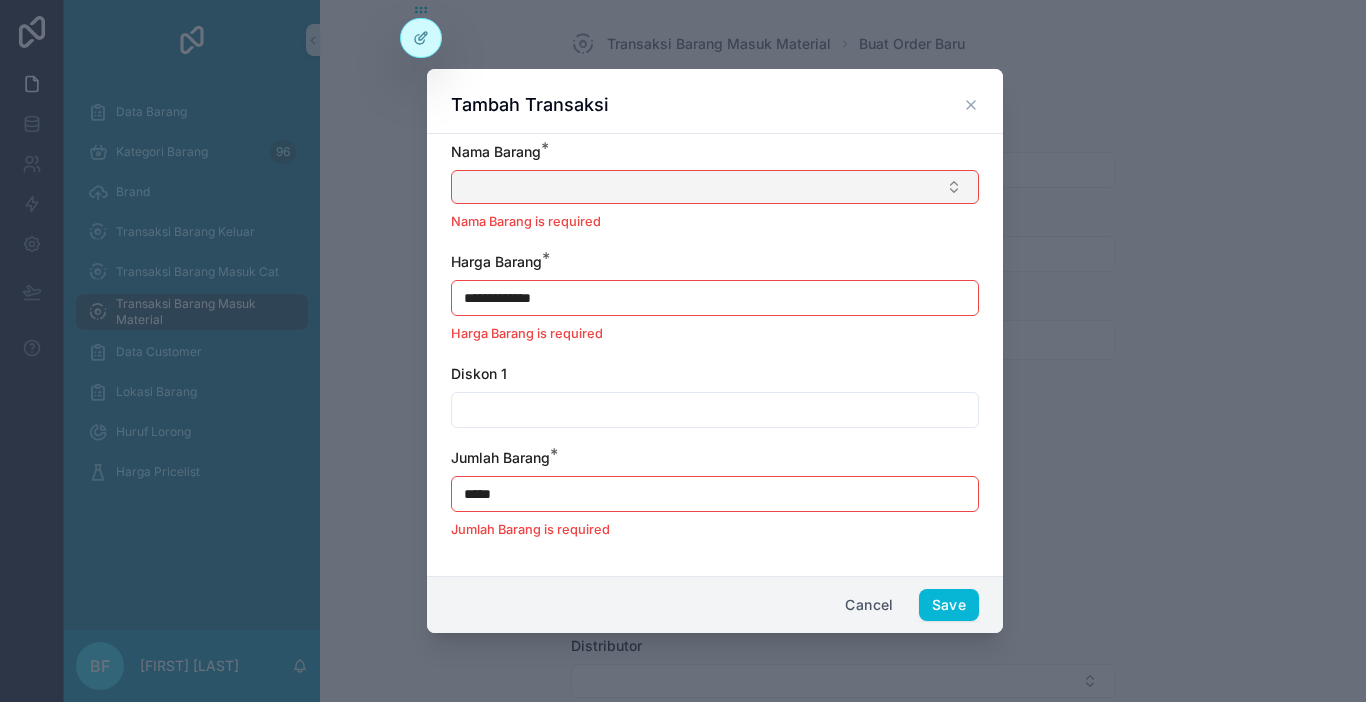 click at bounding box center (715, 187) 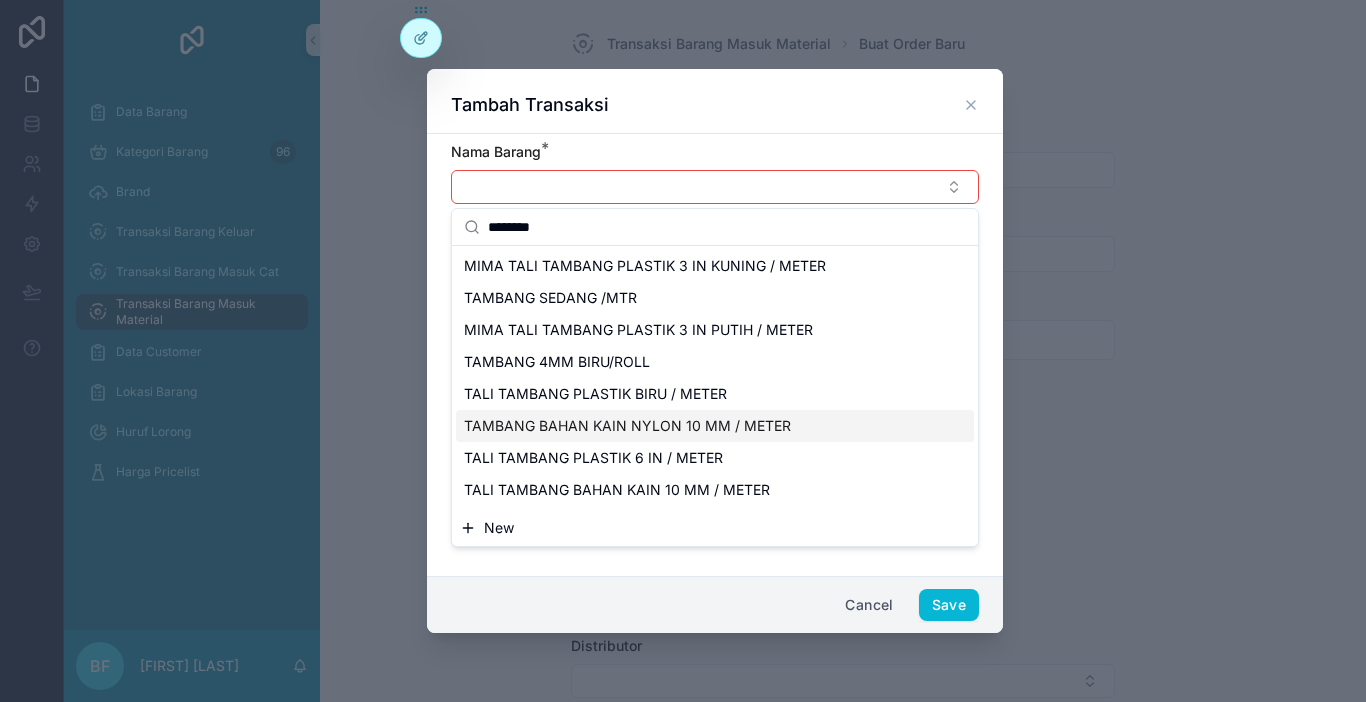 type on "*******" 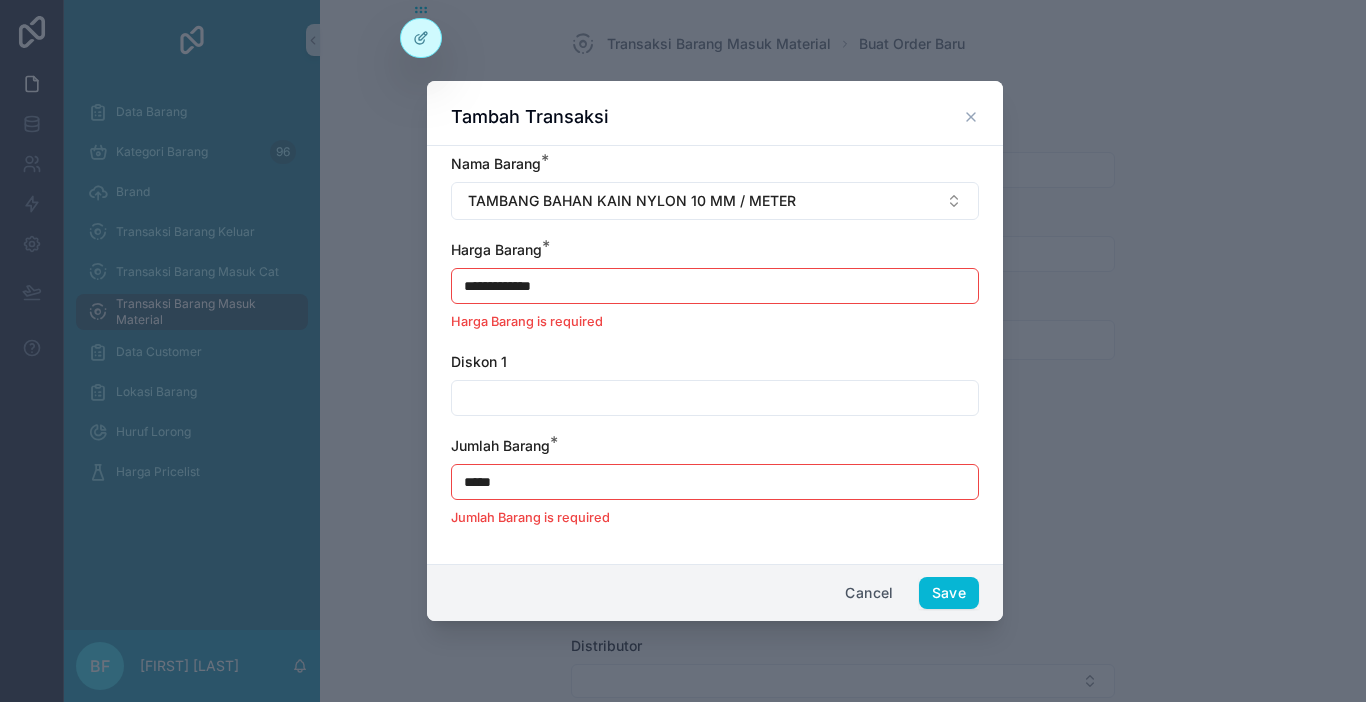click on "**********" at bounding box center [715, 286] 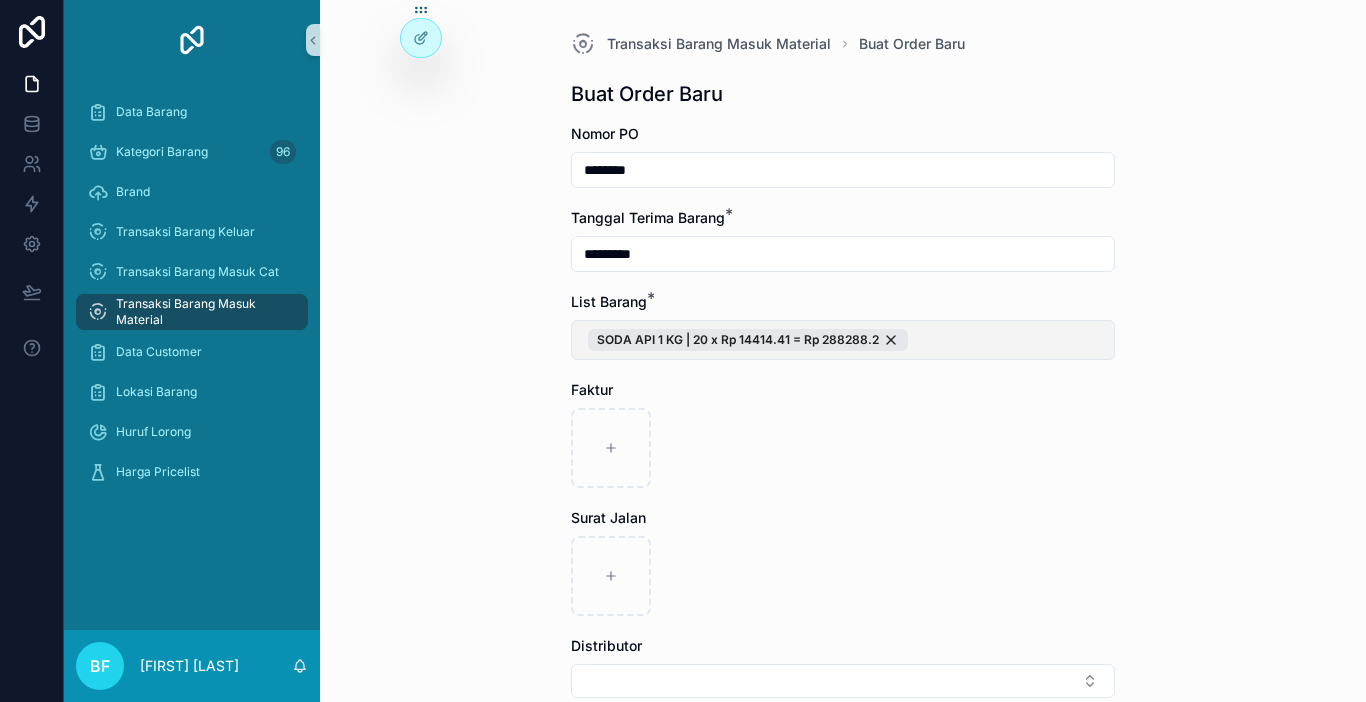click on "SODA API 1 KG | 20 x Rp 14414.41 = Rp 288288.2" at bounding box center [843, 340] 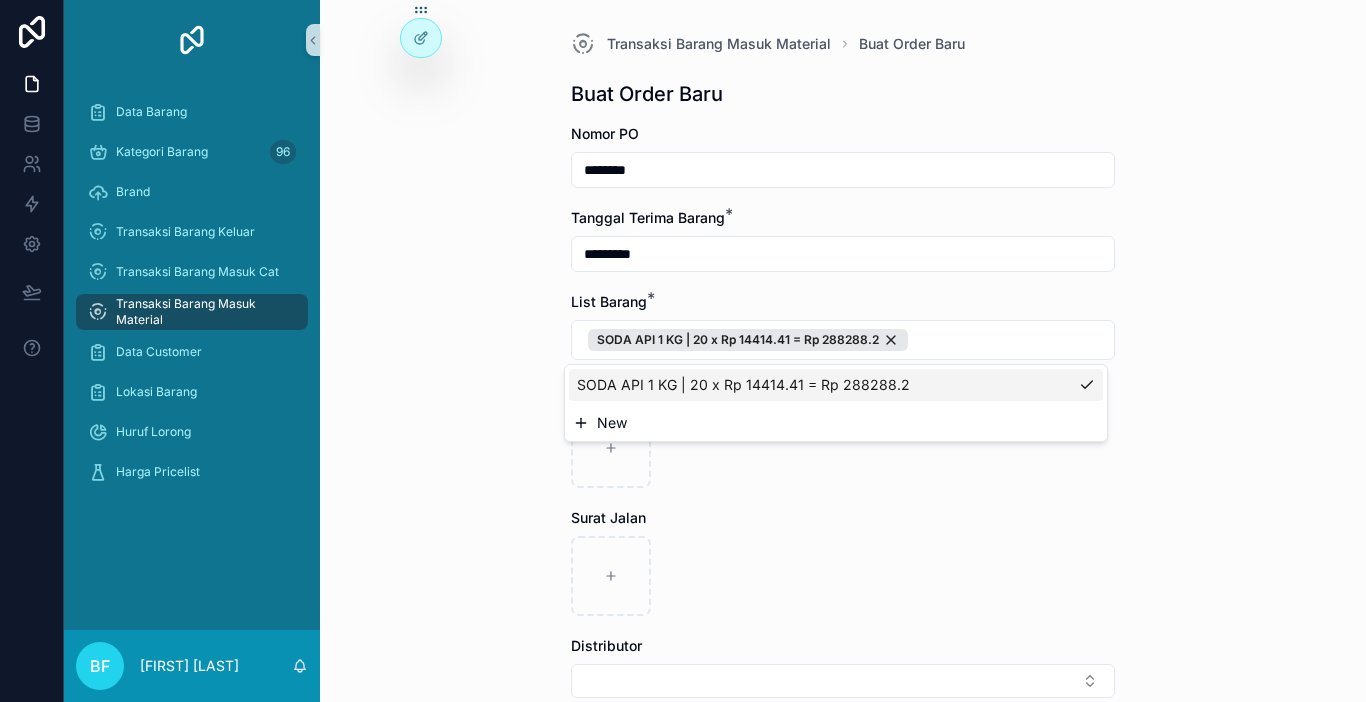 click on "New" at bounding box center (836, 423) 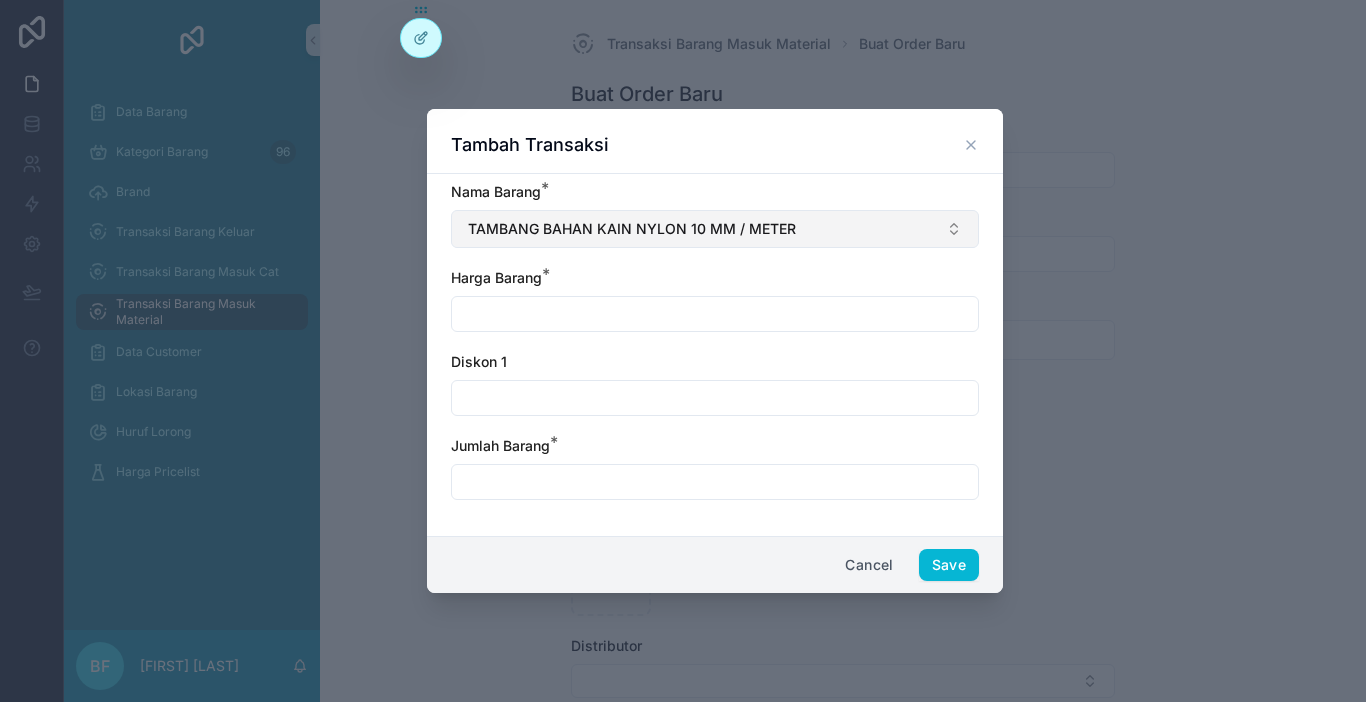 click on "TAMBANG BAHAN KAIN NYLON 10 MM  / METER" at bounding box center [632, 229] 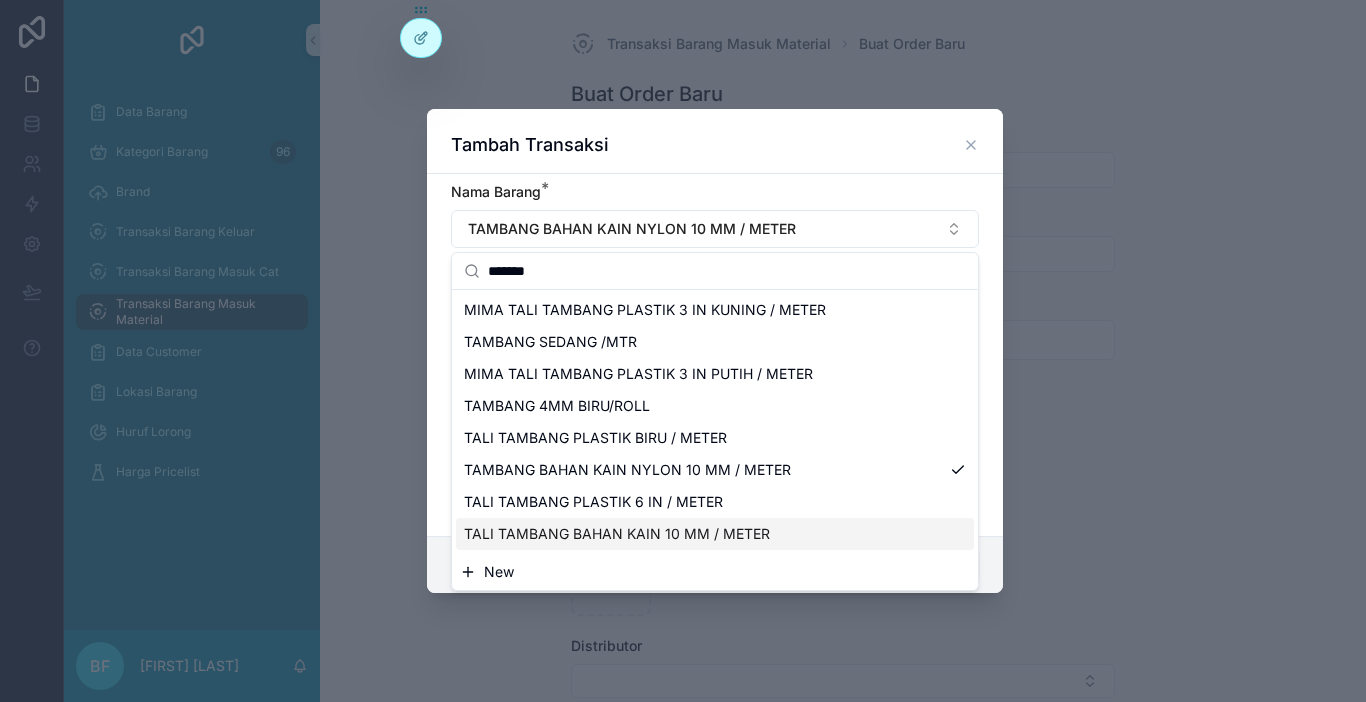 type on "*******" 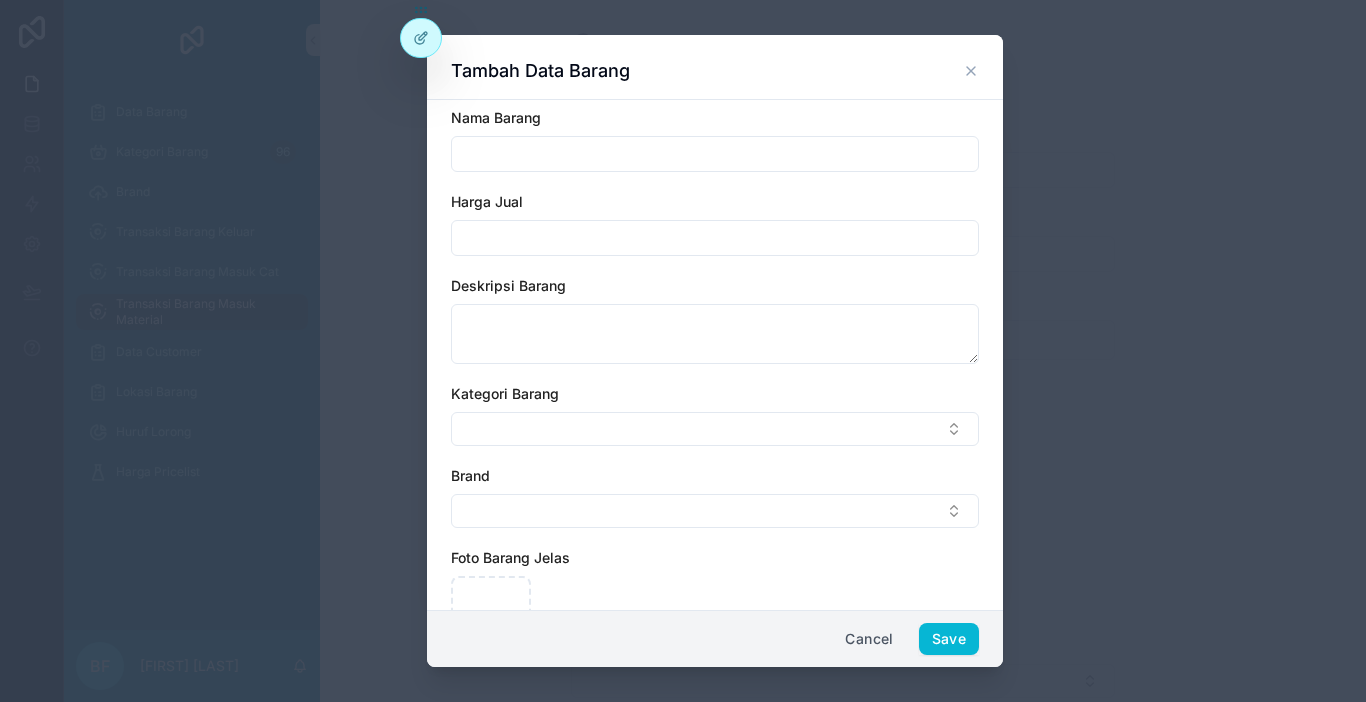click at bounding box center [715, 154] 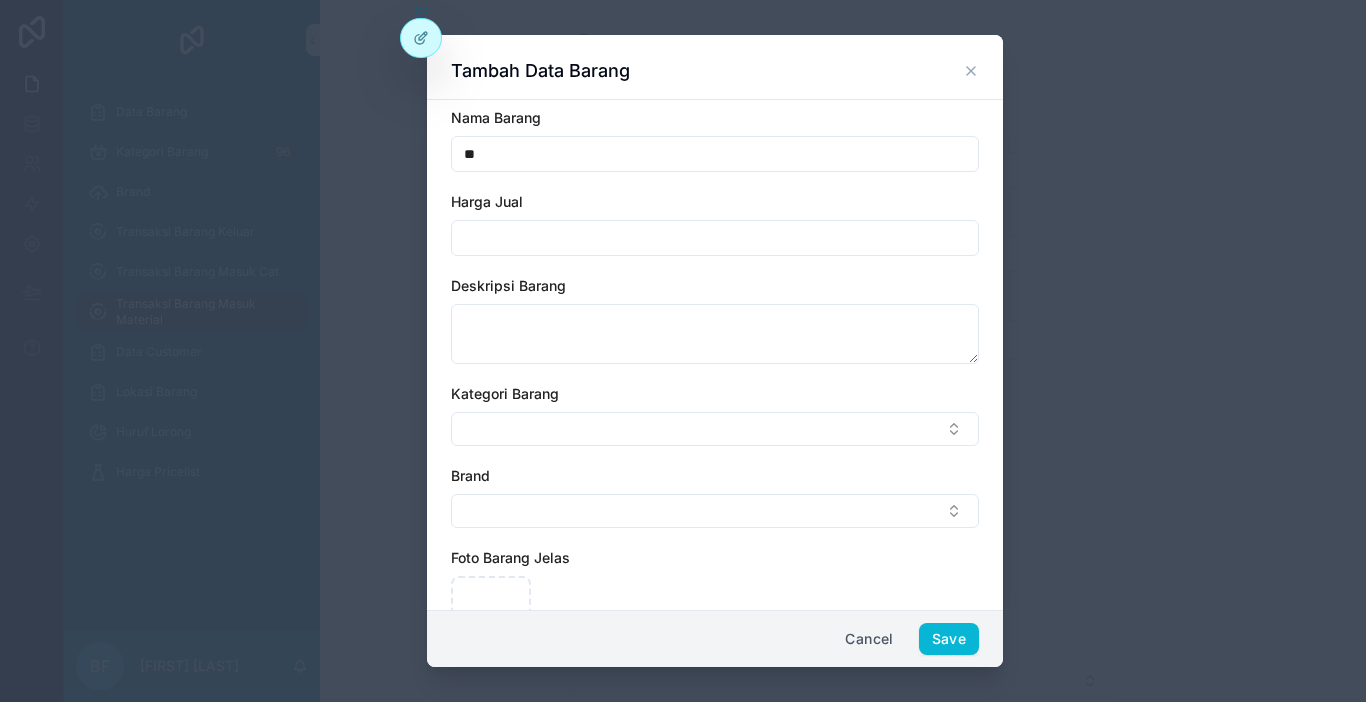 type on "*" 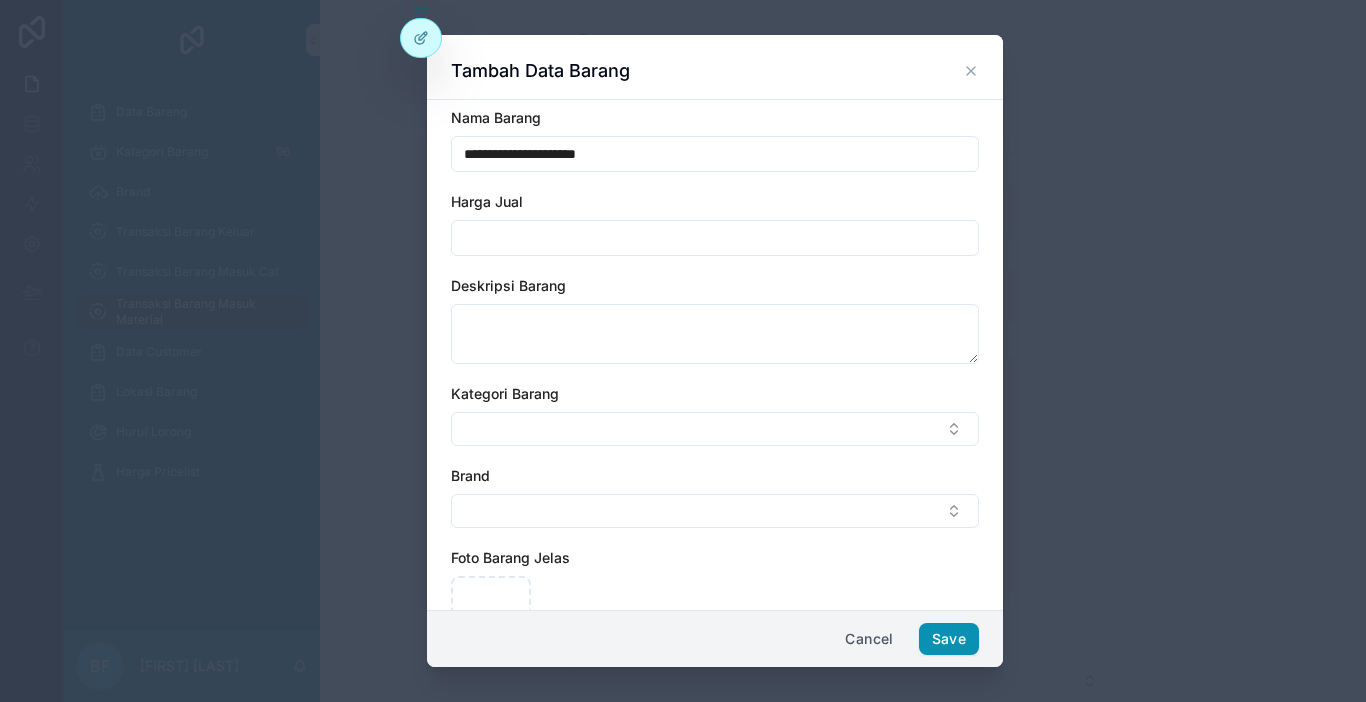 type on "**********" 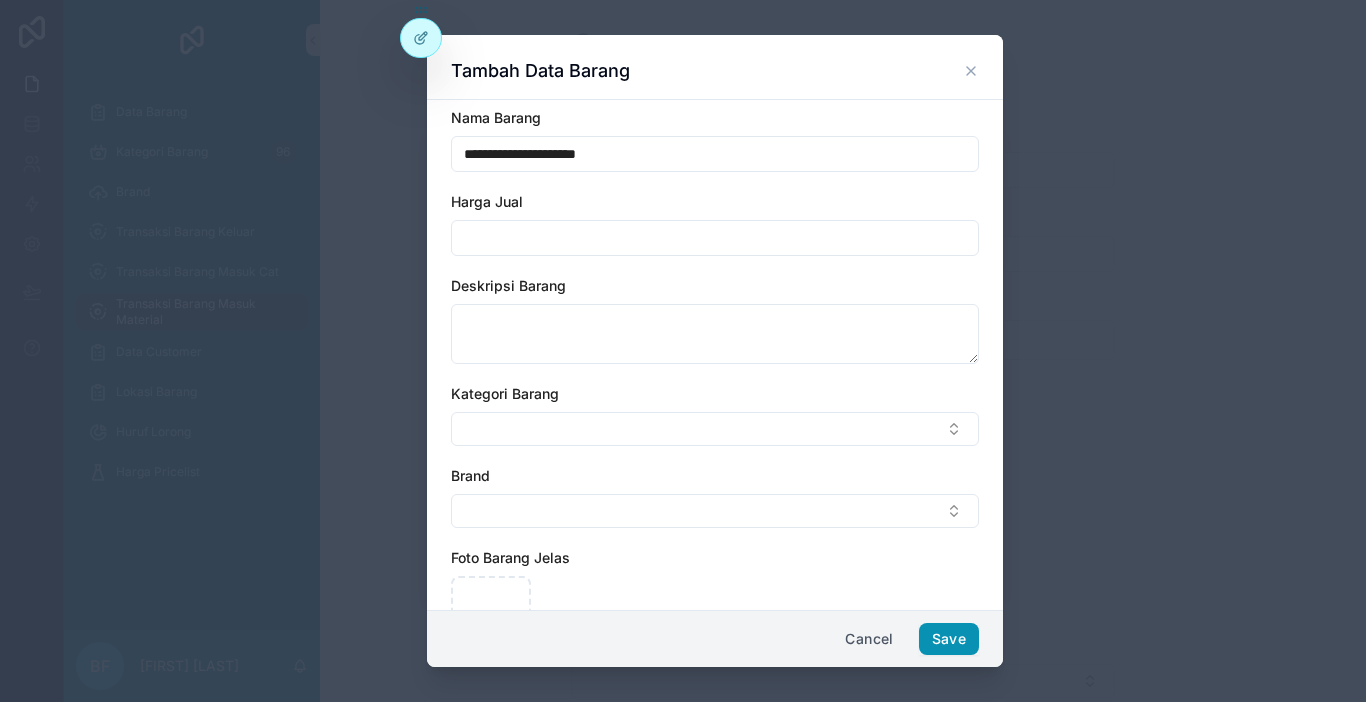 click on "Save" at bounding box center [949, 639] 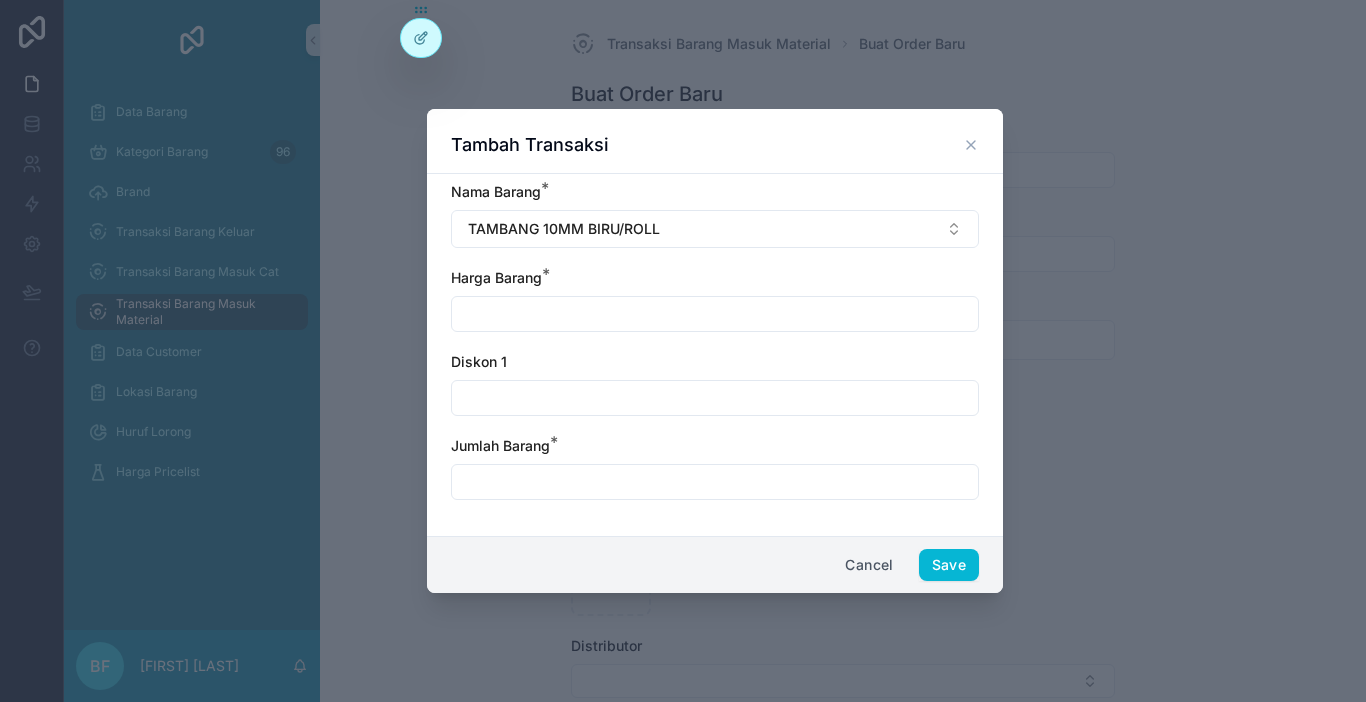 click at bounding box center (715, 314) 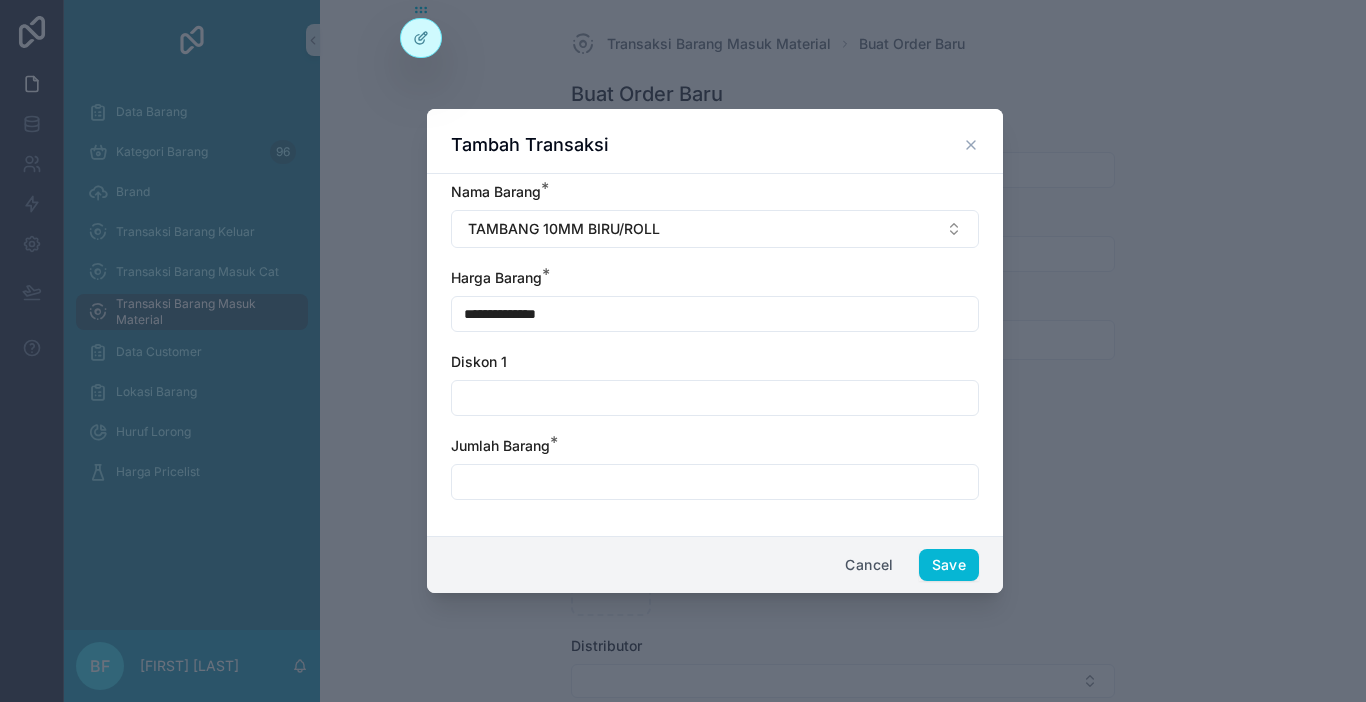 type on "**********" 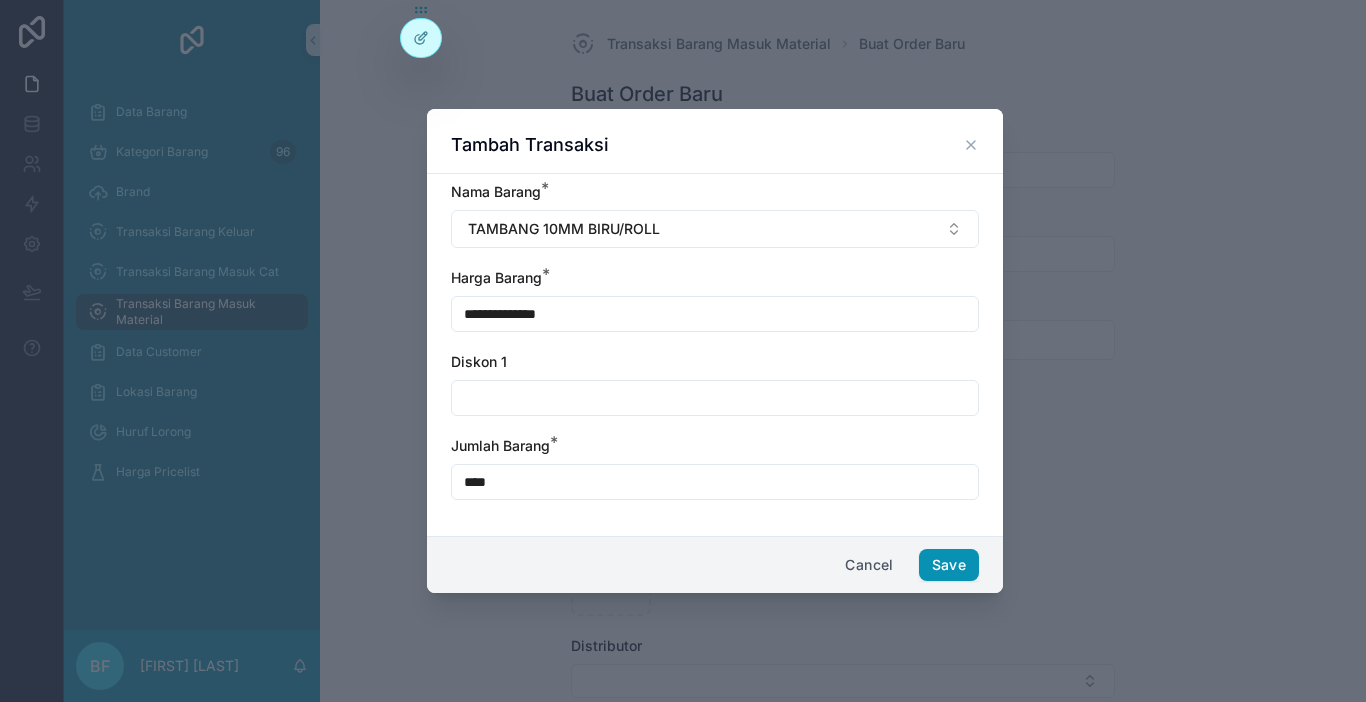 type on "****" 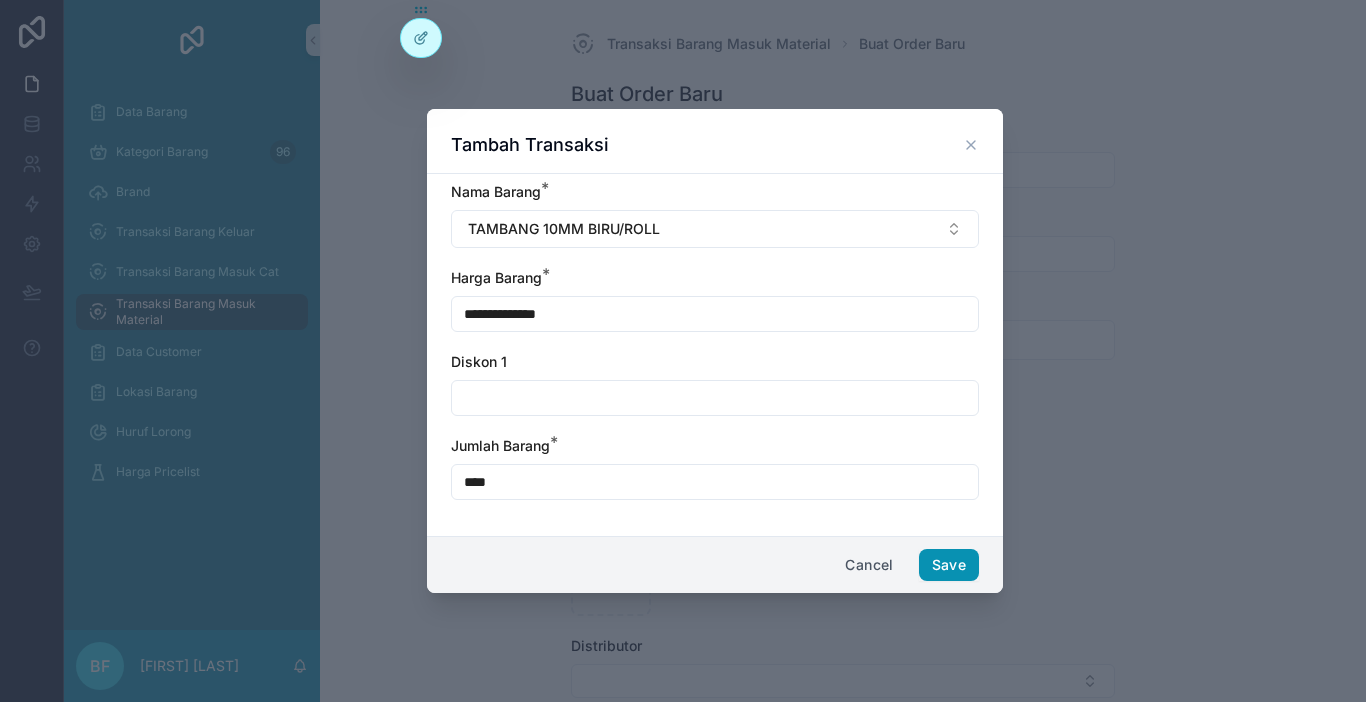 click on "Save" at bounding box center [949, 565] 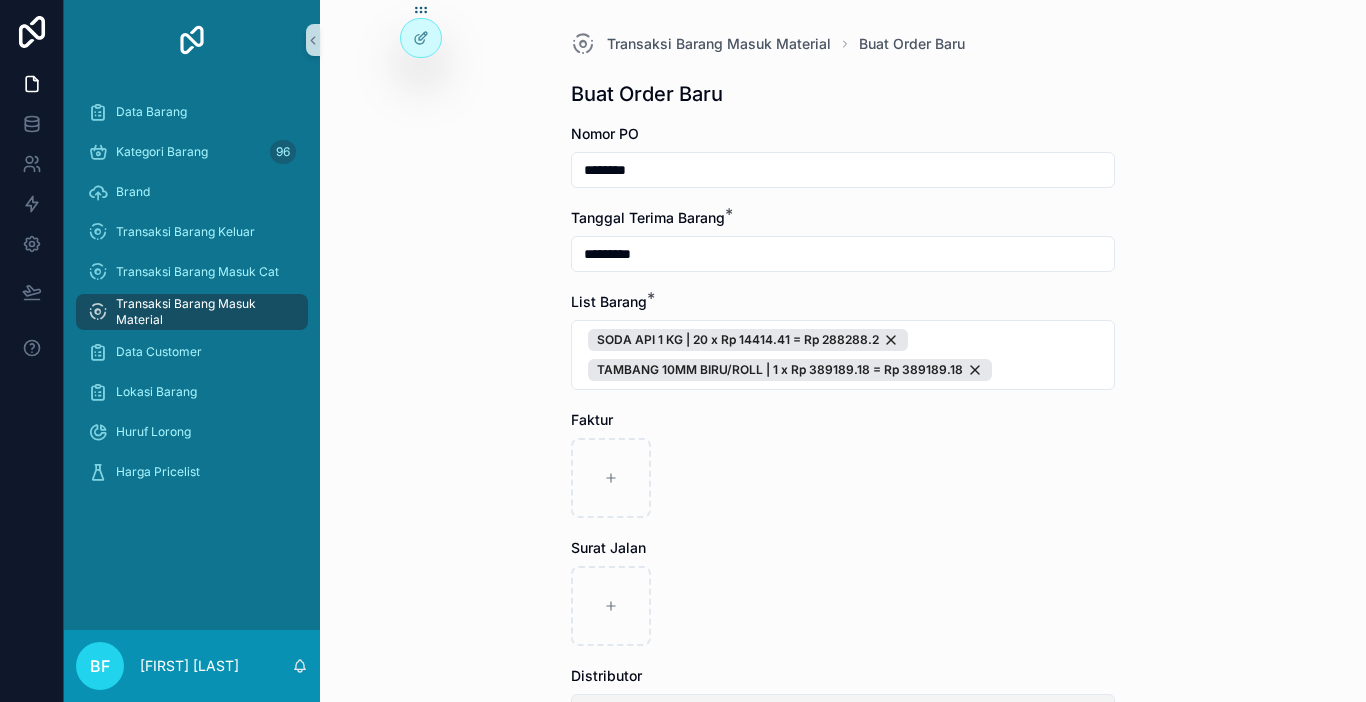 click at bounding box center [843, 711] 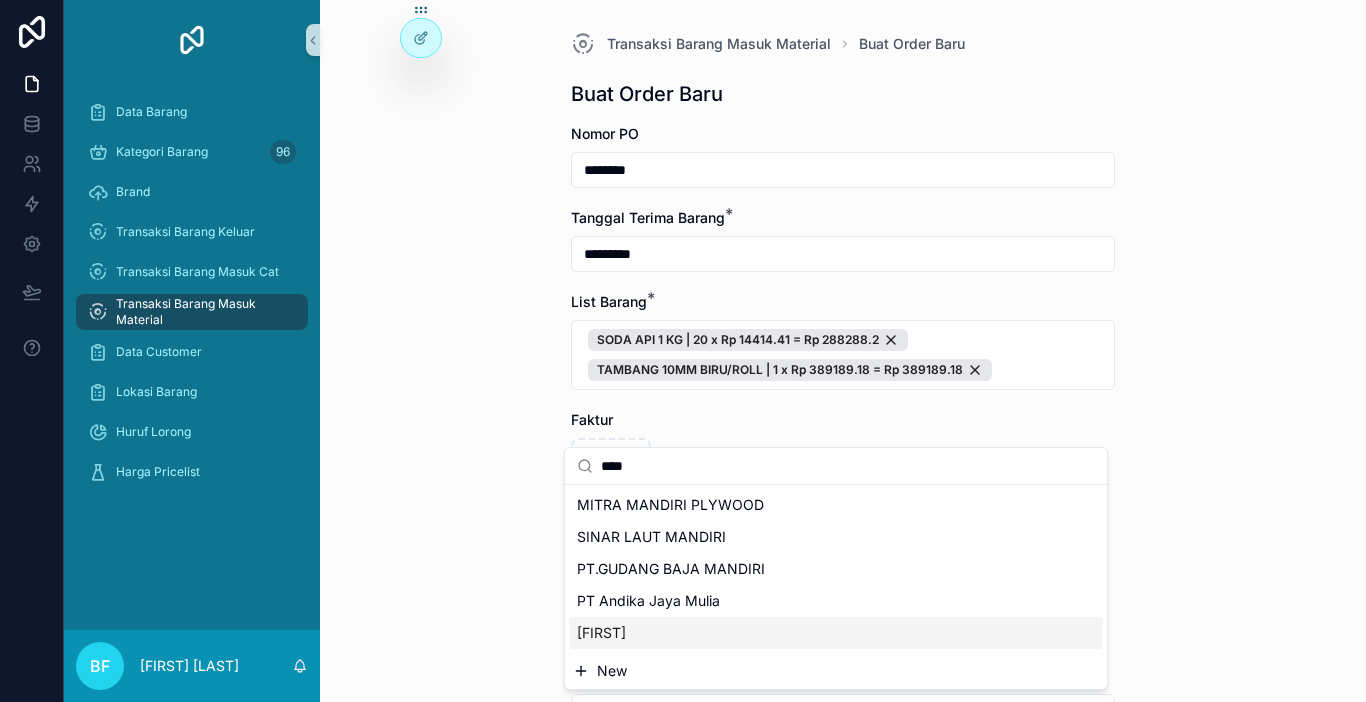 type on "****" 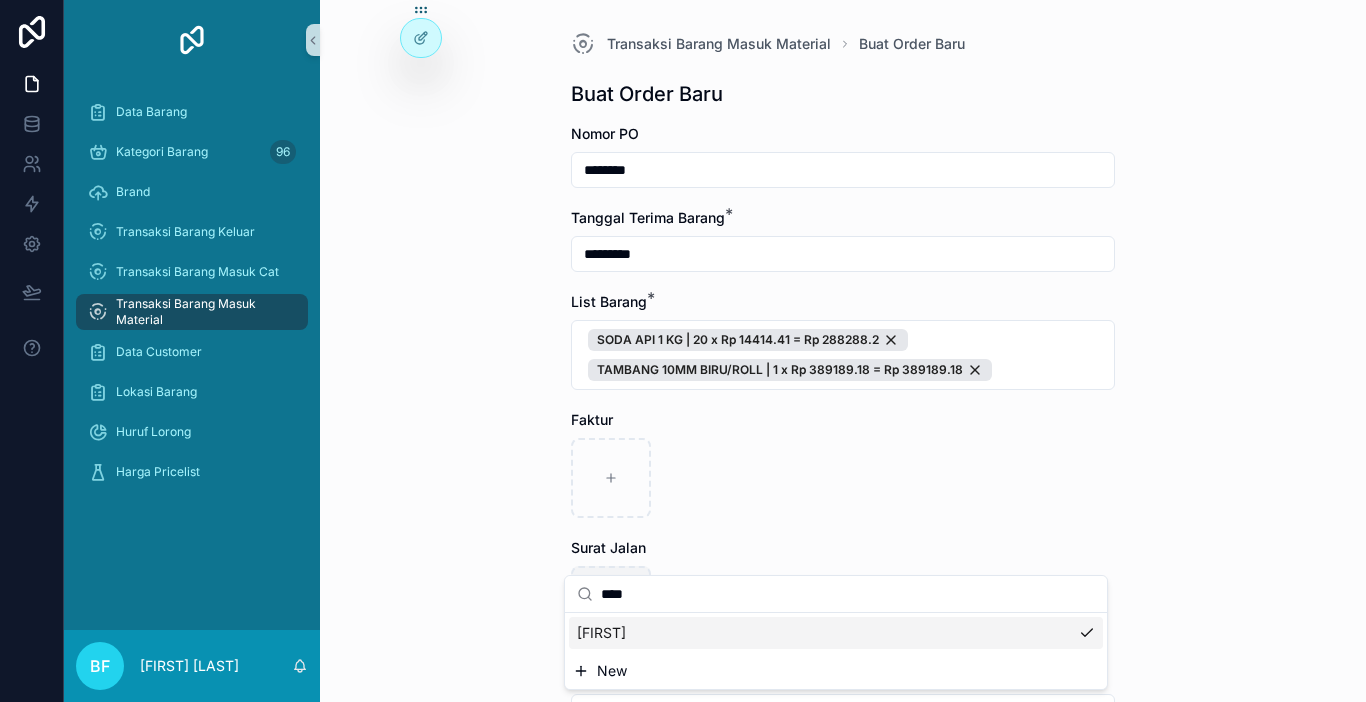 scroll, scrollTop: 29, scrollLeft: 0, axis: vertical 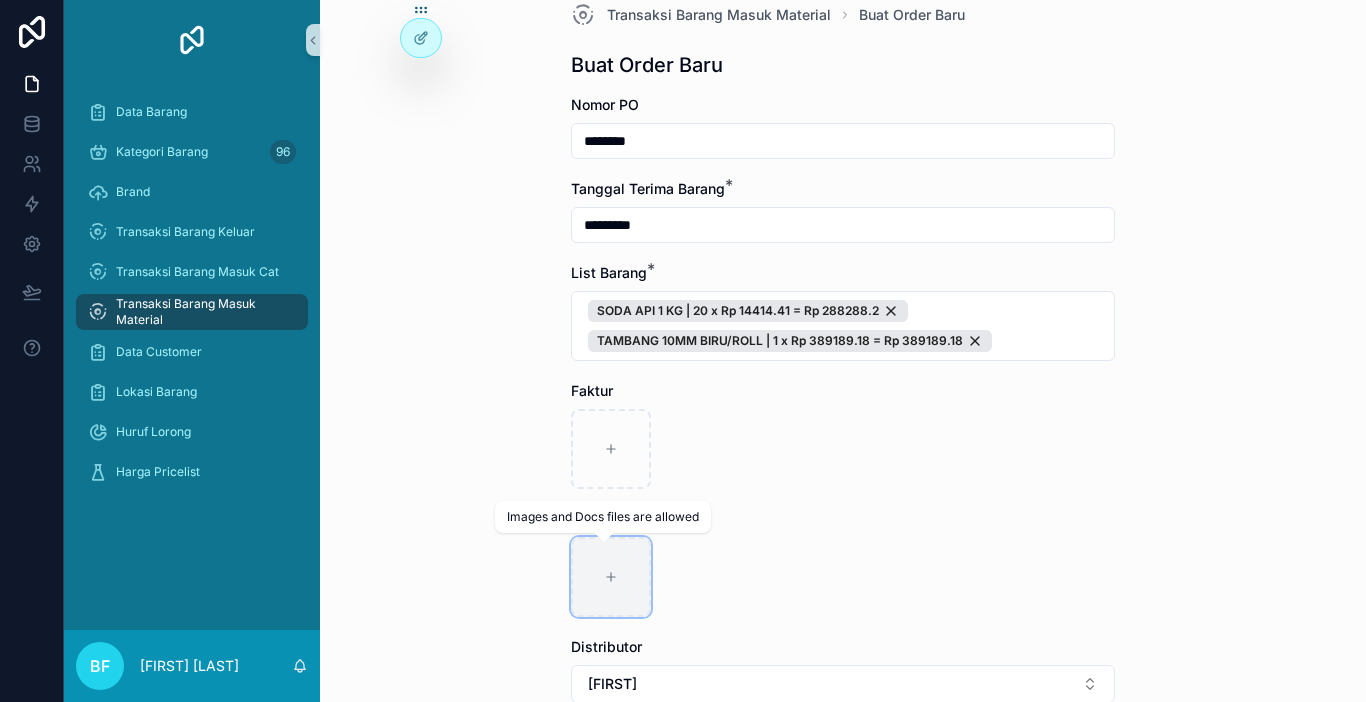 click at bounding box center [611, 577] 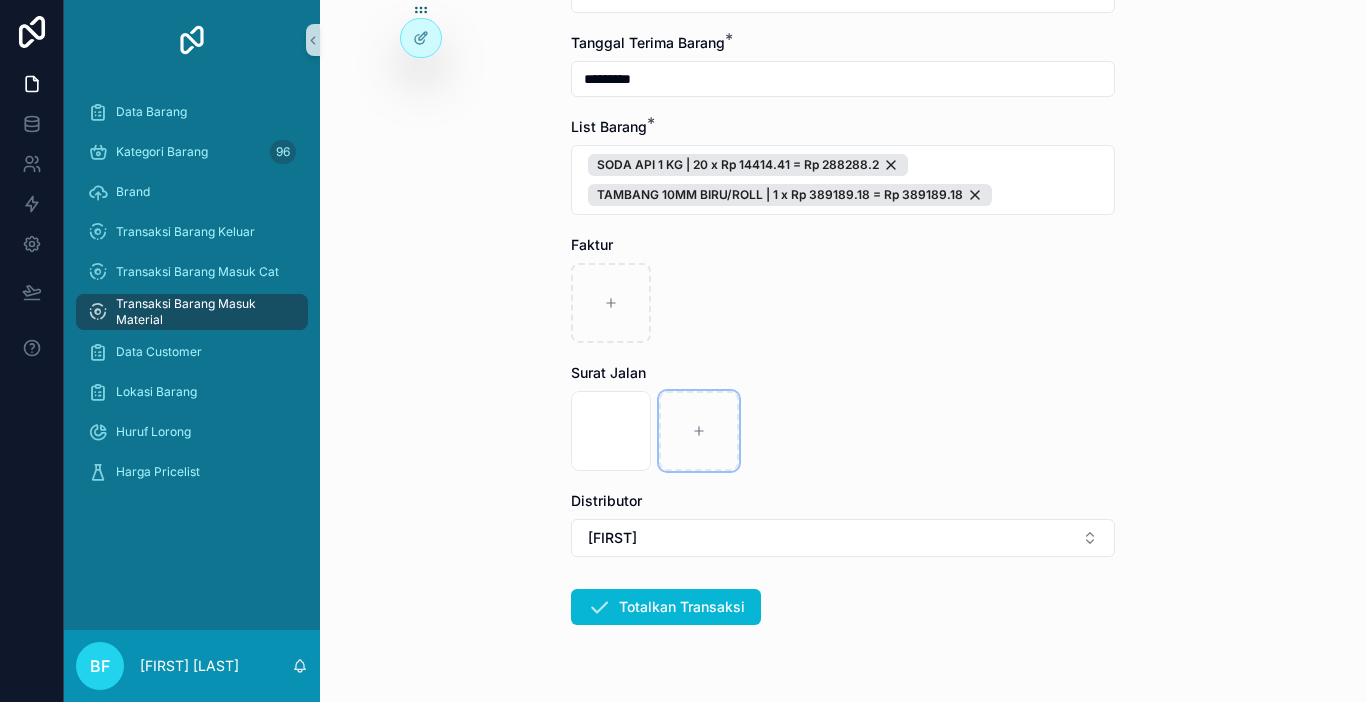 scroll, scrollTop: 226, scrollLeft: 0, axis: vertical 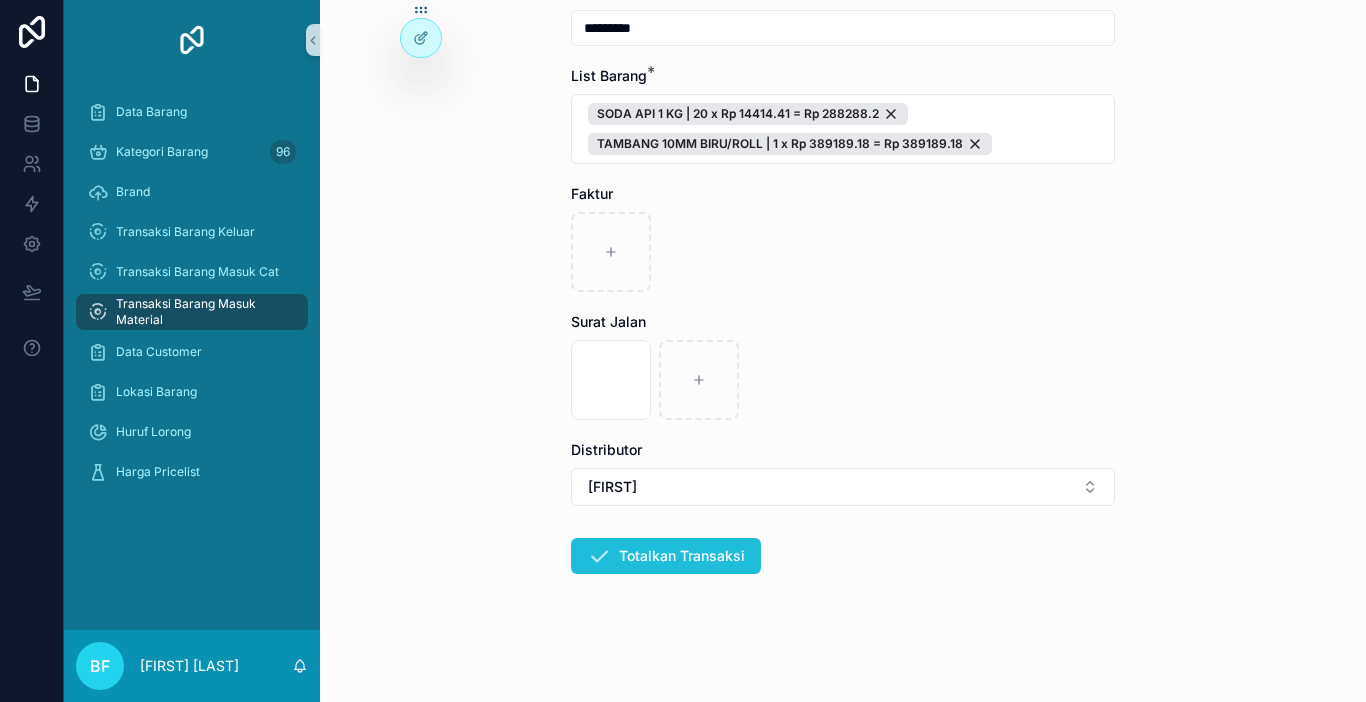 click on "Totalkan Transaksi" at bounding box center [666, 556] 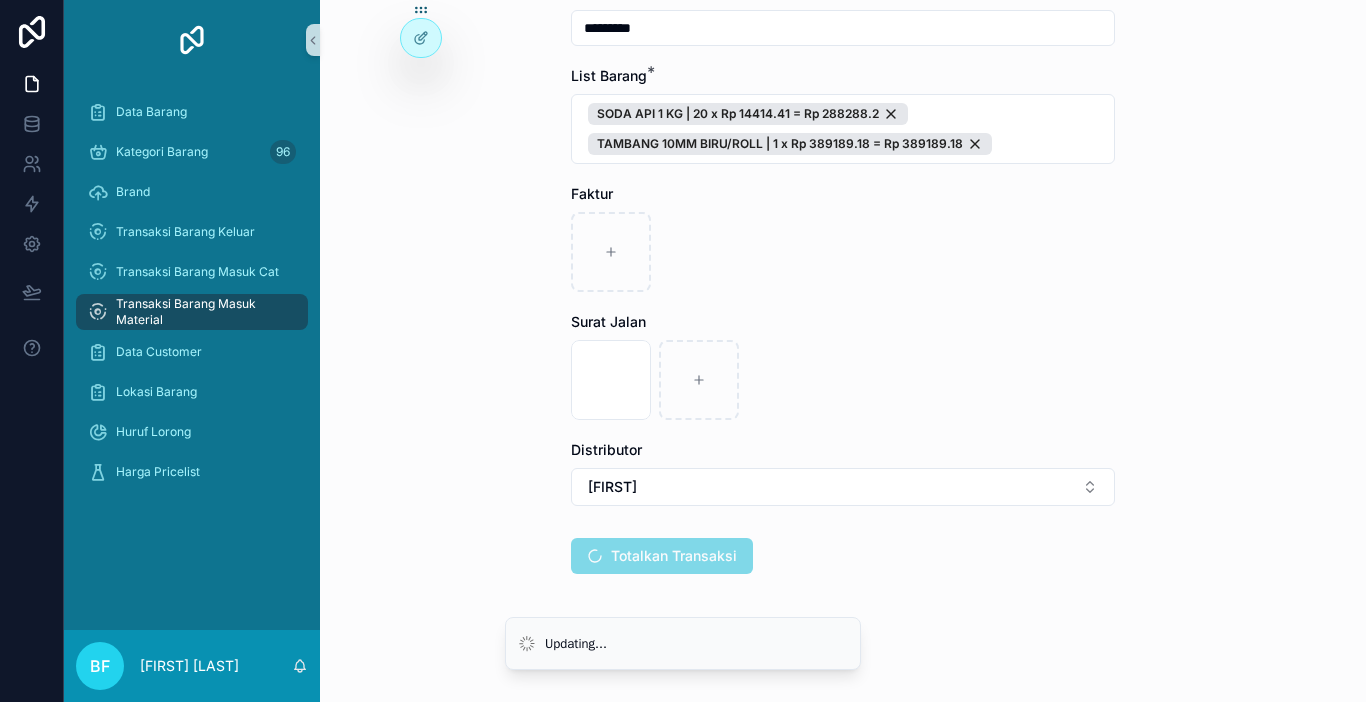 scroll, scrollTop: 0, scrollLeft: 0, axis: both 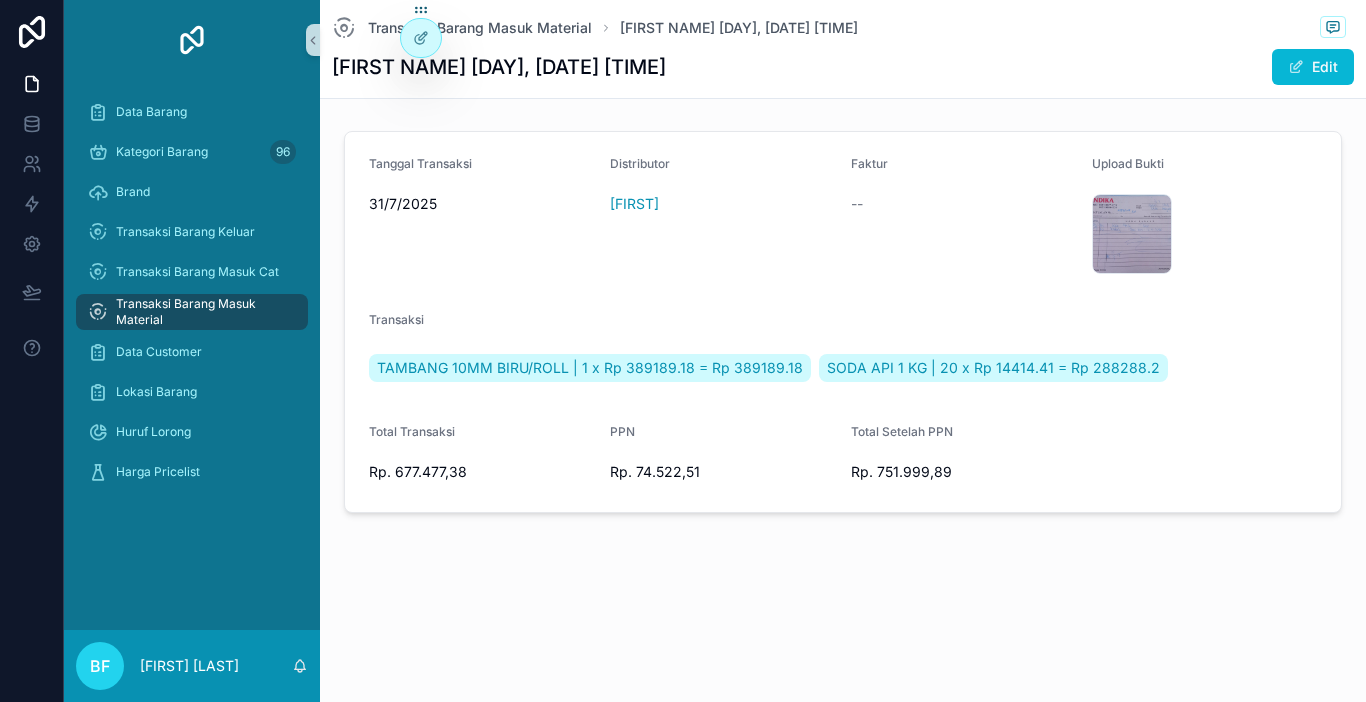 click on "Transaksi Barang Masuk Material" at bounding box center [202, 312] 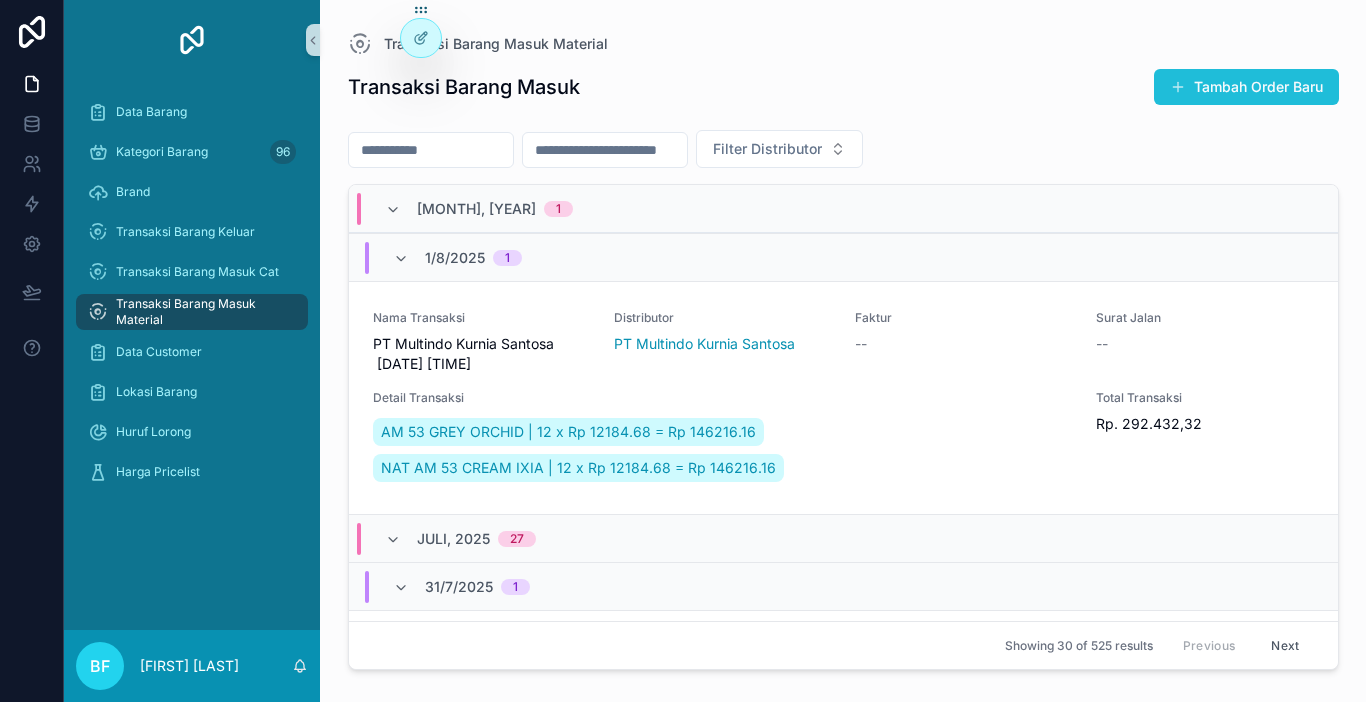 click on "Tambah Order Baru" at bounding box center [1246, 87] 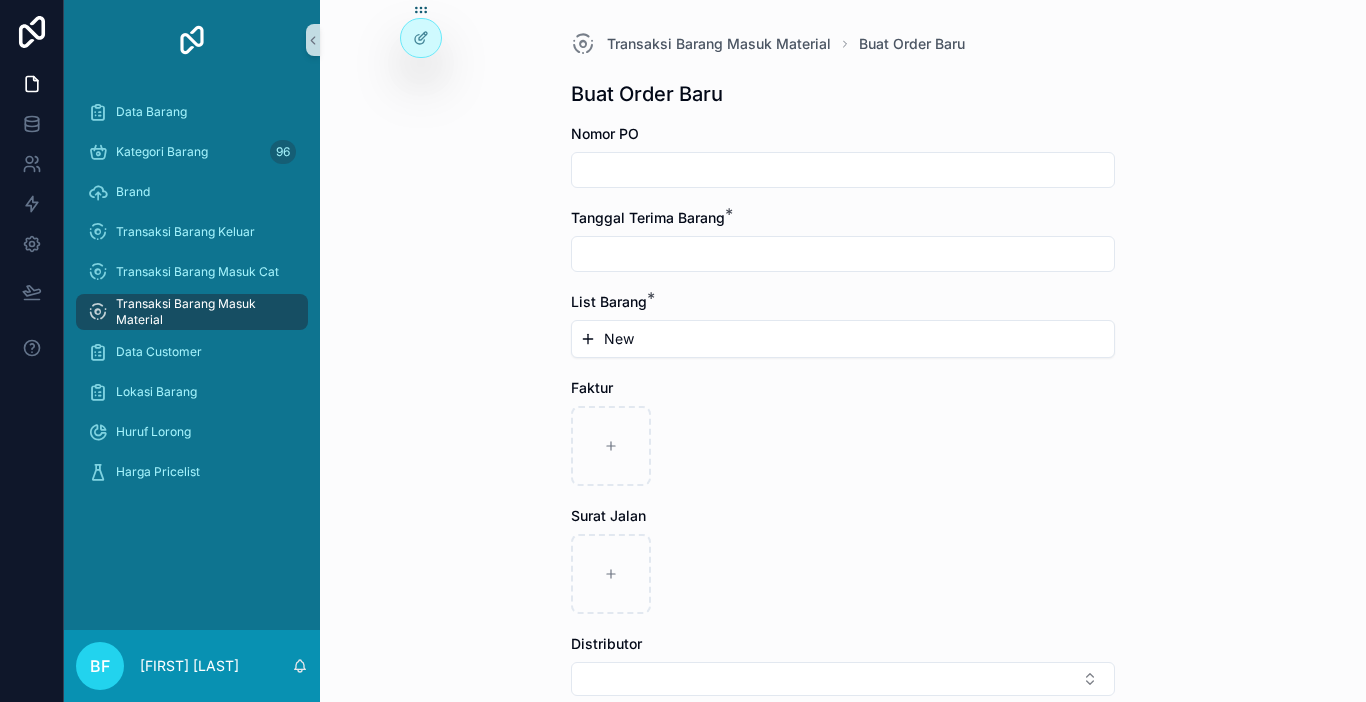 click at bounding box center [843, 170] 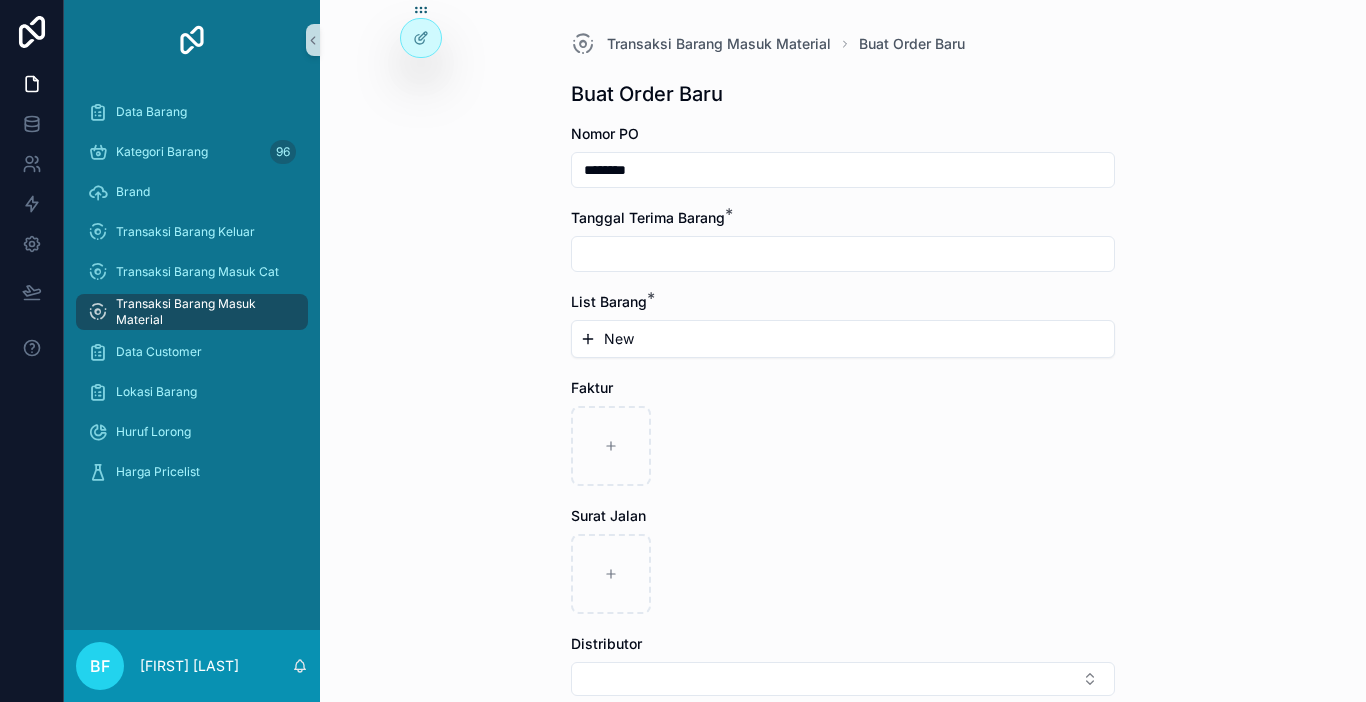 type on "********" 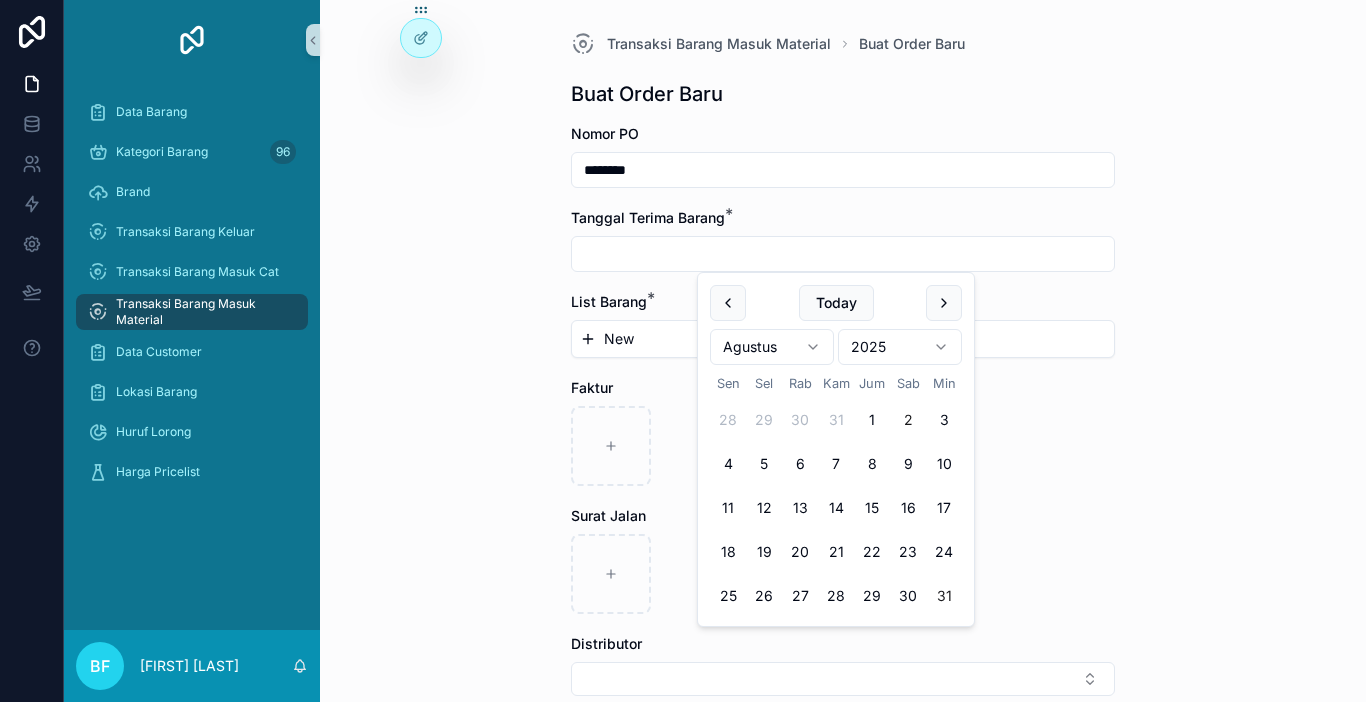 click on "31" at bounding box center [944, 596] 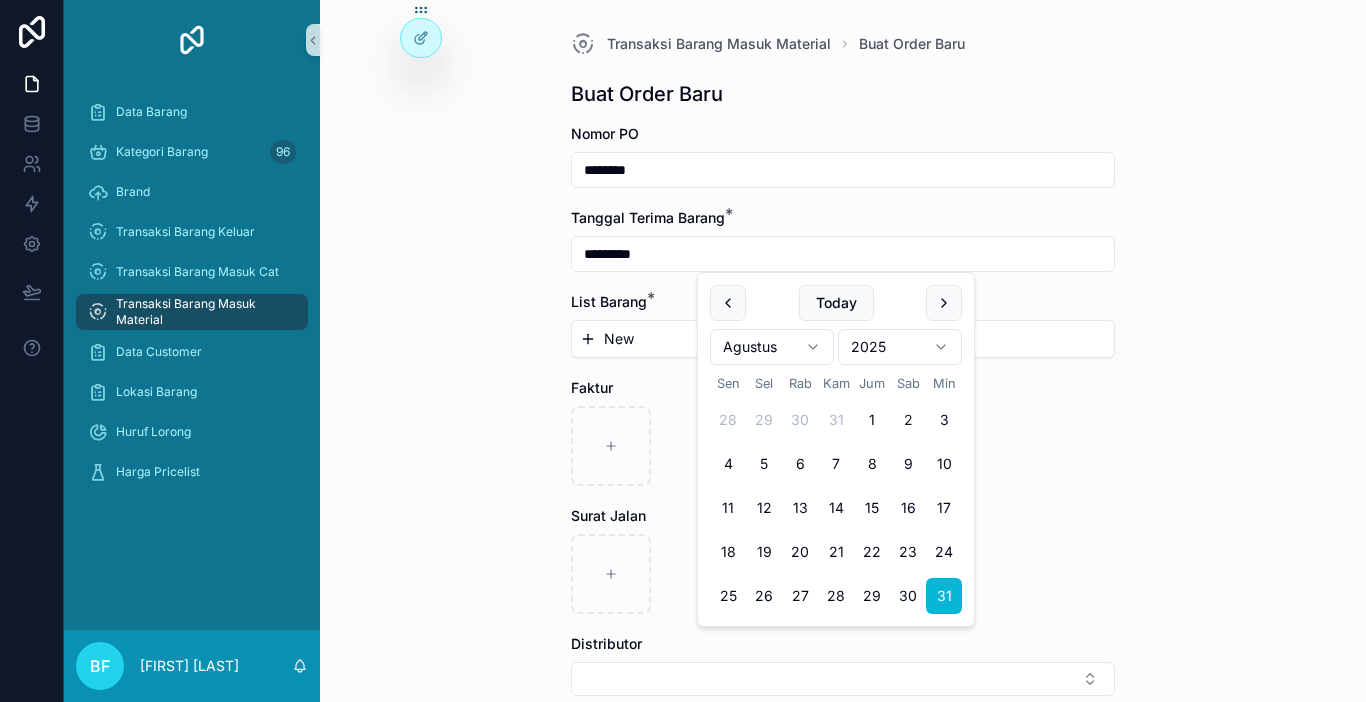 type on "*********" 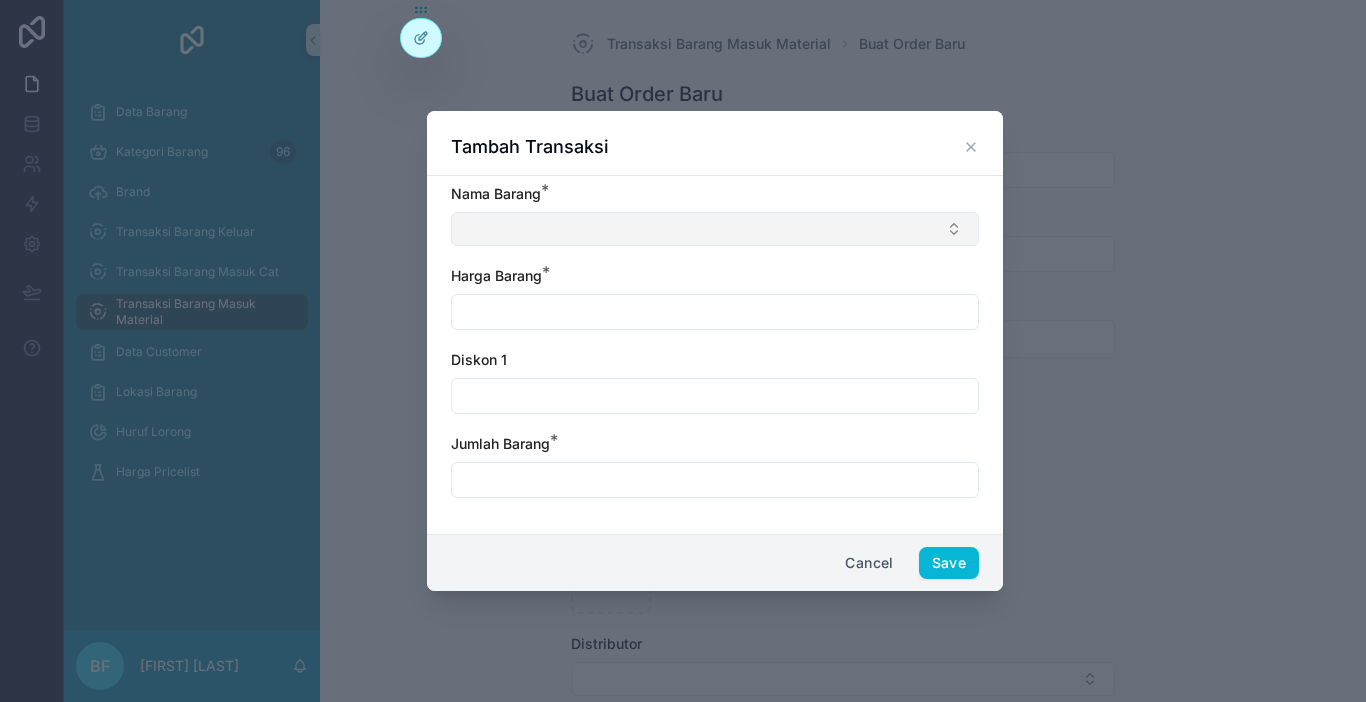 click at bounding box center (715, 229) 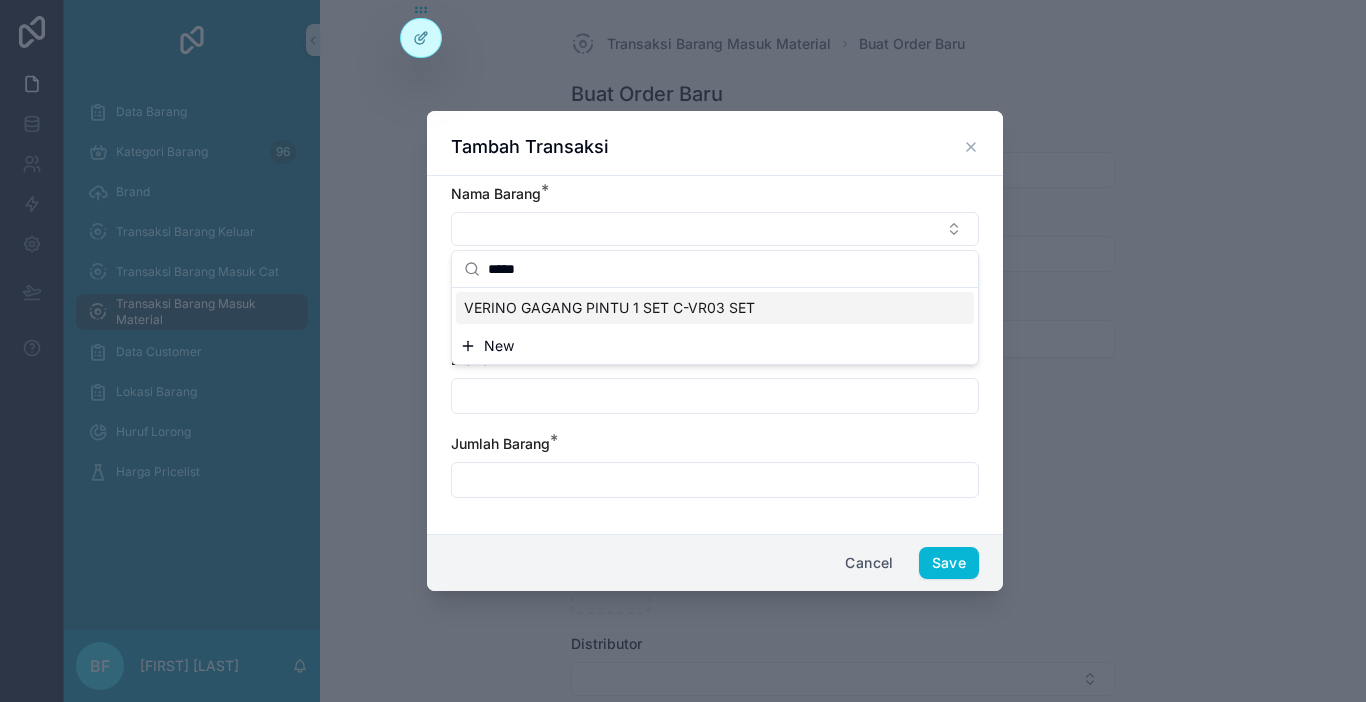 type on "*****" 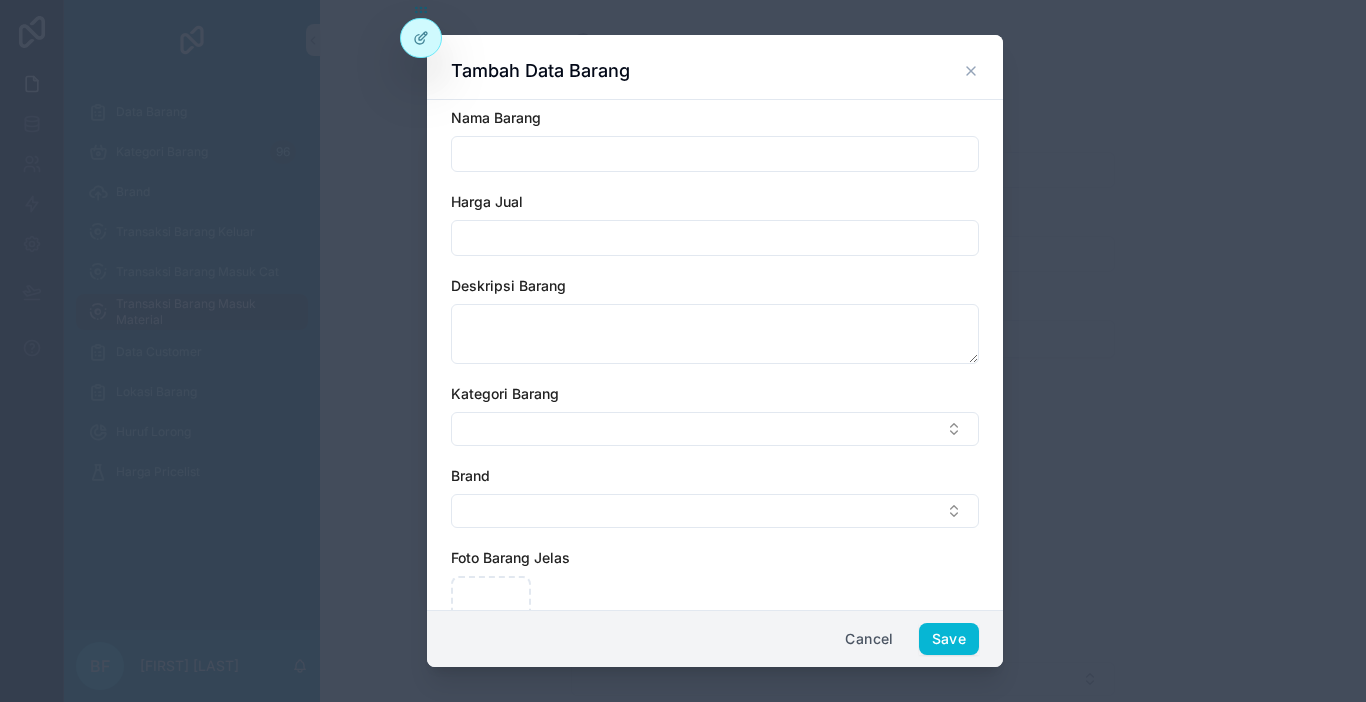 click at bounding box center (715, 154) 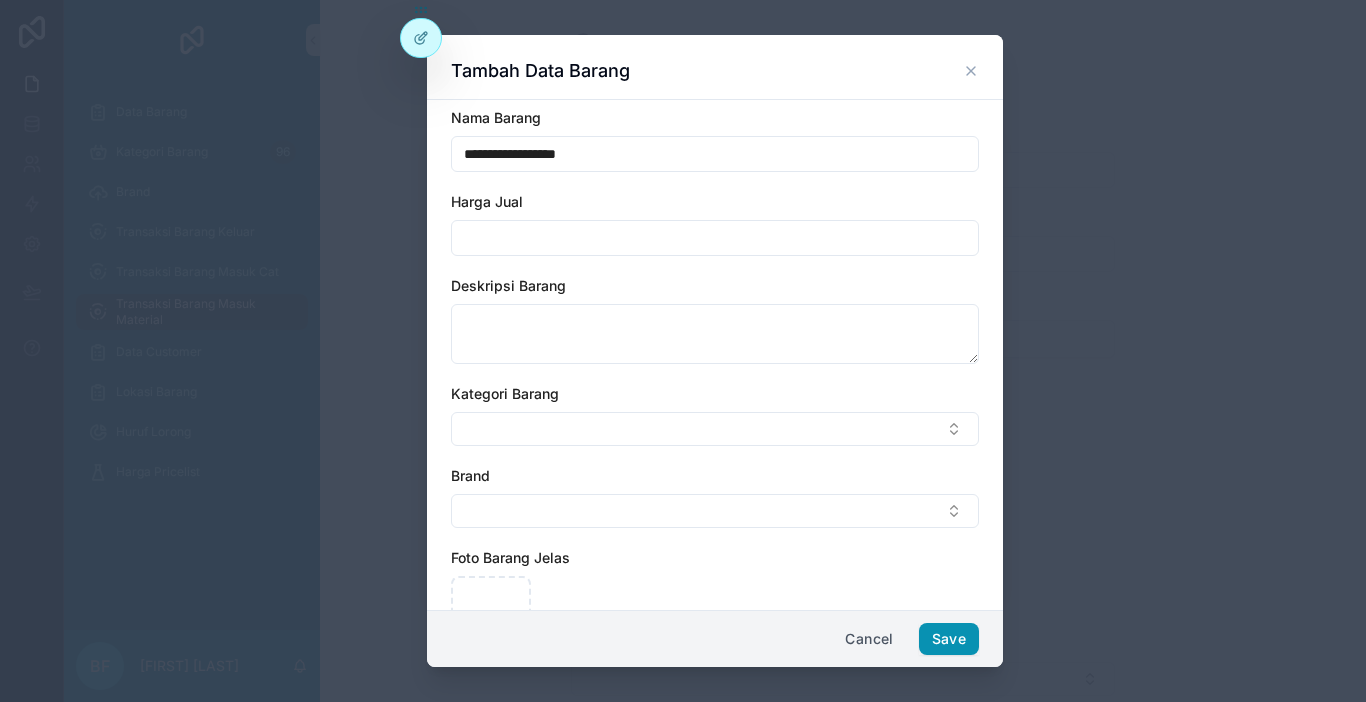 type on "**********" 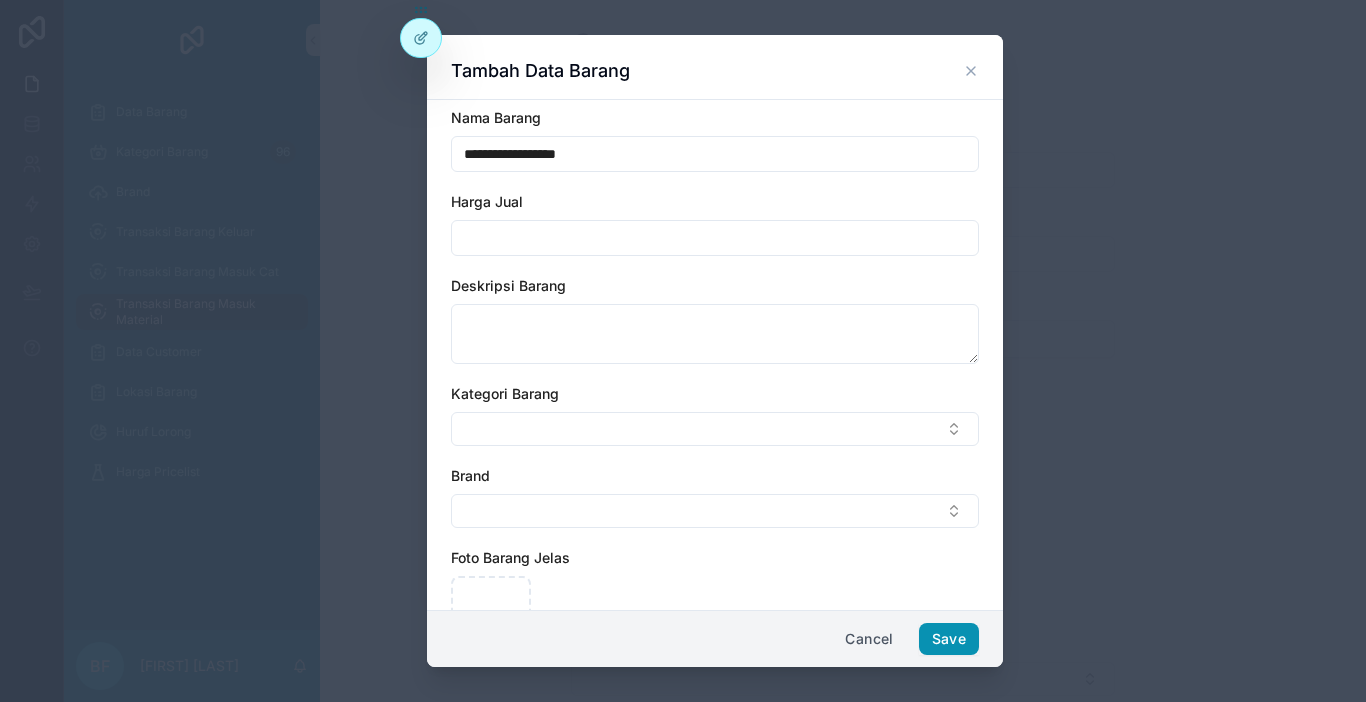 click on "Save" at bounding box center [949, 639] 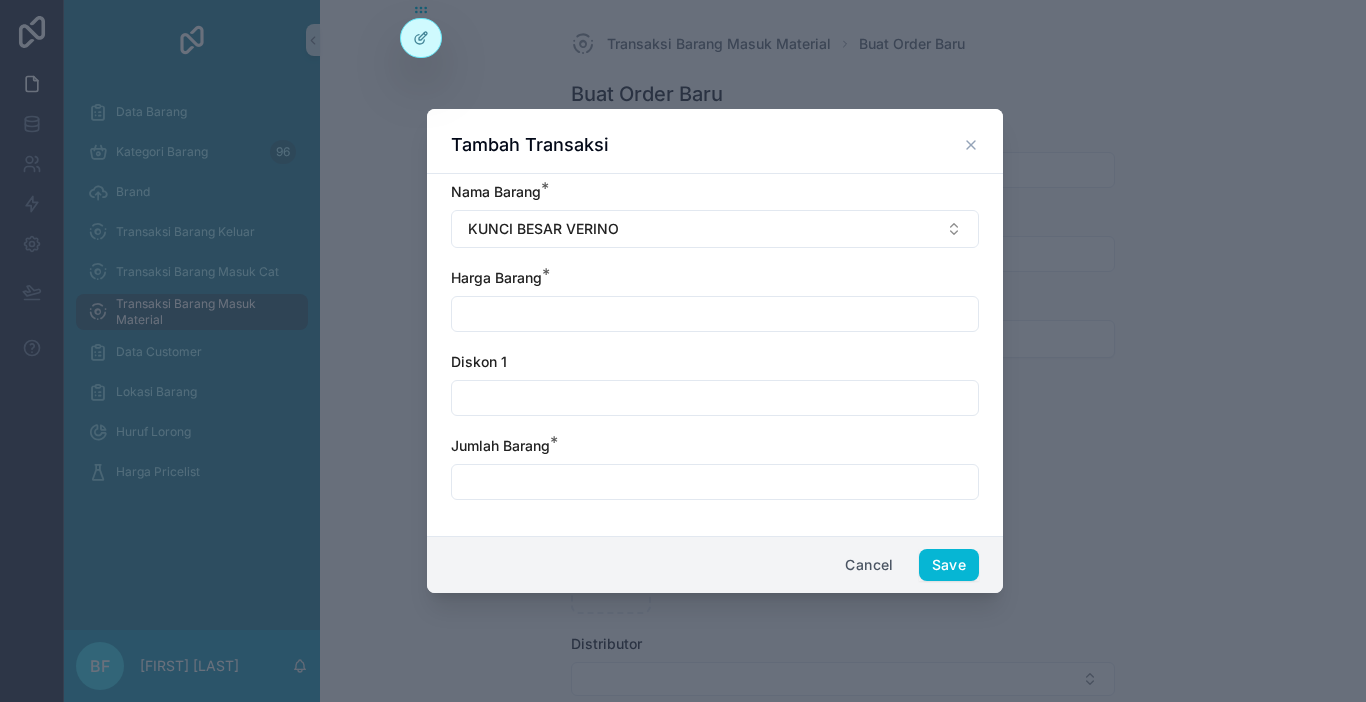 click at bounding box center (715, 314) 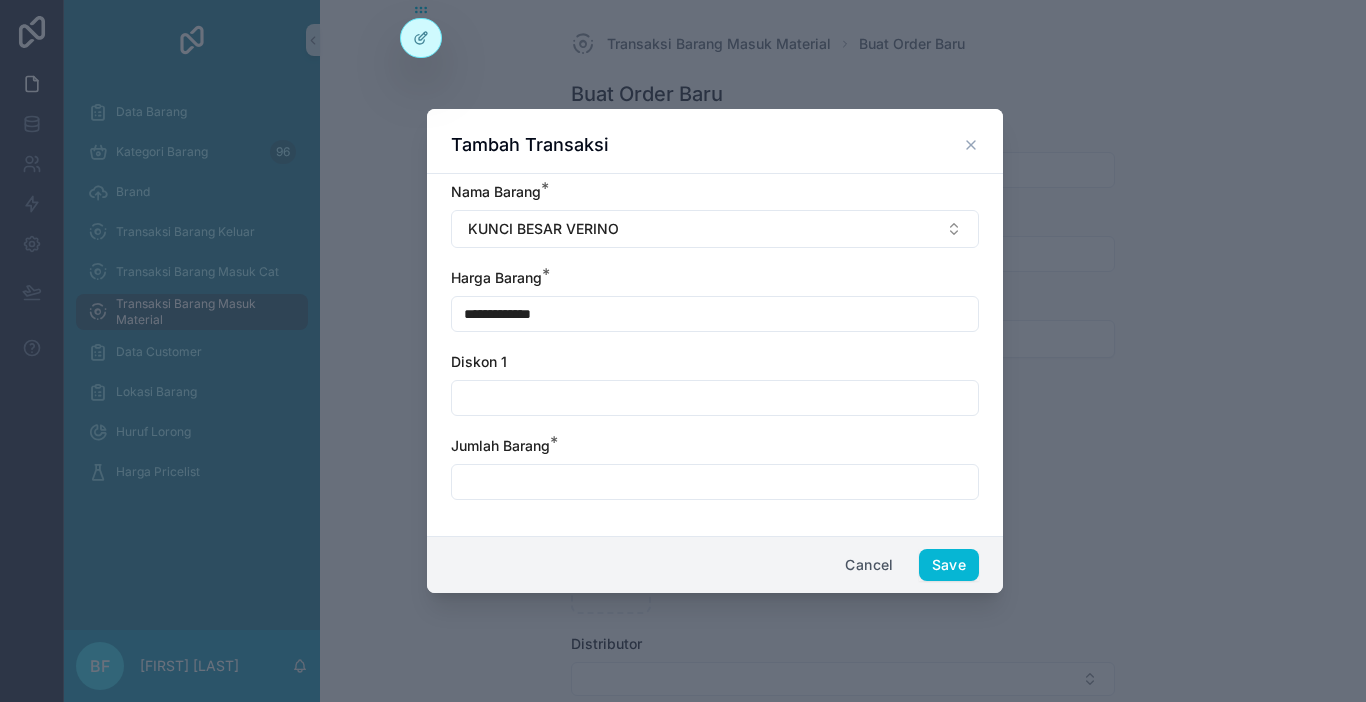 type on "**********" 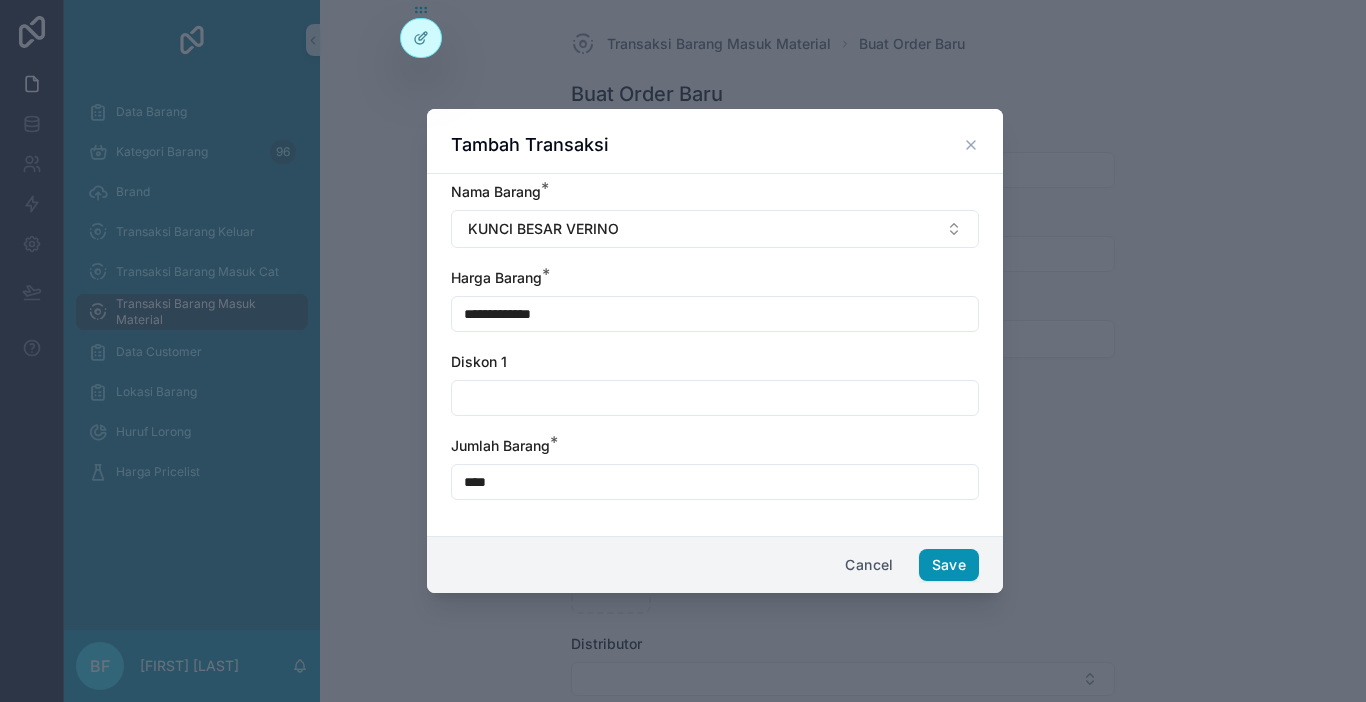 type on "****" 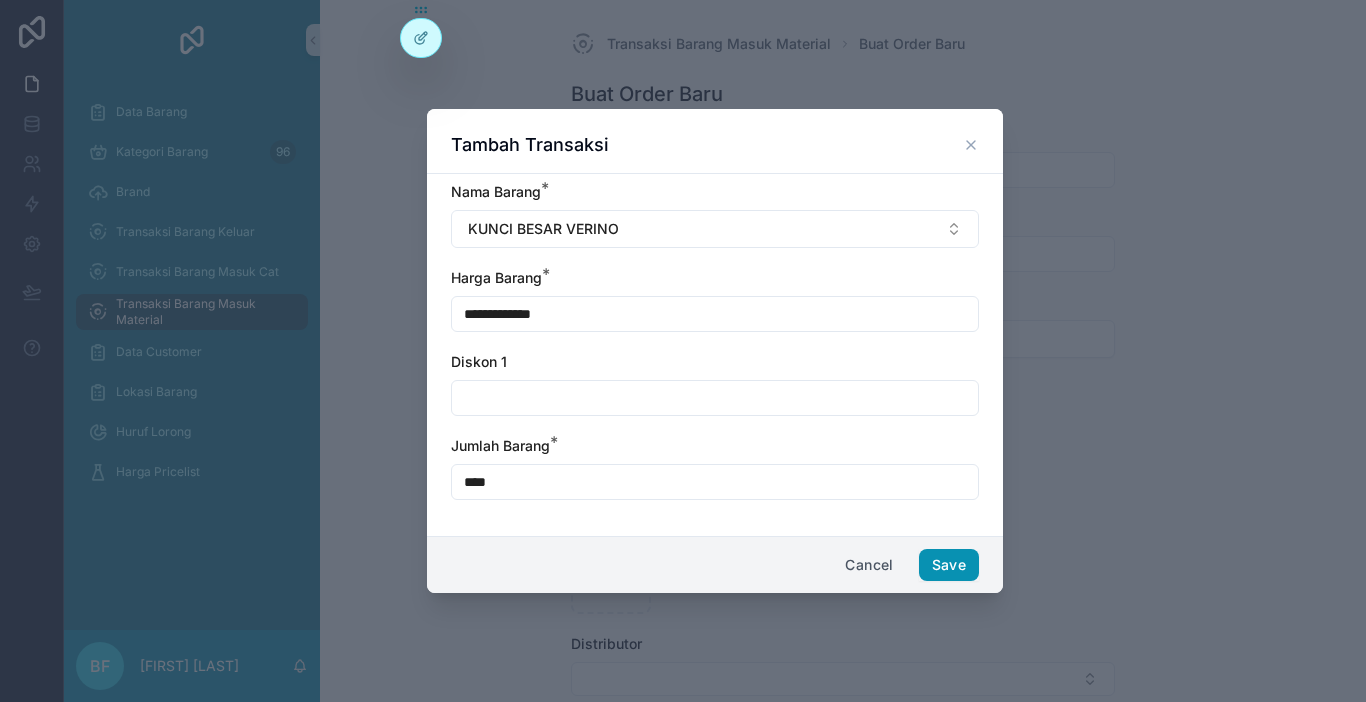click on "Save" at bounding box center [949, 565] 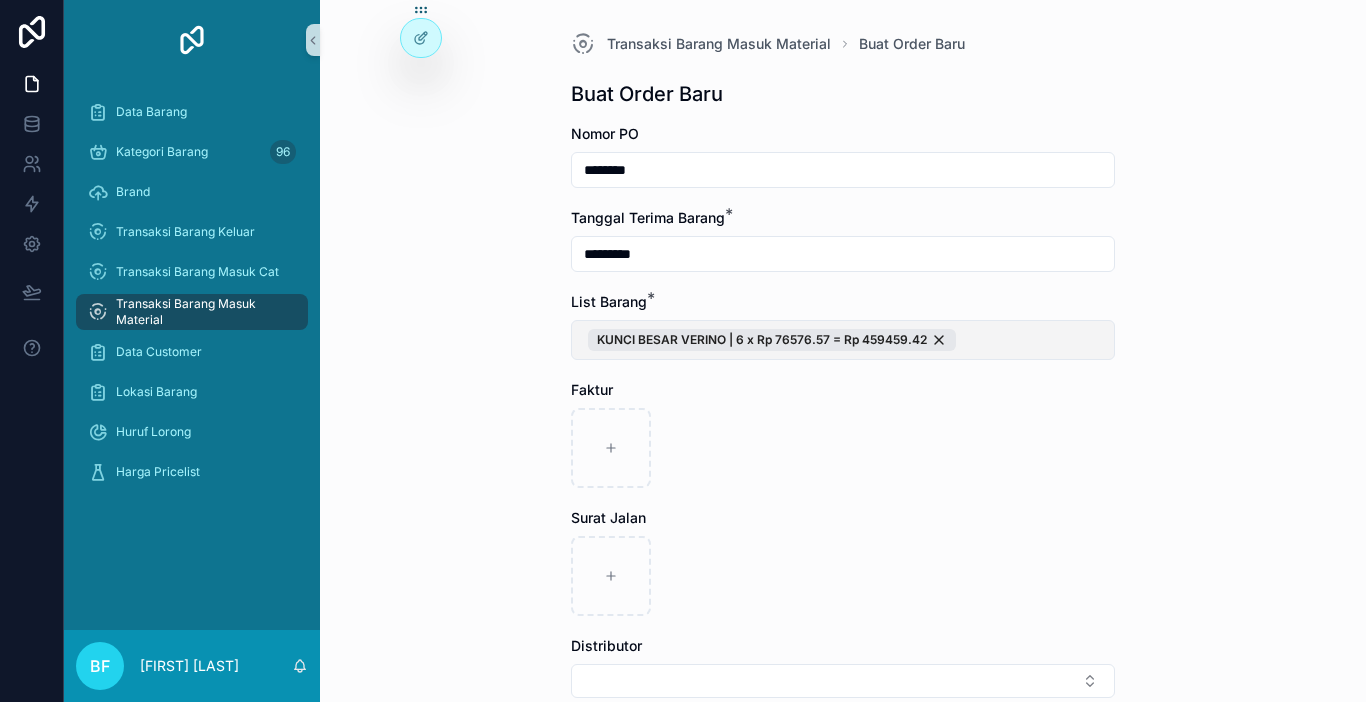 drag, startPoint x: 999, startPoint y: 352, endPoint x: 980, endPoint y: 354, distance: 19.104973 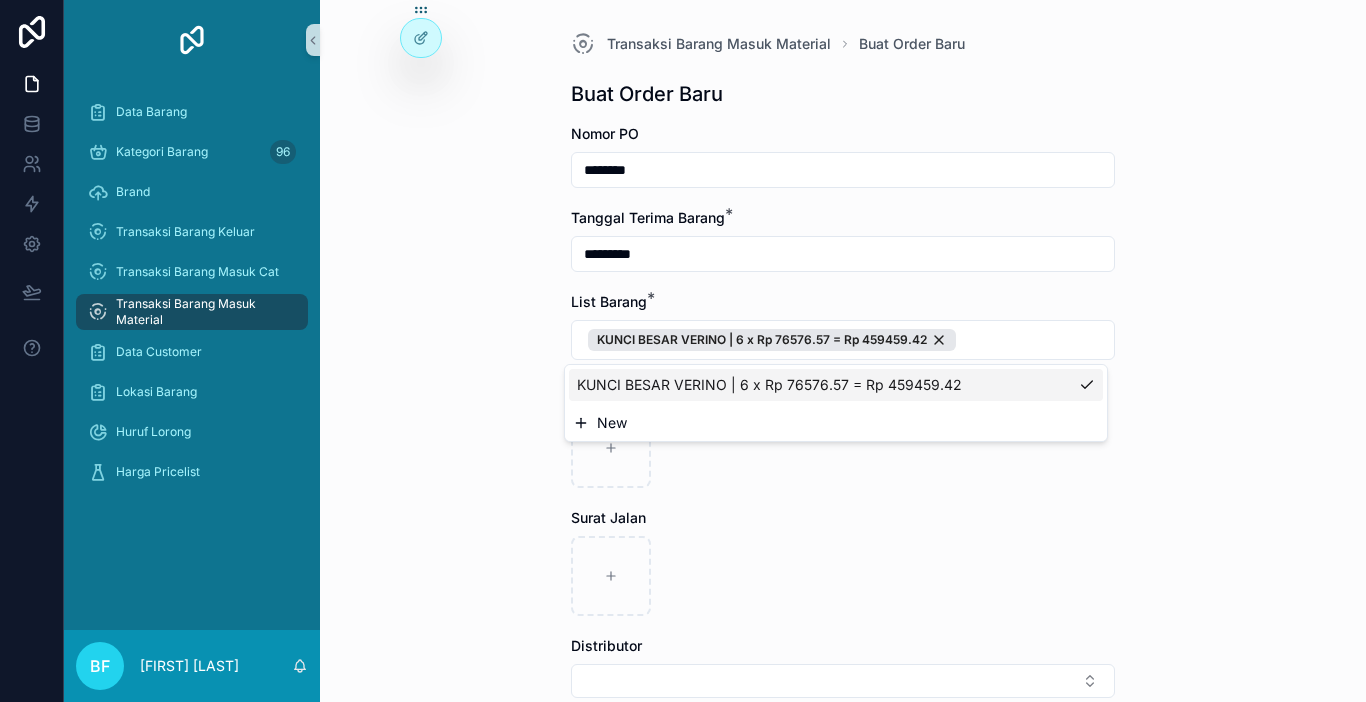 click on "New" at bounding box center [612, 423] 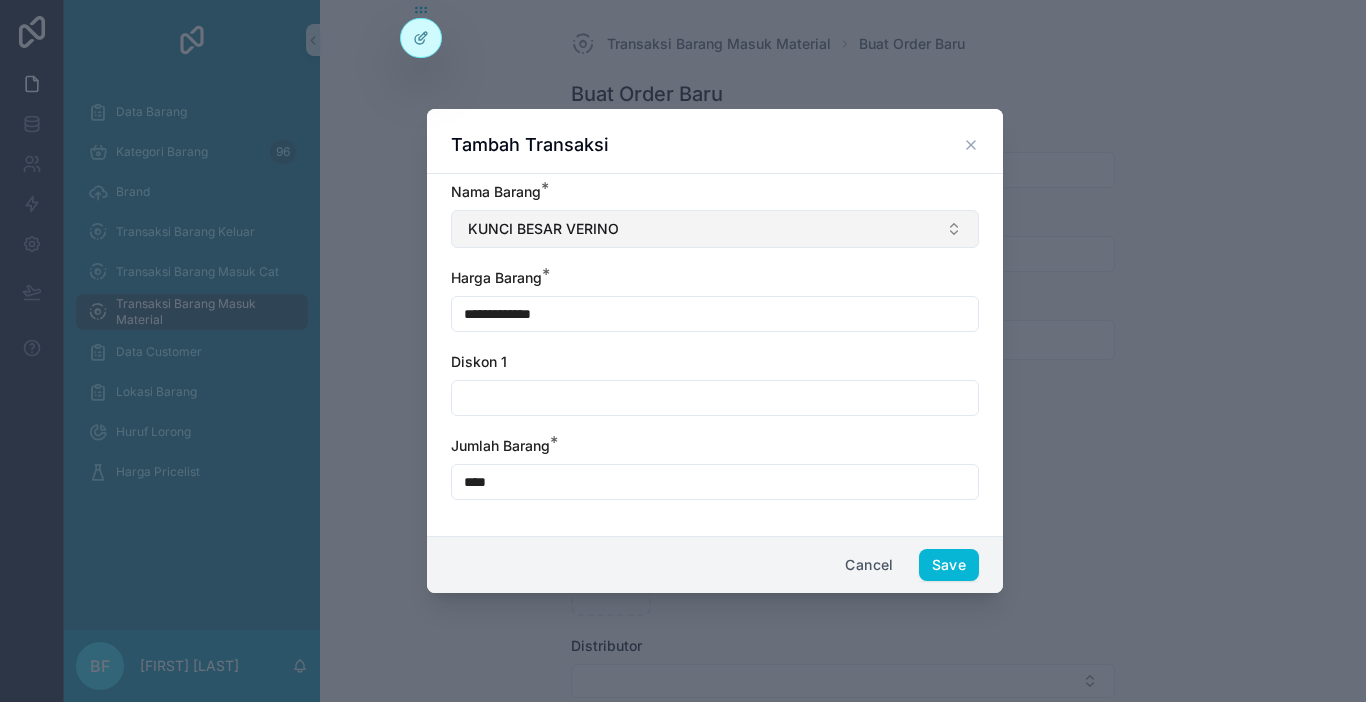 click on "KUNCI BESAR VERINO" at bounding box center [715, 229] 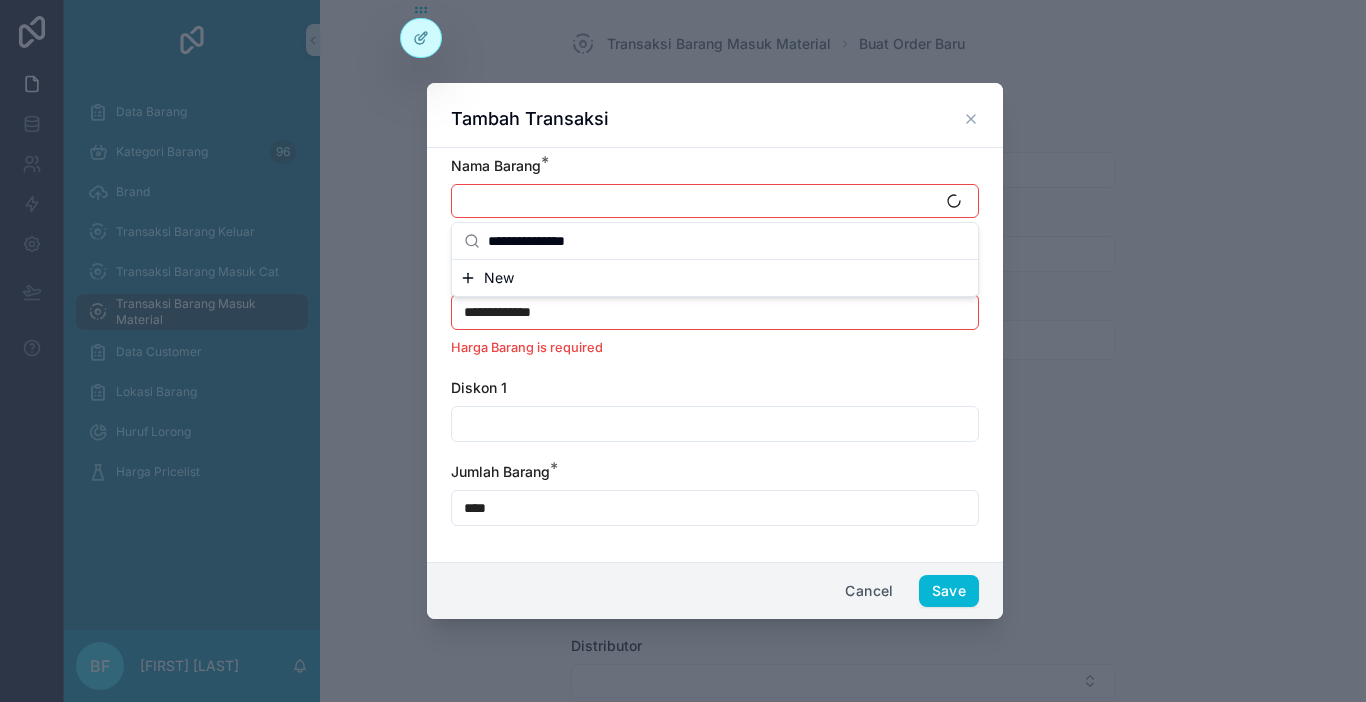 type on "**********" 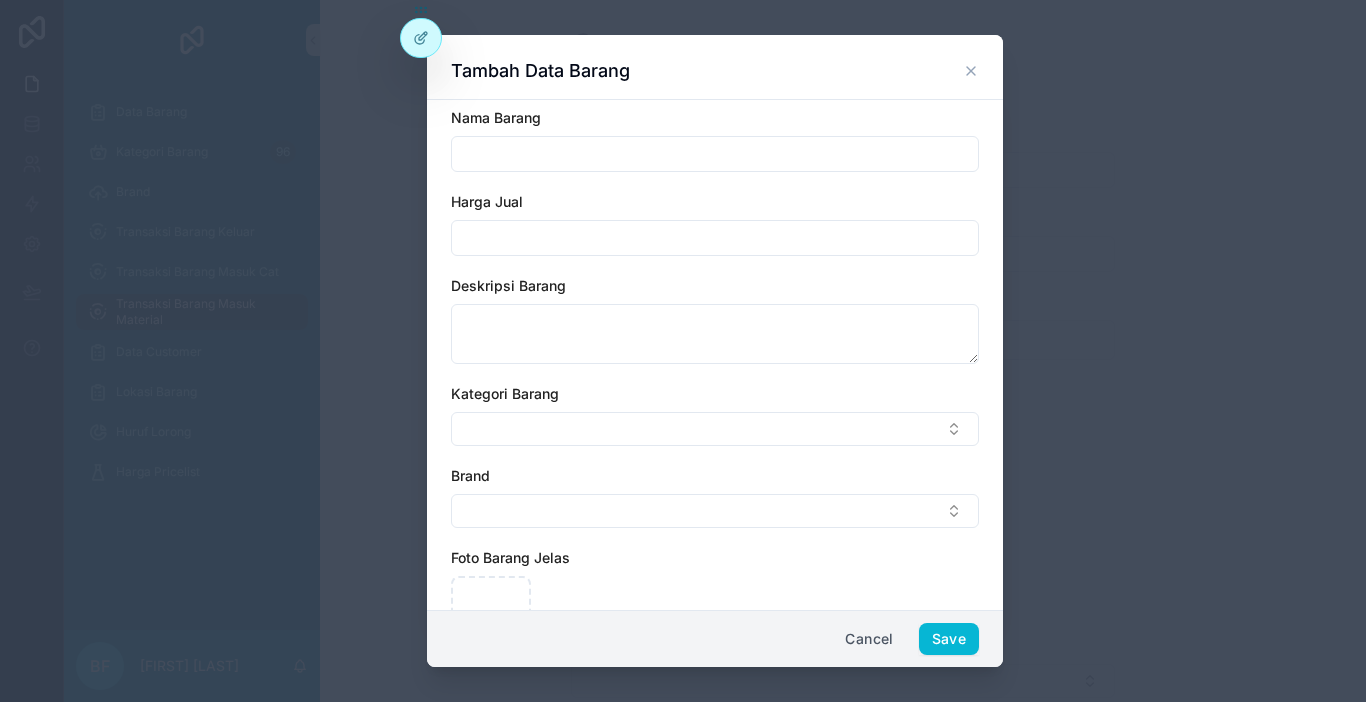 click at bounding box center (715, 154) 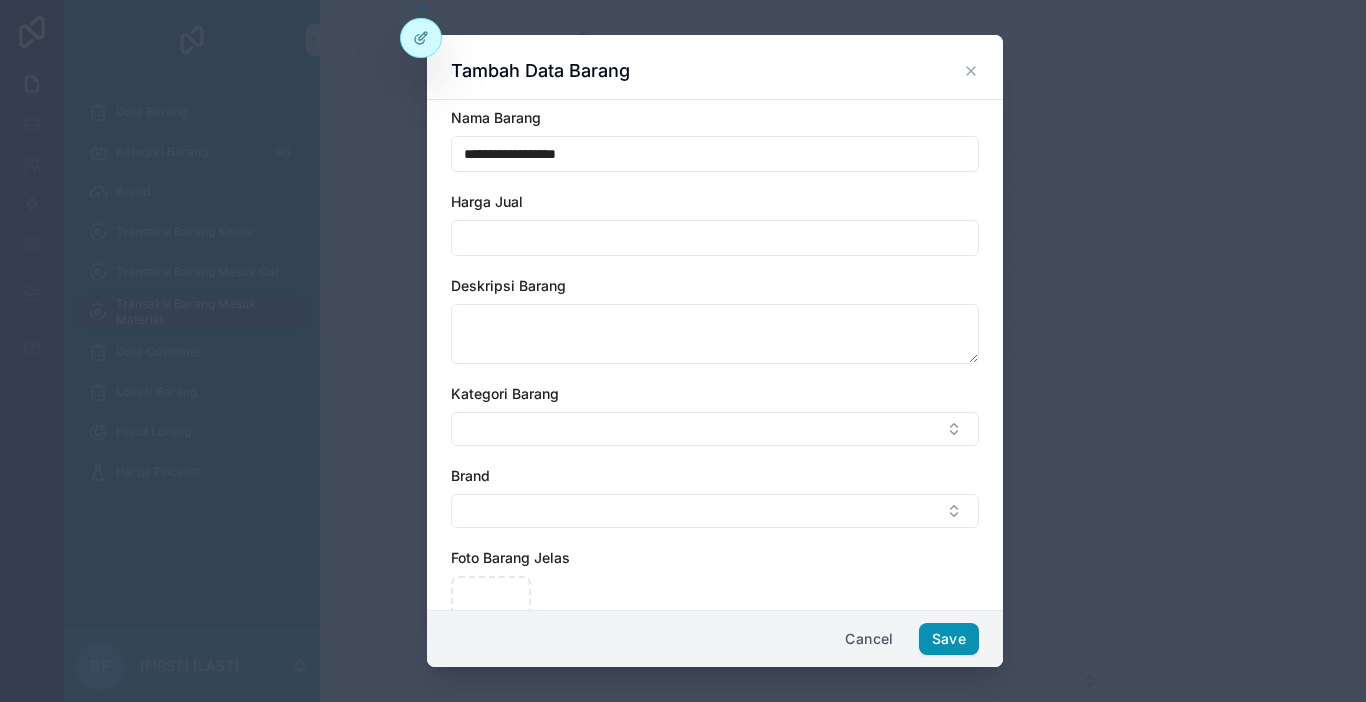 type on "**********" 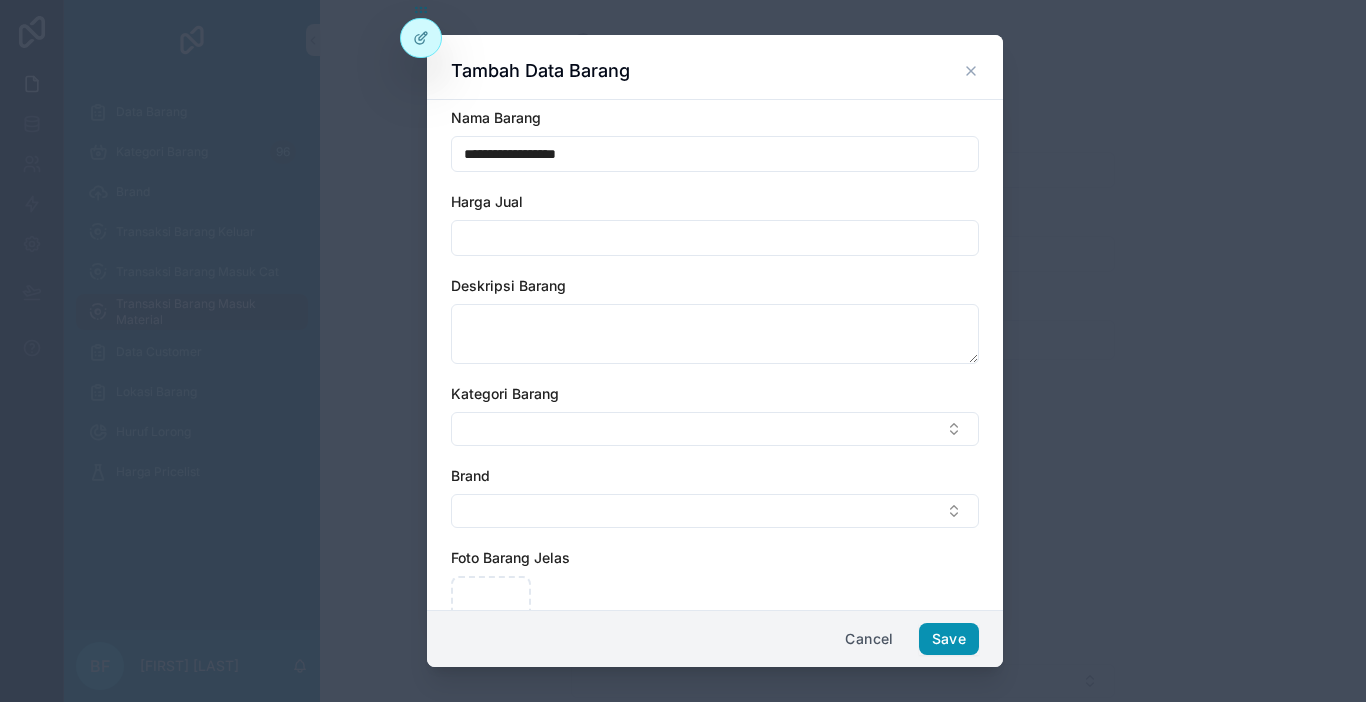 click on "Save" at bounding box center (949, 639) 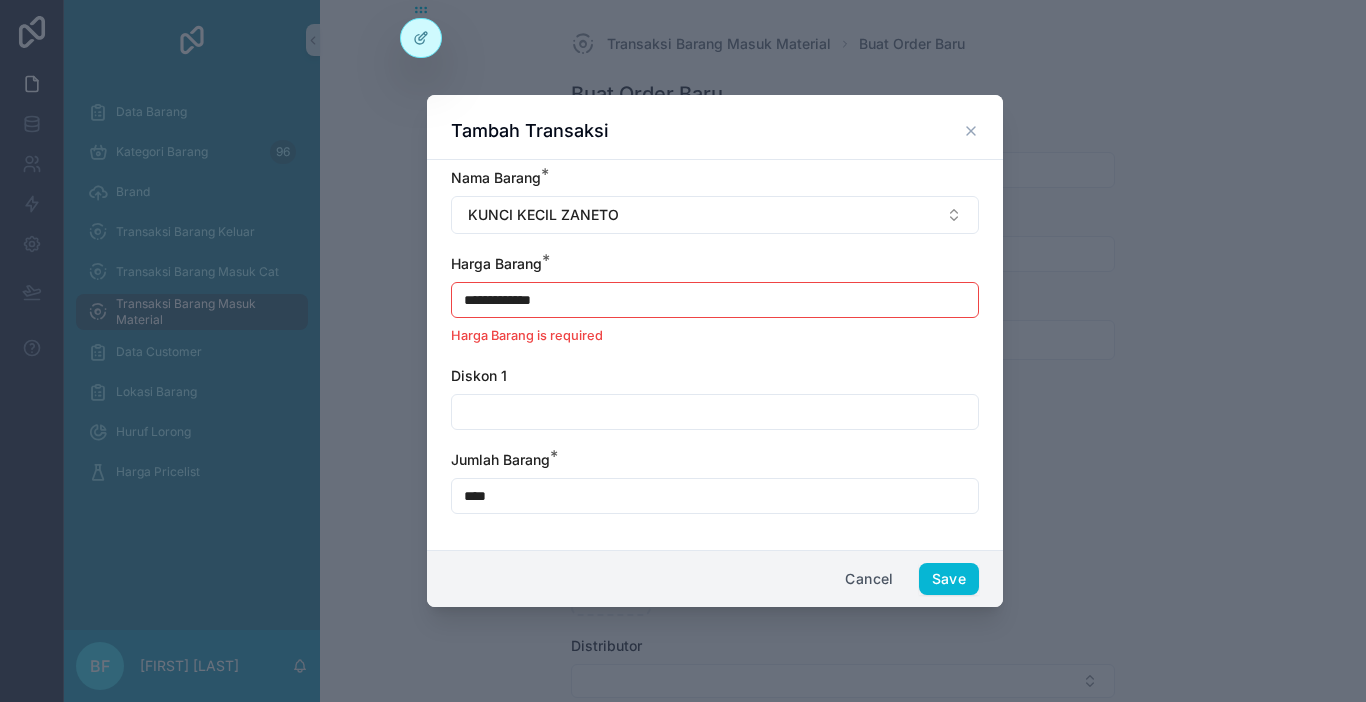 click on "**********" at bounding box center (715, 300) 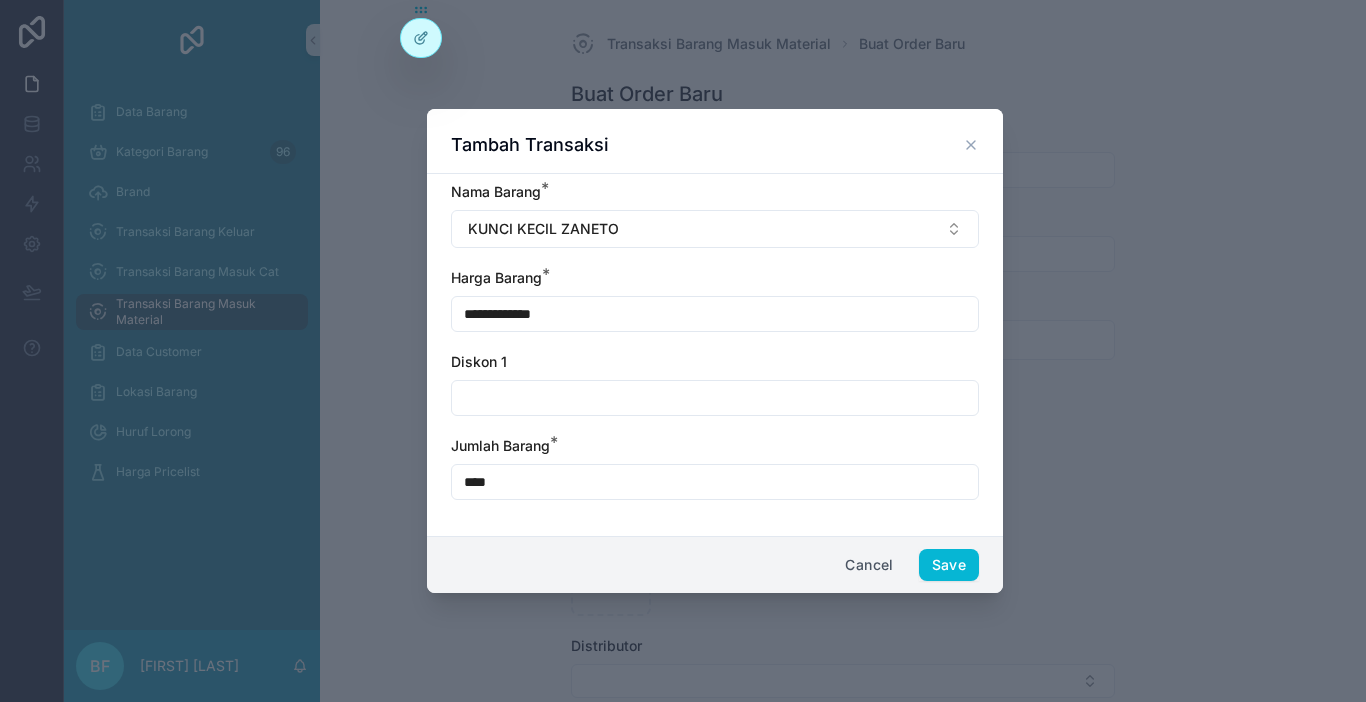 type on "**********" 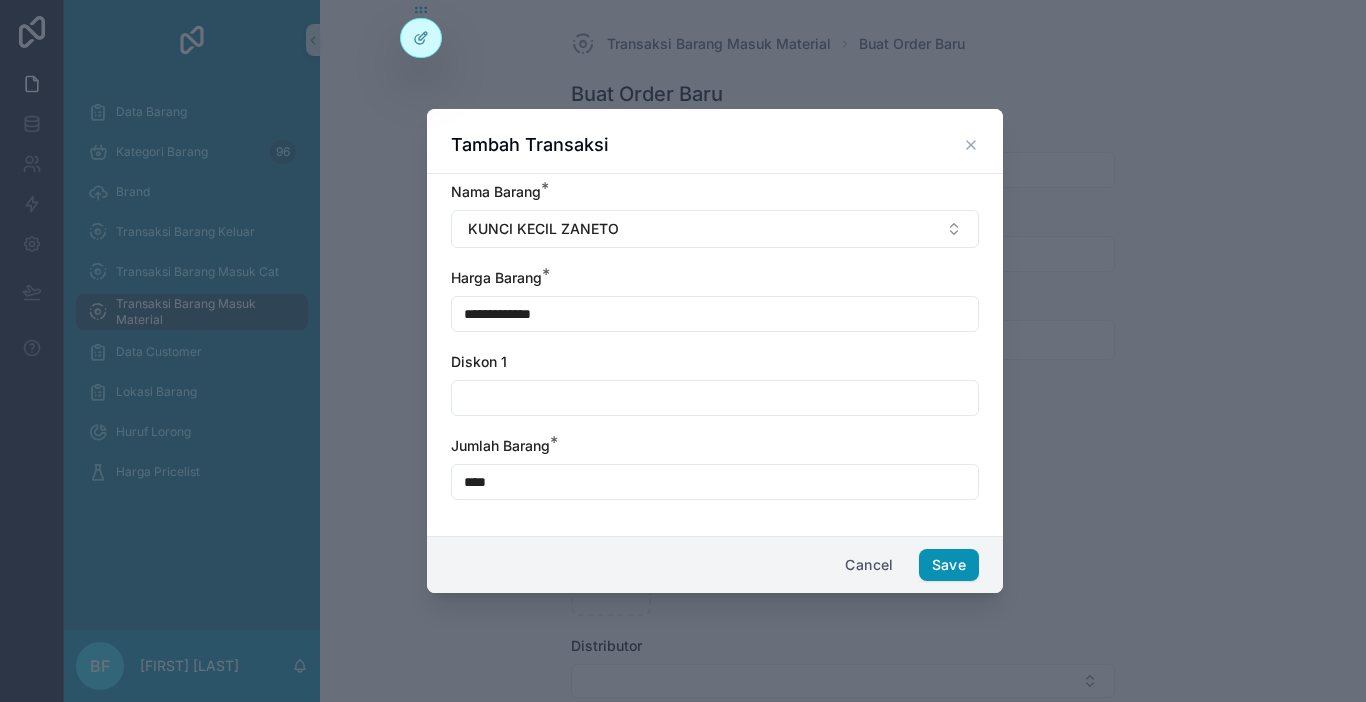 type on "****" 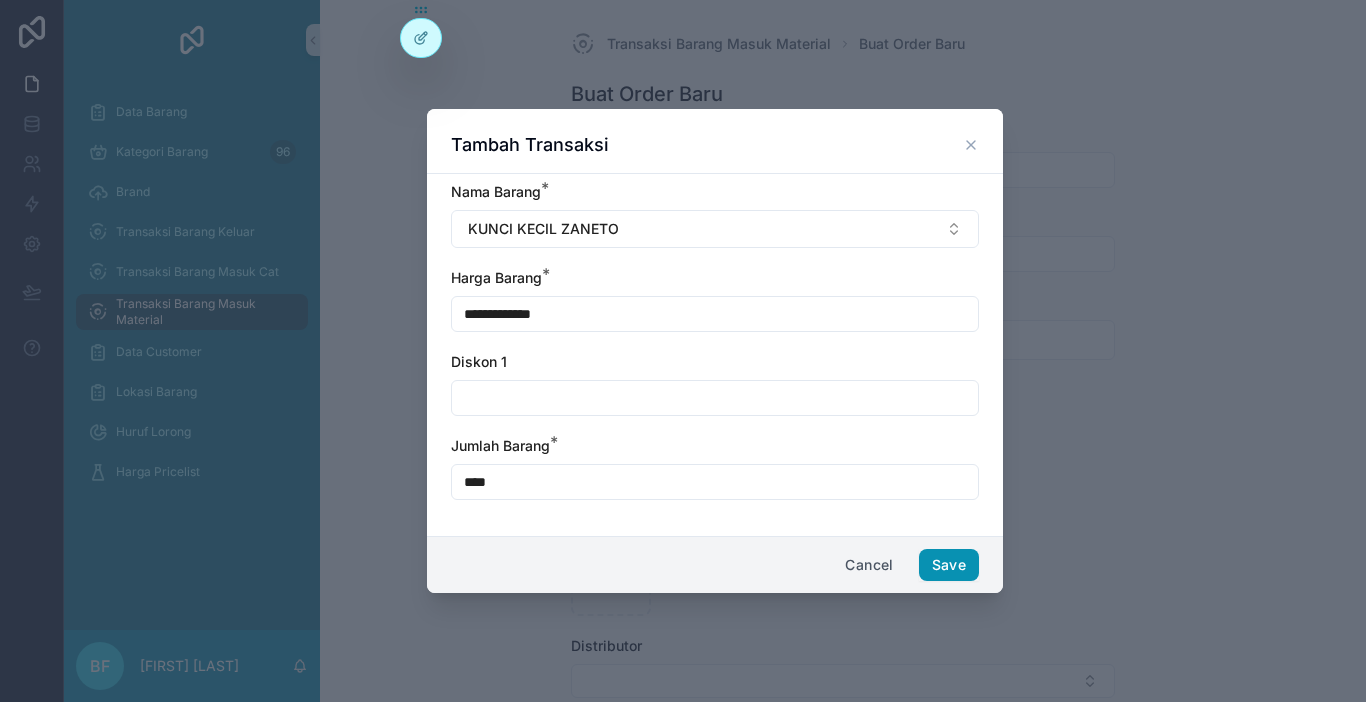 click on "Save" at bounding box center [949, 565] 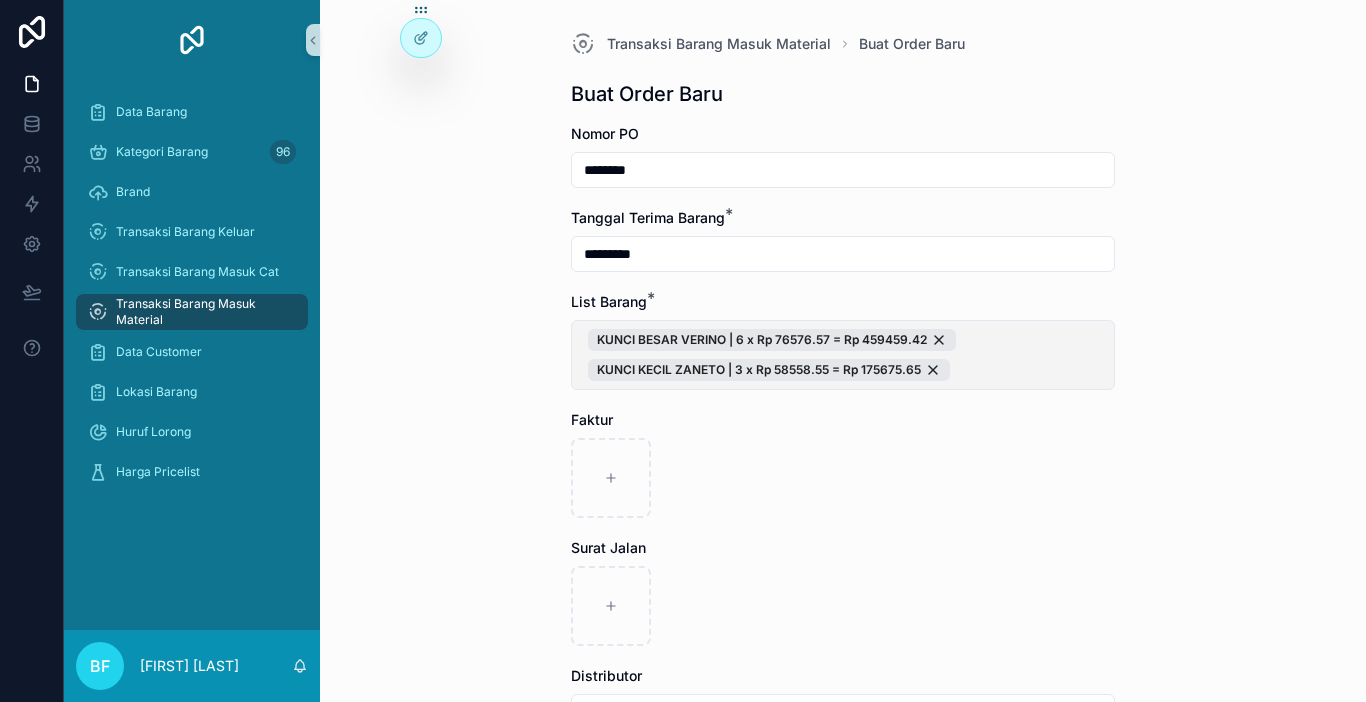 click on "KUNCI BESAR VERINO | 6 x Rp 76576.57 = Rp 459459.42 KUNCI KECIL ZANETO | 3 x Rp 58558.55 = Rp 175675.65" at bounding box center (843, 355) 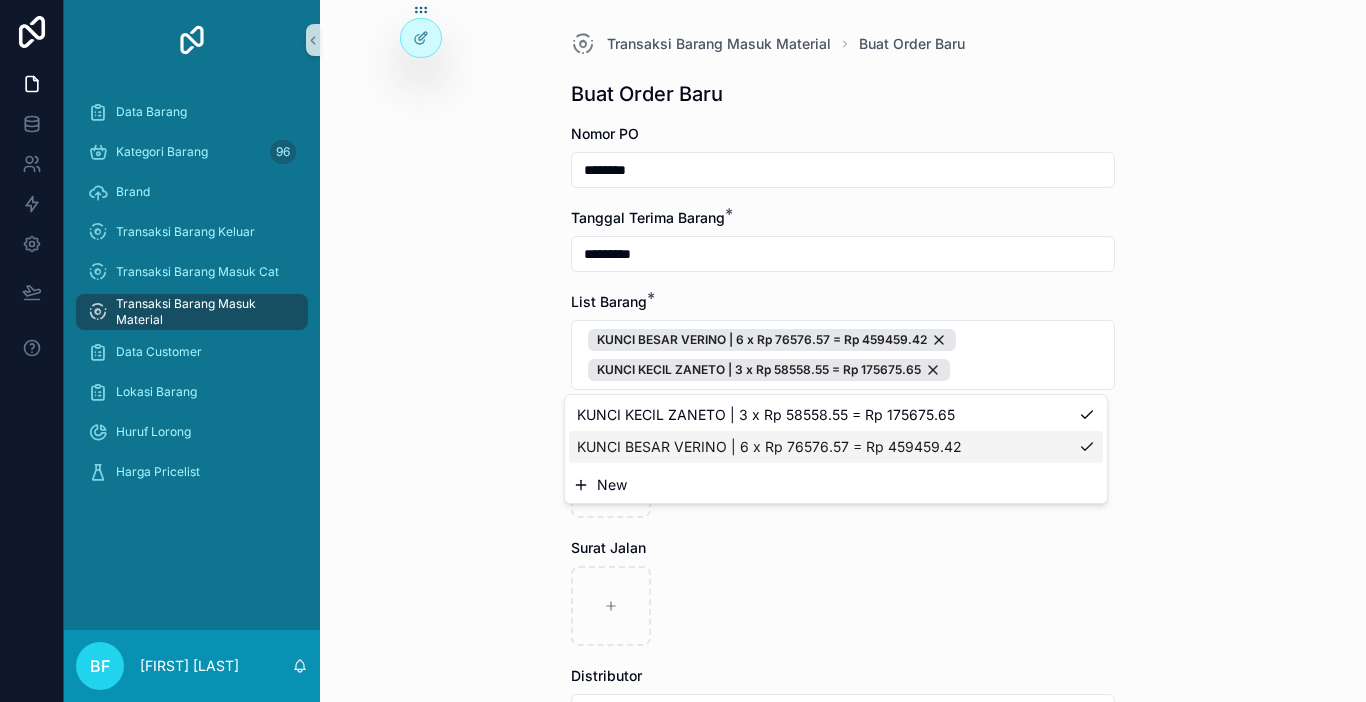 click on "New" at bounding box center [836, 485] 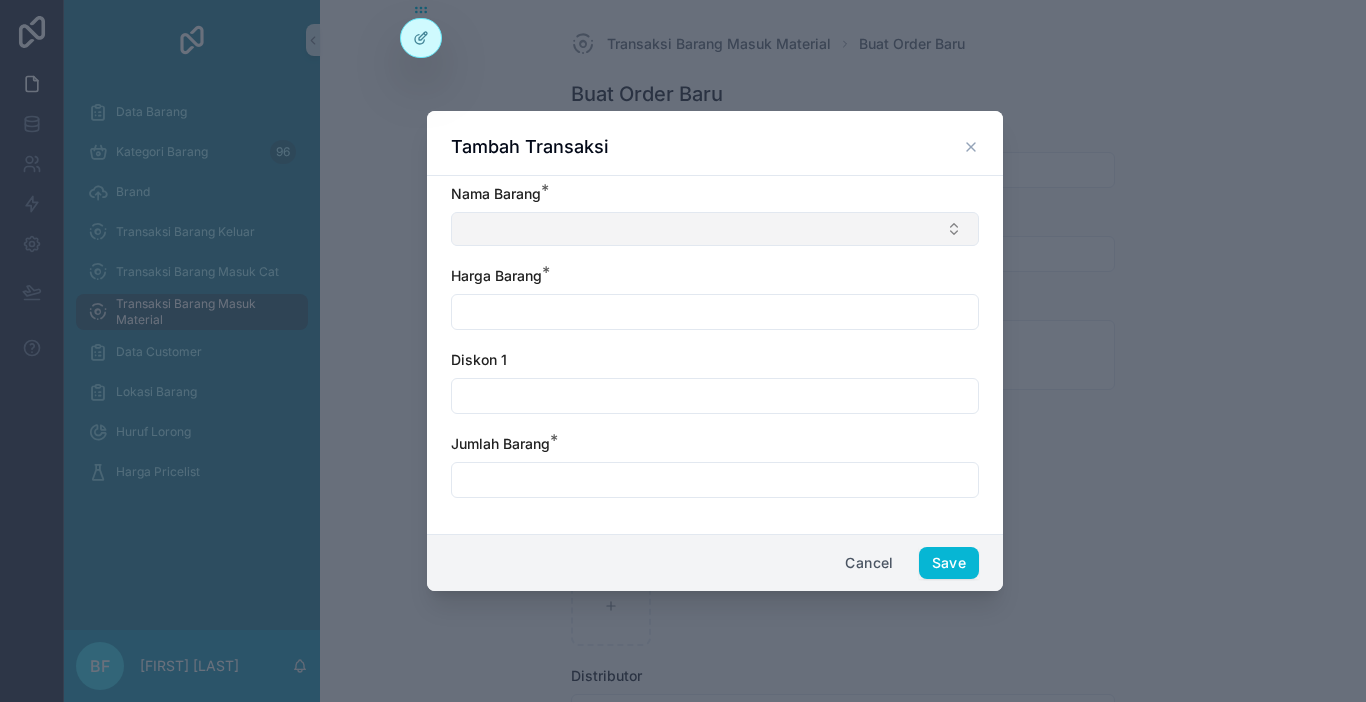 click at bounding box center (715, 229) 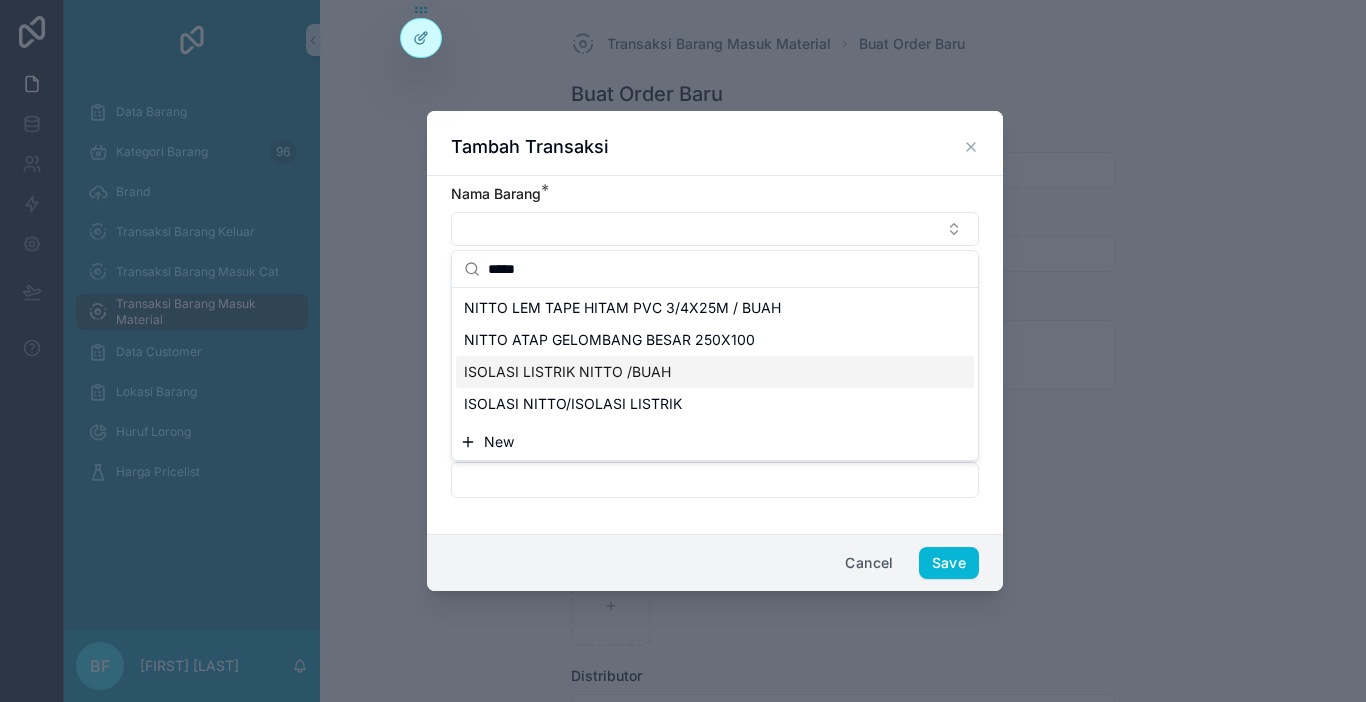 type on "*****" 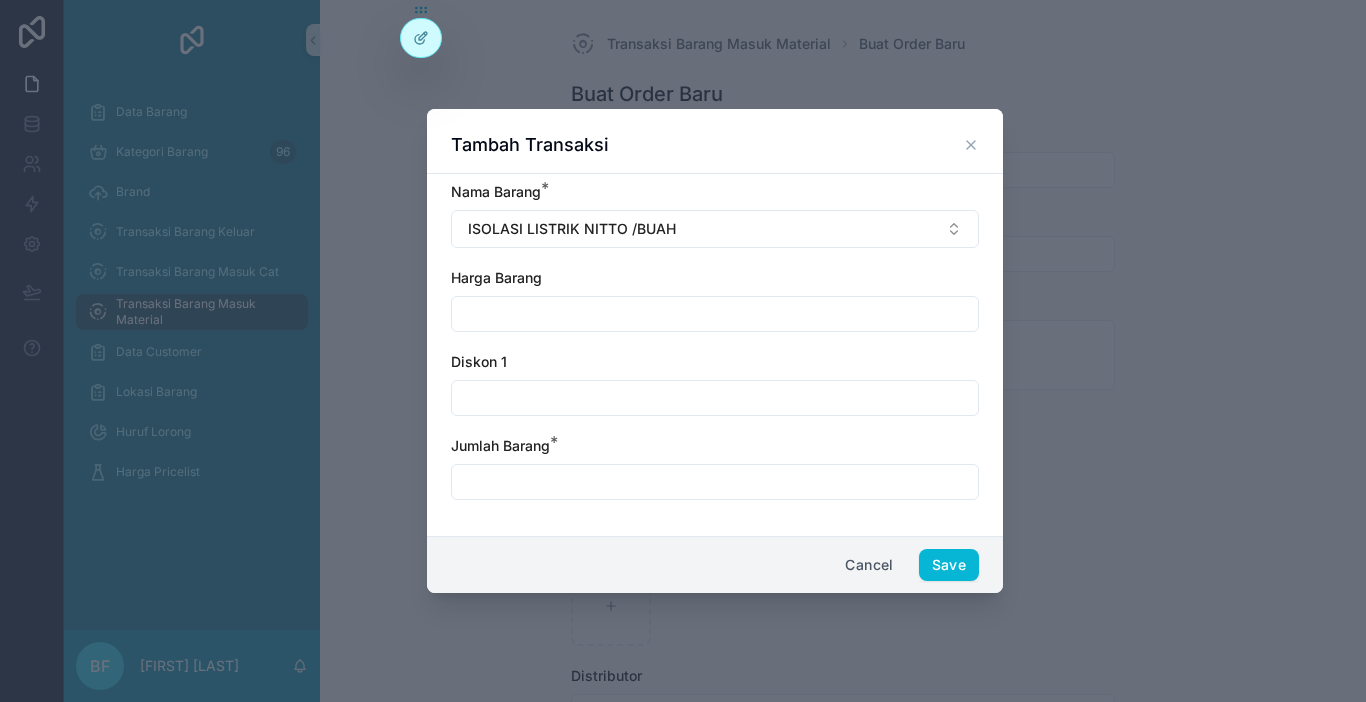click at bounding box center (715, 314) 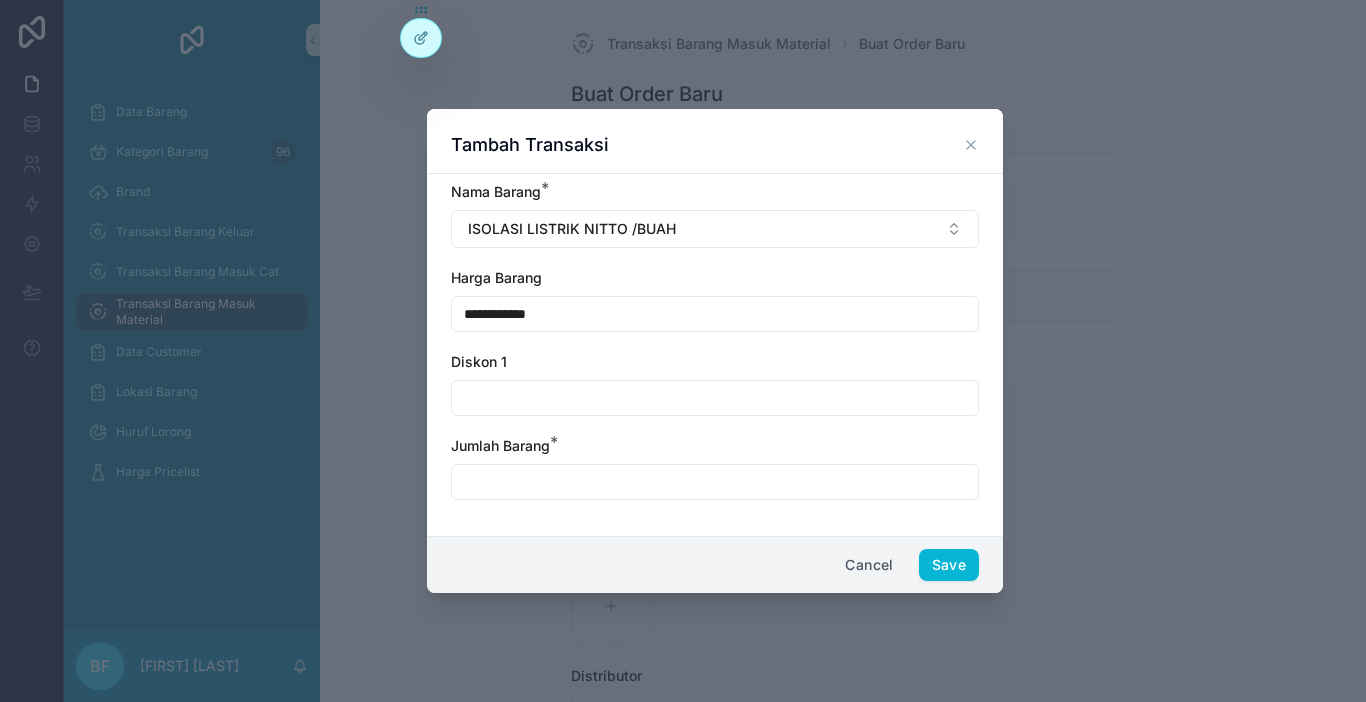 type on "**********" 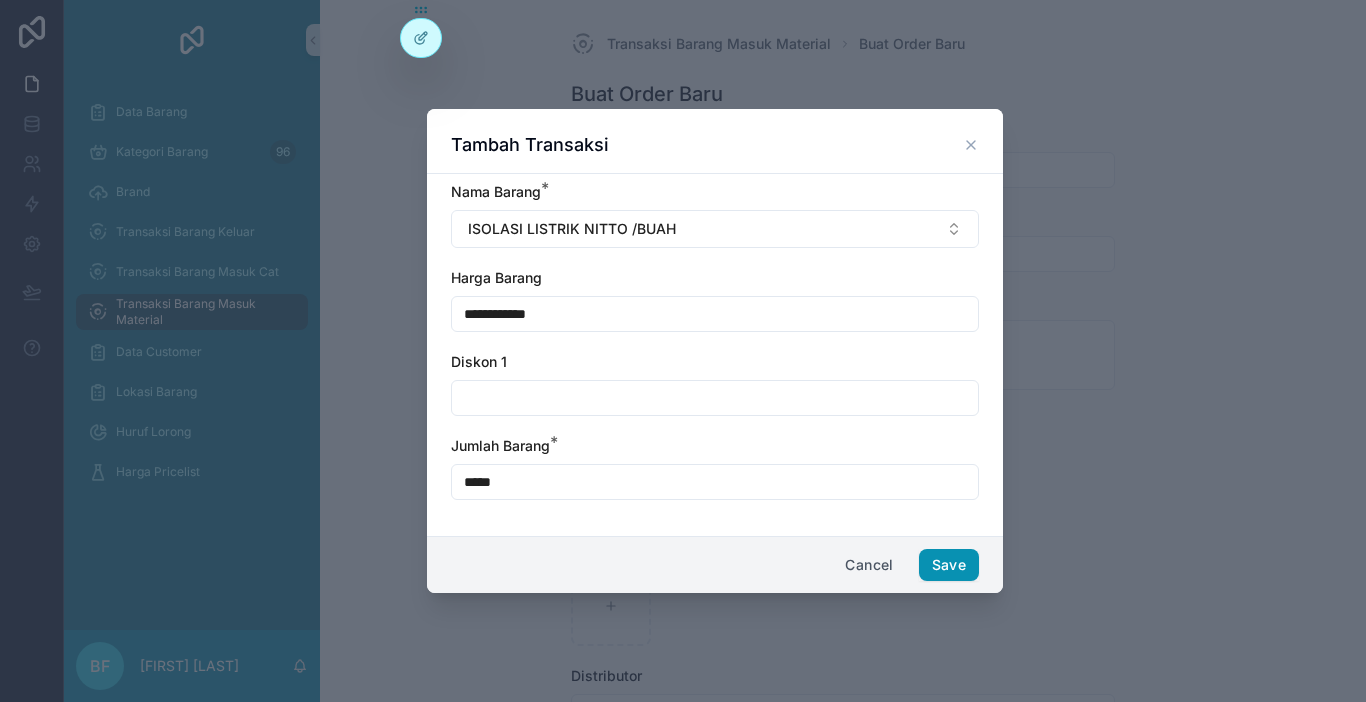 type on "*****" 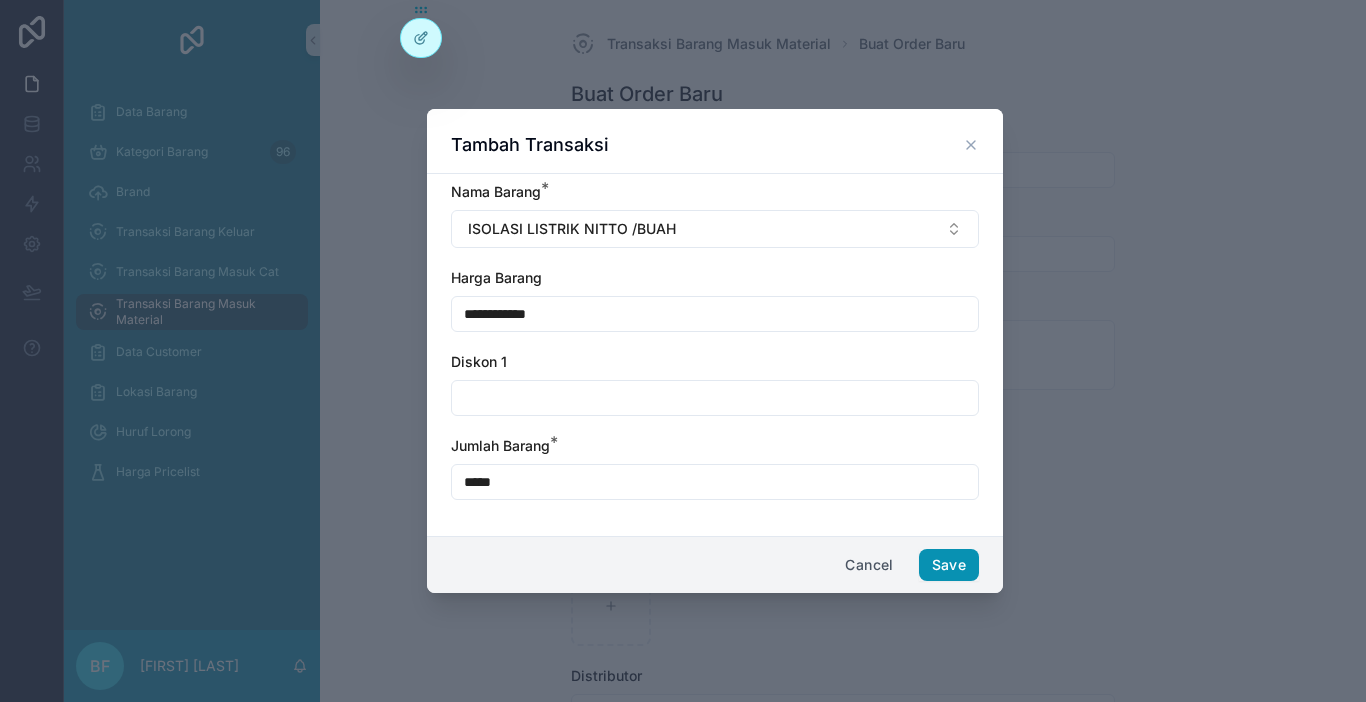 click on "Save" at bounding box center [949, 565] 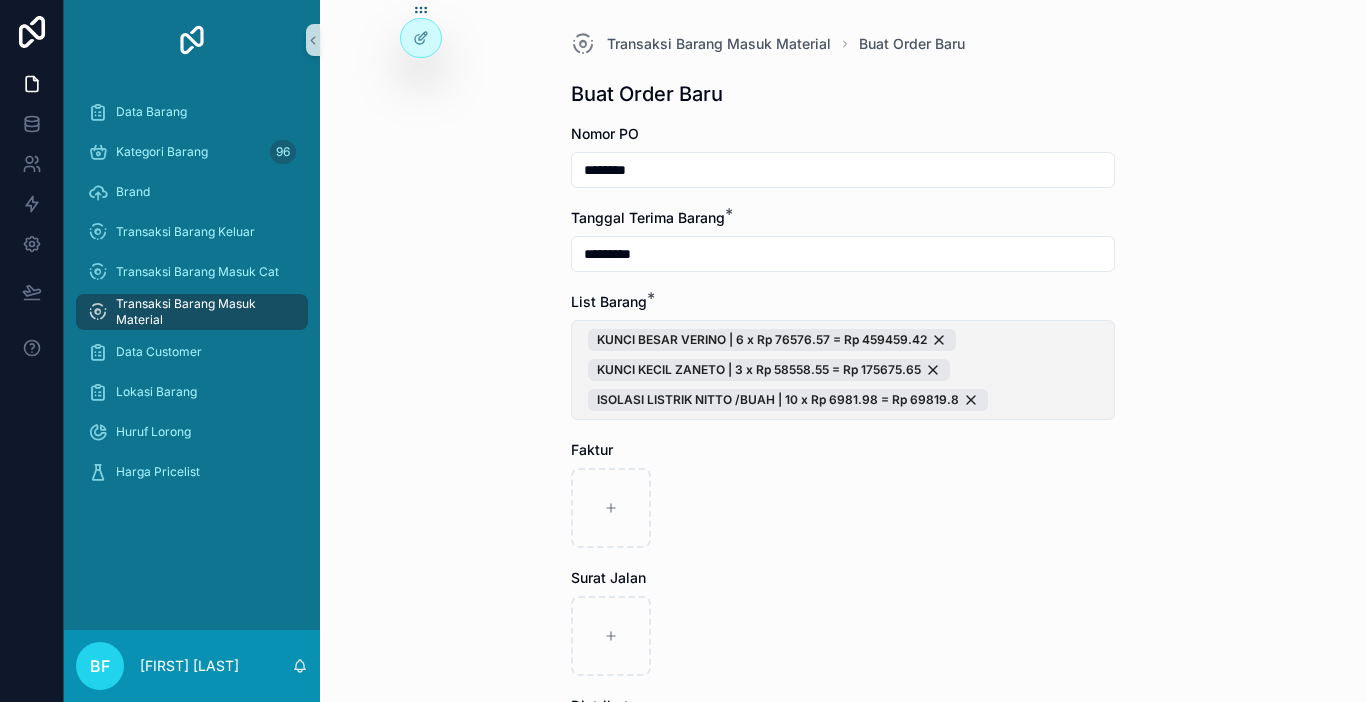 drag, startPoint x: 1033, startPoint y: 365, endPoint x: 1003, endPoint y: 376, distance: 31.95309 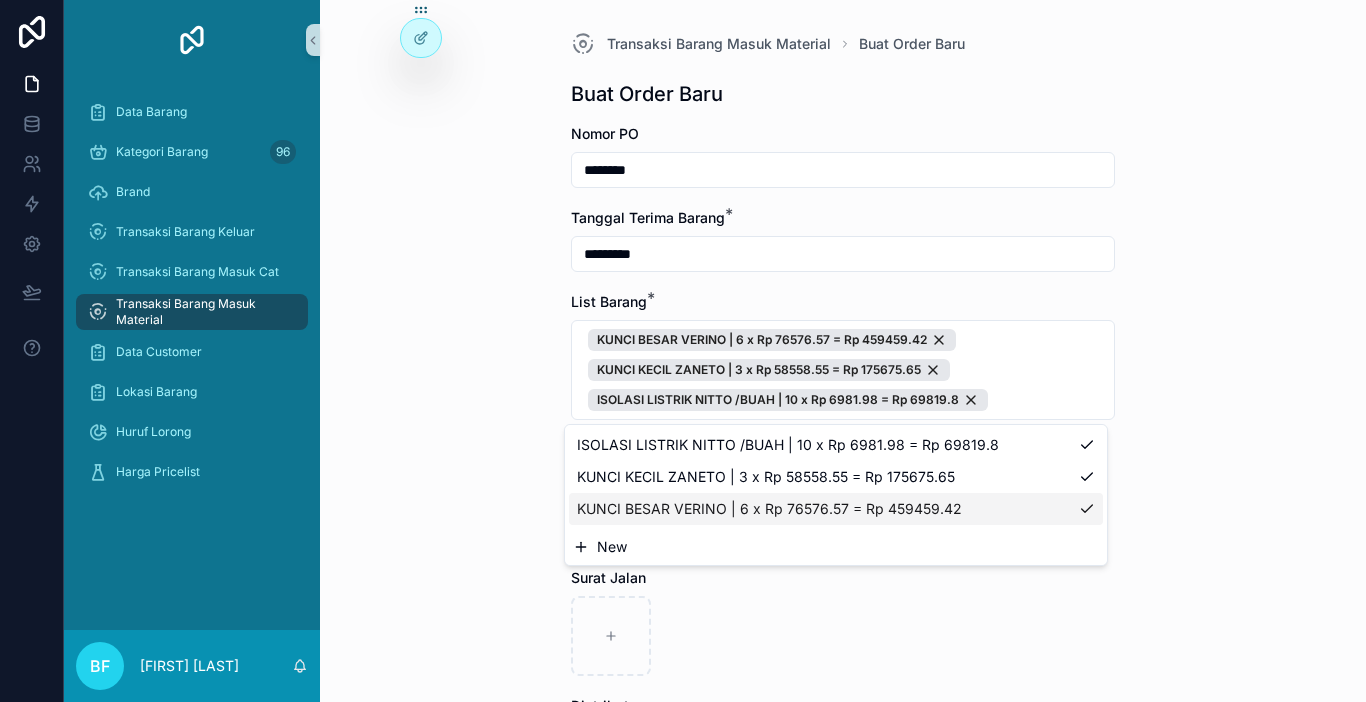click on "New" at bounding box center (612, 547) 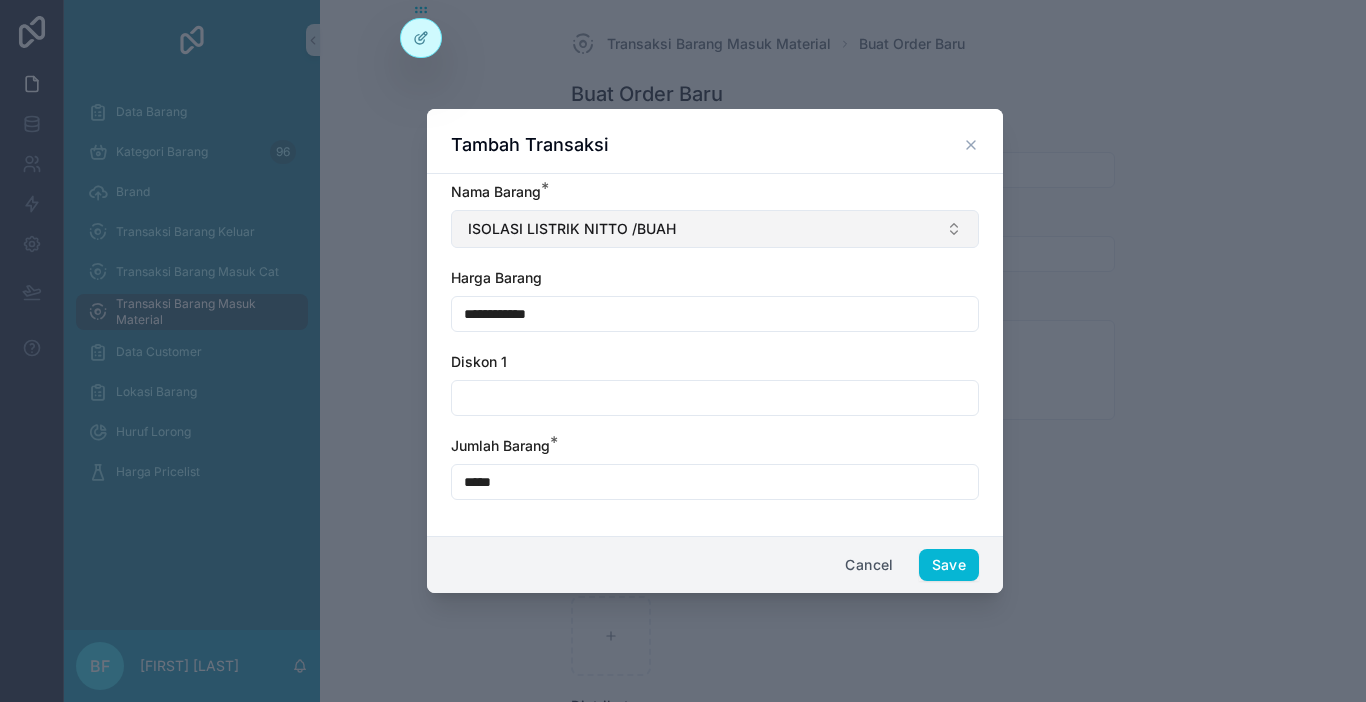 click on "ISOLASI LISTRIK NITTO /BUAH" at bounding box center (715, 229) 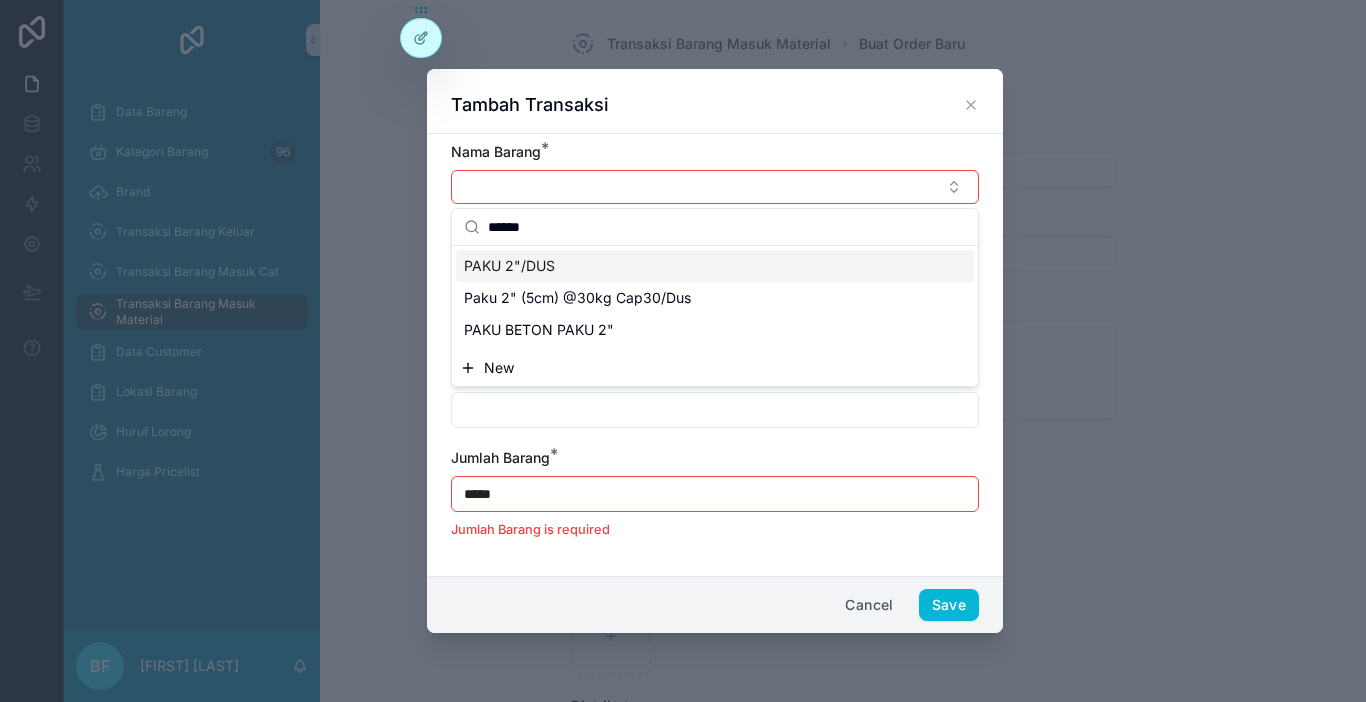 type on "******" 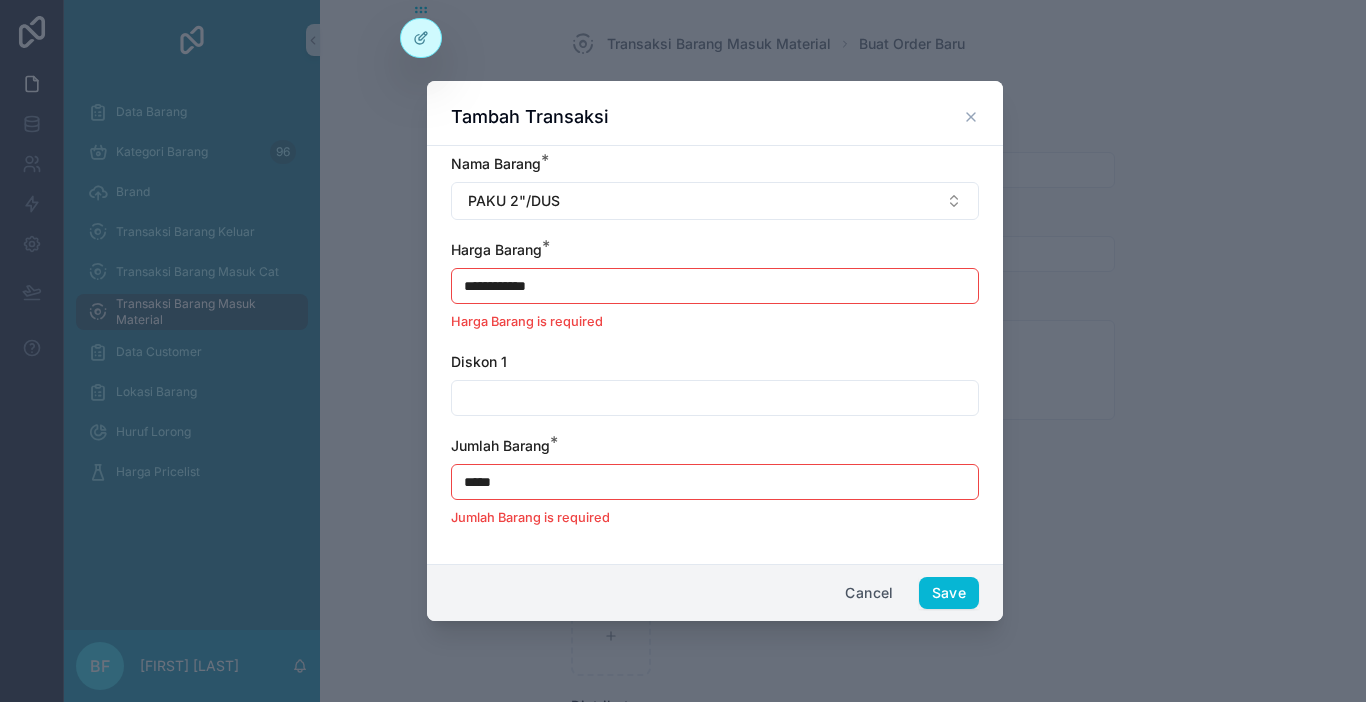 click on "**********" at bounding box center (715, 286) 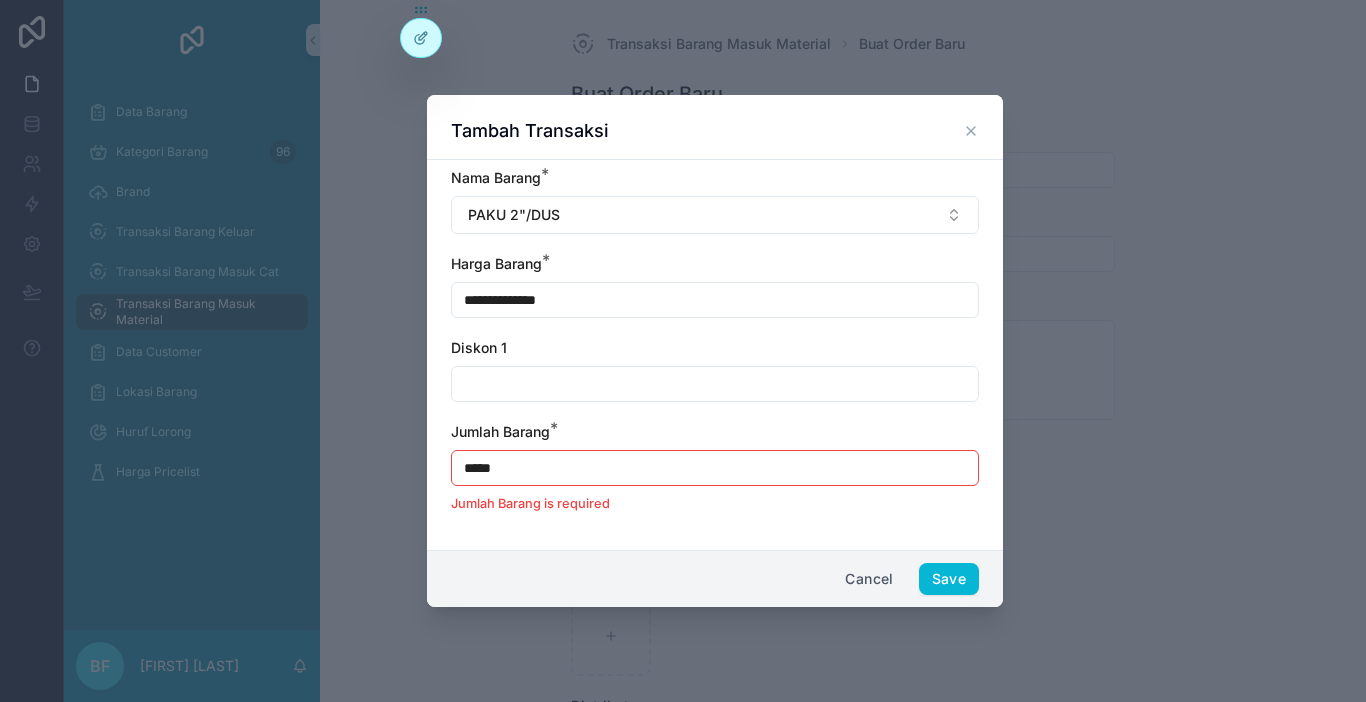 type on "**********" 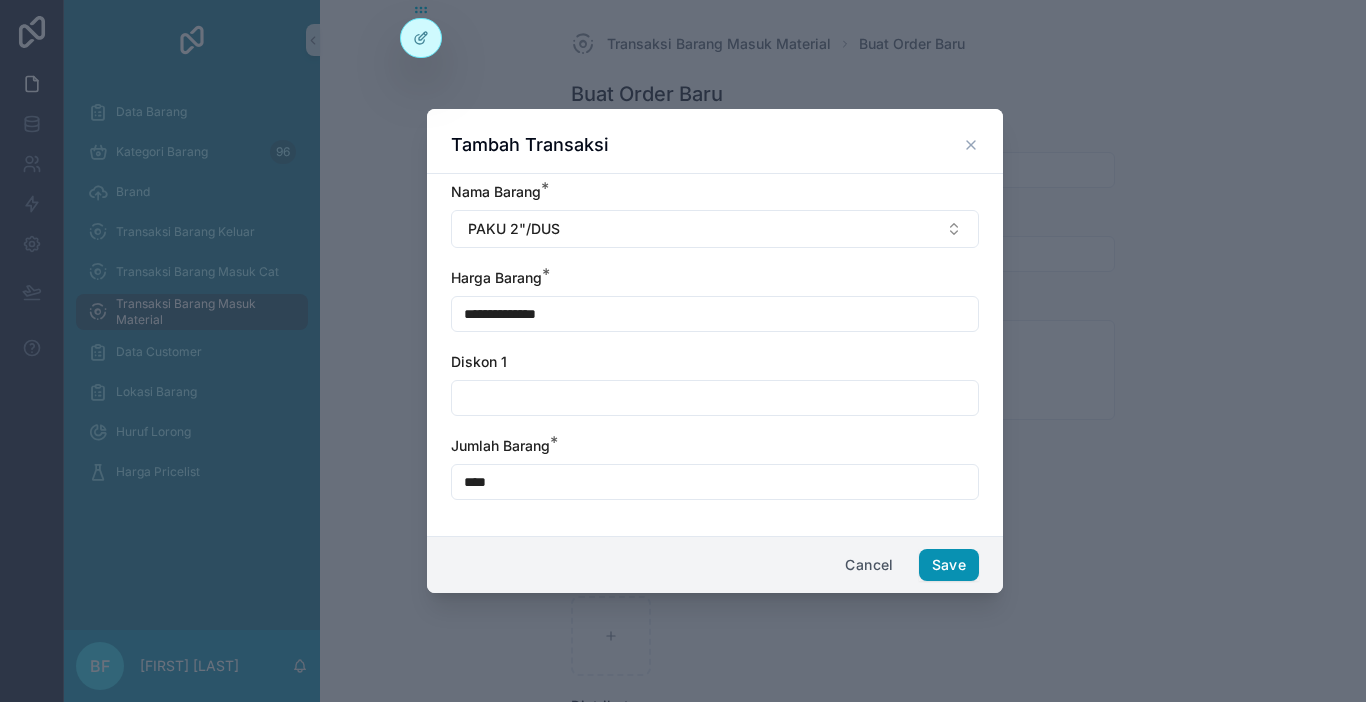 type on "****" 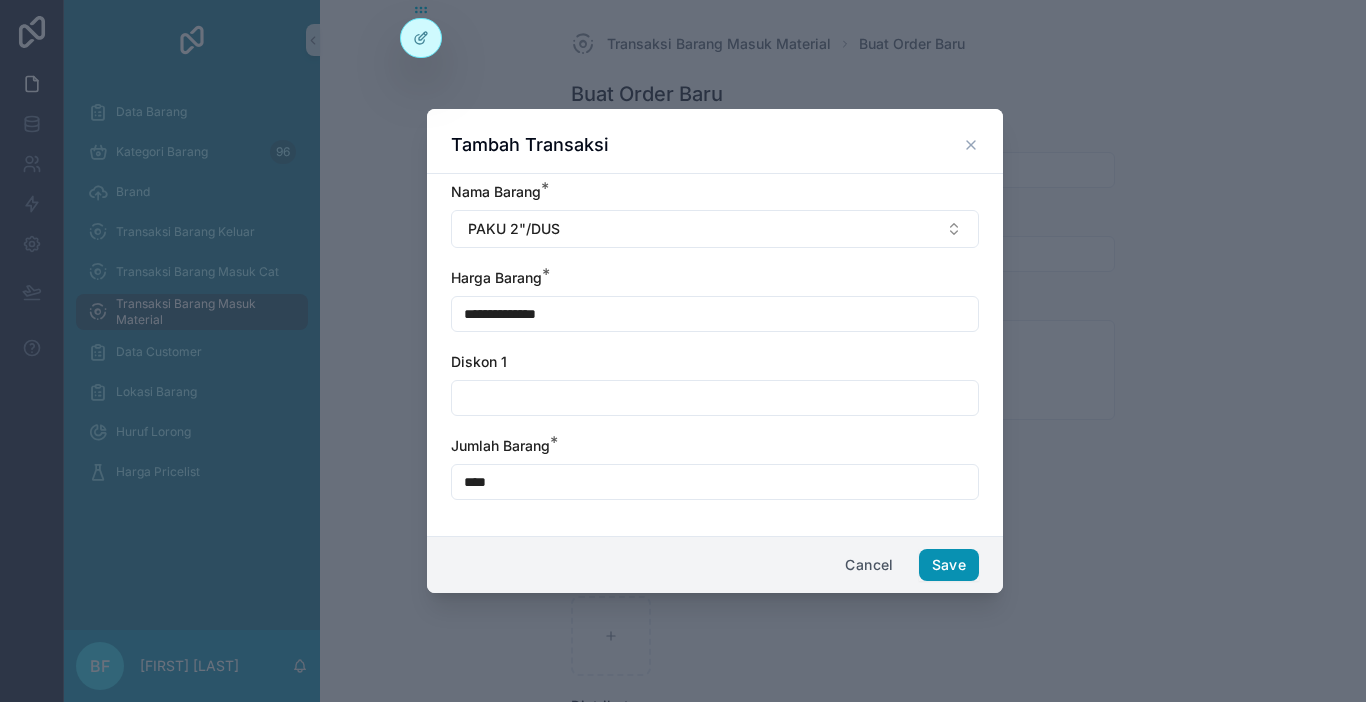 click on "Save" at bounding box center [949, 565] 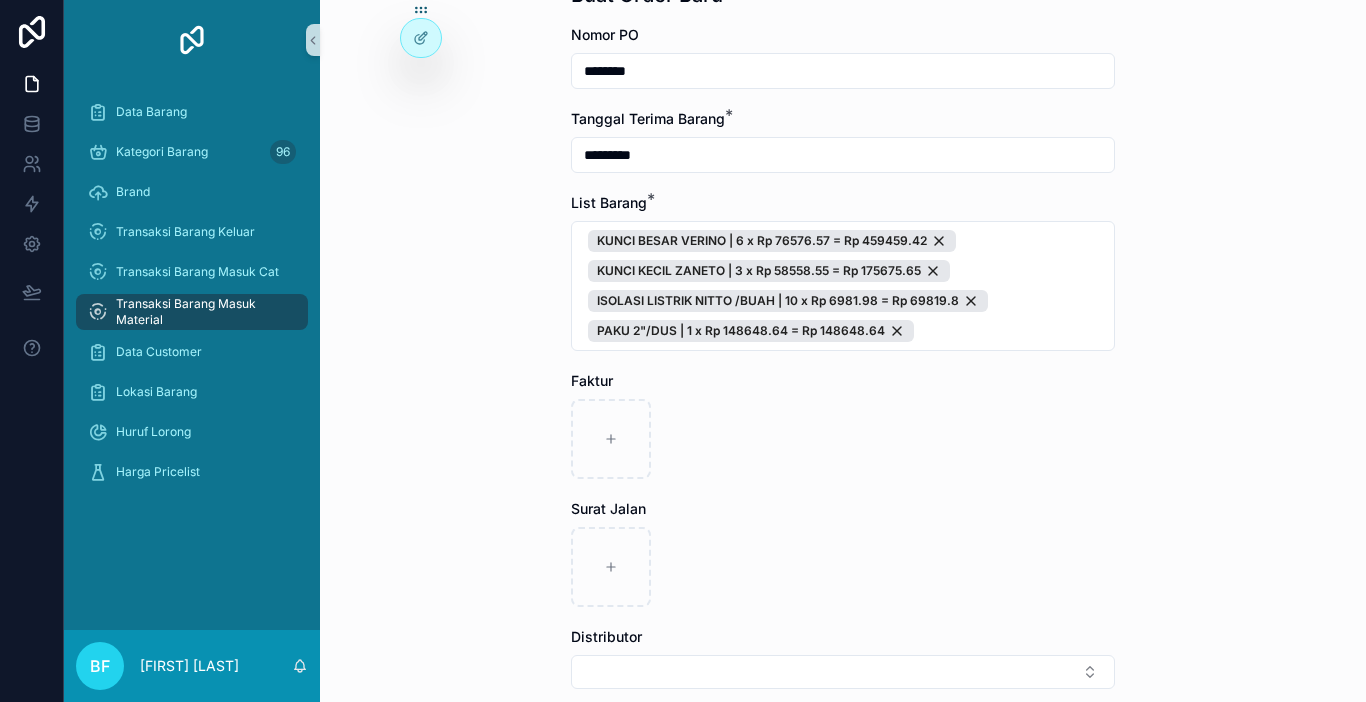 scroll, scrollTop: 100, scrollLeft: 0, axis: vertical 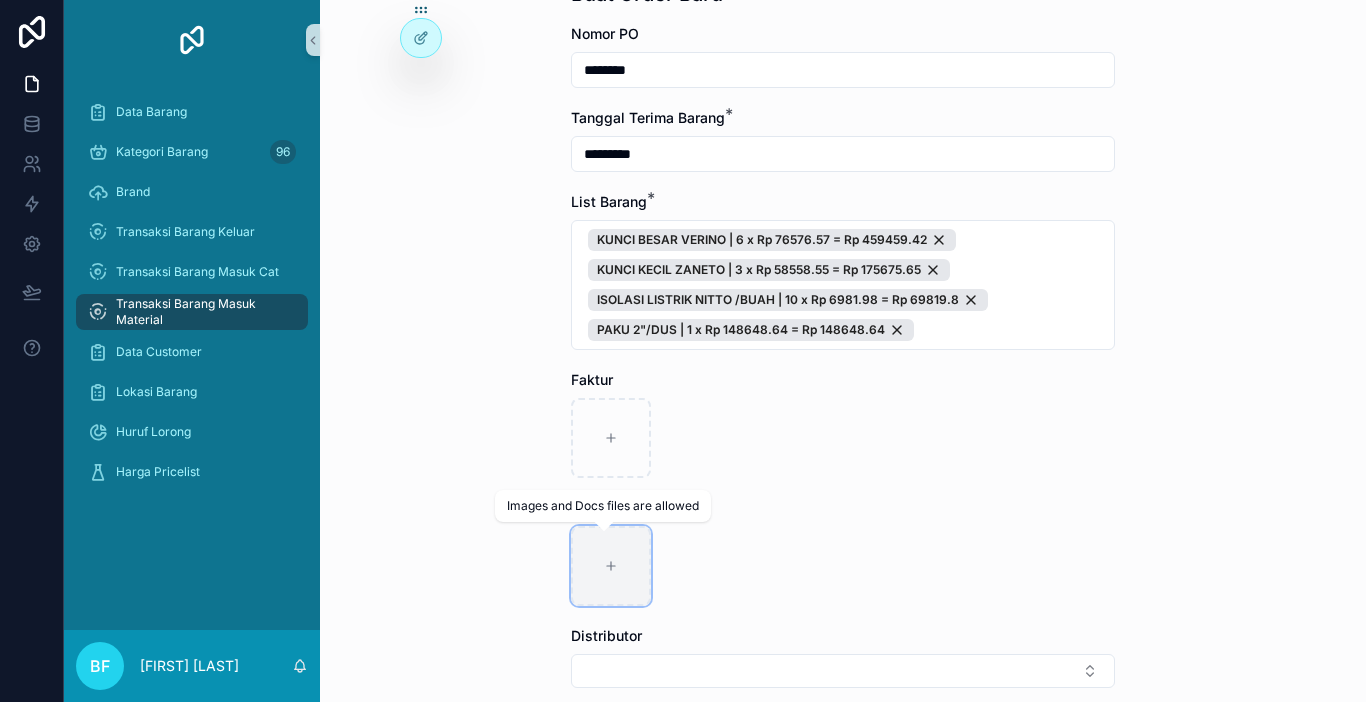 click at bounding box center (611, 566) 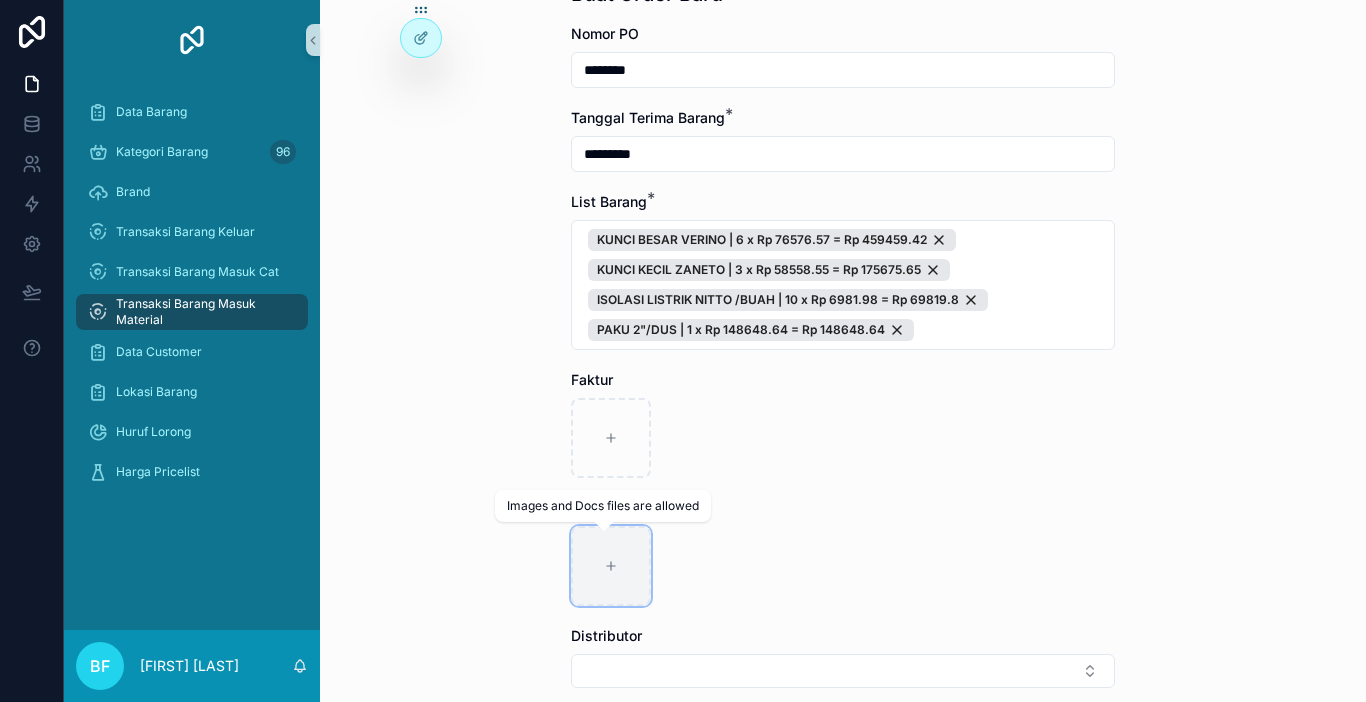 type on "**********" 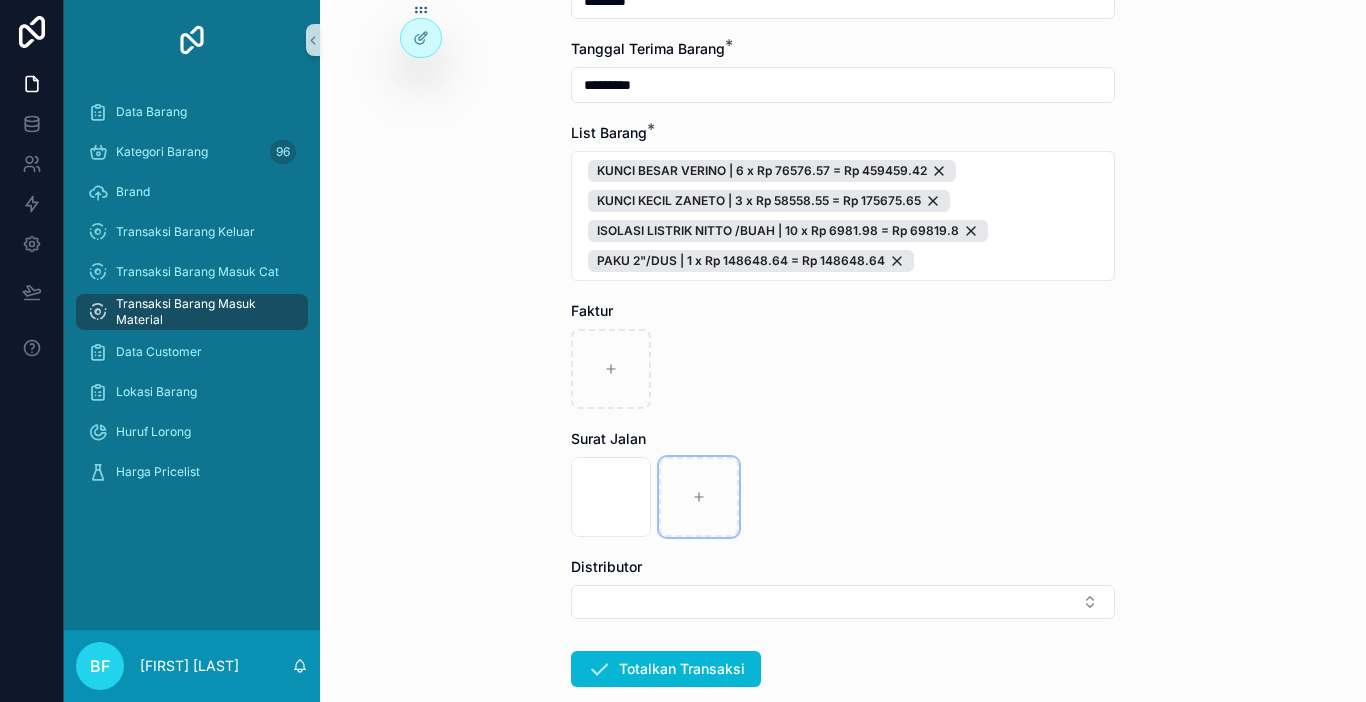 scroll, scrollTop: 282, scrollLeft: 0, axis: vertical 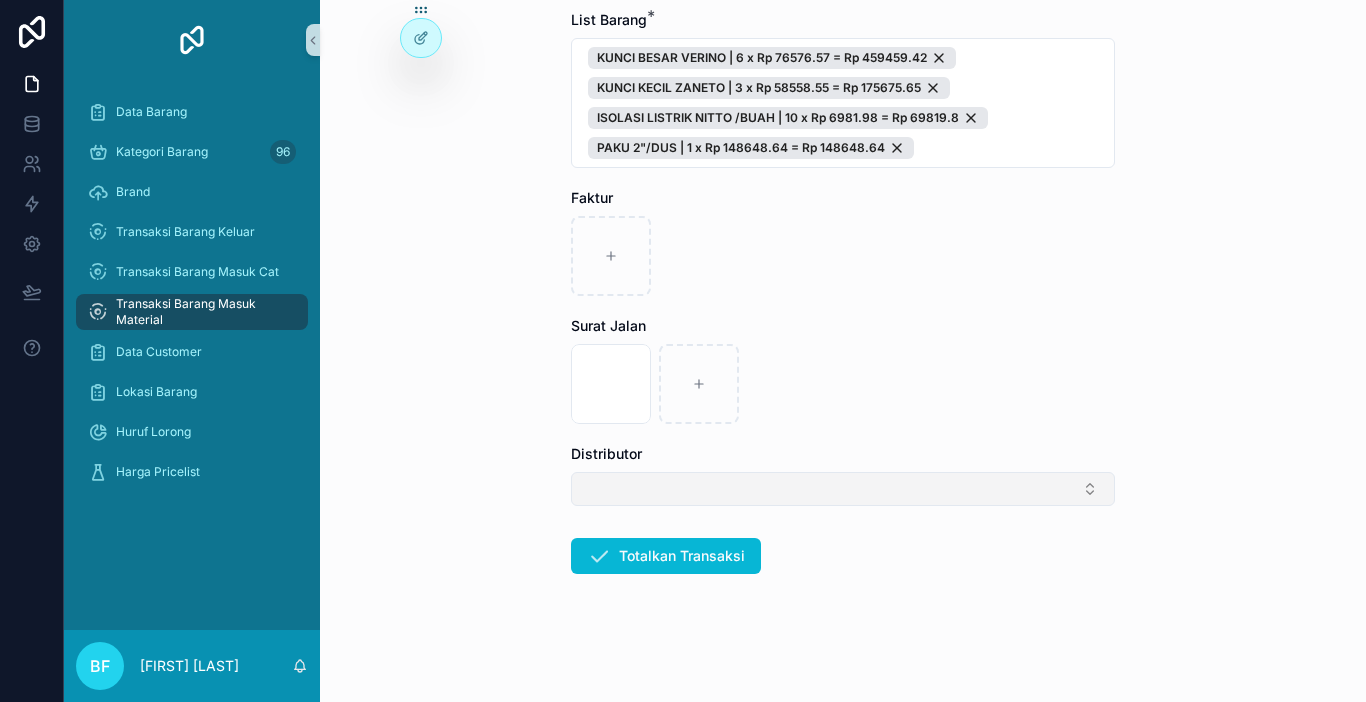 click at bounding box center [843, 489] 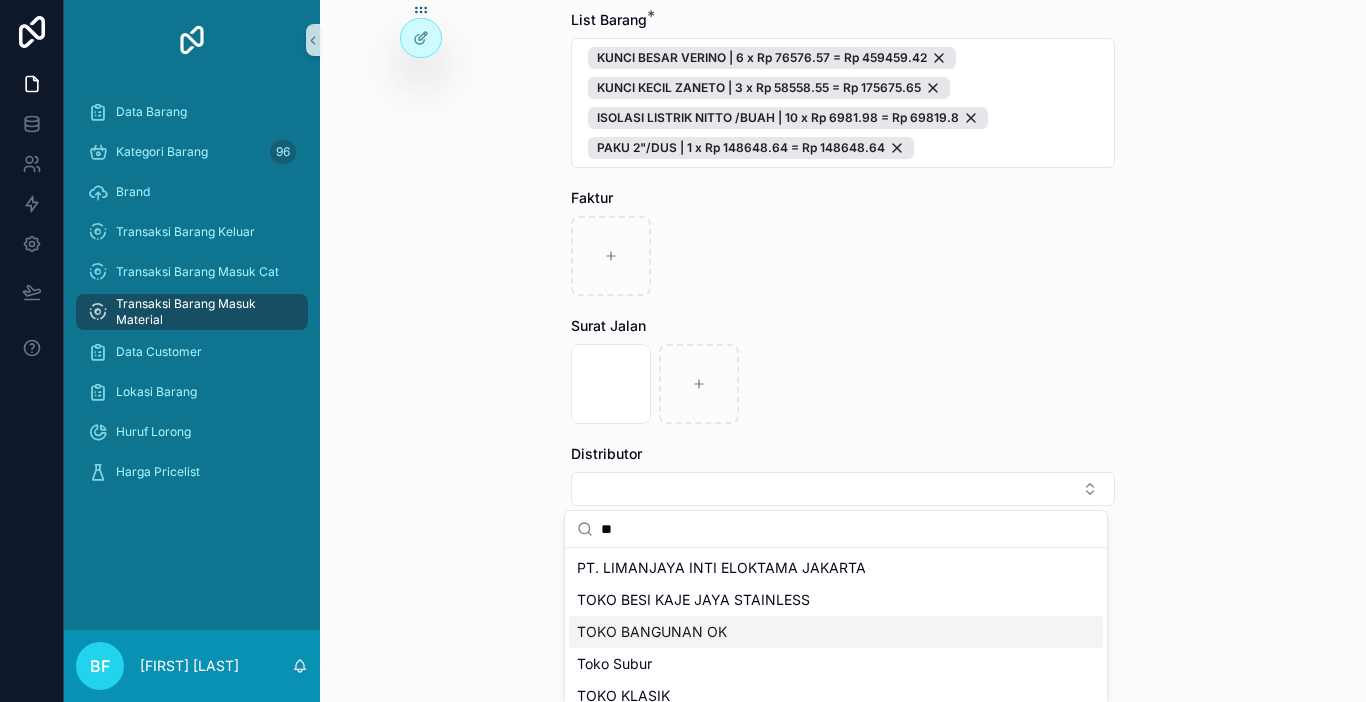 type on "**" 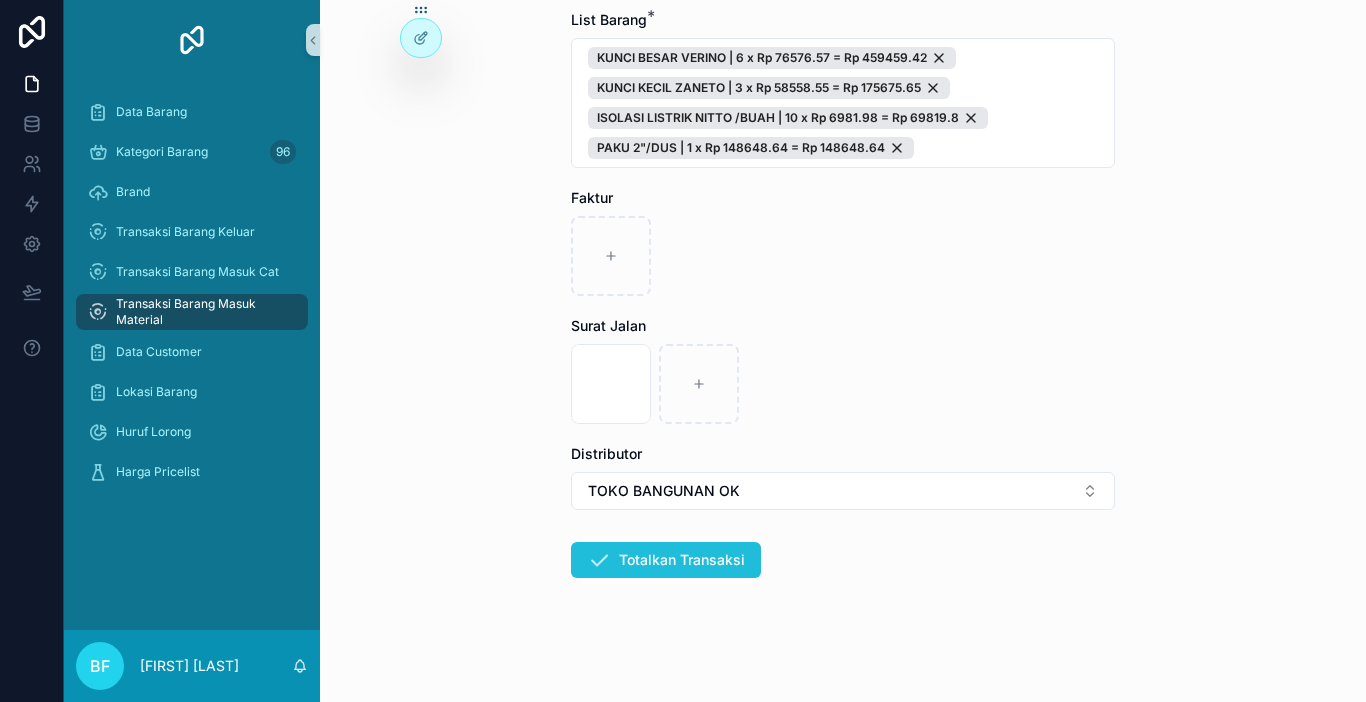 click on "Totalkan Transaksi" at bounding box center [666, 560] 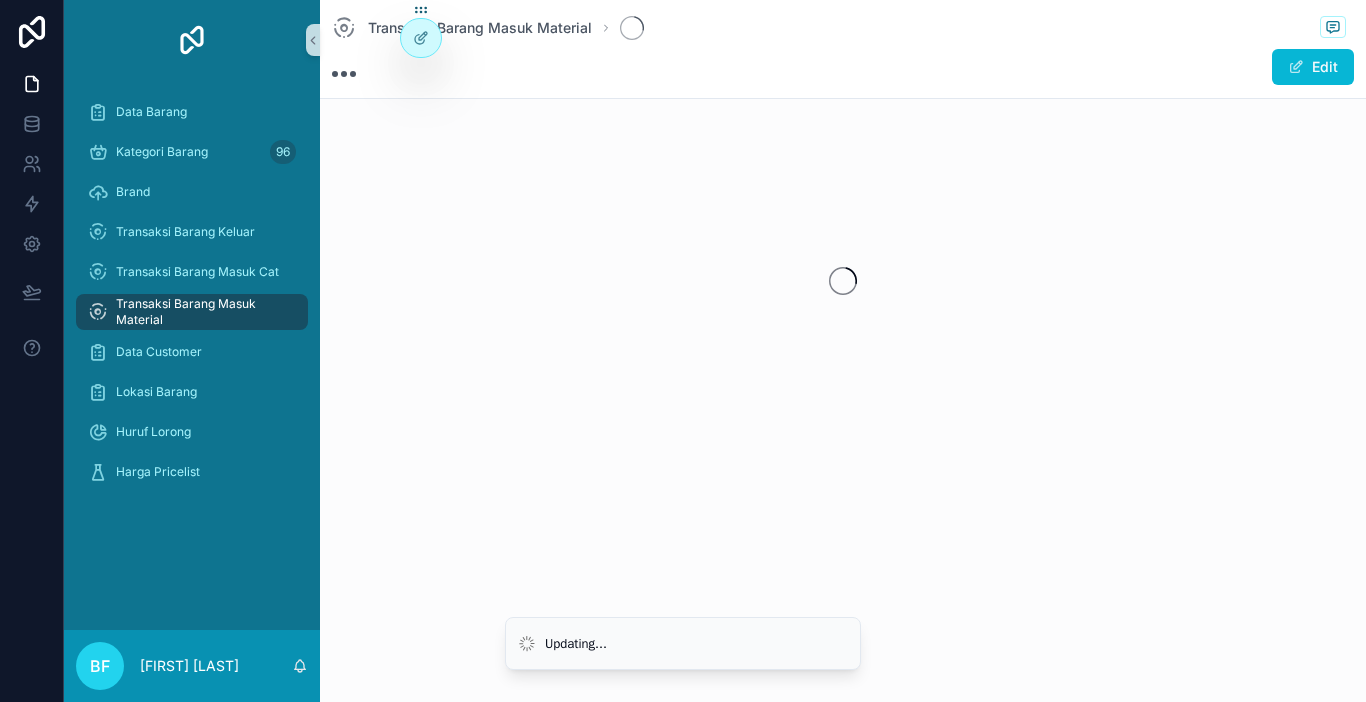 scroll, scrollTop: 0, scrollLeft: 0, axis: both 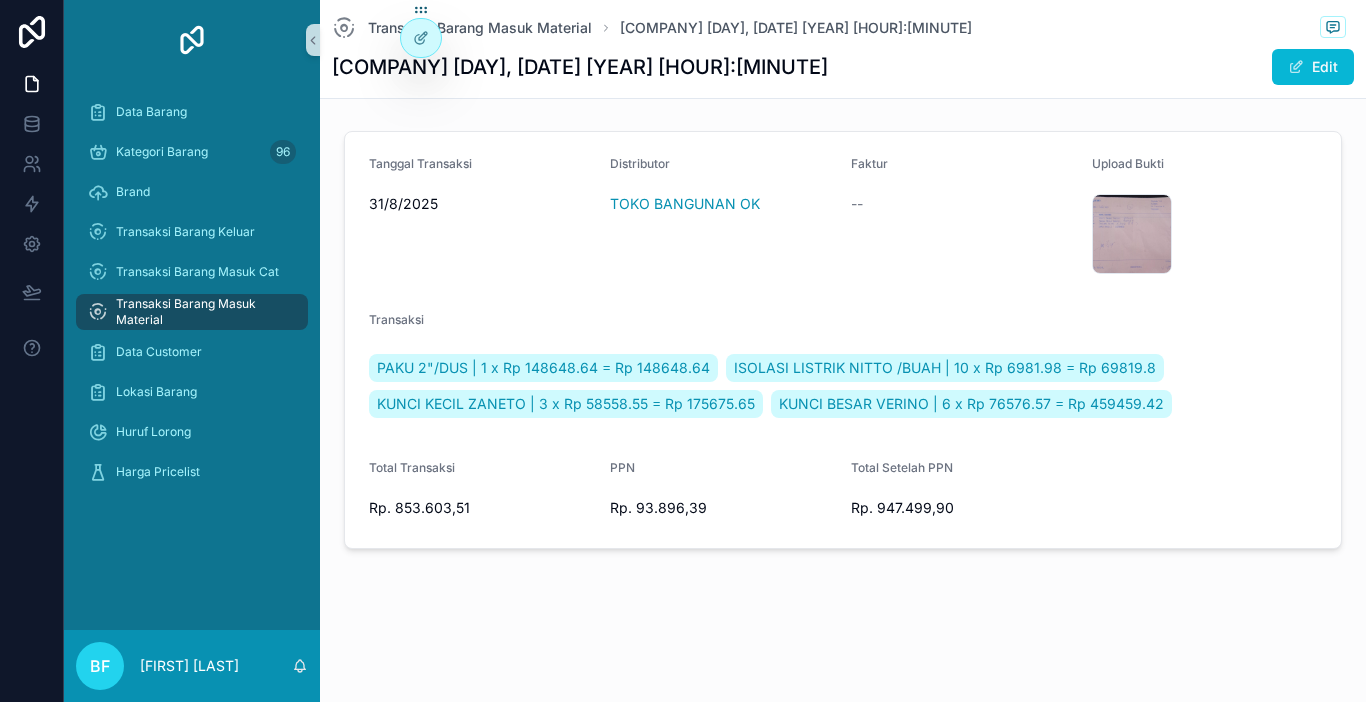click on "Transaksi Barang Masuk Material" at bounding box center (202, 312) 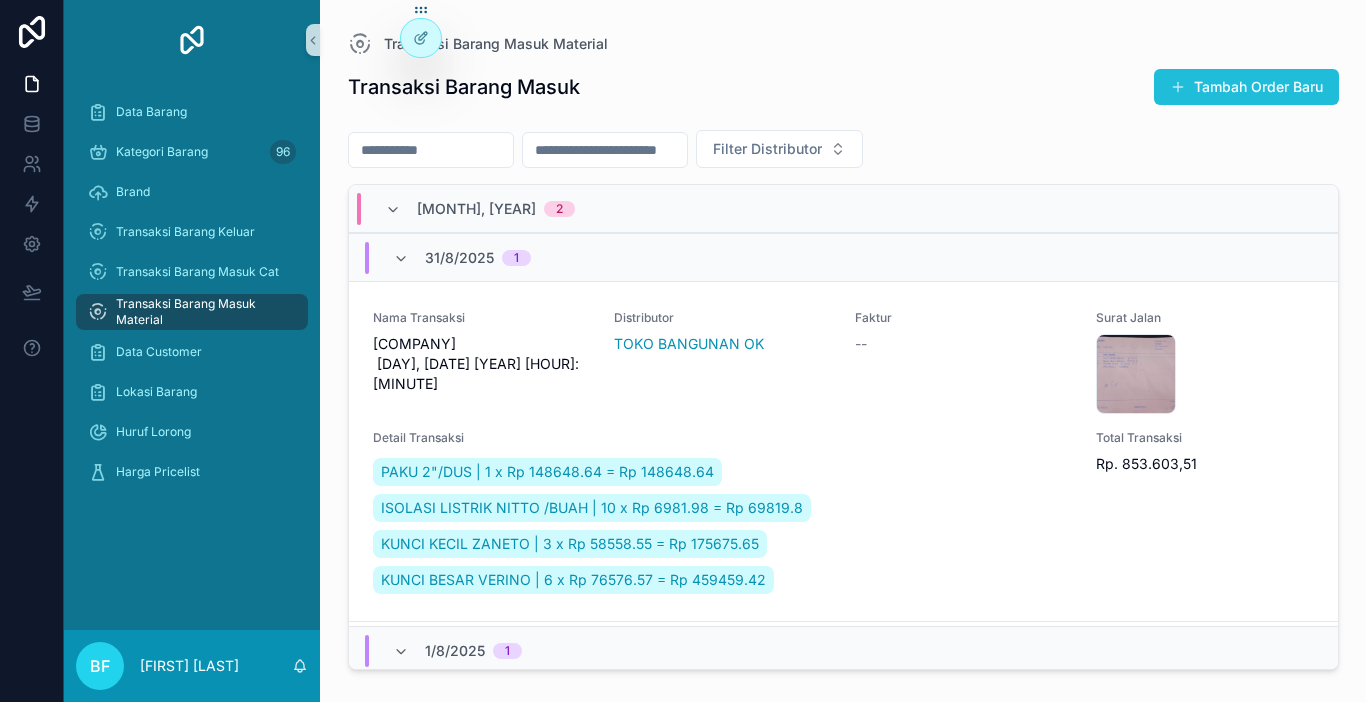 click on "Tambah Order Baru" at bounding box center (1246, 87) 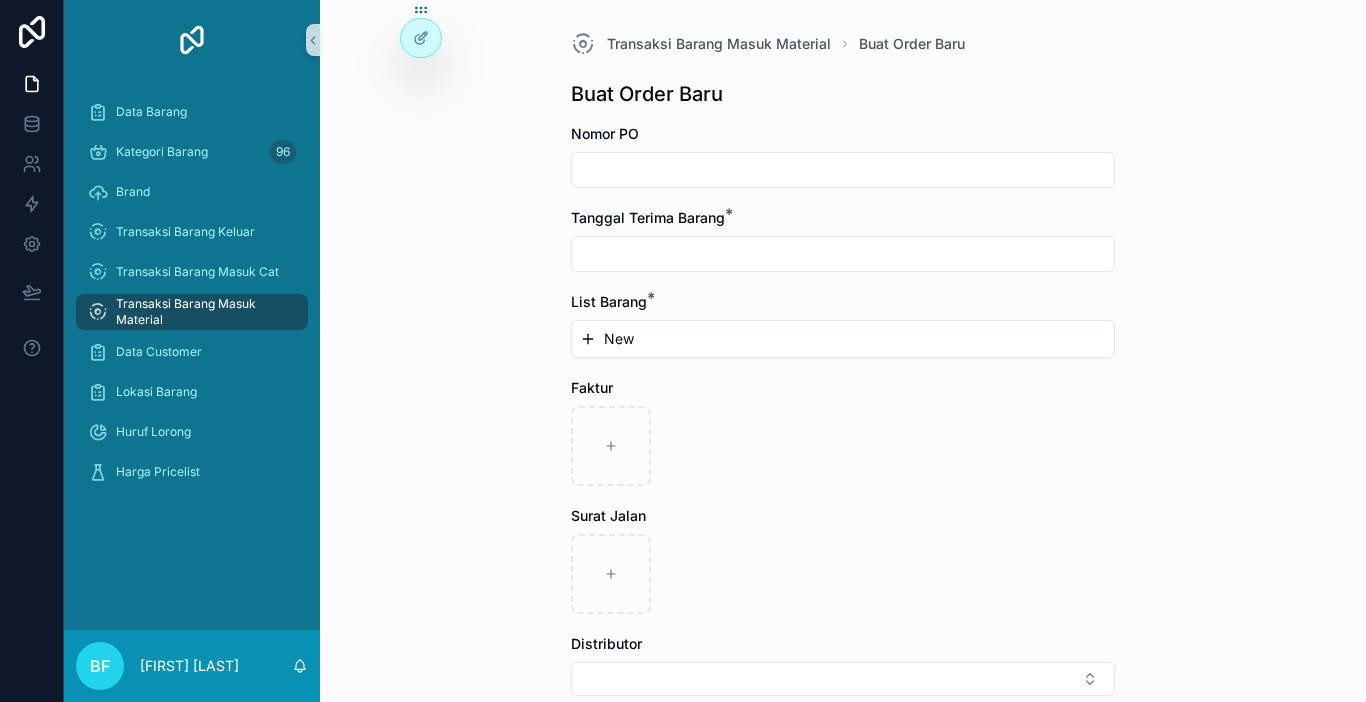 click at bounding box center [843, 170] 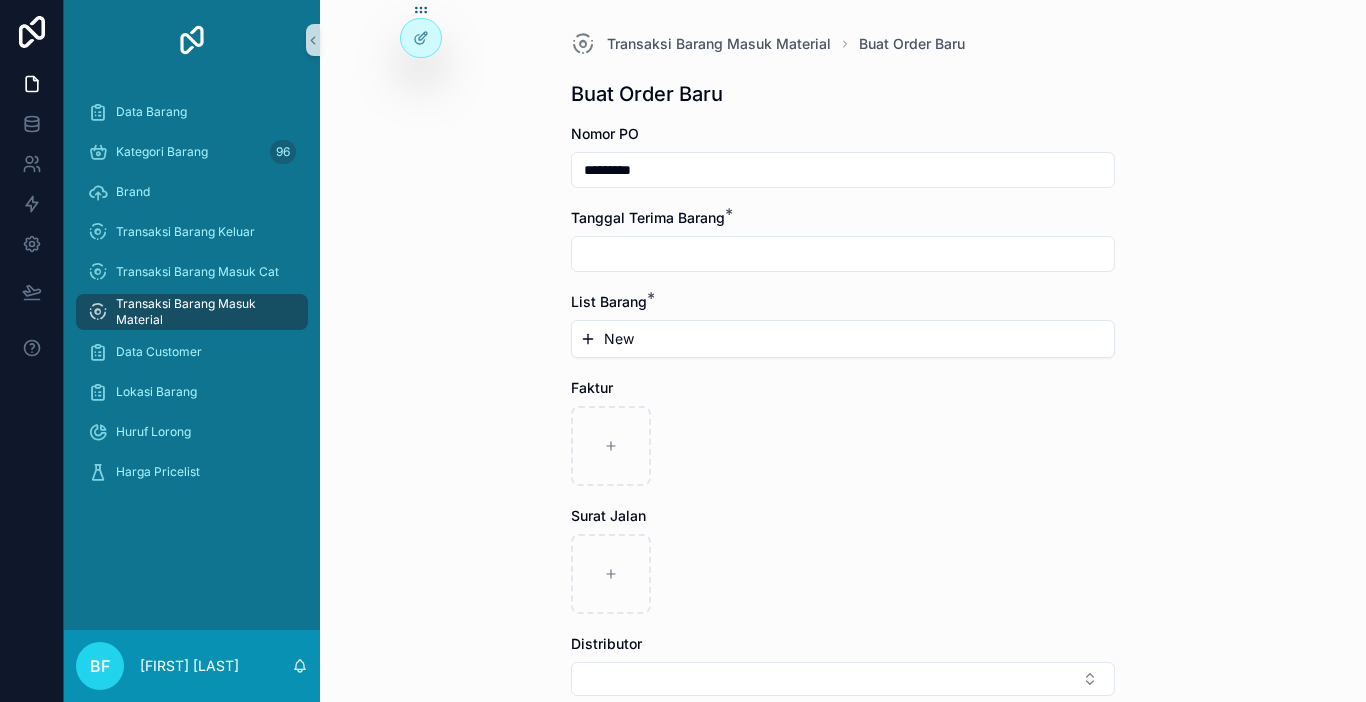 type on "*********" 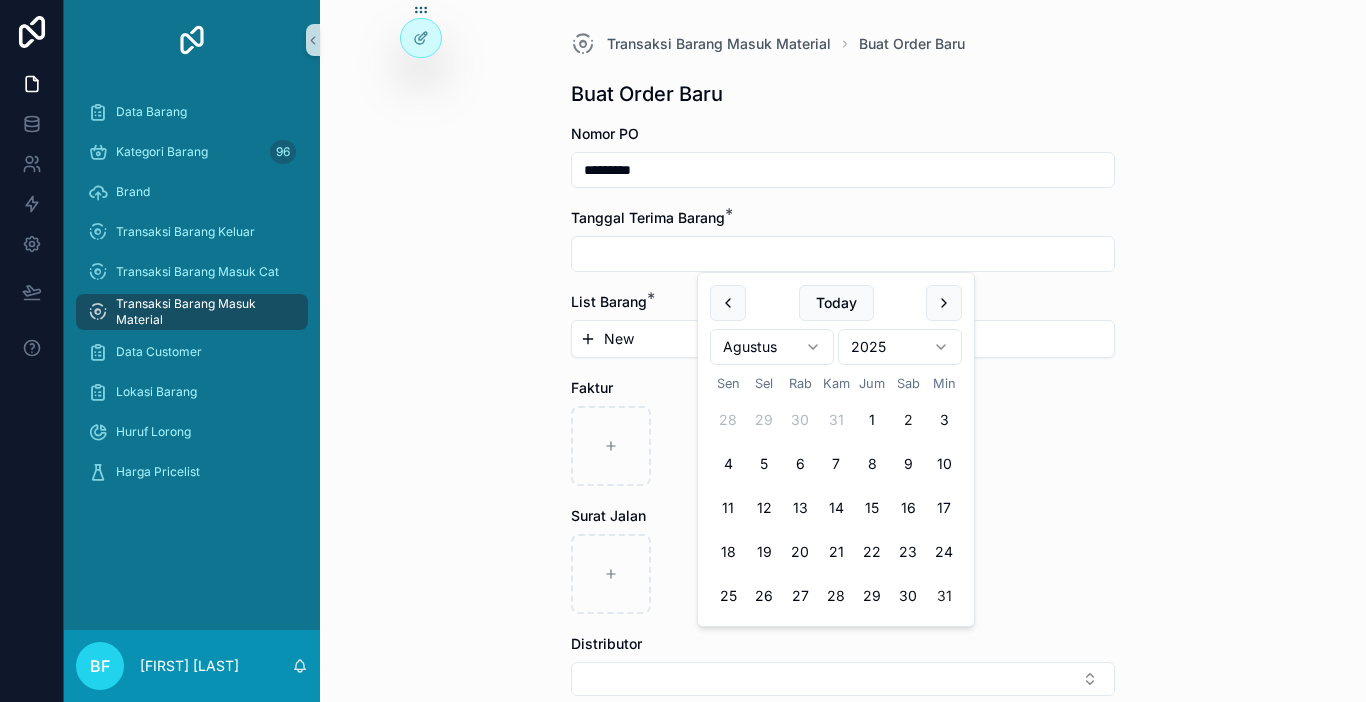 click on "31" at bounding box center (944, 596) 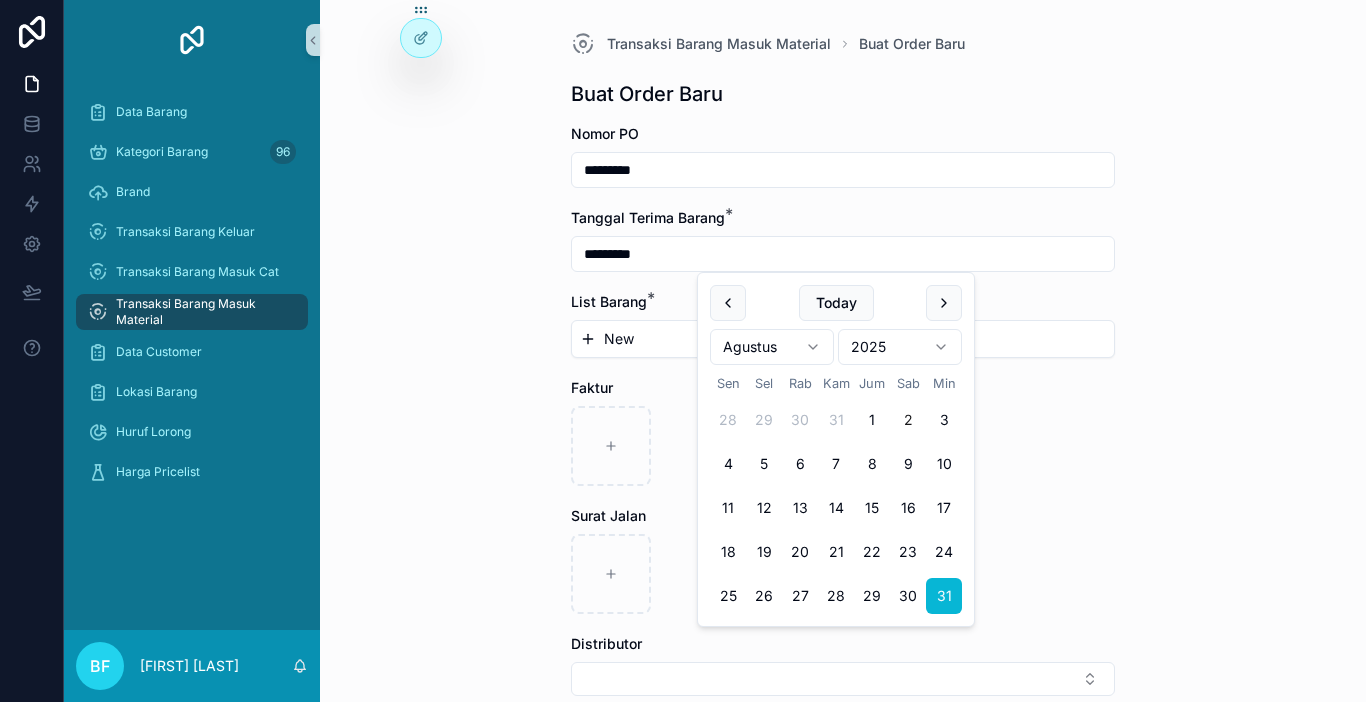 click on "New" at bounding box center [843, 339] 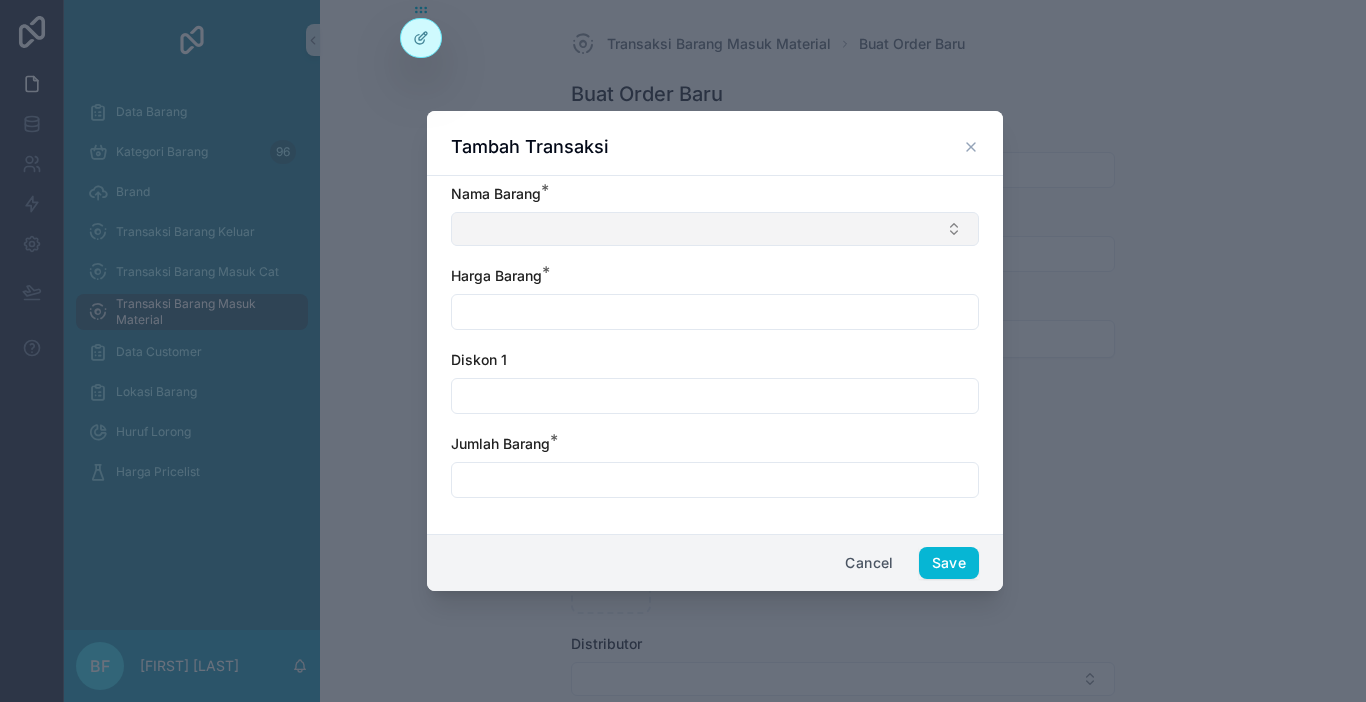 click at bounding box center [715, 229] 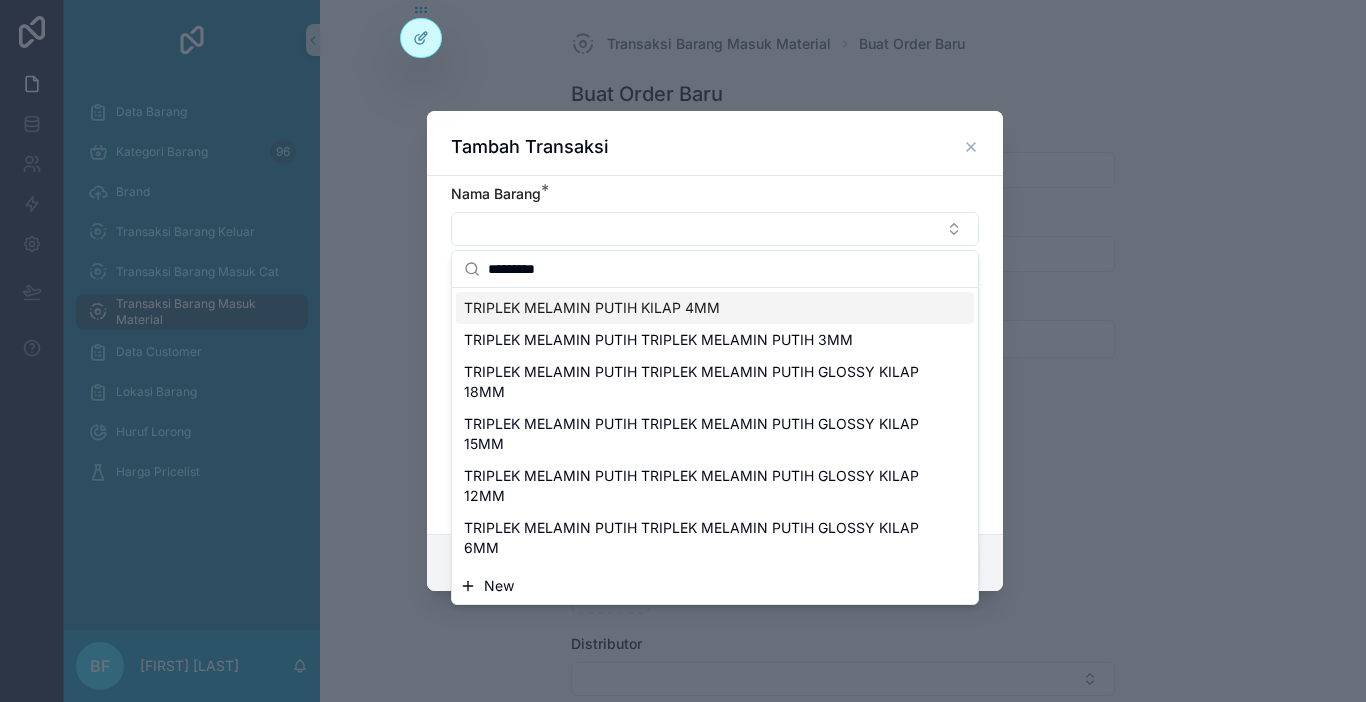 type on "*********" 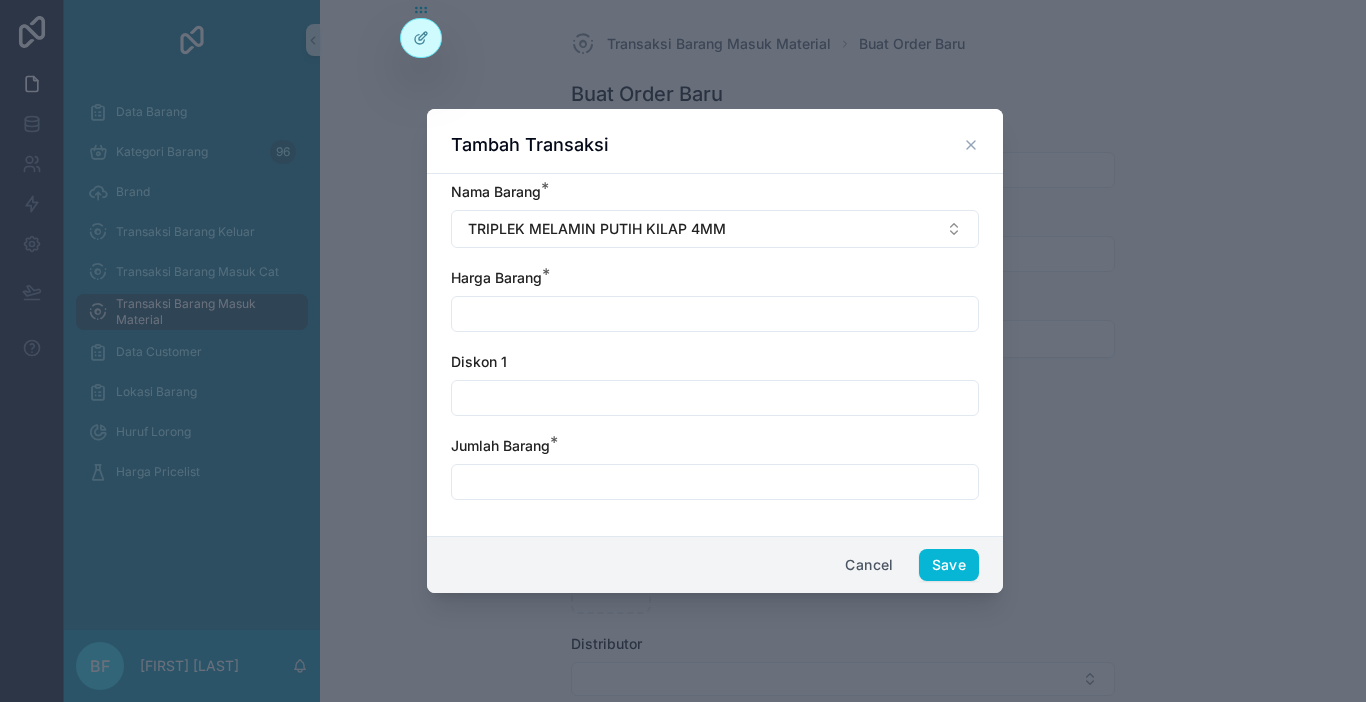 click at bounding box center (715, 314) 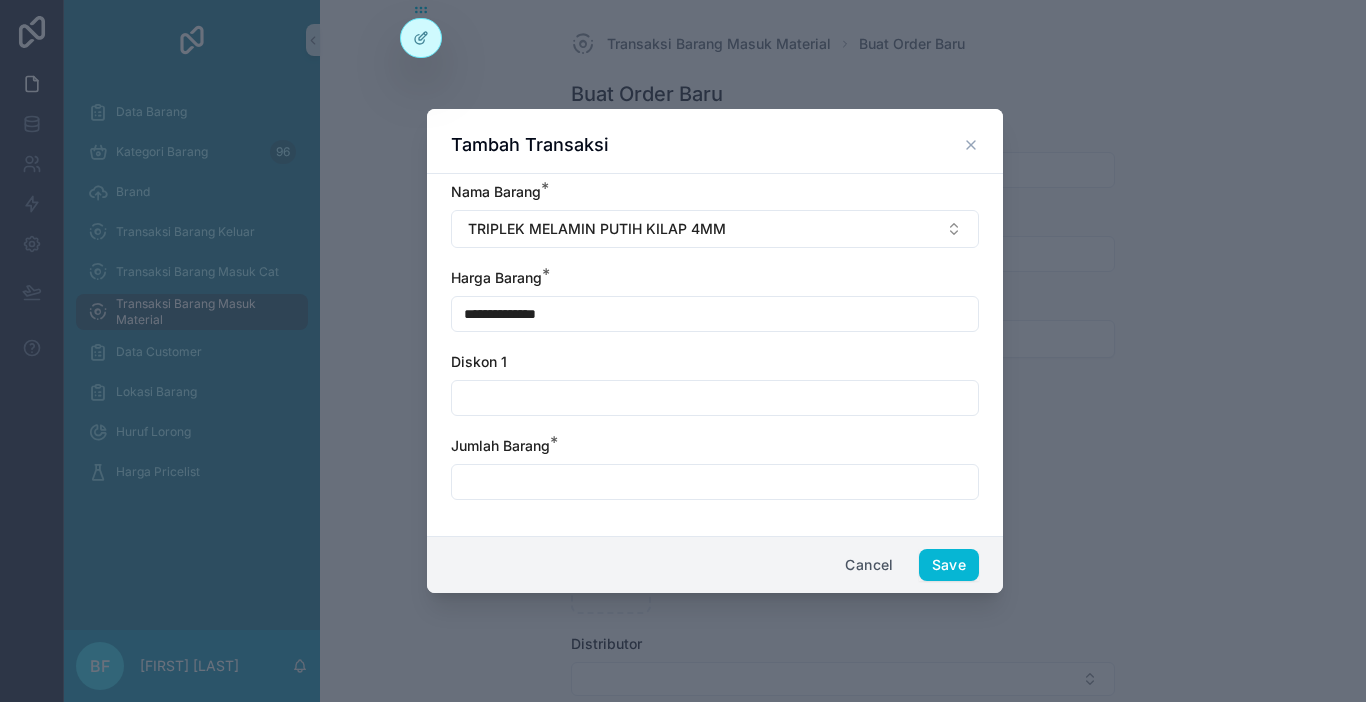 type on "**********" 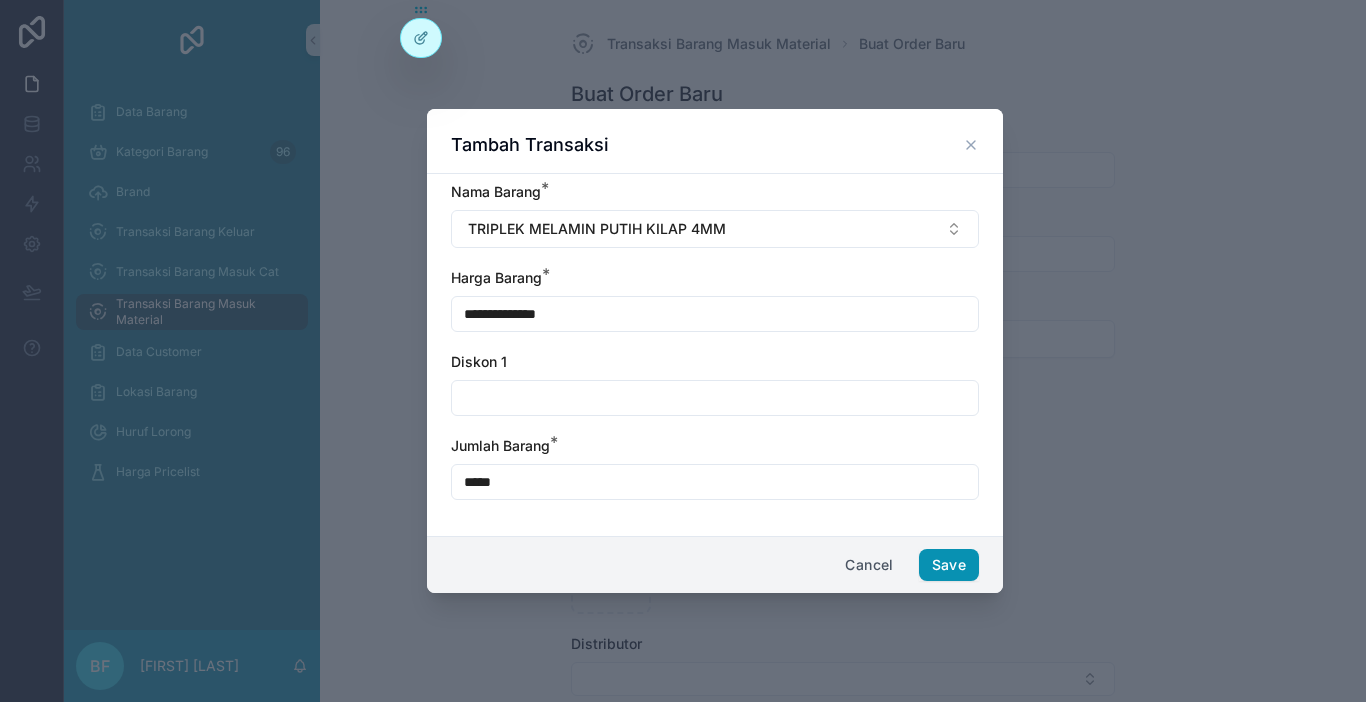 type on "*****" 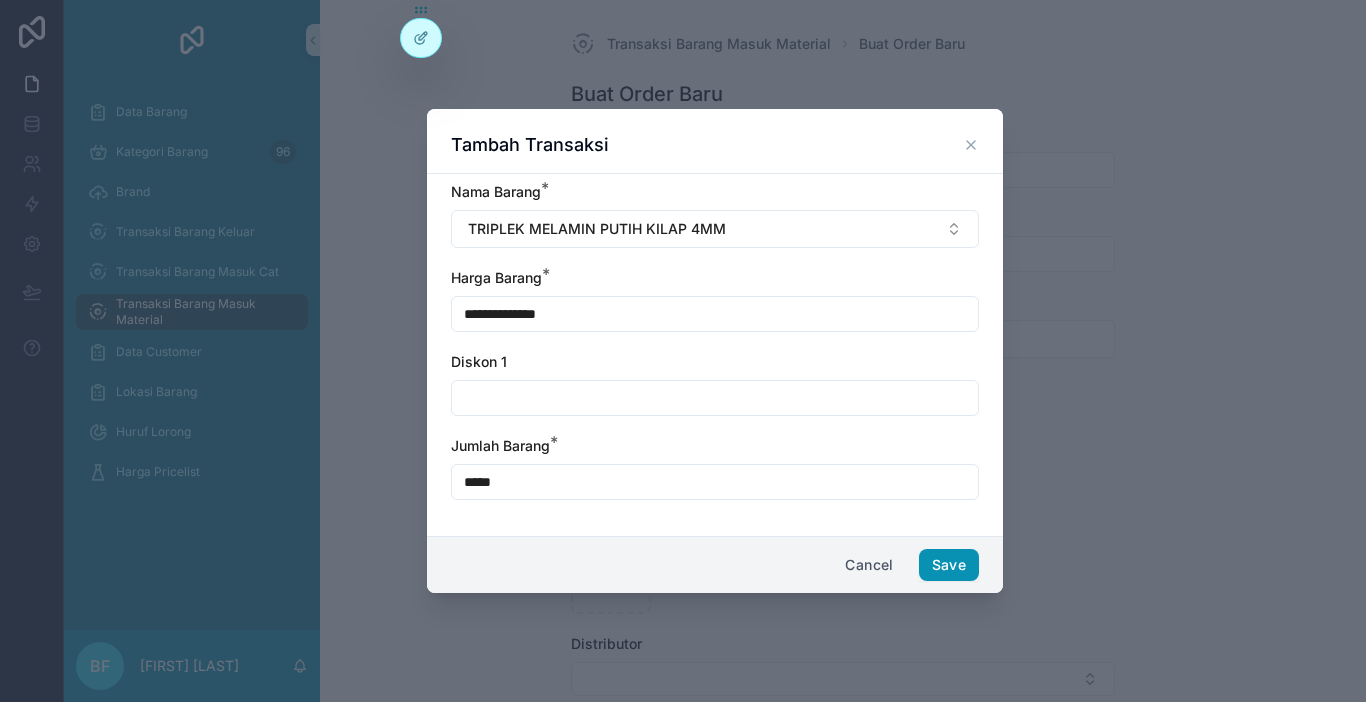 click on "Save" at bounding box center [949, 565] 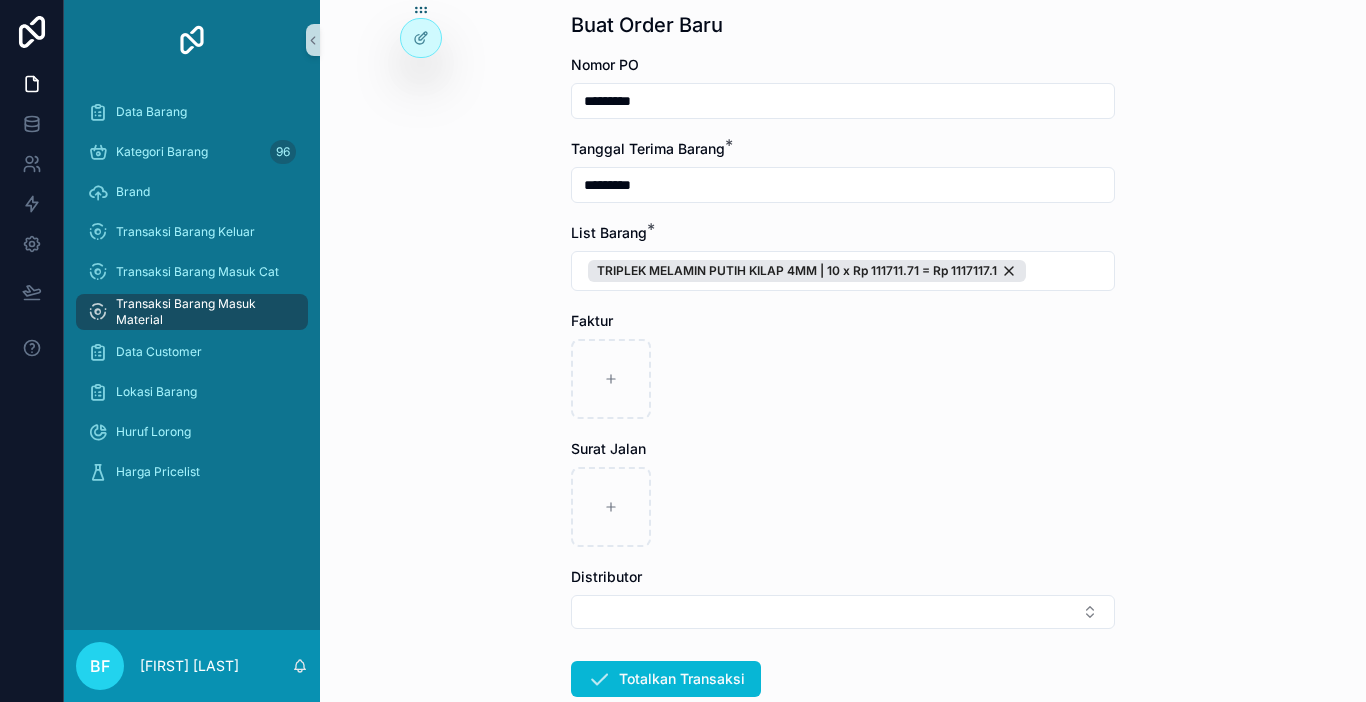 scroll, scrollTop: 100, scrollLeft: 0, axis: vertical 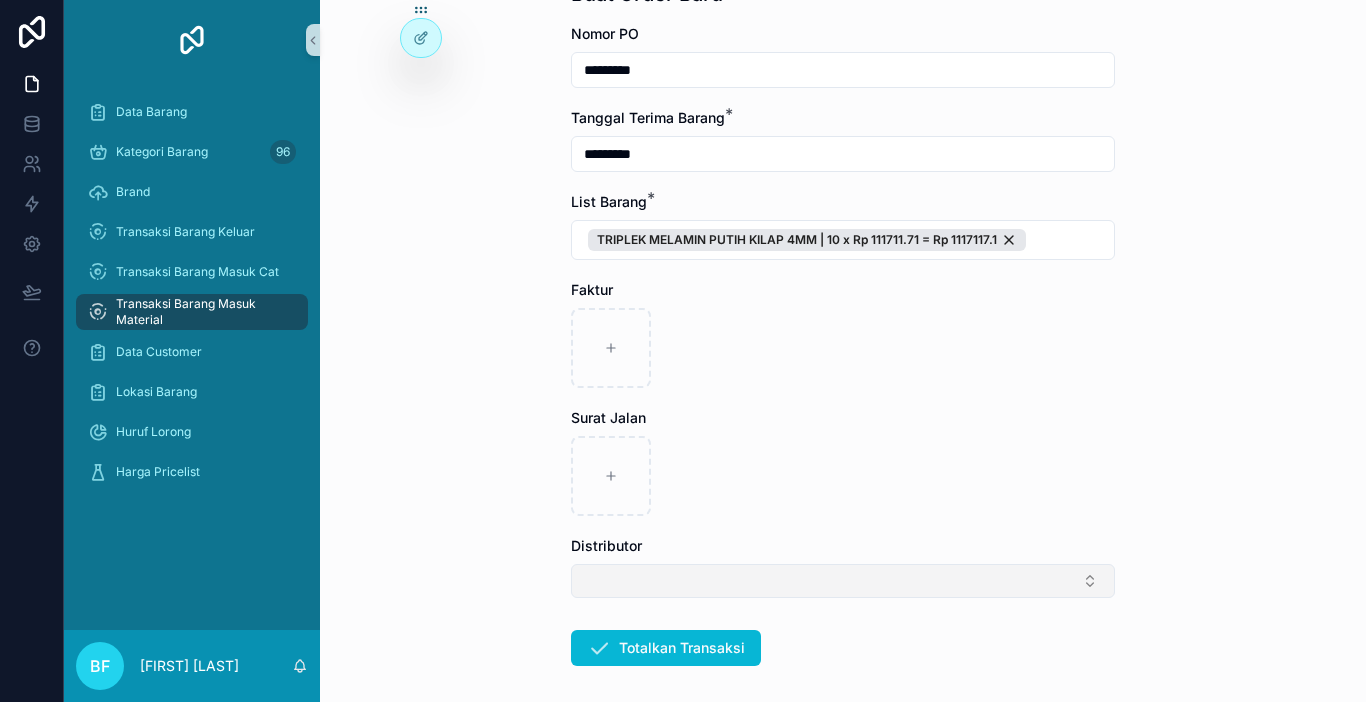 click at bounding box center [843, 581] 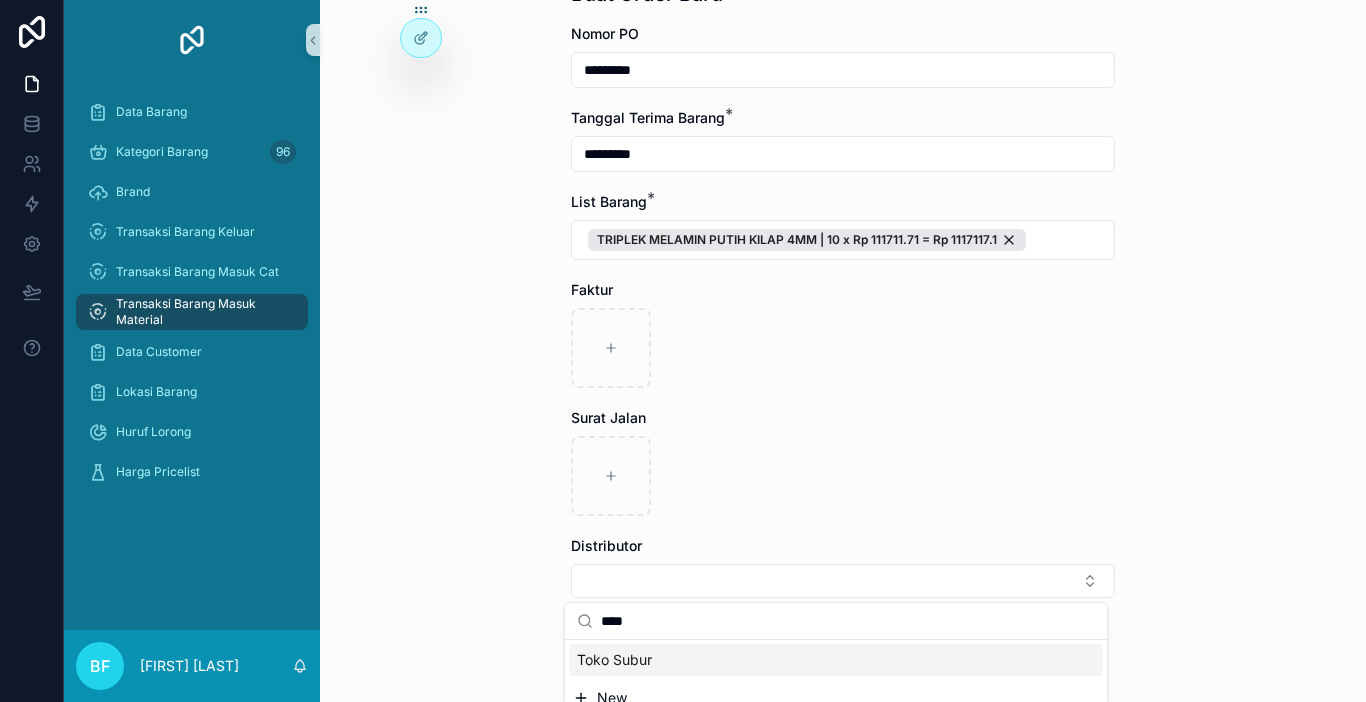 type on "****" 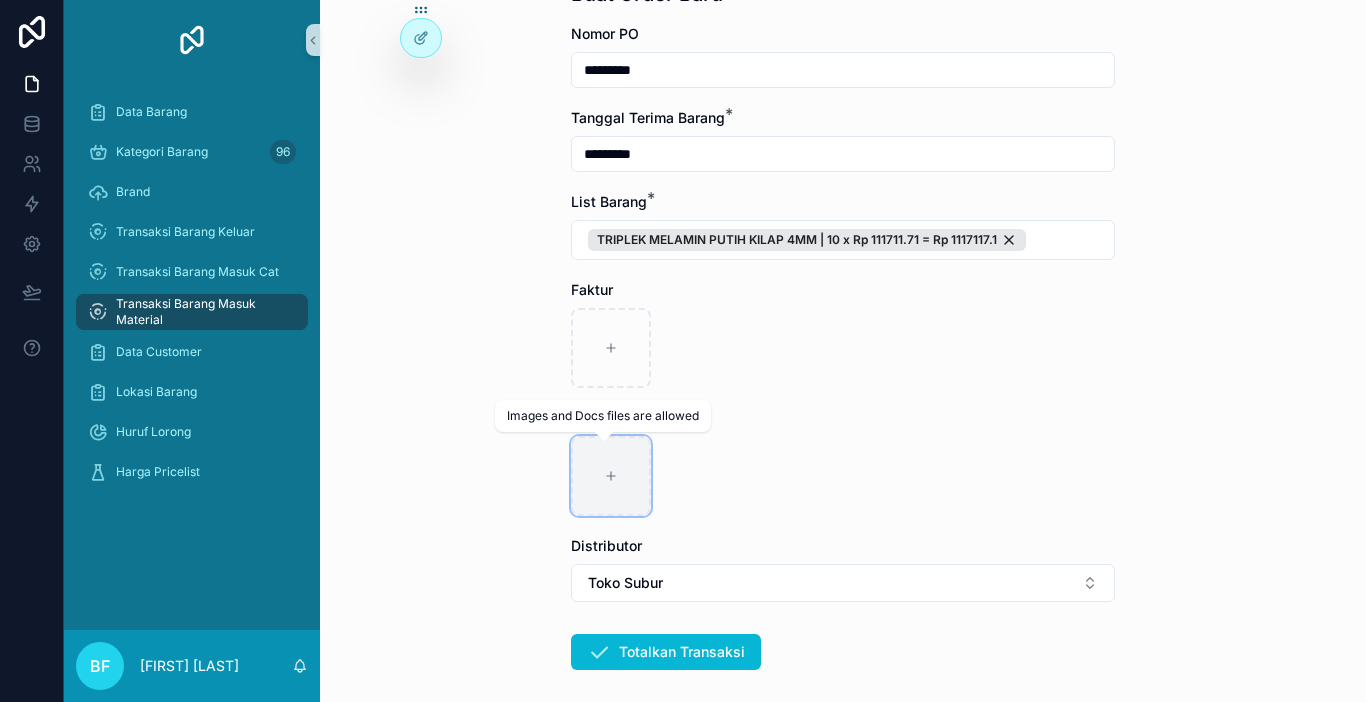 click at bounding box center (611, 476) 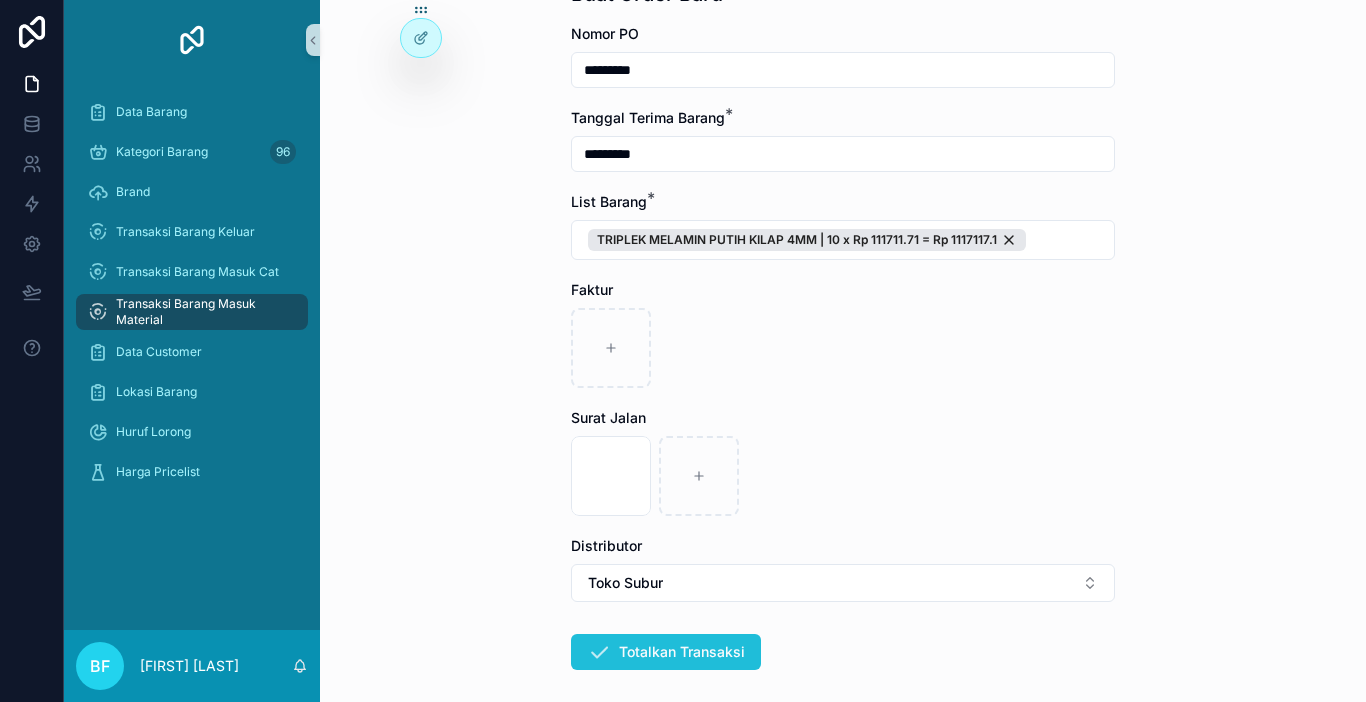 click on "Totalkan Transaksi" at bounding box center [666, 652] 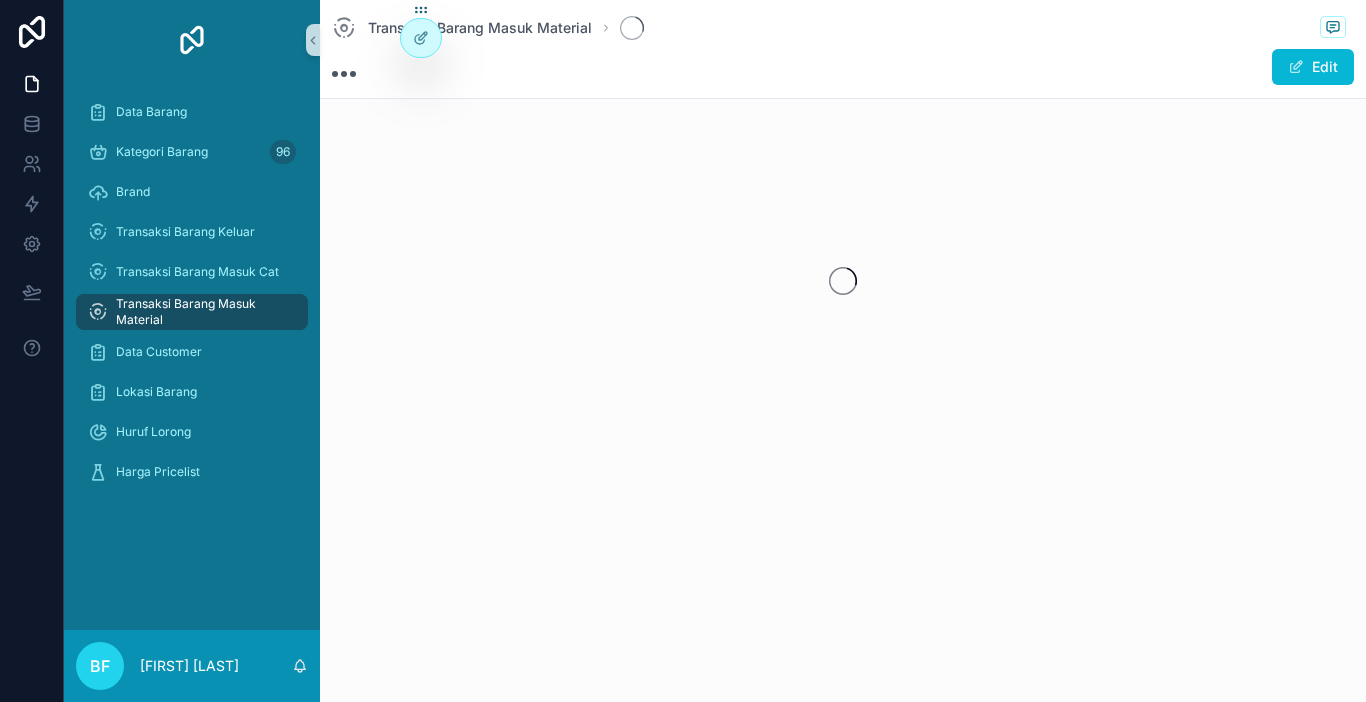 scroll, scrollTop: 0, scrollLeft: 0, axis: both 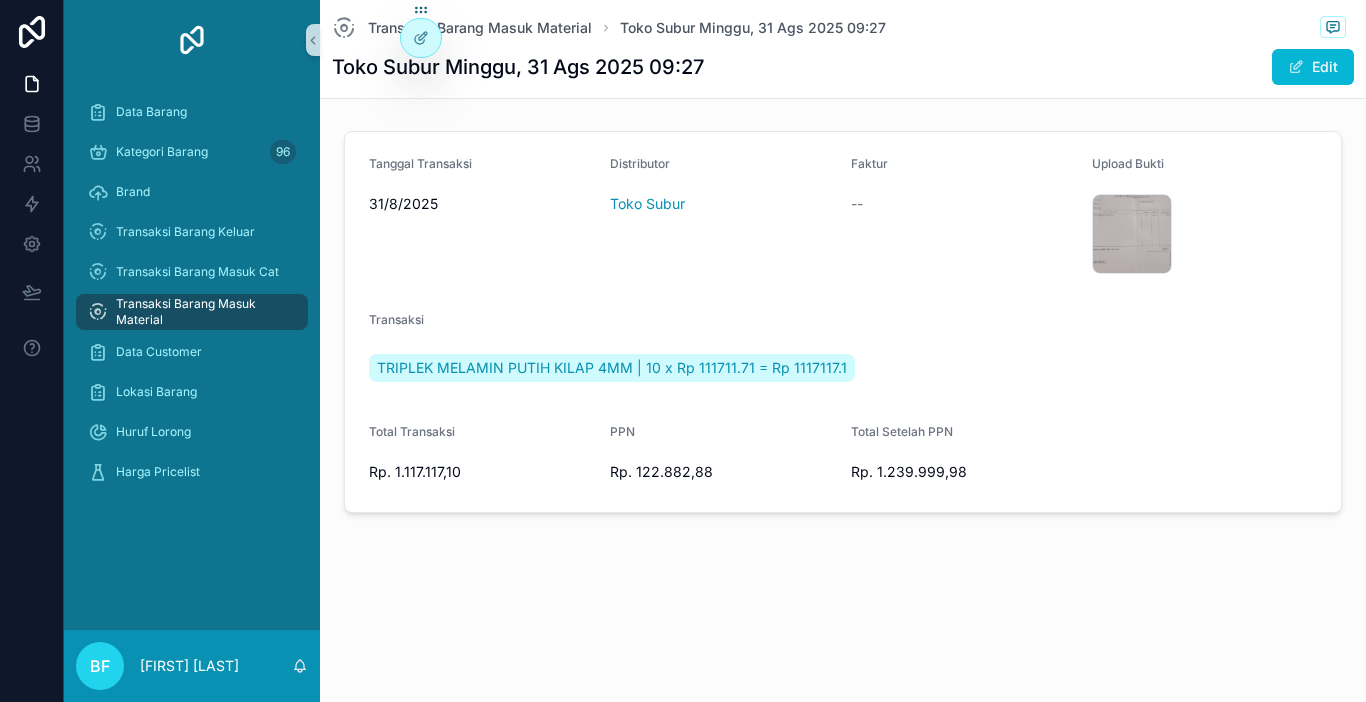 click on "Transaksi Barang Masuk Material" at bounding box center (202, 312) 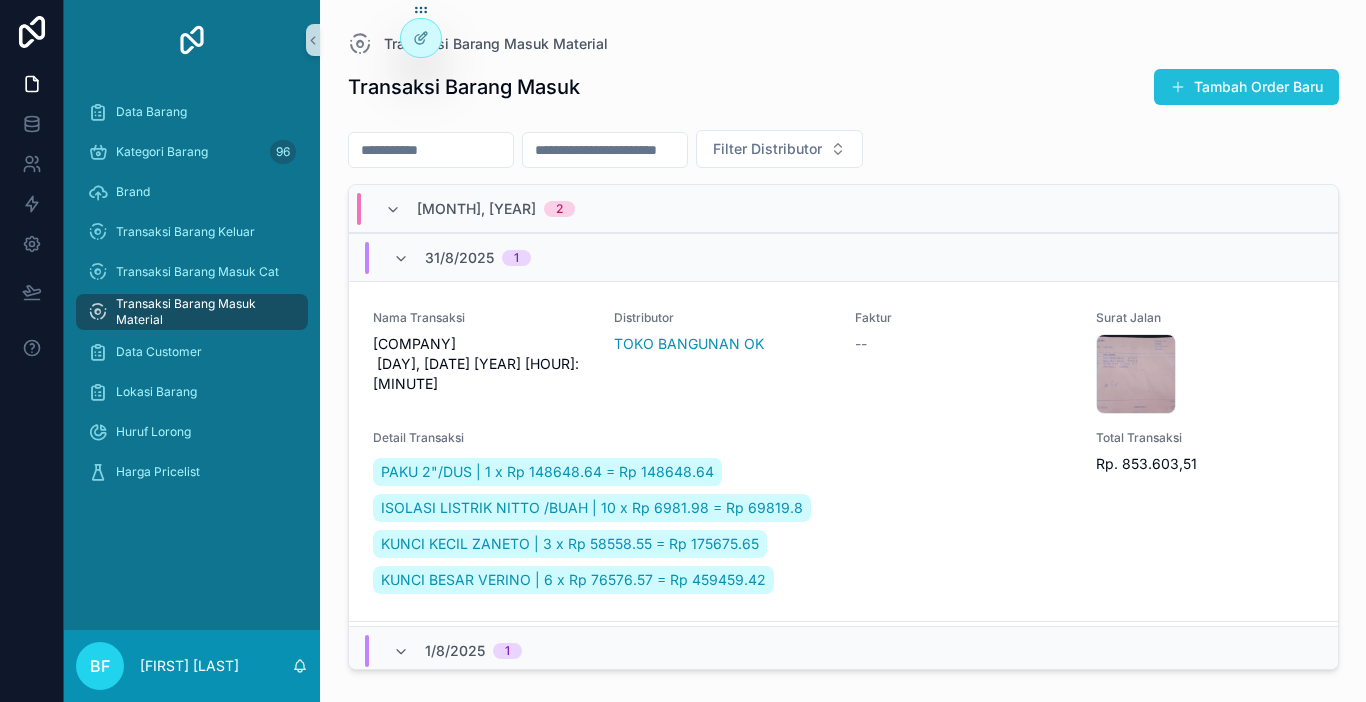 click on "Tambah Order Baru" at bounding box center (1246, 87) 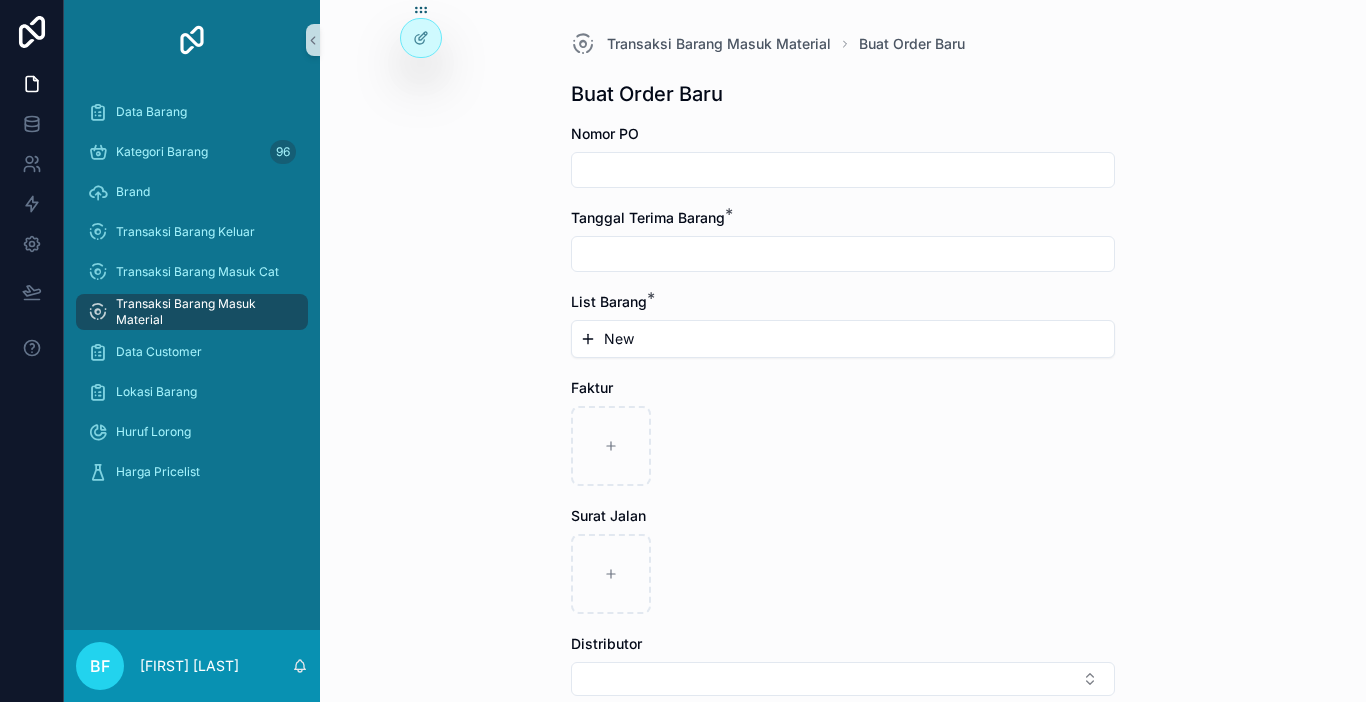 click at bounding box center [843, 170] 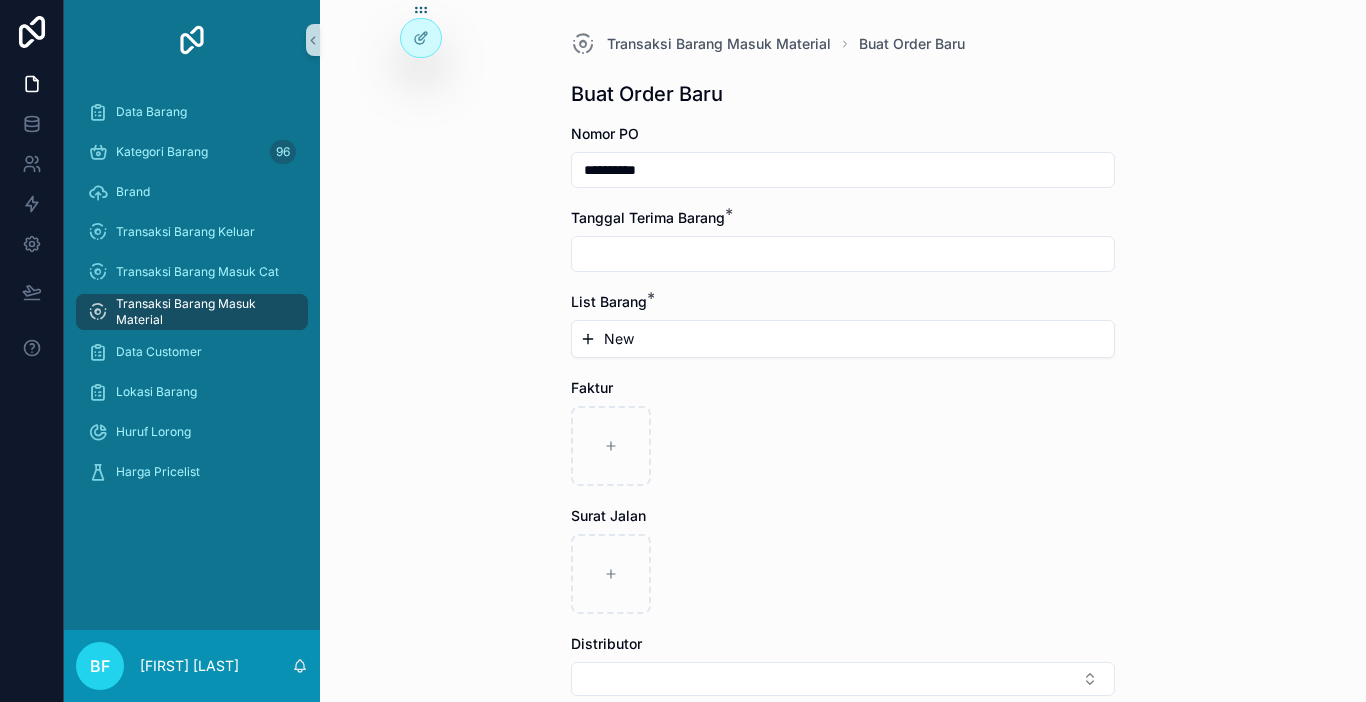 type on "**********" 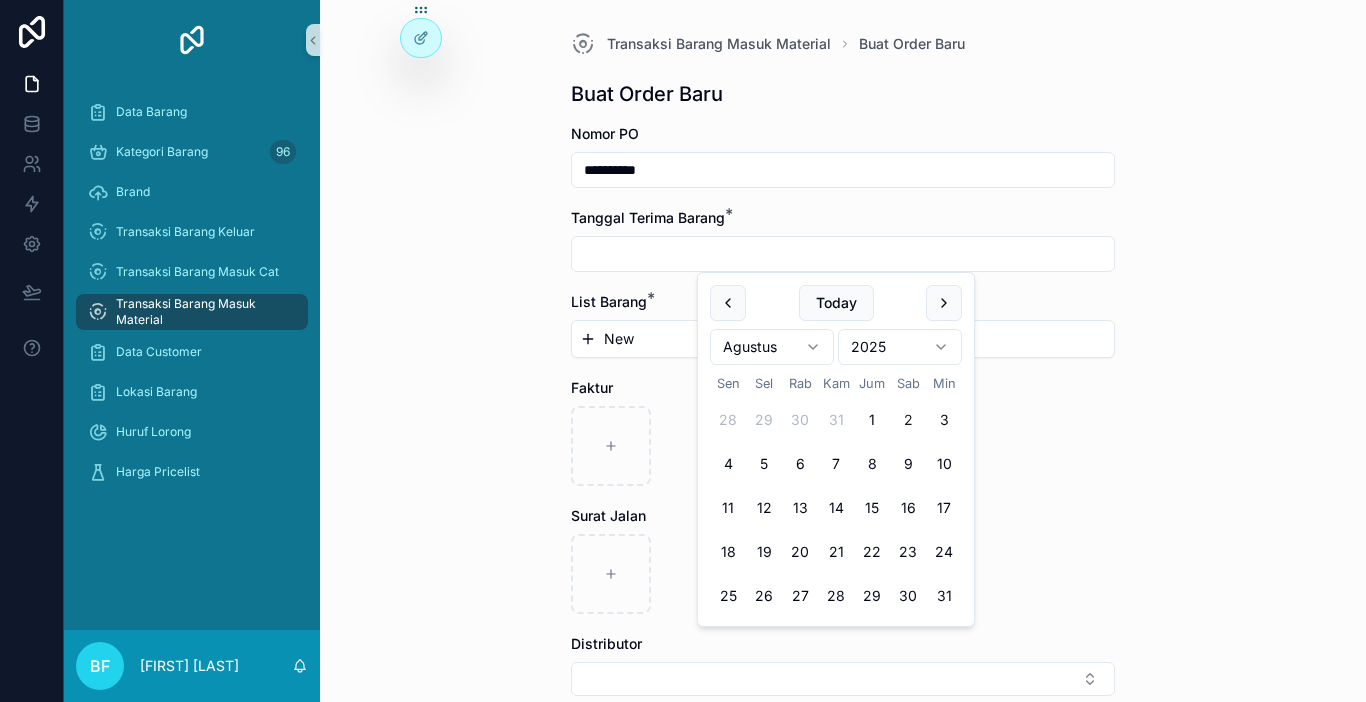 type on "*" 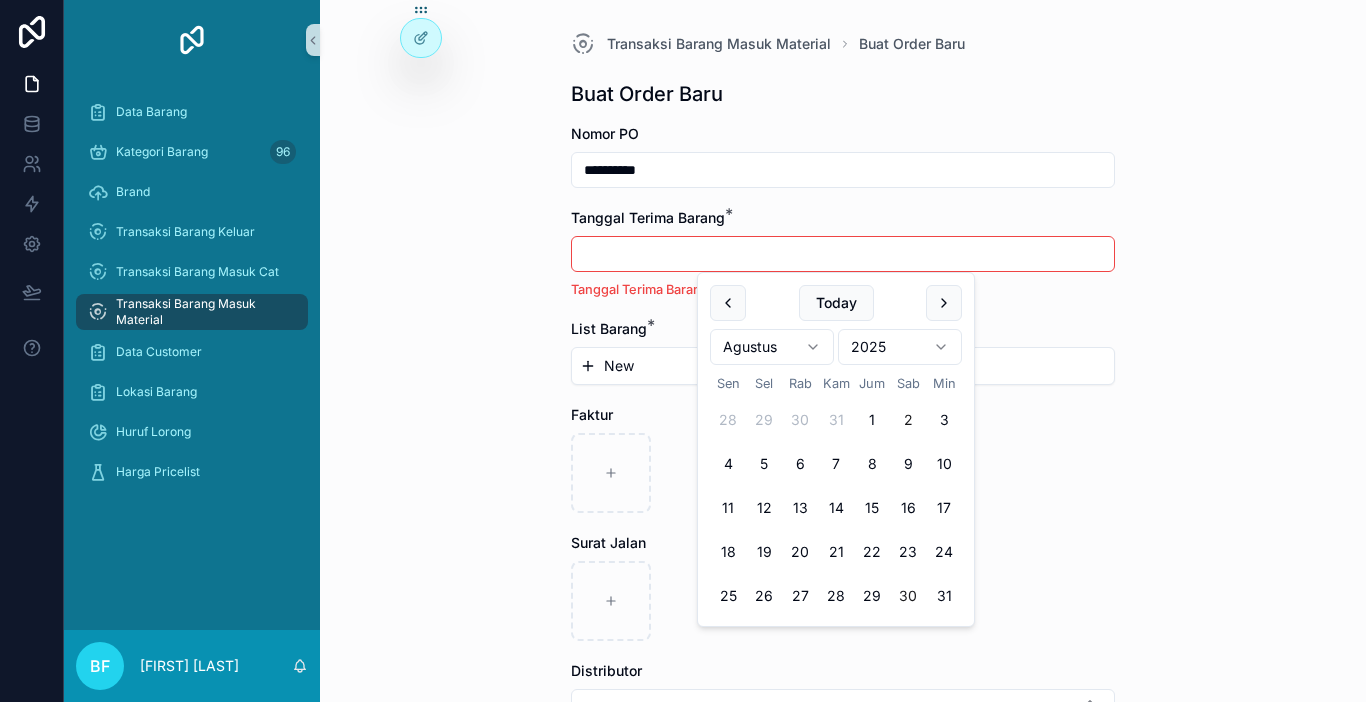 click on "30" at bounding box center [908, 596] 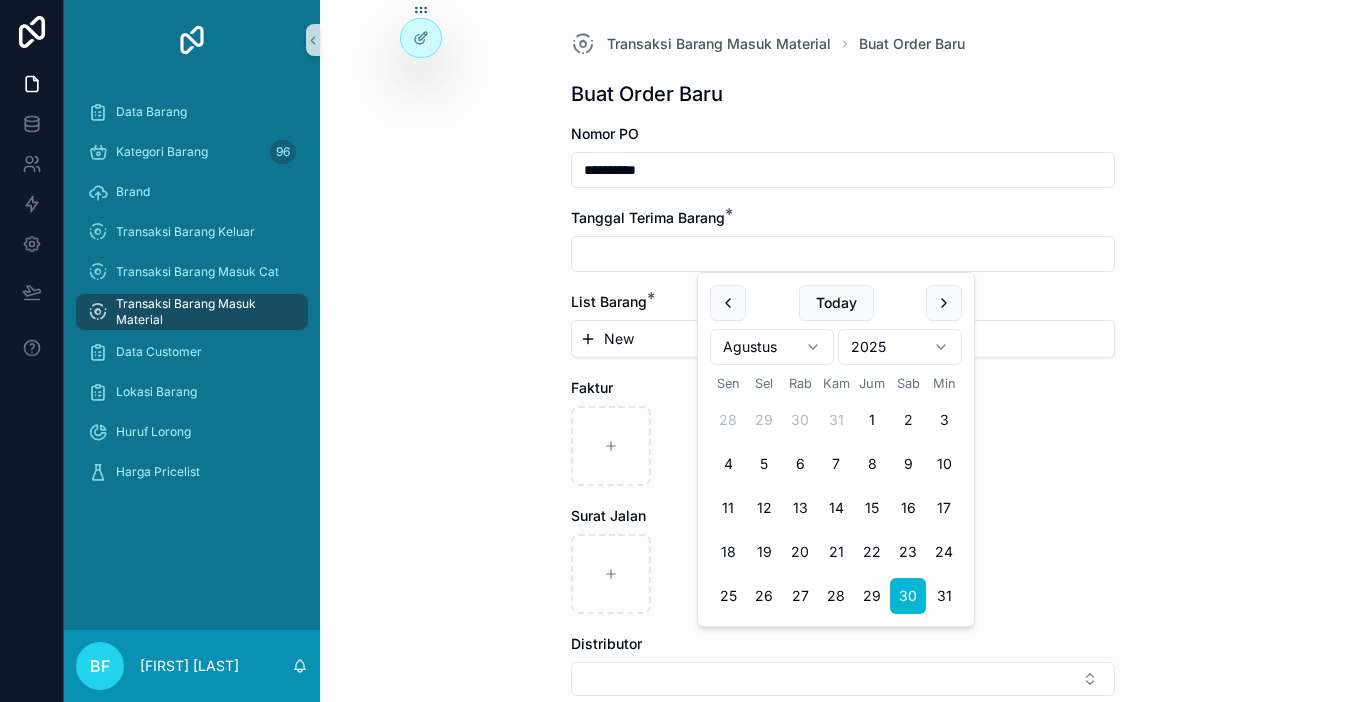 type on "*********" 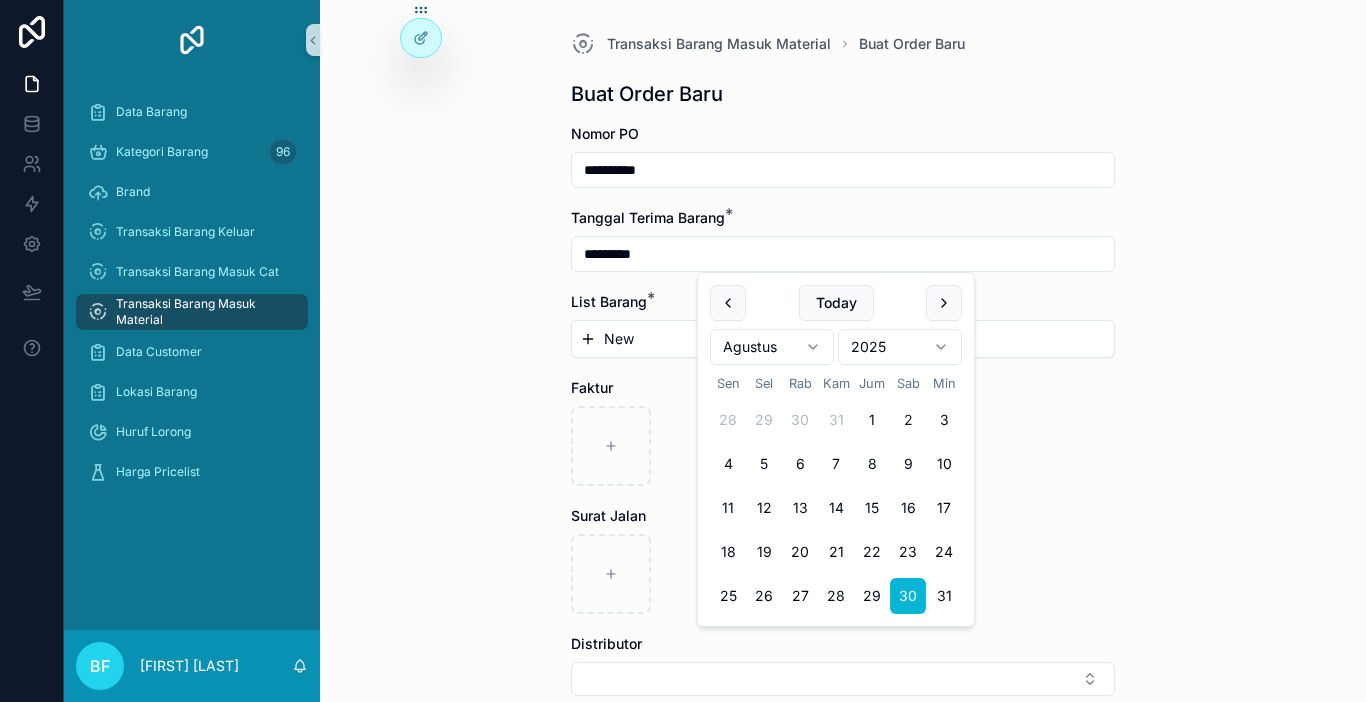 click on "New" at bounding box center (619, 339) 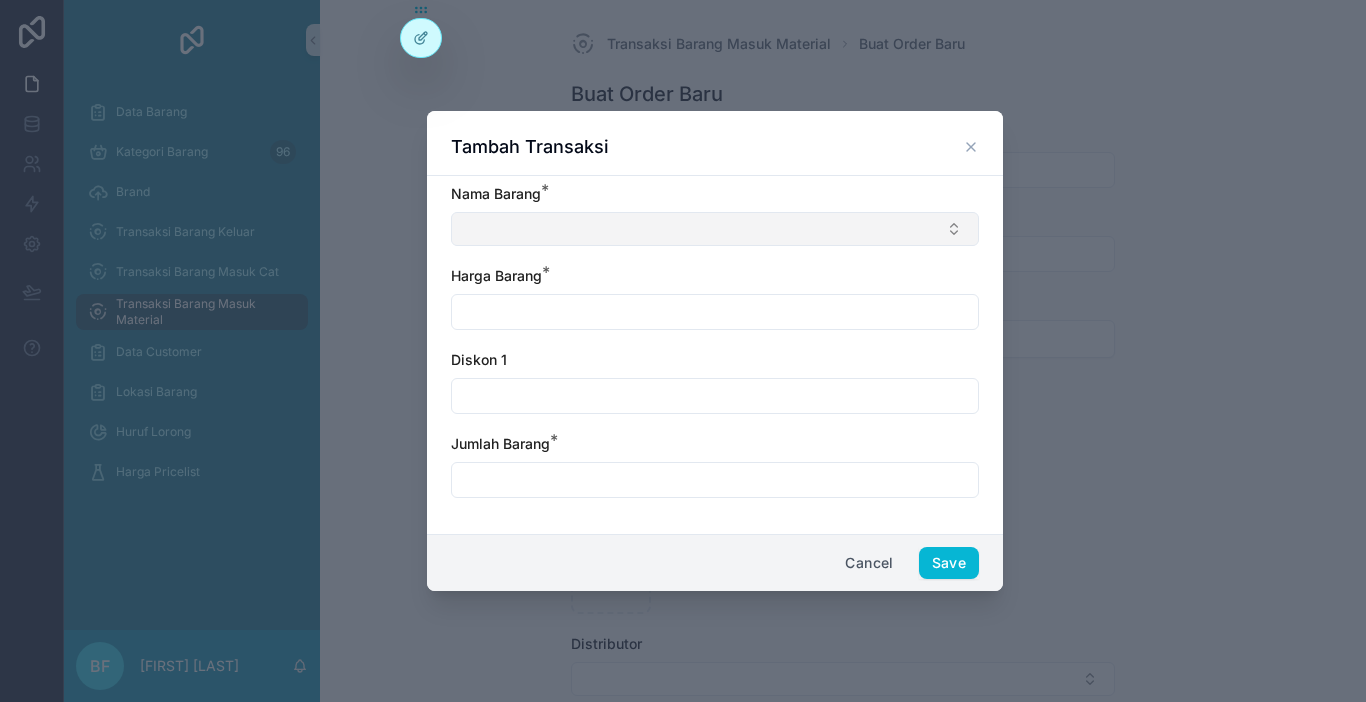 click at bounding box center [715, 229] 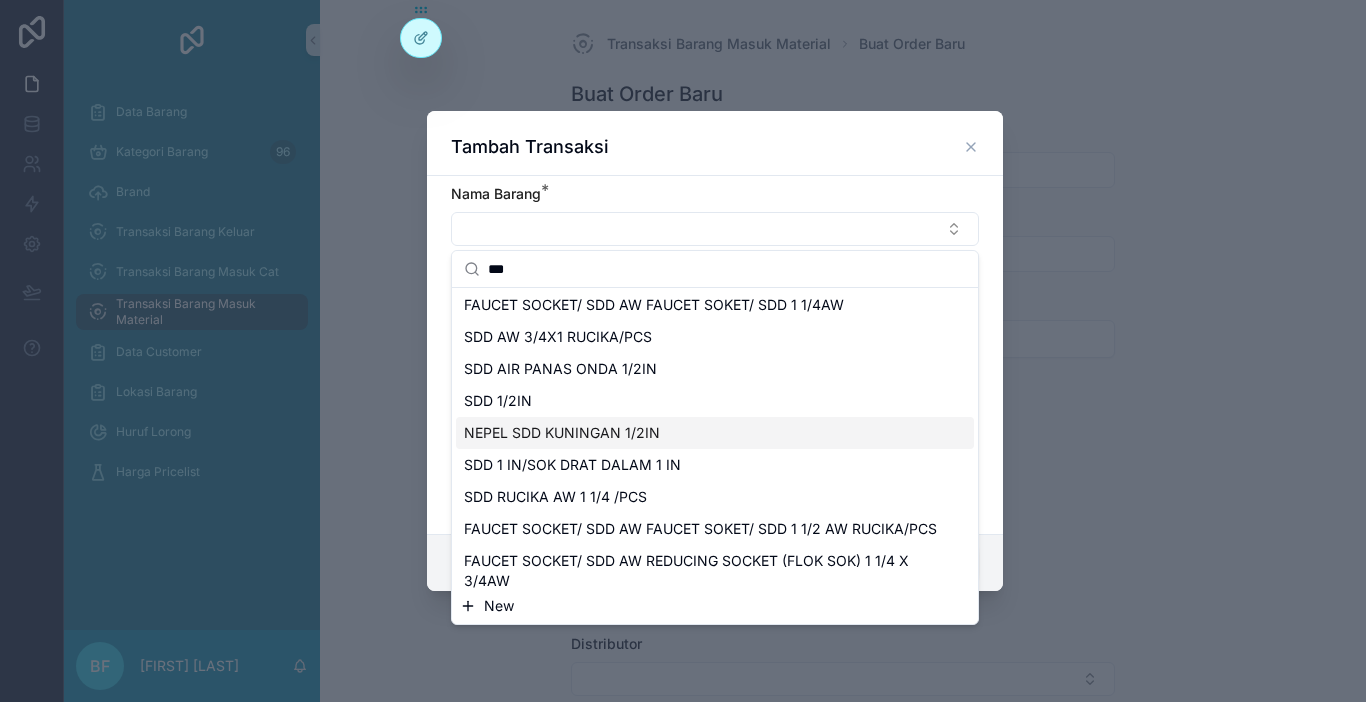 scroll, scrollTop: 100, scrollLeft: 0, axis: vertical 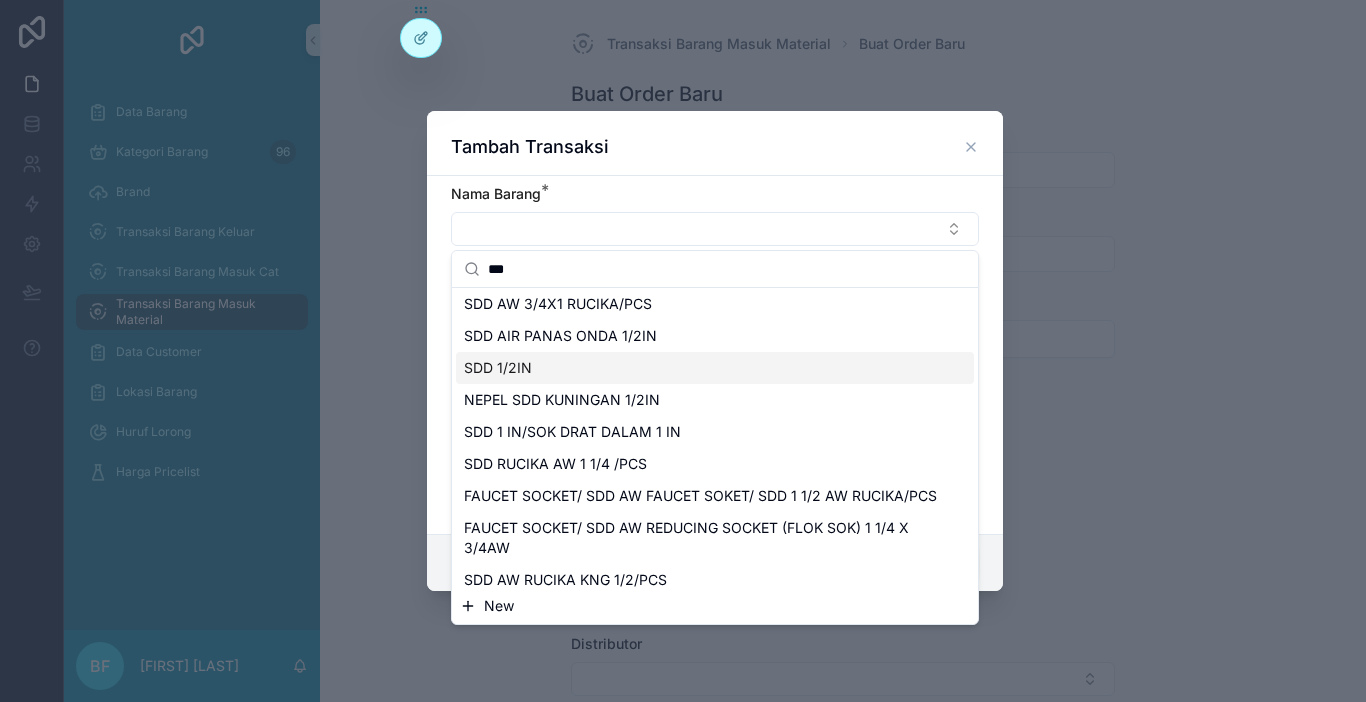 type on "***" 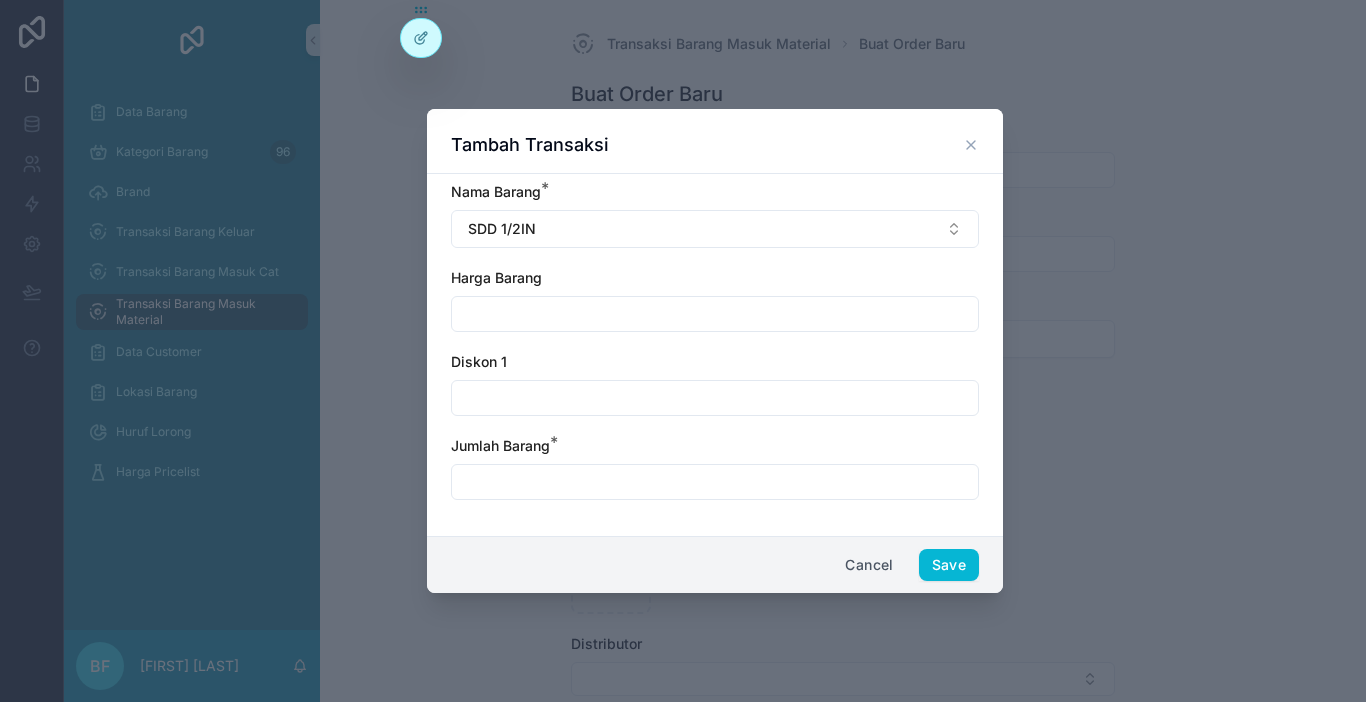 click at bounding box center [715, 314] 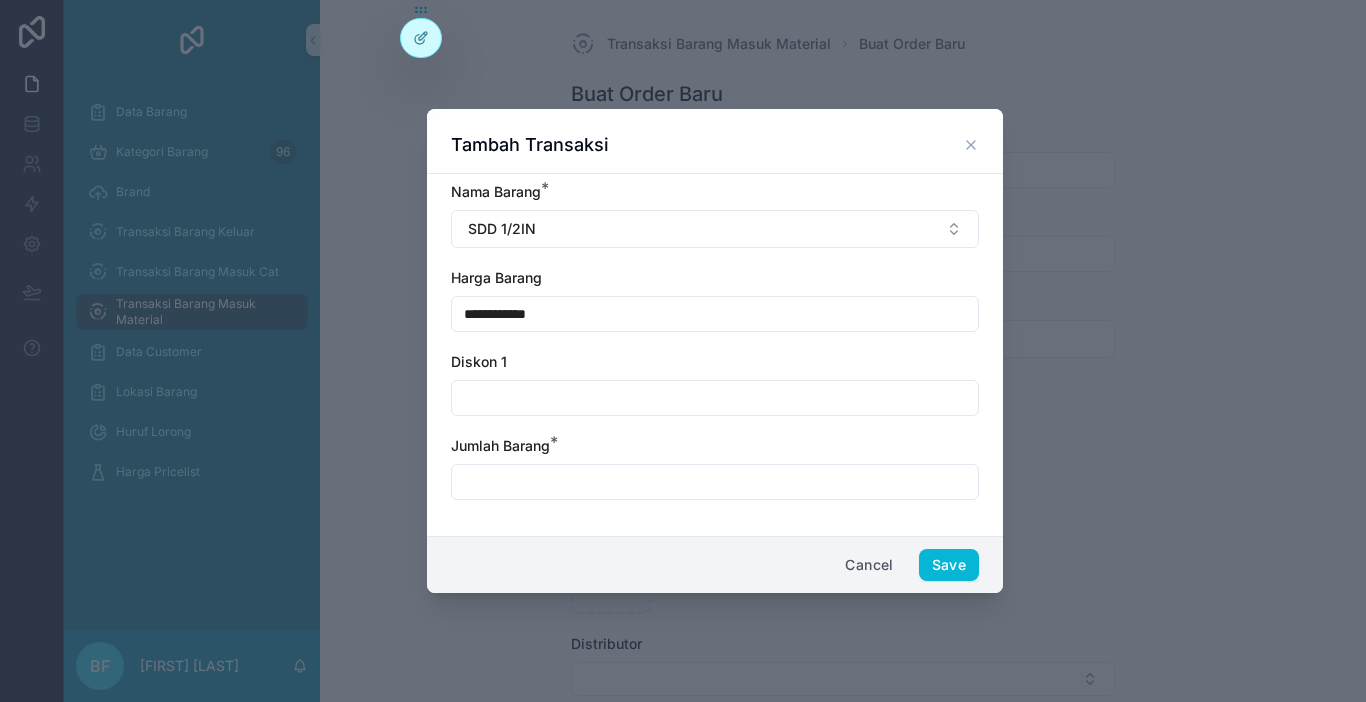 type on "**********" 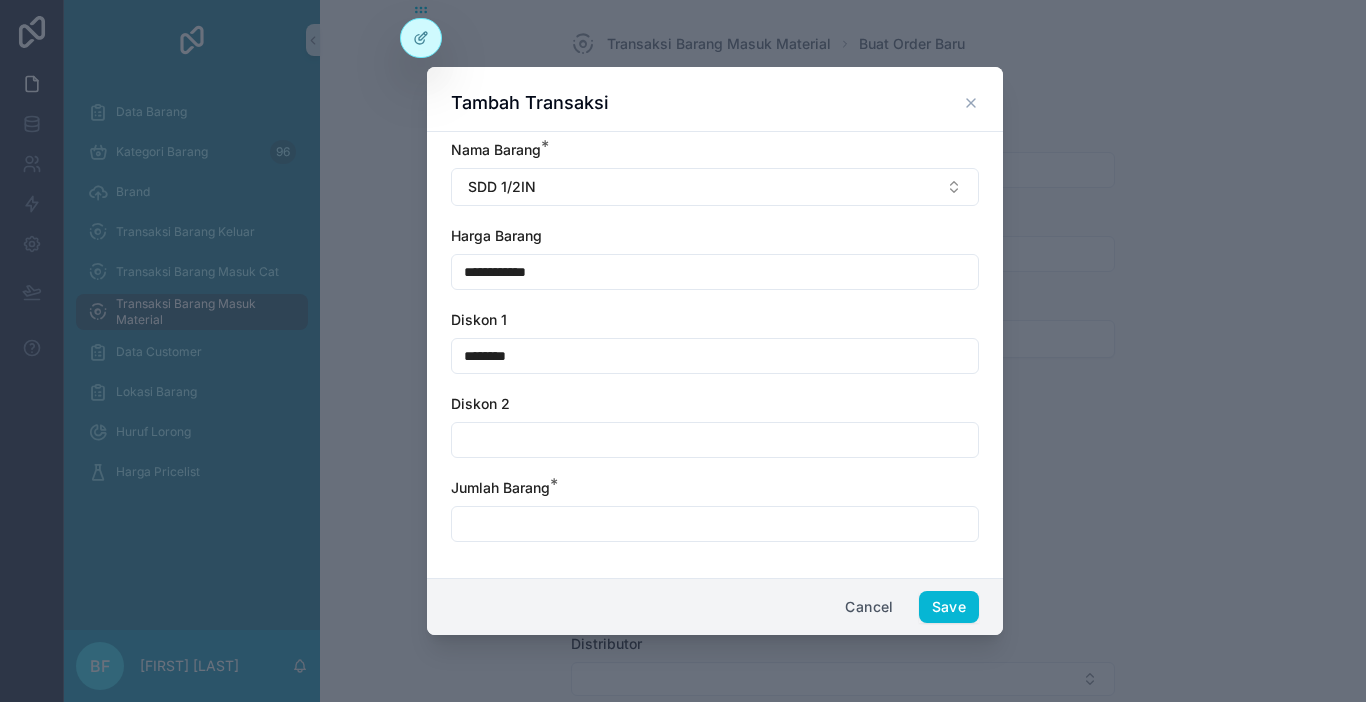 type on "********" 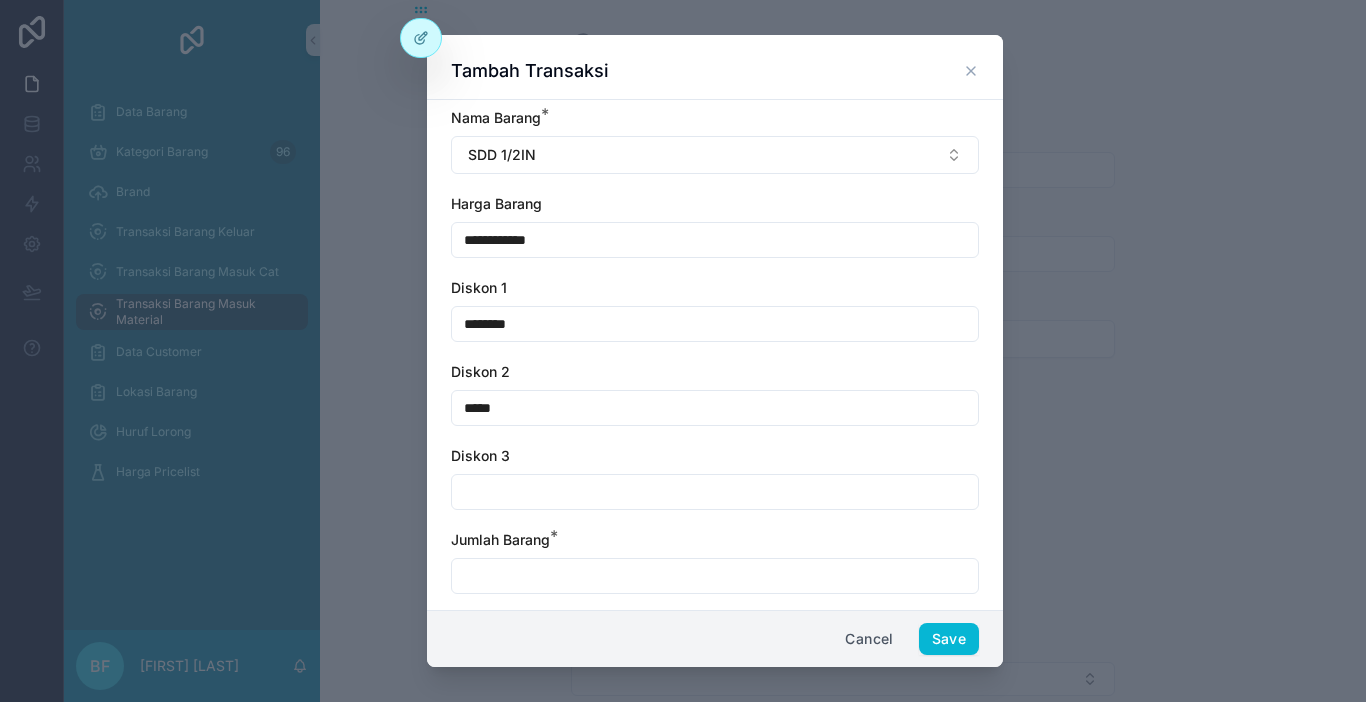 type on "*****" 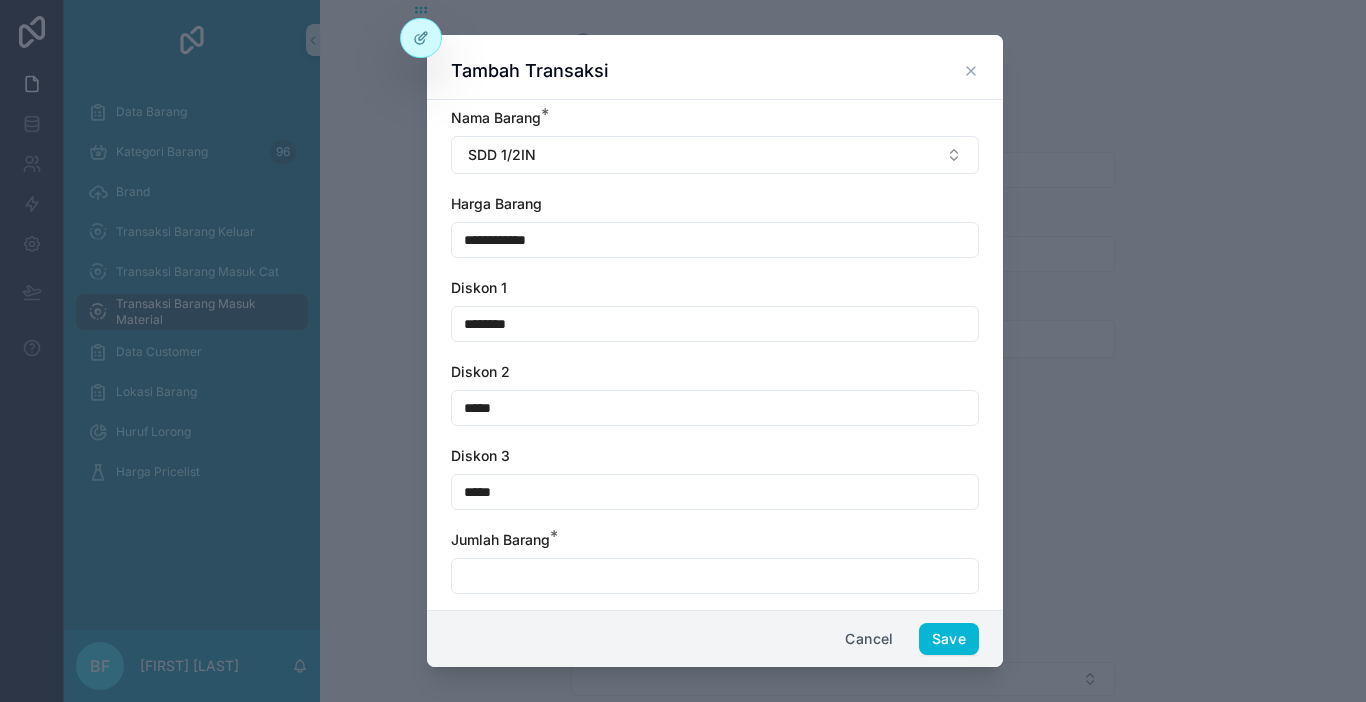 type on "*****" 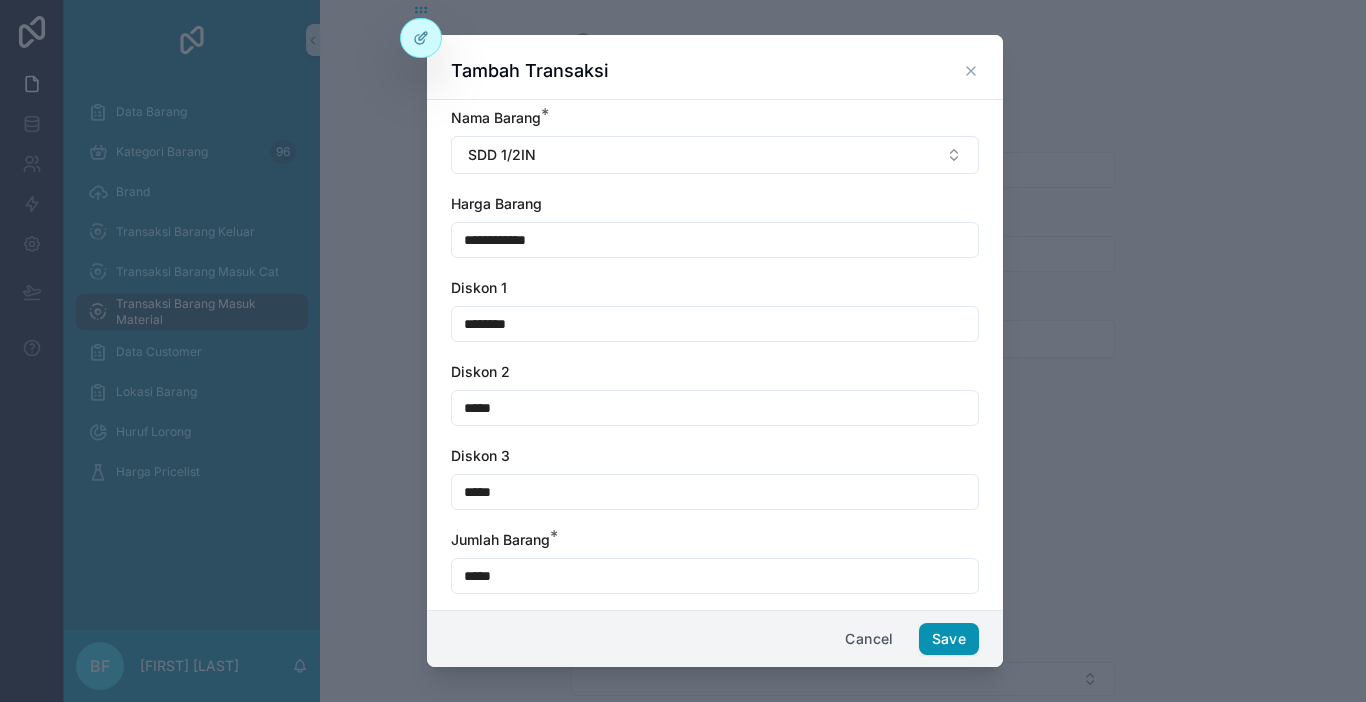 type on "*****" 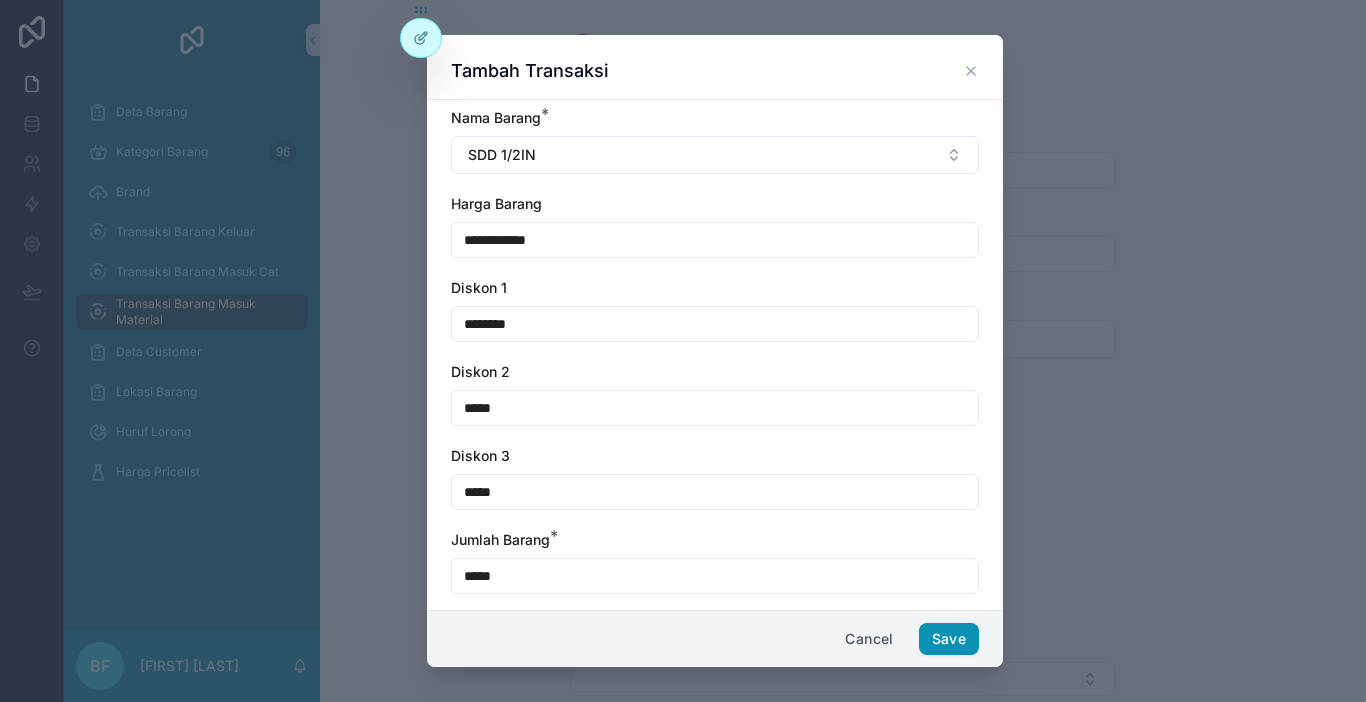 click on "Save" at bounding box center [949, 639] 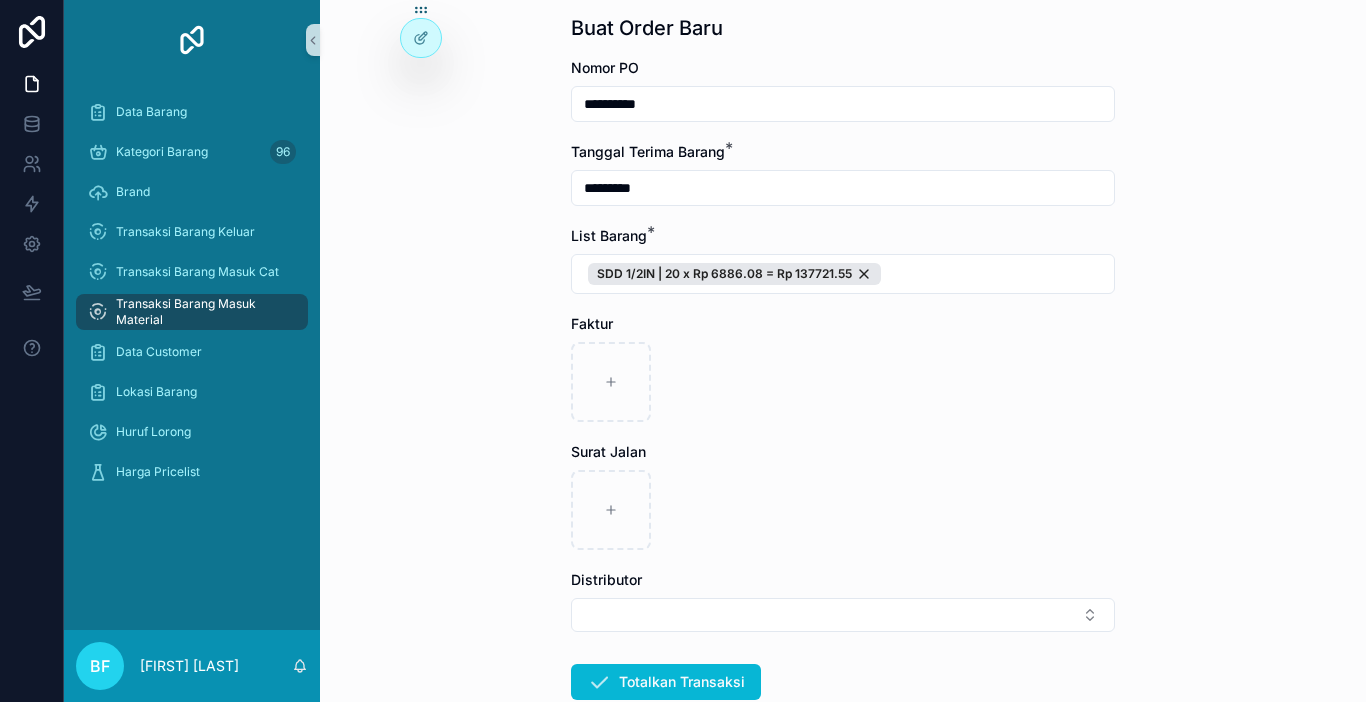 scroll, scrollTop: 100, scrollLeft: 0, axis: vertical 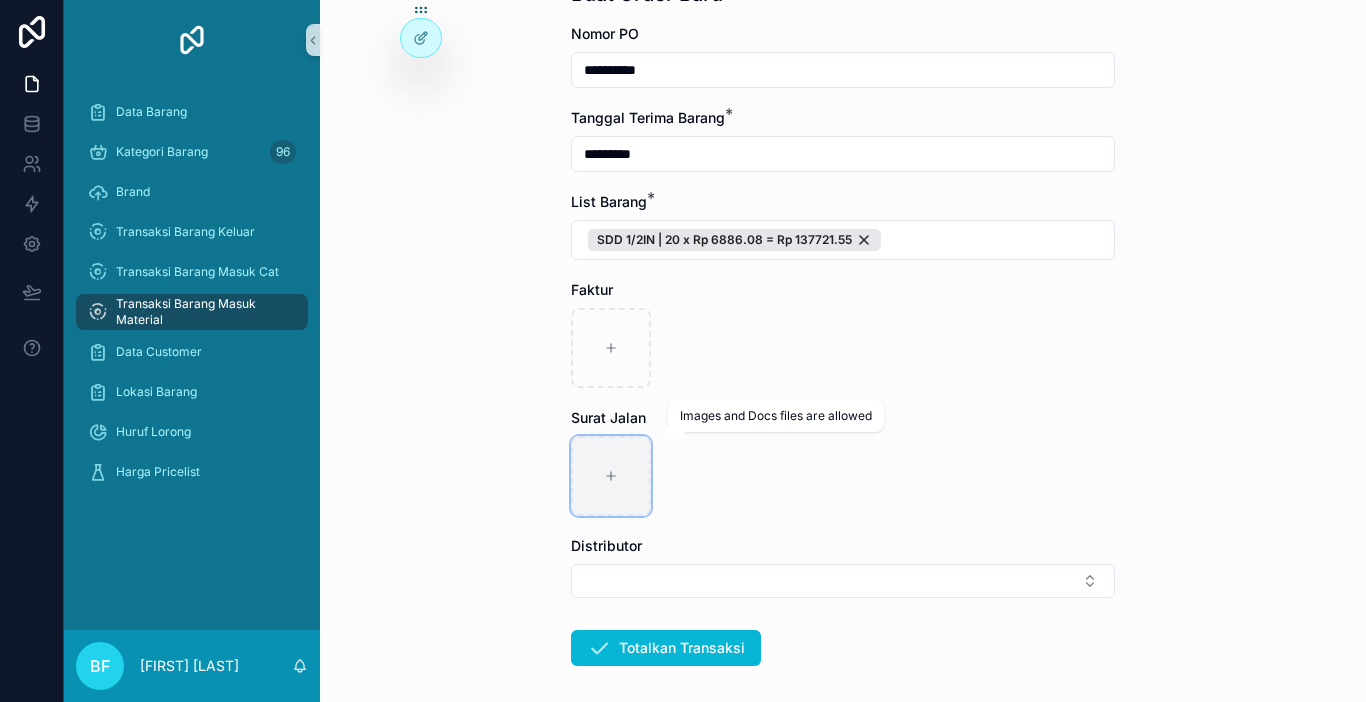 click at bounding box center (611, 476) 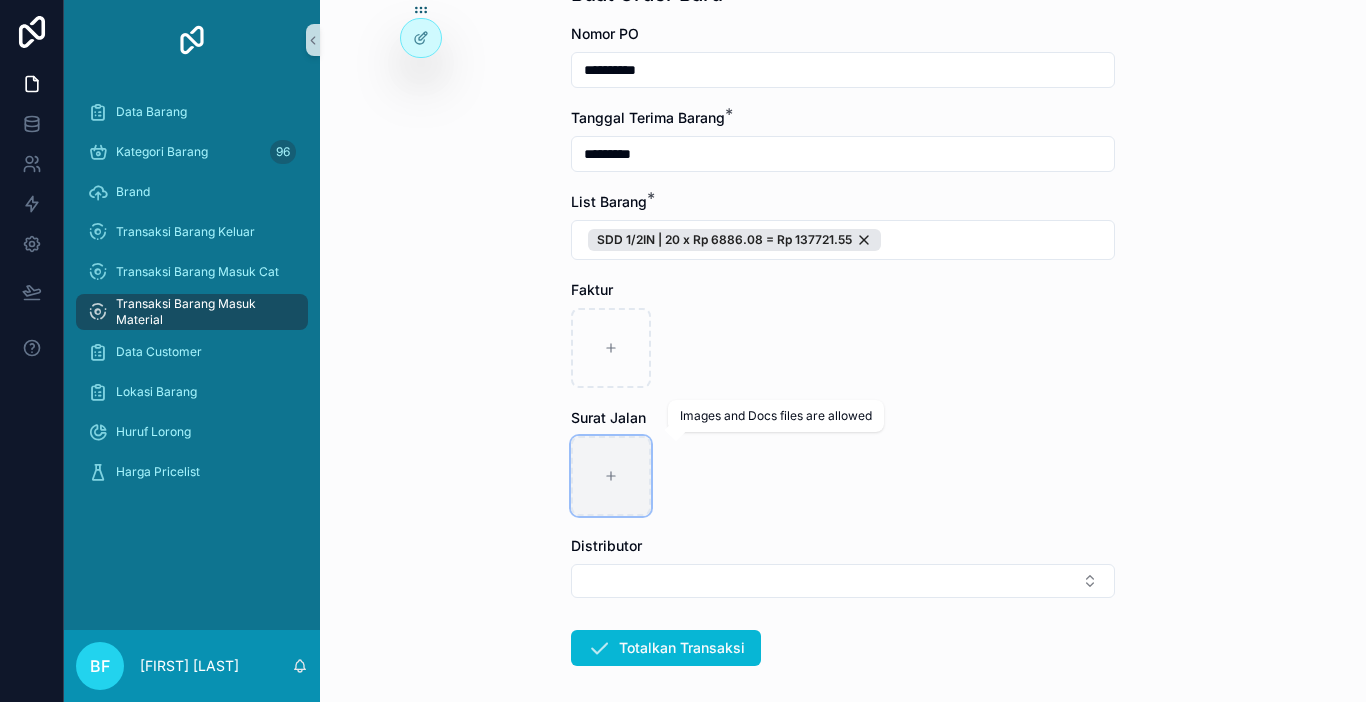 type on "**********" 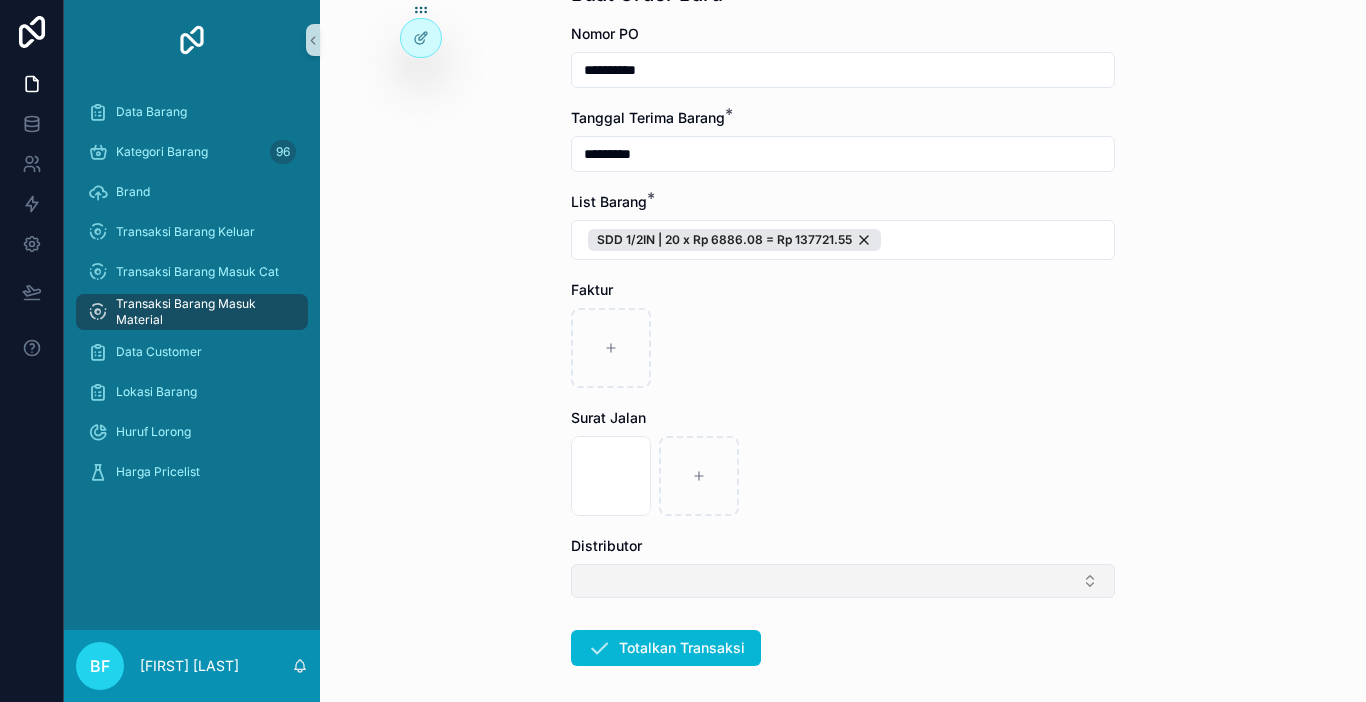 click at bounding box center [843, 581] 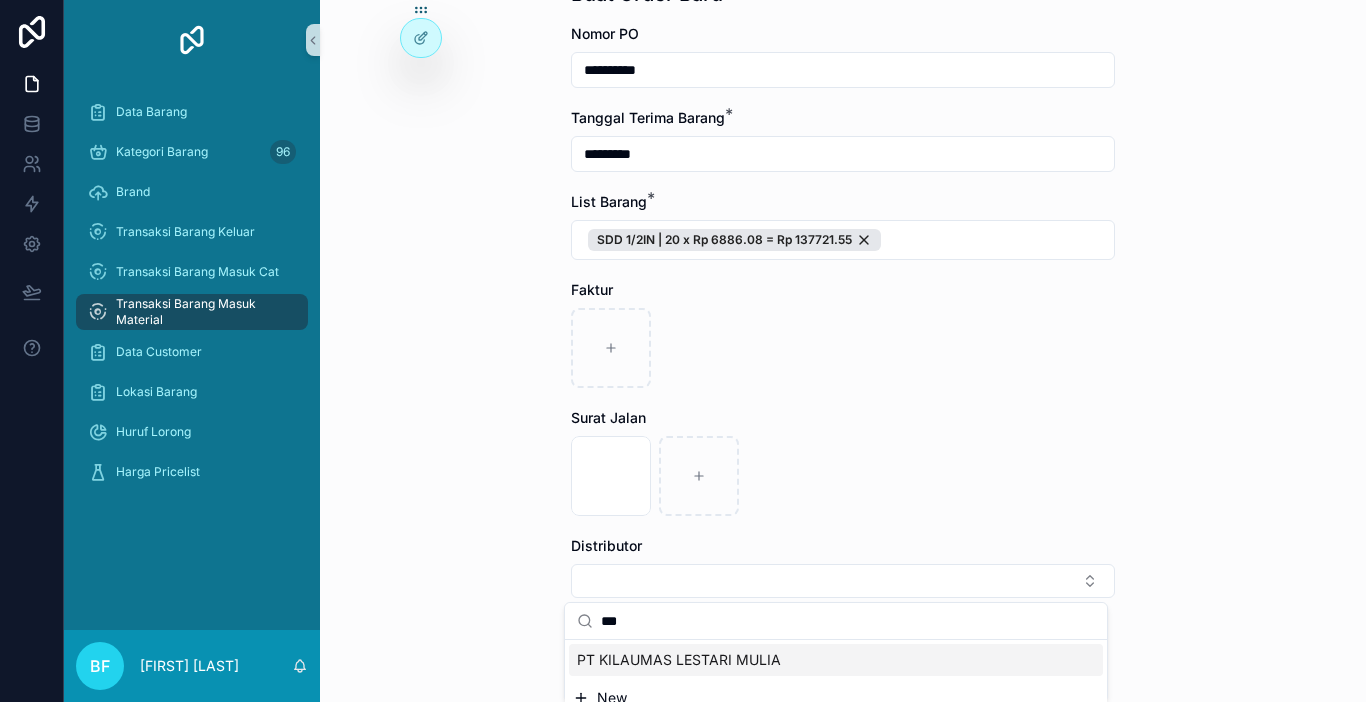 type on "***" 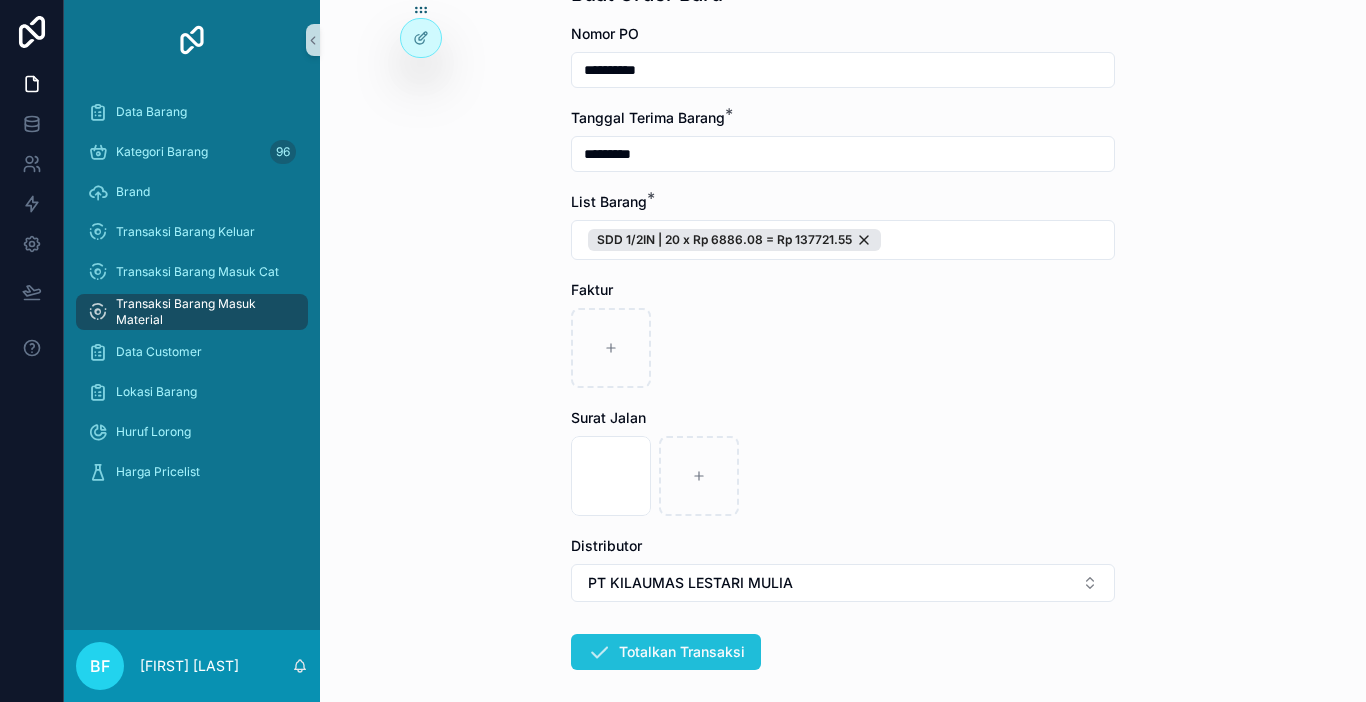 click on "Totalkan Transaksi" at bounding box center [666, 652] 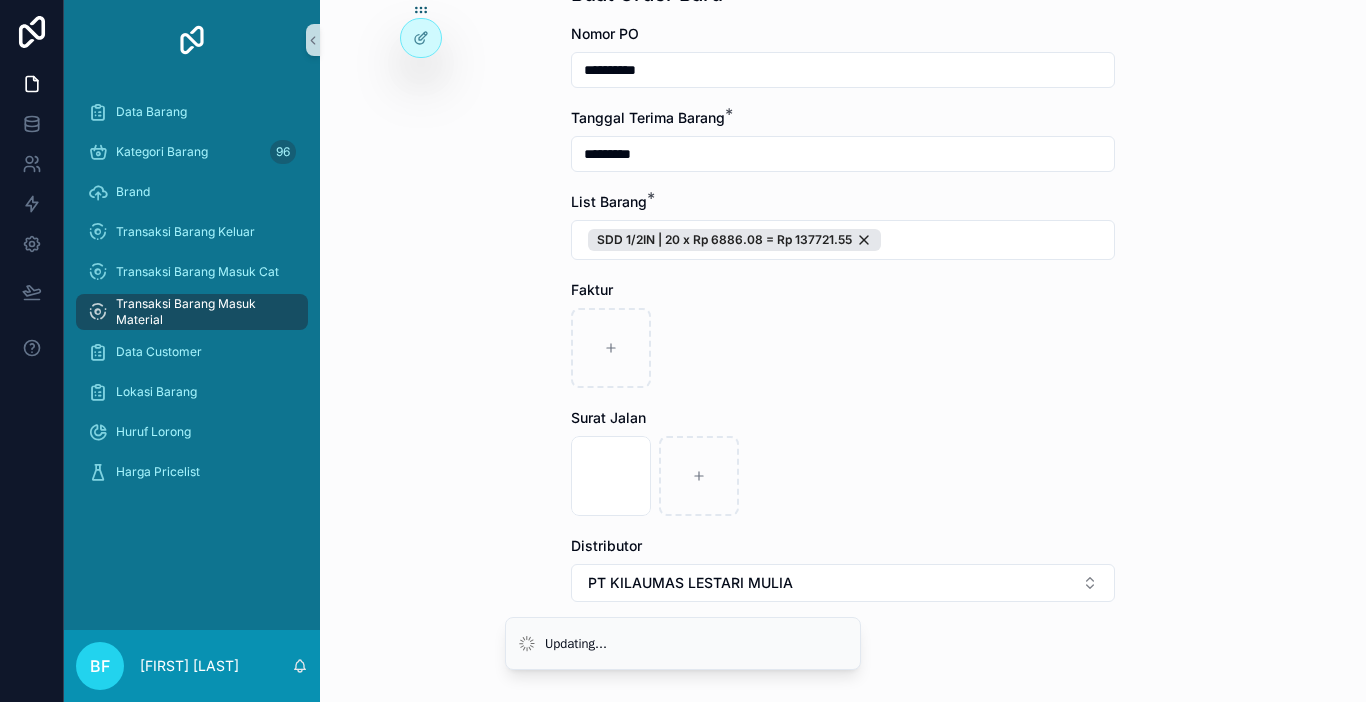 scroll, scrollTop: 0, scrollLeft: 0, axis: both 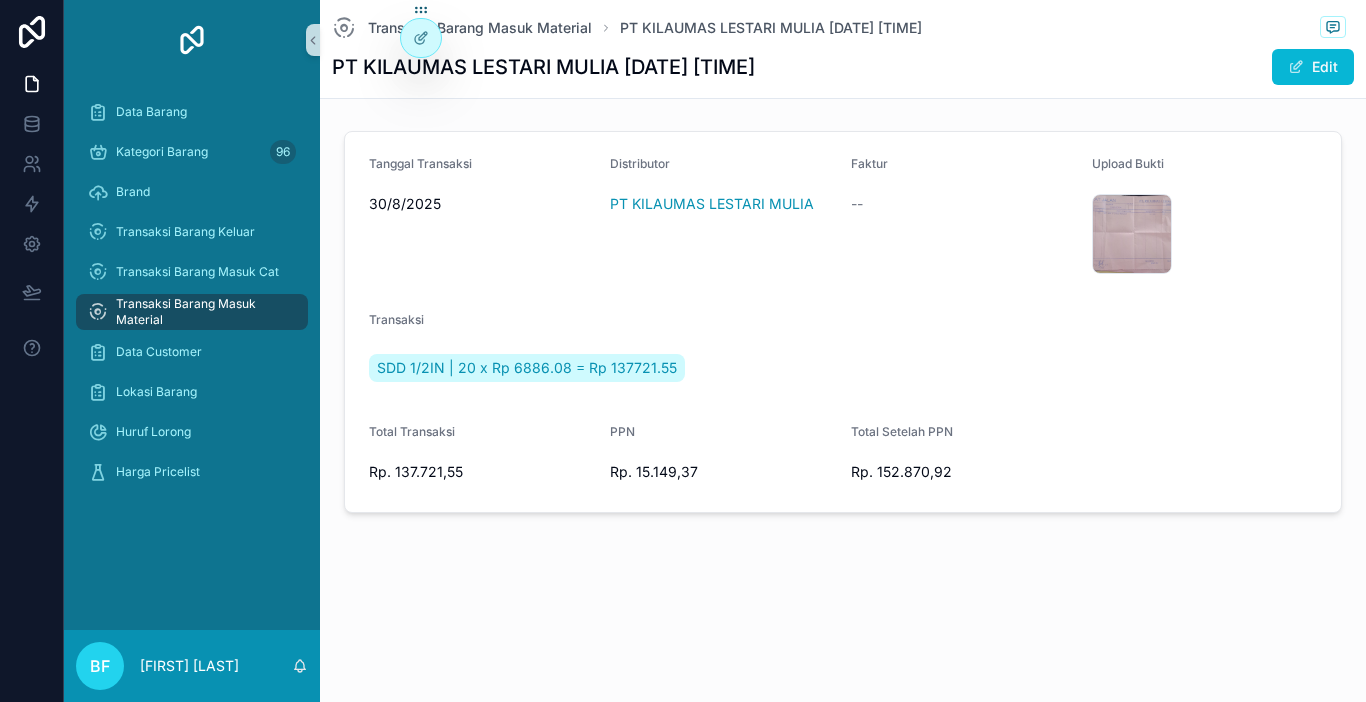 click on "Transaksi Barang Masuk Material" at bounding box center [202, 312] 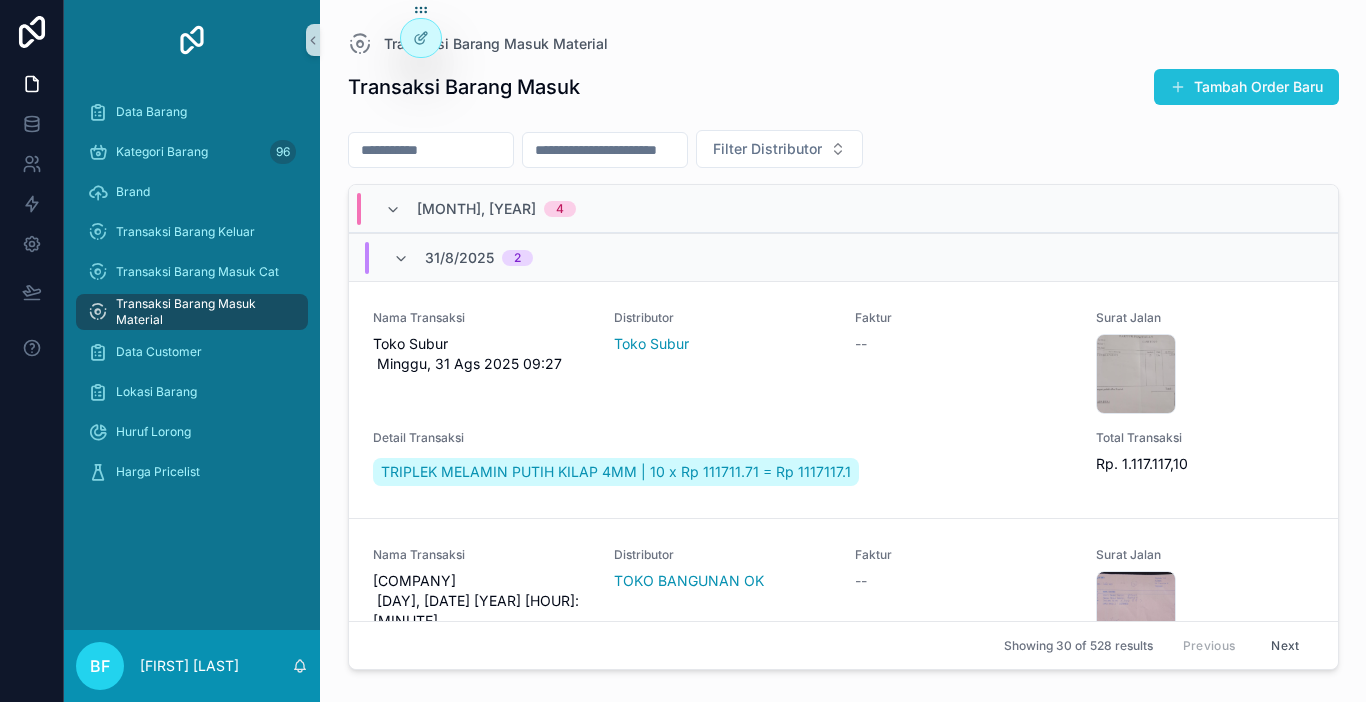 click on "Tambah Order Baru" at bounding box center [1246, 87] 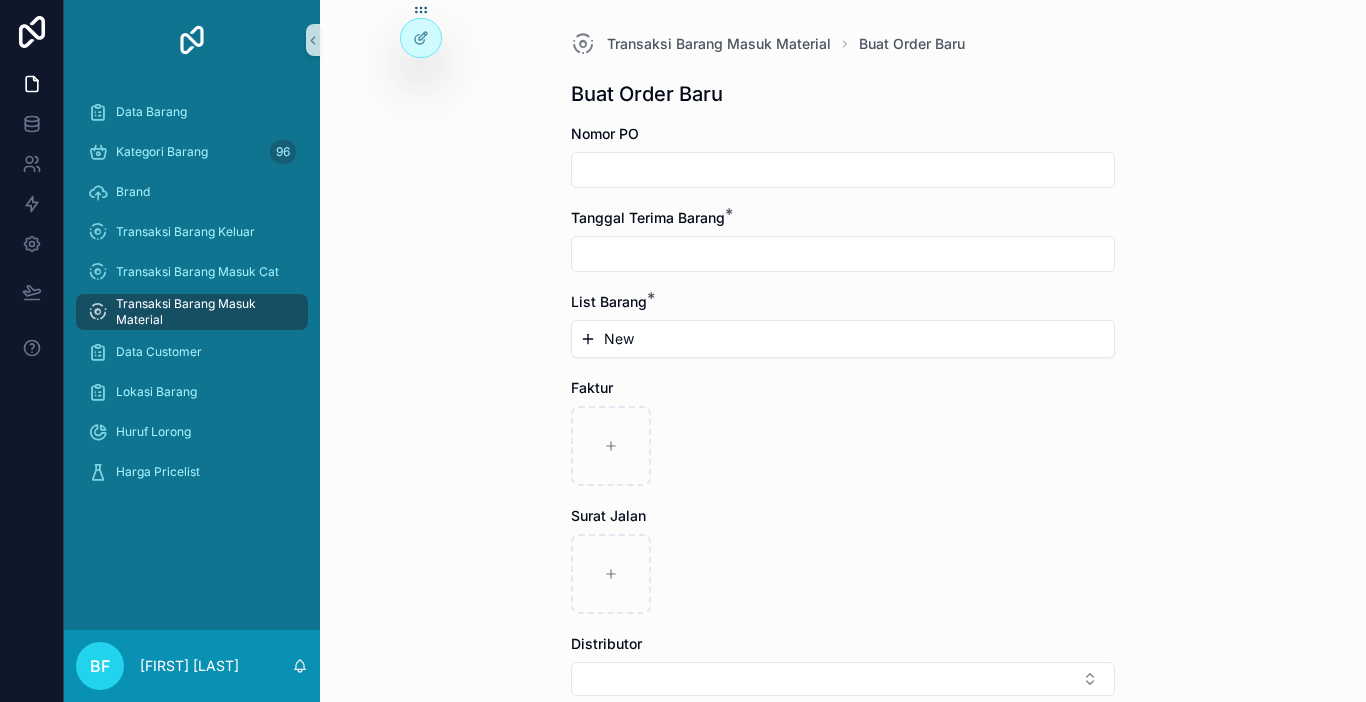 click at bounding box center [843, 170] 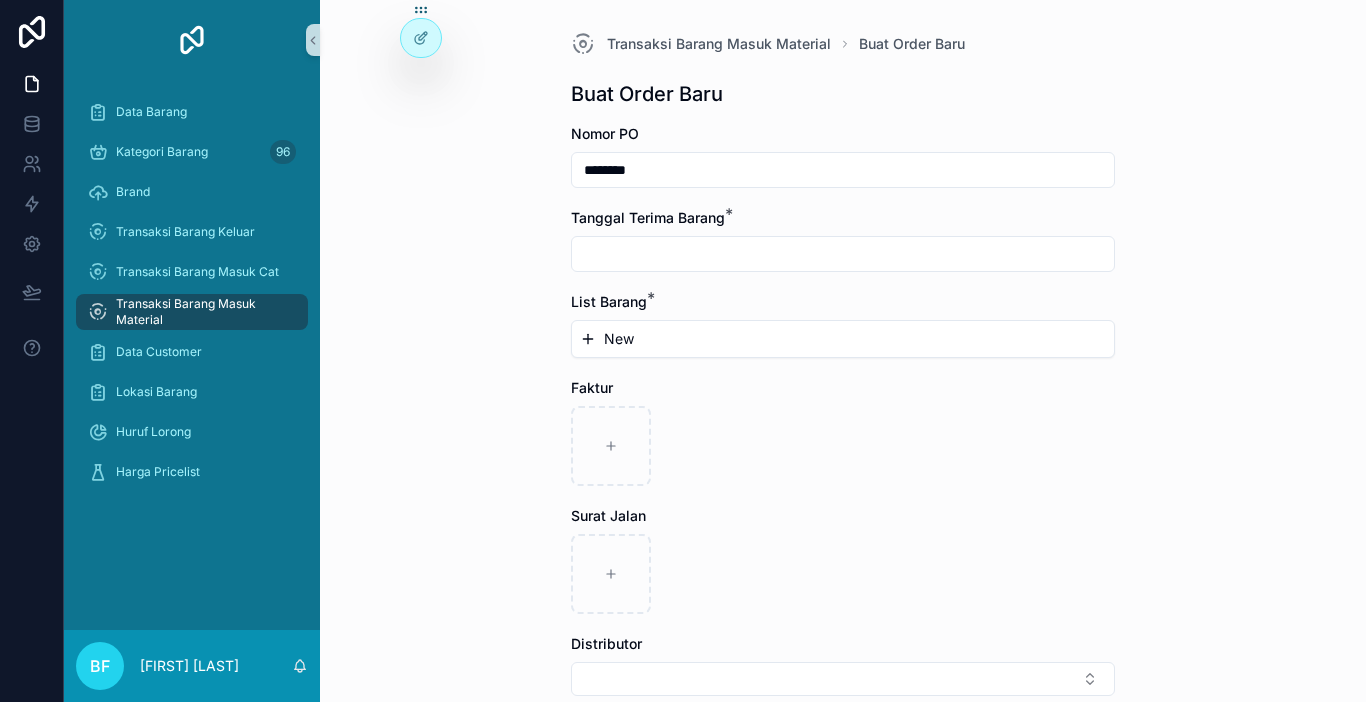 type on "********" 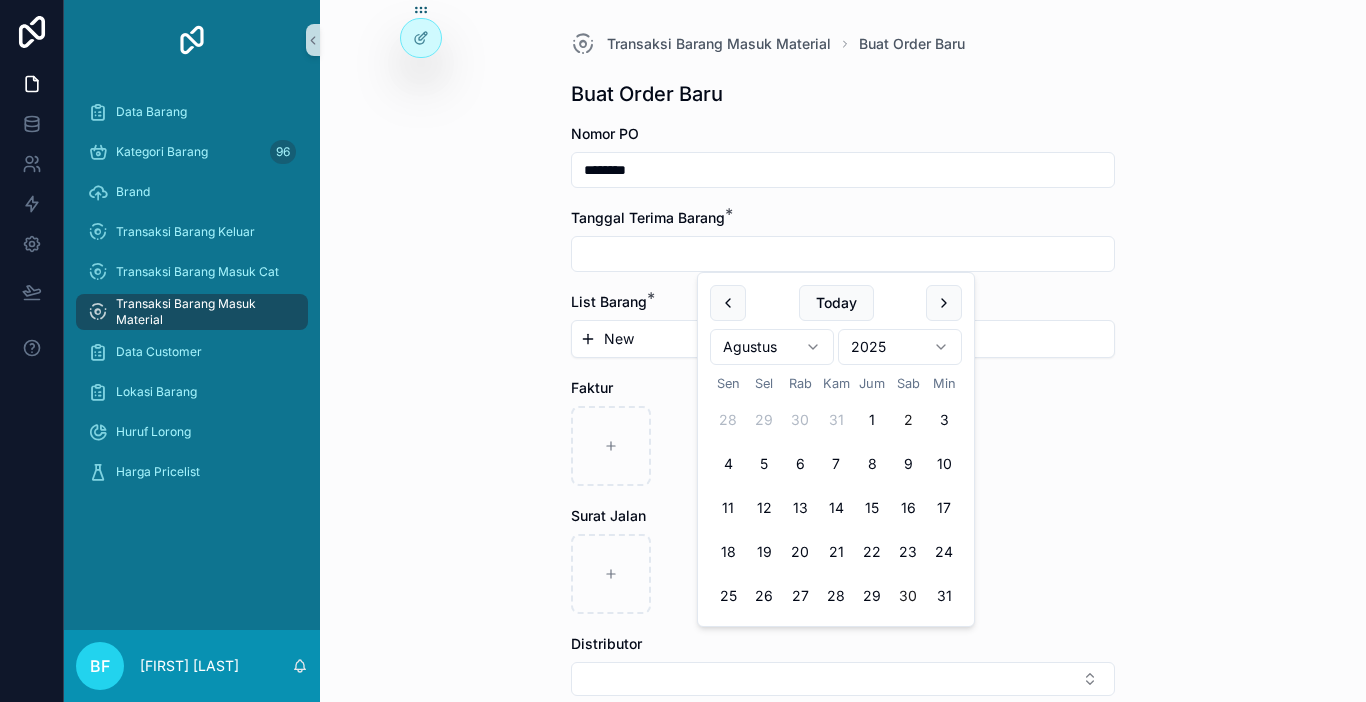 click on "30" at bounding box center (908, 596) 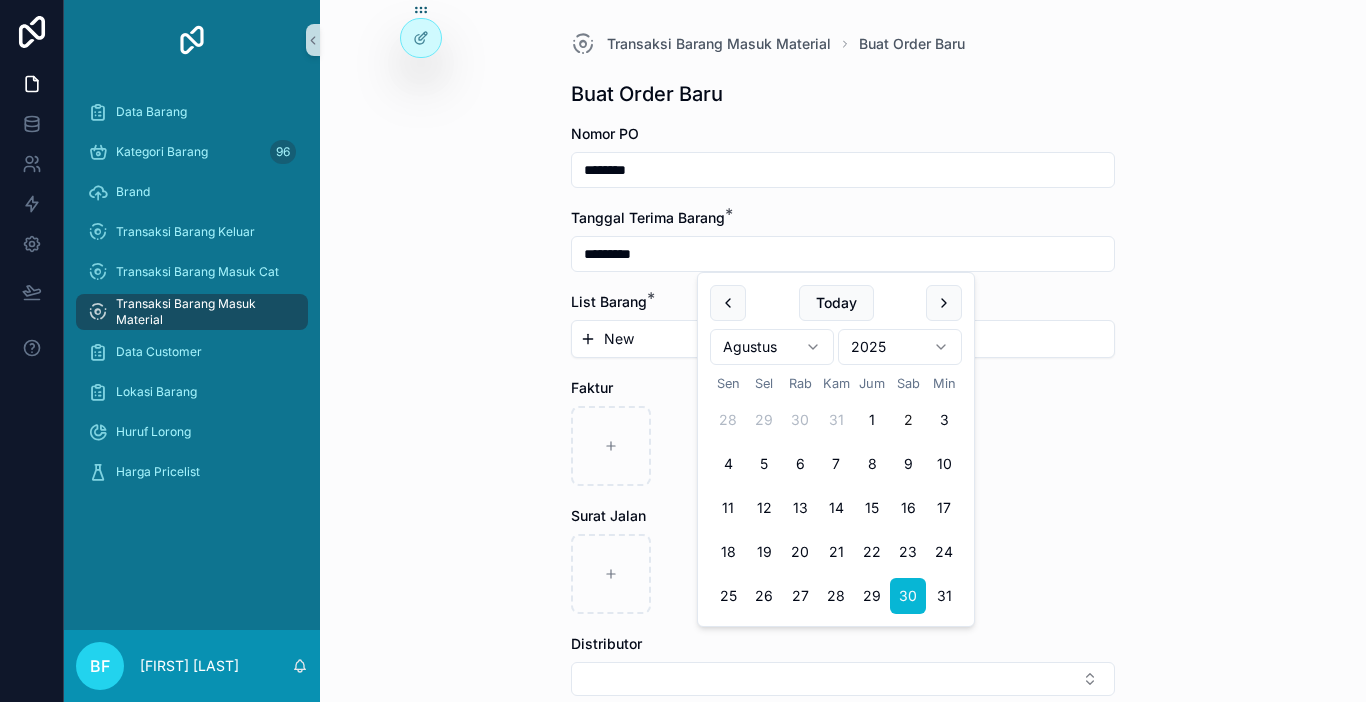 click on "New" at bounding box center (843, 339) 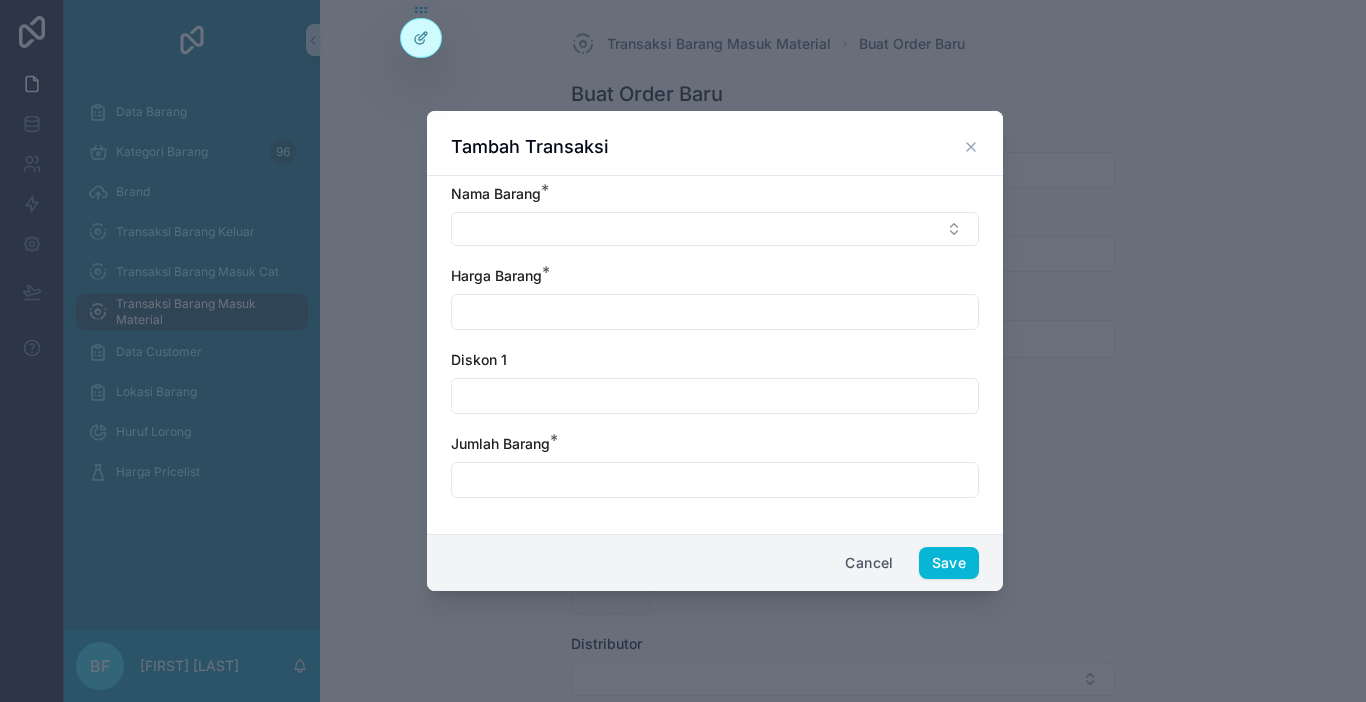 click on "Cancel" at bounding box center (869, 563) 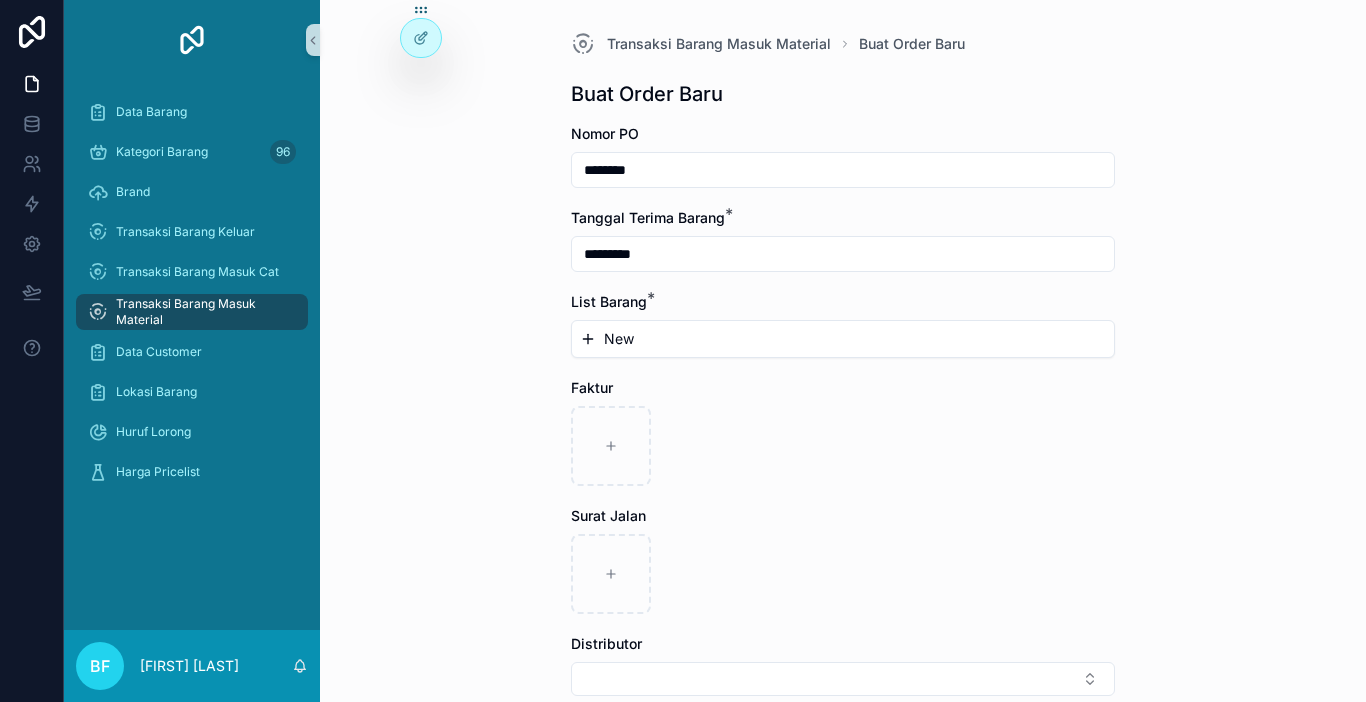 click on "*********" at bounding box center [843, 254] 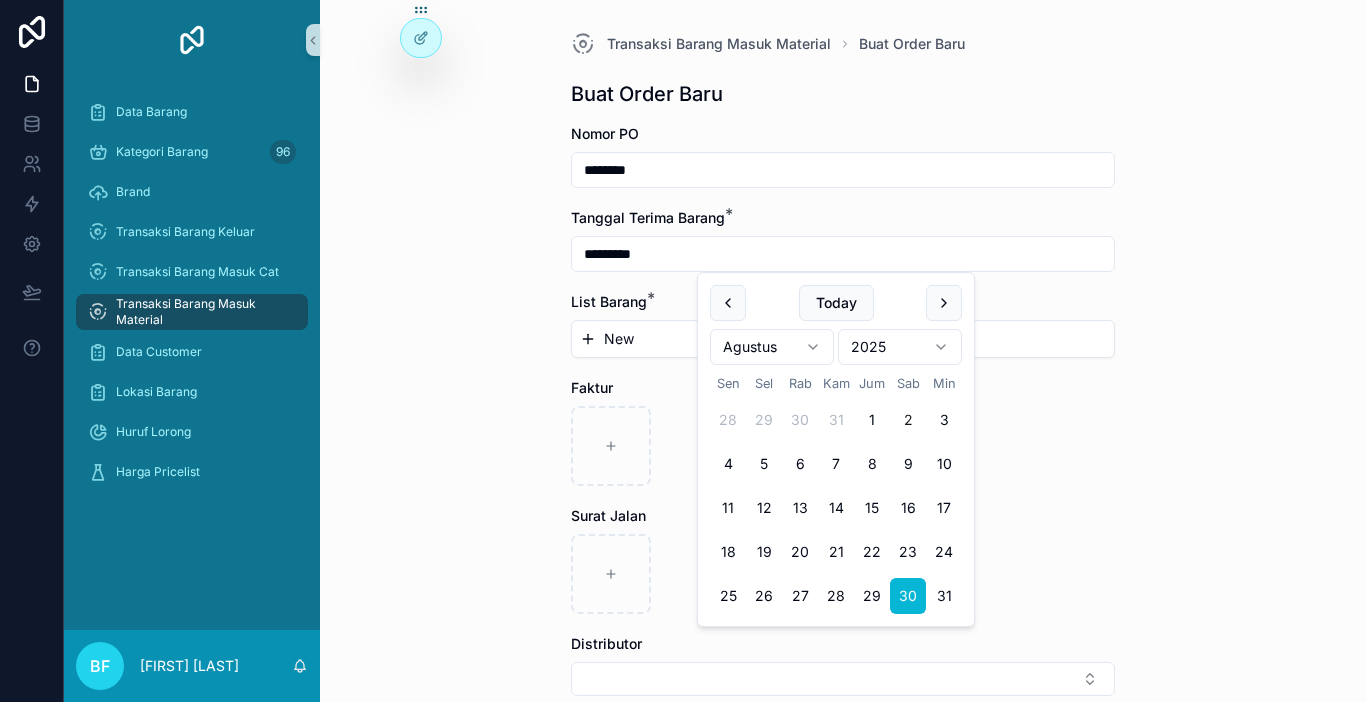 click on "Data Barang Kategori Barang 96 Brand Transaksi Barang Keluar Transaksi Barang Masuk Cat Transaksi Barang Masuk Material Data Customer Lokasi Barang Huruf Lorong Harga Pricelist BF [FIRST] [LAST] Transaksi Barang Masuk Material Buat Order Baru Buat Order Baru Nomor PO ******** Tanggal Terima Barang * ********* List Barang * New Faktur Surat Jalan Distributor Totalkan Transaksi Today [MONTH] [YEAR] Sen Sel Rab Kam Jum Sab Min 28 29 30 31 1 2 3 4 5 6 7 8 9 10 11 12 13 14 15 16 17 18 19 20 21 22 23 24 25 26 27 28 29 30 31" at bounding box center (683, 351) 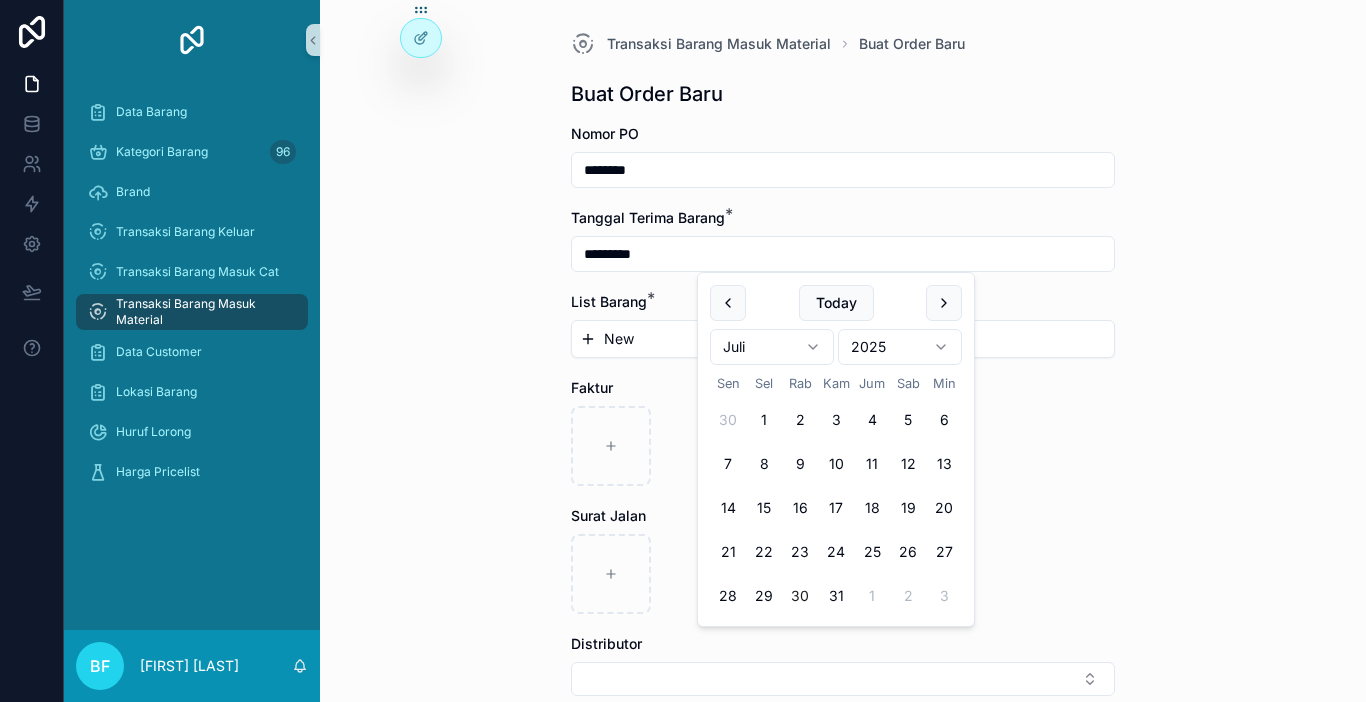 click on "30" at bounding box center [800, 596] 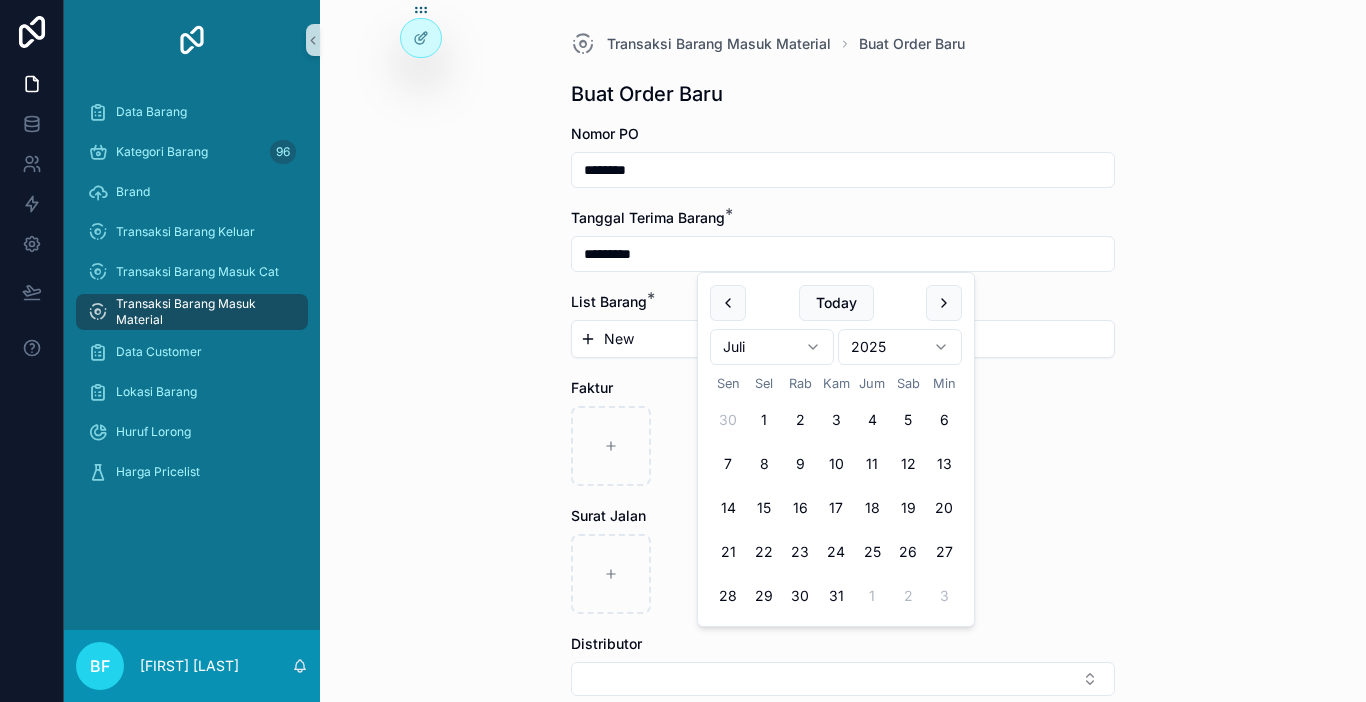 type on "*********" 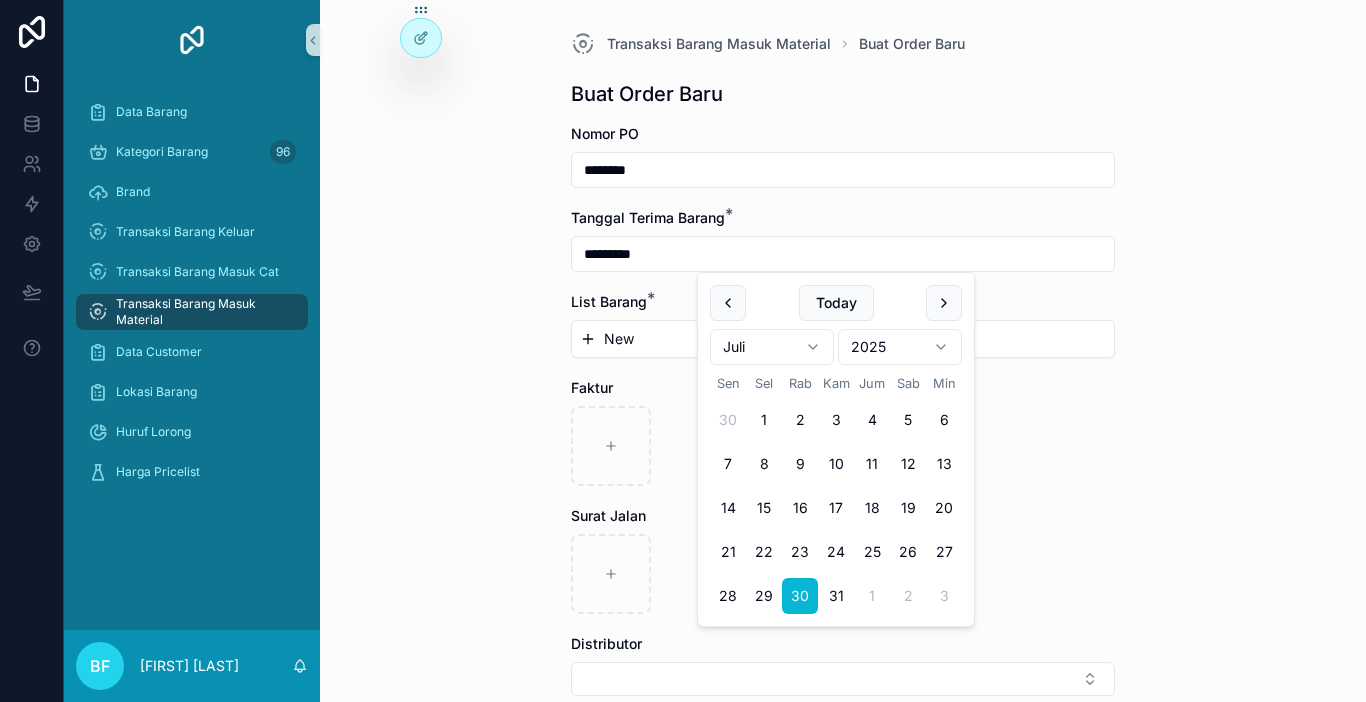 click on "New" at bounding box center [843, 339] 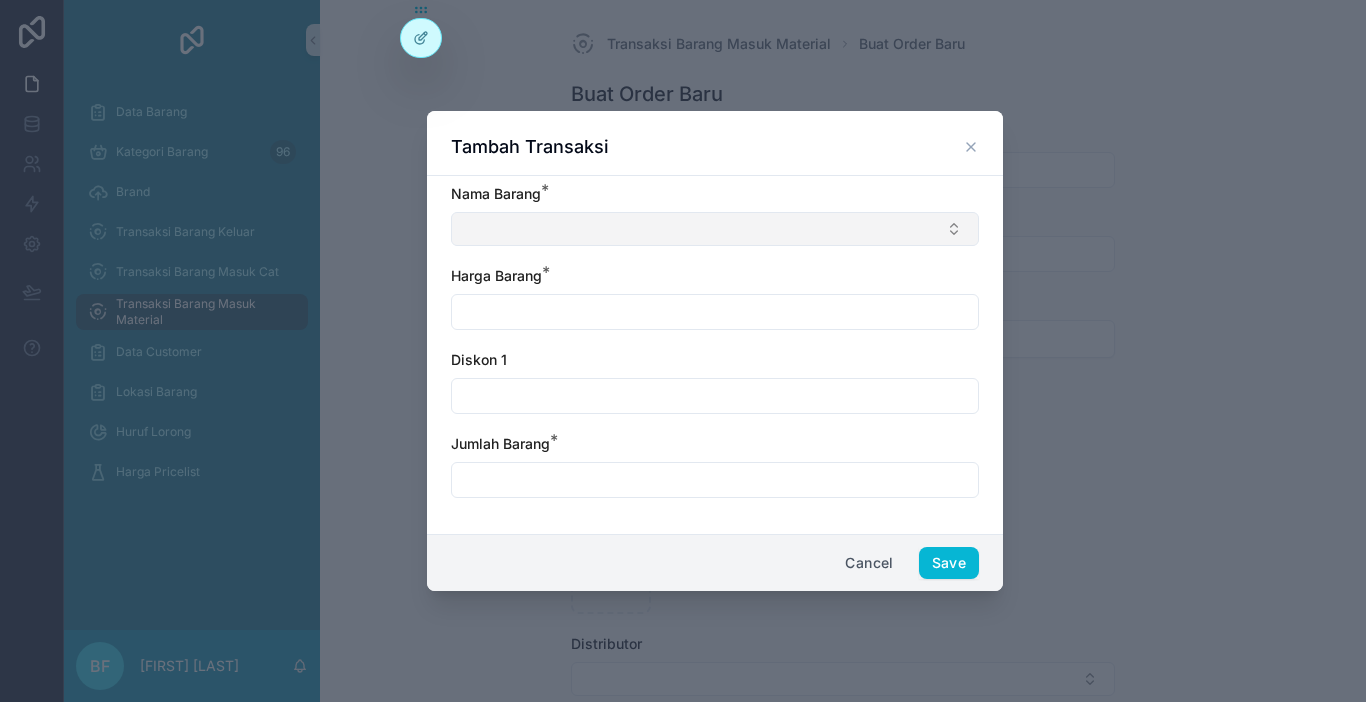 click at bounding box center [715, 229] 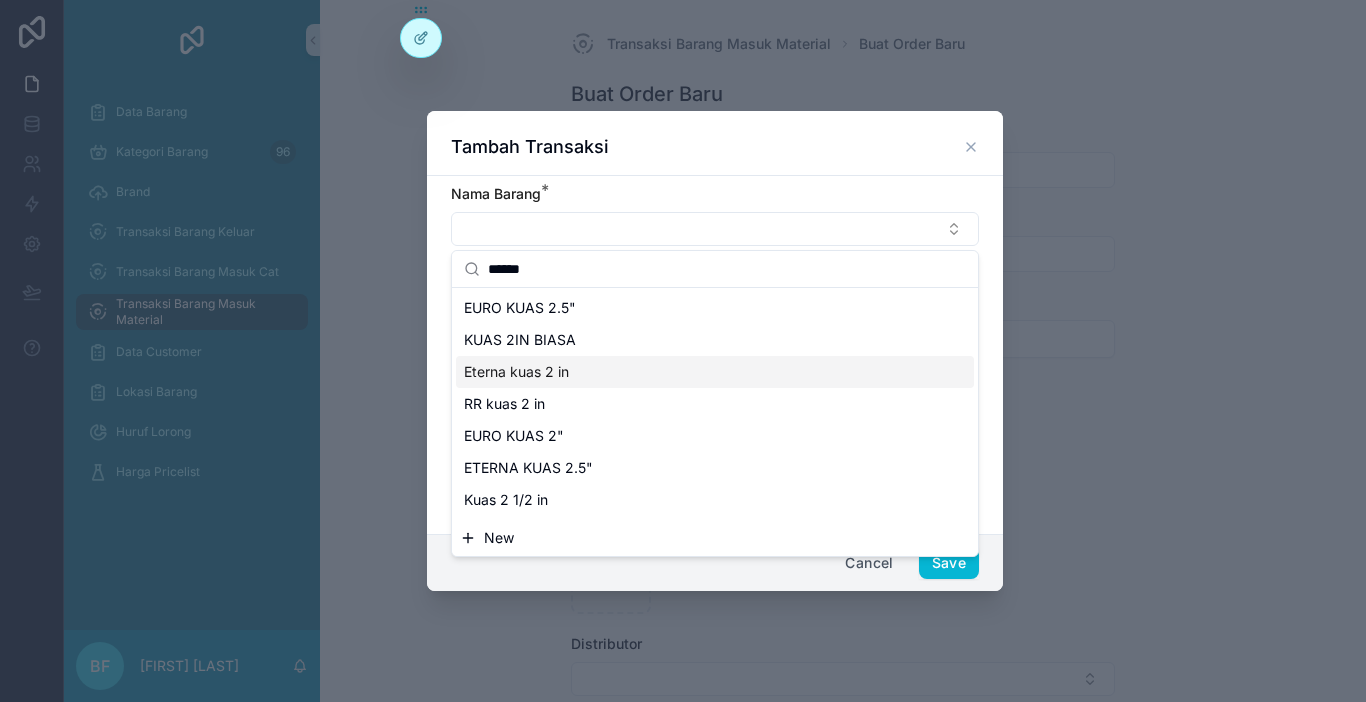 type on "******" 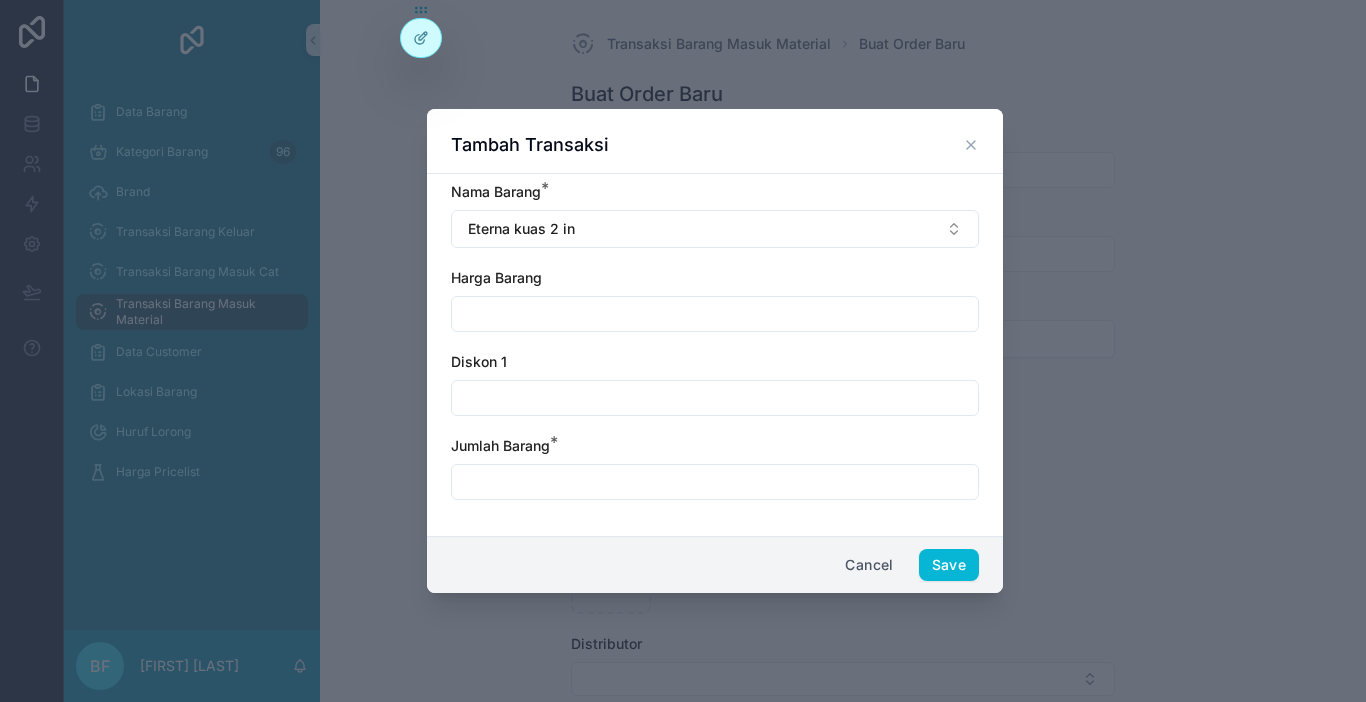 click at bounding box center [715, 314] 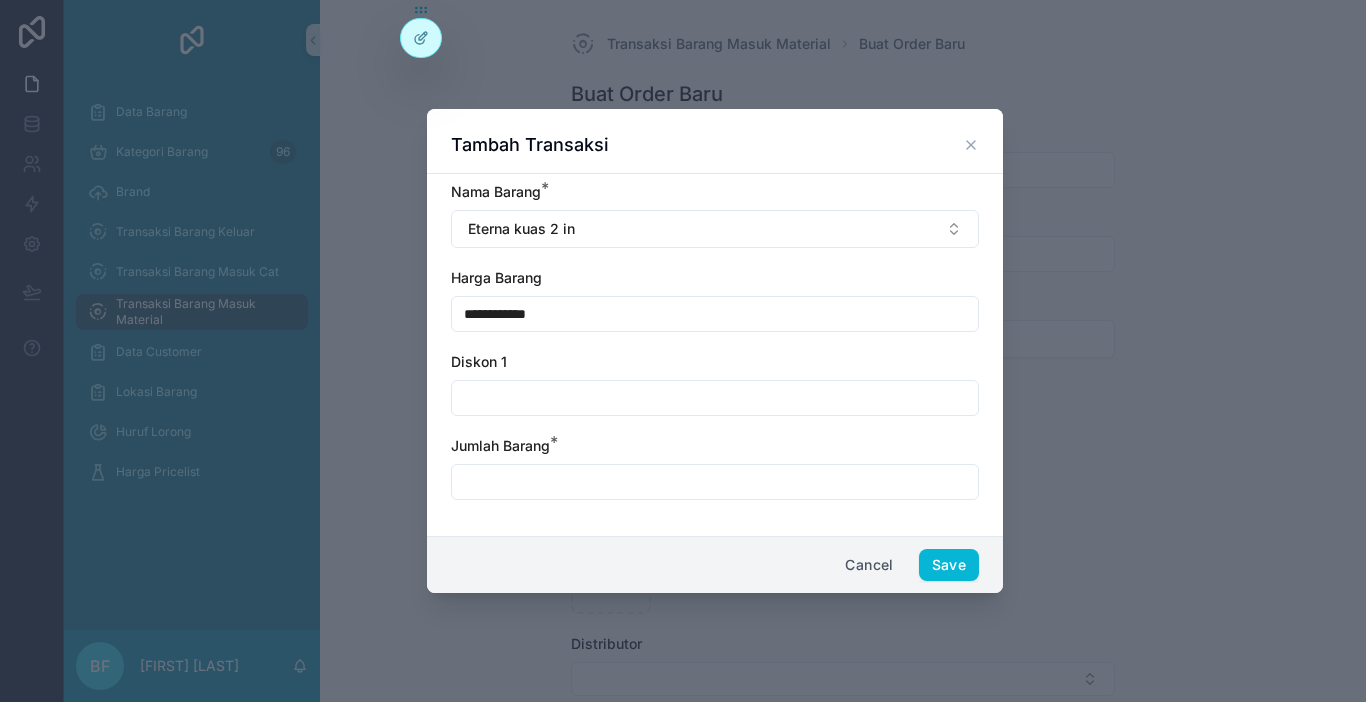 type on "**********" 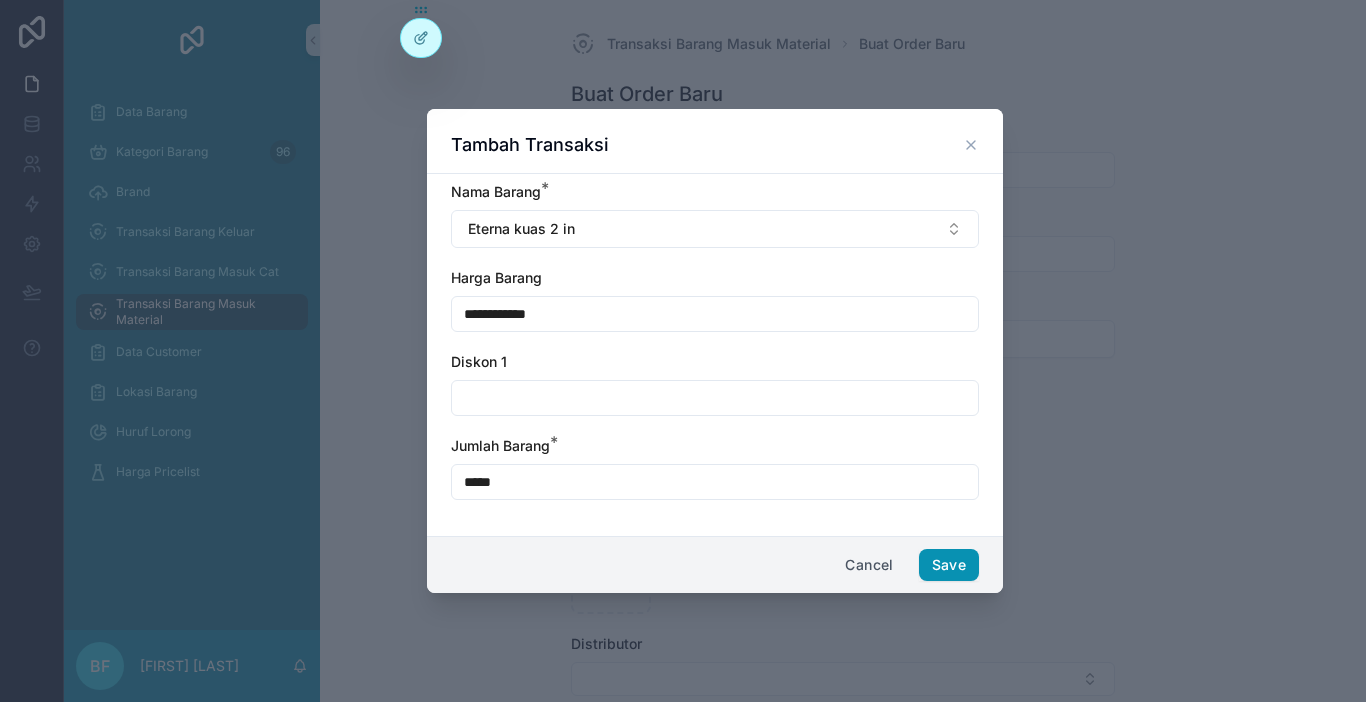 type on "*****" 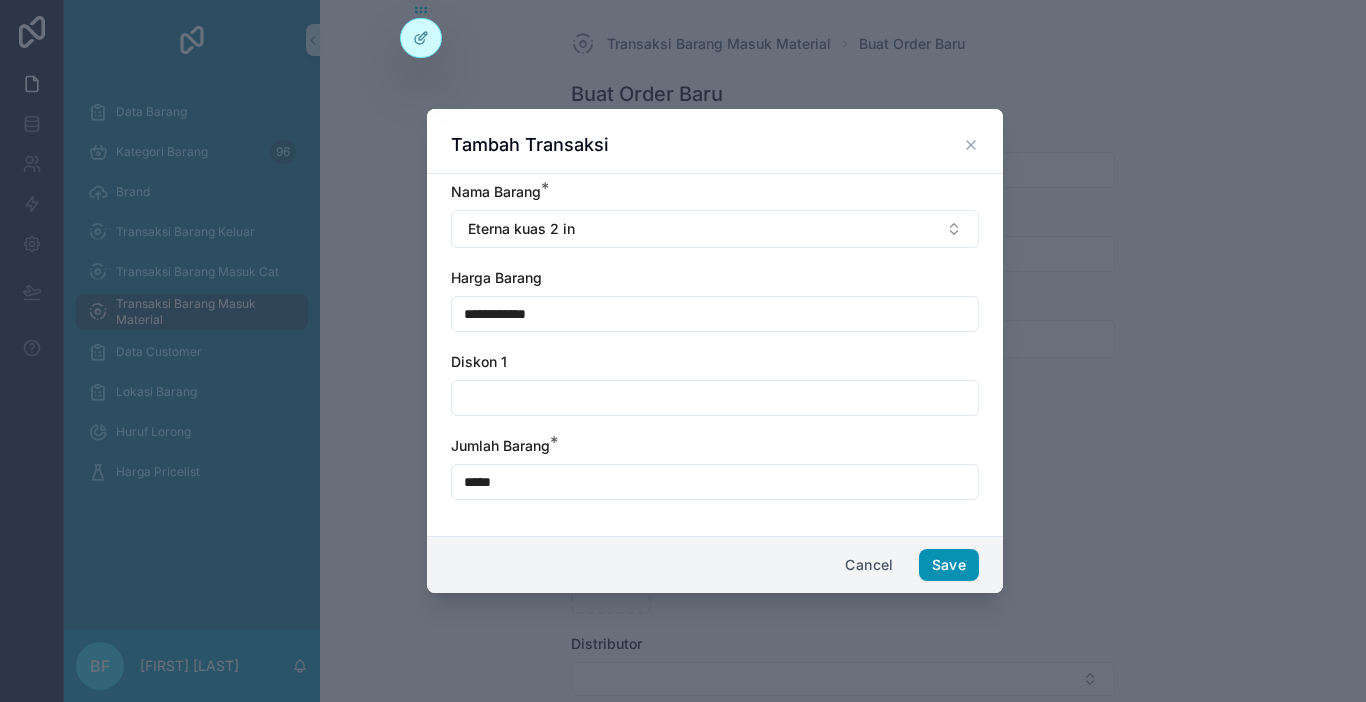 click on "Save" at bounding box center [949, 565] 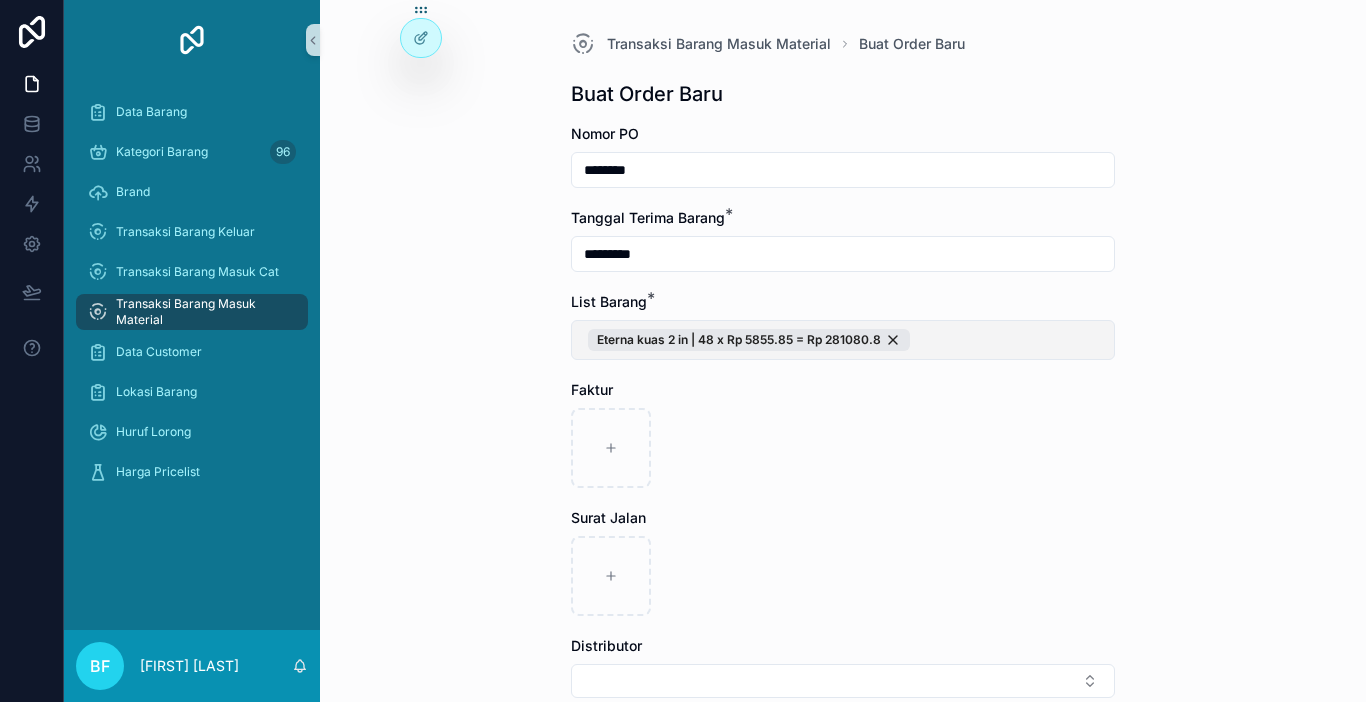 click on "Eterna kuas 2 in | 48 x Rp 5855.85 = Rp 281080.8" at bounding box center (843, 340) 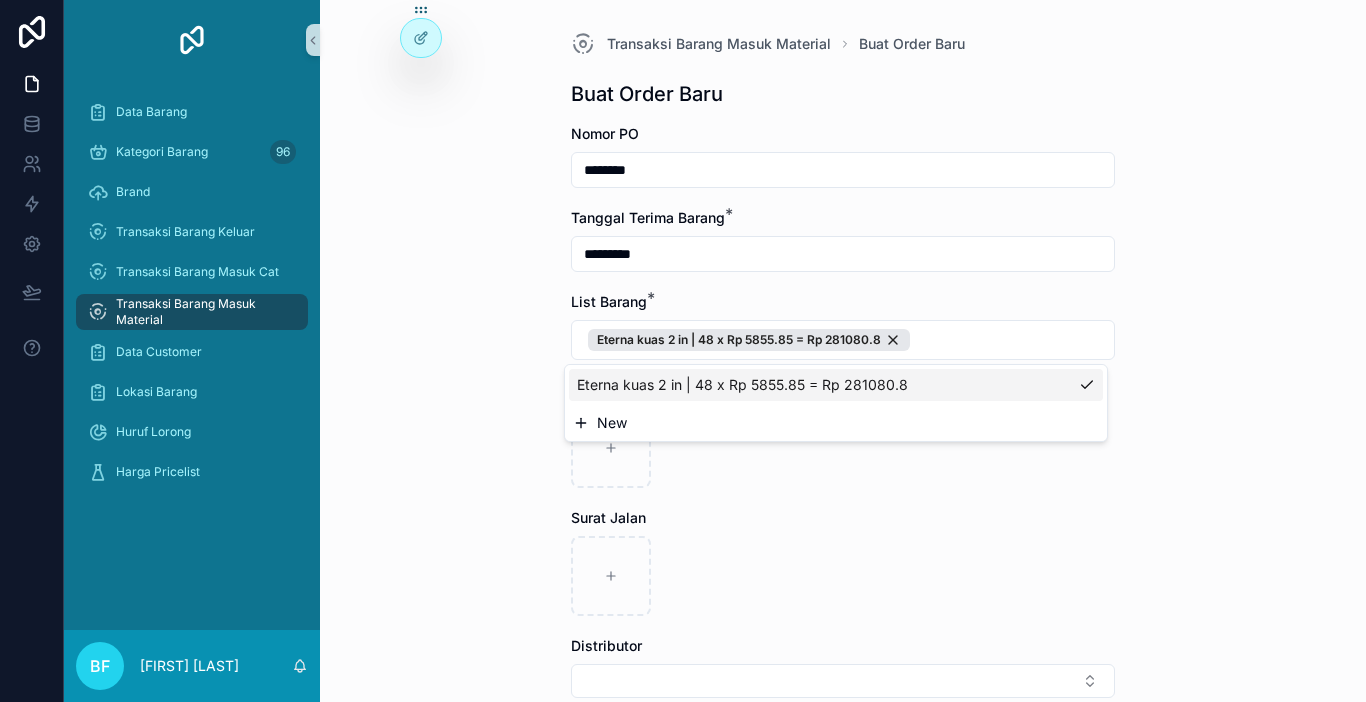 click on "New" at bounding box center (836, 423) 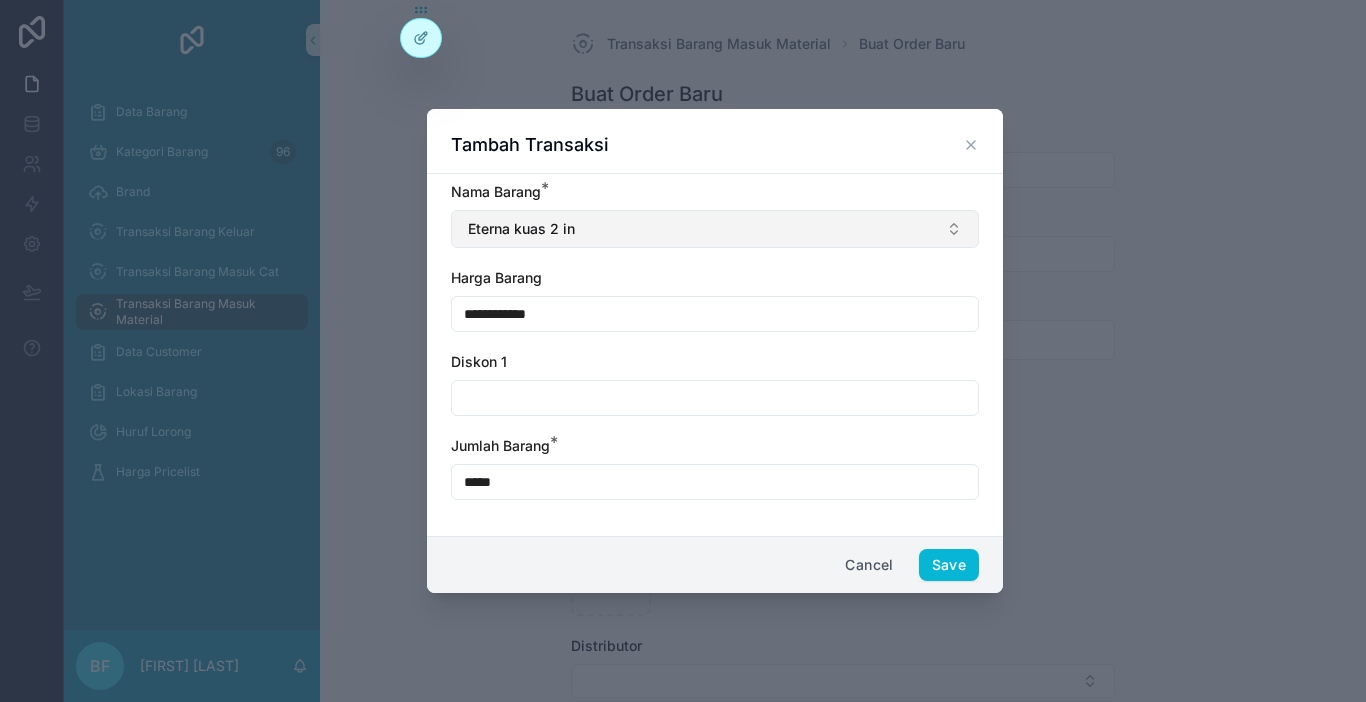 click on "Eterna kuas 2 in" at bounding box center [715, 229] 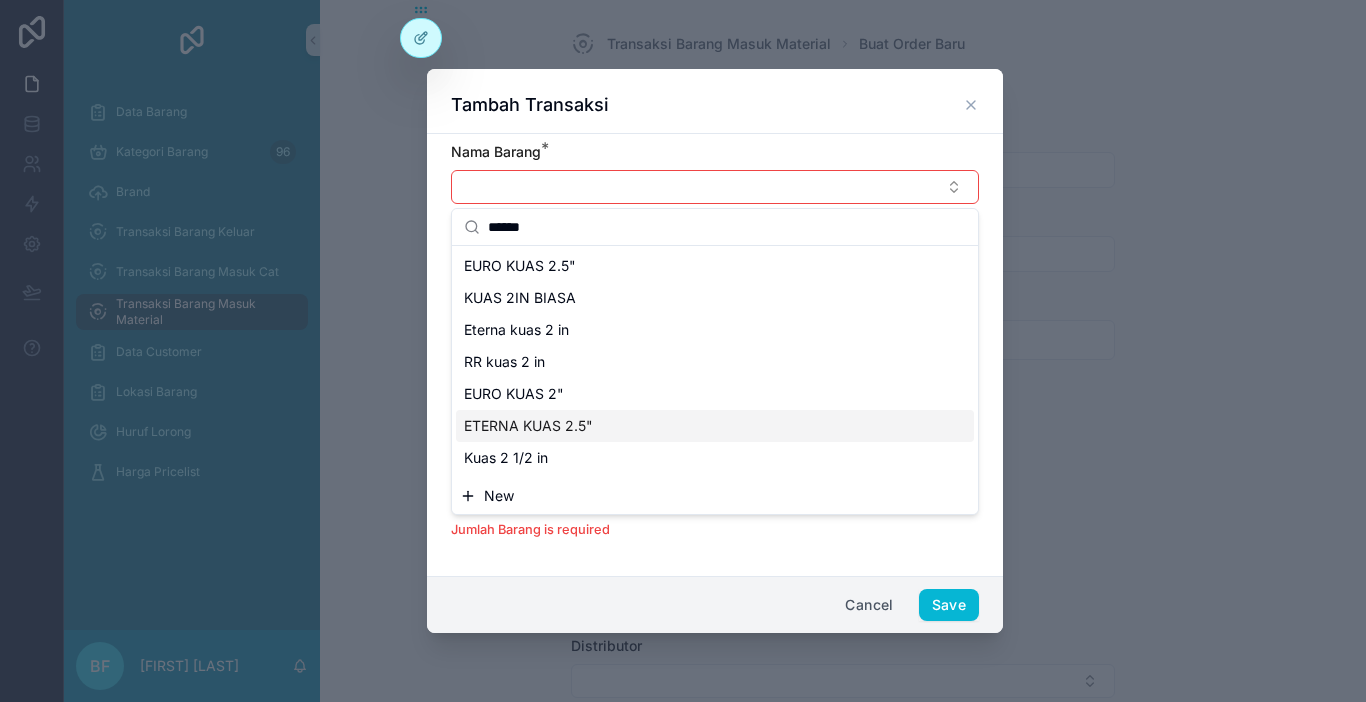 type on "******" 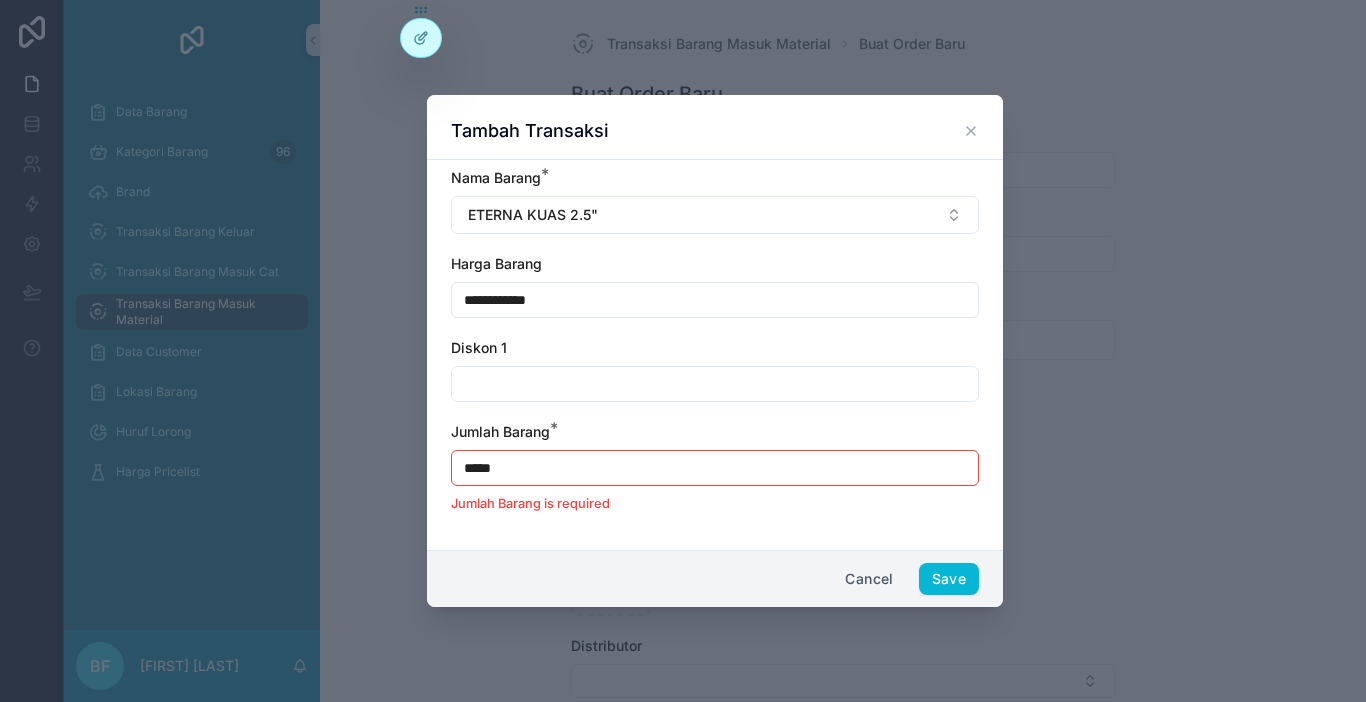 click on "**********" at bounding box center (715, 300) 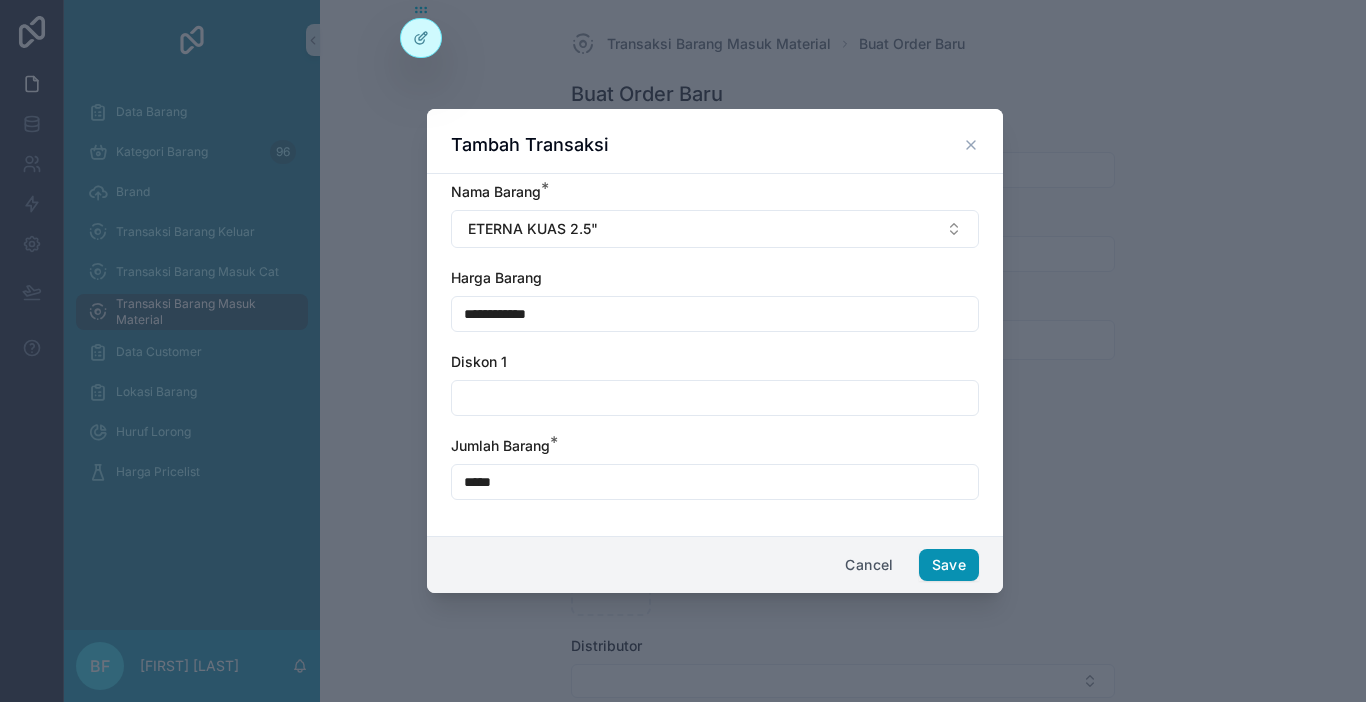 type on "*****" 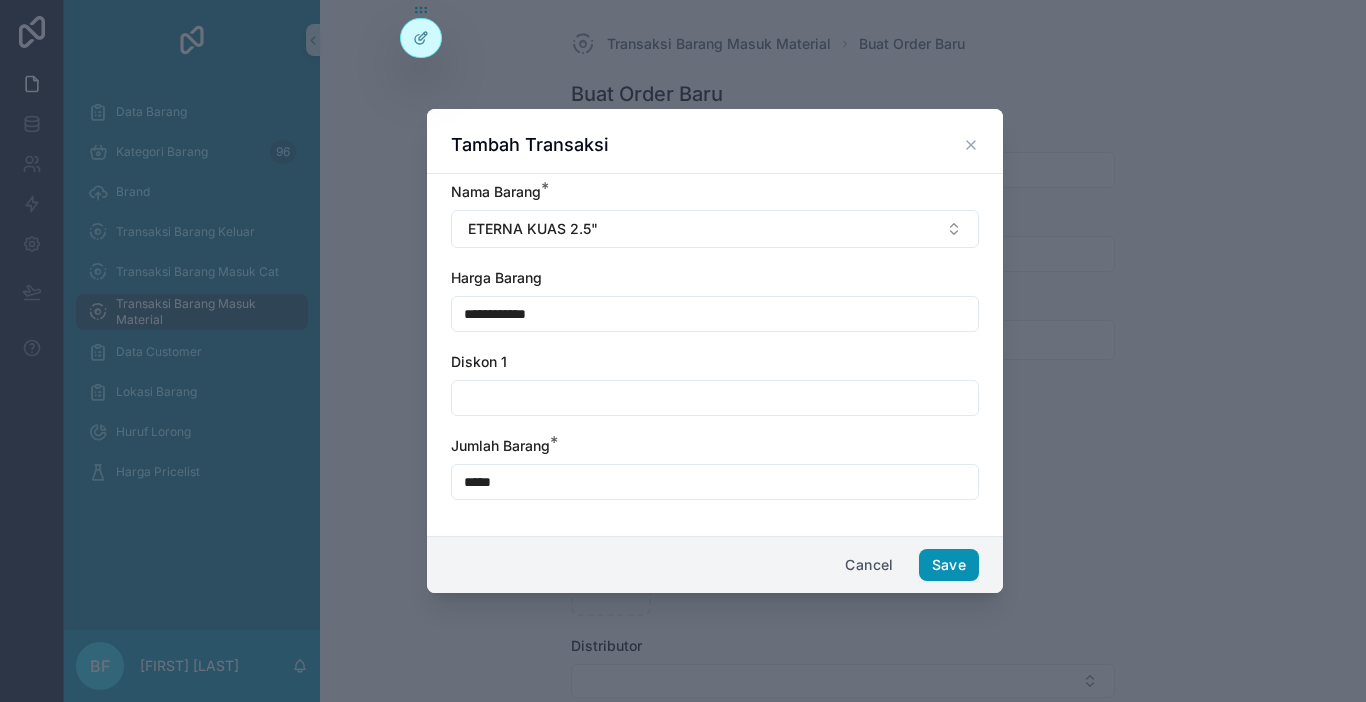 click on "Save" at bounding box center [949, 565] 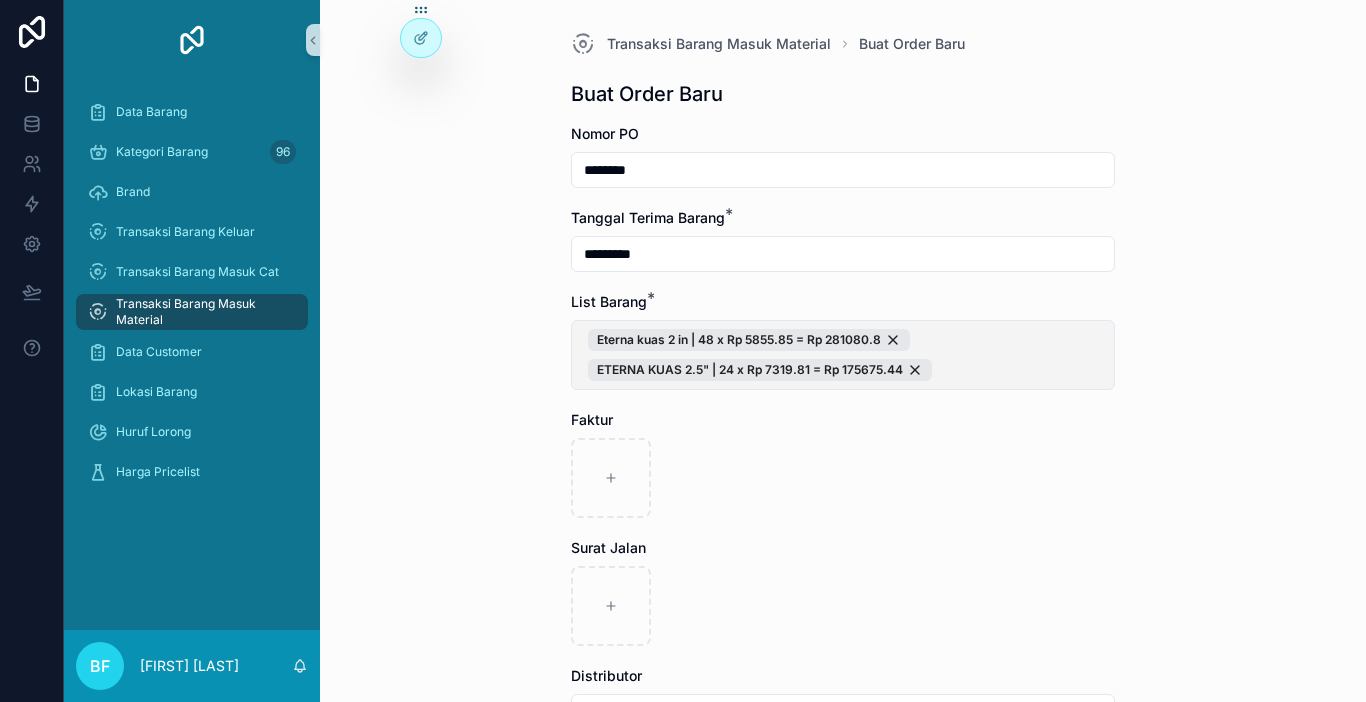 click on "Eterna kuas 2 in | 48 x Rp 5855.85 = Rp 281080.8 ETERNA KUAS 2.5" | 24 x Rp 7319.81 = Rp 175675.44" at bounding box center [843, 355] 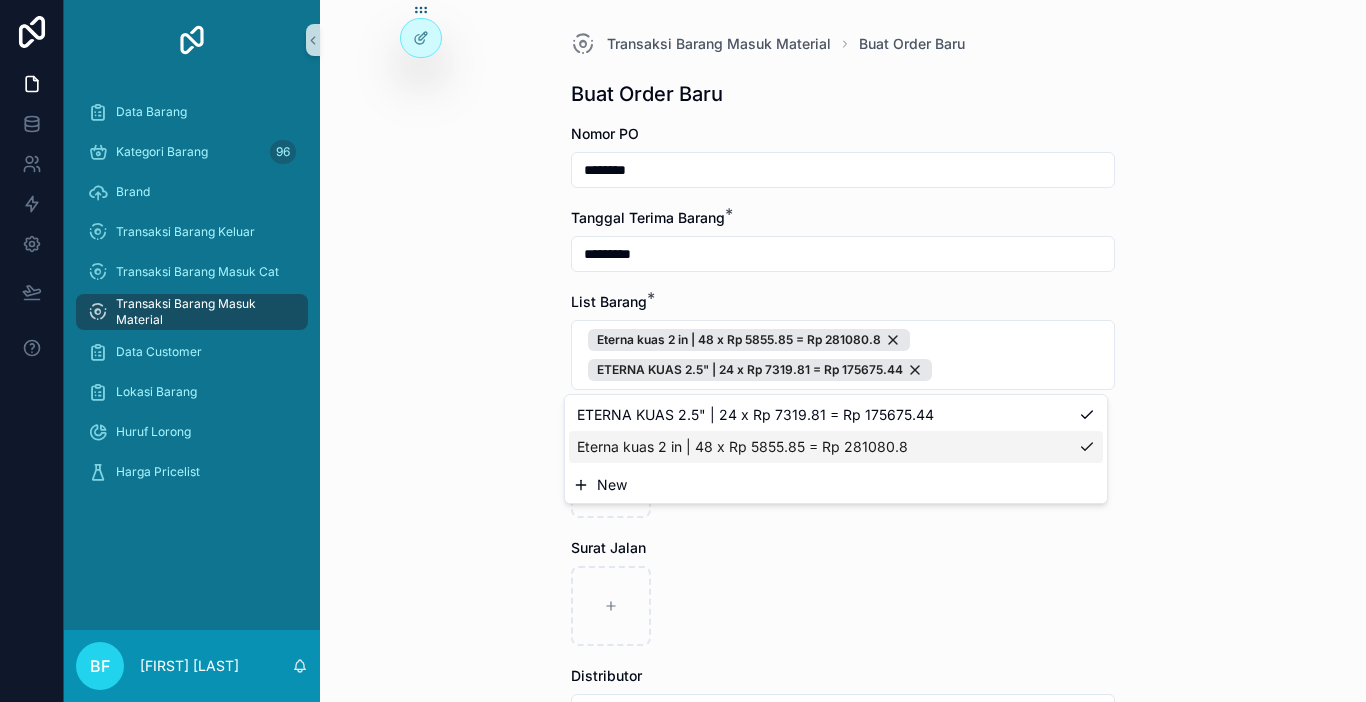 click on "New" at bounding box center [836, 485] 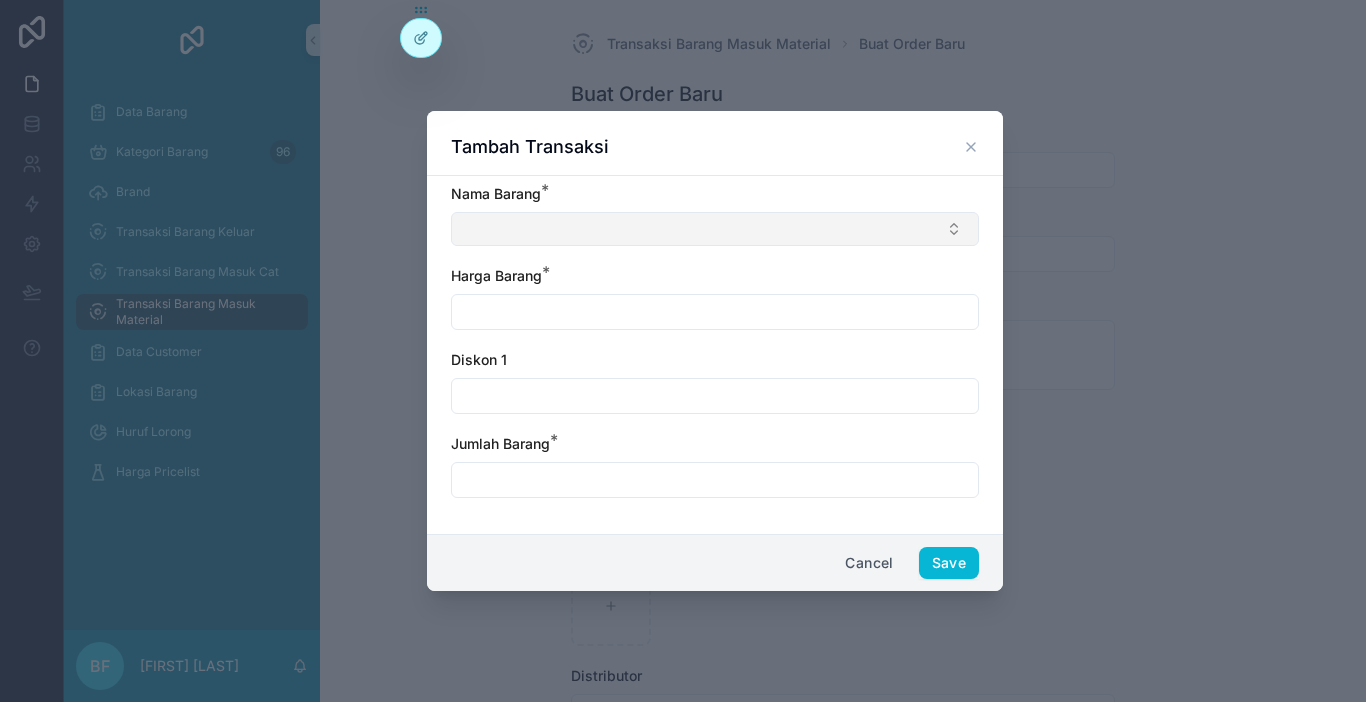 click at bounding box center (715, 229) 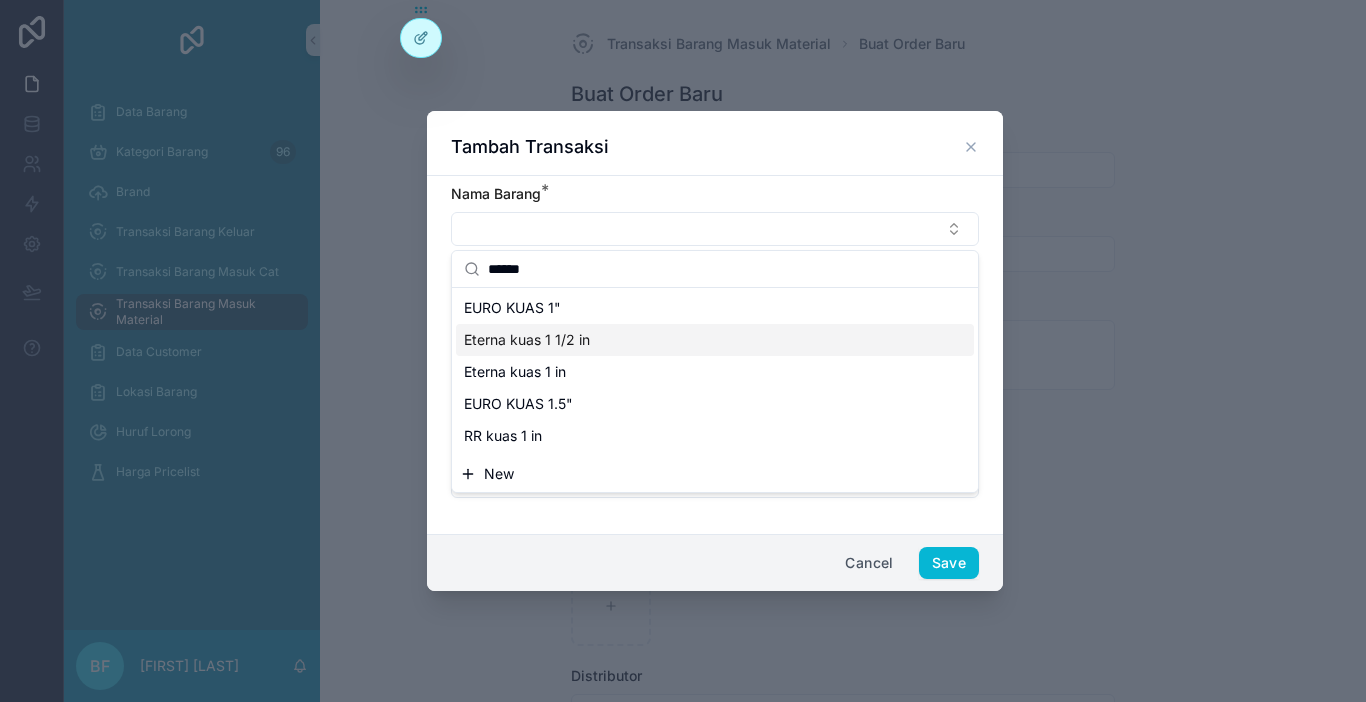 type on "******" 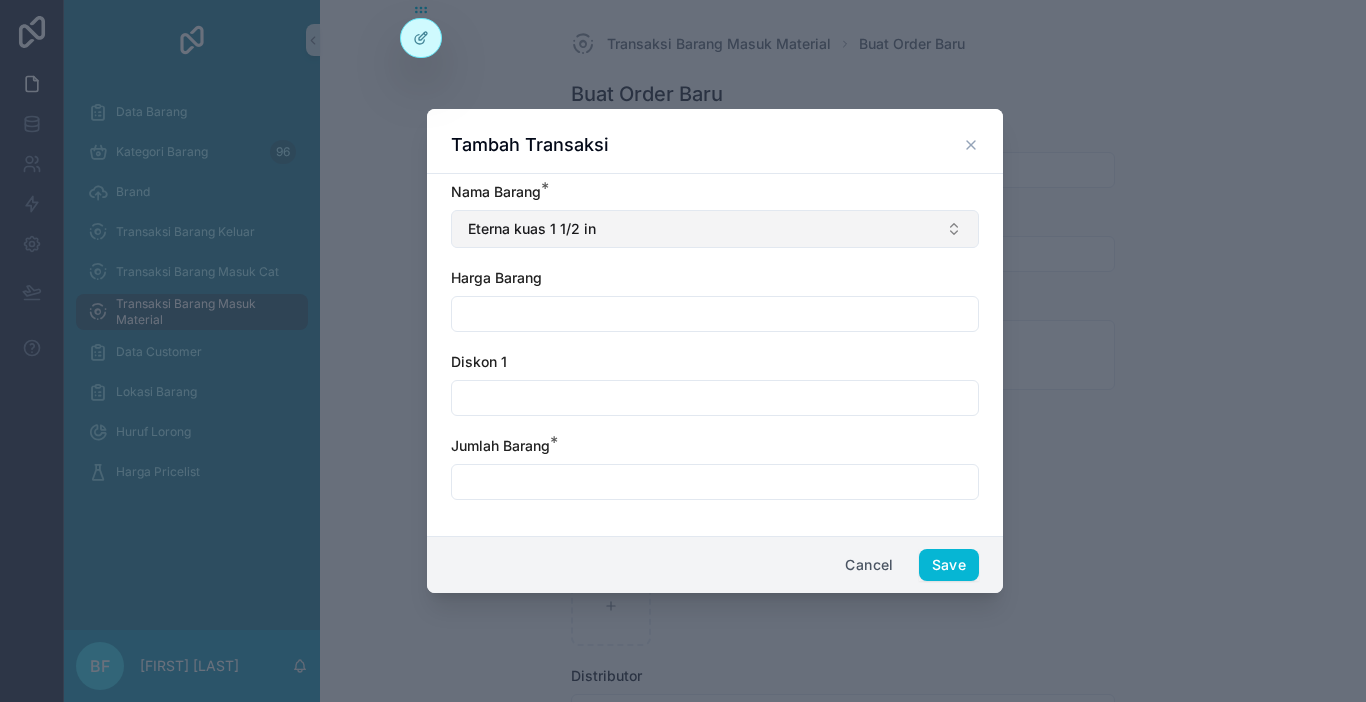 click on "Eterna kuas 1 1/2 in" at bounding box center [715, 229] 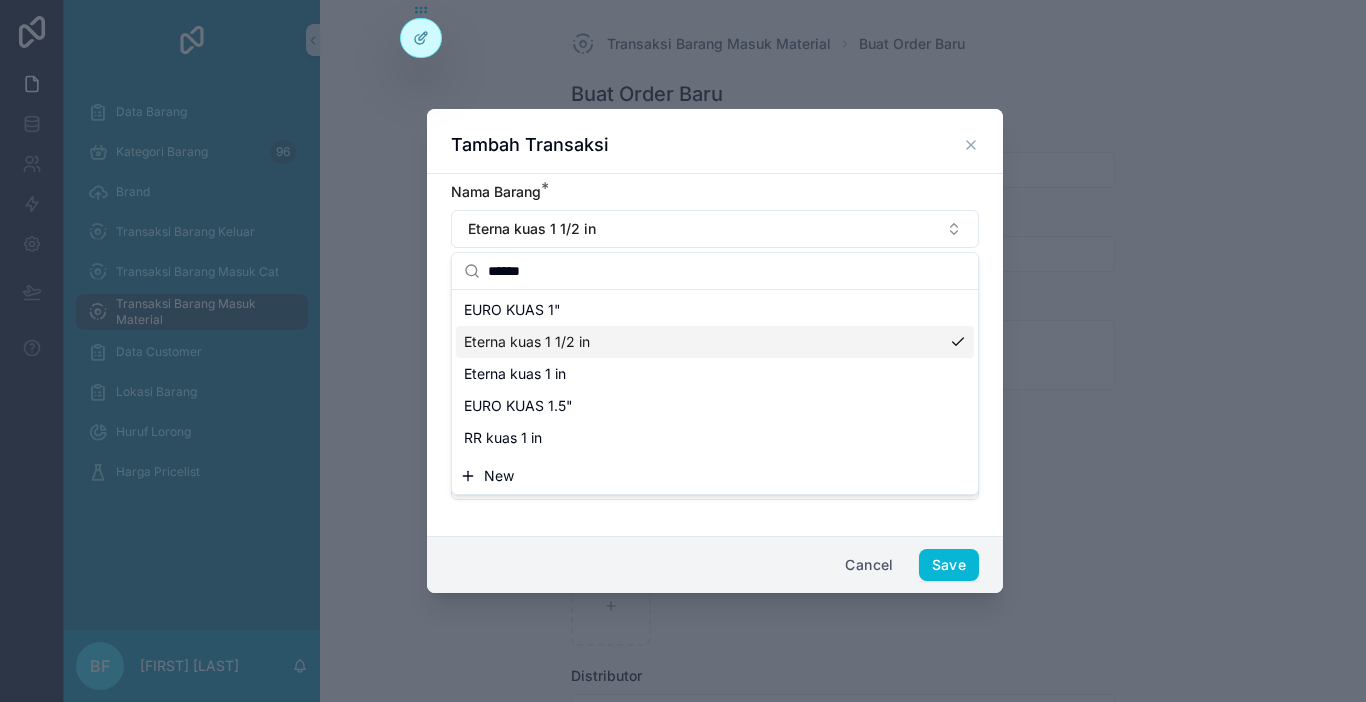 type on "******" 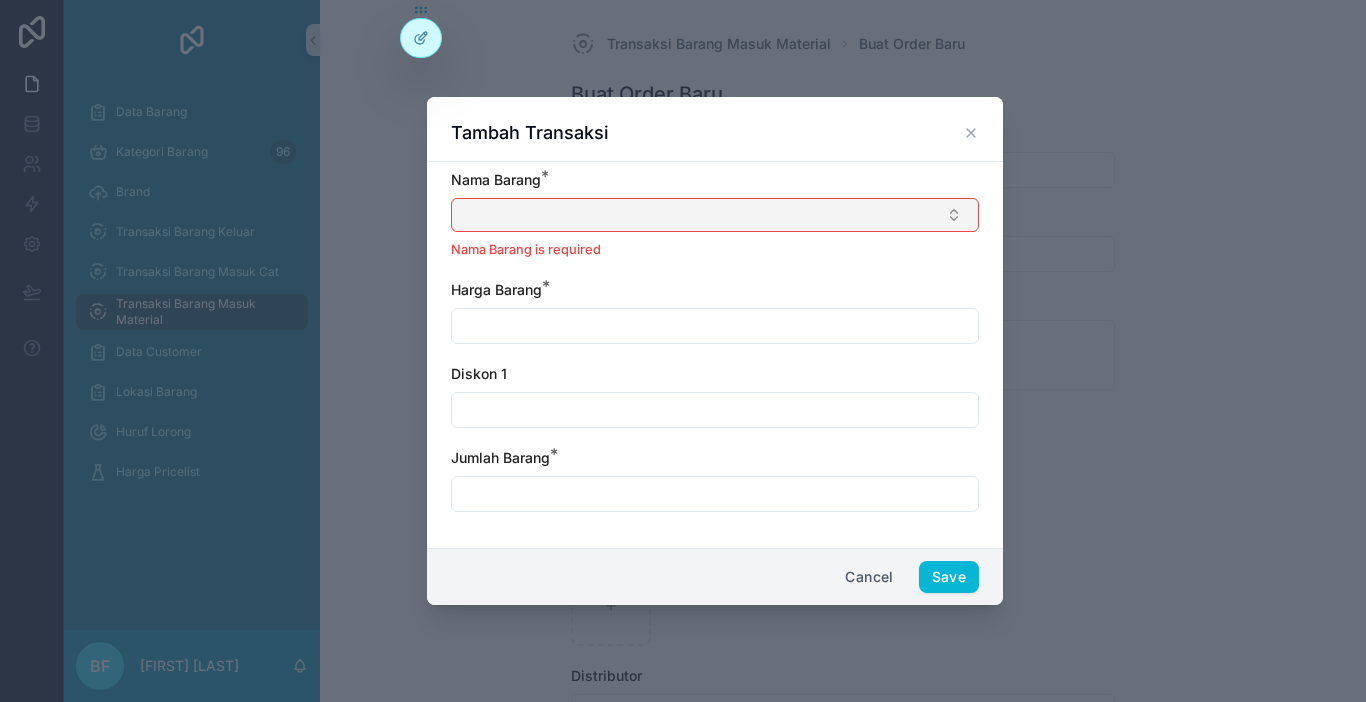 click at bounding box center (715, 215) 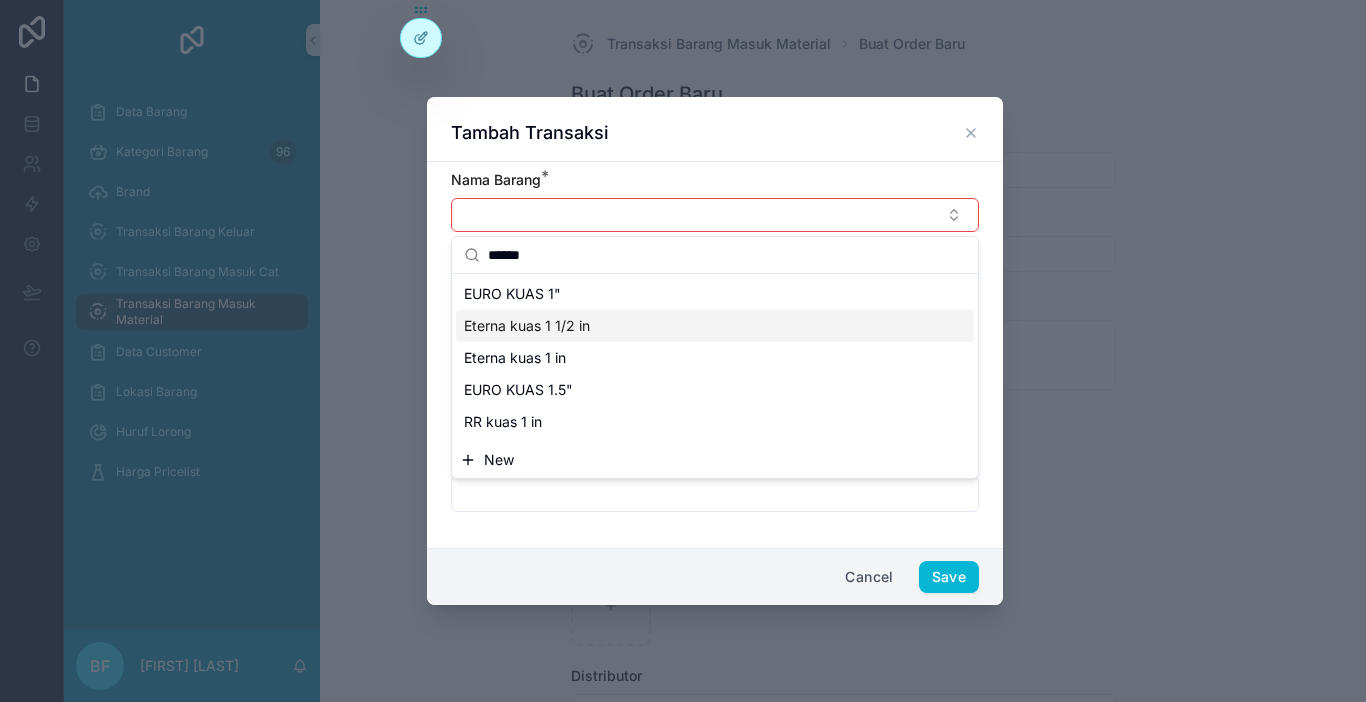 type on "******" 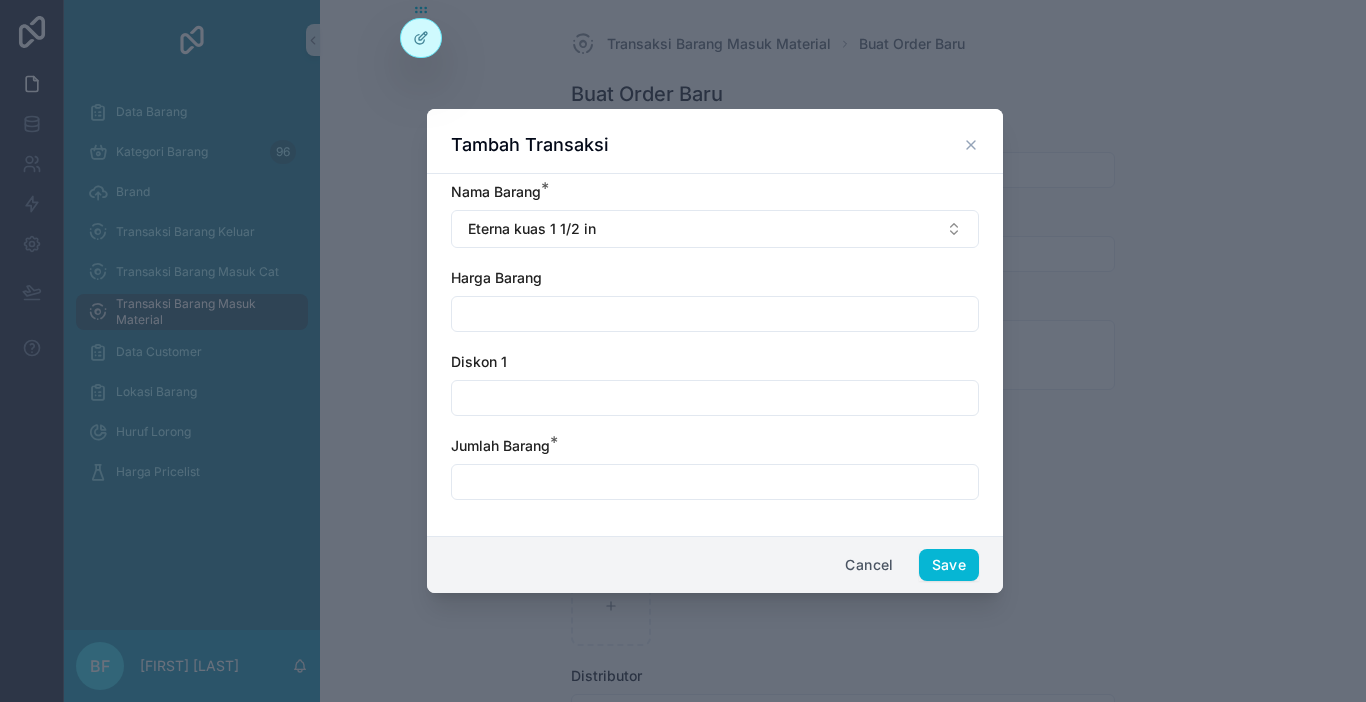 click at bounding box center [715, 314] 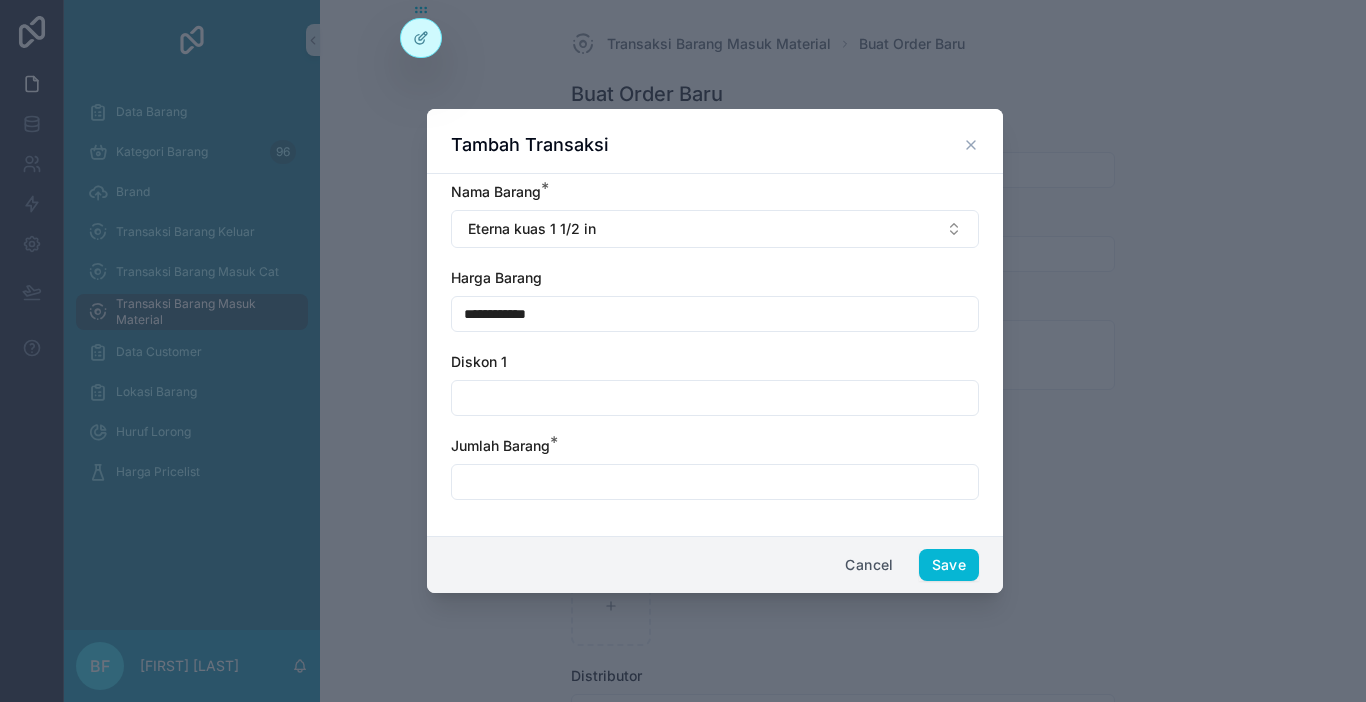 type on "**********" 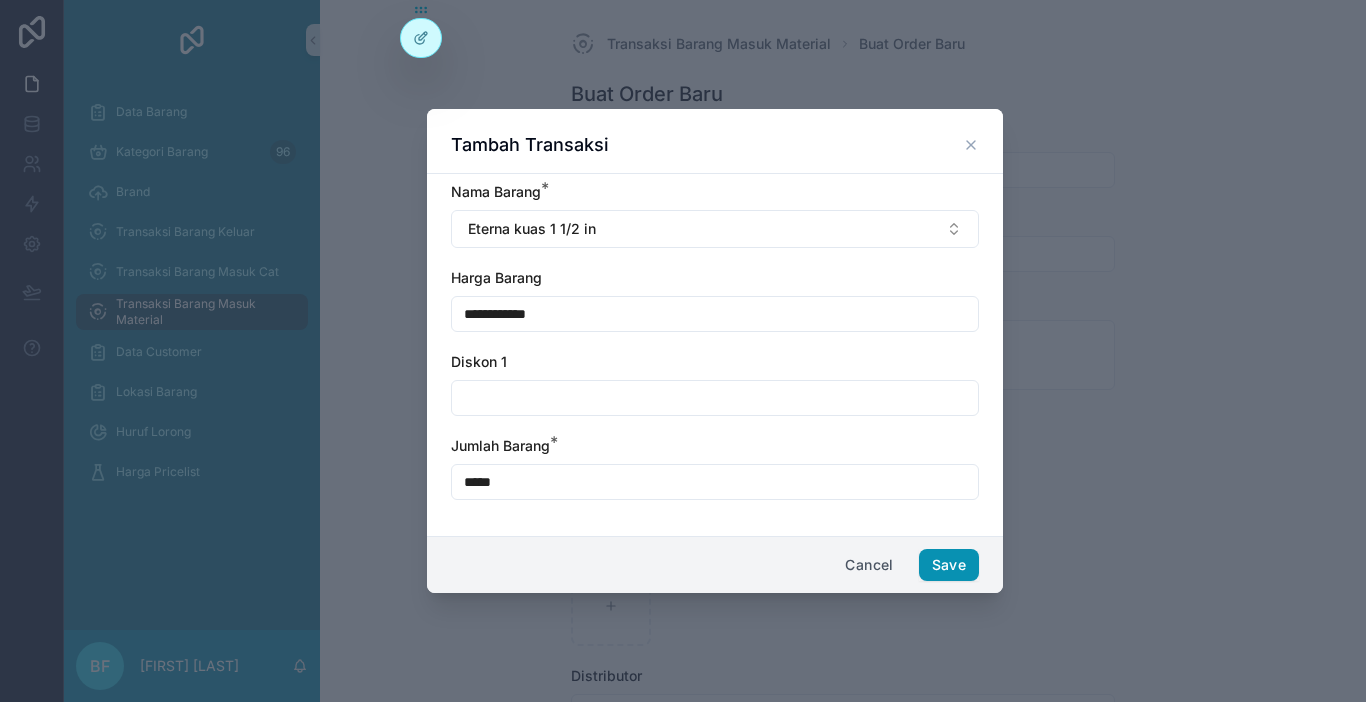 type on "*****" 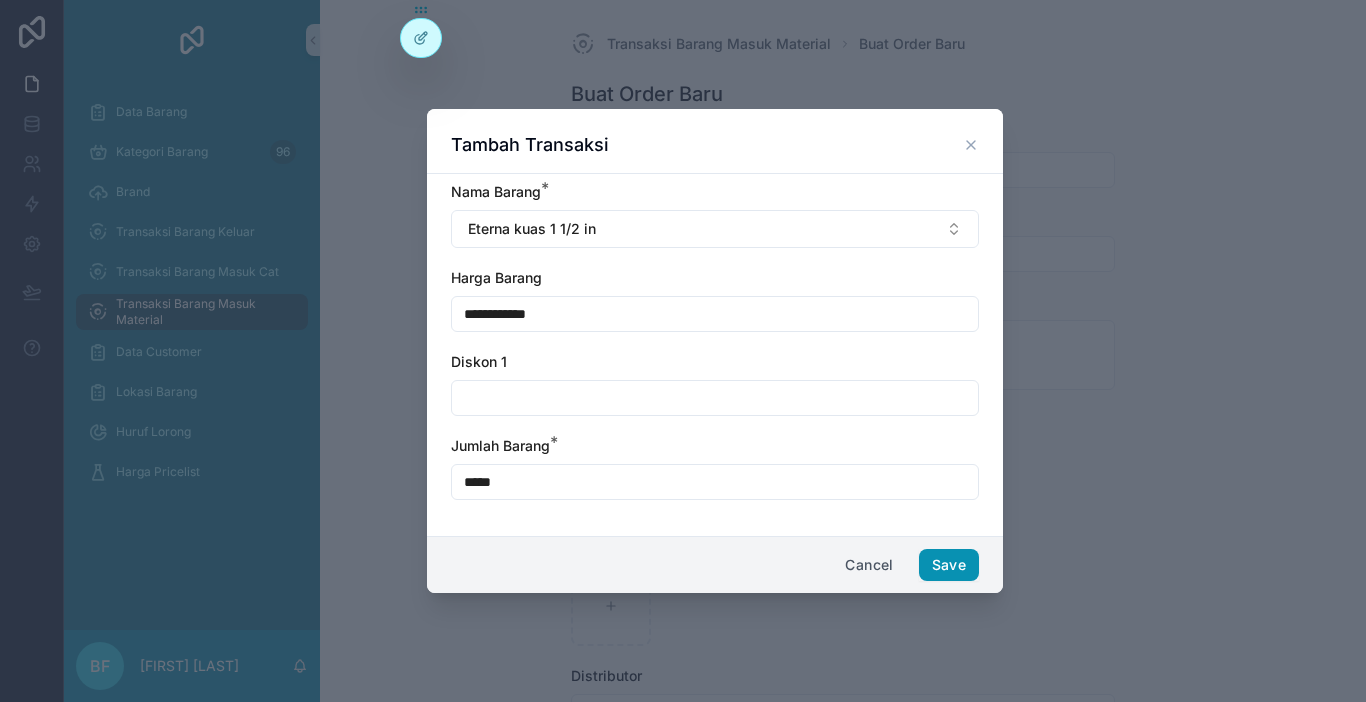 click on "Save" at bounding box center (949, 565) 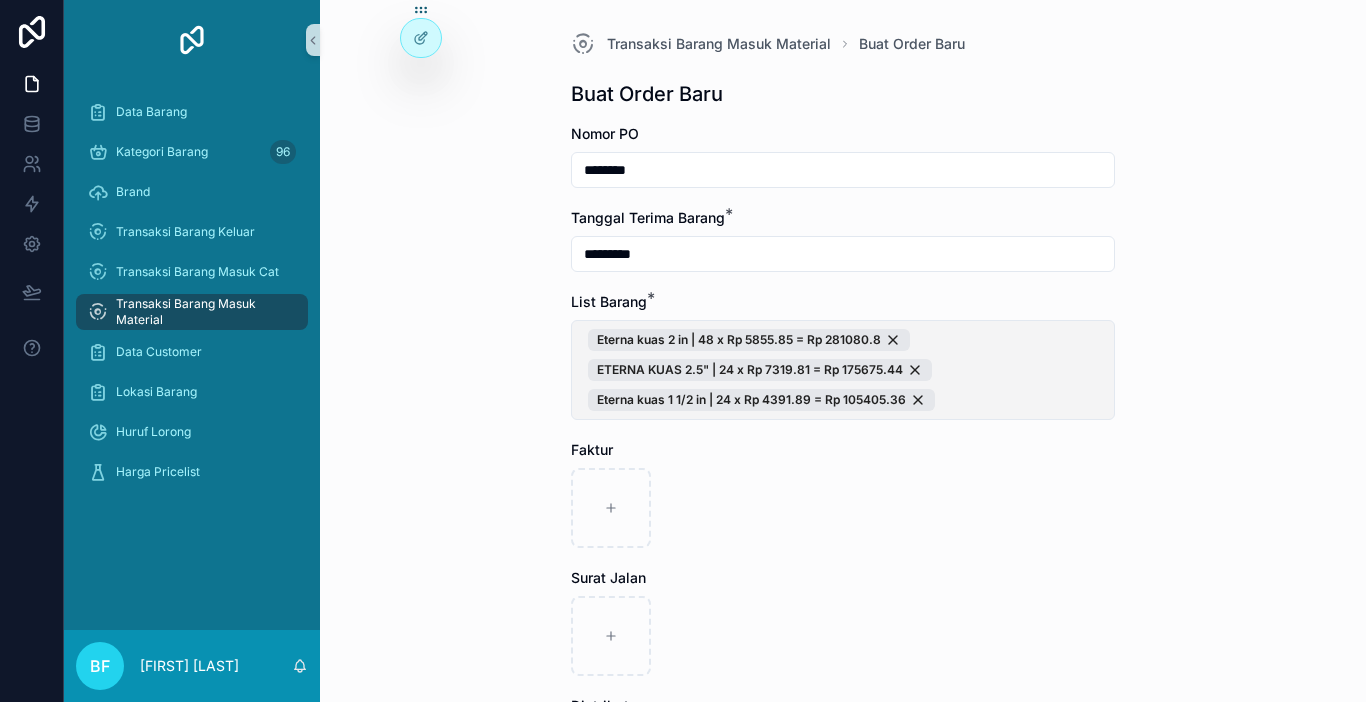 click on "Eterna kuas 2 in | 48 x Rp 5855.85 = Rp 281080.8 ETERNA KUAS 2.5" | 24 x Rp 7319.81 = Rp 175675.44 Eterna kuas 1 1/2 in | 24 x Rp 4391.89 = Rp 105405.36" at bounding box center (843, 370) 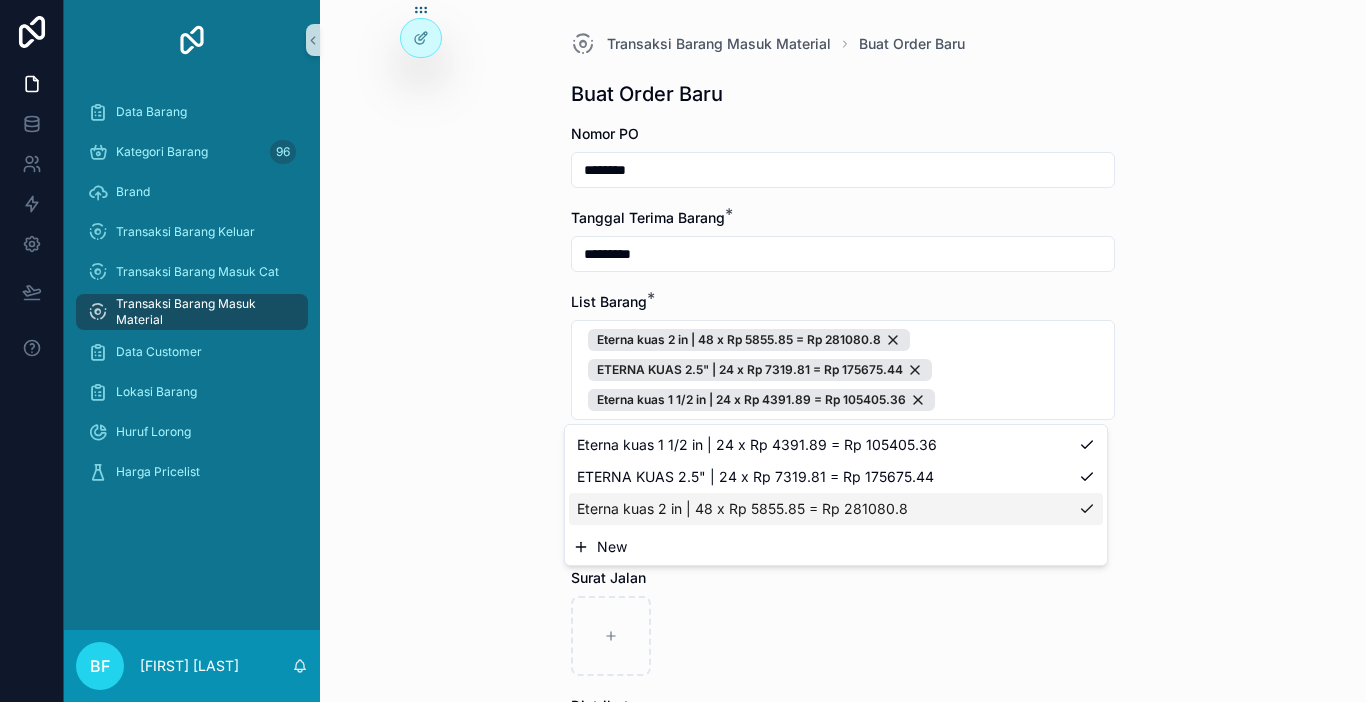 click on "New" at bounding box center (836, 547) 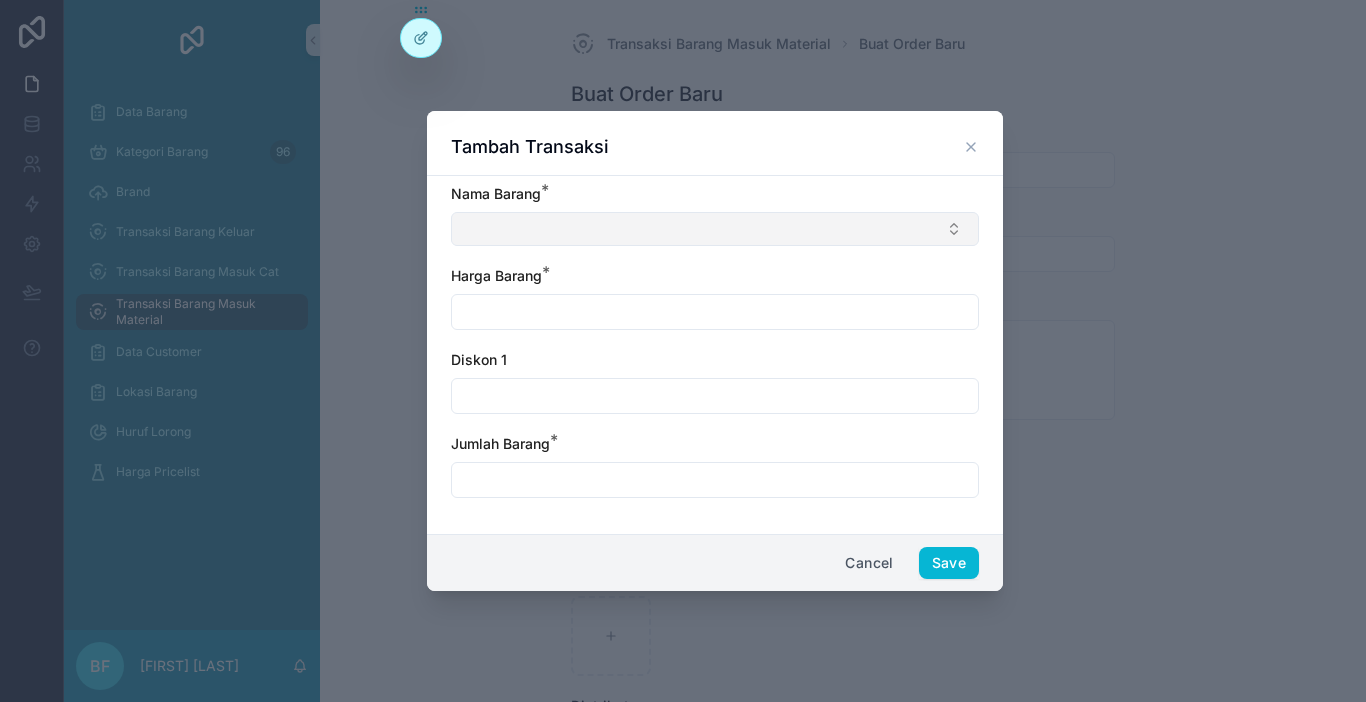 click at bounding box center (715, 229) 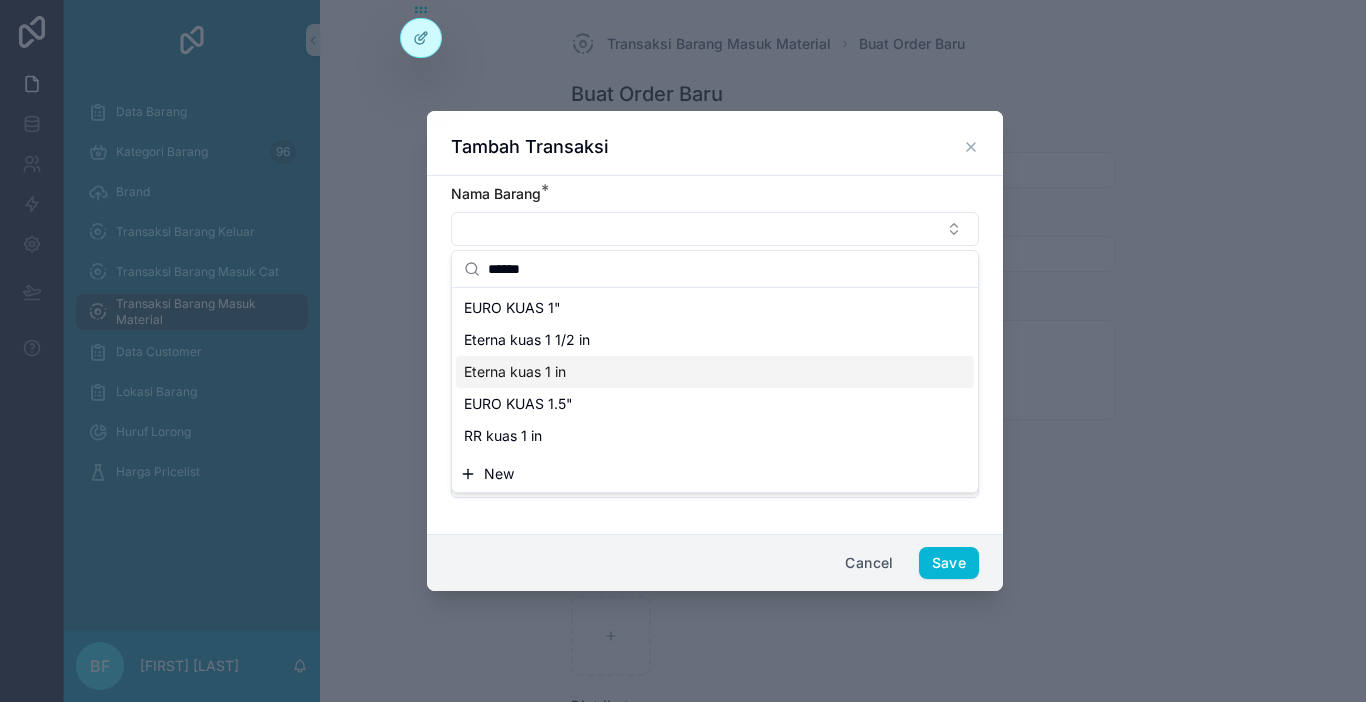 type on "******" 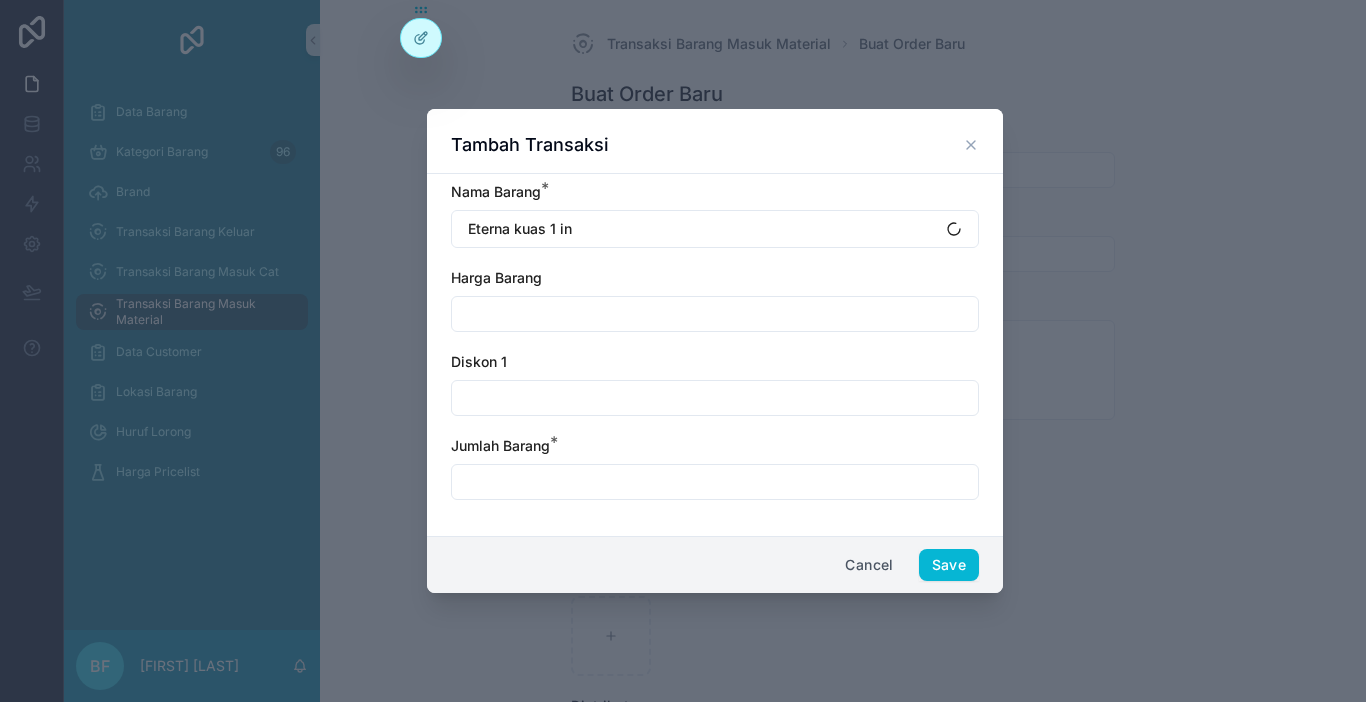 click at bounding box center (715, 314) 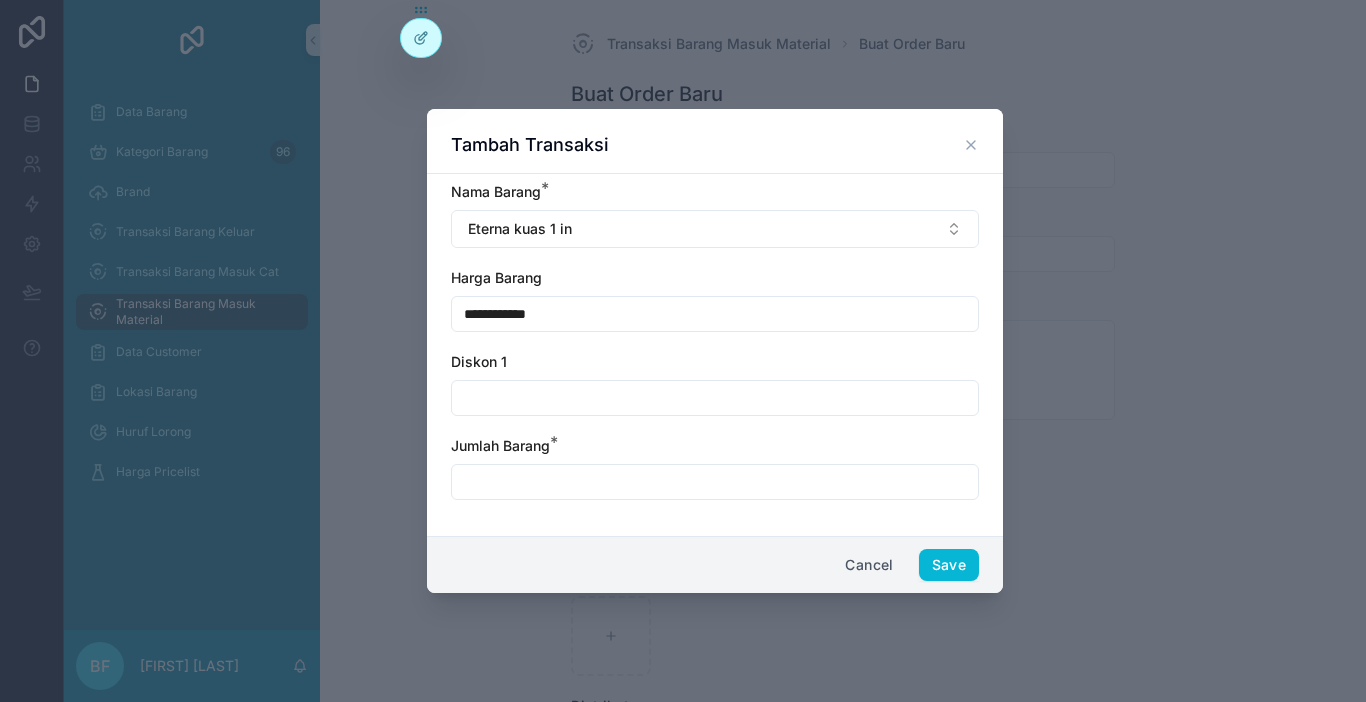type on "**********" 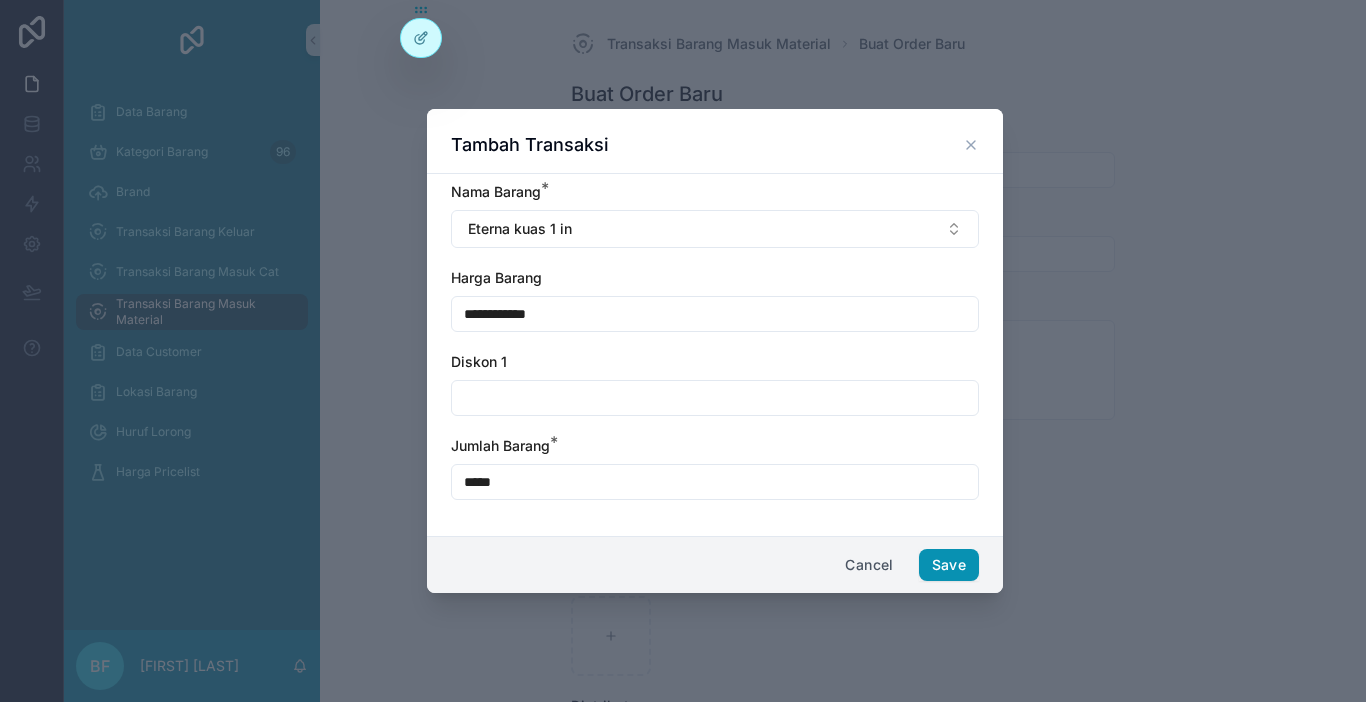 type on "*****" 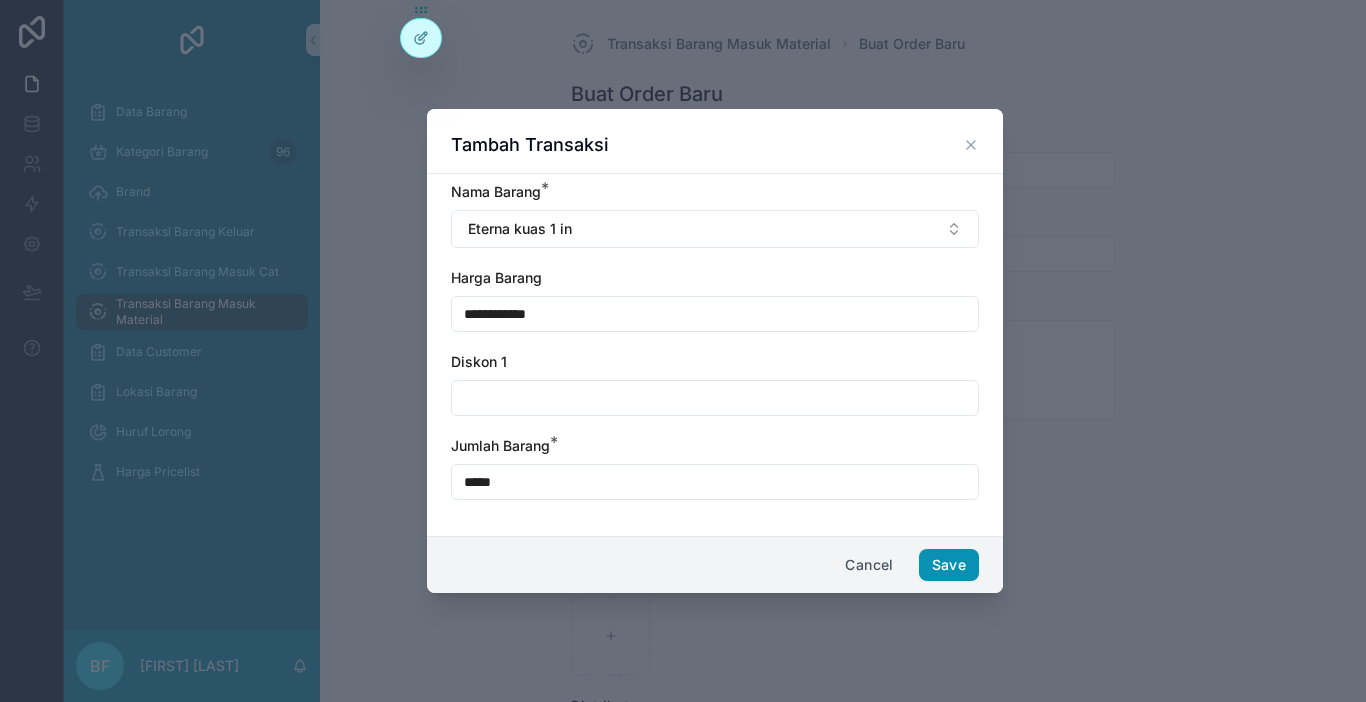 click on "Save" at bounding box center (949, 565) 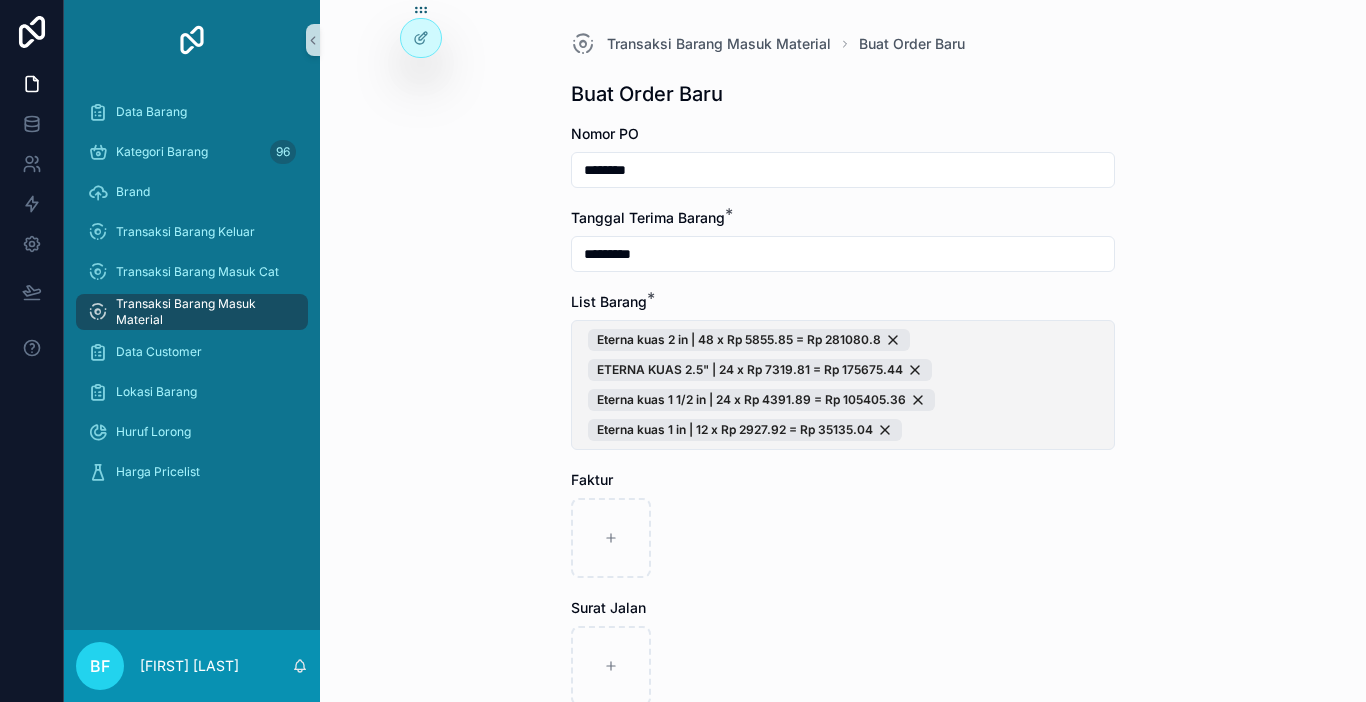 drag, startPoint x: 1034, startPoint y: 365, endPoint x: 963, endPoint y: 400, distance: 79.15807 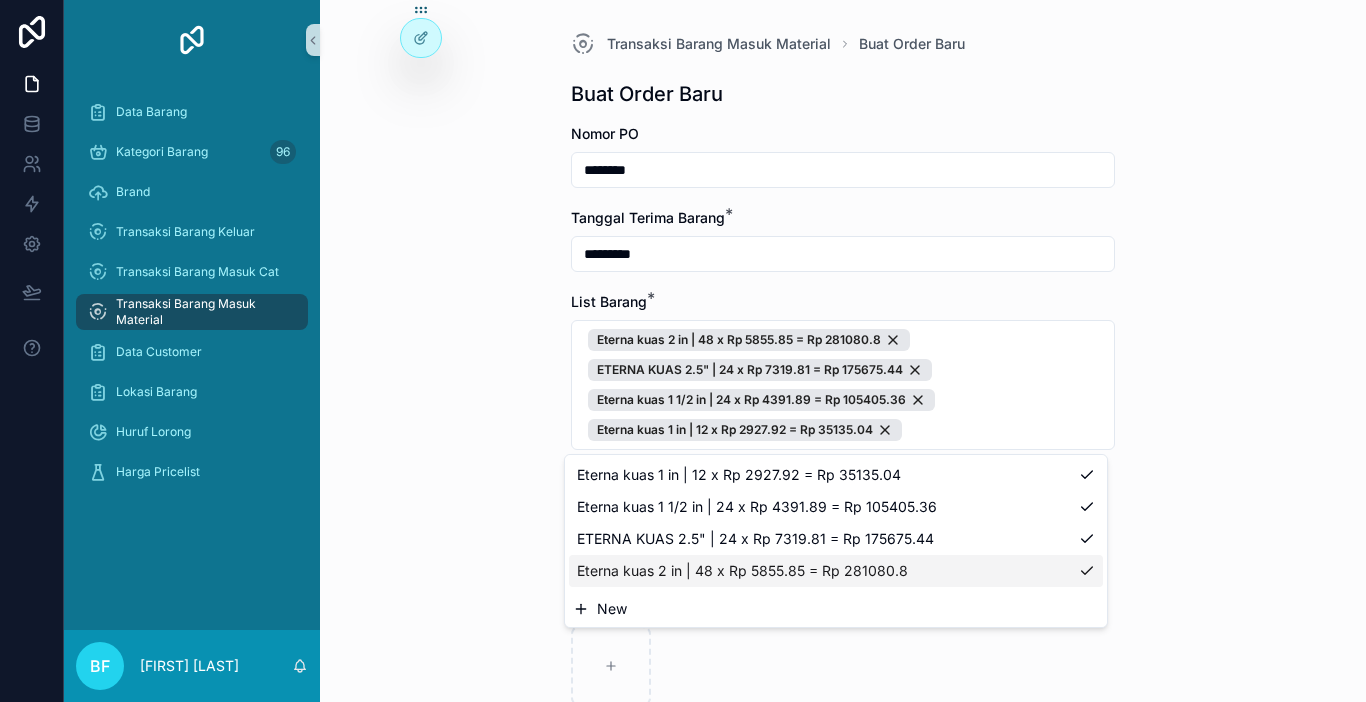 click on "New" at bounding box center [612, 609] 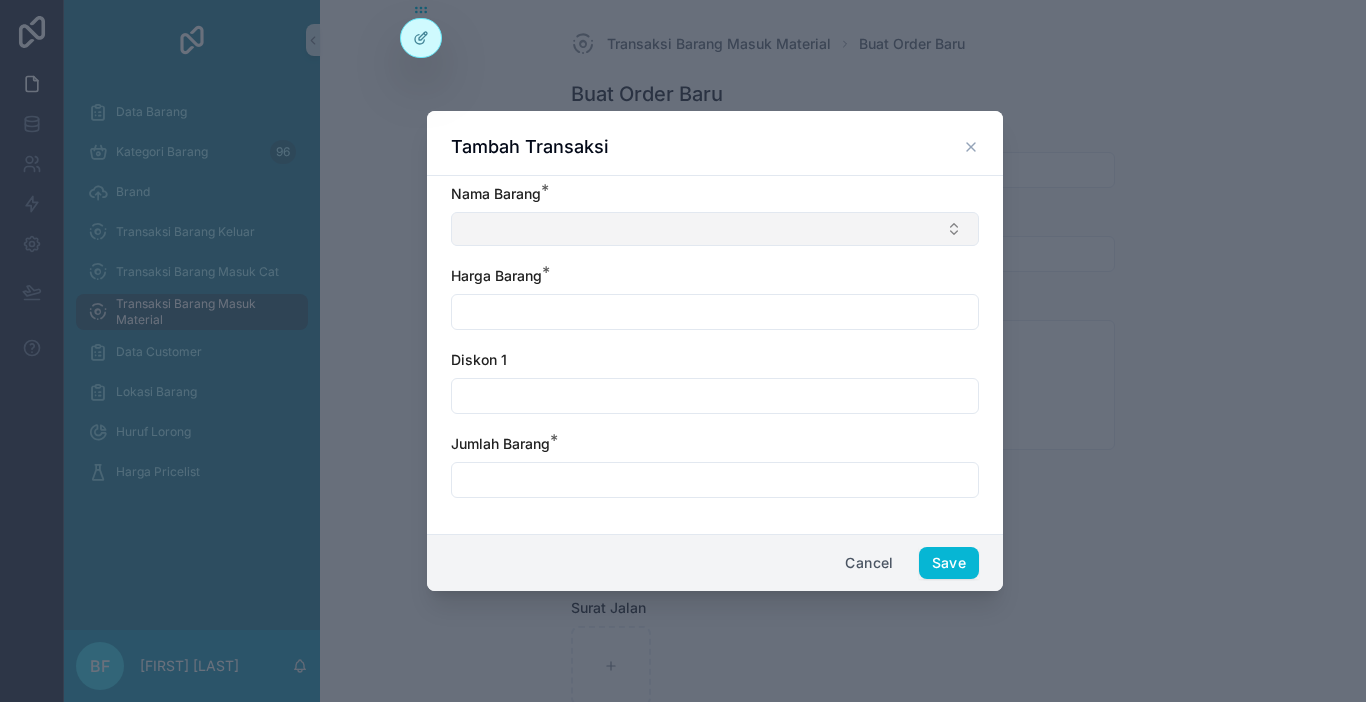 click at bounding box center (715, 229) 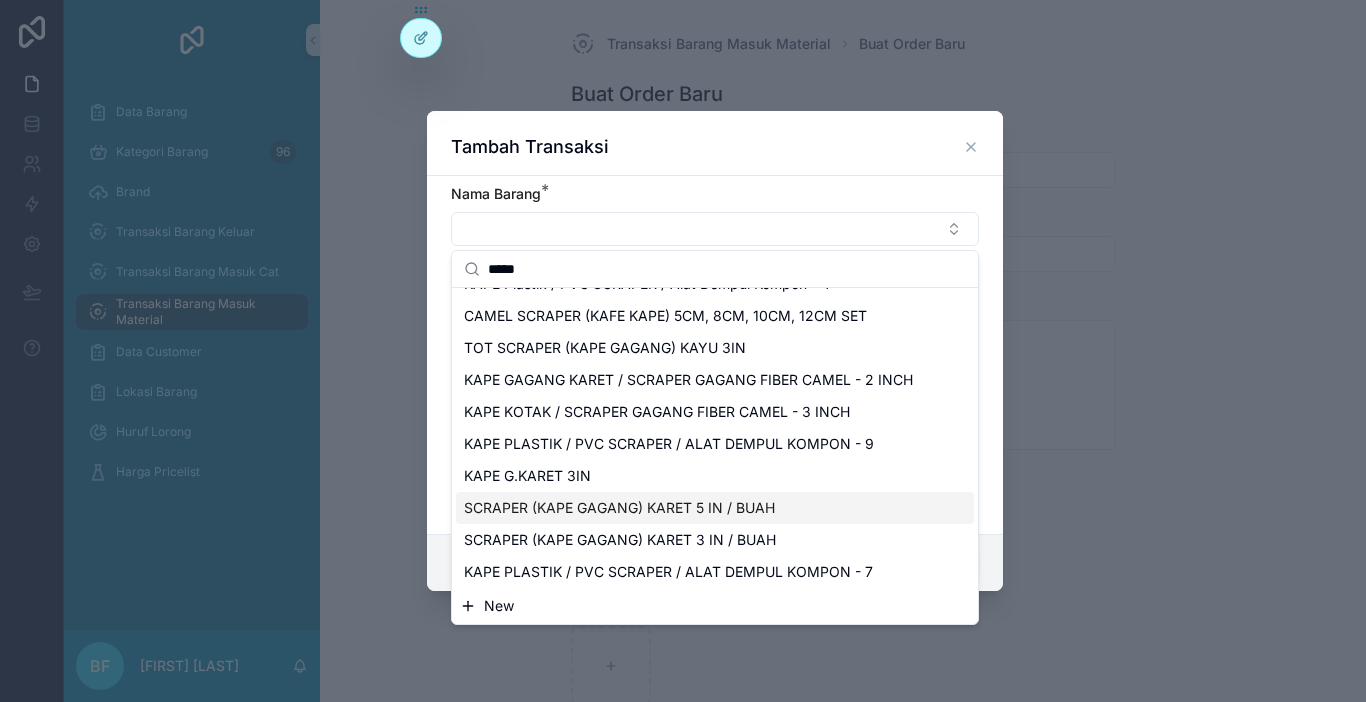 scroll, scrollTop: 668, scrollLeft: 0, axis: vertical 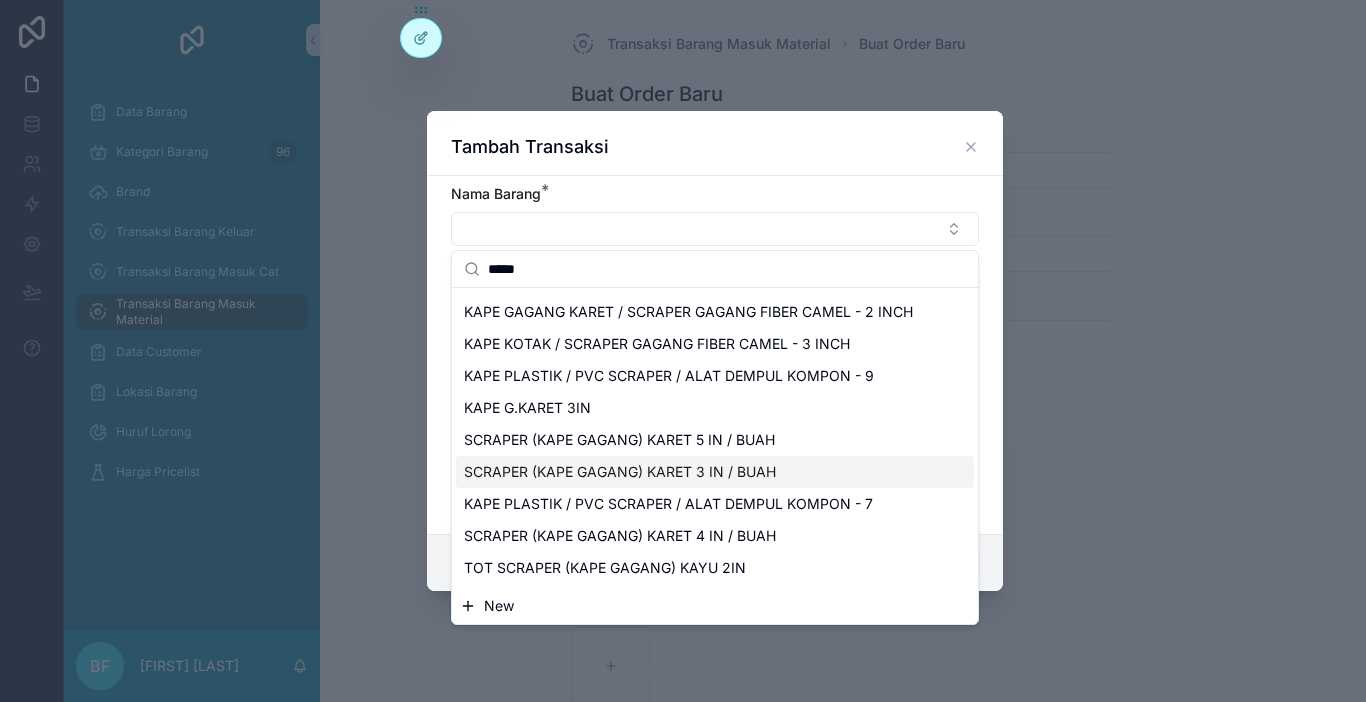 type on "****" 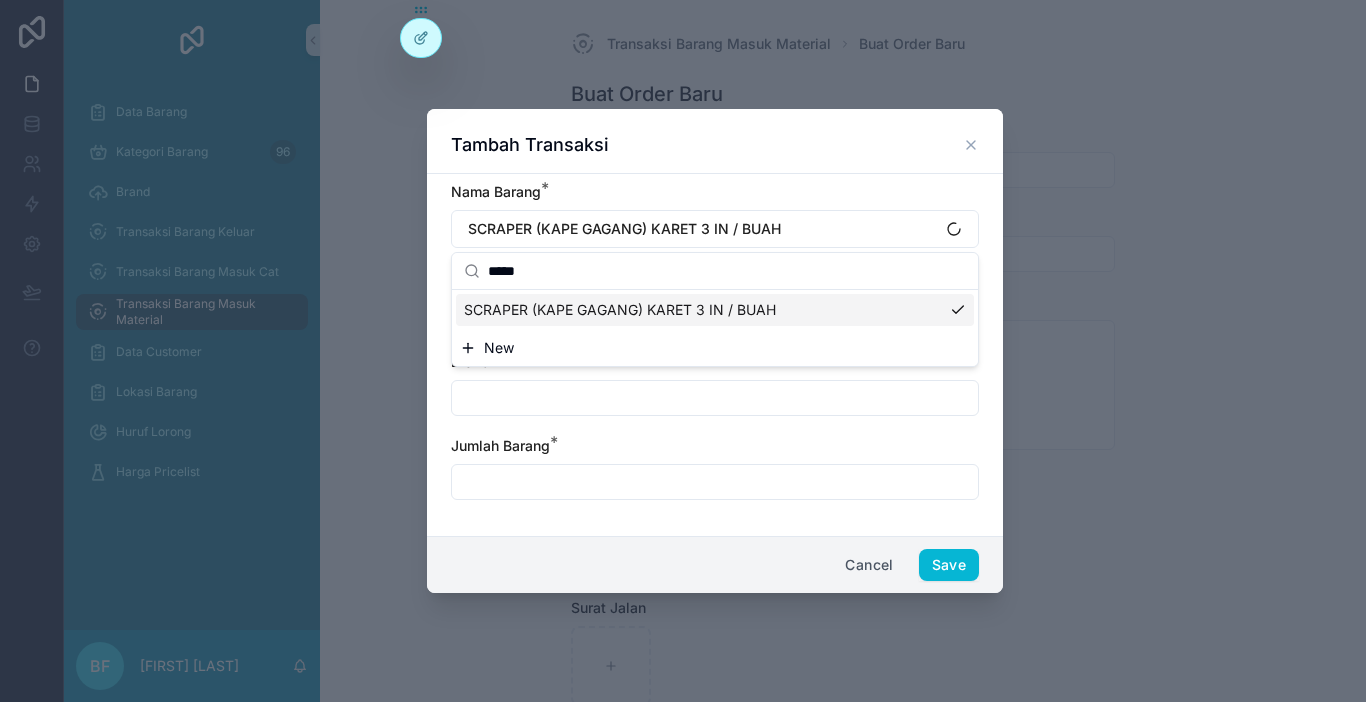 scroll, scrollTop: 0, scrollLeft: 0, axis: both 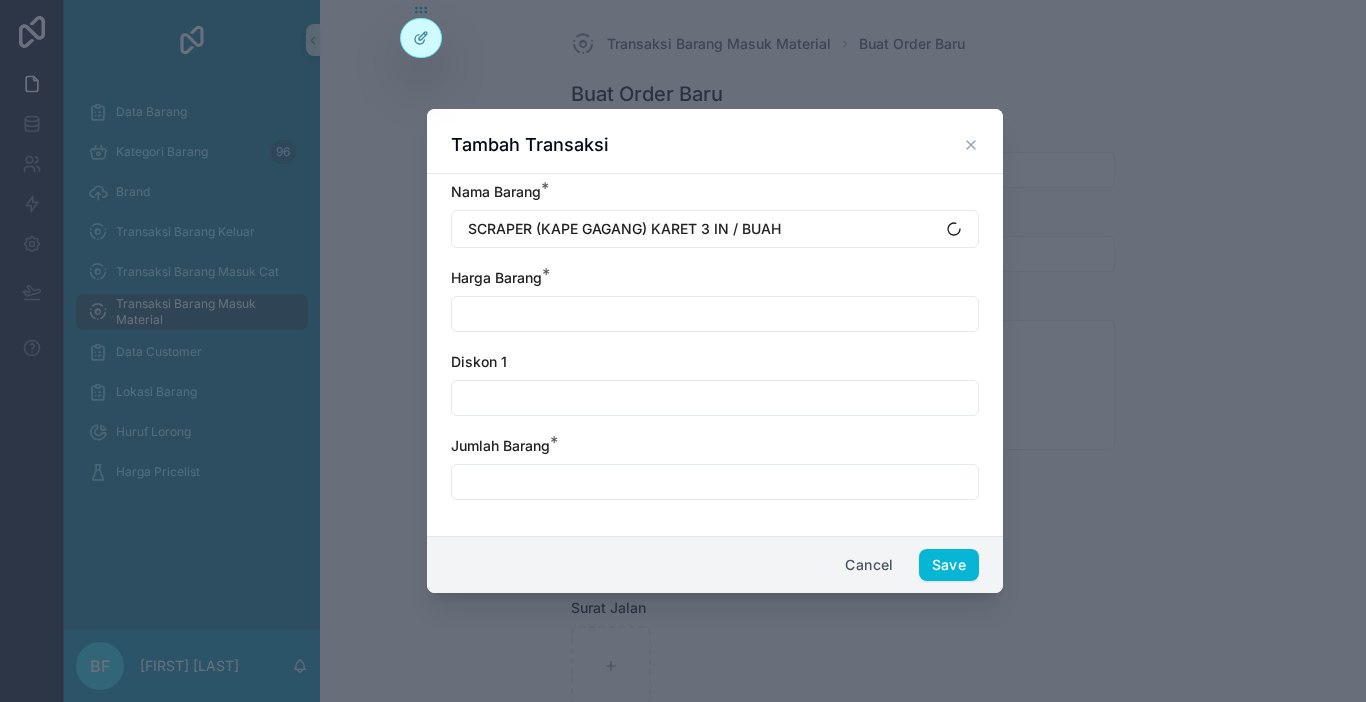 click at bounding box center (715, 314) 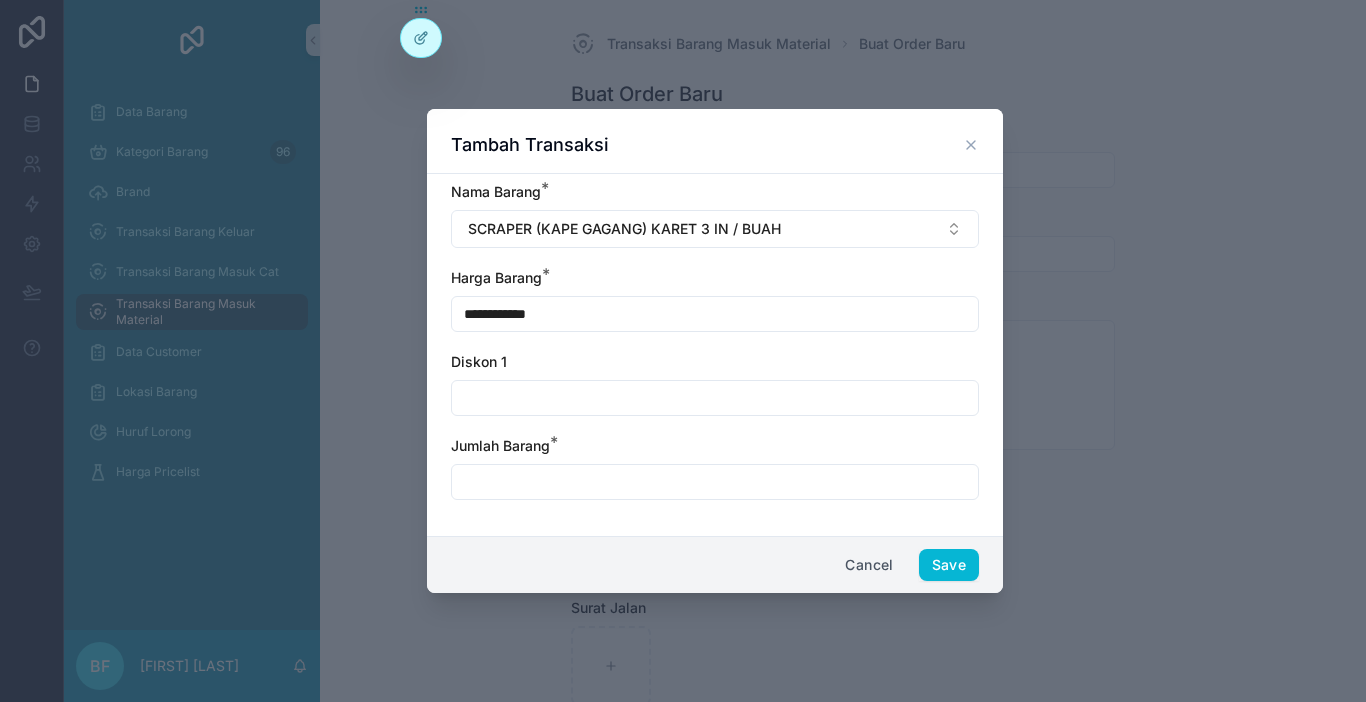 type on "**********" 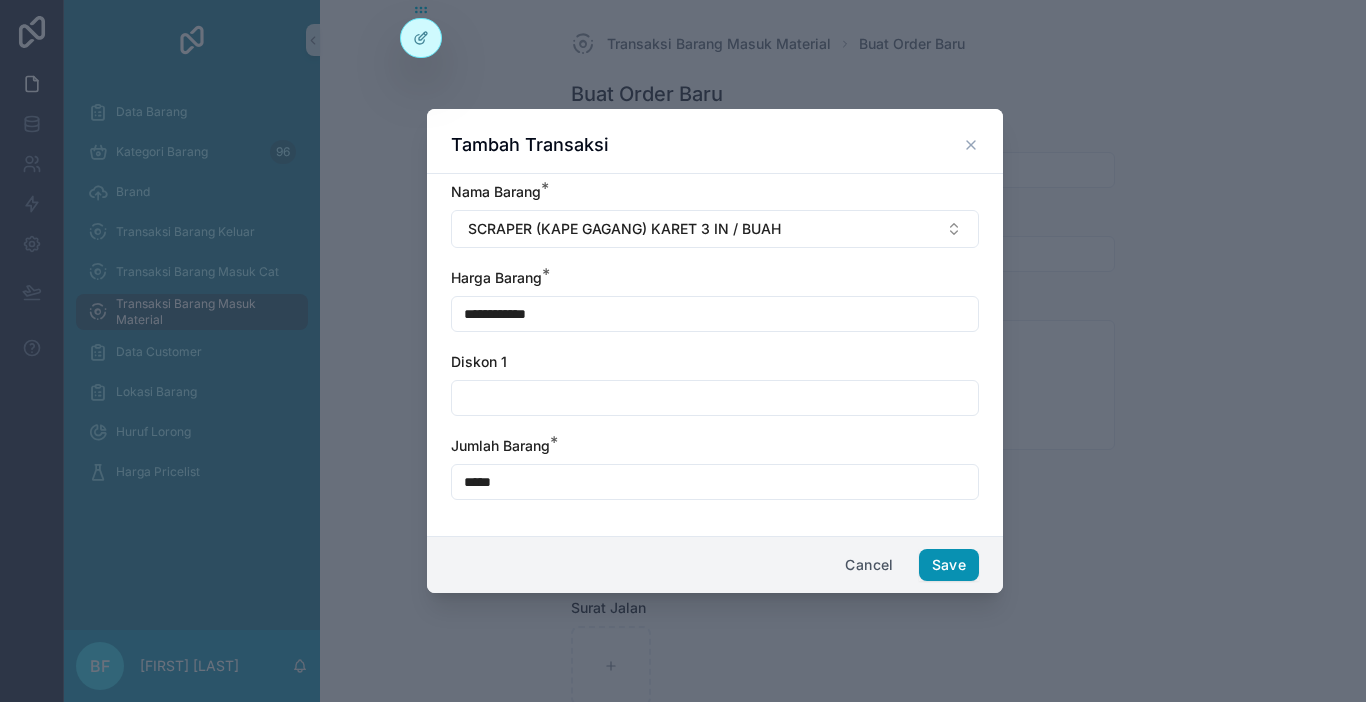 type on "*****" 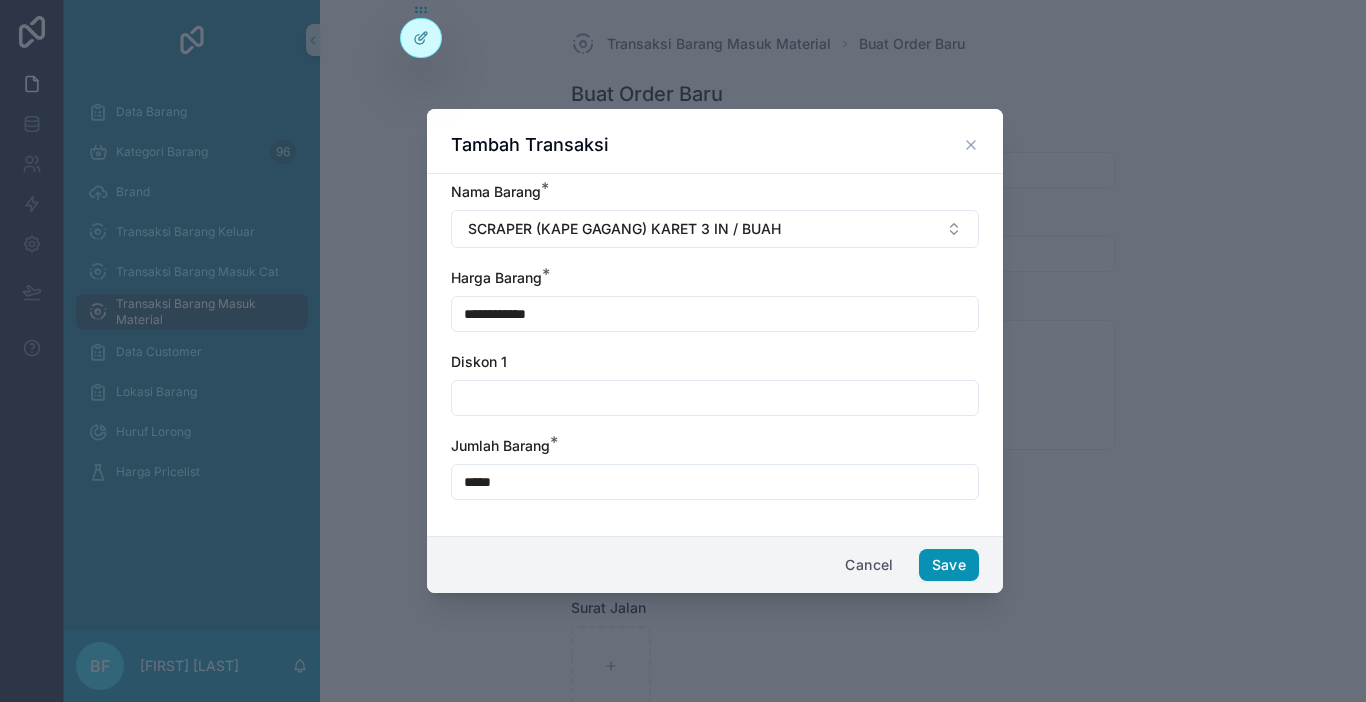 click on "Save" at bounding box center [949, 565] 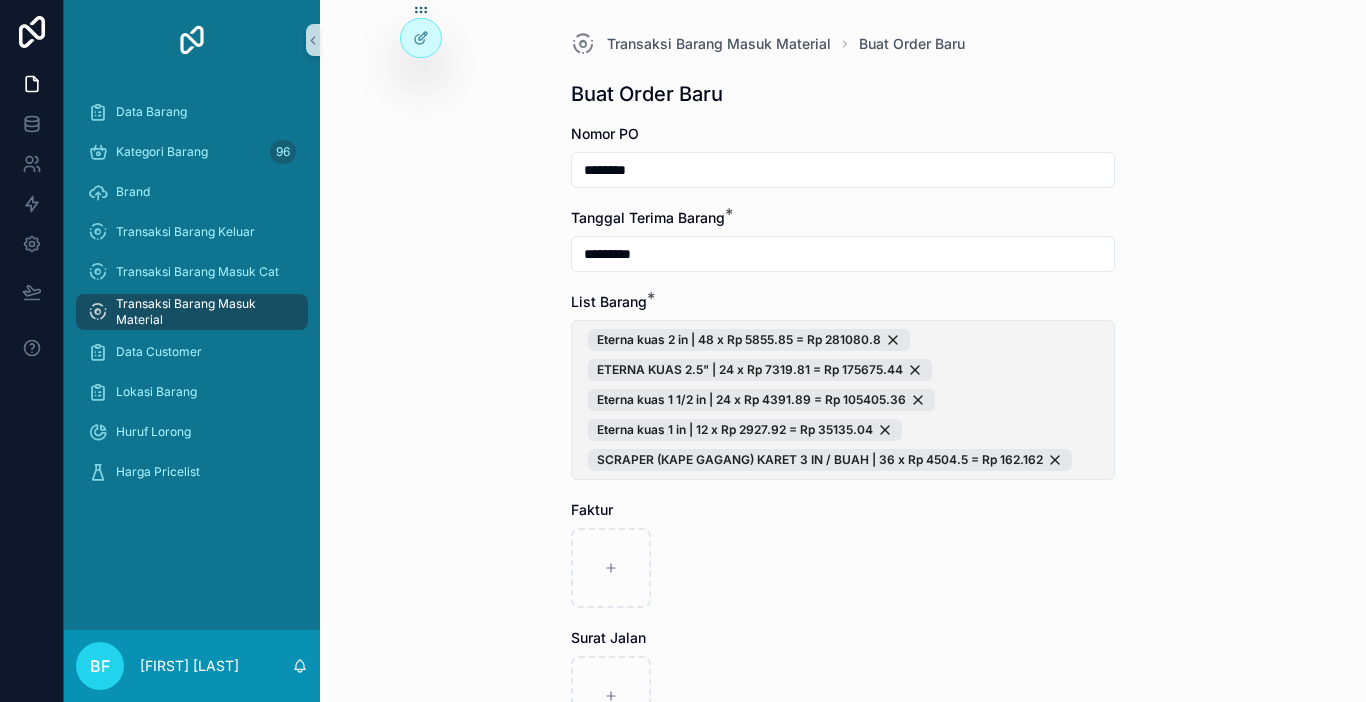 click on "Eterna kuas 2 in | 48 x Rp 5855.85 = Rp 281080.8 ETERNA KUAS 2.5" | 24 x Rp 7319.81 = Rp 175675.44 Eterna kuas 1 1/2 in | 24 x Rp 4391.89 = Rp 105405.36 Eterna kuas 1 in | 12 x Rp 2927.92 = Rp 35135.04 SCRAPER (KAPE GAGANG) KARET 3 IN  / BUAH | 36 x Rp 4504.5 = Rp 162.162" at bounding box center (843, 400) 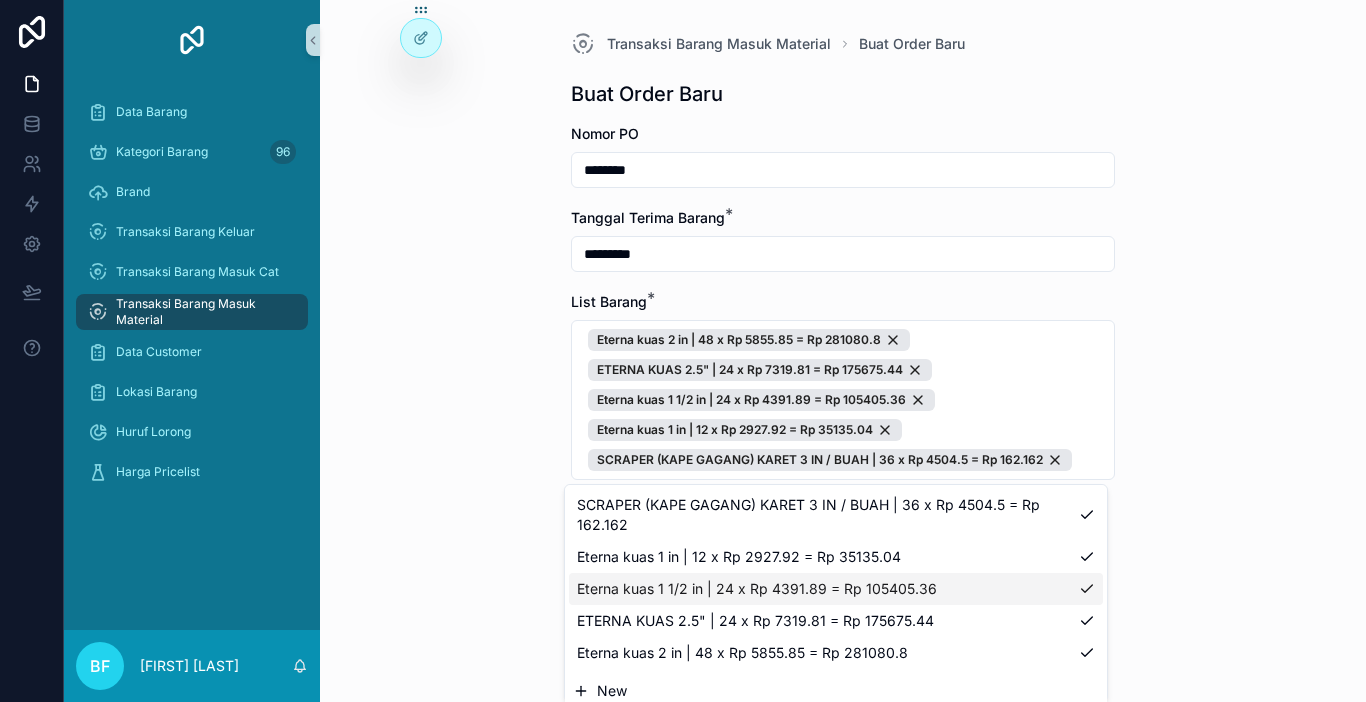 click on "New" at bounding box center (612, 691) 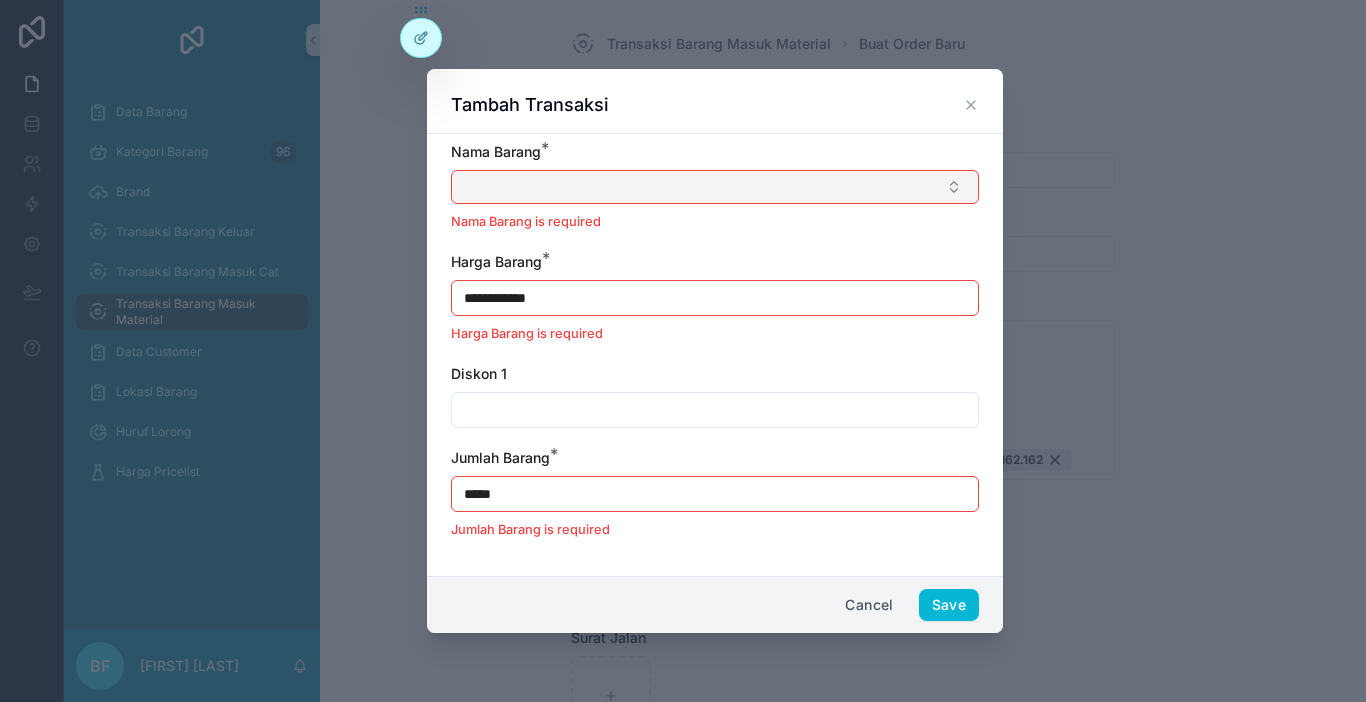click at bounding box center [715, 187] 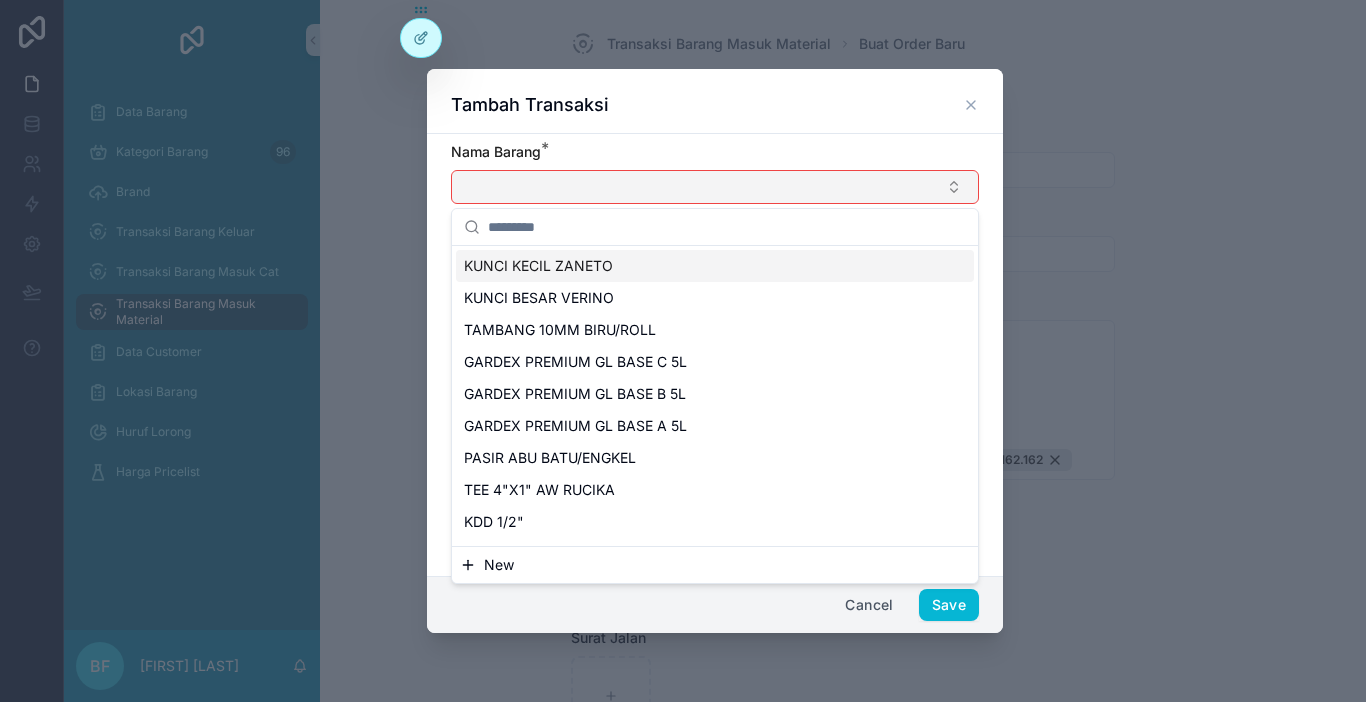 click at bounding box center (715, 187) 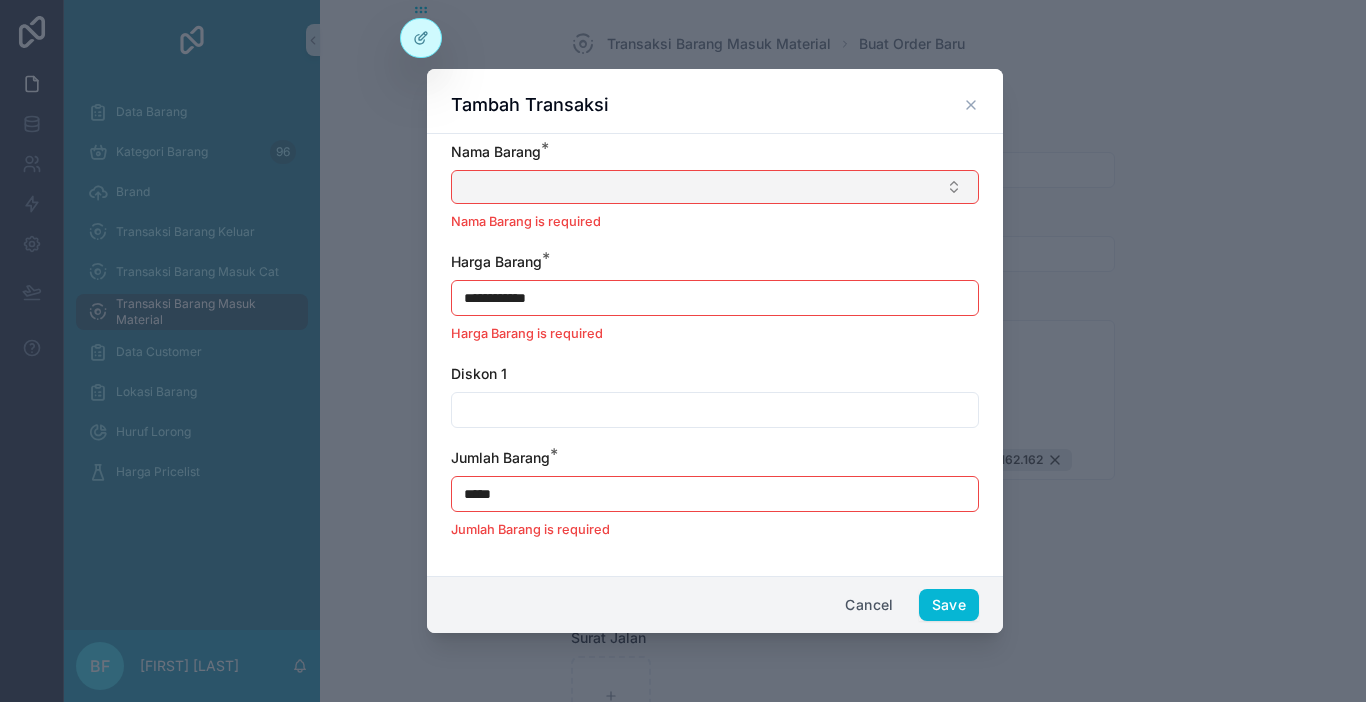 type 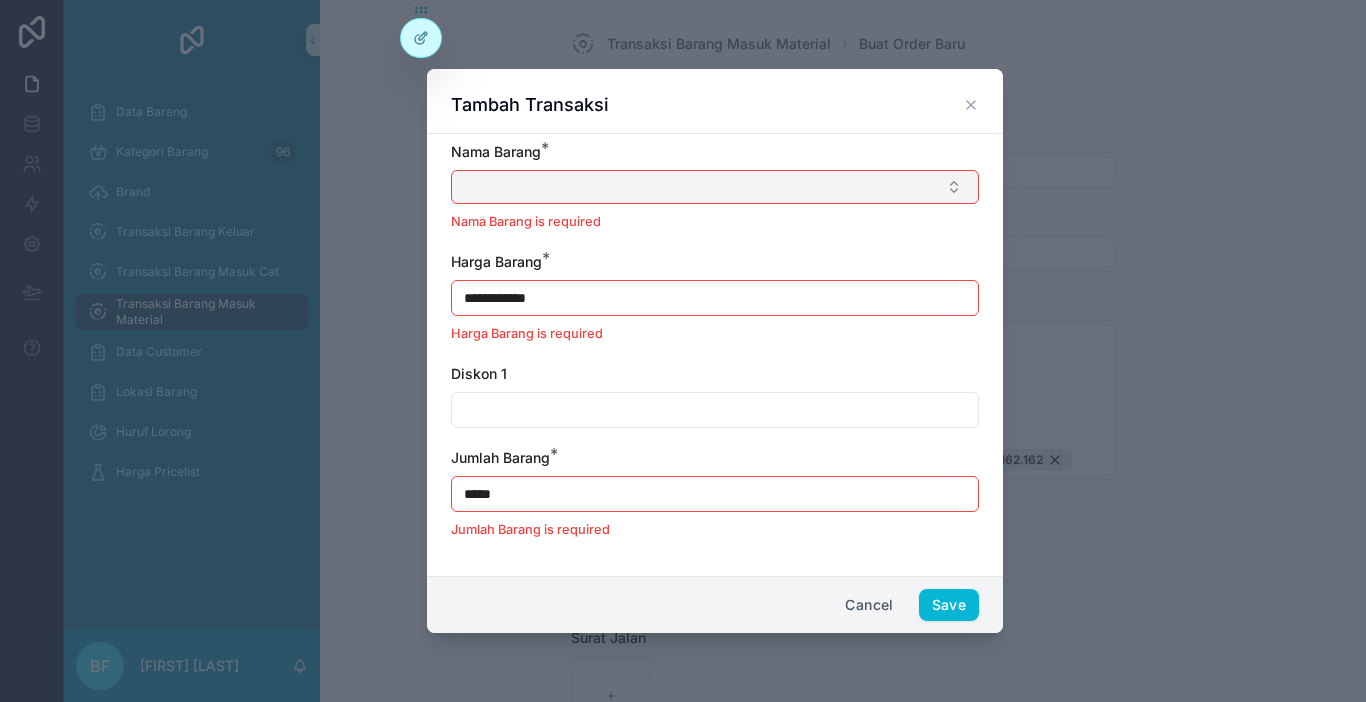 click at bounding box center (715, 187) 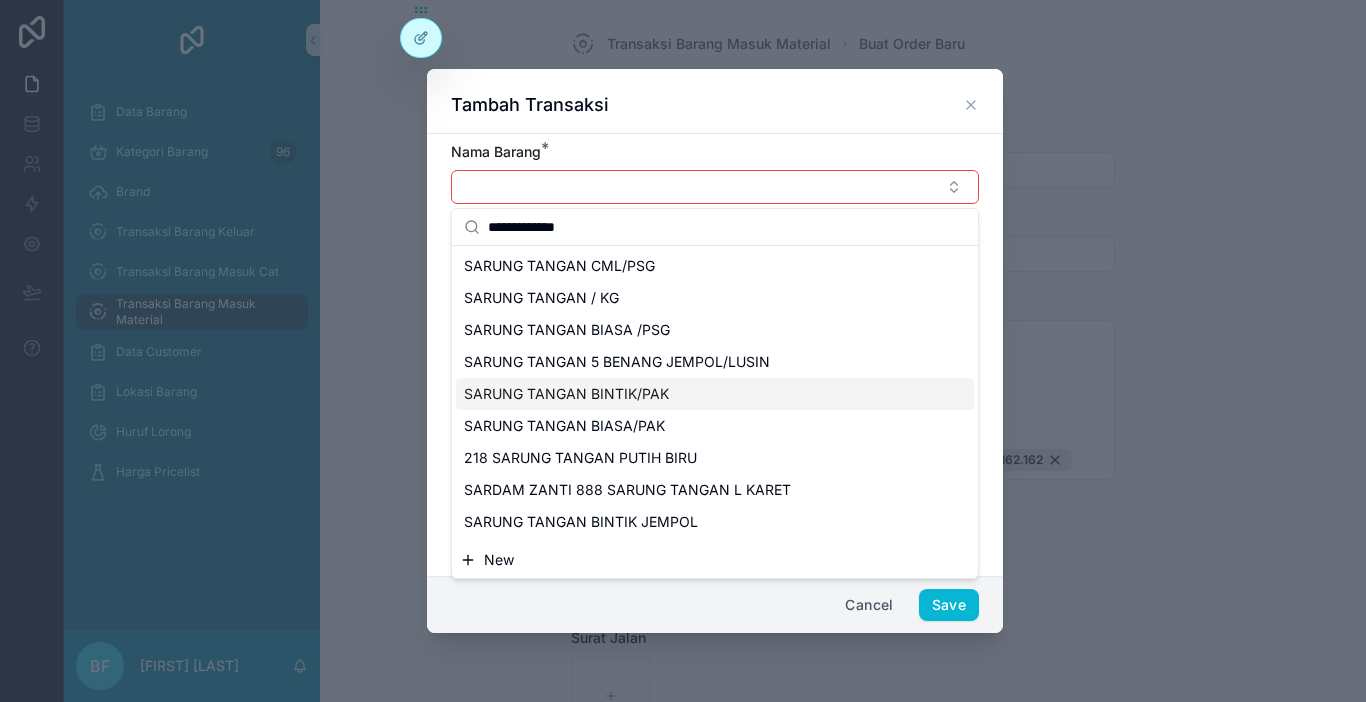 type on "**********" 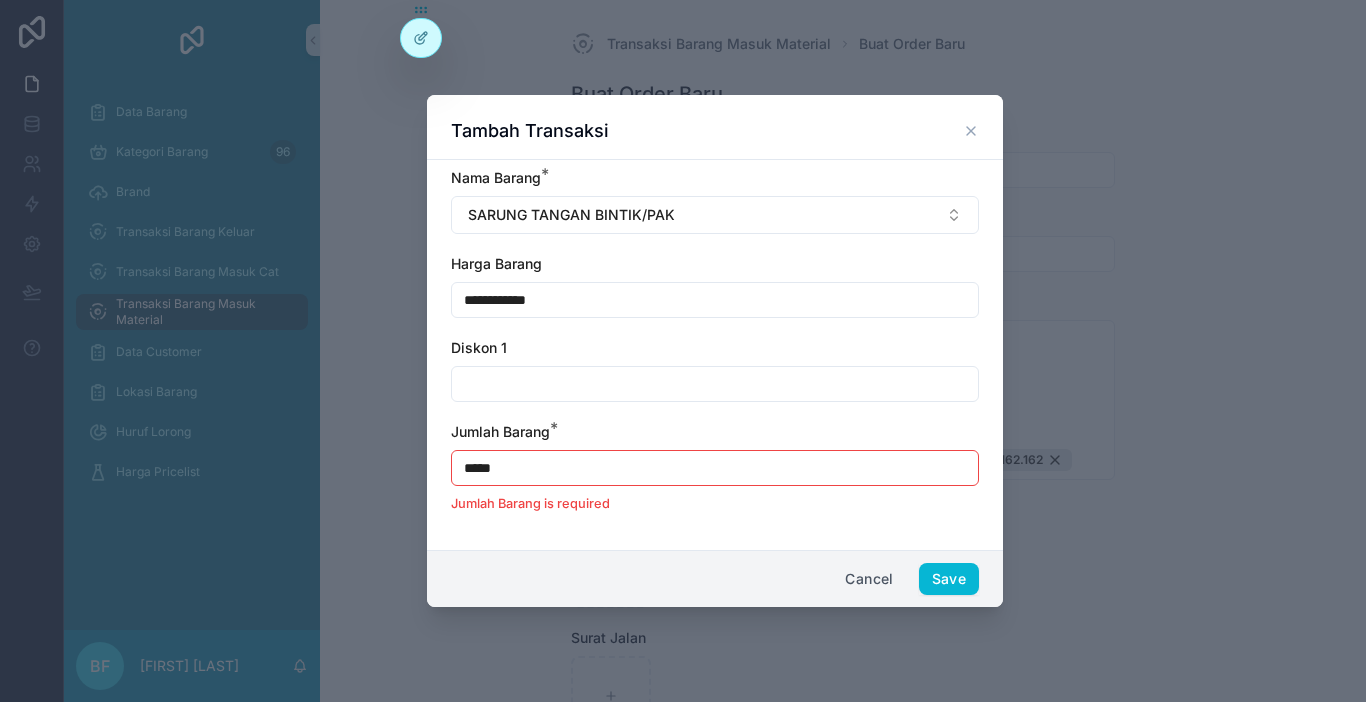 click on "**********" at bounding box center (715, 300) 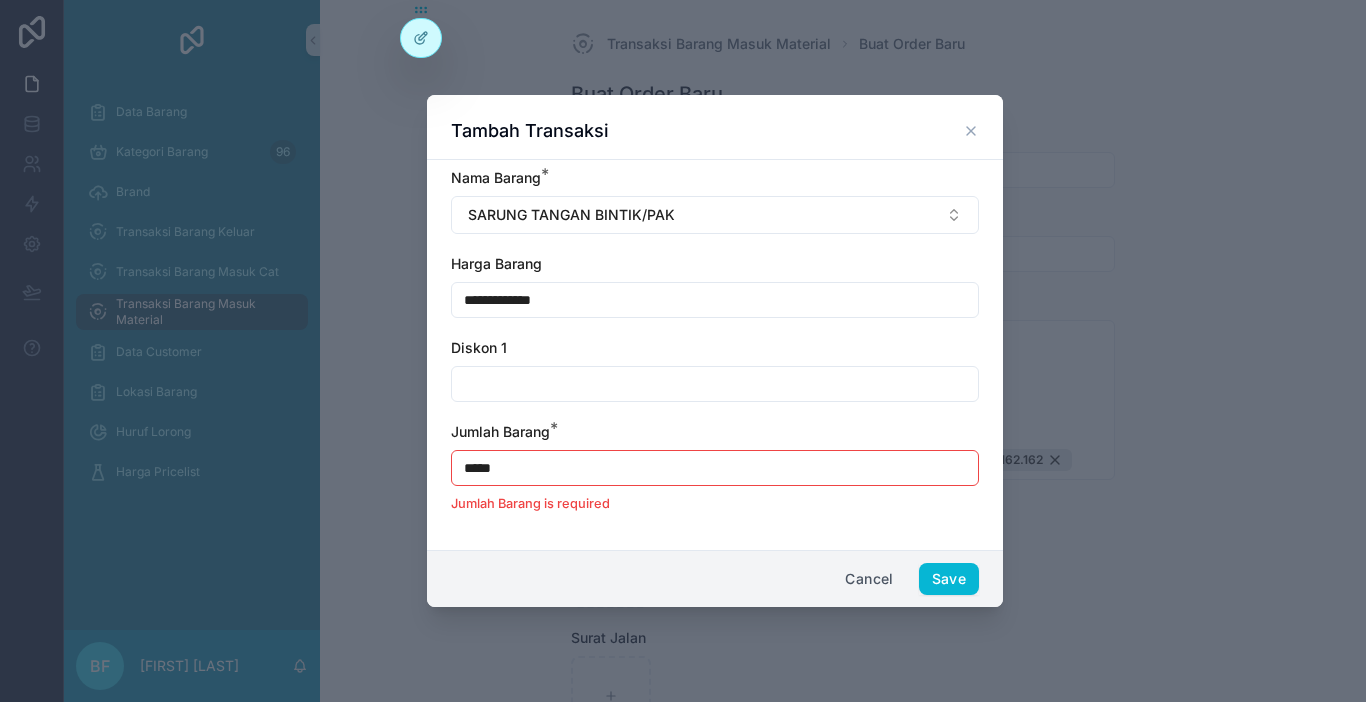 type on "**********" 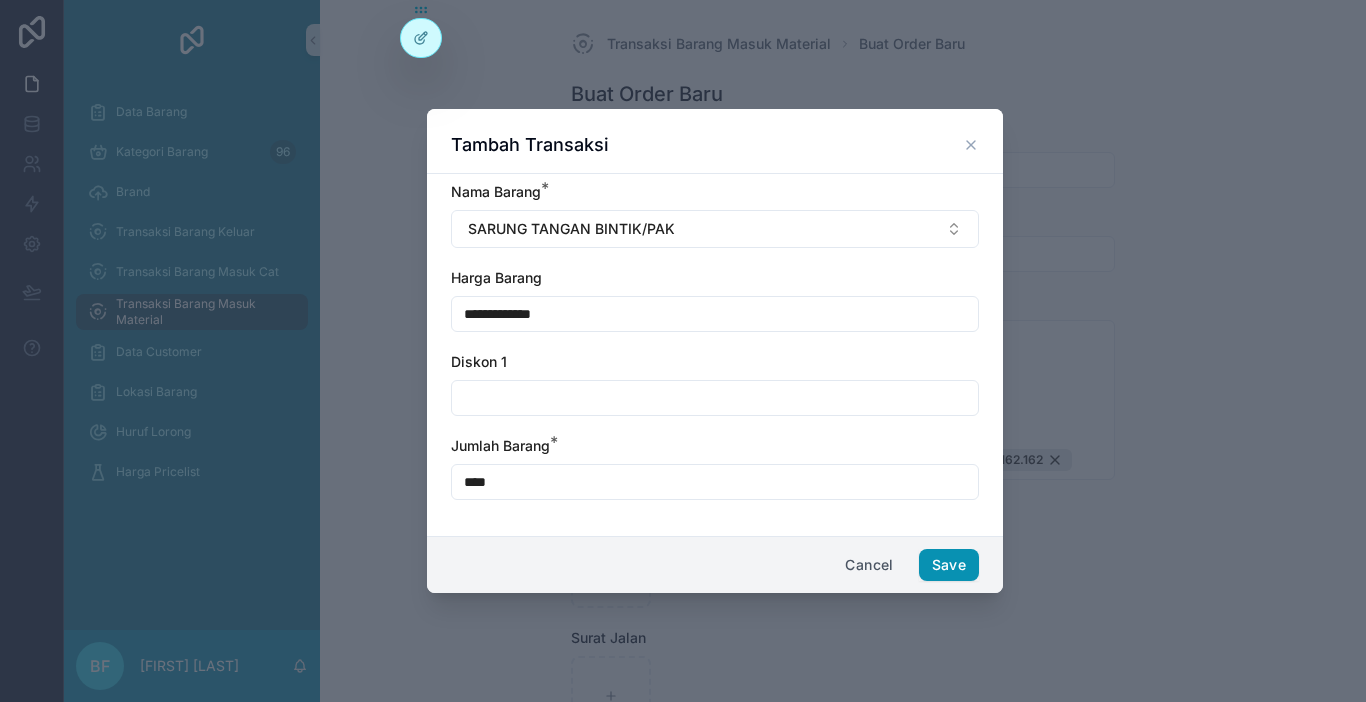 type on "****" 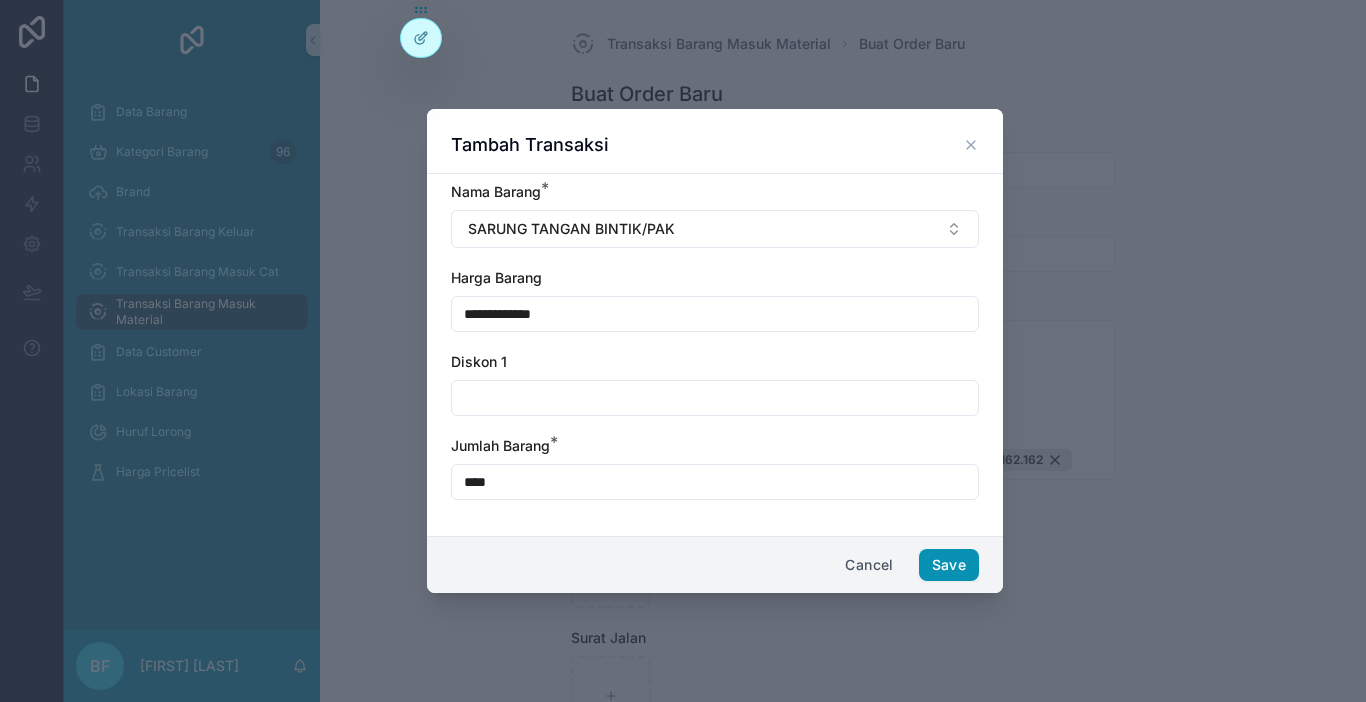 click on "Save" at bounding box center (949, 565) 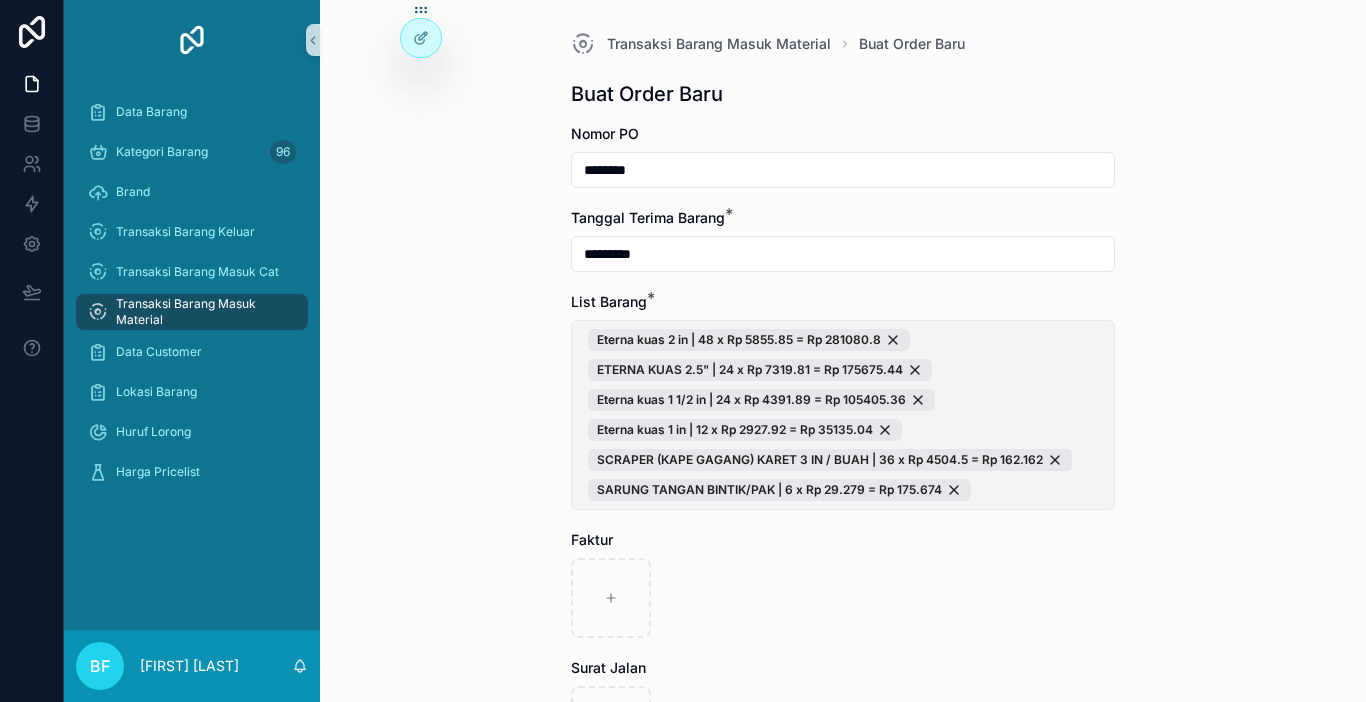 click on "Eterna kuas 2 in | 48 x Rp 5855.85 = Rp 281080.8 ETERNA KUAS 2.5" | 24 x Rp 7319.81 = Rp 175675.44 Eterna kuas 1 1/2 in | 24 x Rp 4391.89 = Rp 105405.36 Eterna kuas 1 in | 12 x Rp 2927.92 = Rp 35135.04 SCRAPER (KAPE GAGANG) KARET 3 IN  / BUAH | 36 x Rp 4504.5 = Rp 162.162 SARUNG TANGAN BINTIK/PAK | 6 x Rp 29.279 = Rp 175.674" at bounding box center [843, 415] 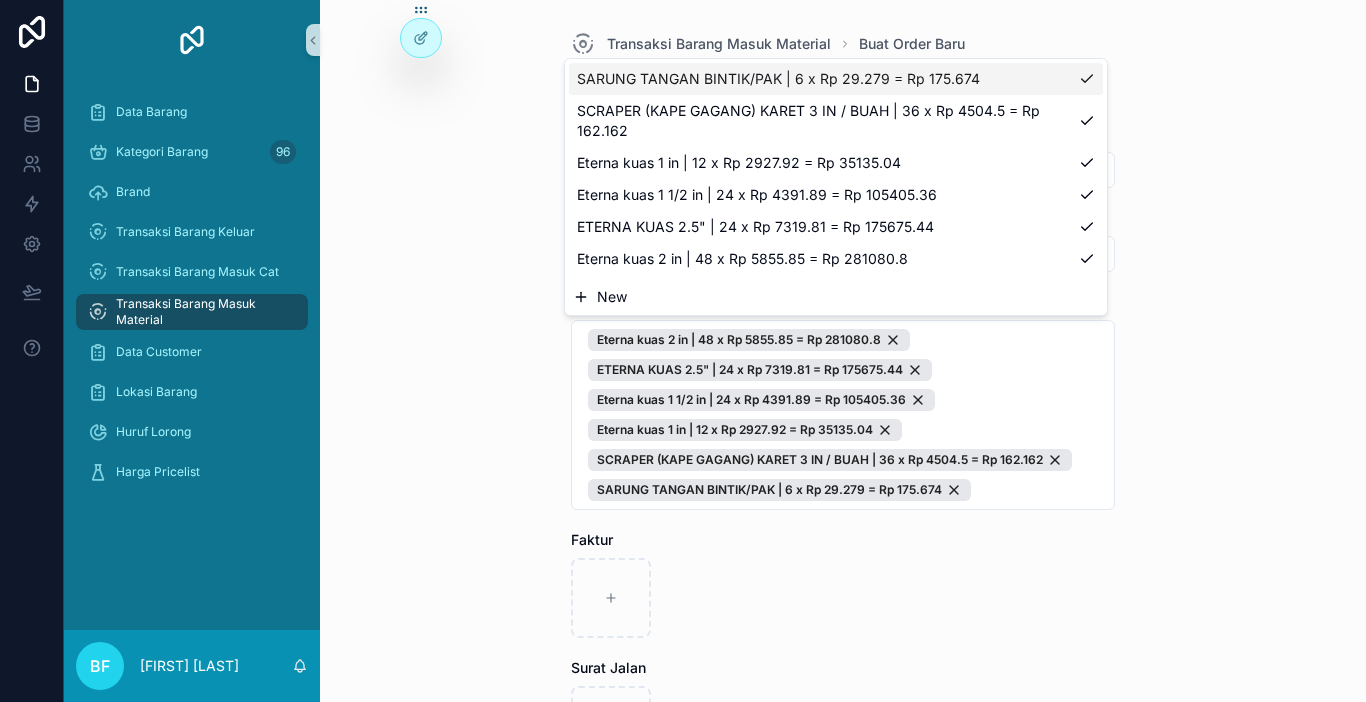 click on "New" at bounding box center (612, 297) 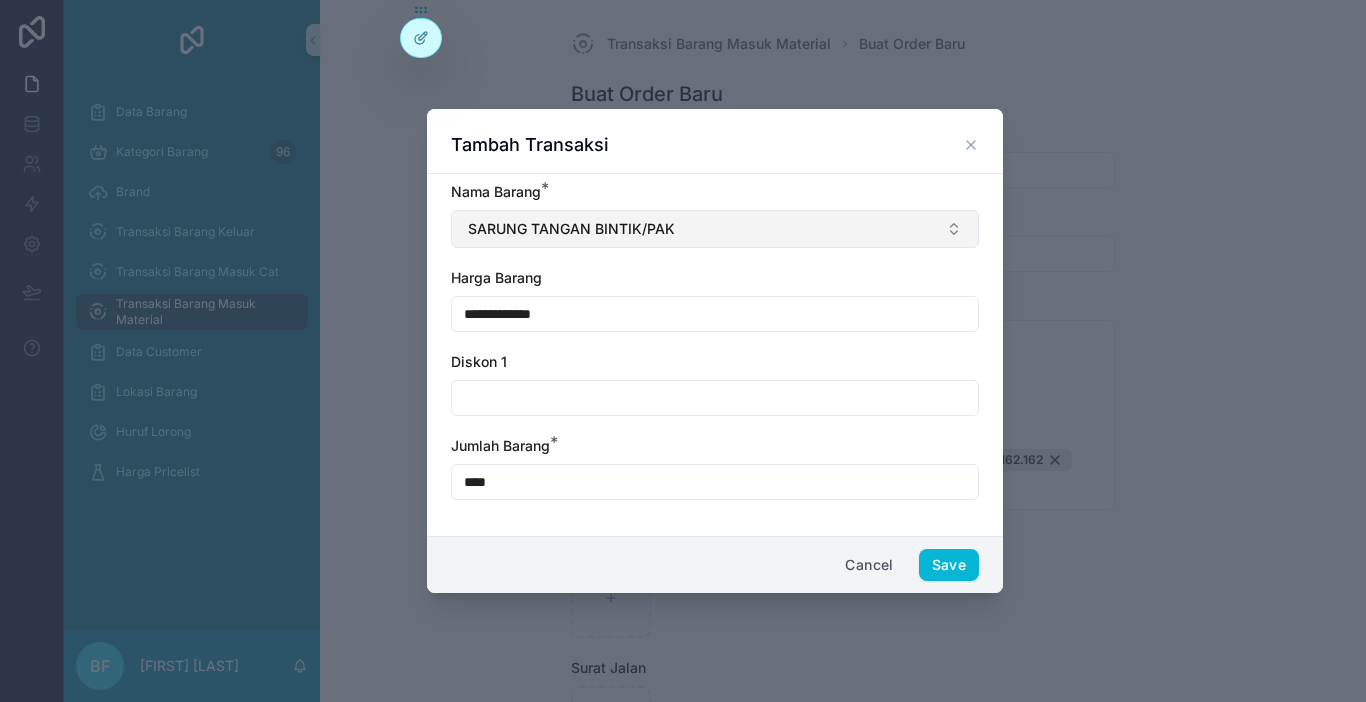 click on "SARUNG TANGAN BINTIK/PAK" at bounding box center (571, 229) 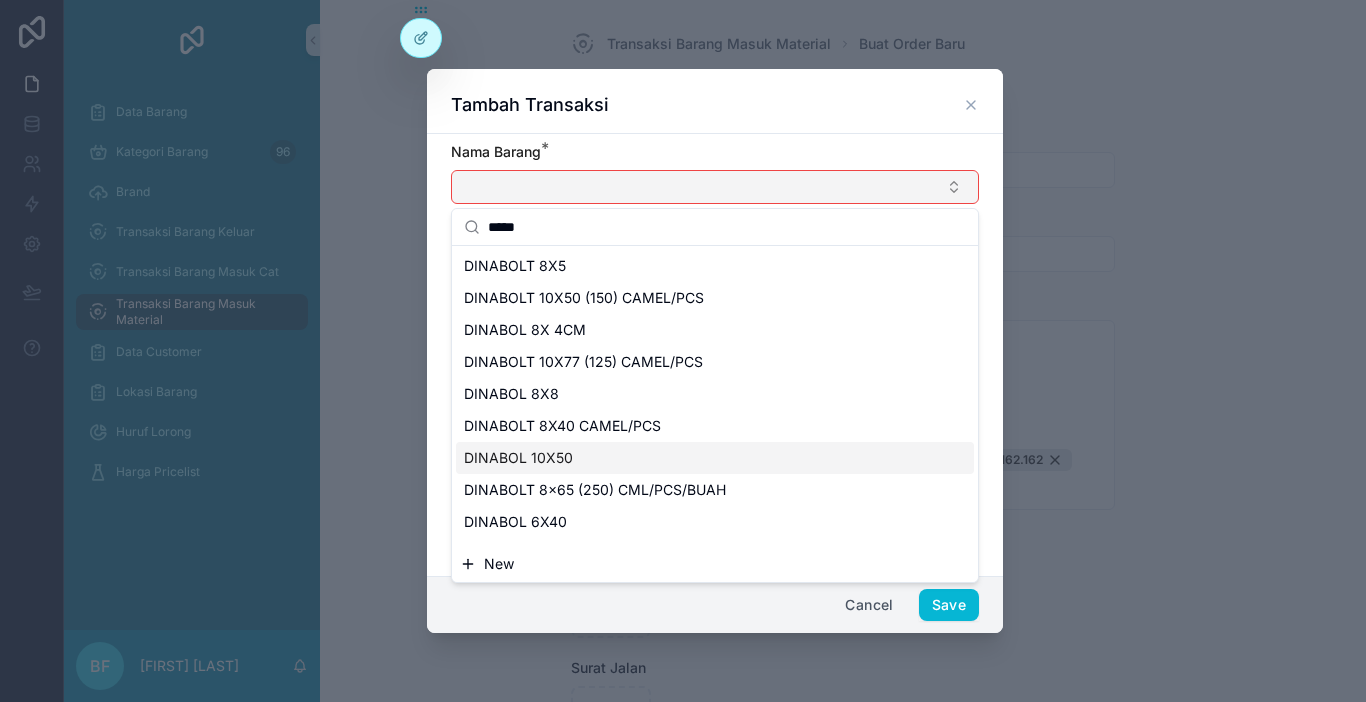 type on "*****" 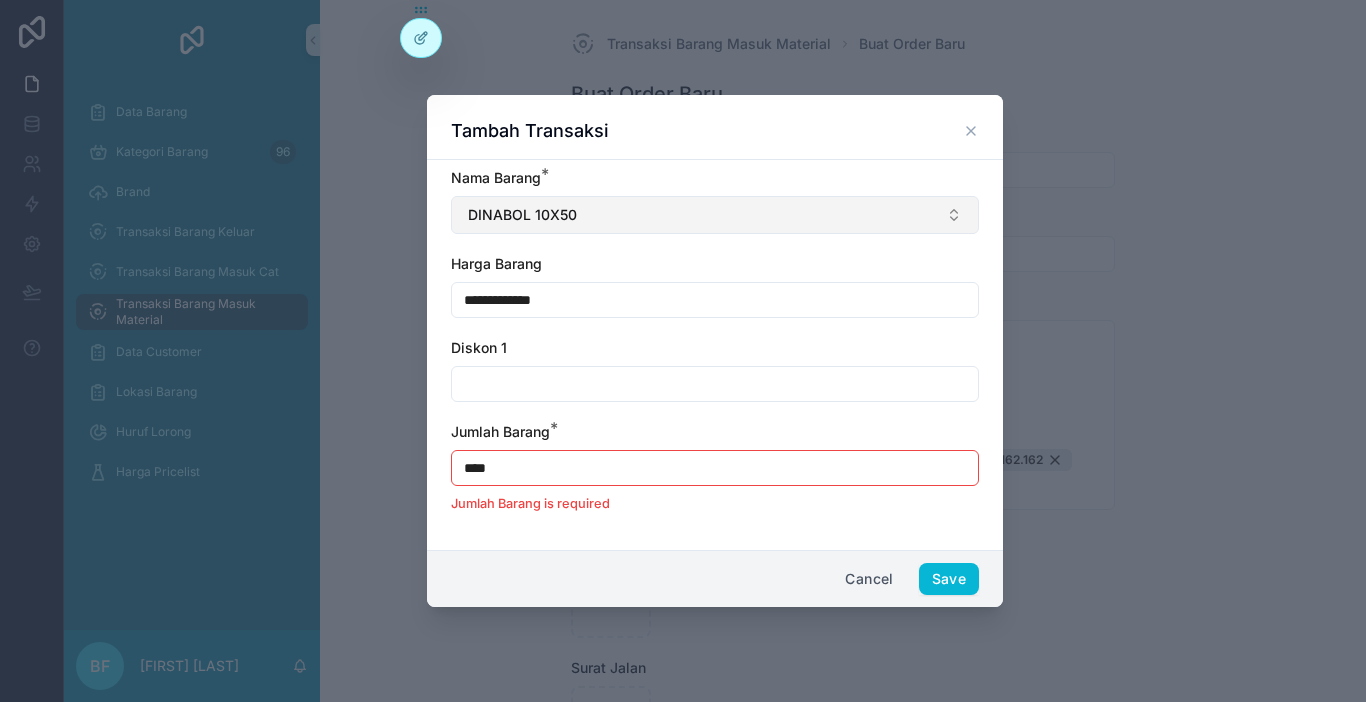 click on "**********" at bounding box center [715, 300] 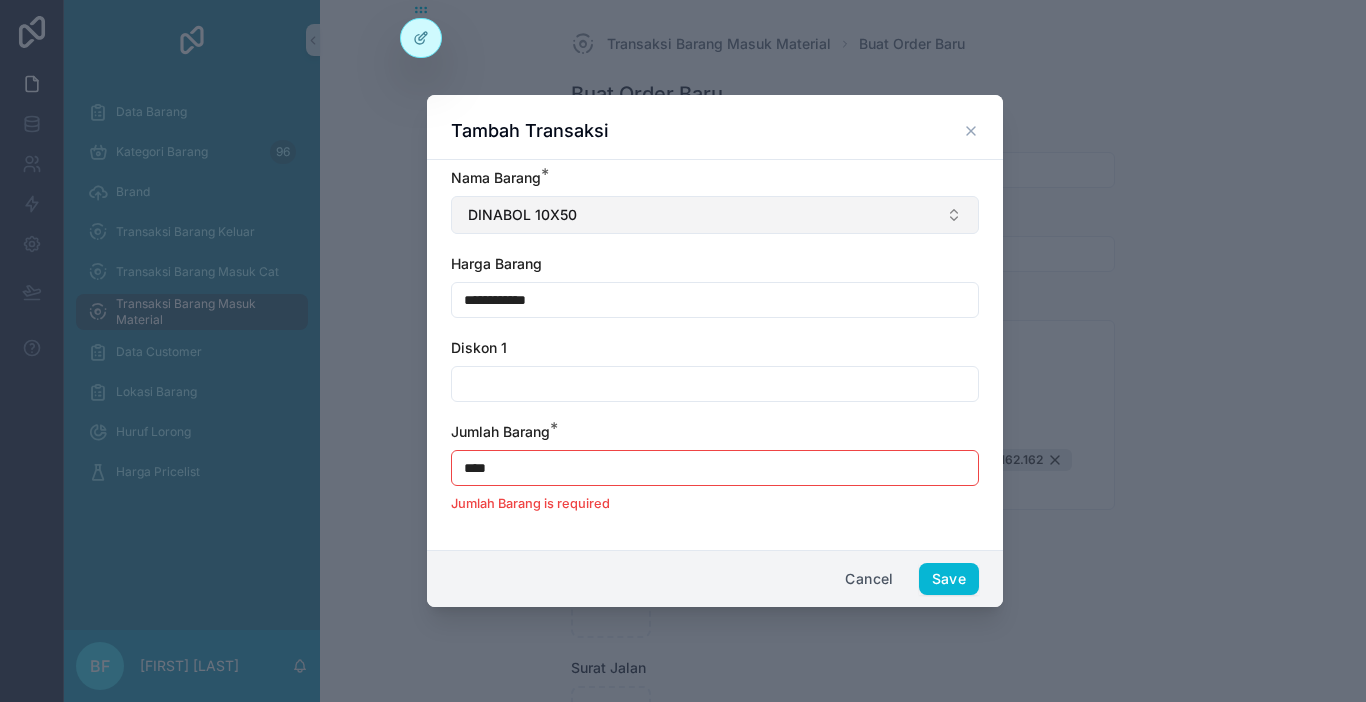 type on "**********" 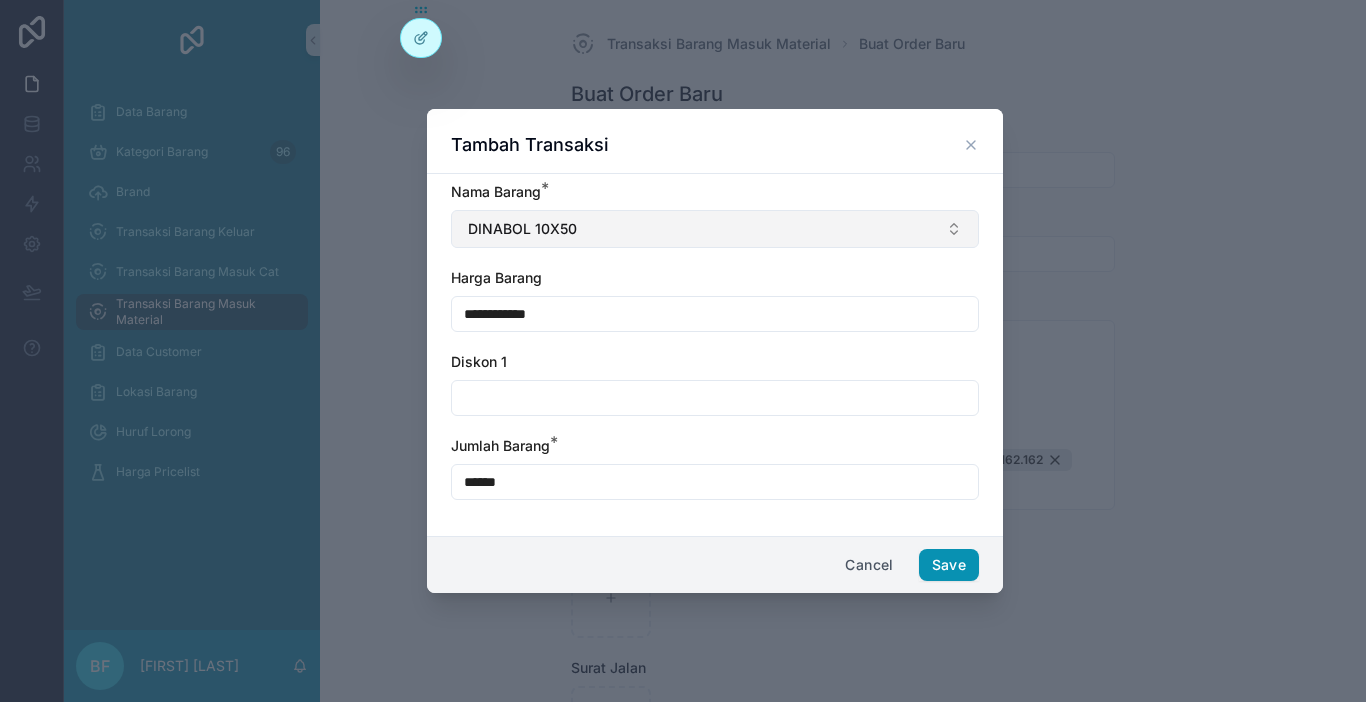 type on "******" 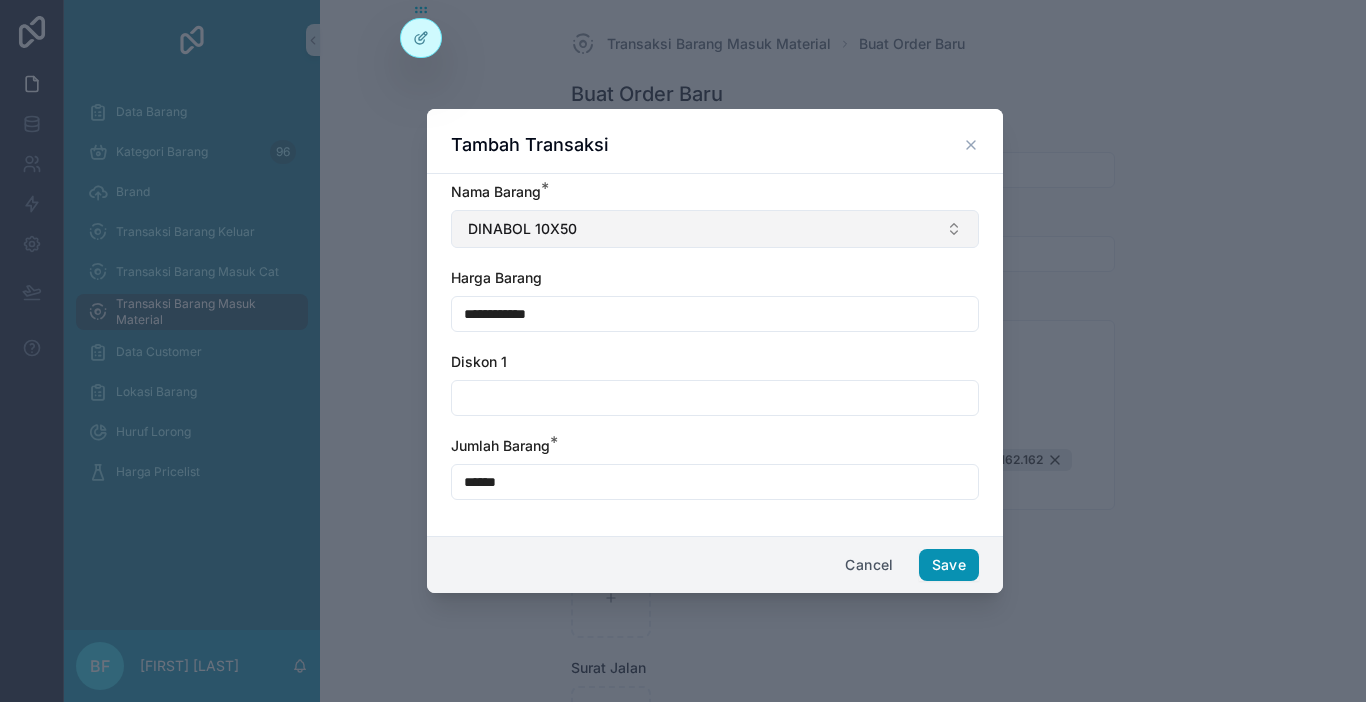 click on "Save" at bounding box center (949, 565) 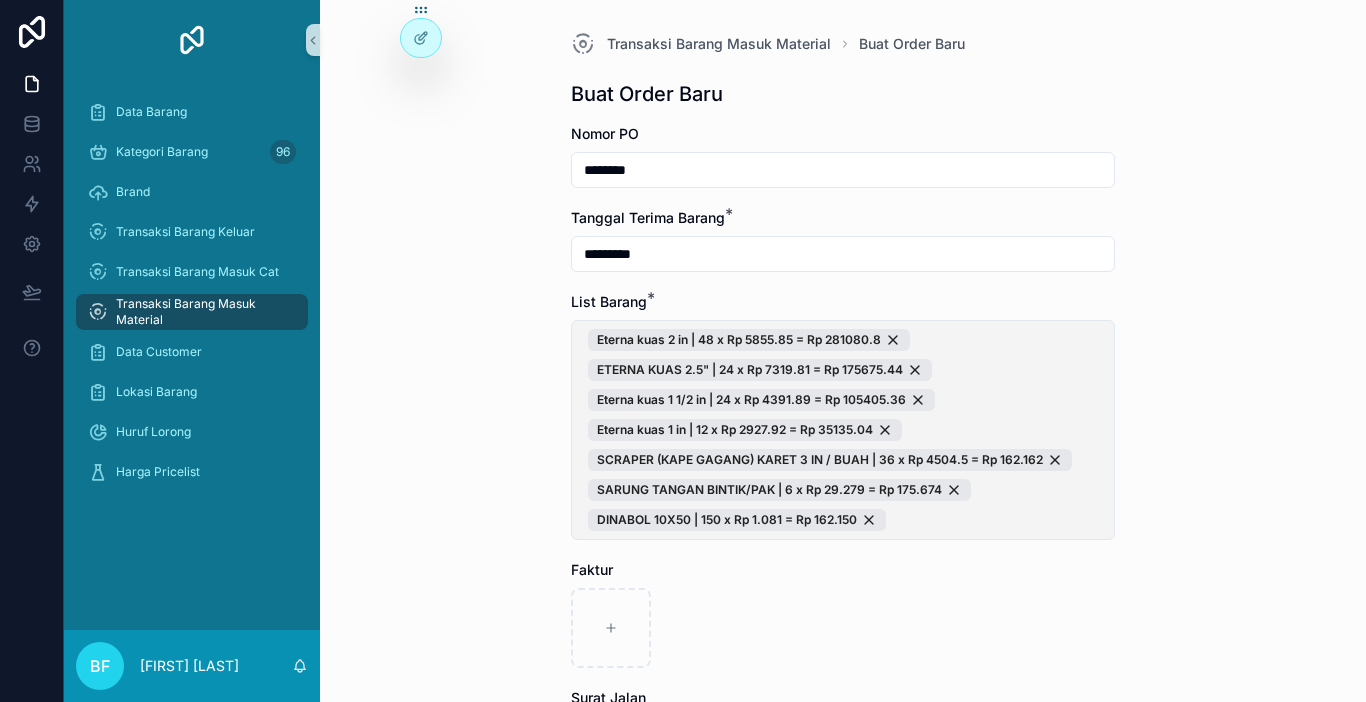click on "Eterna kuas 2 in | 48 x Rp 5855.85 = Rp 281080.8 ETERNA KUAS 2.5" | 24 x Rp 7319.81 = Rp 175675.44 Eterna kuas 1 1/2 in | 24 x Rp 4391.89 = Rp 105405.36 Eterna kuas 1 in | 12 x Rp 2927.92 = Rp 35135.04 SCRAPER (KAPE GAGANG) KARET 3 IN  / BUAH | 36 x Rp 4504.5 = Rp 162.162 SARUNG TANGAN BINTIK/PAK | 6 x Rp 29.279 = Rp 175.674 DINABOL 10X50  | 150 x Rp 1.081 = Rp 162.150" at bounding box center (843, 430) 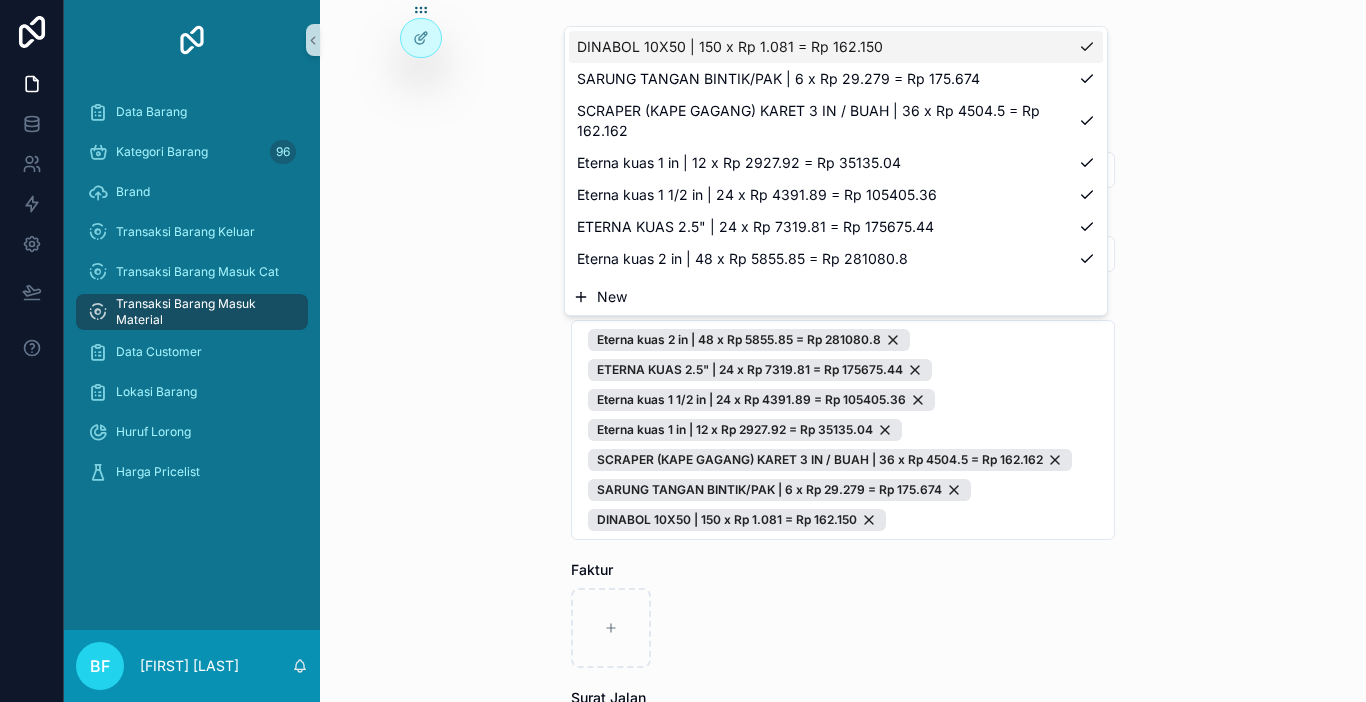 click on "New" at bounding box center (612, 297) 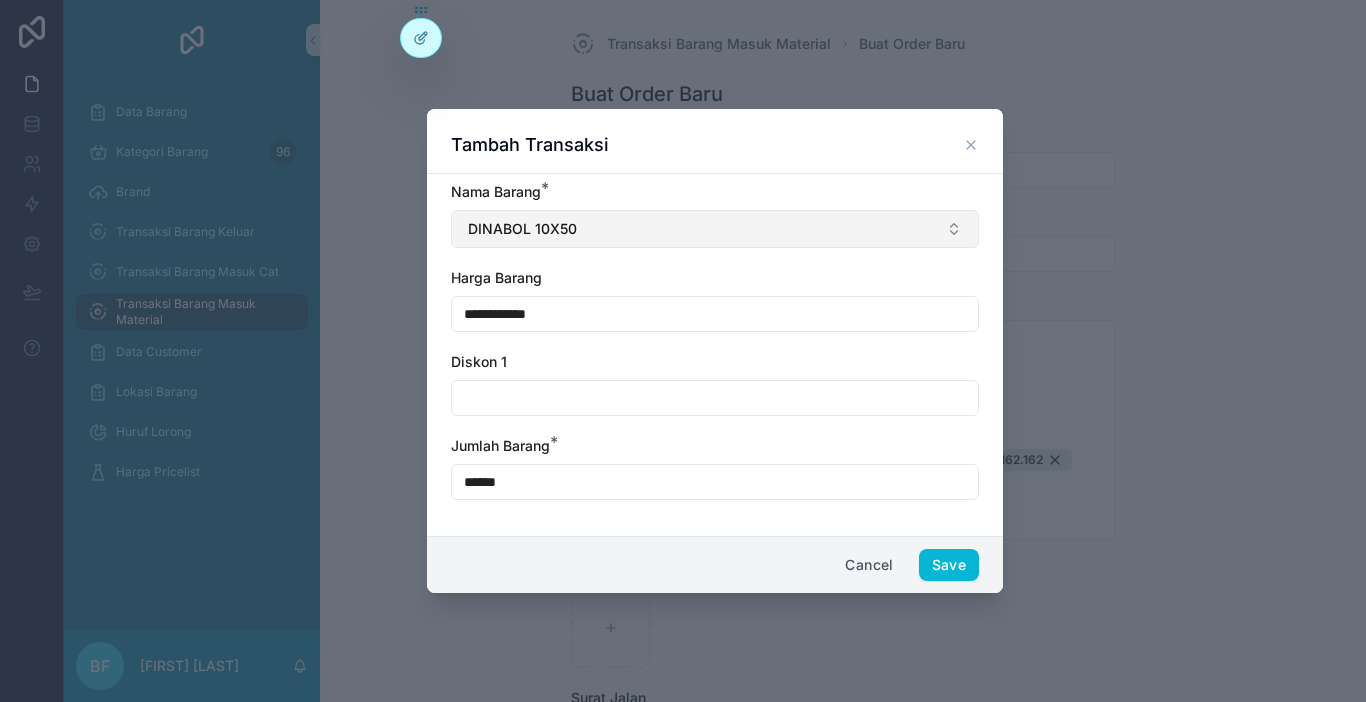 click on "DINABOL 10X50" at bounding box center [715, 229] 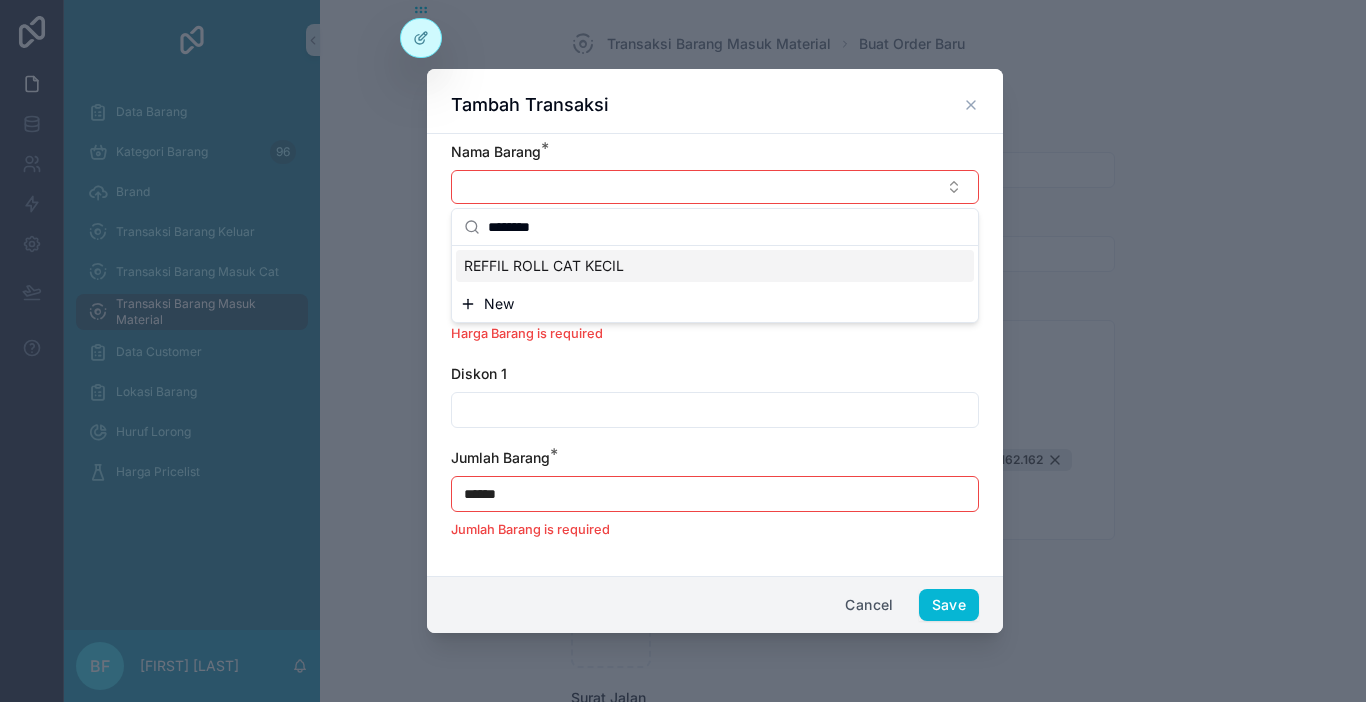 type on "********" 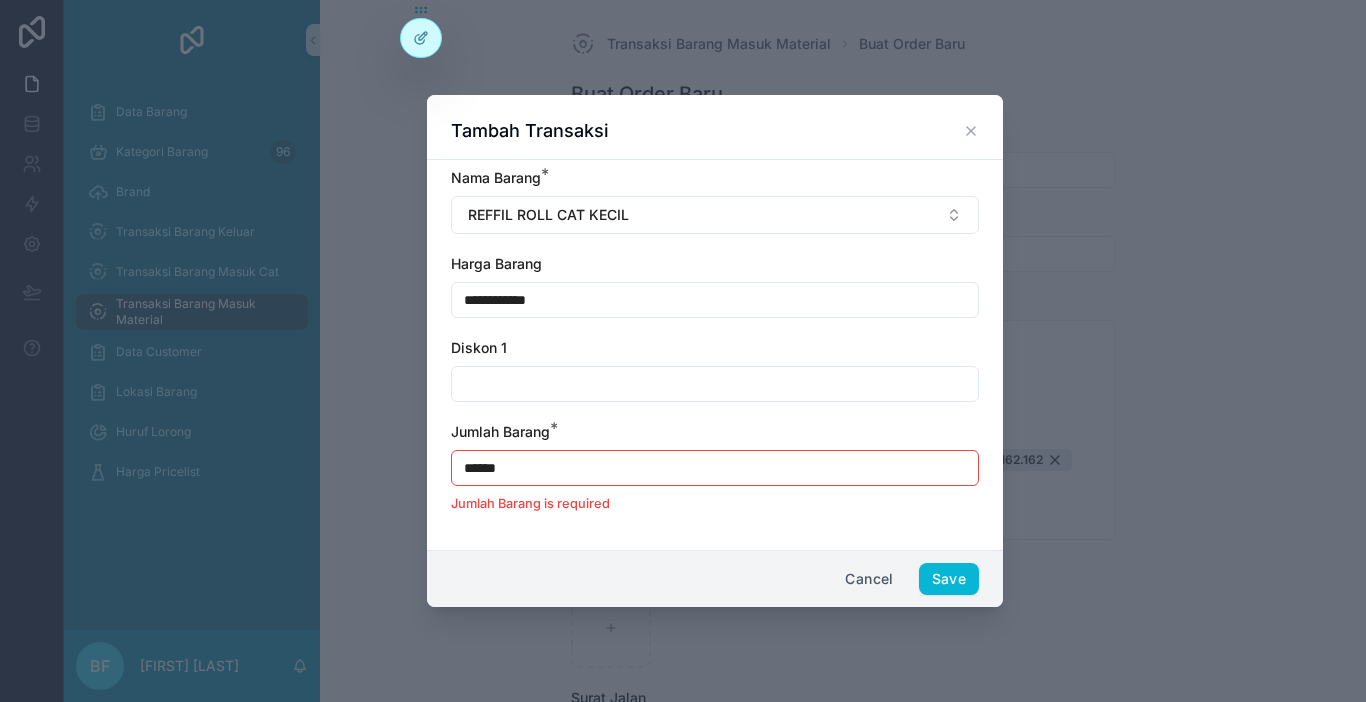click on "**********" at bounding box center [715, 300] 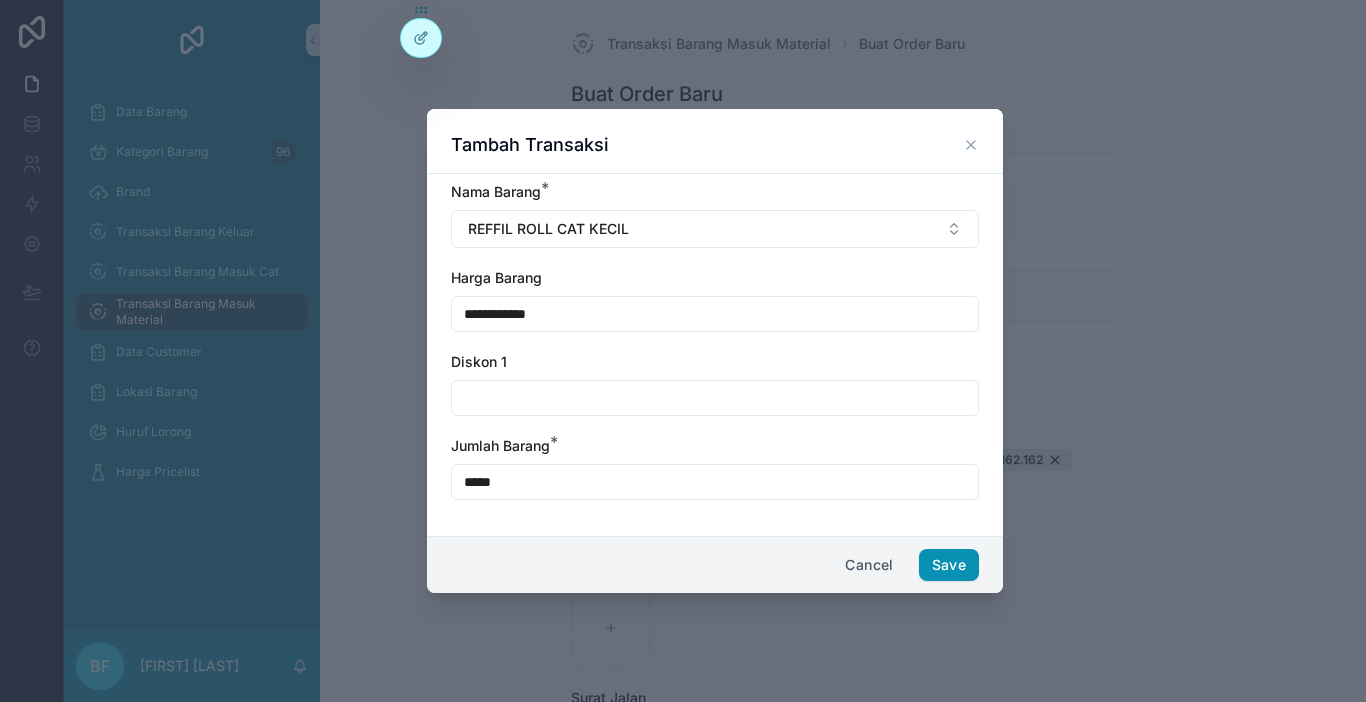 type on "*****" 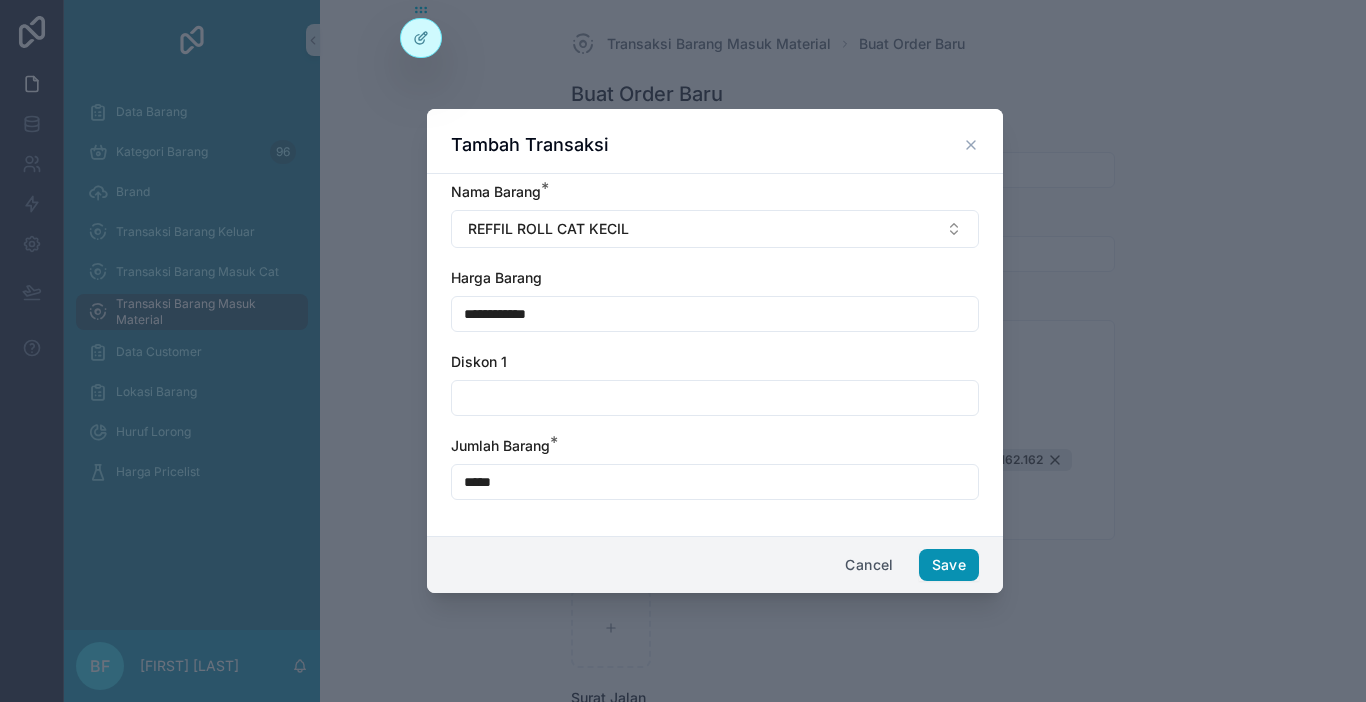 click on "Save" at bounding box center [949, 565] 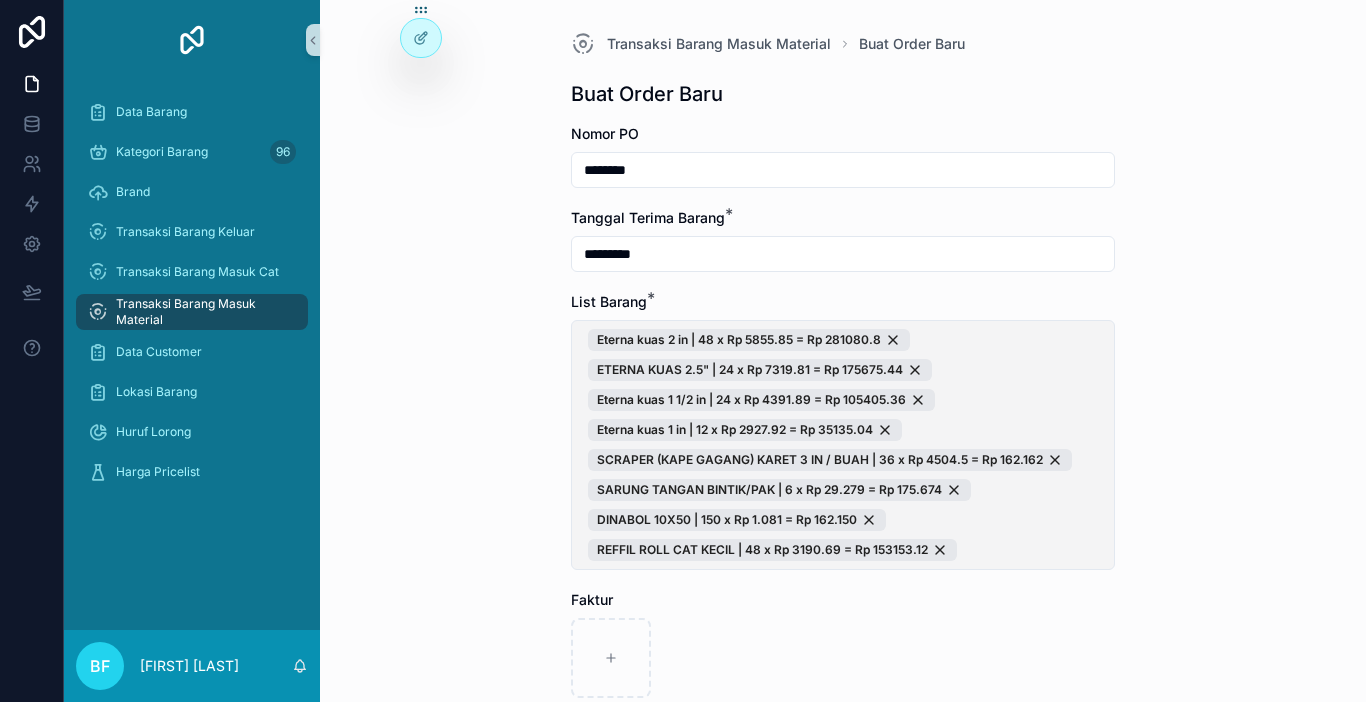 click on "Eterna kuas 2 in | 48 x Rp 5855.85 = Rp 281080.8 ETERNA KUAS 2.5" | 24 x Rp 7319.81 = Rp 175675.44 Eterna kuas 1 1/2 in | 24 x Rp 4391.89 = Rp 105405.36 Eterna kuas 1 in | 12 x Rp 2927.92 = Rp 35135.04 SCRAPER (KAPE GAGANG) KARET 3 IN  / BUAH | 36 x Rp 4504.5 = Rp 162.162 SARUNG TANGAN BINTIK/PAK | 6 x Rp 29.279 = Rp 175.674 DINABOL 10X50  | 150 x Rp 1.081 = Rp 162.150 REFFIL ROLL CAT KECIL | 48 x Rp 3190.69 = Rp 153153.12" at bounding box center [843, 445] 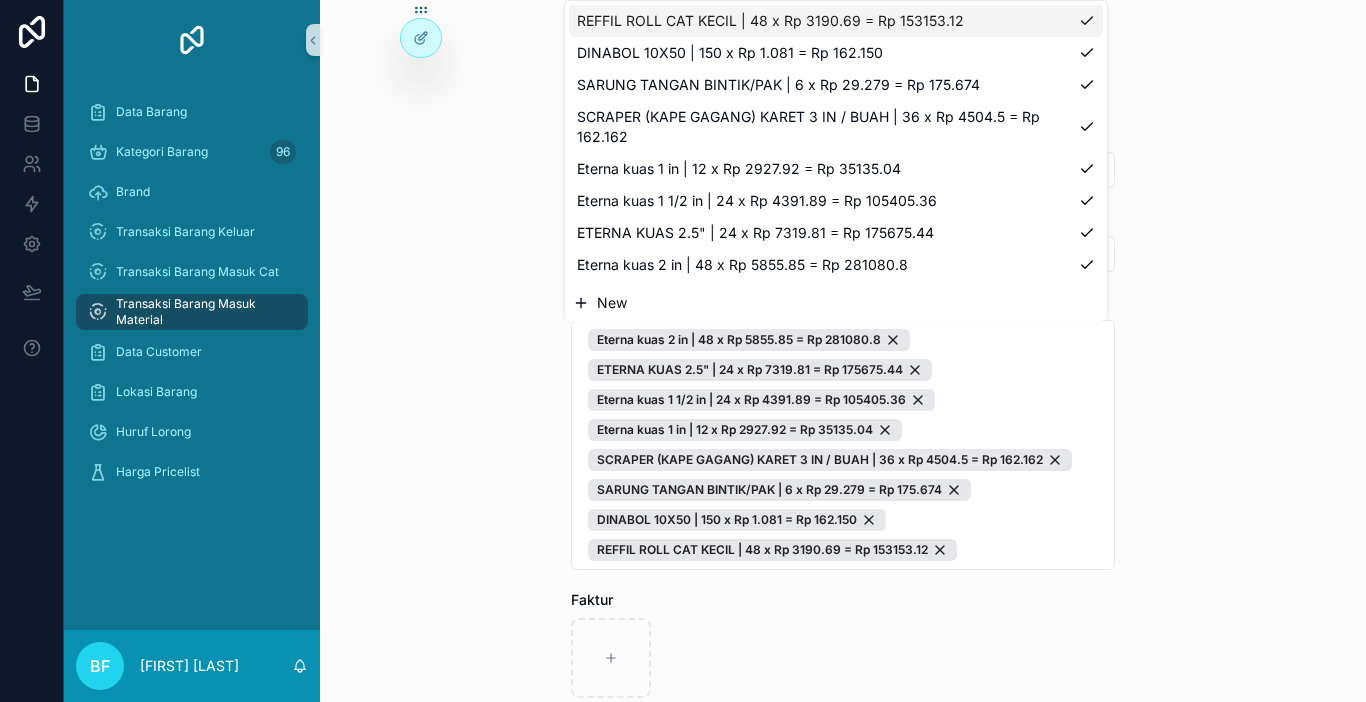 click on "New" at bounding box center (836, 303) 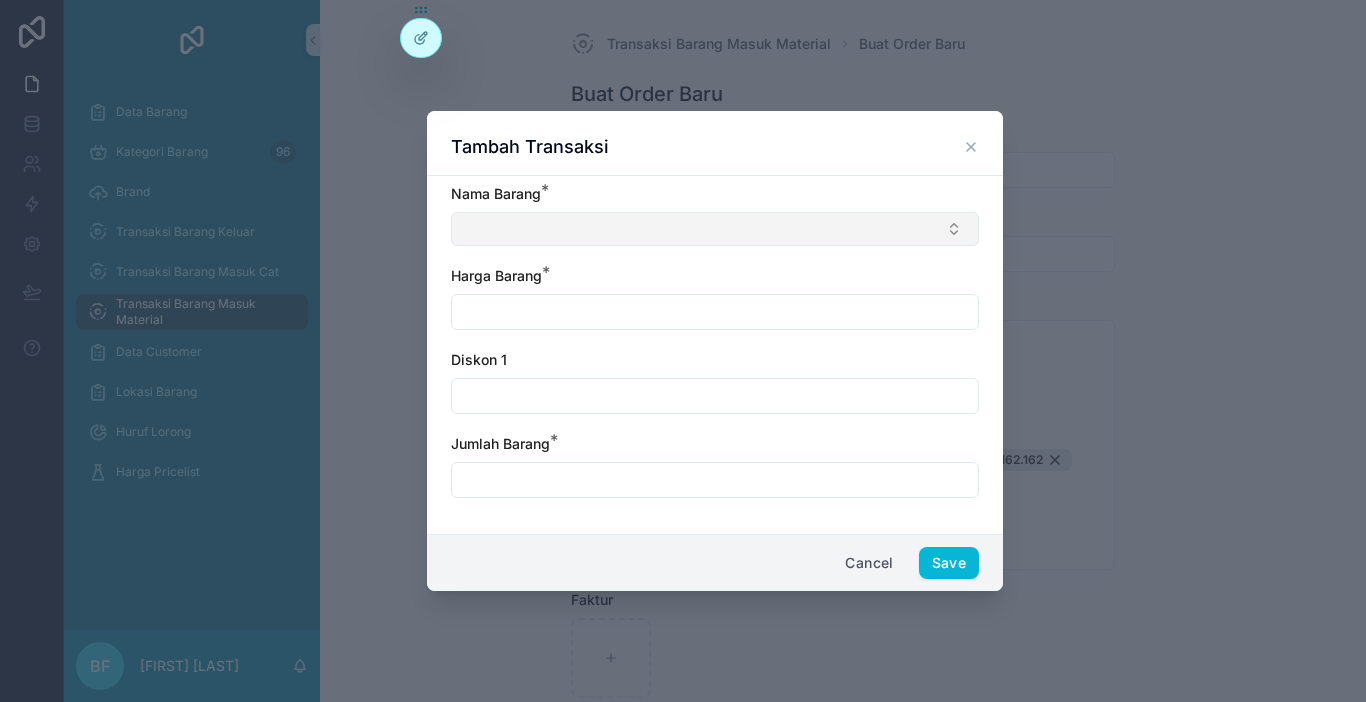 click at bounding box center (715, 229) 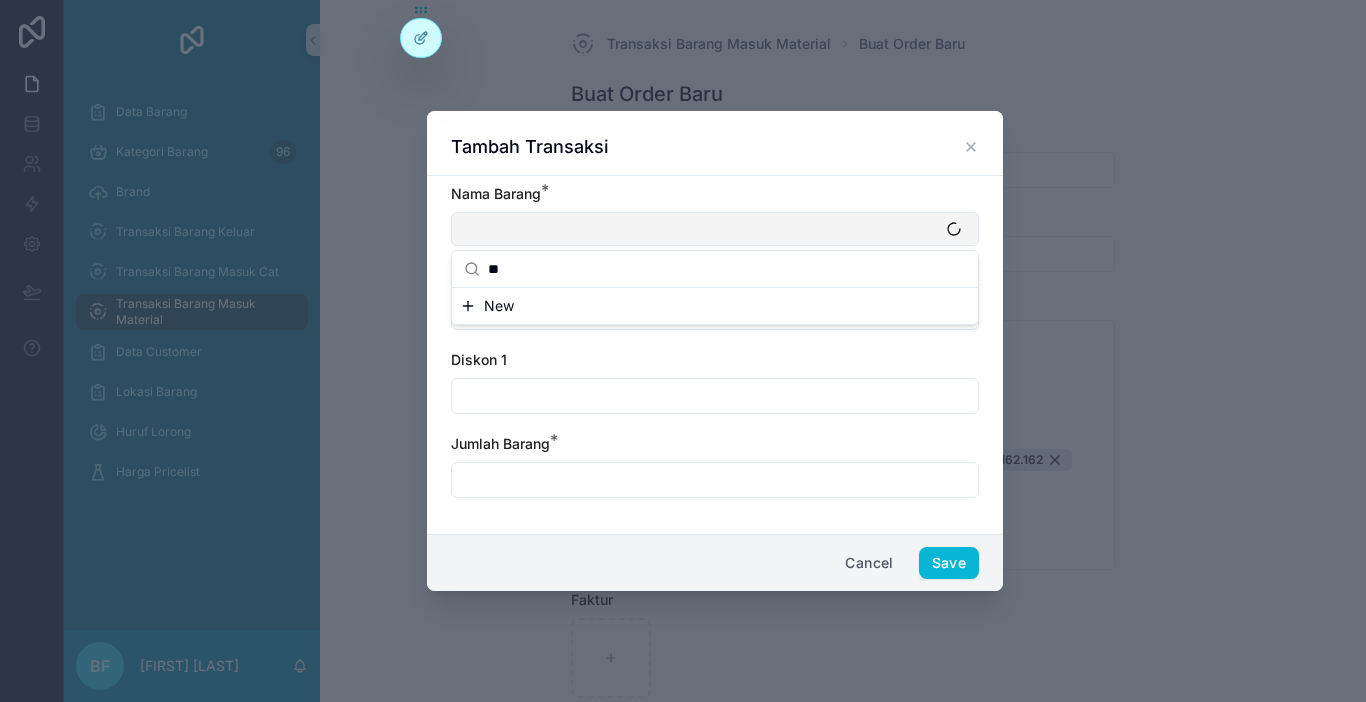 type on "*" 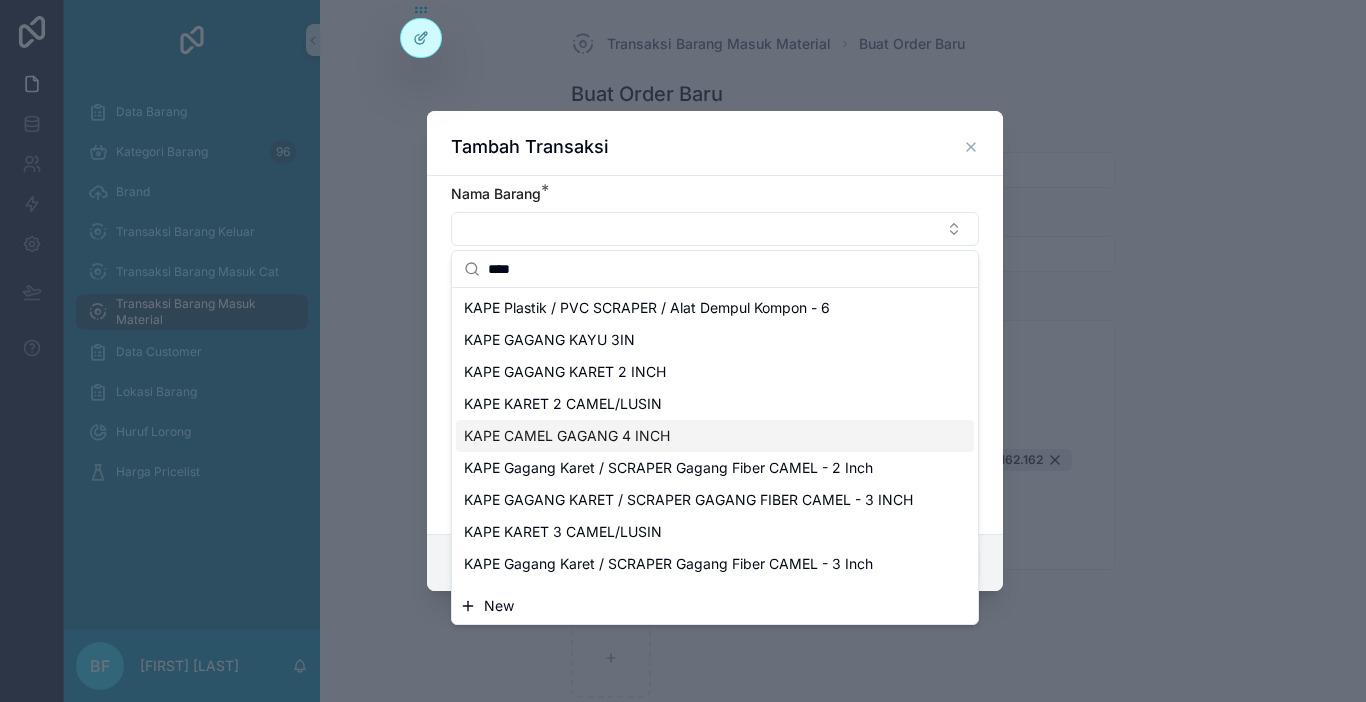 type on "****" 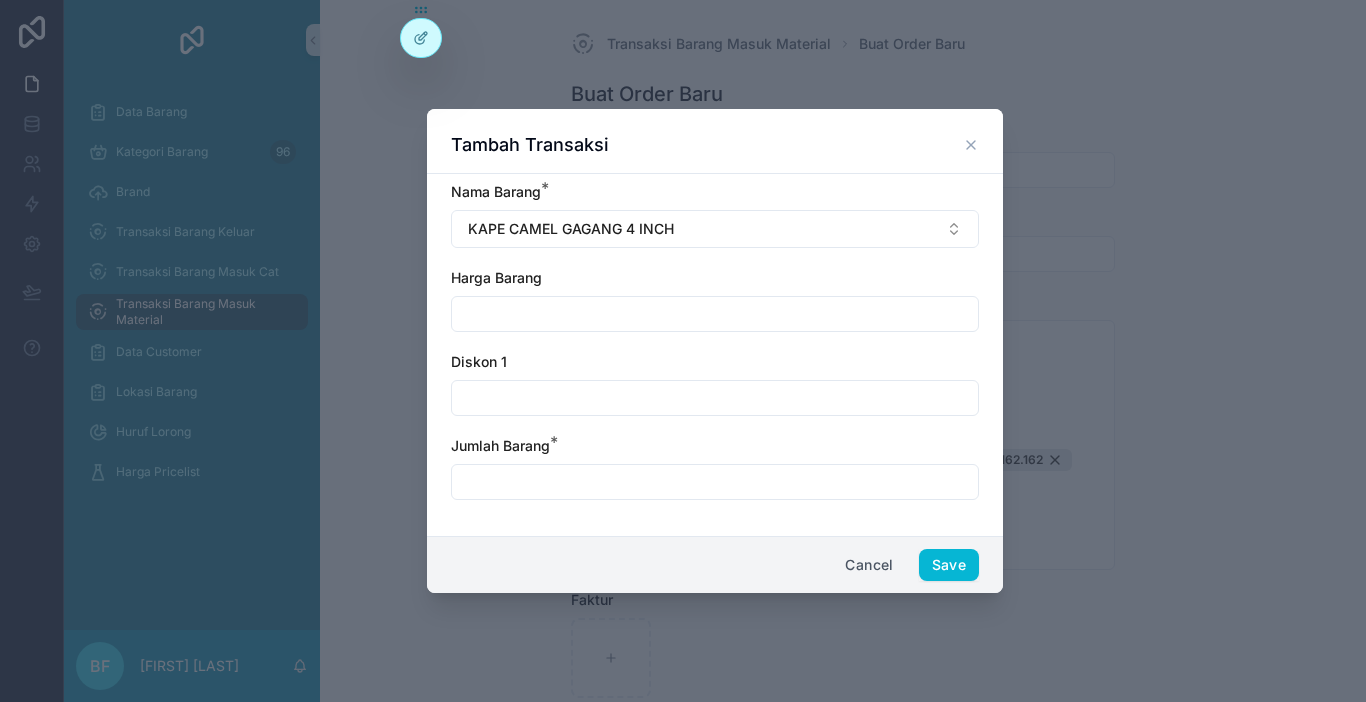 click at bounding box center (715, 314) 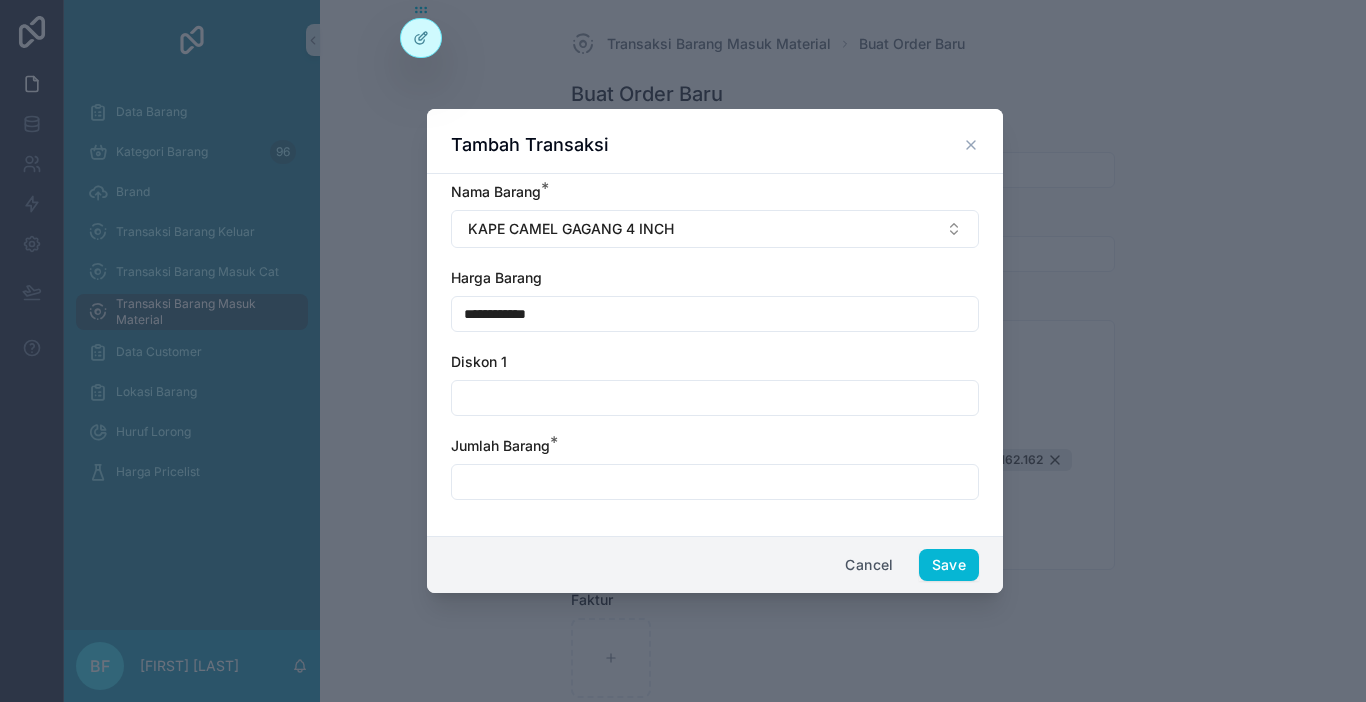 type on "**********" 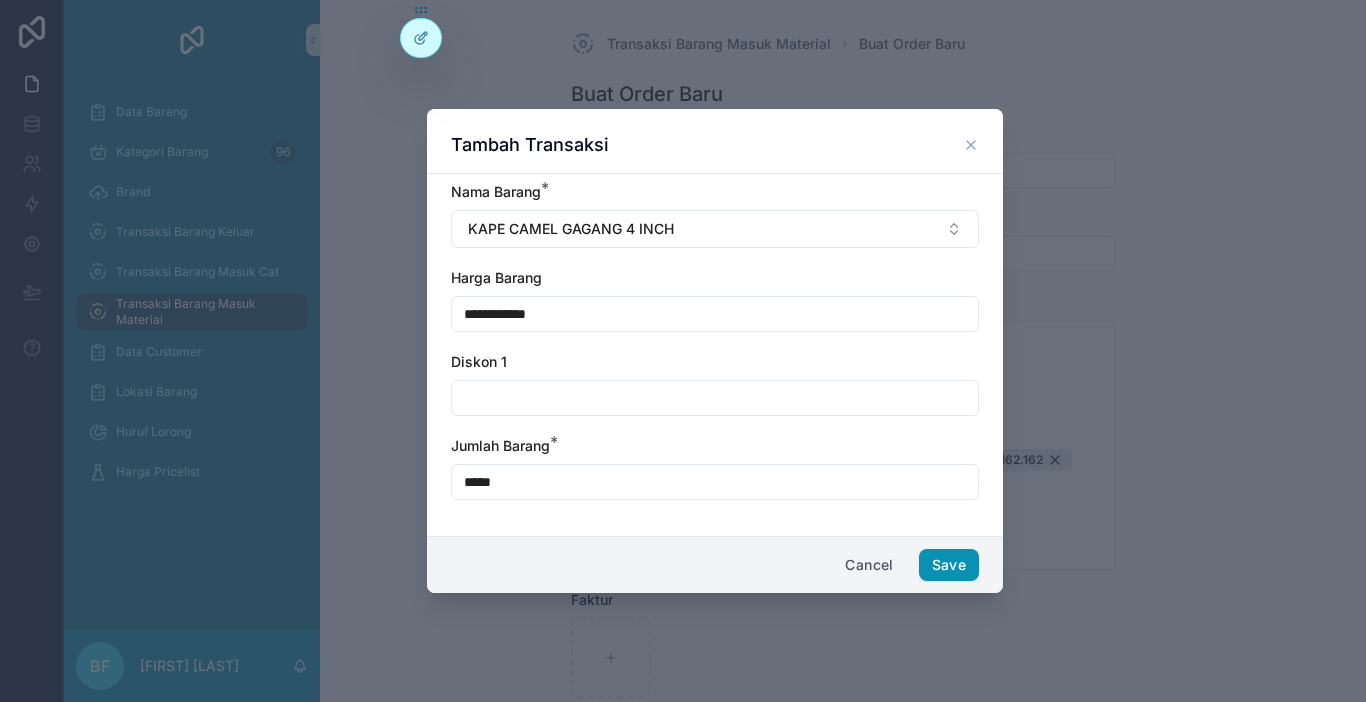 type on "*****" 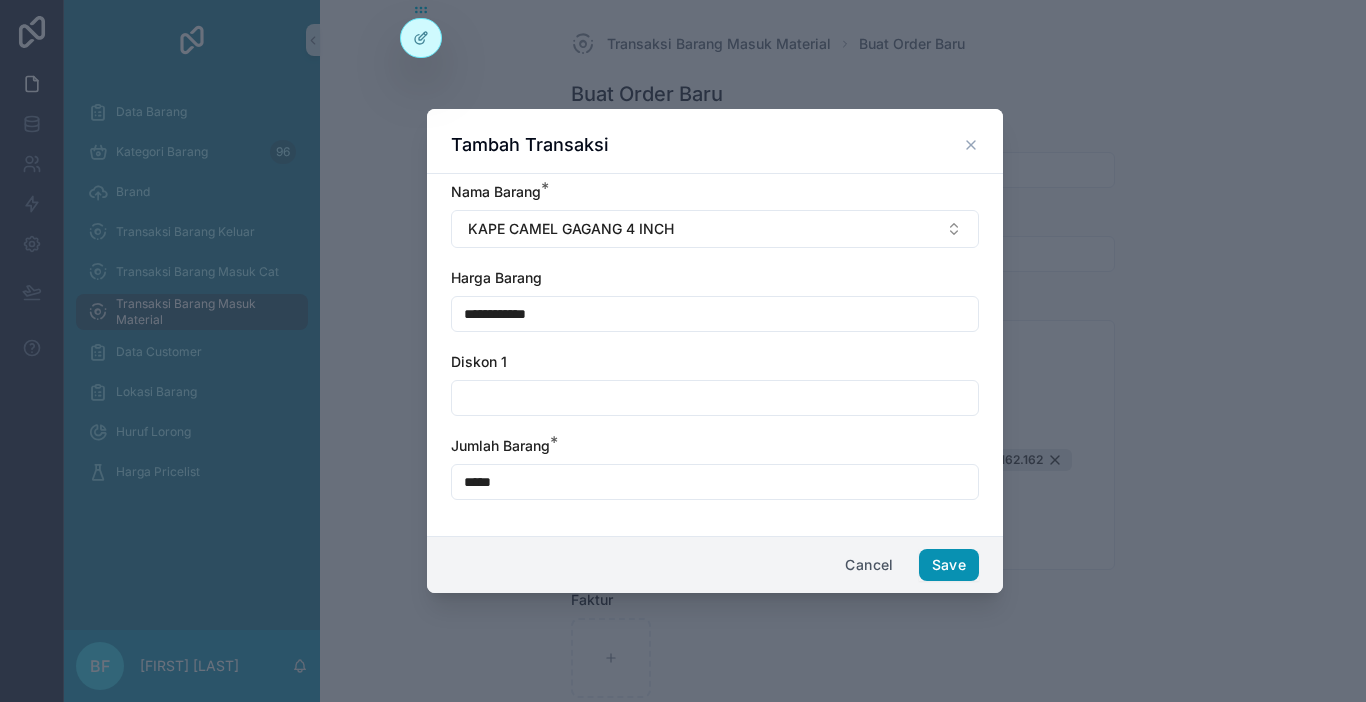 click on "Save" at bounding box center (949, 565) 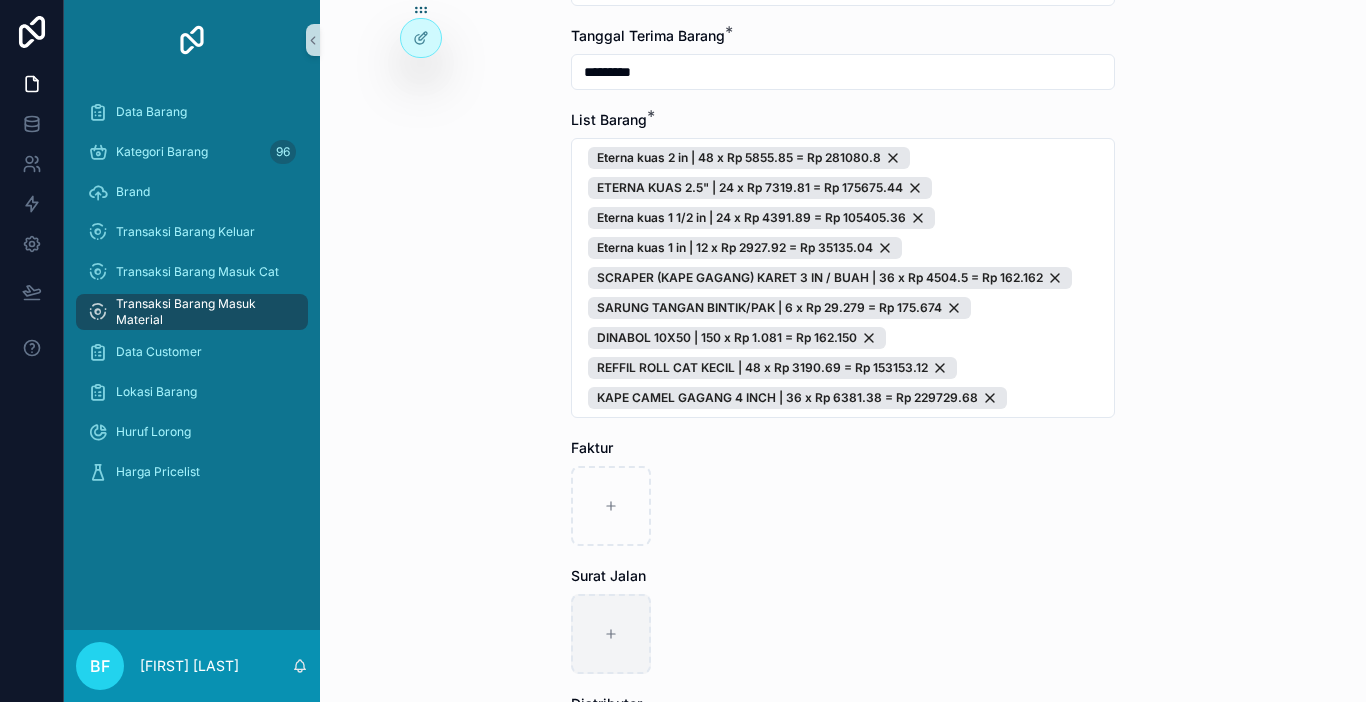 scroll, scrollTop: 200, scrollLeft: 0, axis: vertical 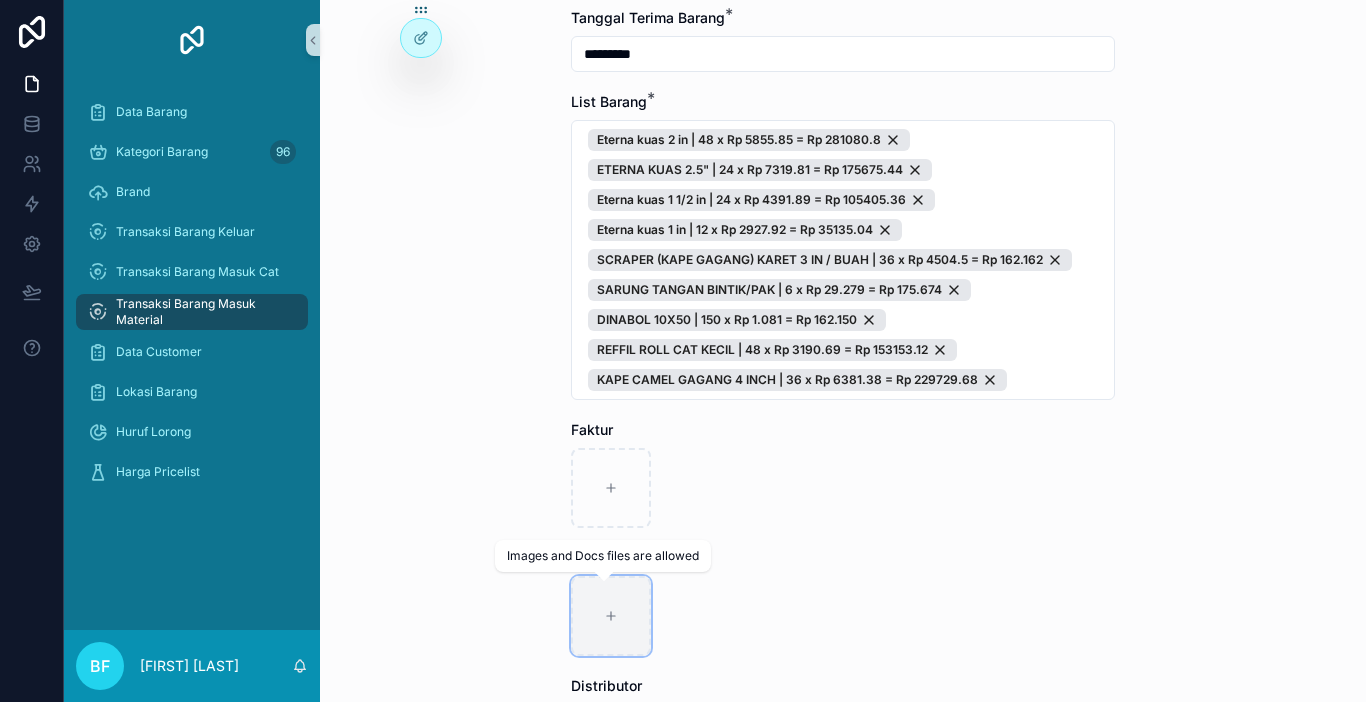click 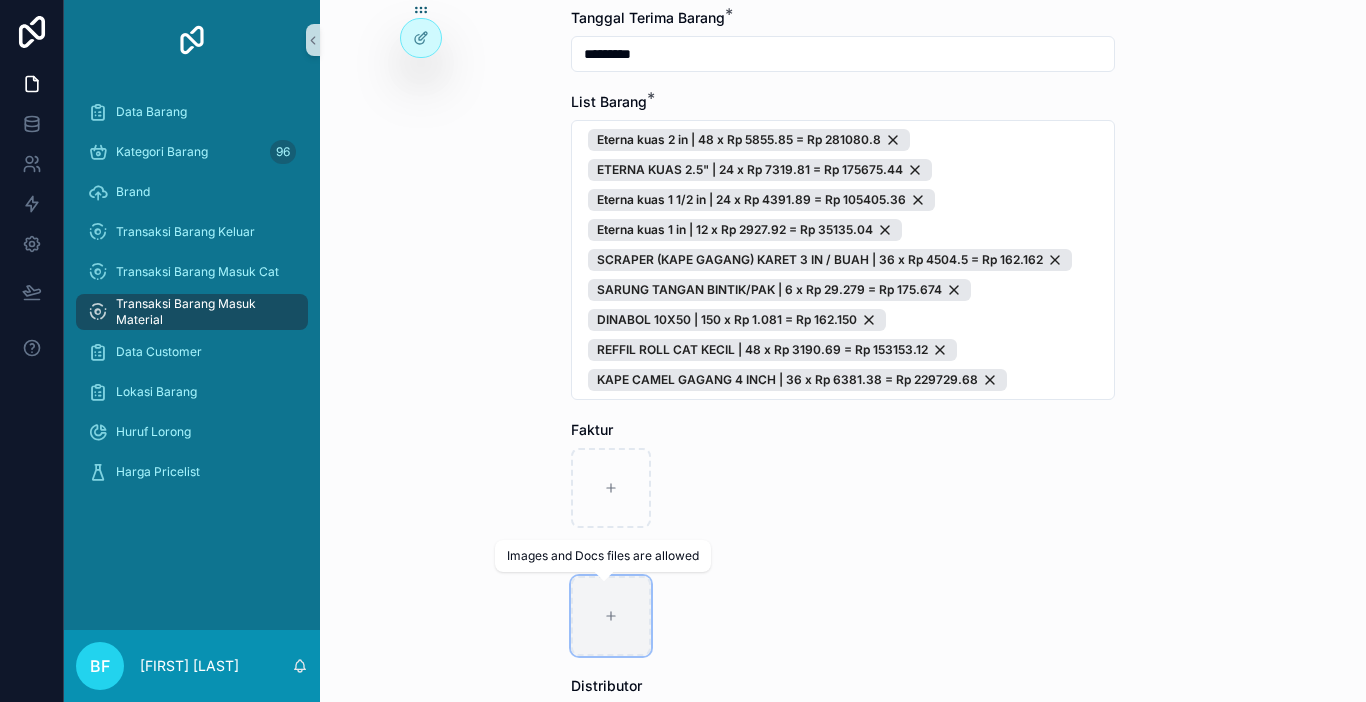 type on "**********" 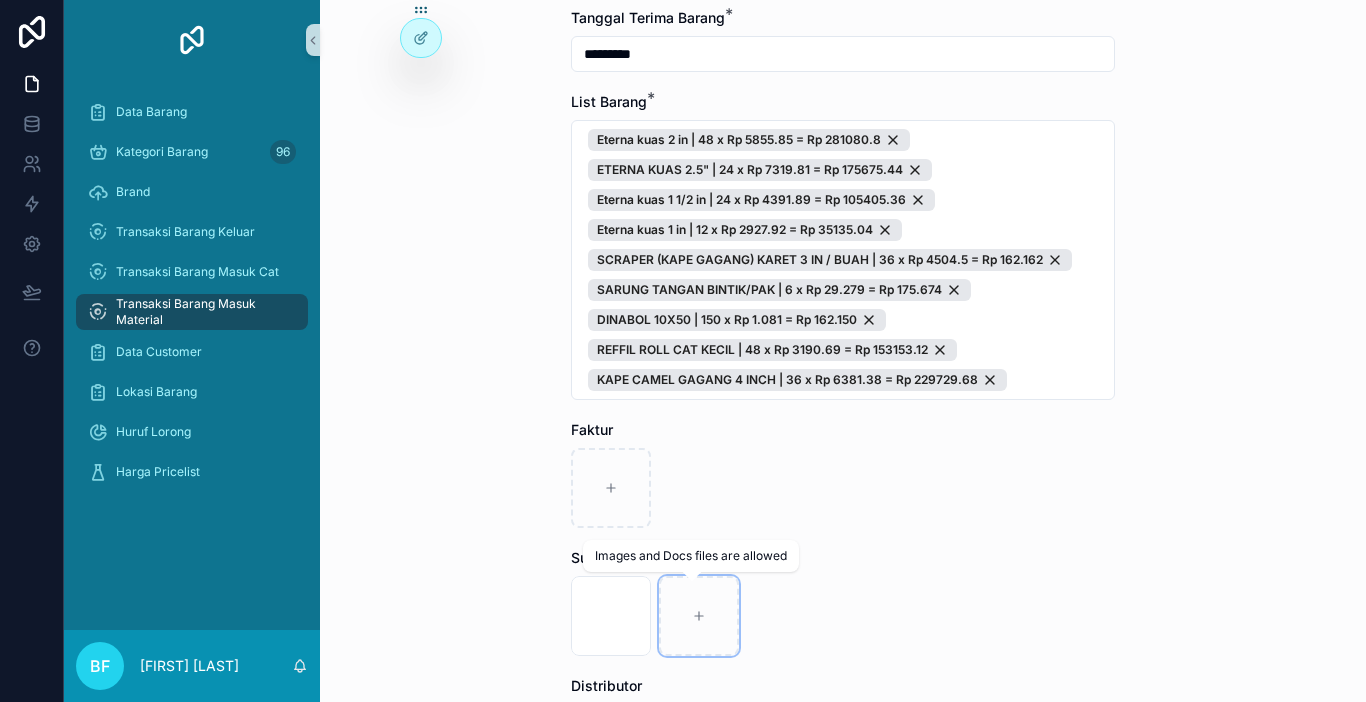scroll, scrollTop: 400, scrollLeft: 0, axis: vertical 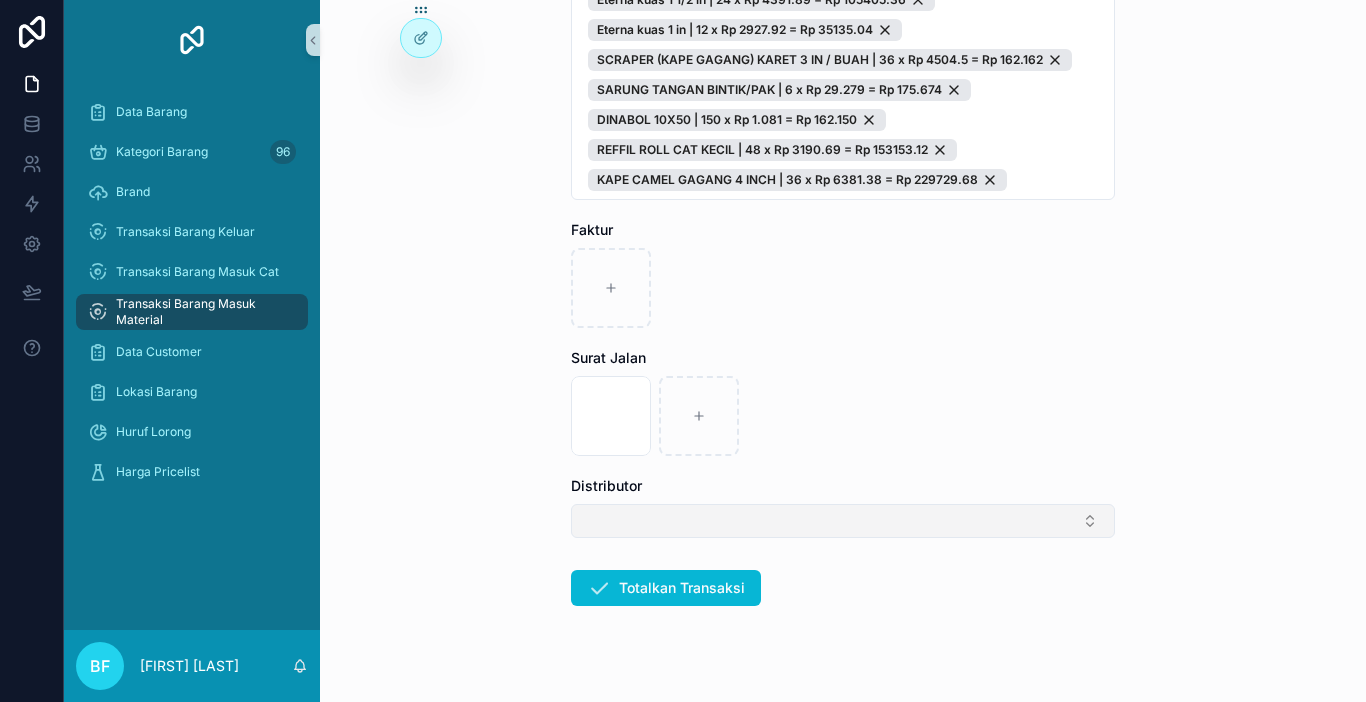 click at bounding box center (843, 521) 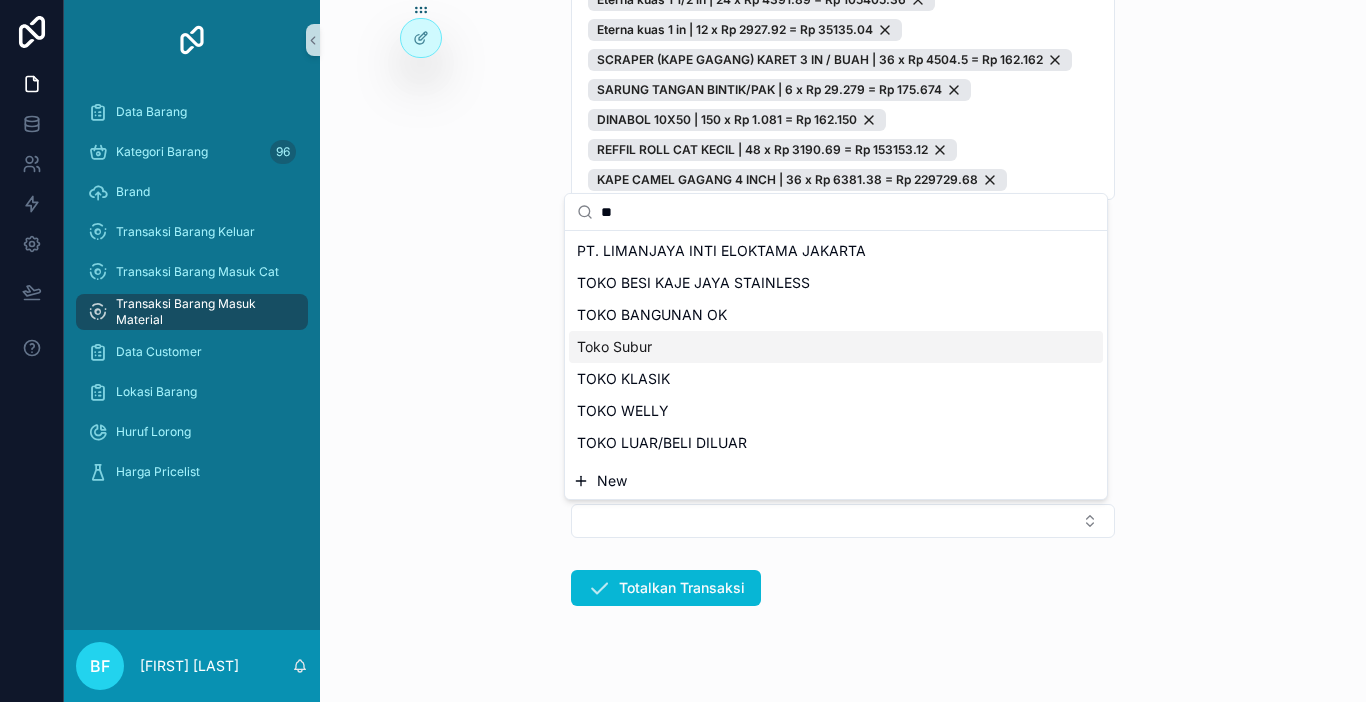 type on "**" 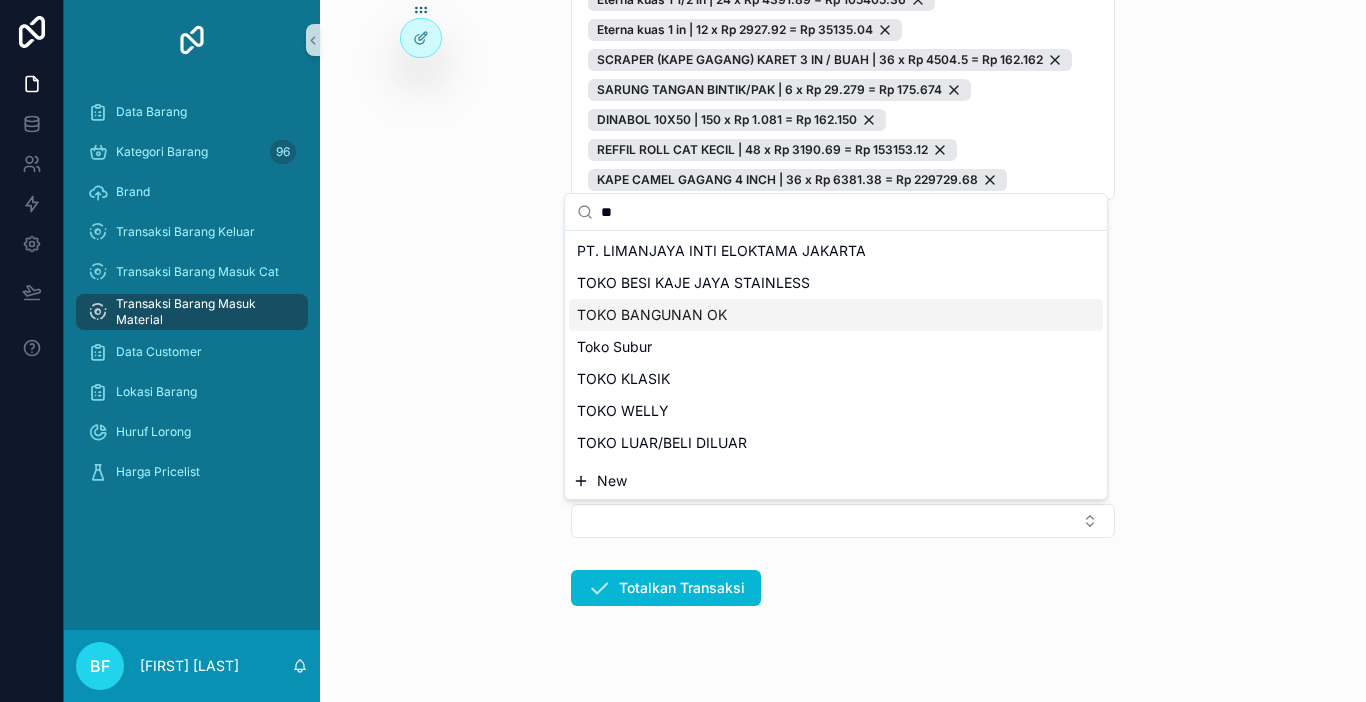click on "TOKO BANGUNAN OK" at bounding box center [652, 315] 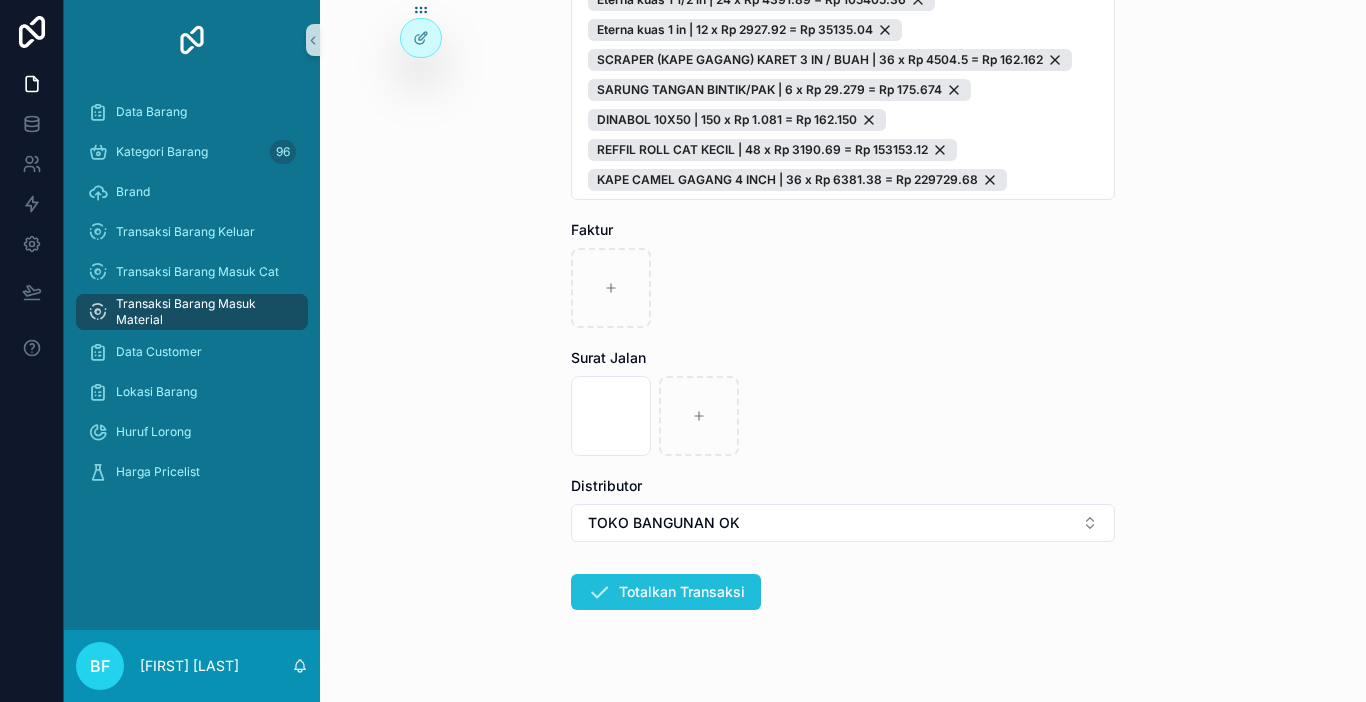 click on "Totalkan Transaksi" at bounding box center [666, 592] 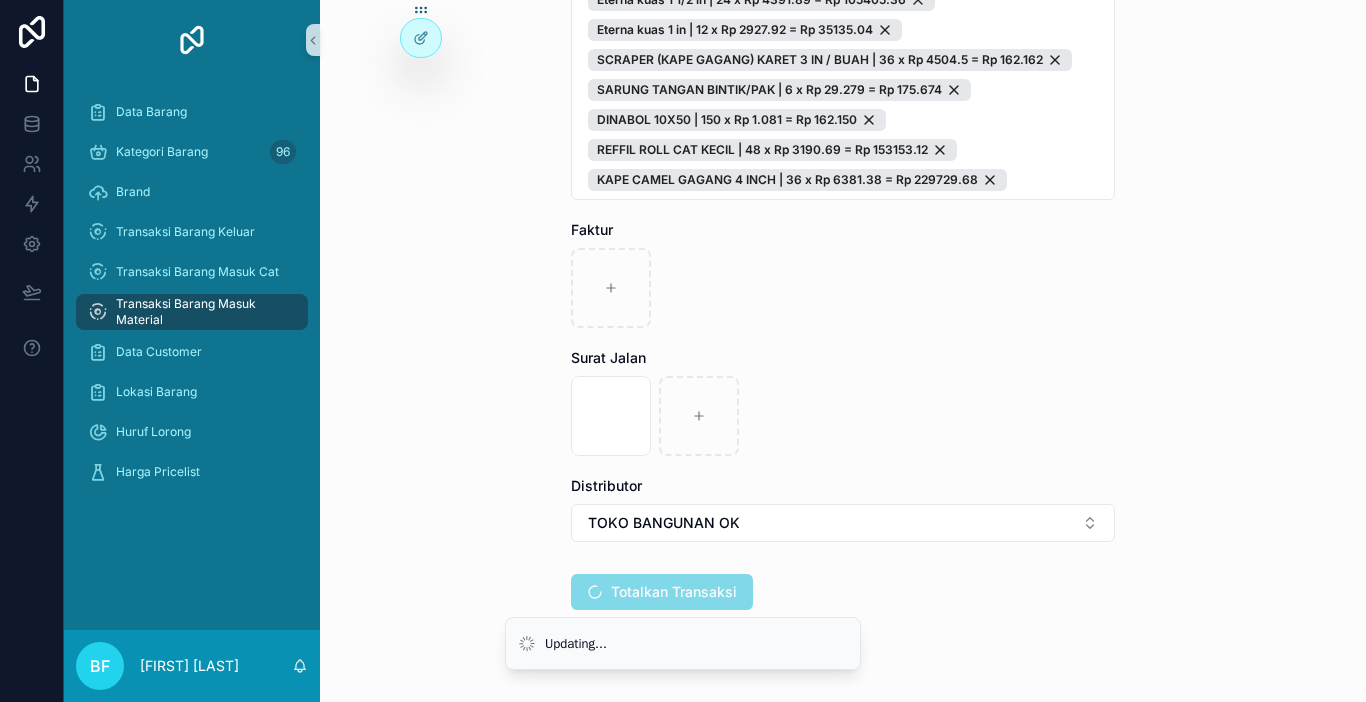 scroll, scrollTop: 0, scrollLeft: 0, axis: both 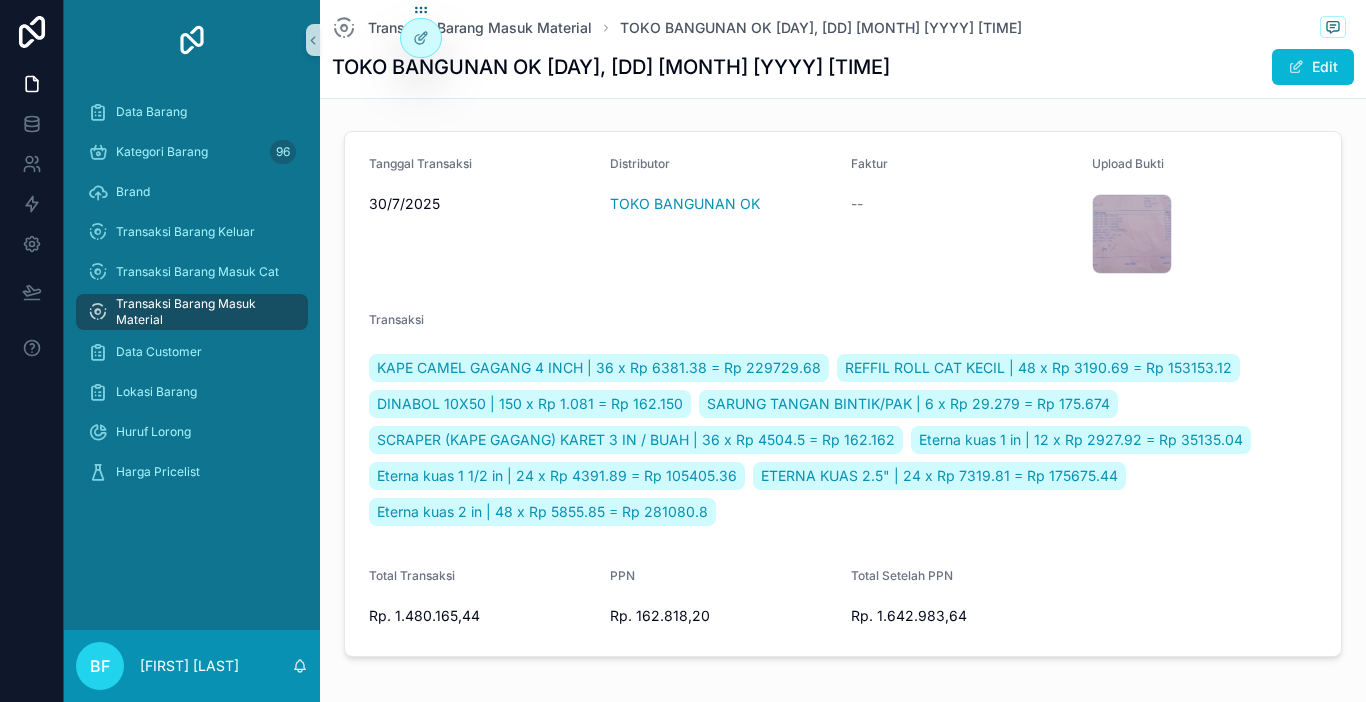 click on "Transaksi Barang Masuk Material" at bounding box center [202, 312] 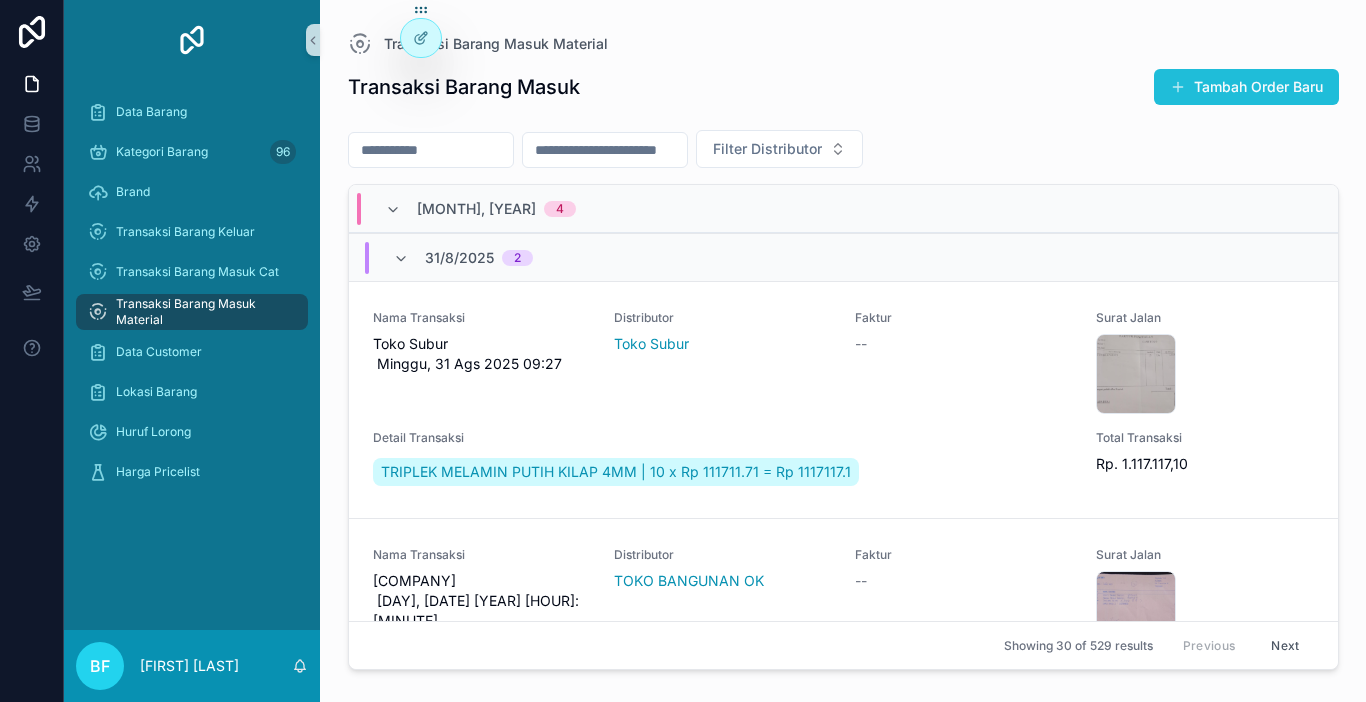 click at bounding box center [1178, 87] 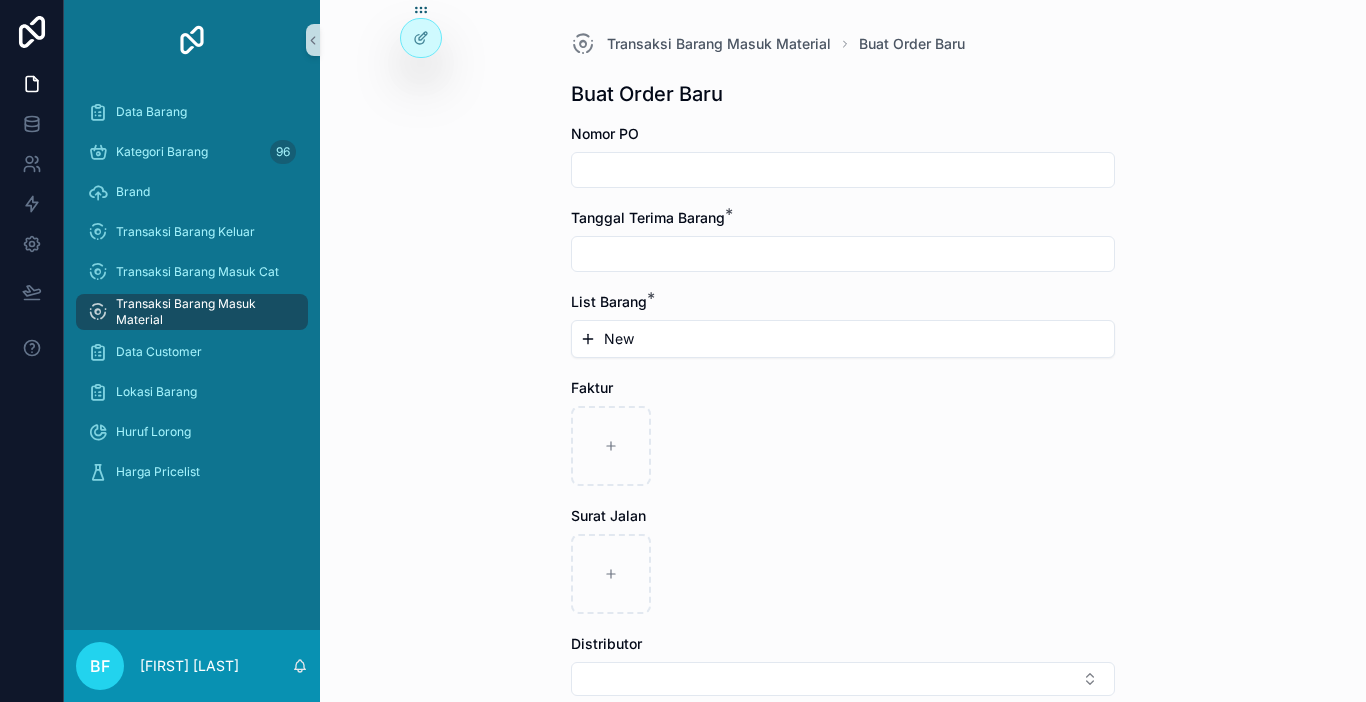 click at bounding box center (843, 170) 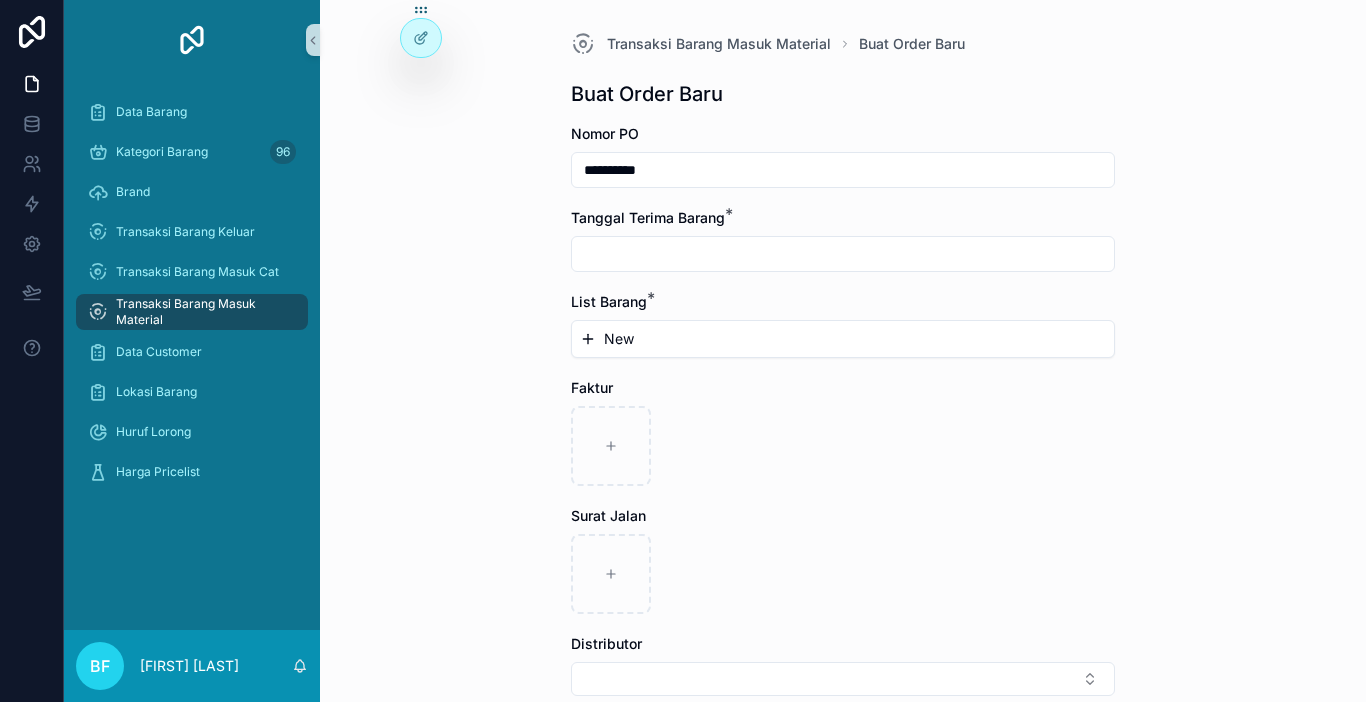 type on "**********" 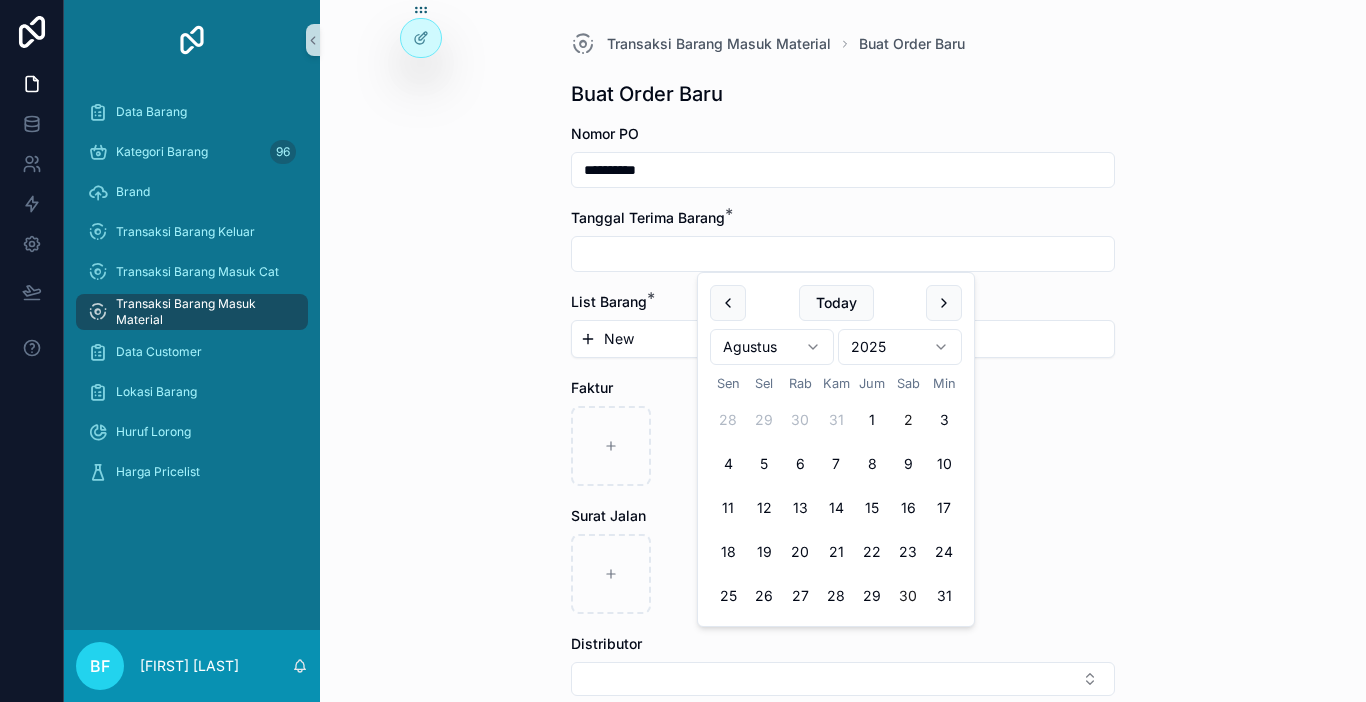 click on "30" at bounding box center [908, 596] 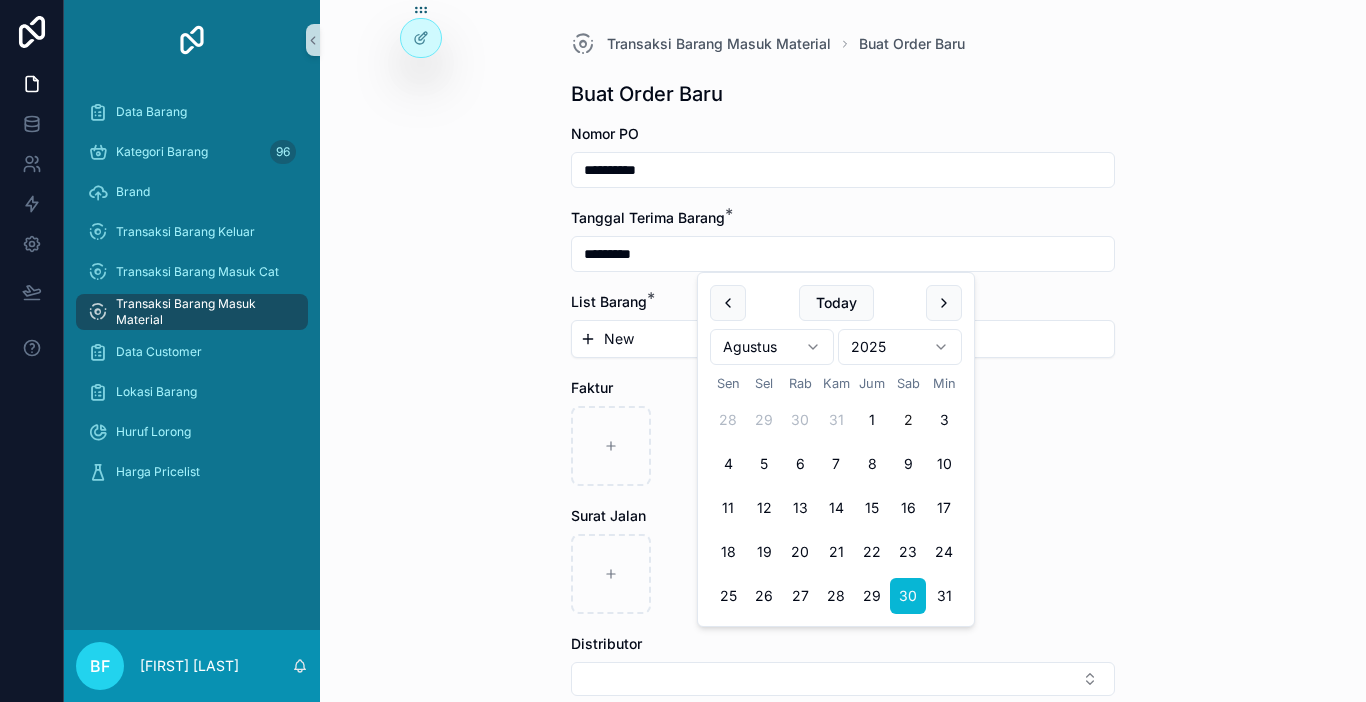 click on "New" at bounding box center (843, 339) 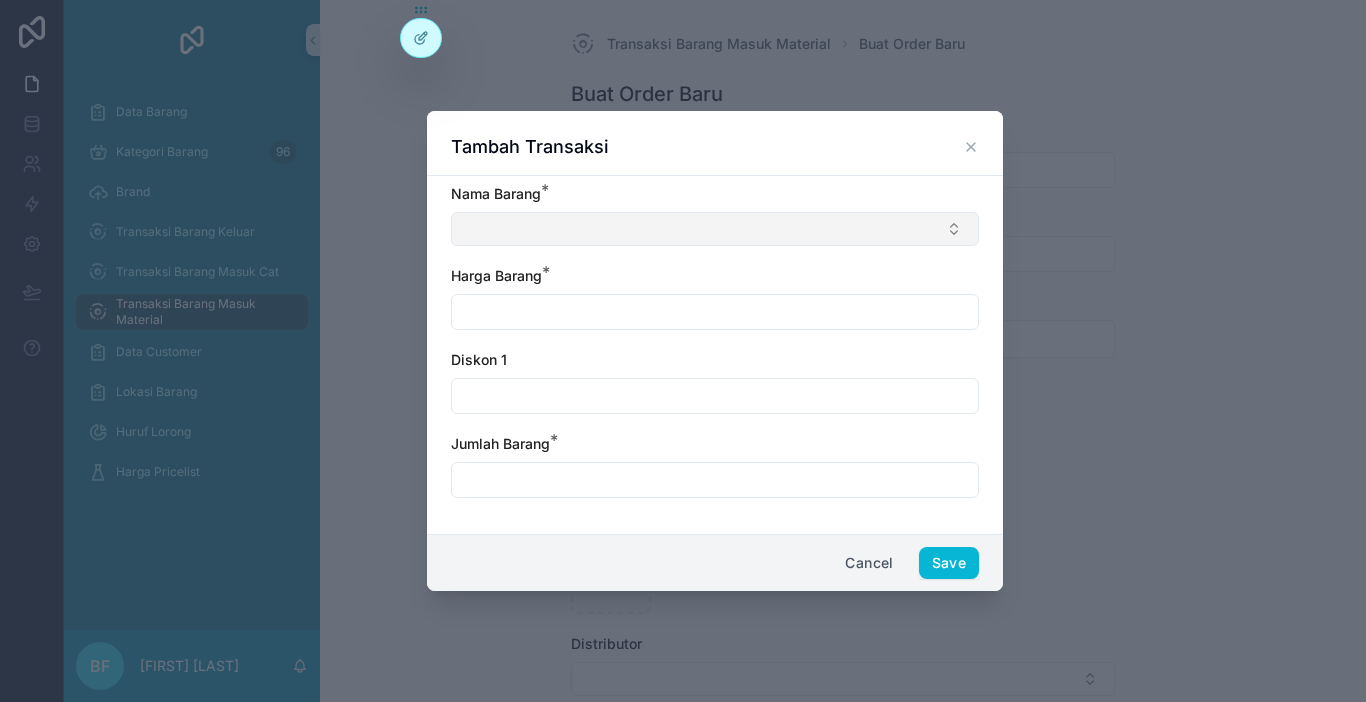 click at bounding box center [715, 229] 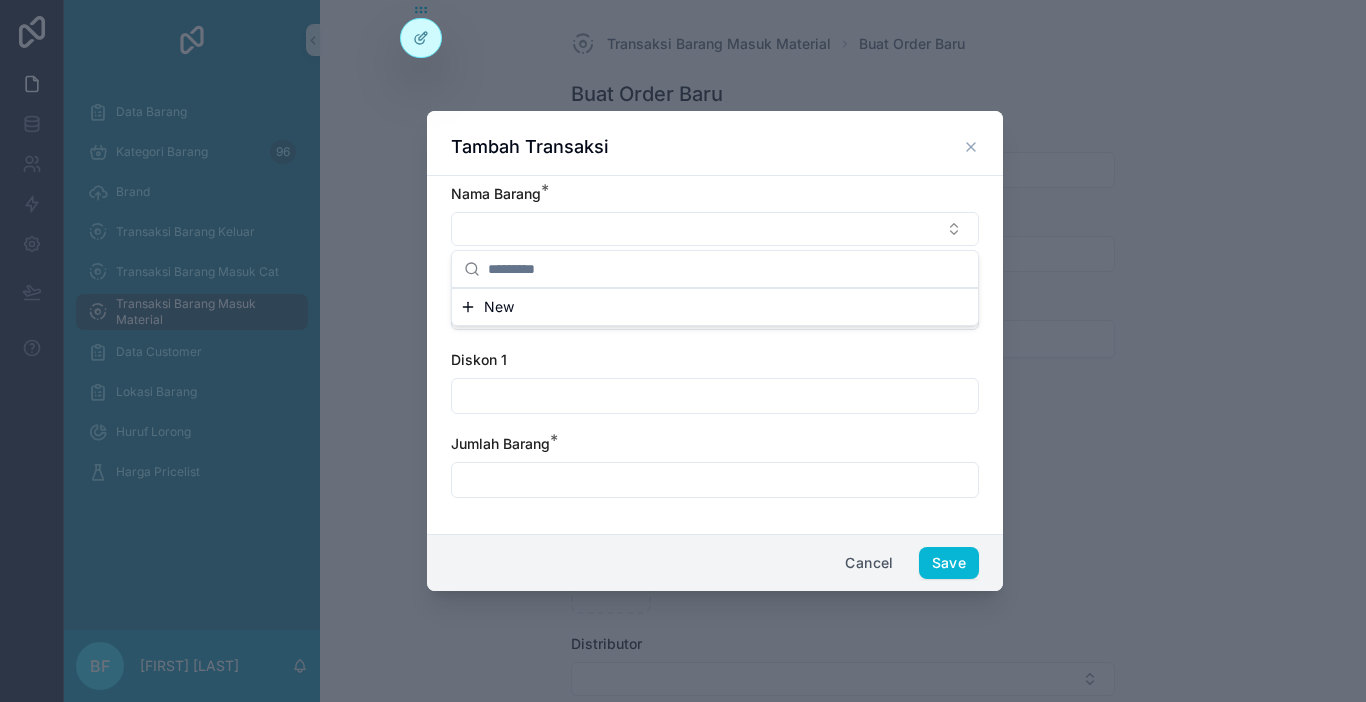 click 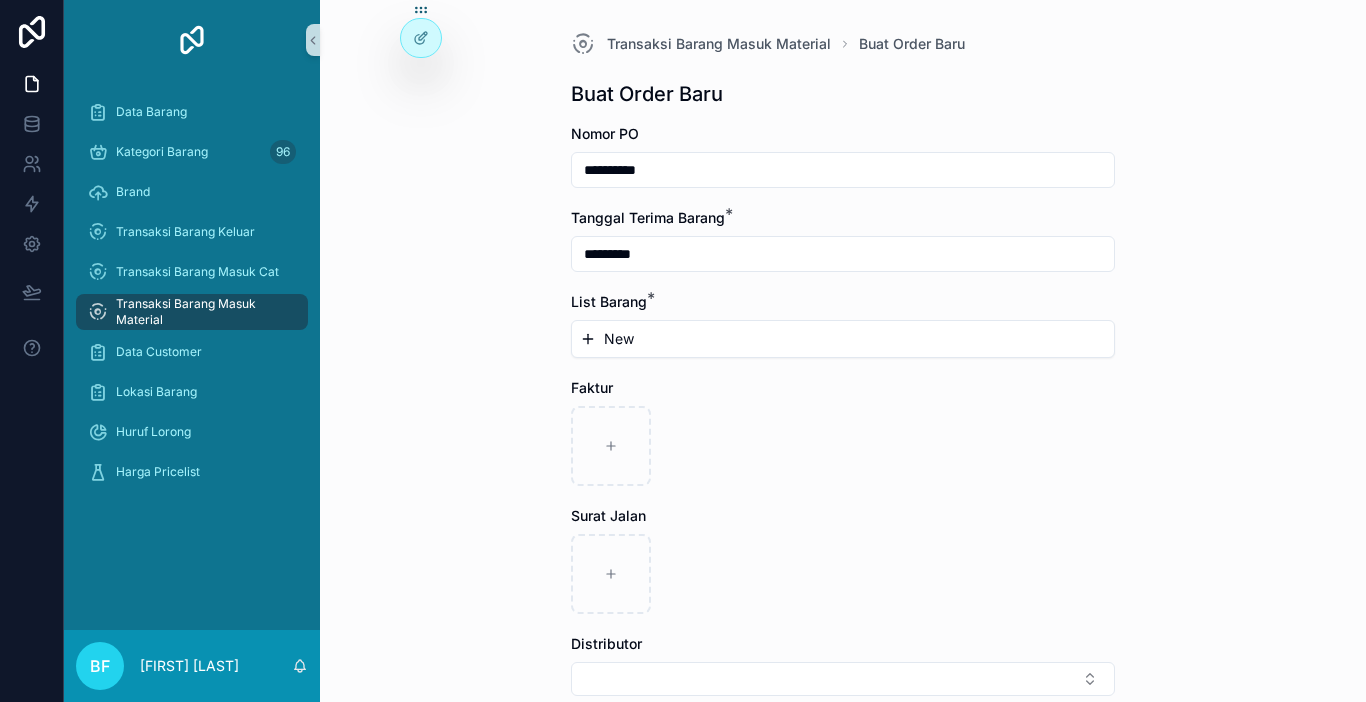 click on "*********" at bounding box center [843, 254] 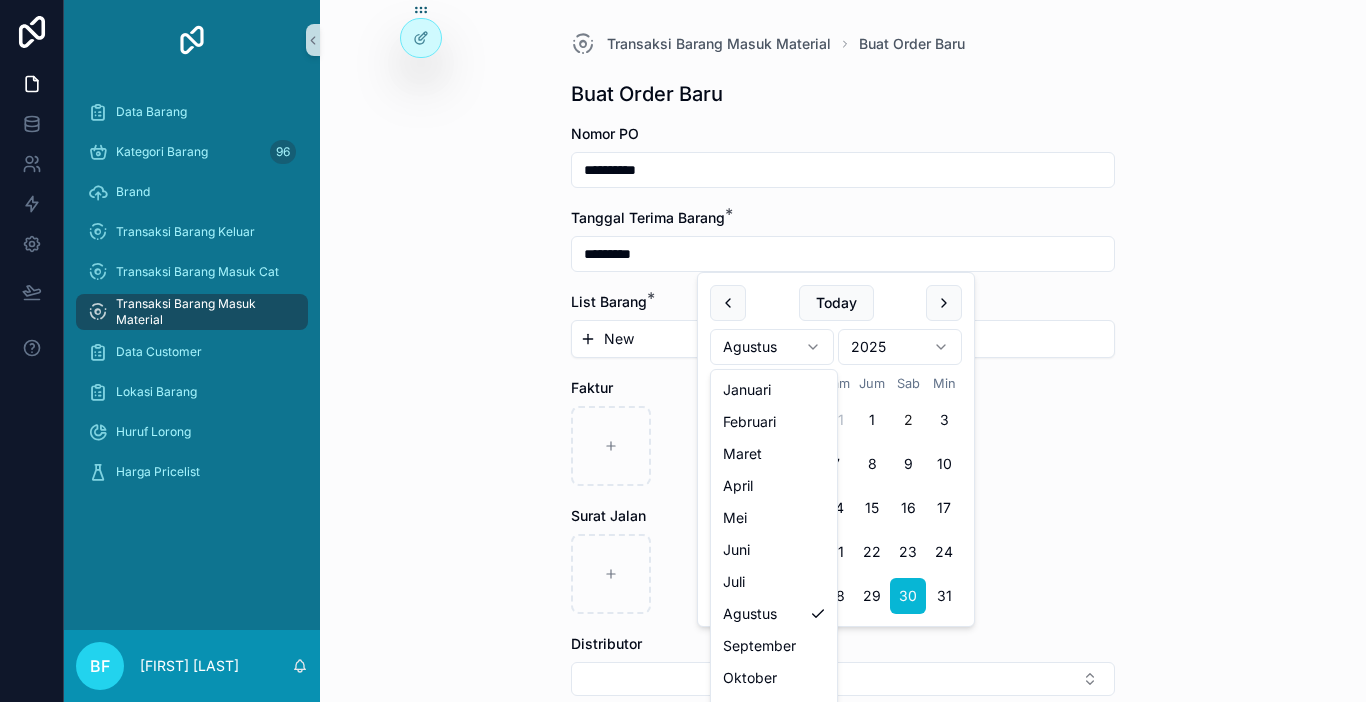 click on "**********" at bounding box center (683, 351) 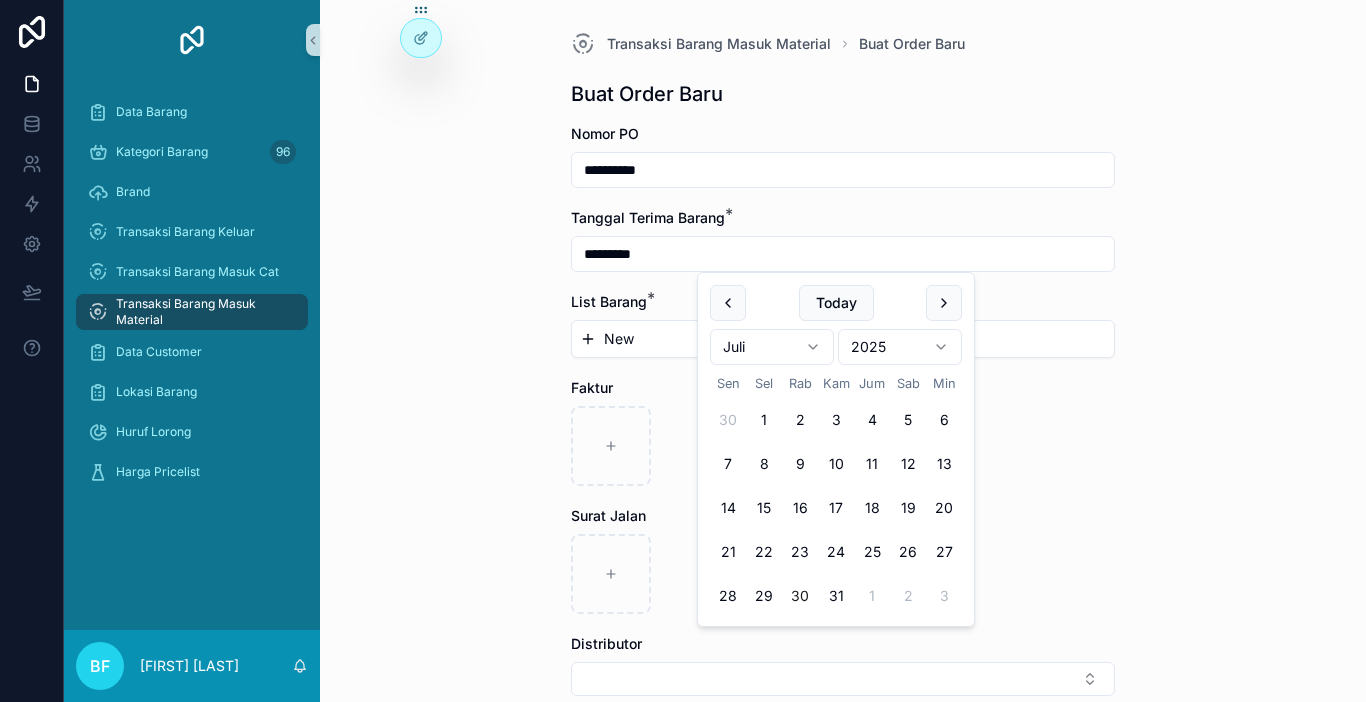 click on "30" at bounding box center (800, 596) 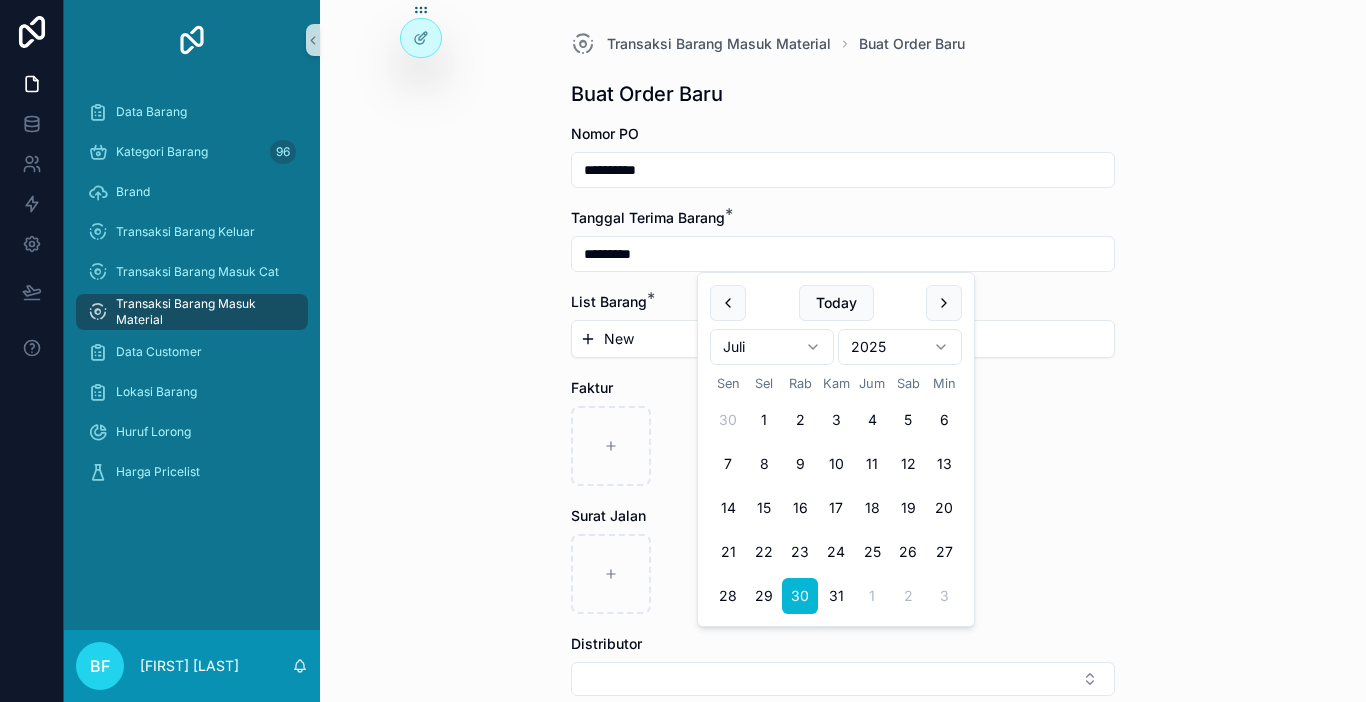 type on "*********" 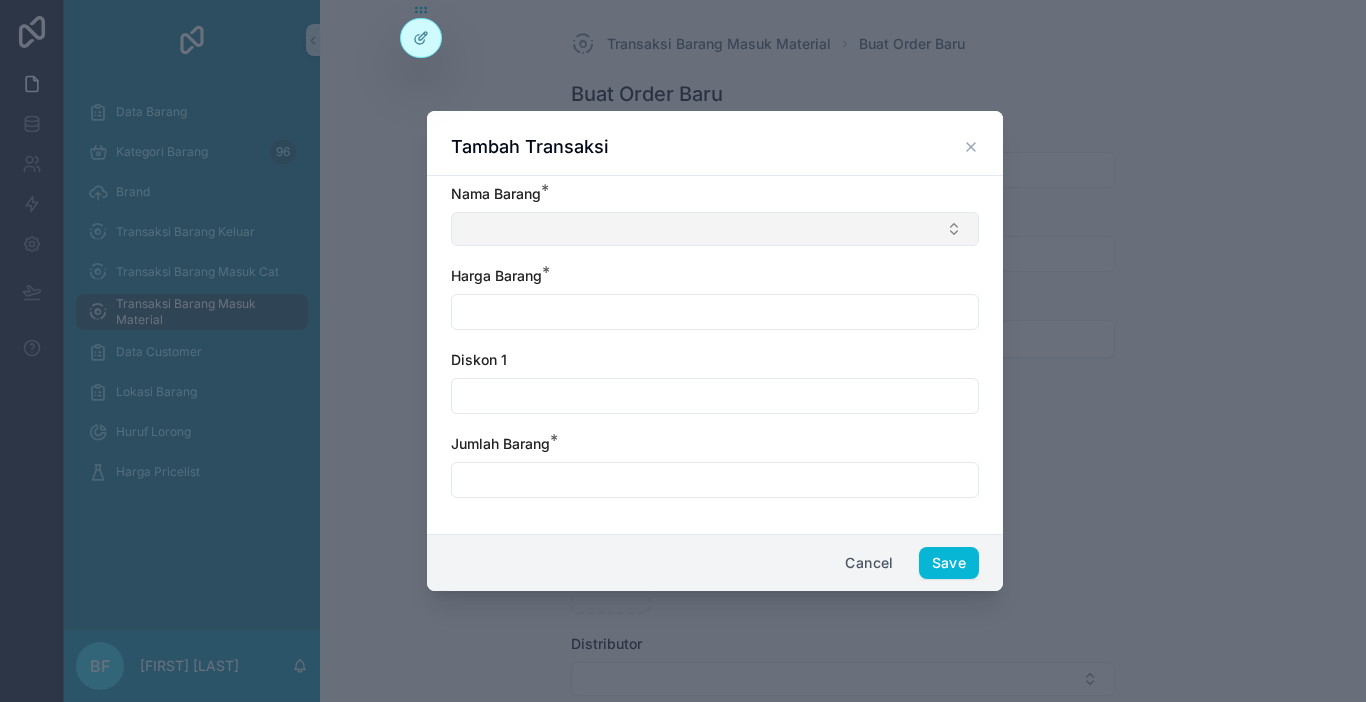 click at bounding box center (715, 229) 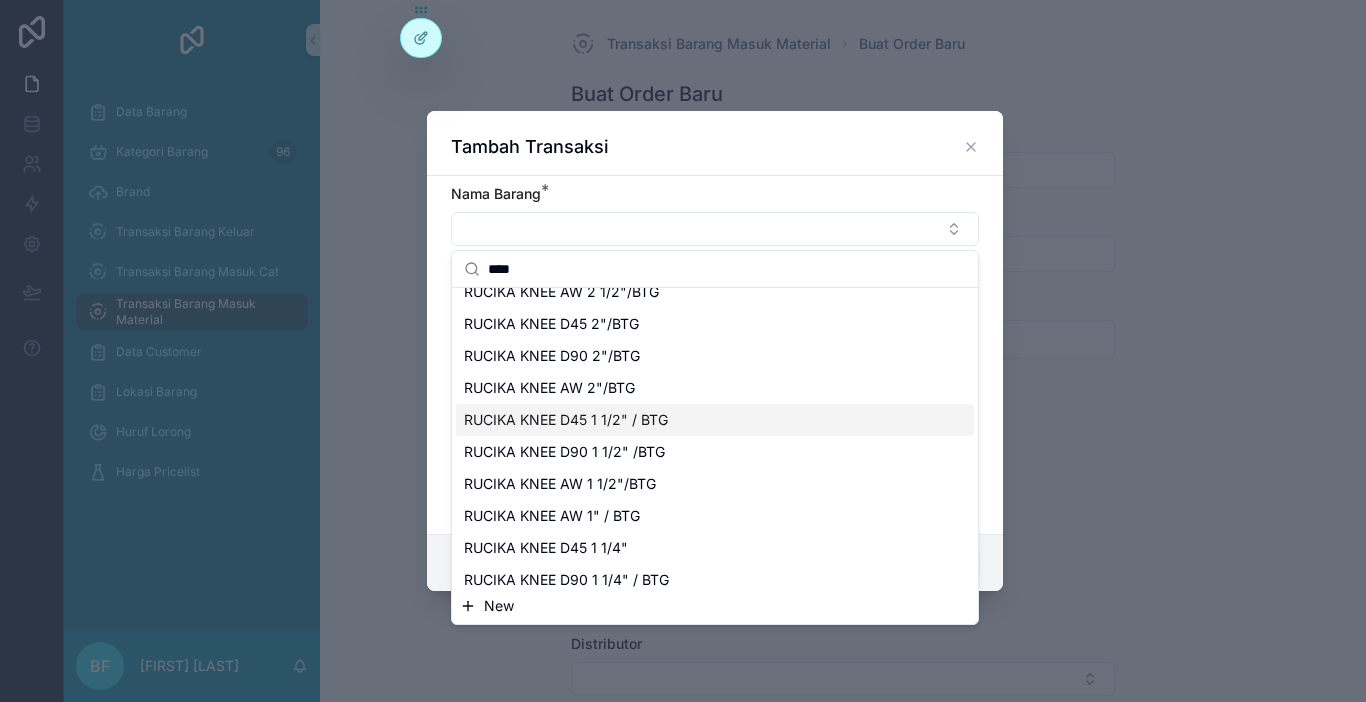 scroll, scrollTop: 500, scrollLeft: 0, axis: vertical 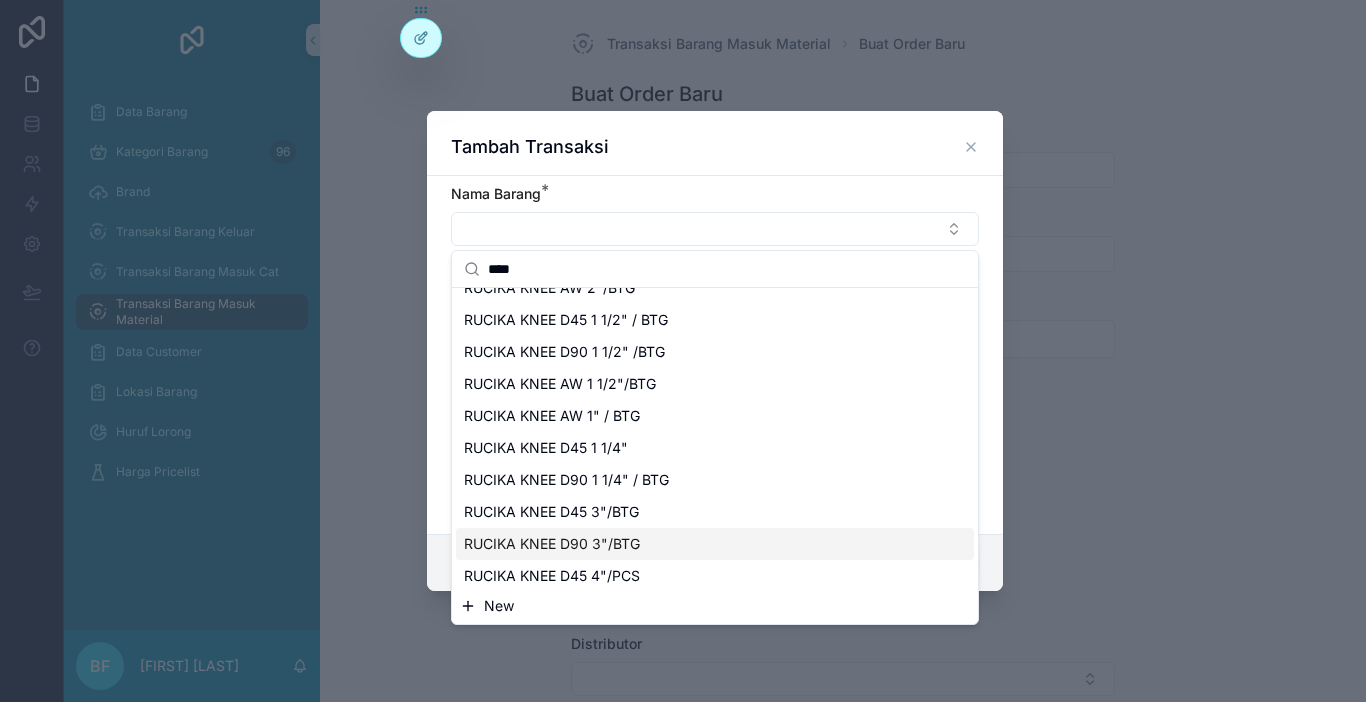 type on "****" 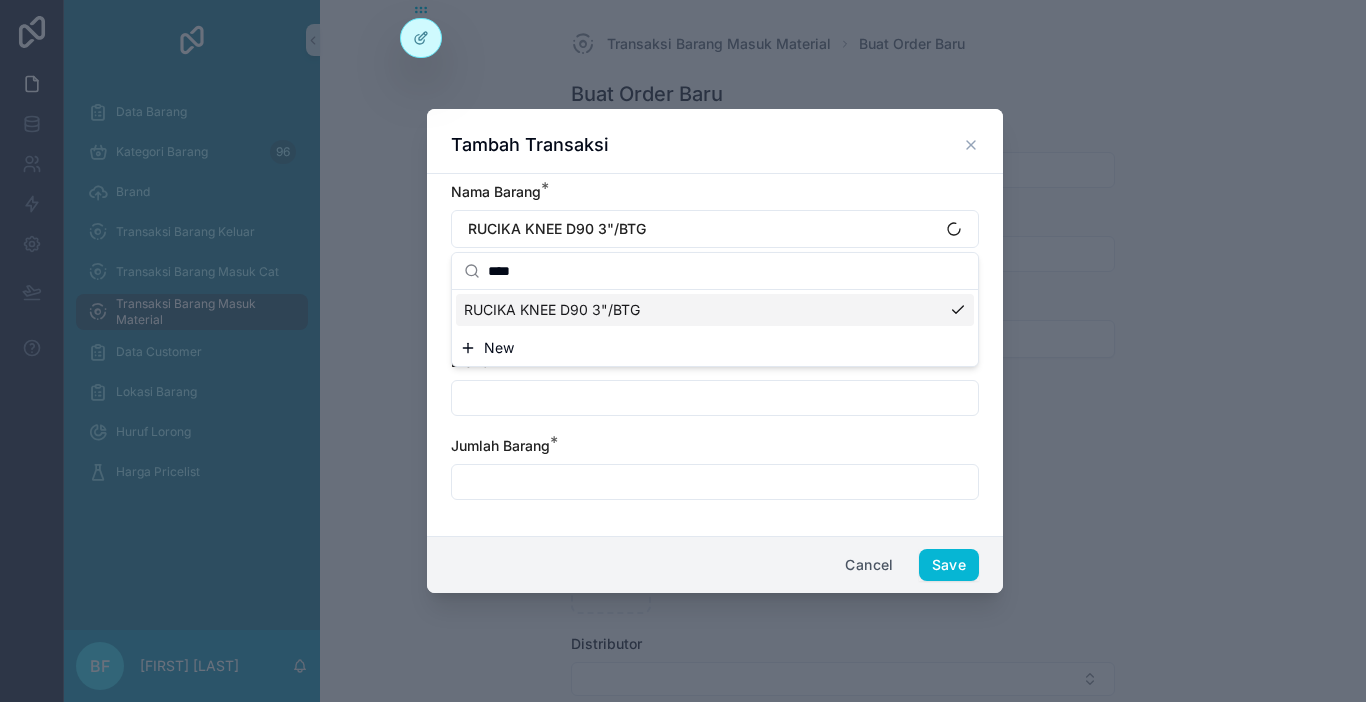 scroll, scrollTop: 0, scrollLeft: 0, axis: both 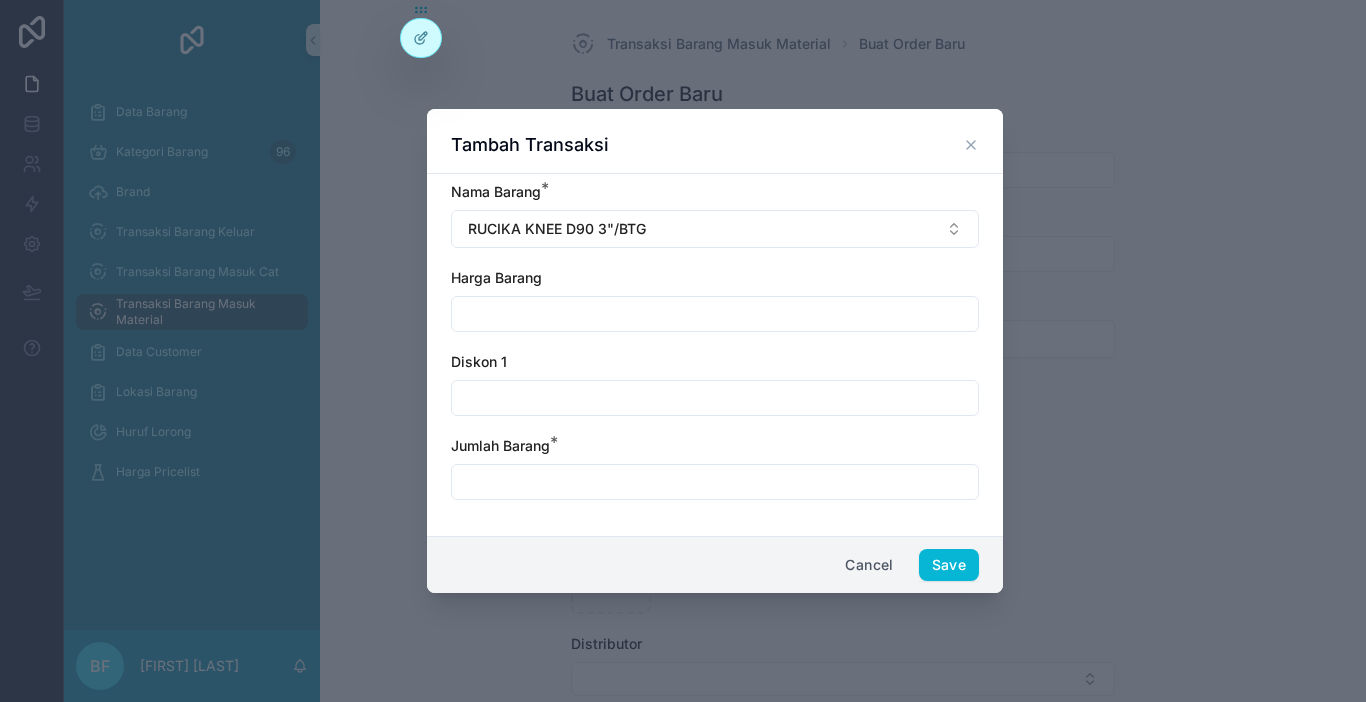 click at bounding box center [715, 314] 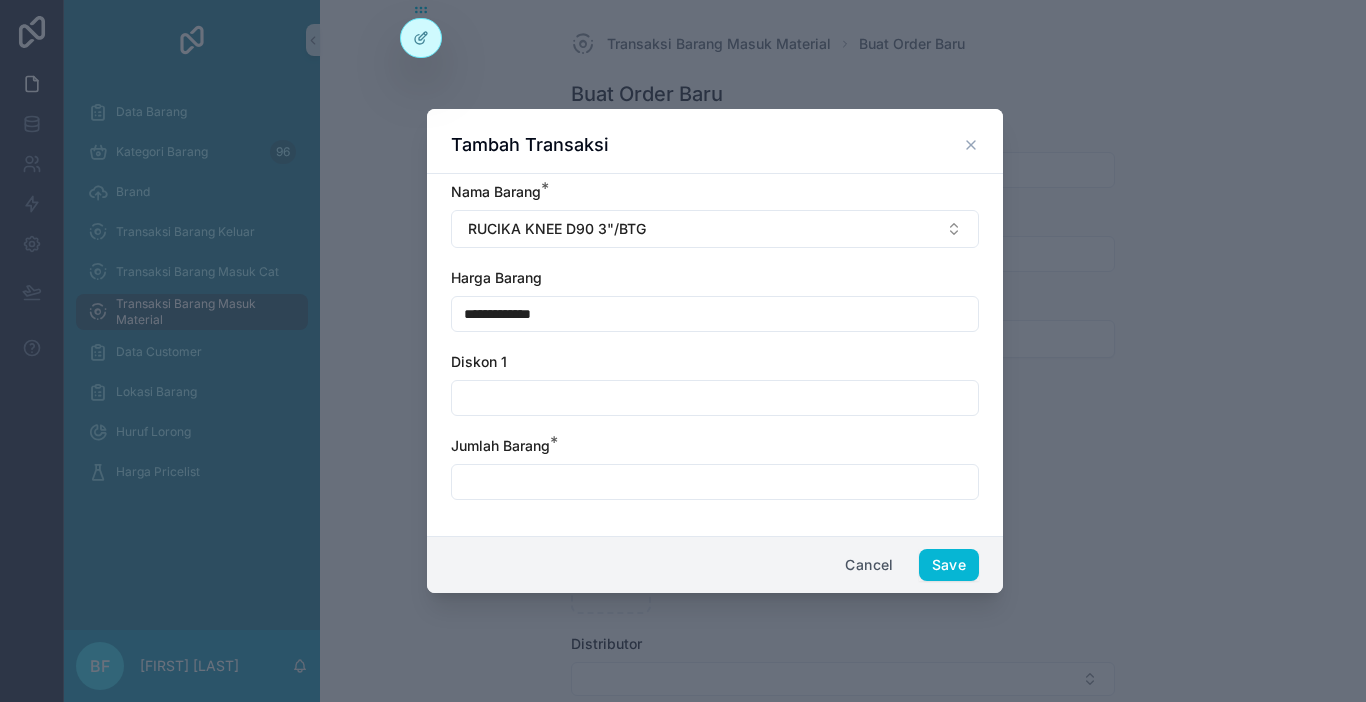type on "**********" 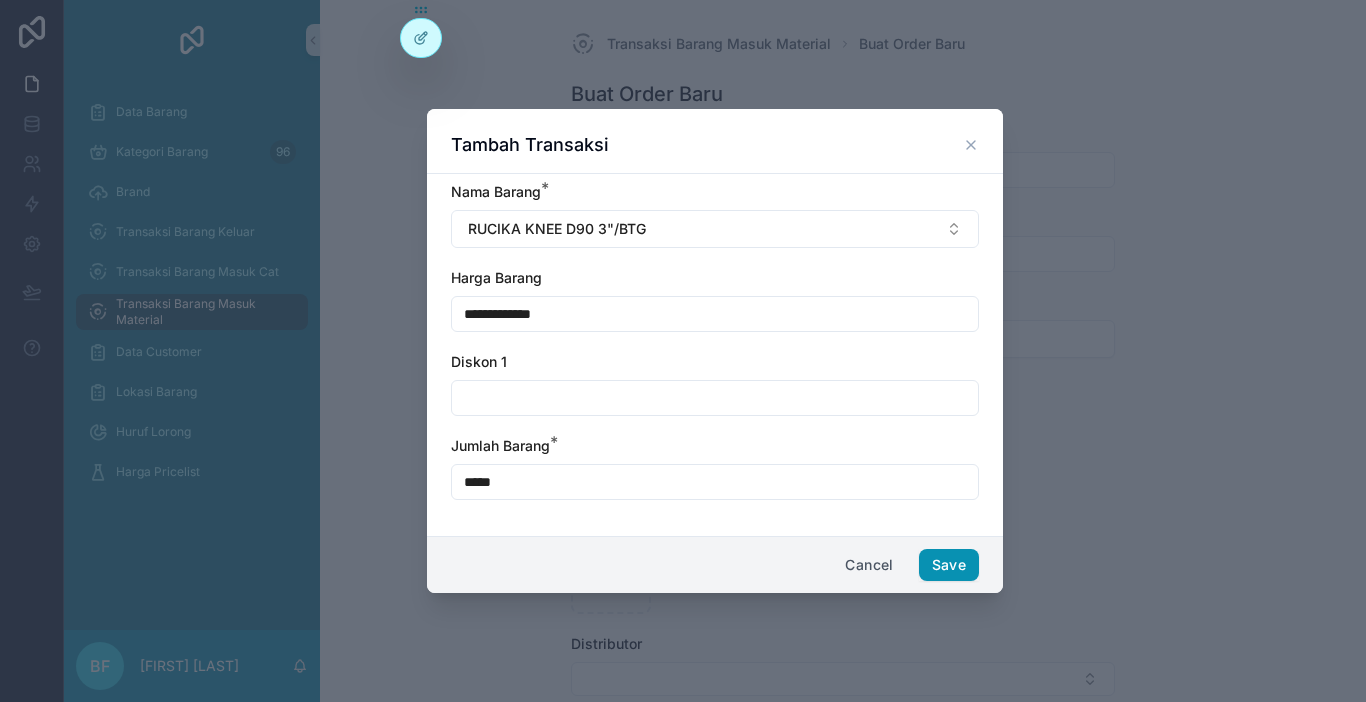 type on "*****" 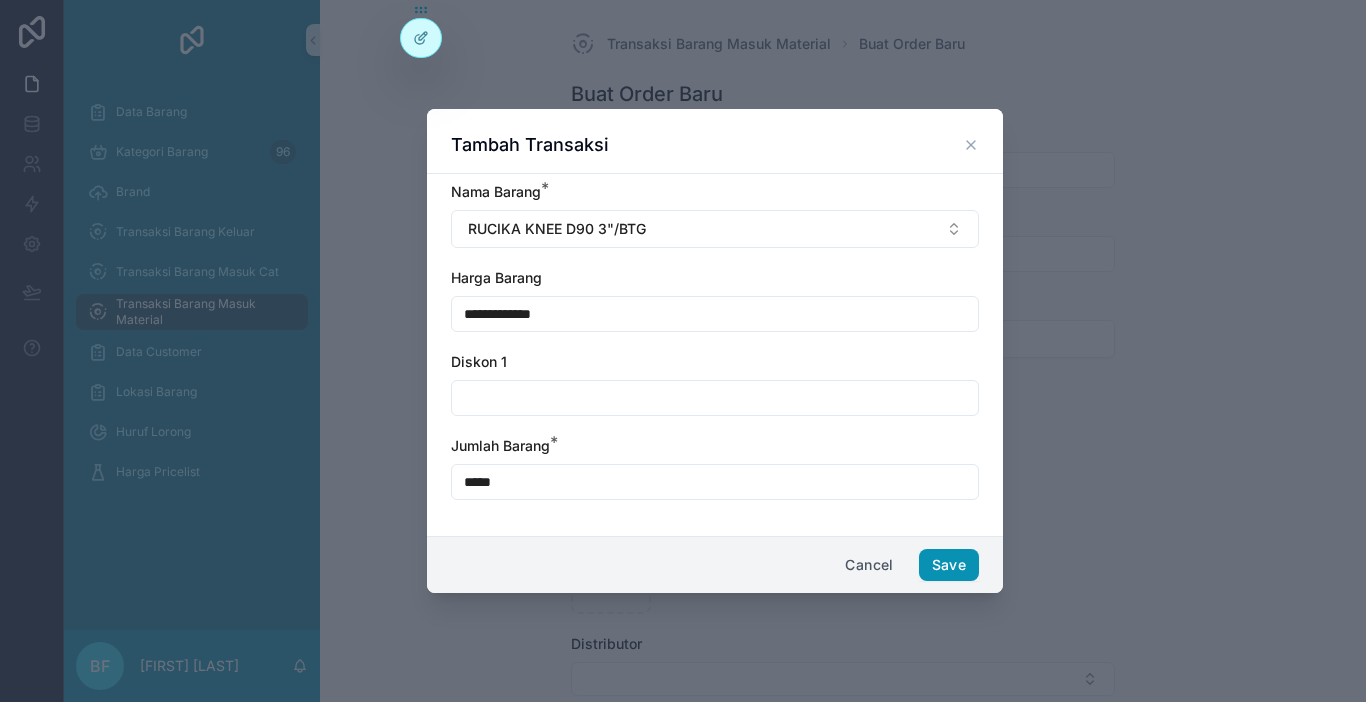 click on "Save" at bounding box center (949, 565) 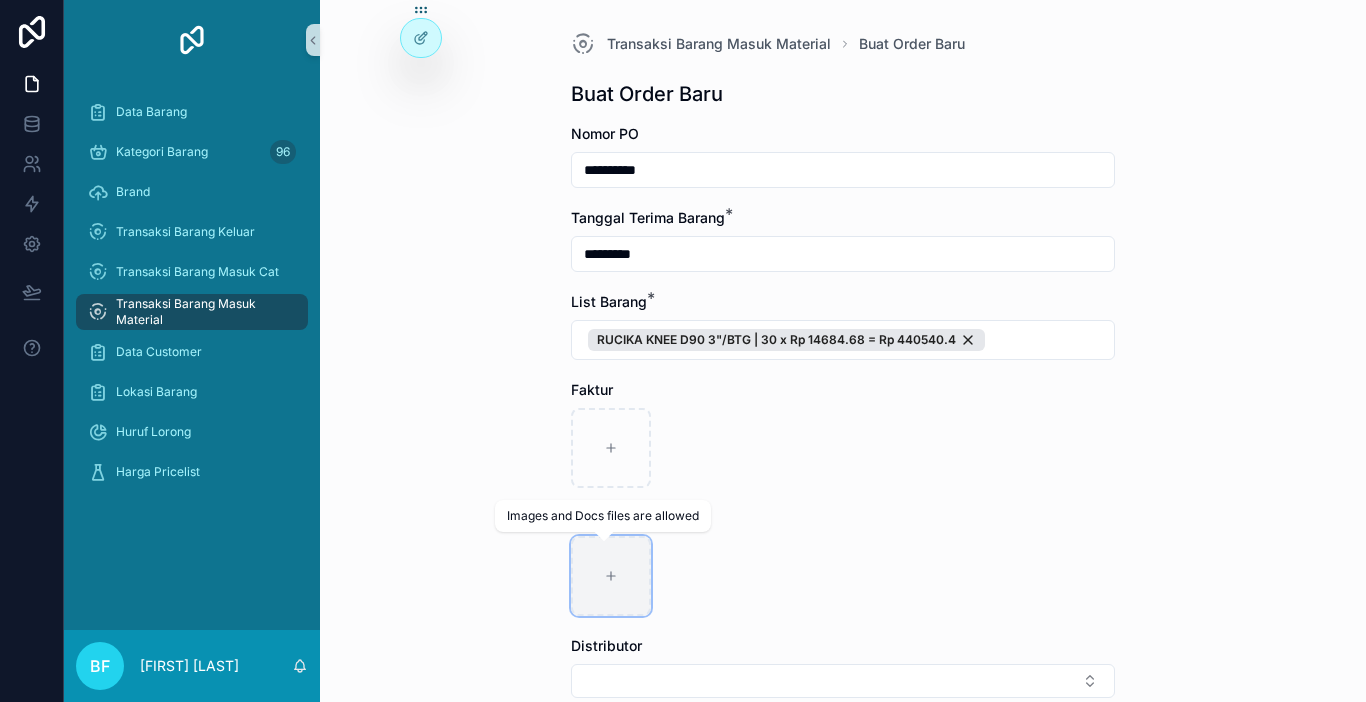 click at bounding box center [611, 576] 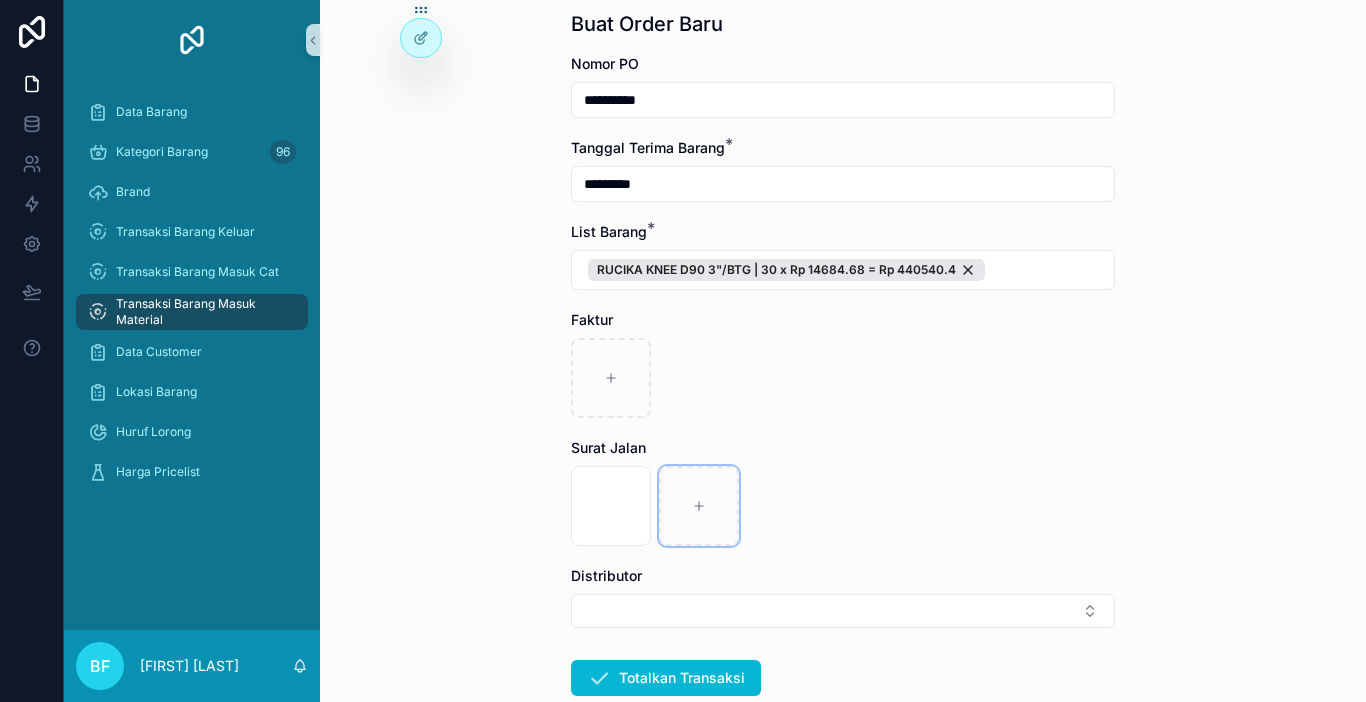 scroll, scrollTop: 100, scrollLeft: 0, axis: vertical 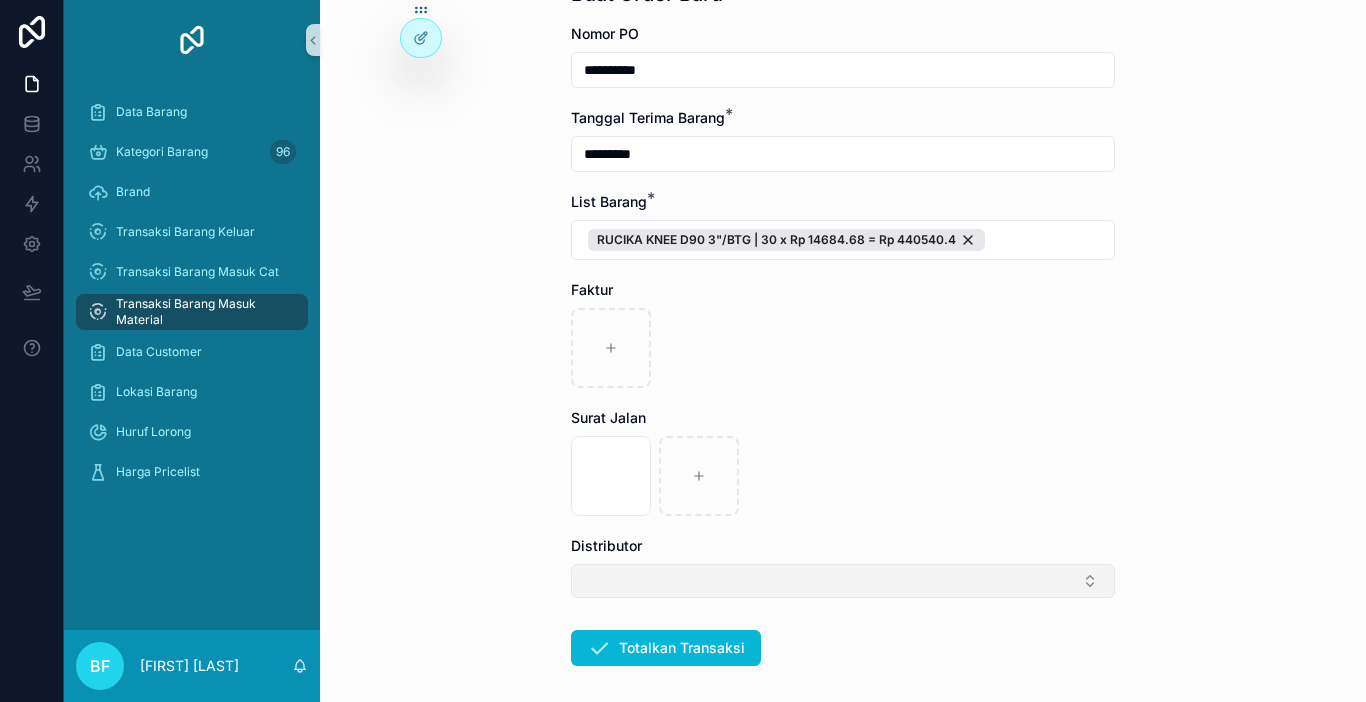 click at bounding box center [843, 581] 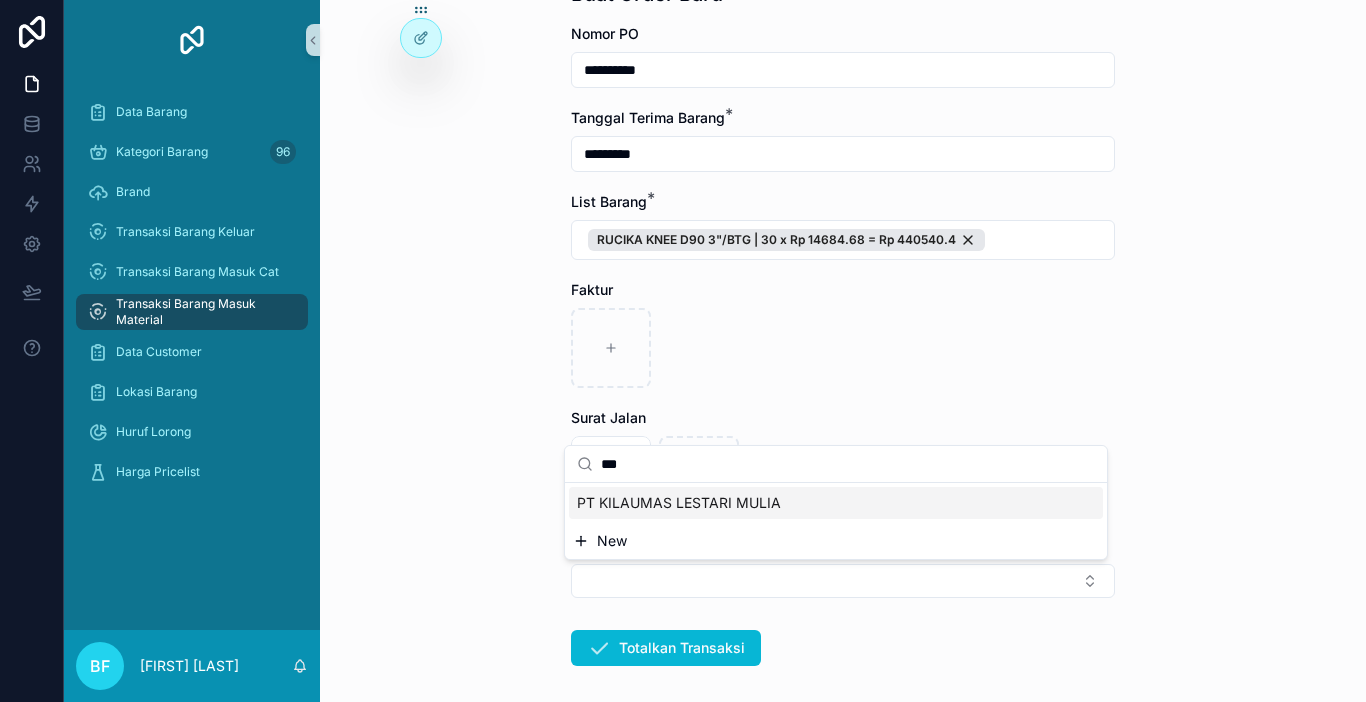 type on "***" 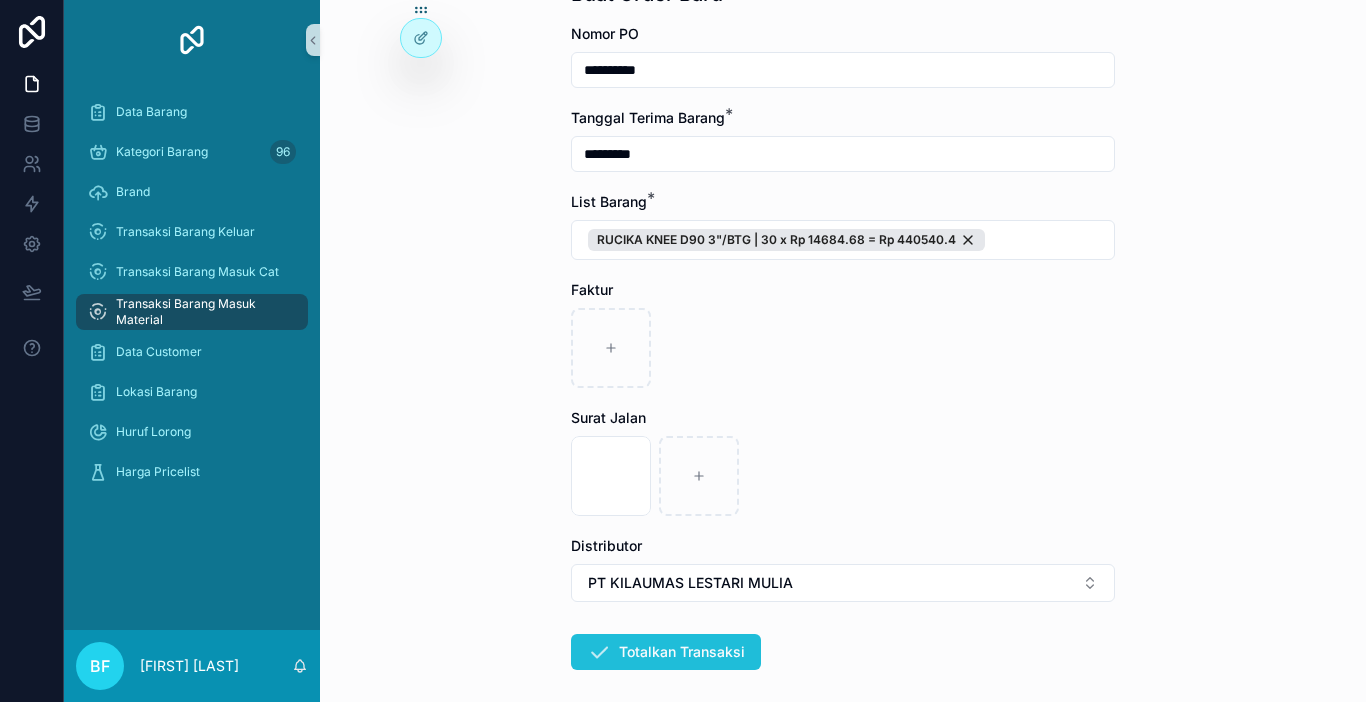 click on "Totalkan Transaksi" at bounding box center [666, 652] 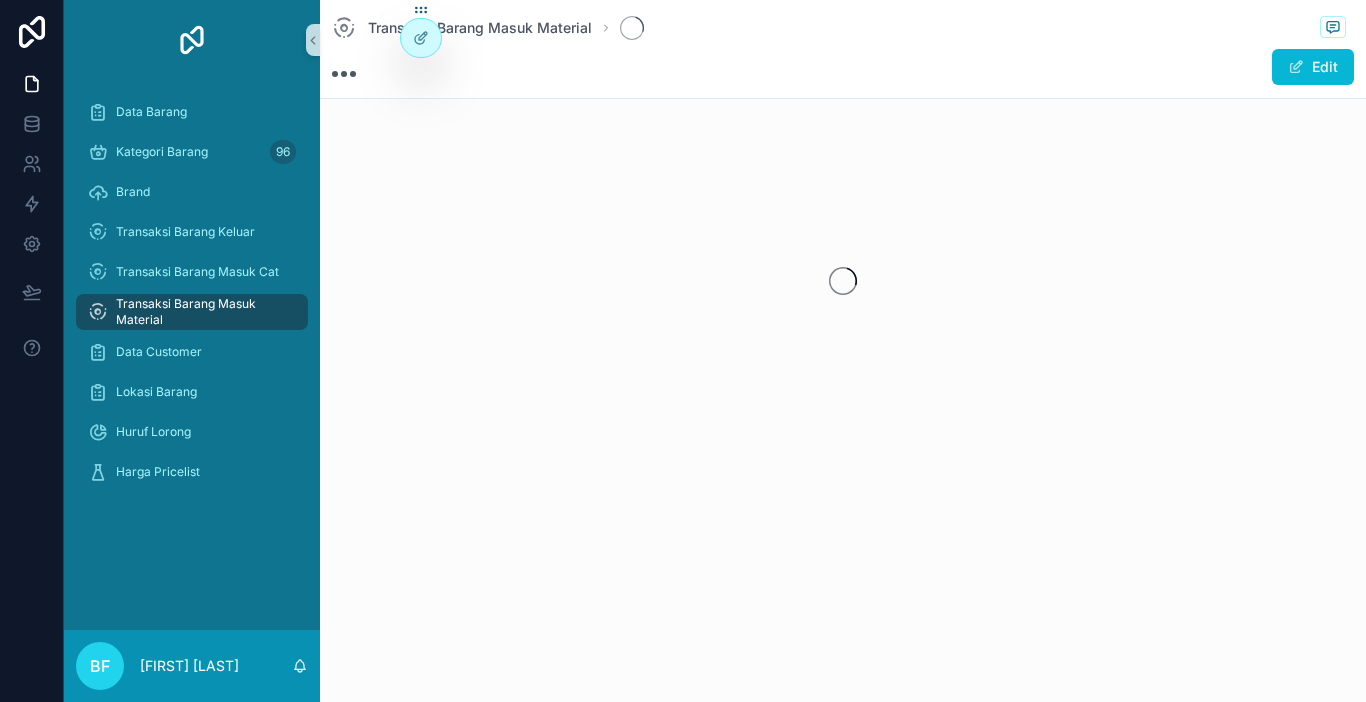 scroll, scrollTop: 0, scrollLeft: 0, axis: both 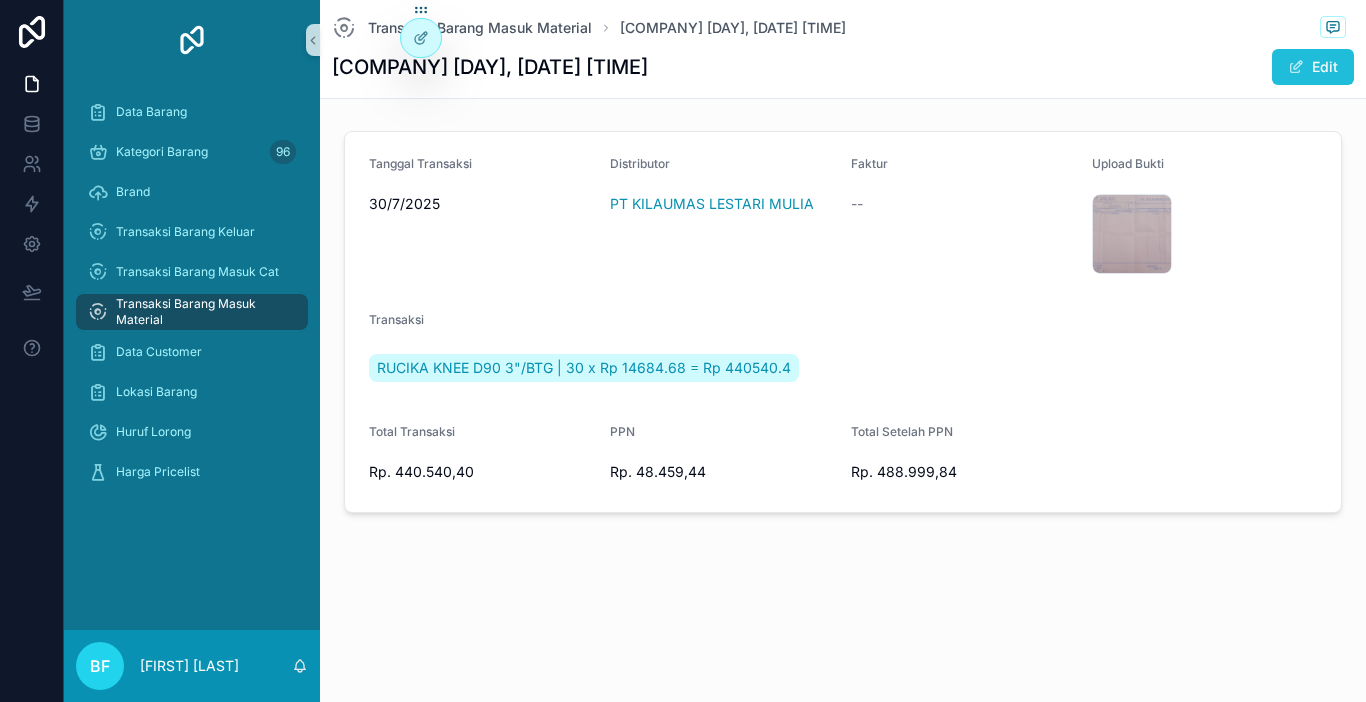 click on "Edit" at bounding box center (1313, 67) 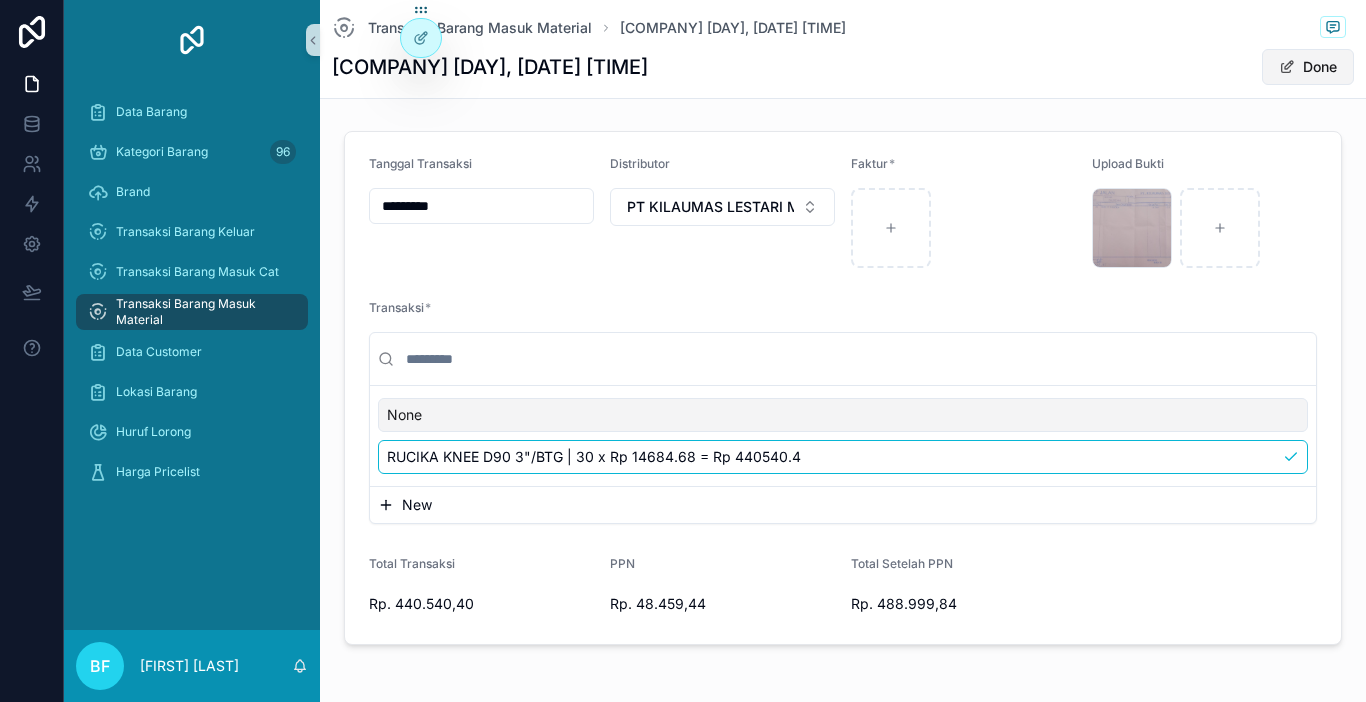 click on "Done" at bounding box center [1308, 67] 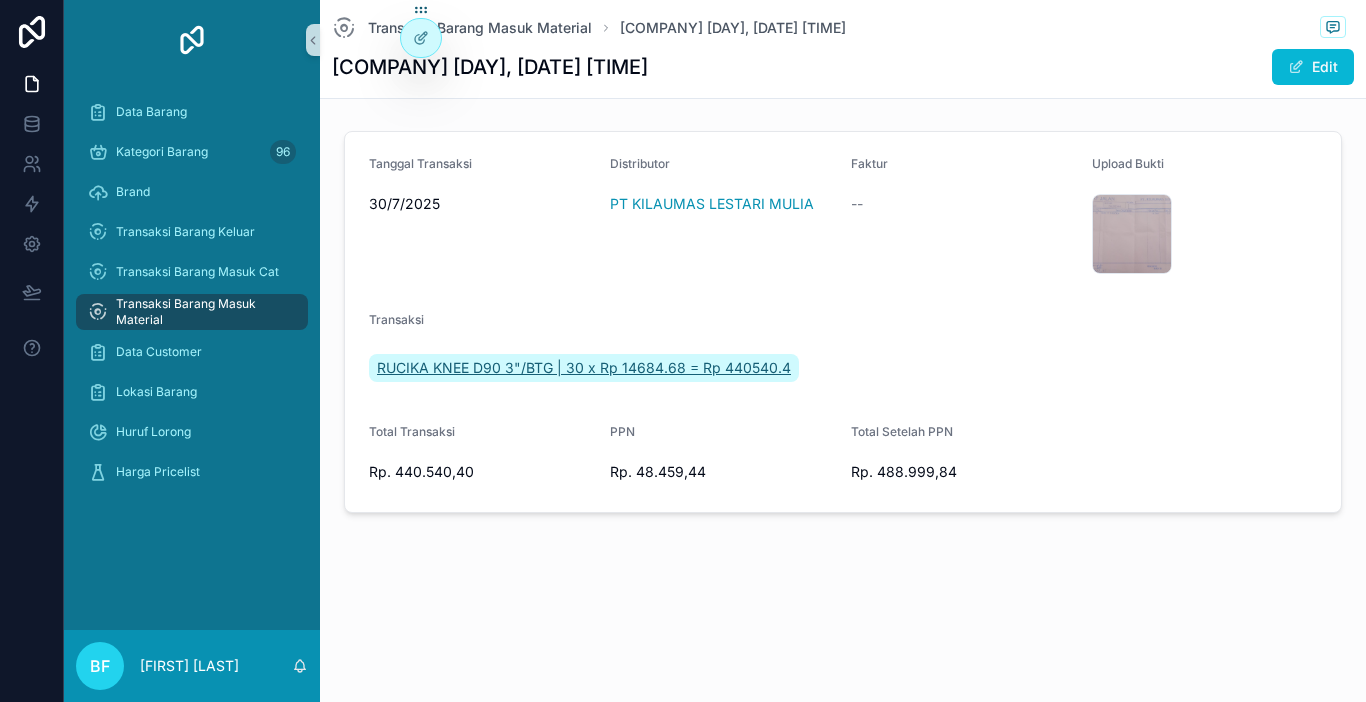 click on "RUCIKA KNEE D90 3"/BTG | 30 x Rp 14684.68 = Rp 440540.4" at bounding box center [584, 368] 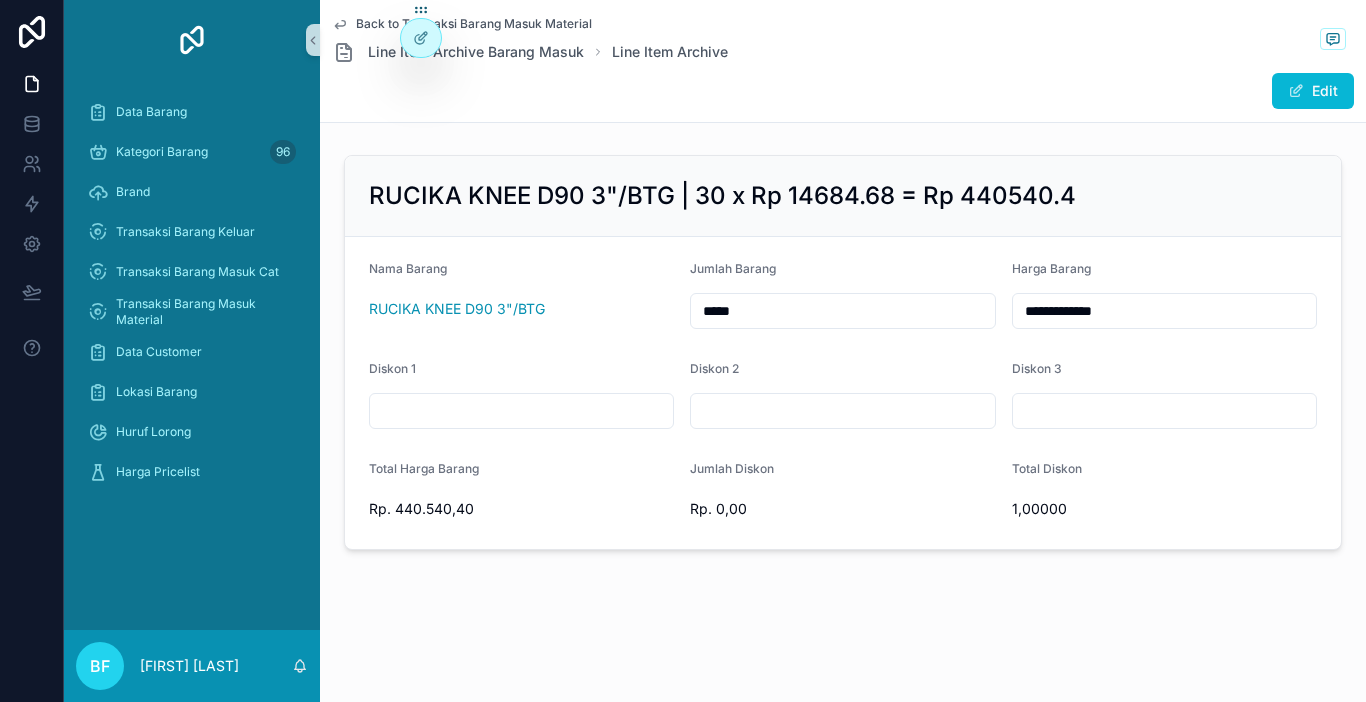 click at bounding box center [521, 411] 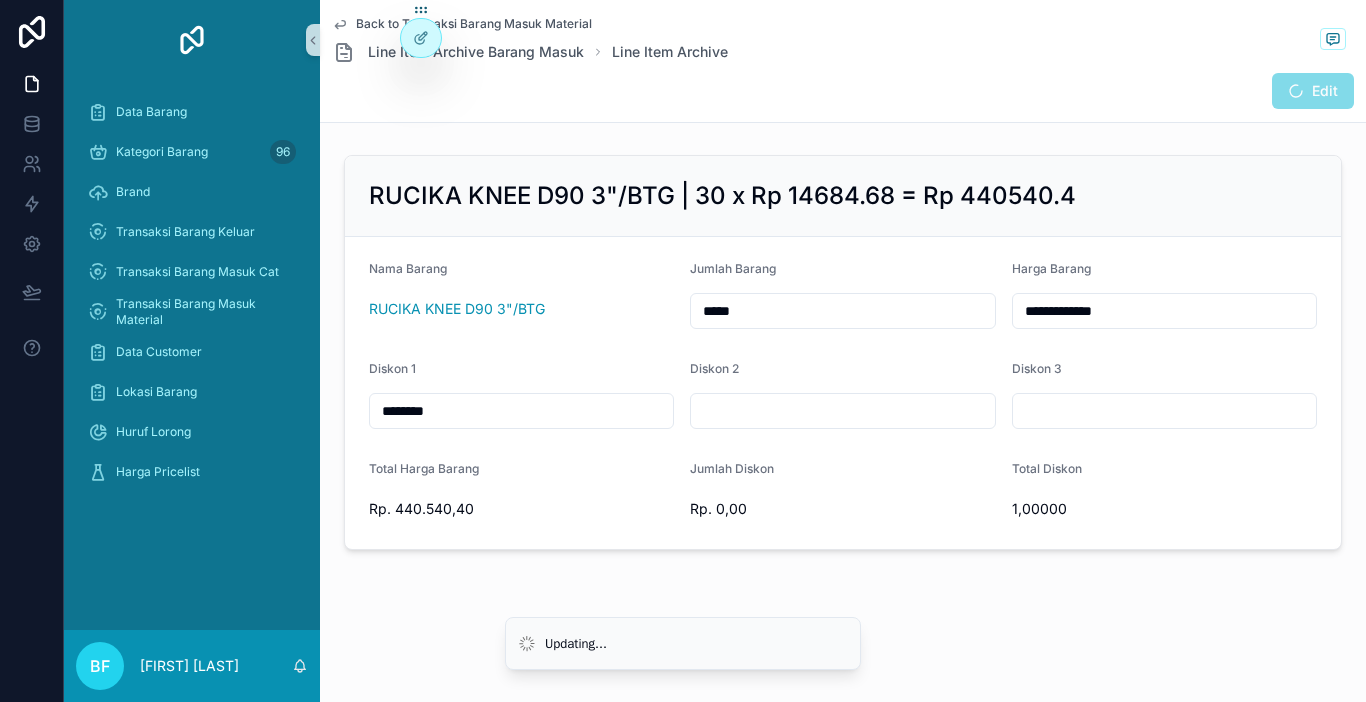 type on "********" 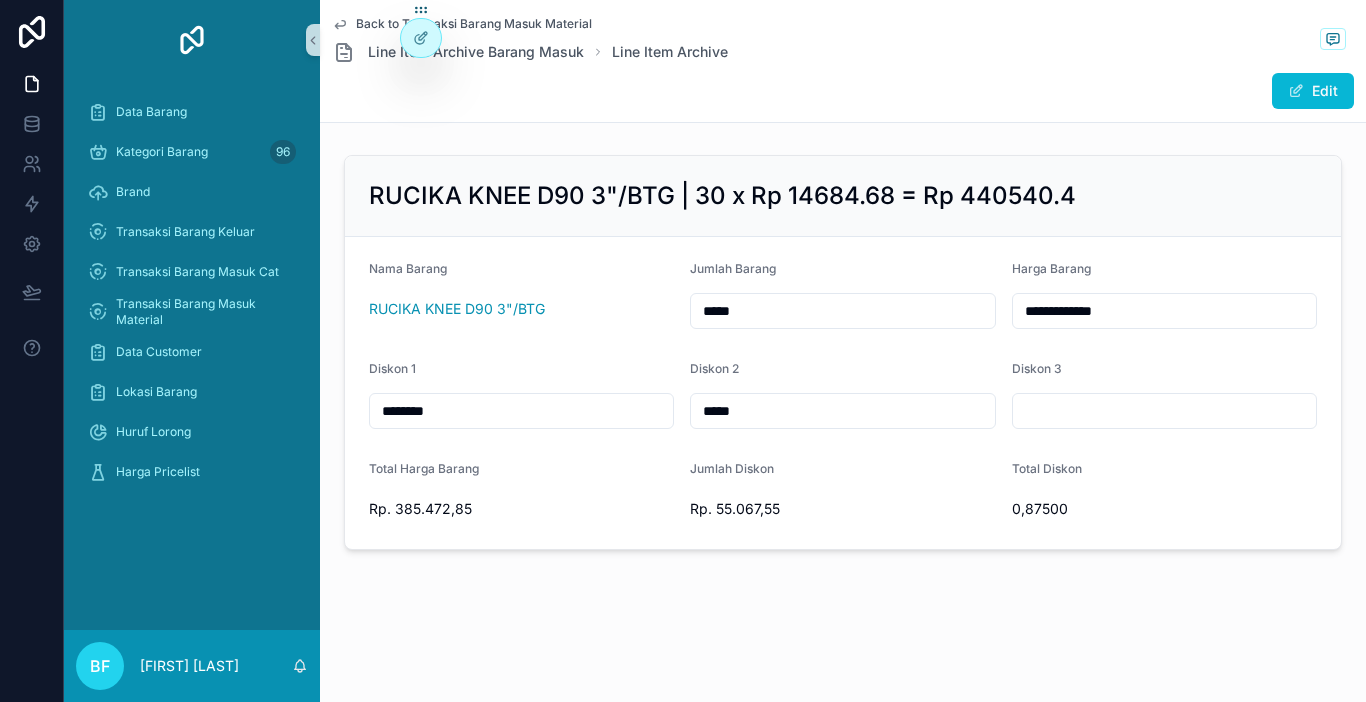type on "*****" 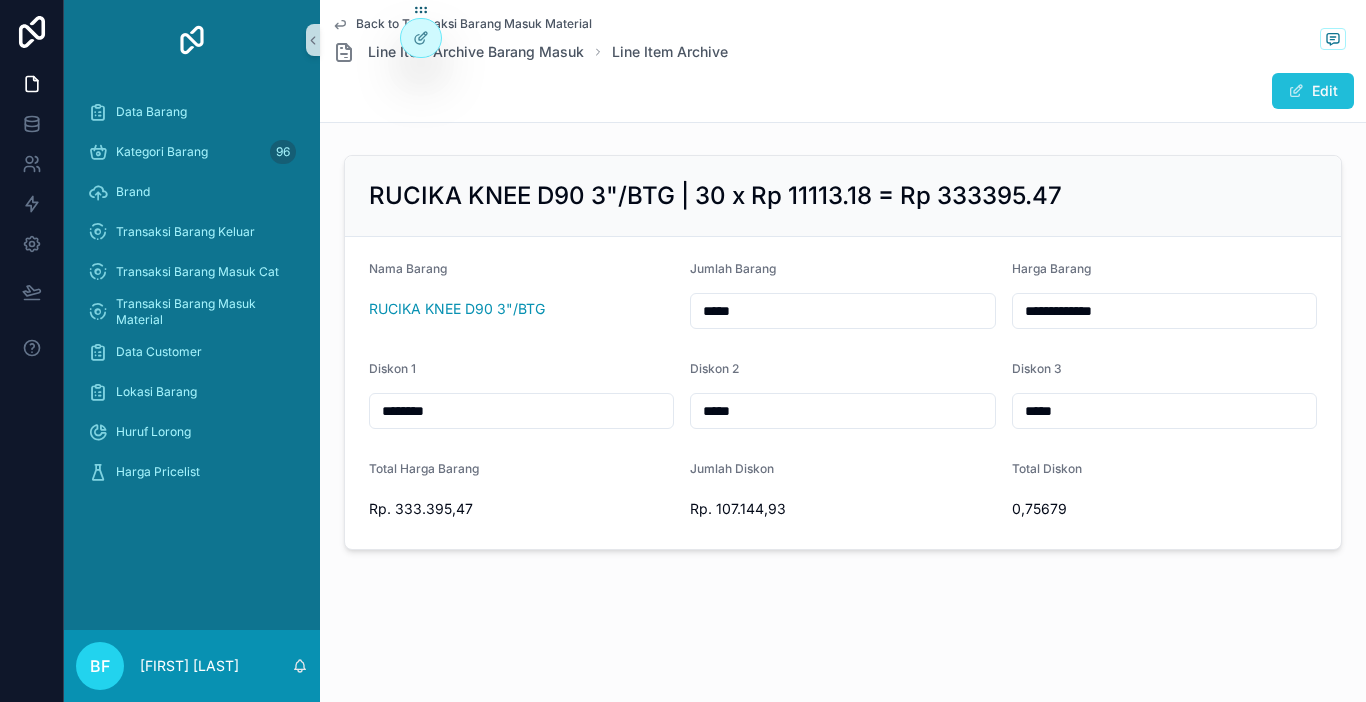 type on "*****" 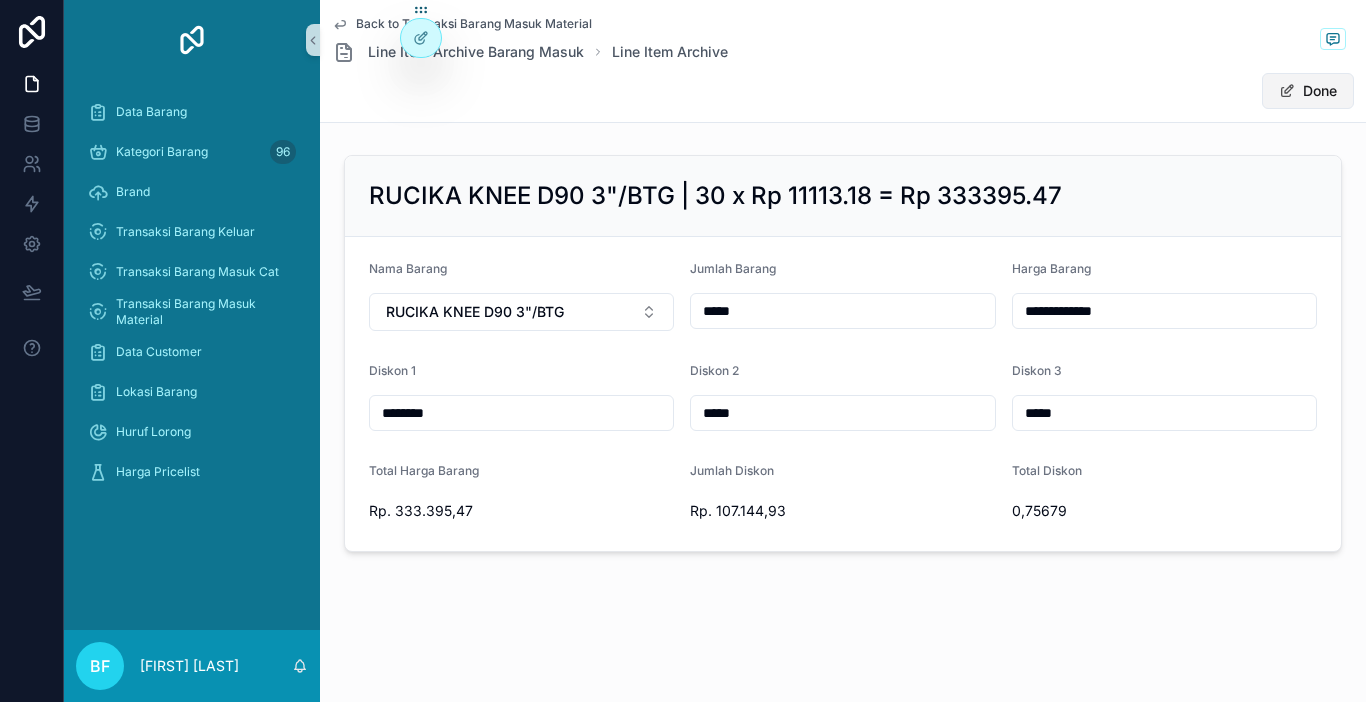 click on "Done" at bounding box center (1308, 91) 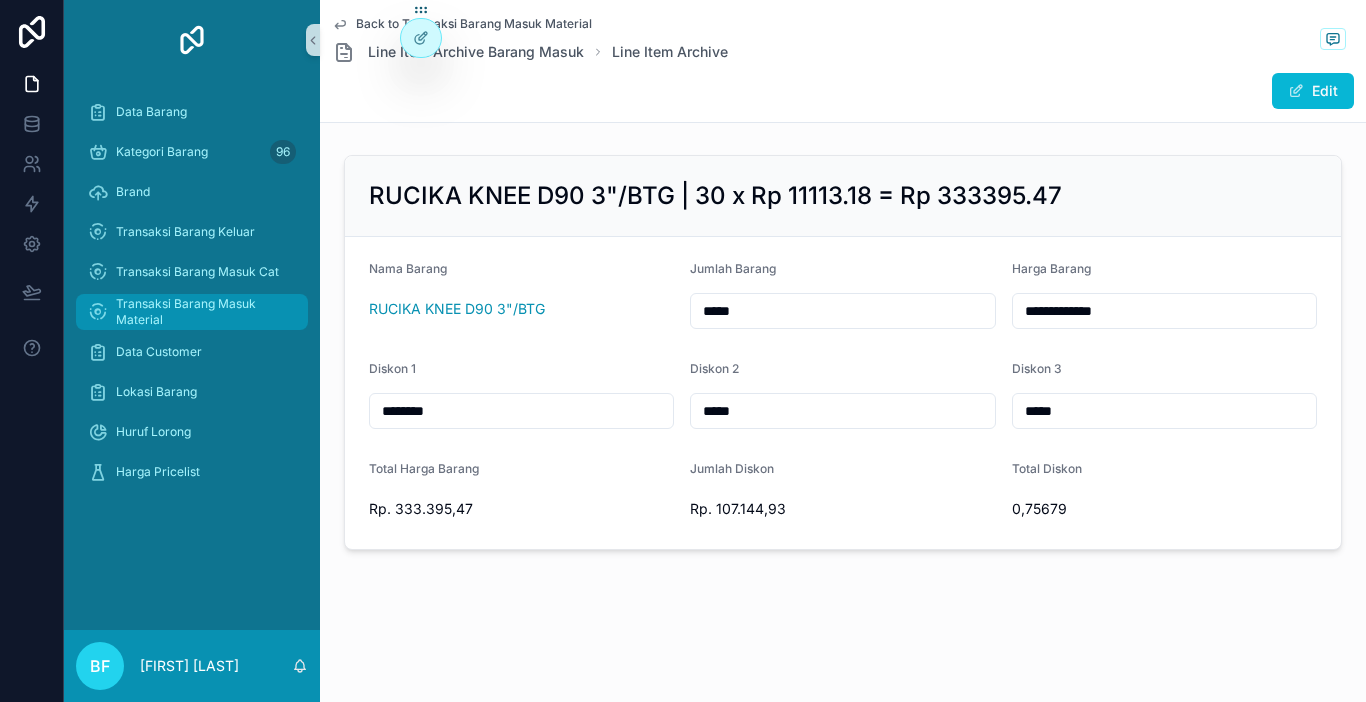 click on "Transaksi Barang Masuk Material" at bounding box center (202, 312) 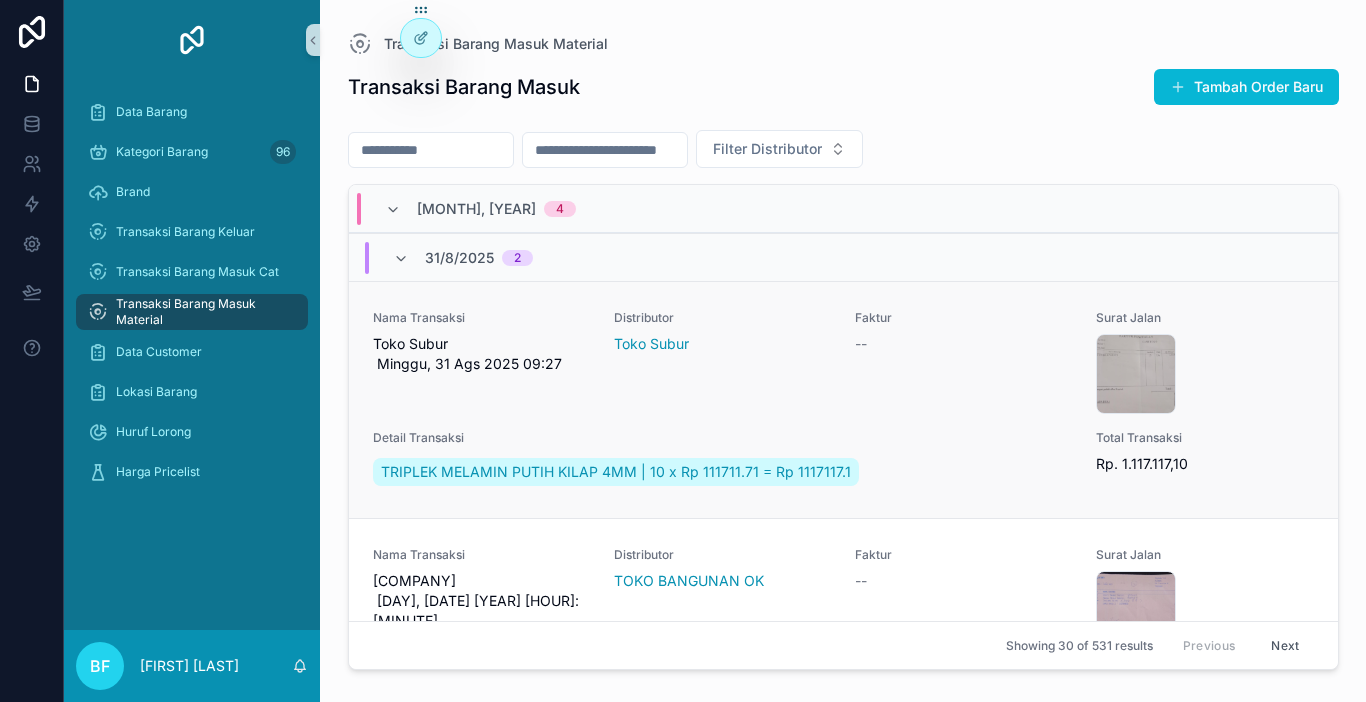 click on "Toko Subur
Minggu, 31 Ags 2025 09:27" at bounding box center (481, 354) 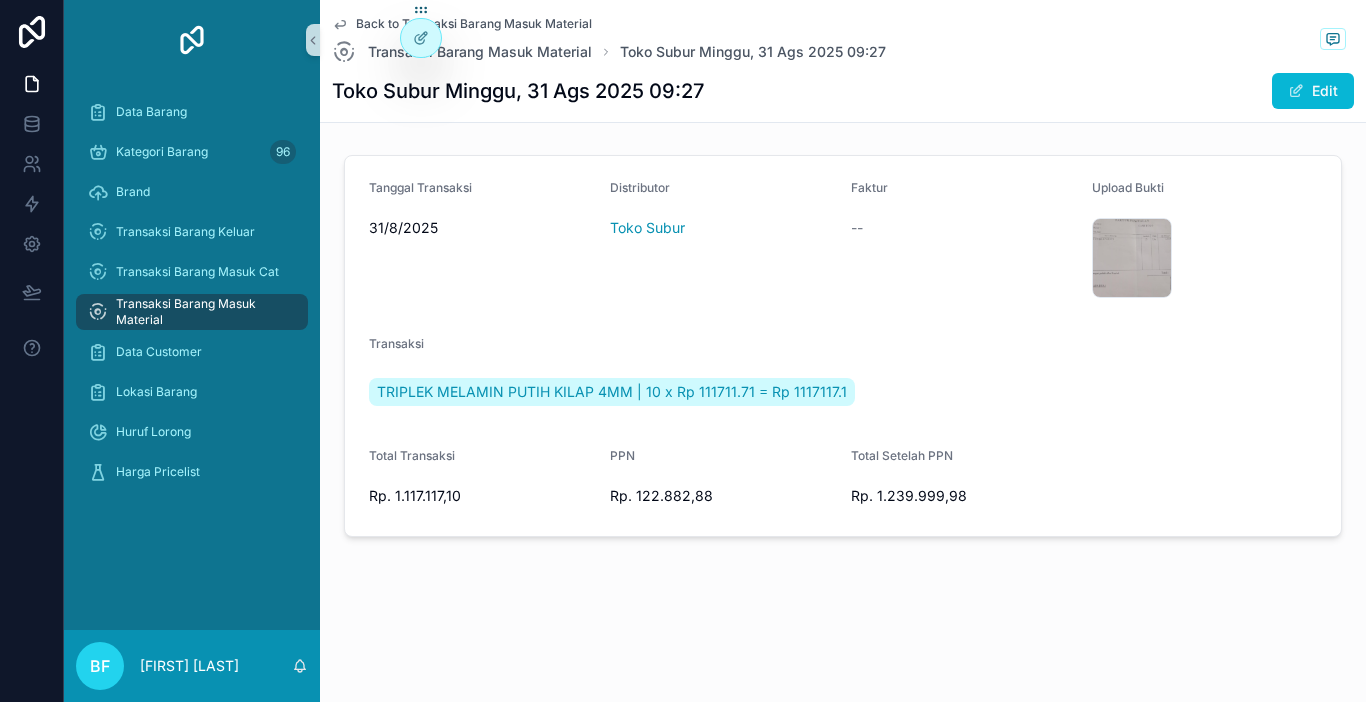click on "31/8/2025" at bounding box center (481, 228) 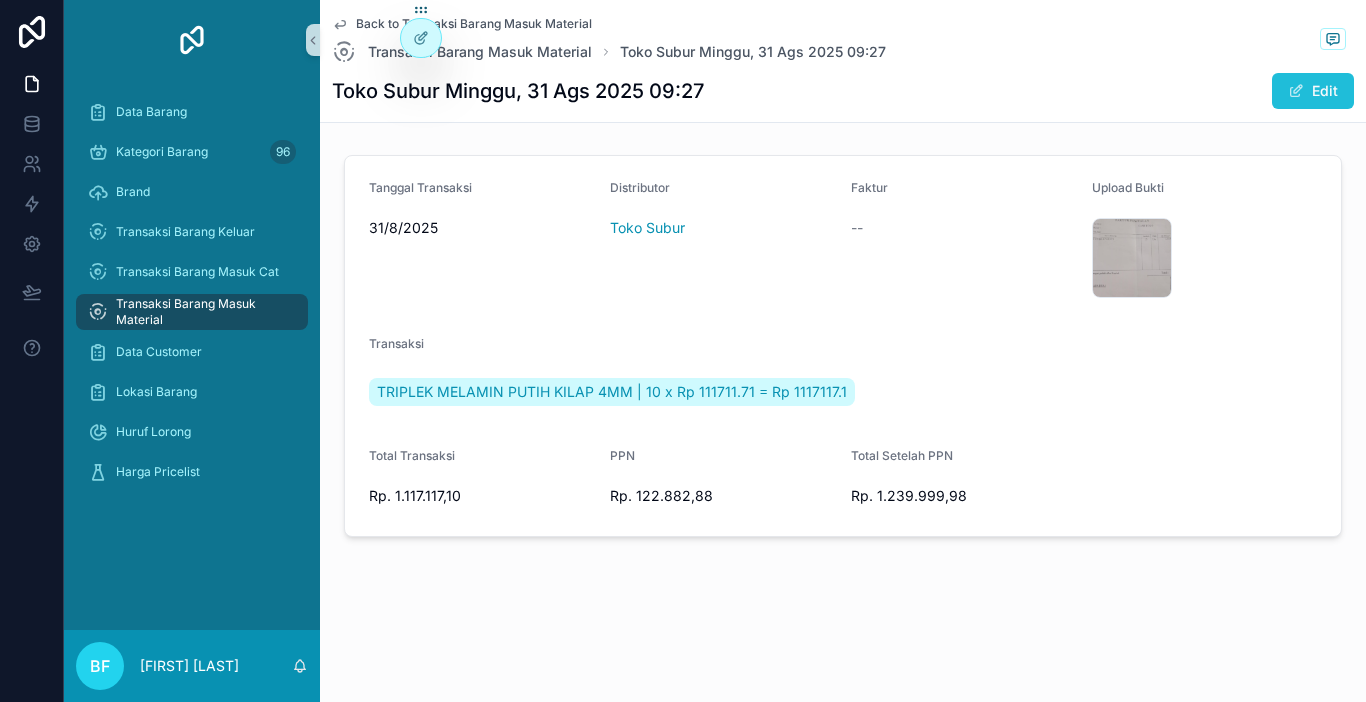 click at bounding box center [1296, 91] 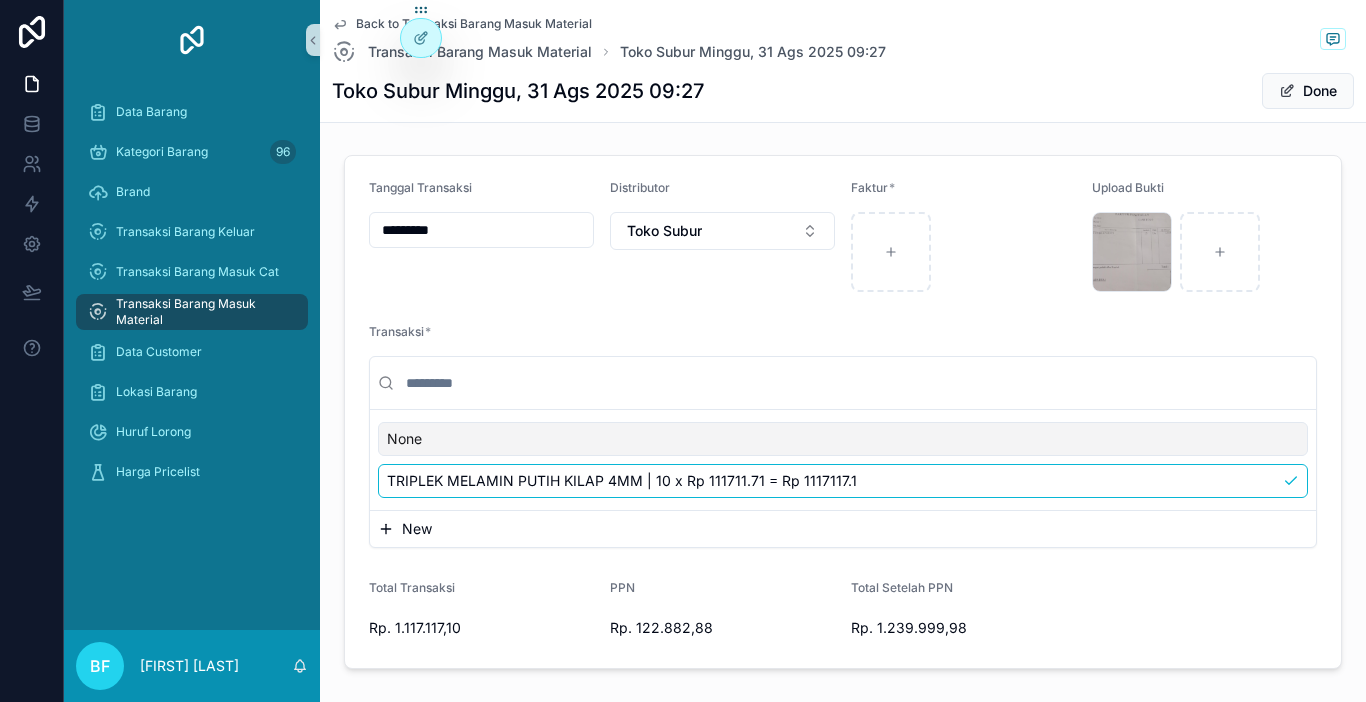 click on "*********" at bounding box center [481, 230] 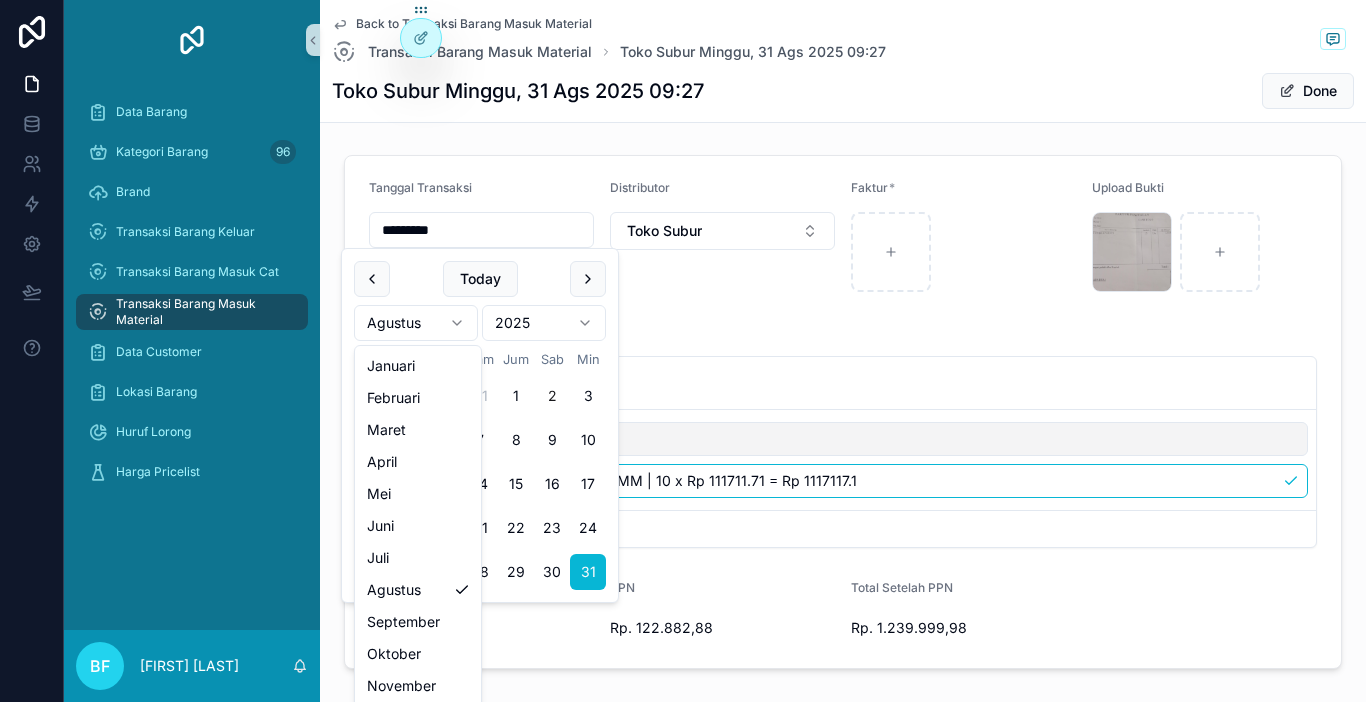 click on "Data Barang Kategori Barang 96 Brand Transaksi Barang Keluar Transaksi Barang Masuk Cat Transaksi Barang Masuk Material Data Customer Lokasi Barang Huruf Lorong Harga Pricelist BF [FIRST] [LAST] Back to Transaksi Barang Masuk Material Transaksi Barang Masuk Material
Toko Subur
[DAY], [DATE] [TIME]
Toko Subur
[DAY], [DATE] [TIME] Done Tanggal Transaksi ********* Distributor
Toko Subur
Faktur * Upload Bukti WhatsApp-Image-2025-08-02-at-09.27.20 .jpeg Transaksi * None TRIPLEK MELAMIN PUTIH KILAP 4MM | 10 x Rp 111711.71 = Rp 1117117.1 New Total Transaksi Rp. 1.117.117,10 PPN Rp. 122.882,88 Total Setelah PPN Rp. 1.239.999,98 Today Agustus 2025 Sen Sel Rab Kam Jum Sab Min 28 29 30 31 1 2 3 4 5 6 7 8 9 10 11 12 13 14 15 16 17 18 19 20 21 22 23 24 25 26 27 28 29 30 31 Januari Februari Maret April Mei Juni Juli Agustus September Oktober November Desember" at bounding box center [683, 351] 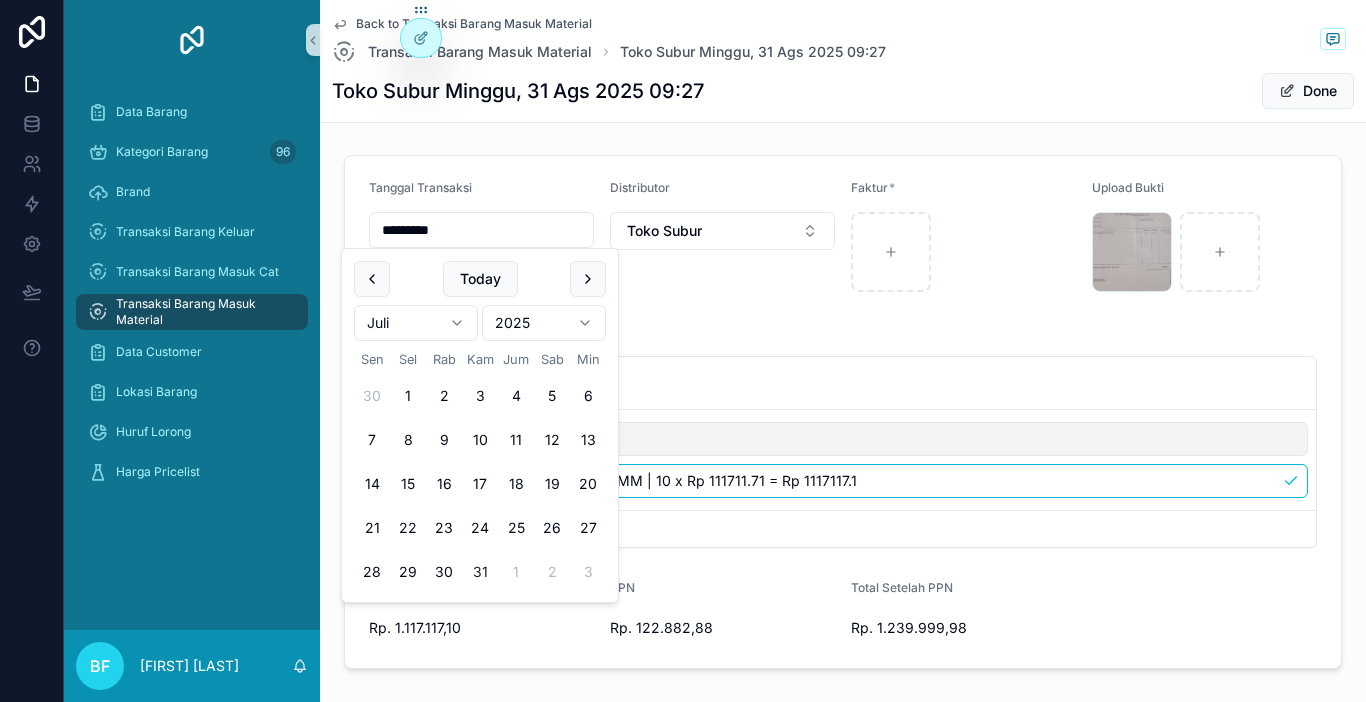 click on "31" at bounding box center [480, 572] 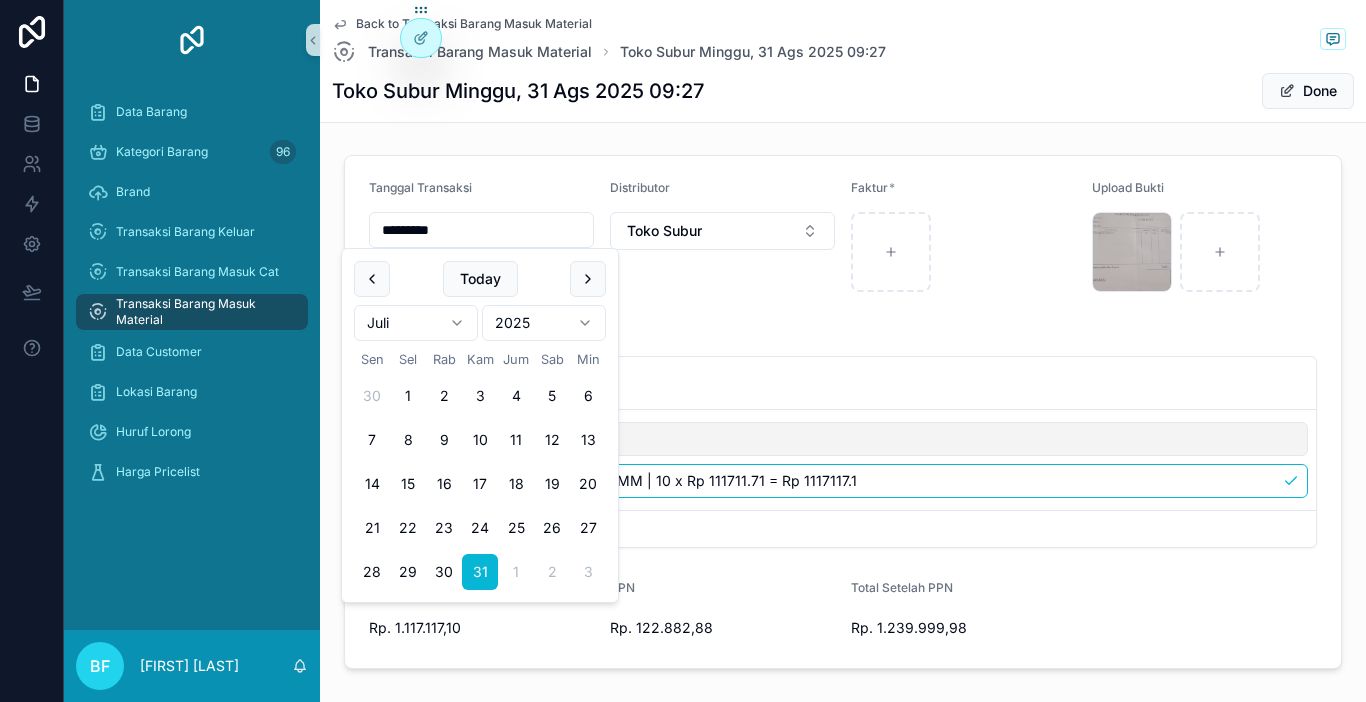 type on "*********" 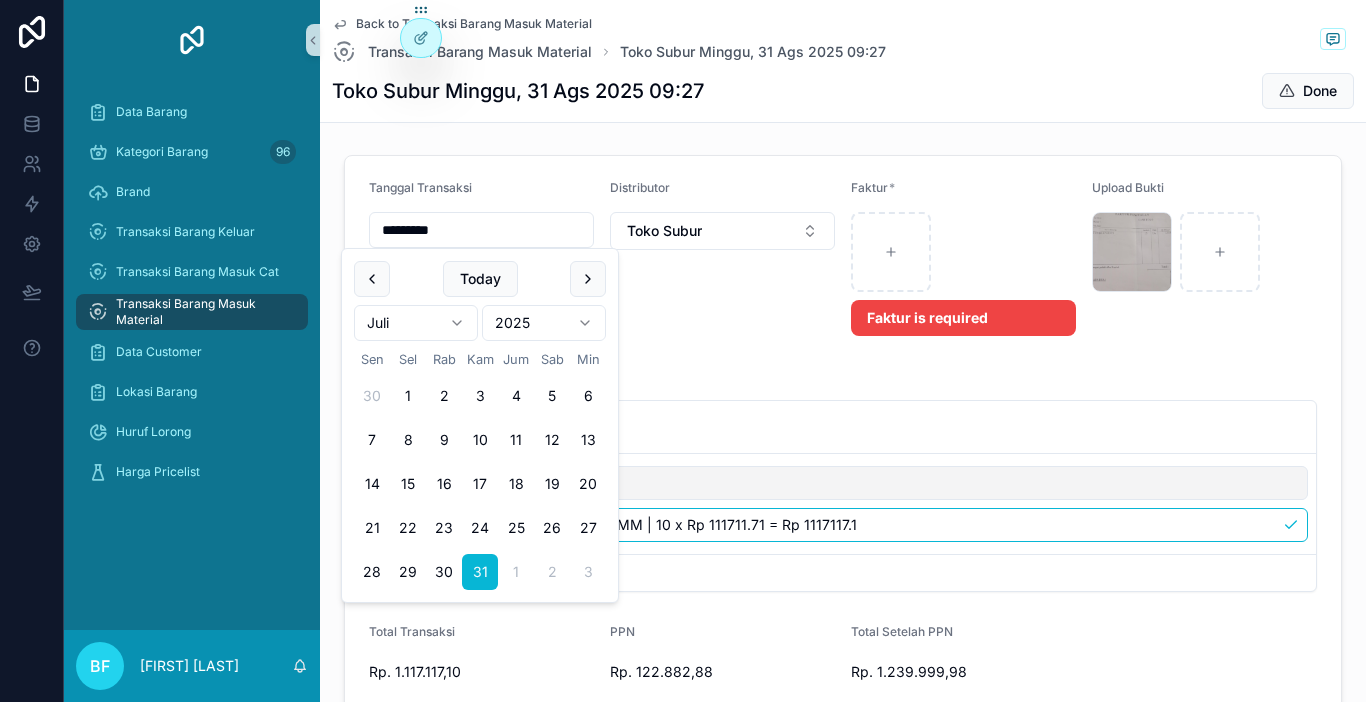 click on "Tanggal Transaksi ********* Distributor
Toko Subur
Faktur * Faktur is required Upload Bukti WhatsApp-Image-[YEAR]-[MONTH]-[DATE] .jpeg Transaksi * None TRIPLEK MELAMIN PUTIH KILAP 4MM | 10 x Rp 111711.71 = Rp 1117117.1 New Total Transaksi Rp. 1.117.117,10 PPN Rp. 122.882,88 Total Setelah PPN Rp. 1.239.999,98" at bounding box center (843, 434) 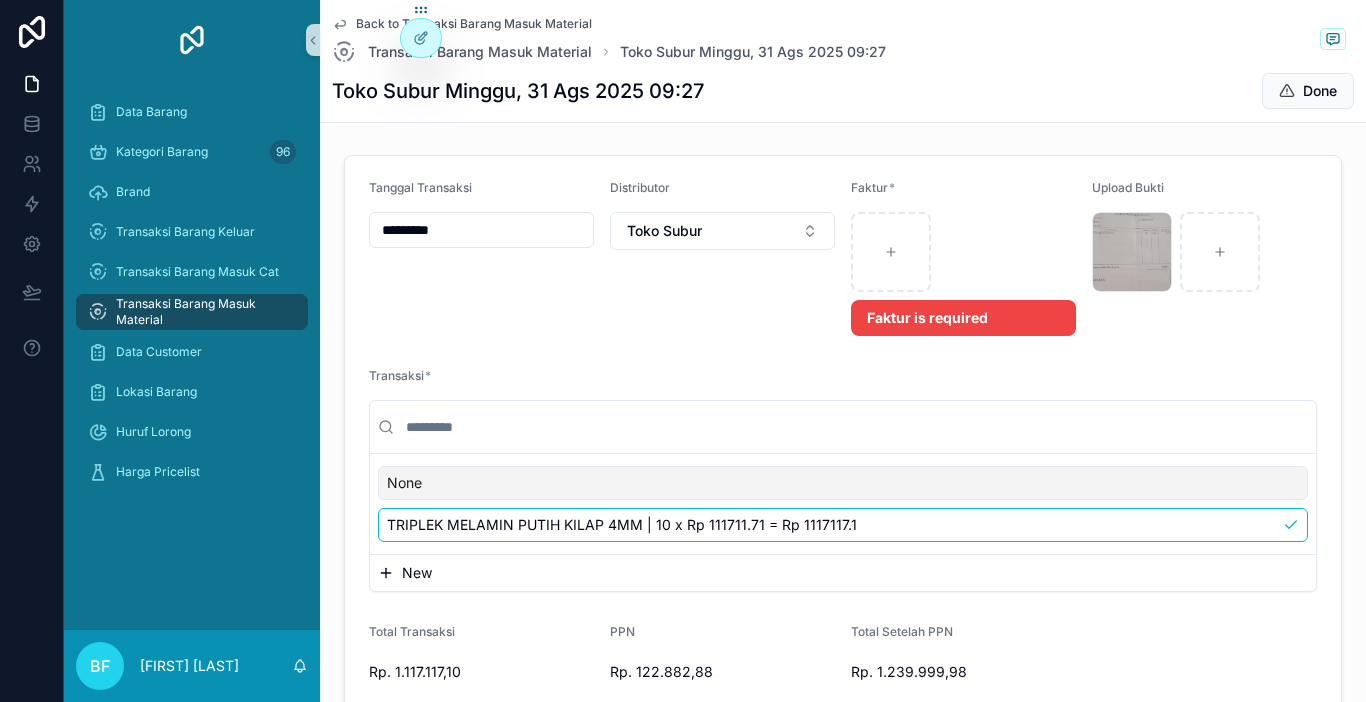 click on "Faktur is required" at bounding box center [963, 318] 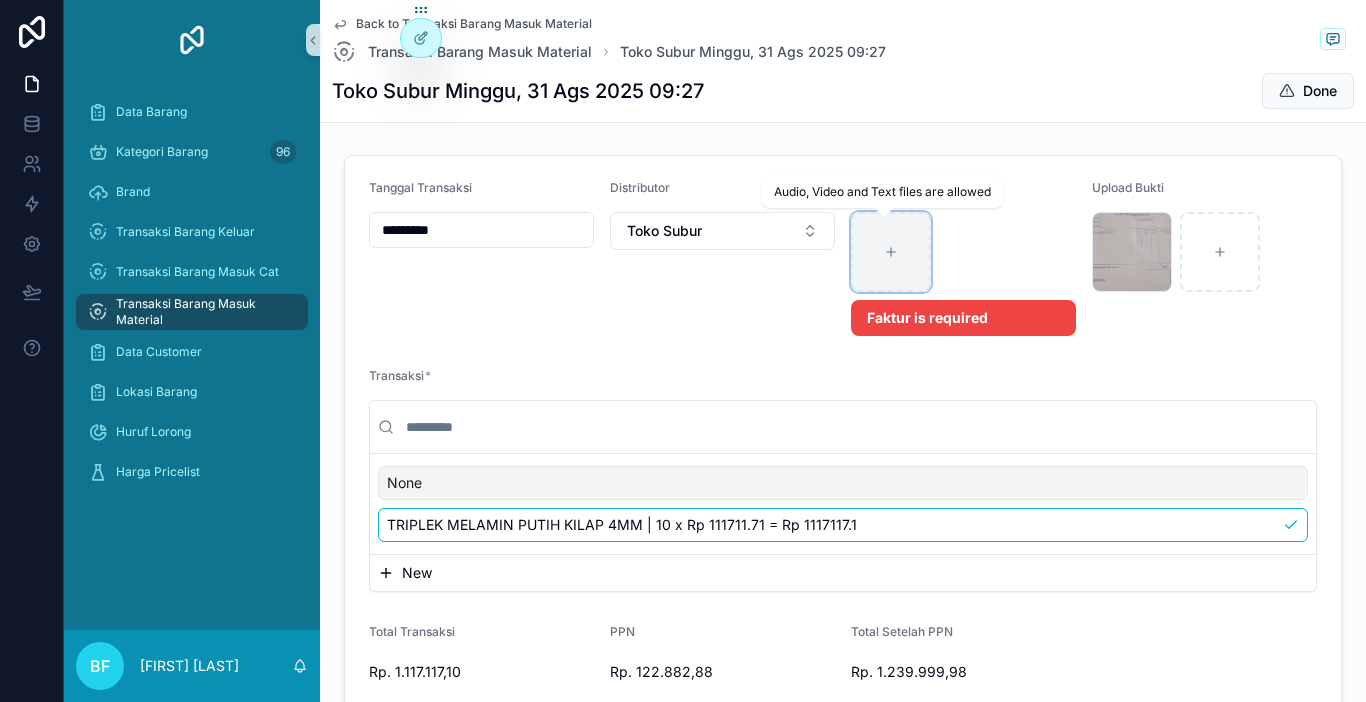 click 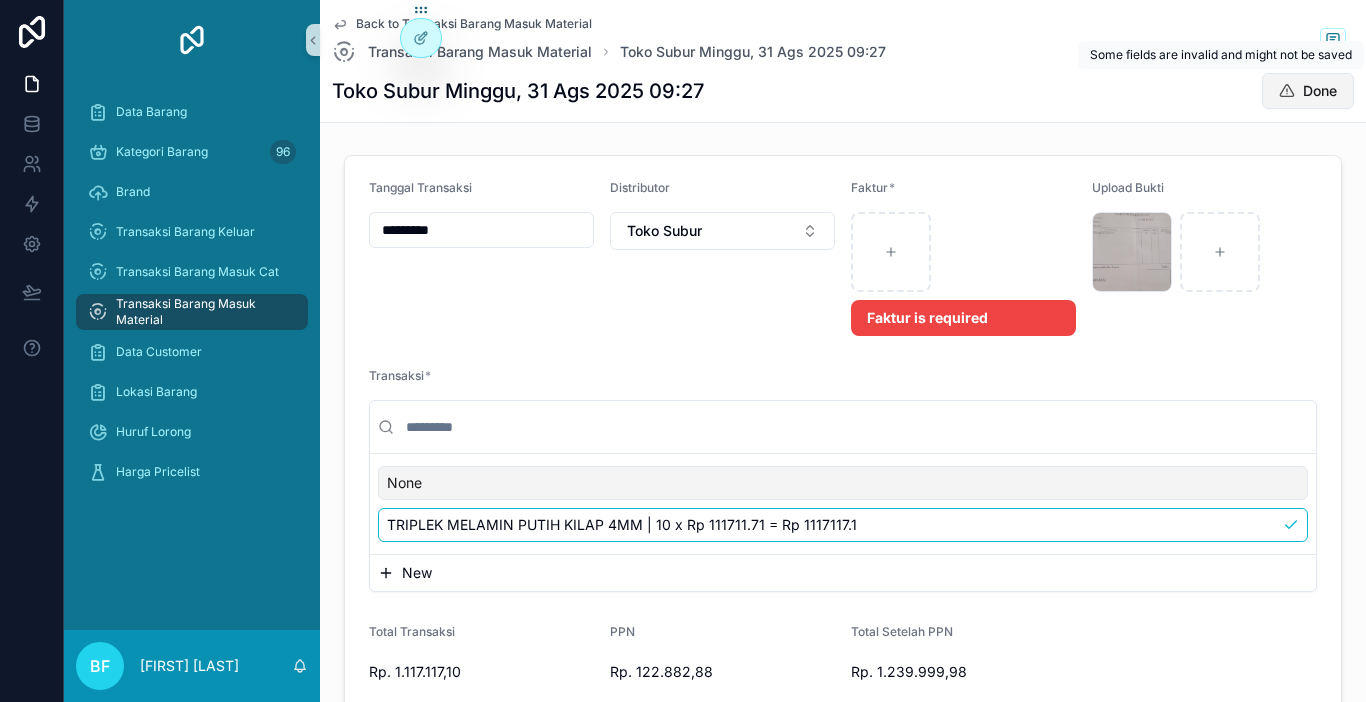 click on "Done" at bounding box center [1308, 91] 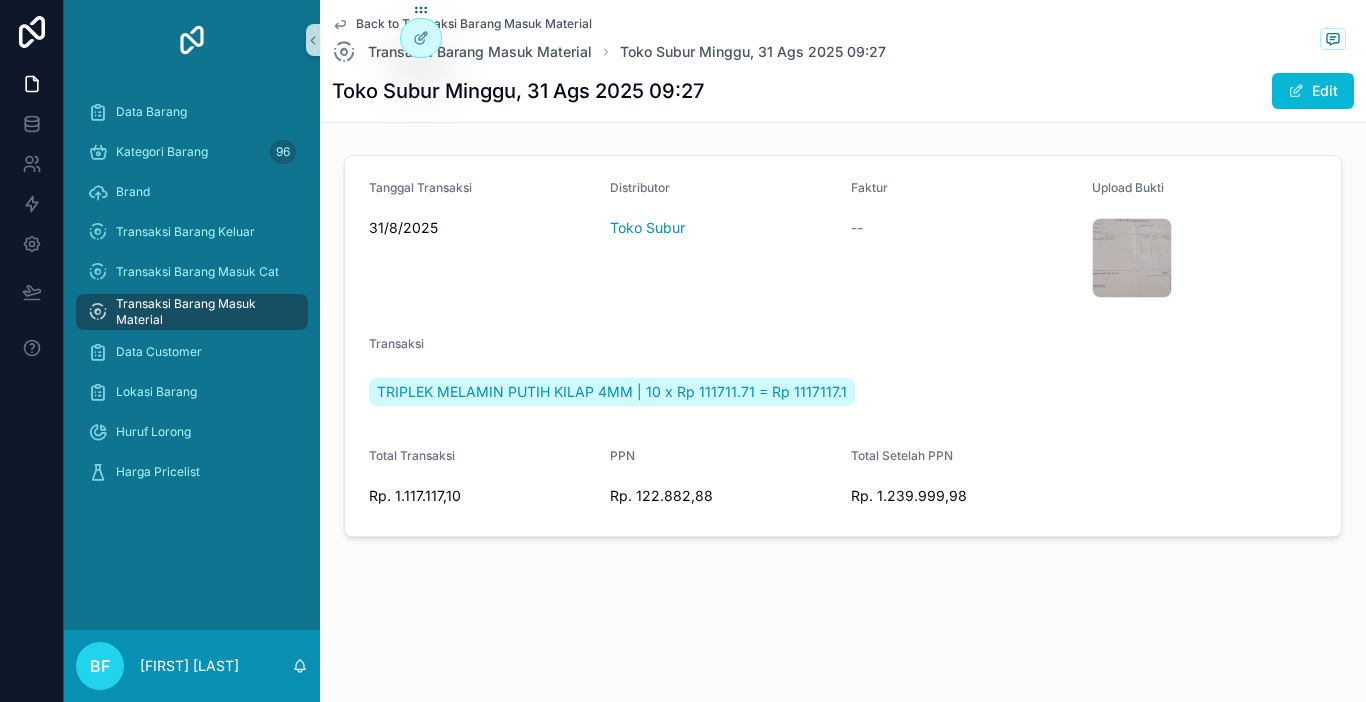 click on "Transaksi Barang Masuk Material" at bounding box center (202, 312) 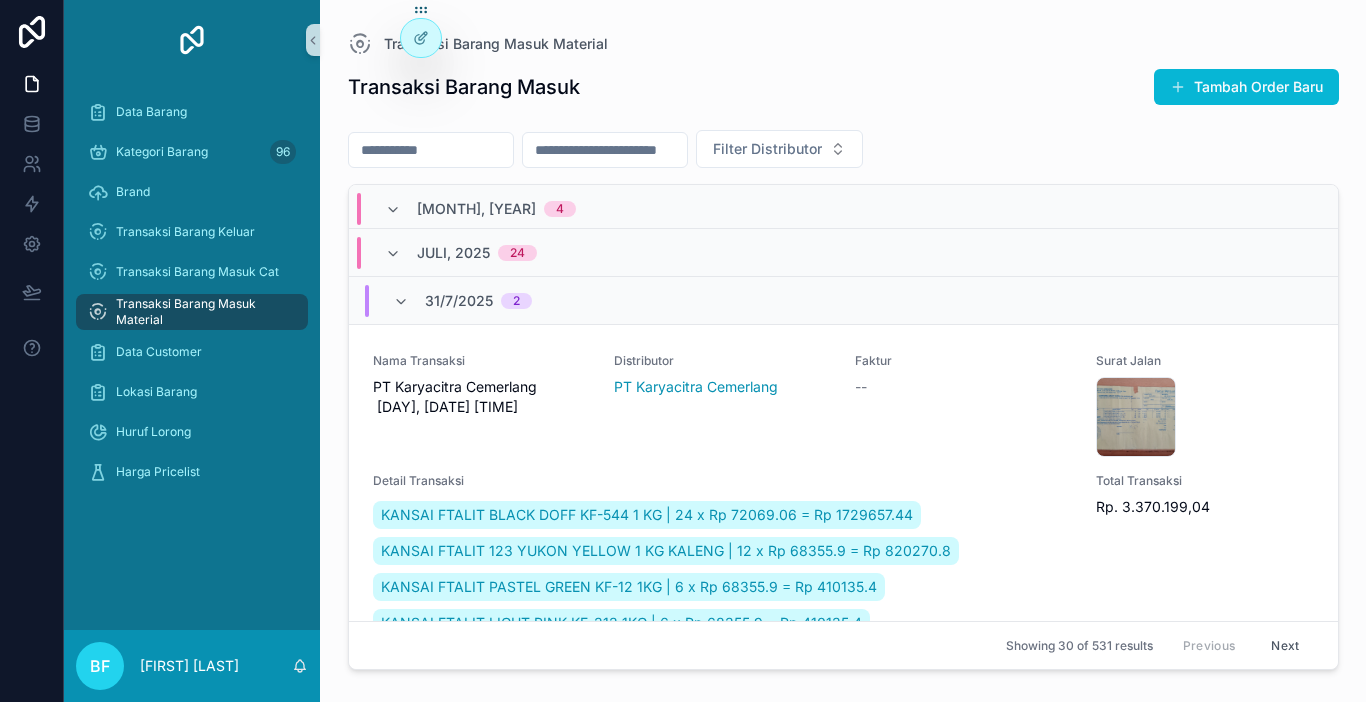 scroll, scrollTop: 1300, scrollLeft: 0, axis: vertical 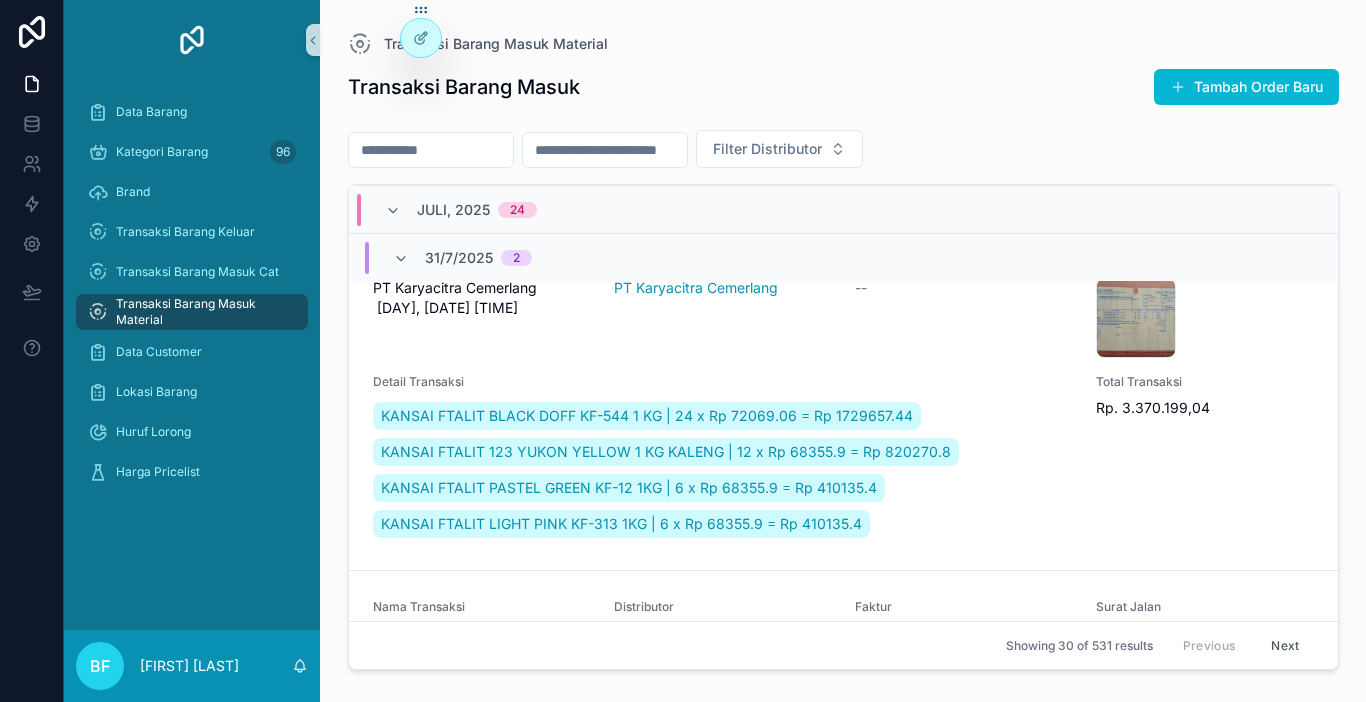 click at bounding box center [431, 150] 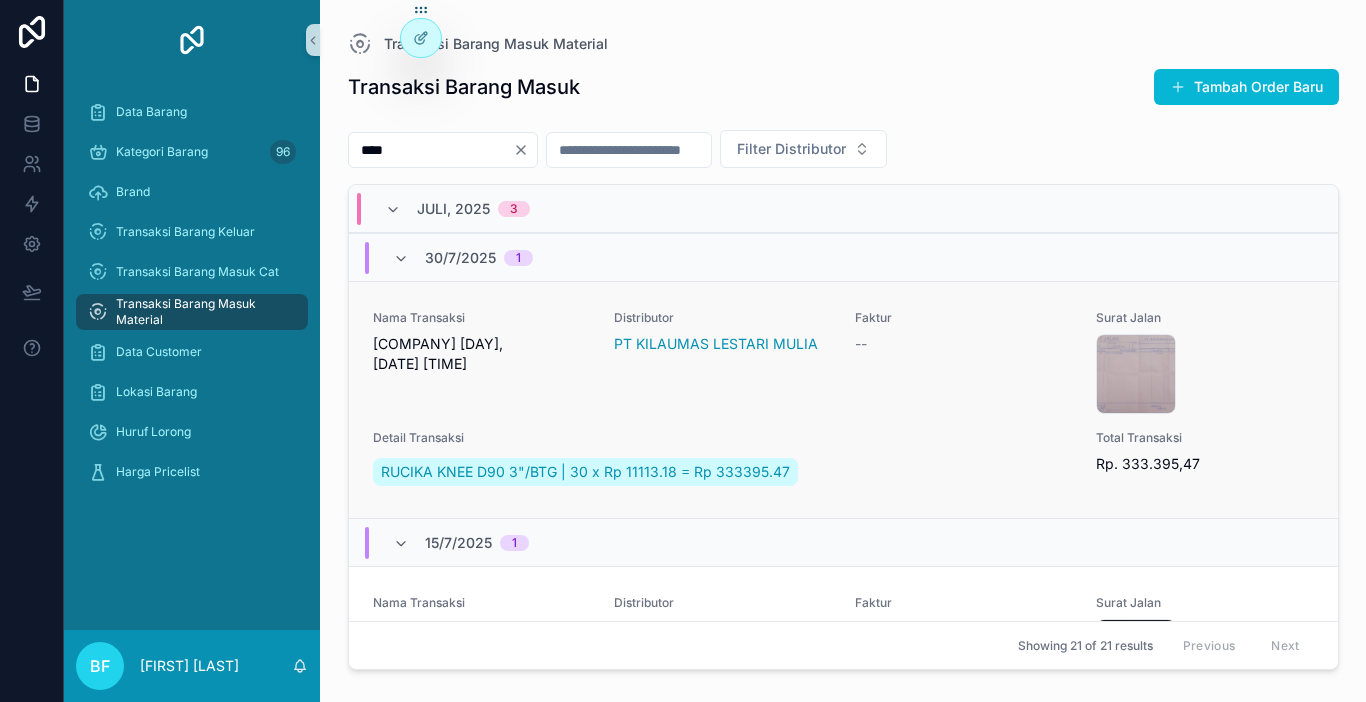 type on "****" 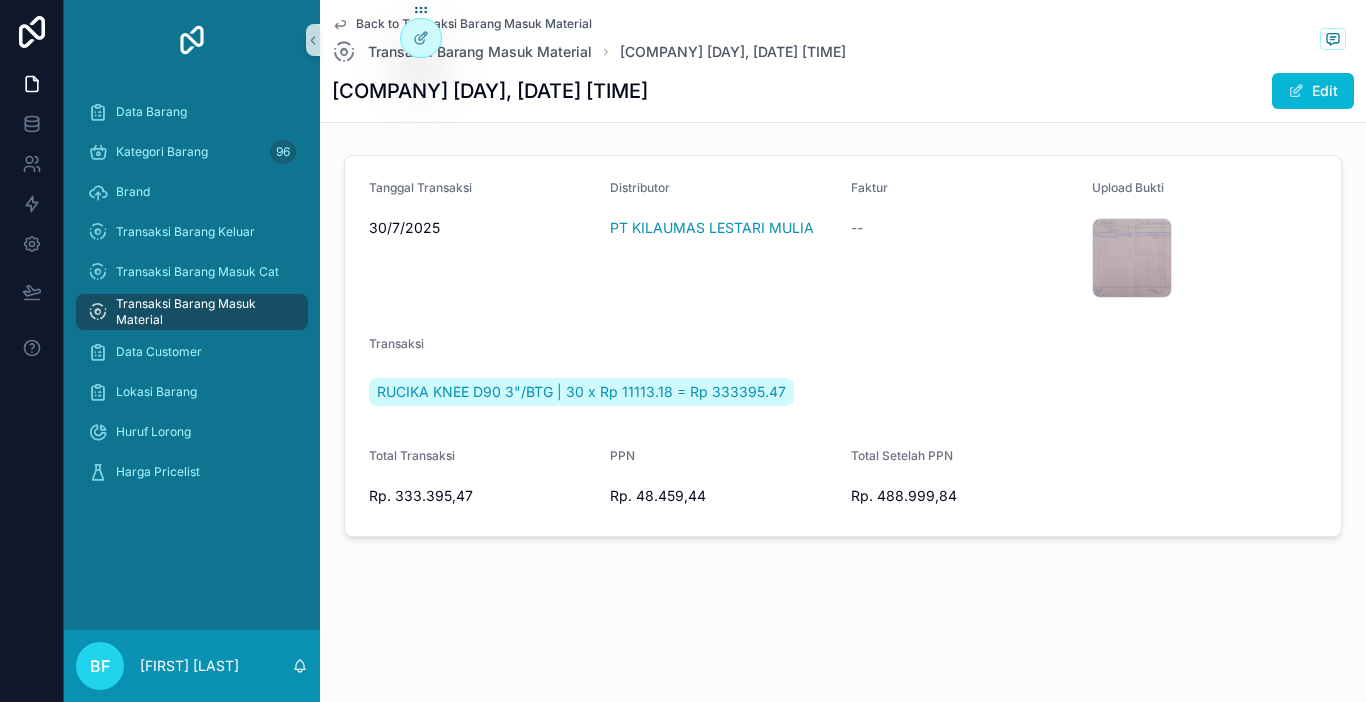 click on "Transaksi Barang Masuk Material" at bounding box center (202, 312) 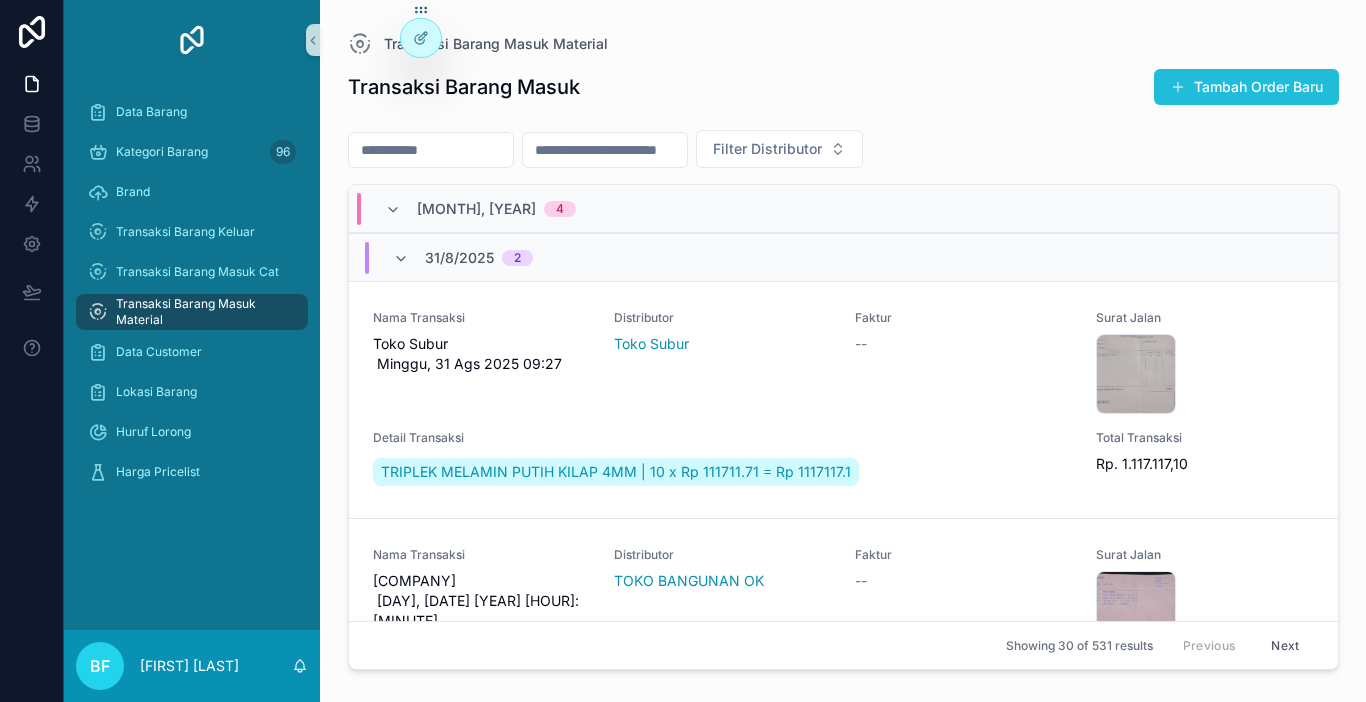 click on "Tambah Order Baru" at bounding box center (1246, 87) 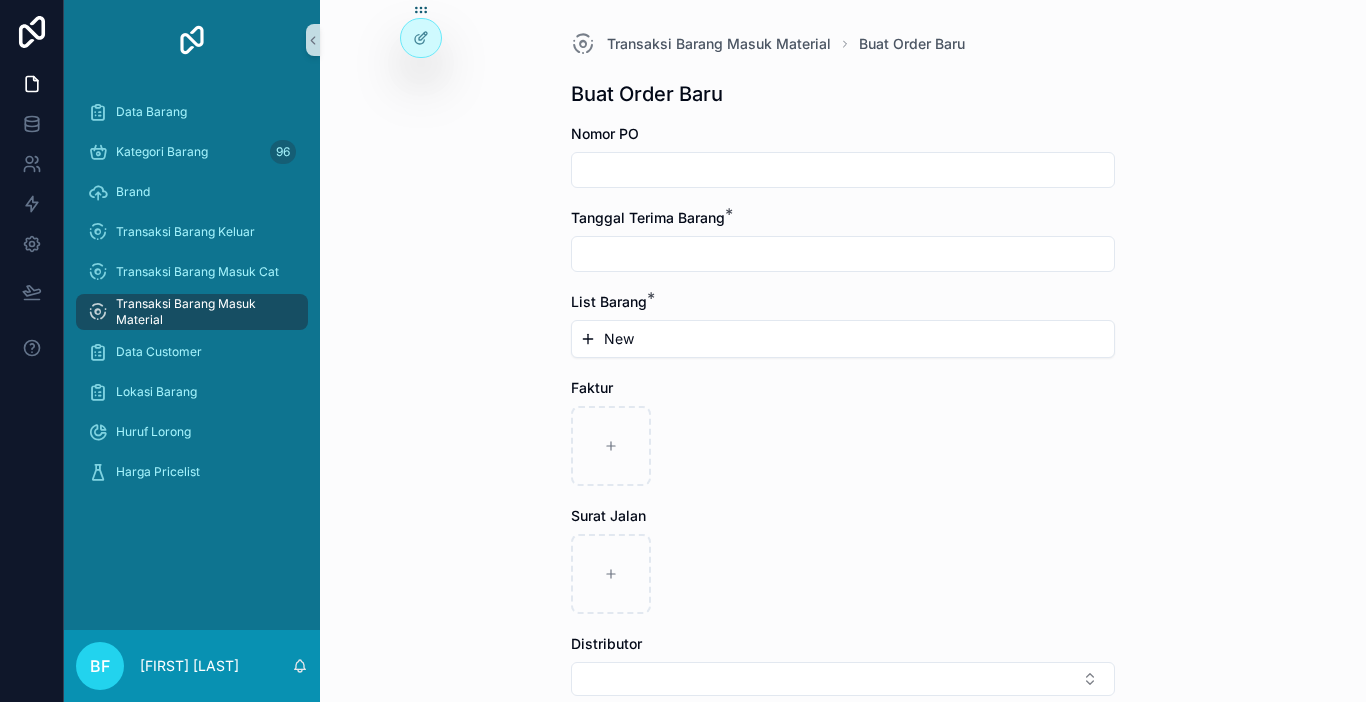 click at bounding box center (843, 170) 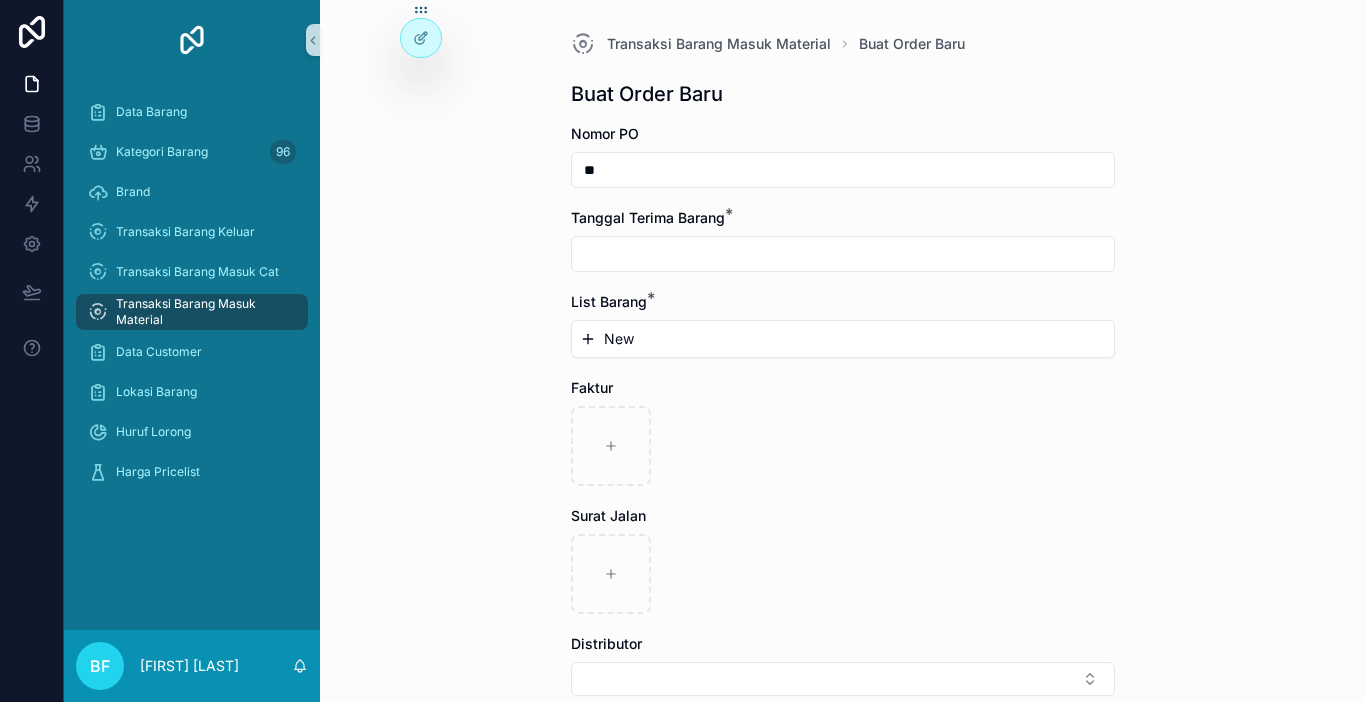 type on "*" 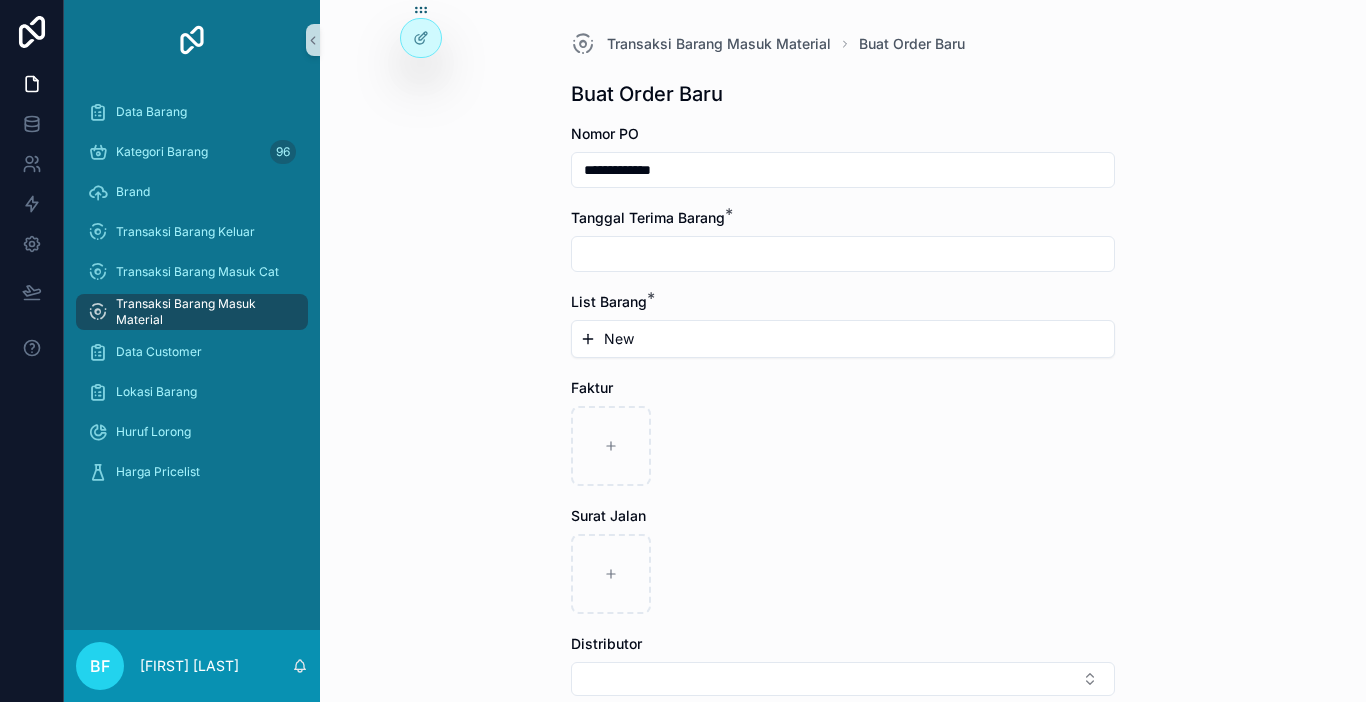type on "**********" 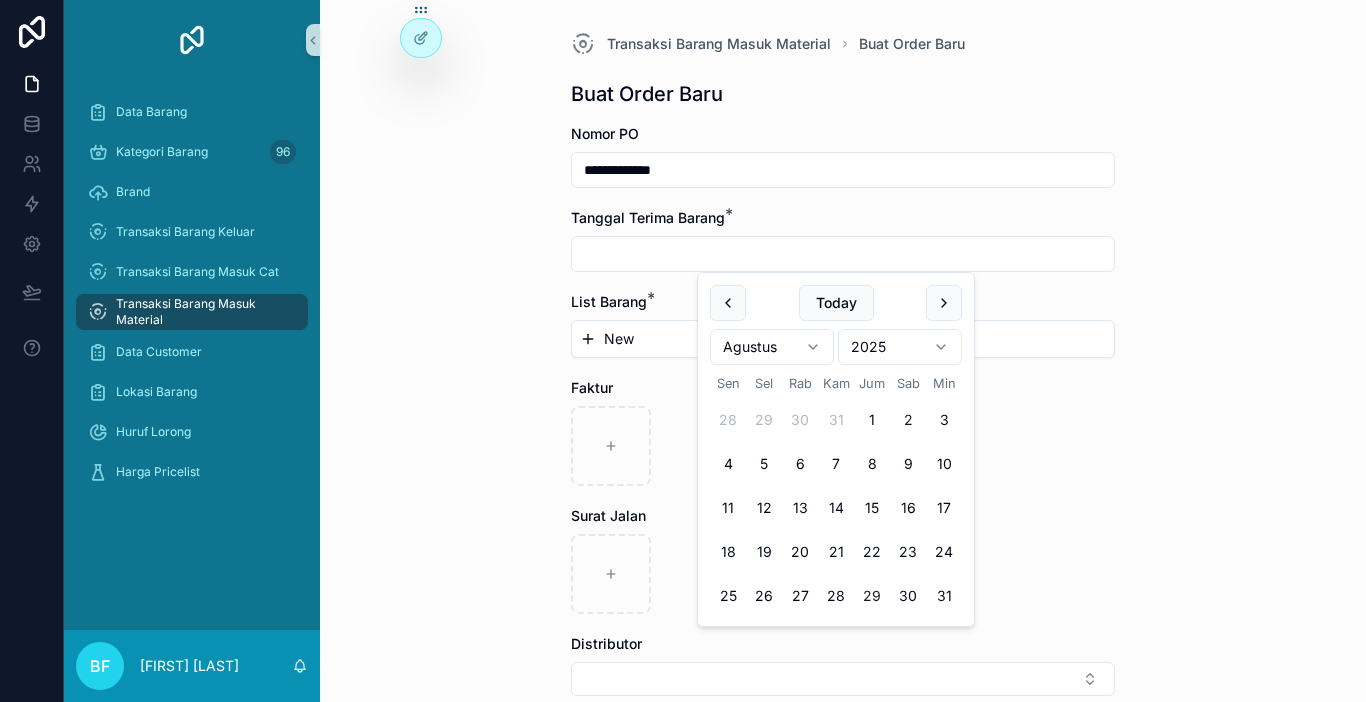 click on "29" at bounding box center [872, 596] 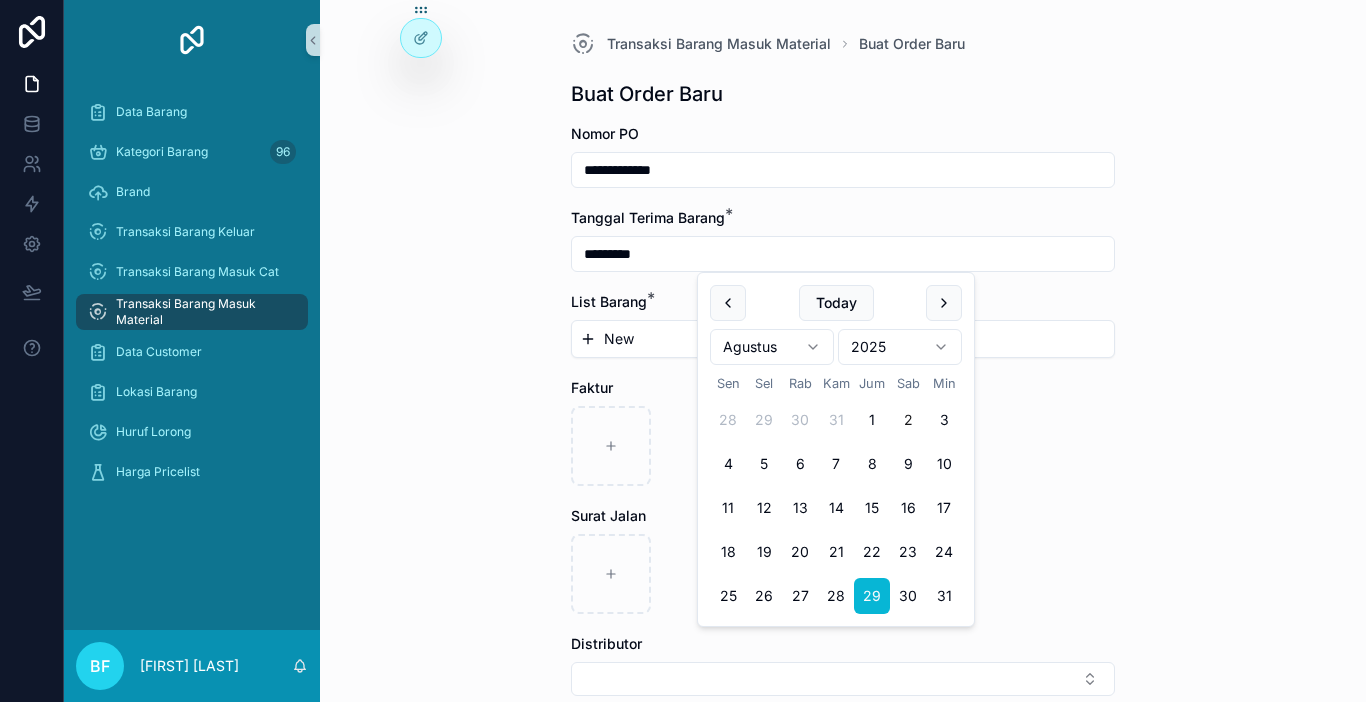 click on "New" at bounding box center [843, 339] 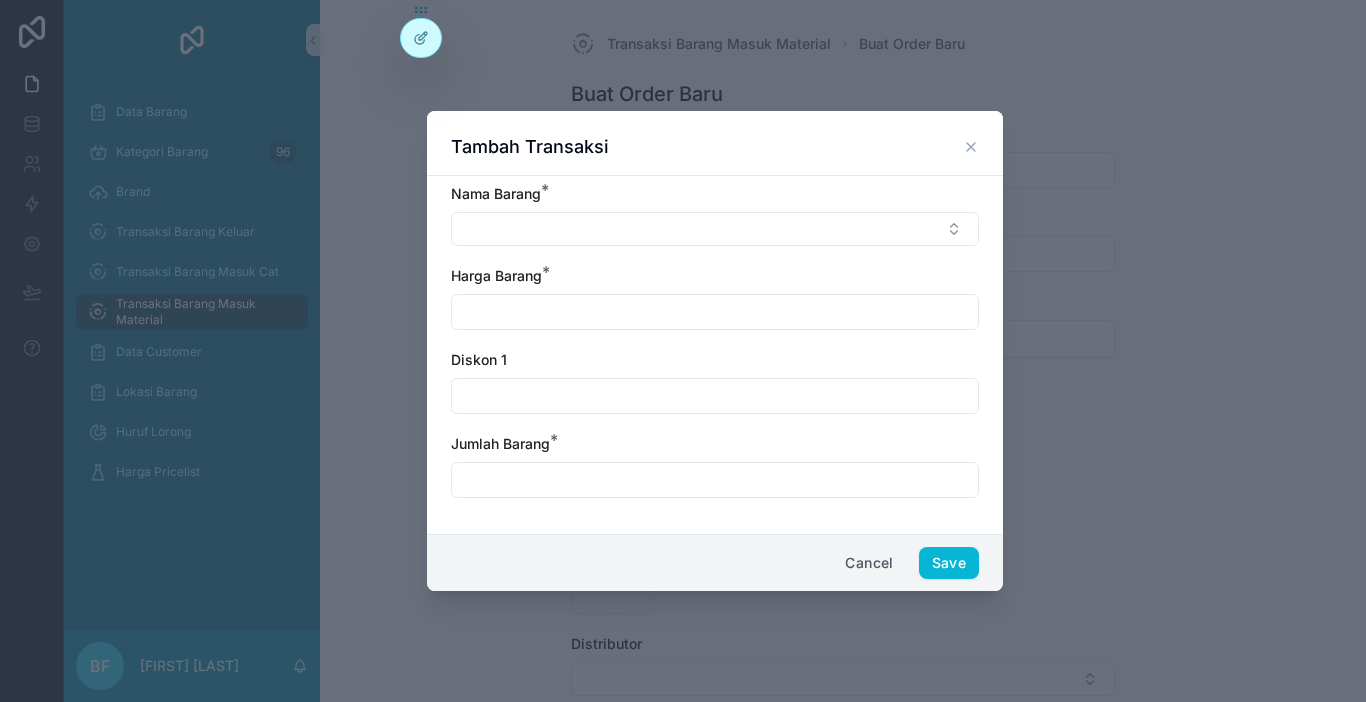 click 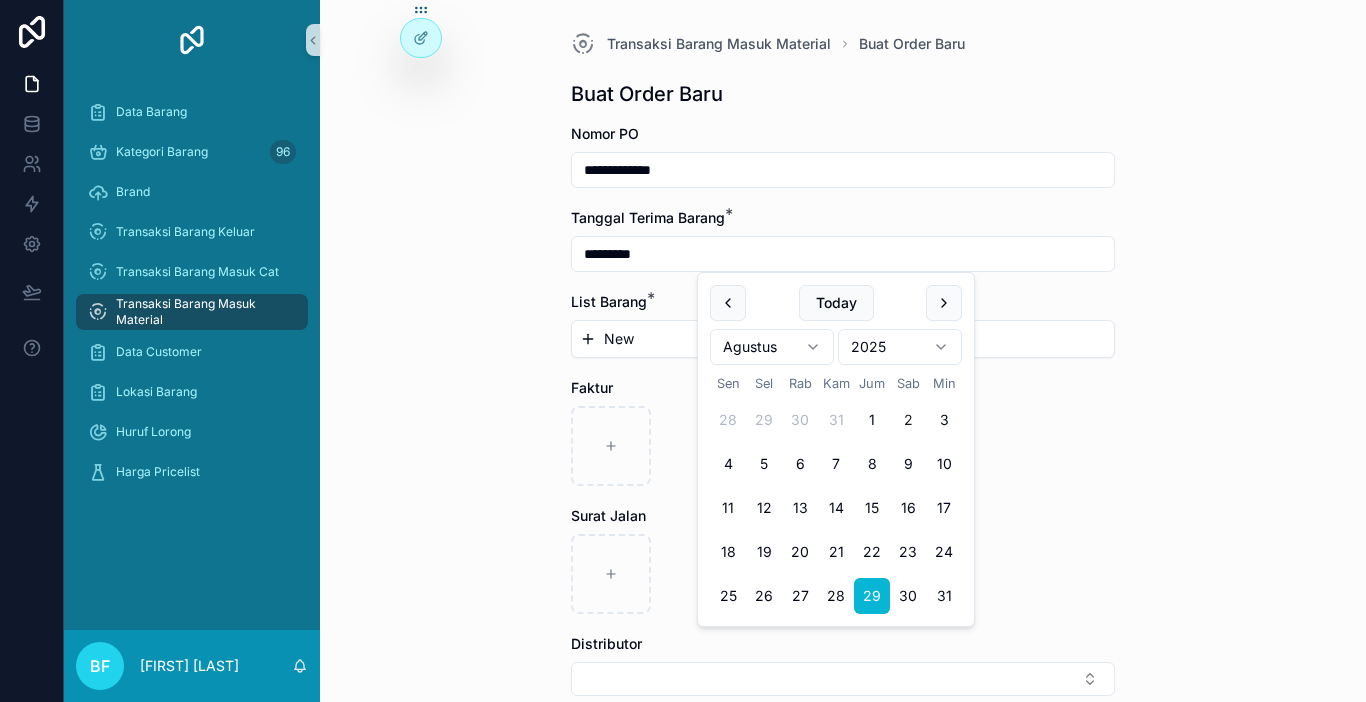 click on "*********" at bounding box center (843, 254) 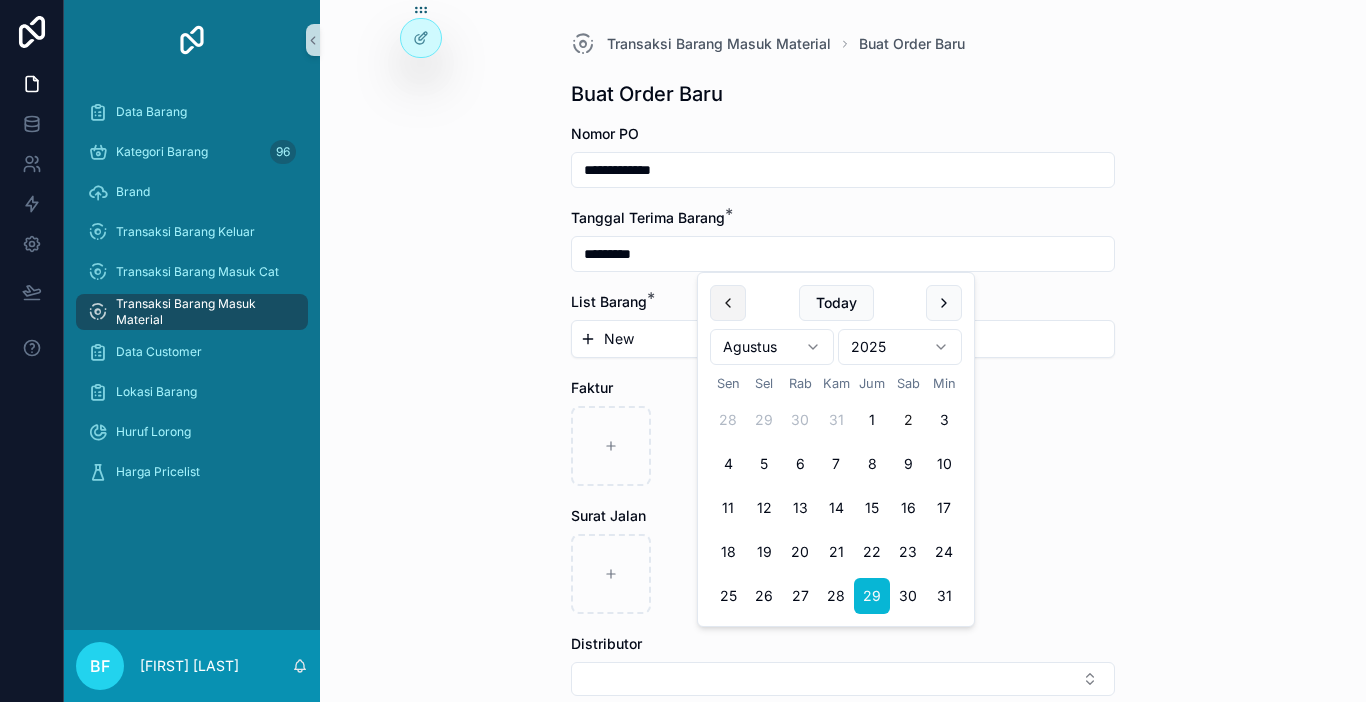 click at bounding box center [728, 303] 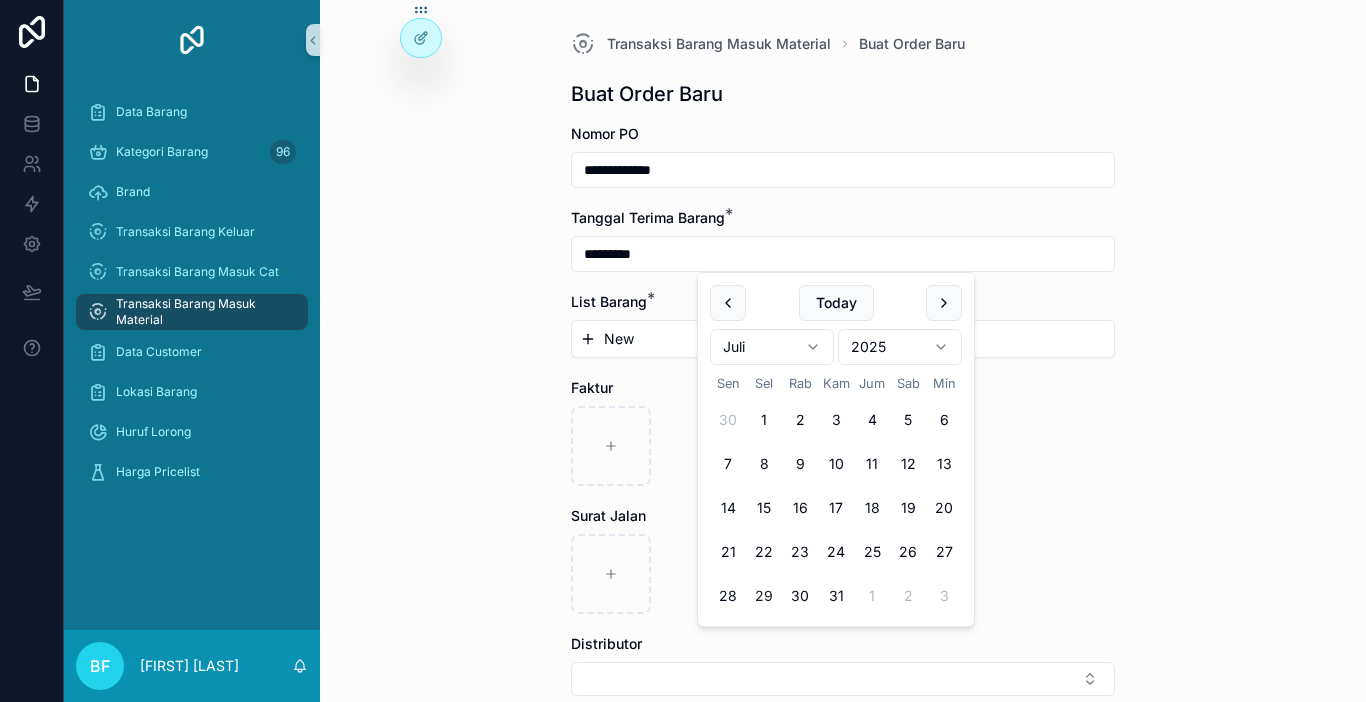 click on "29" at bounding box center (764, 596) 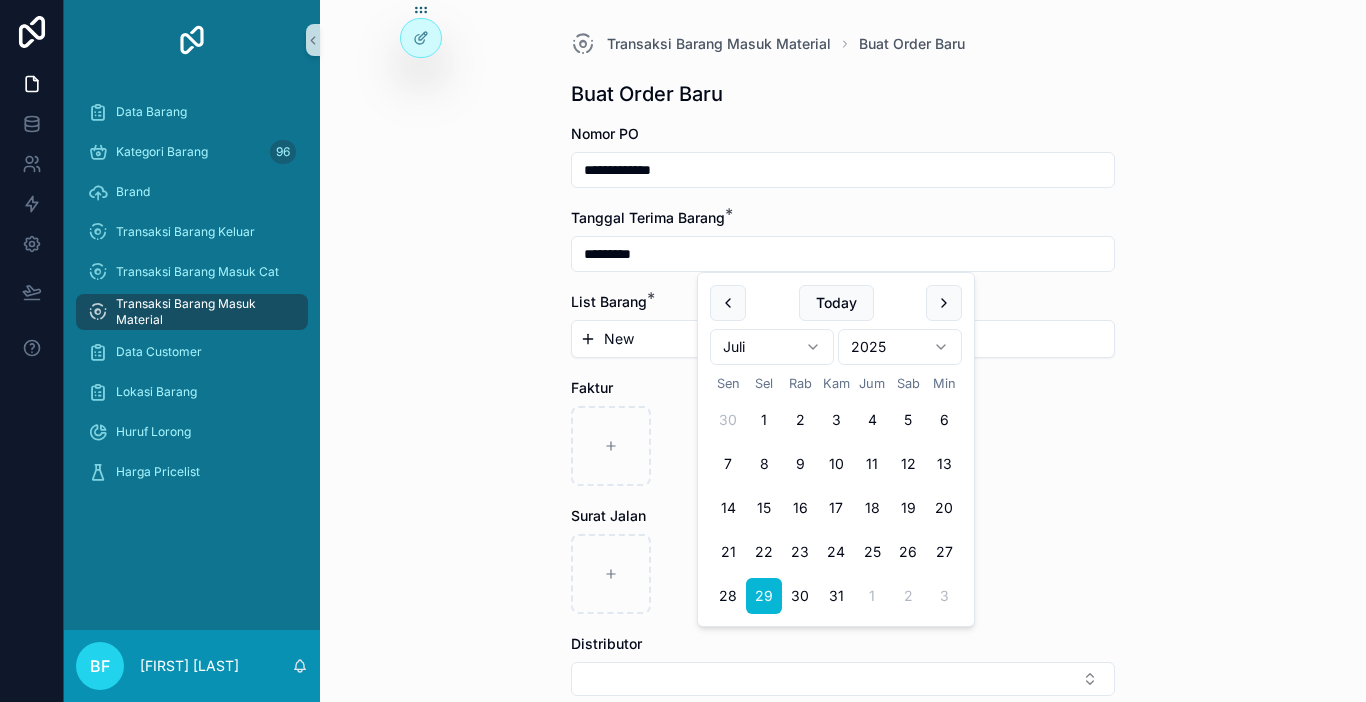 click on "New" at bounding box center (843, 339) 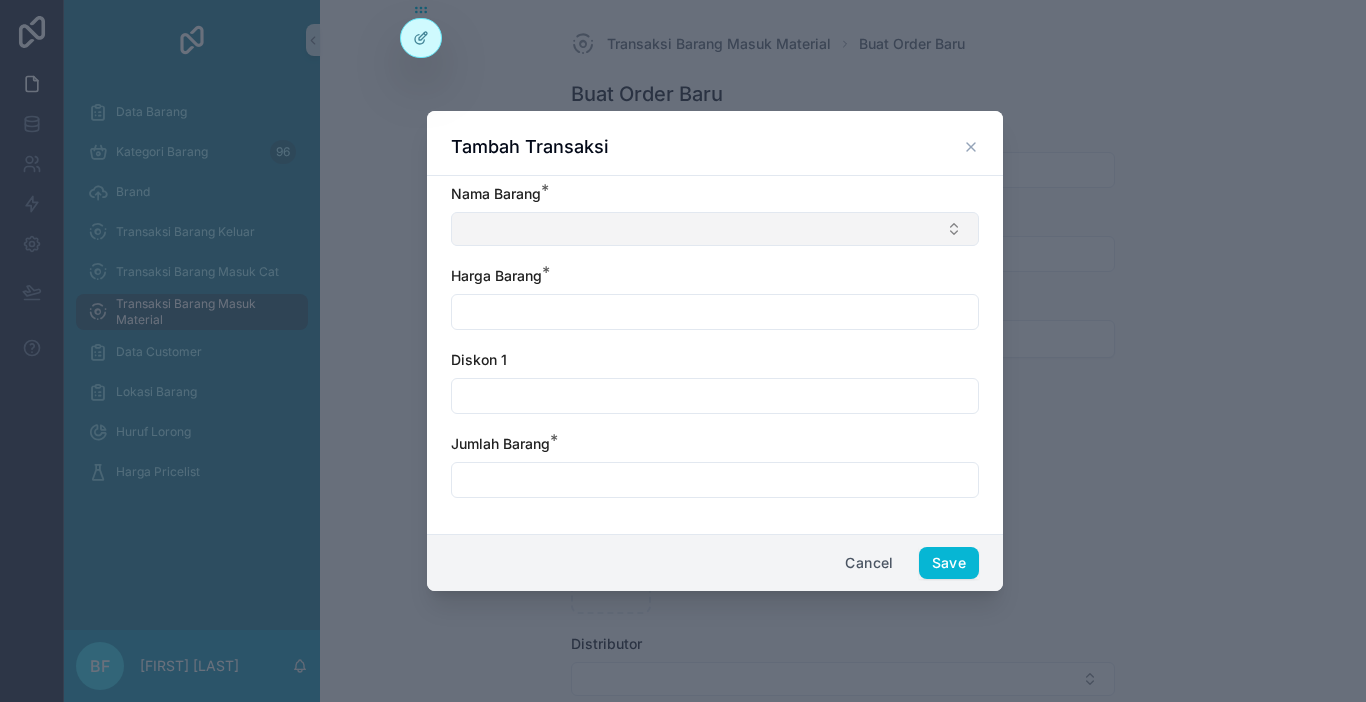 click at bounding box center (715, 229) 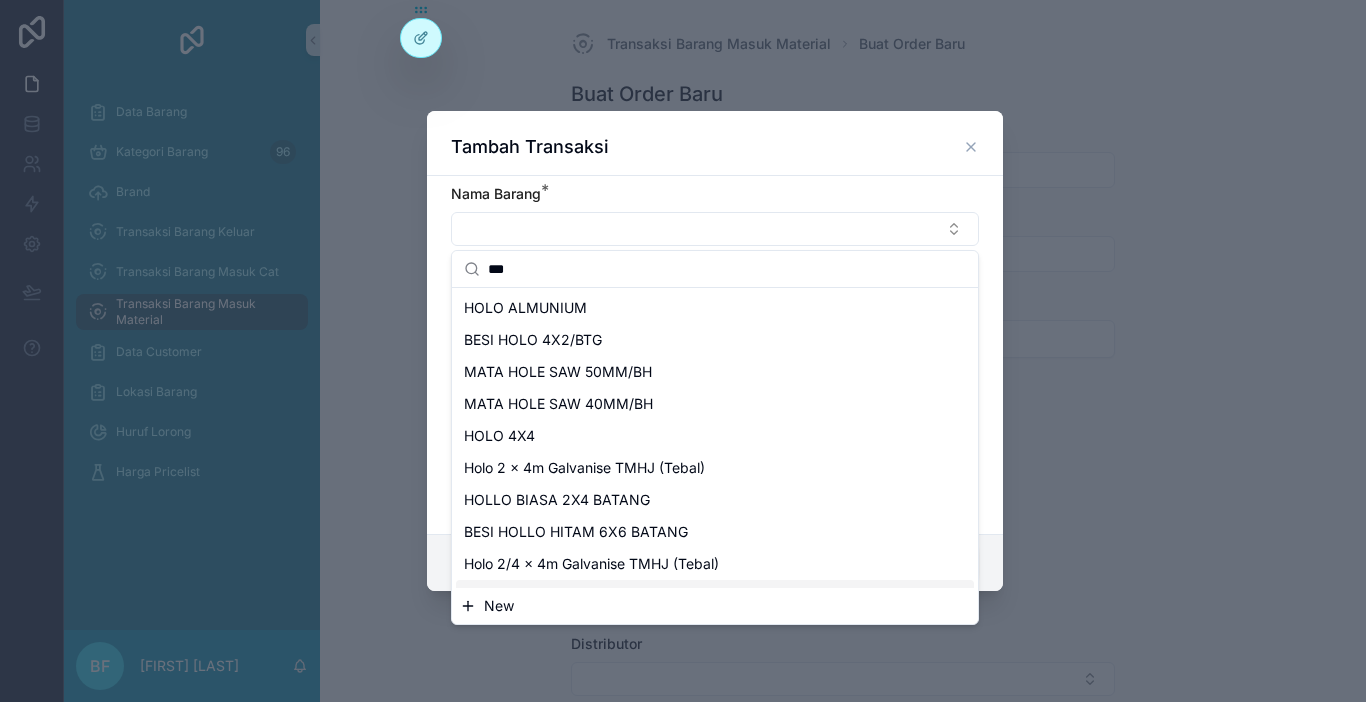 type on "***" 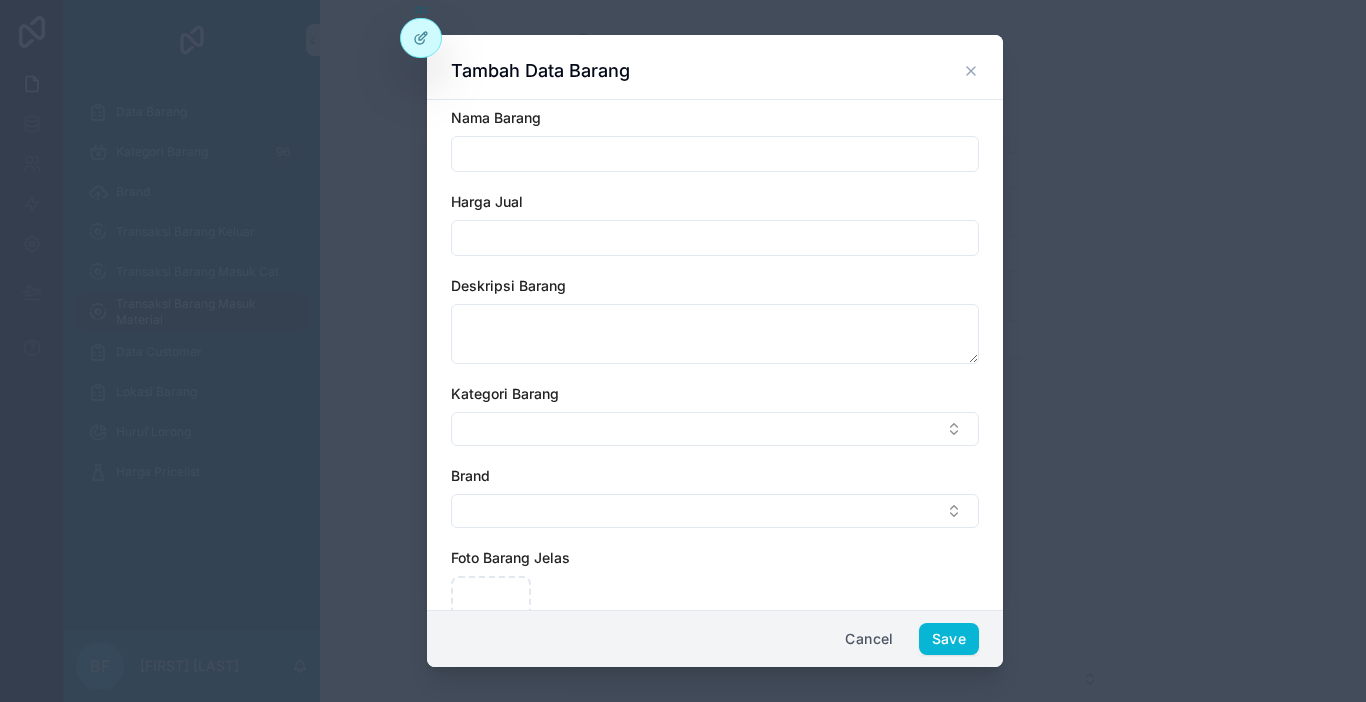 click at bounding box center (715, 154) 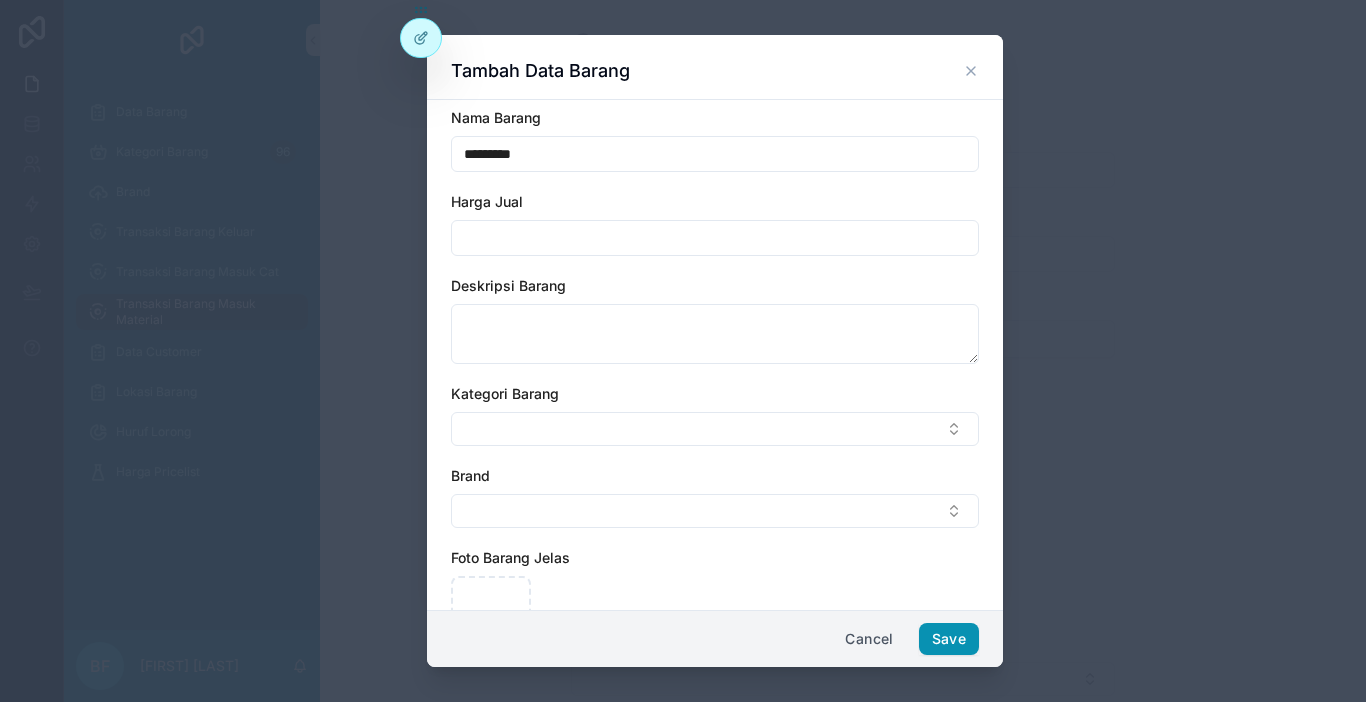 type on "*********" 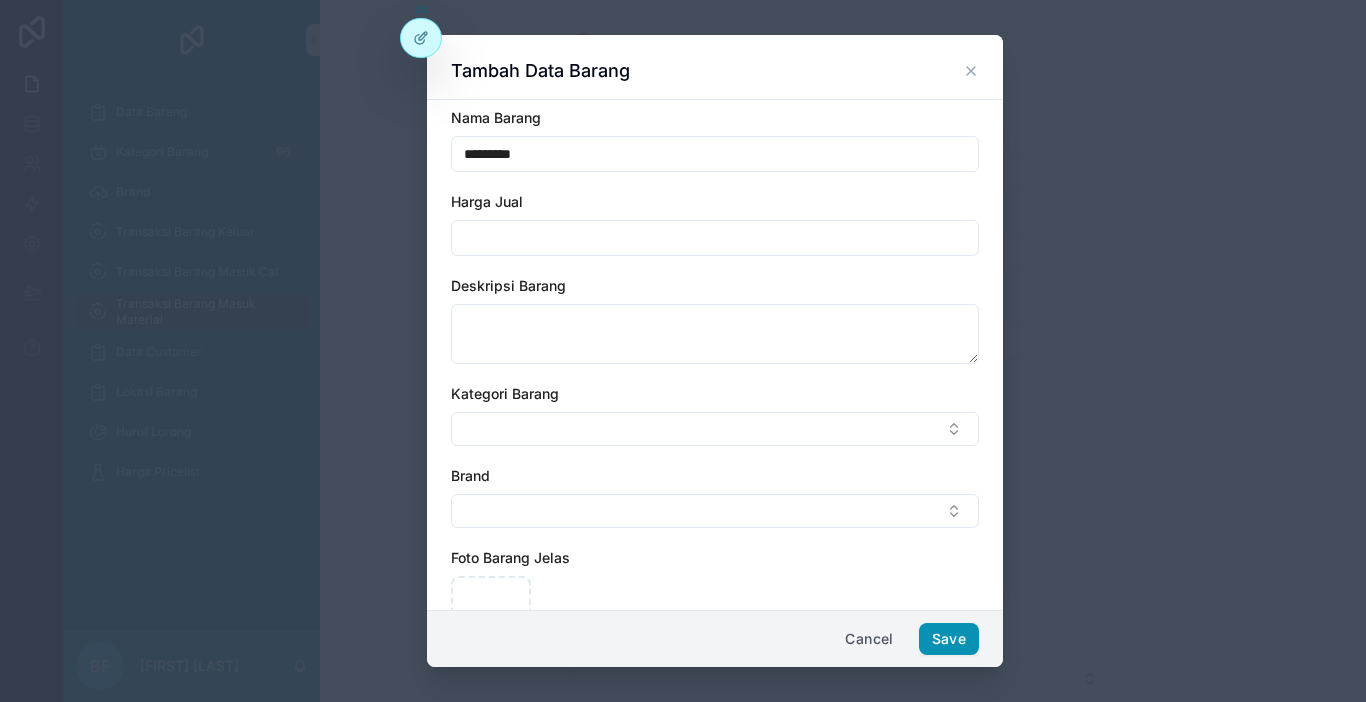 click on "Save" at bounding box center [949, 639] 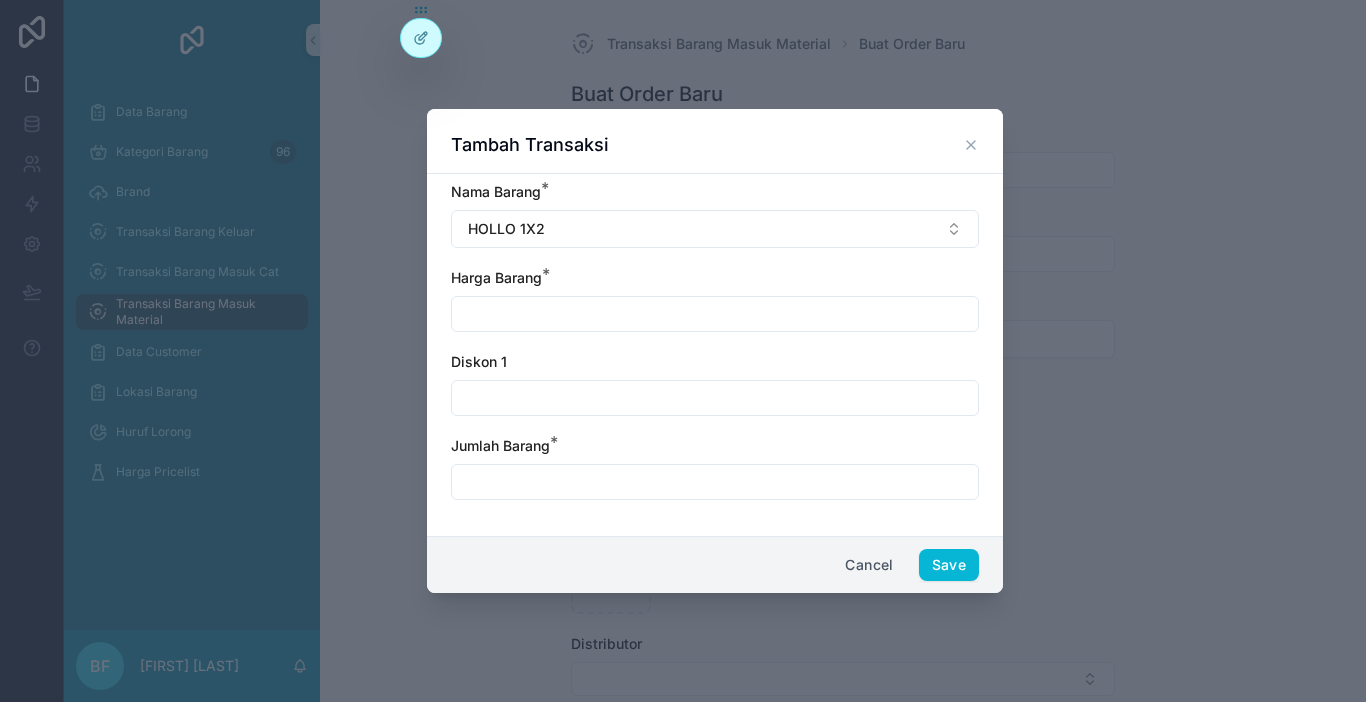 click at bounding box center (715, 314) 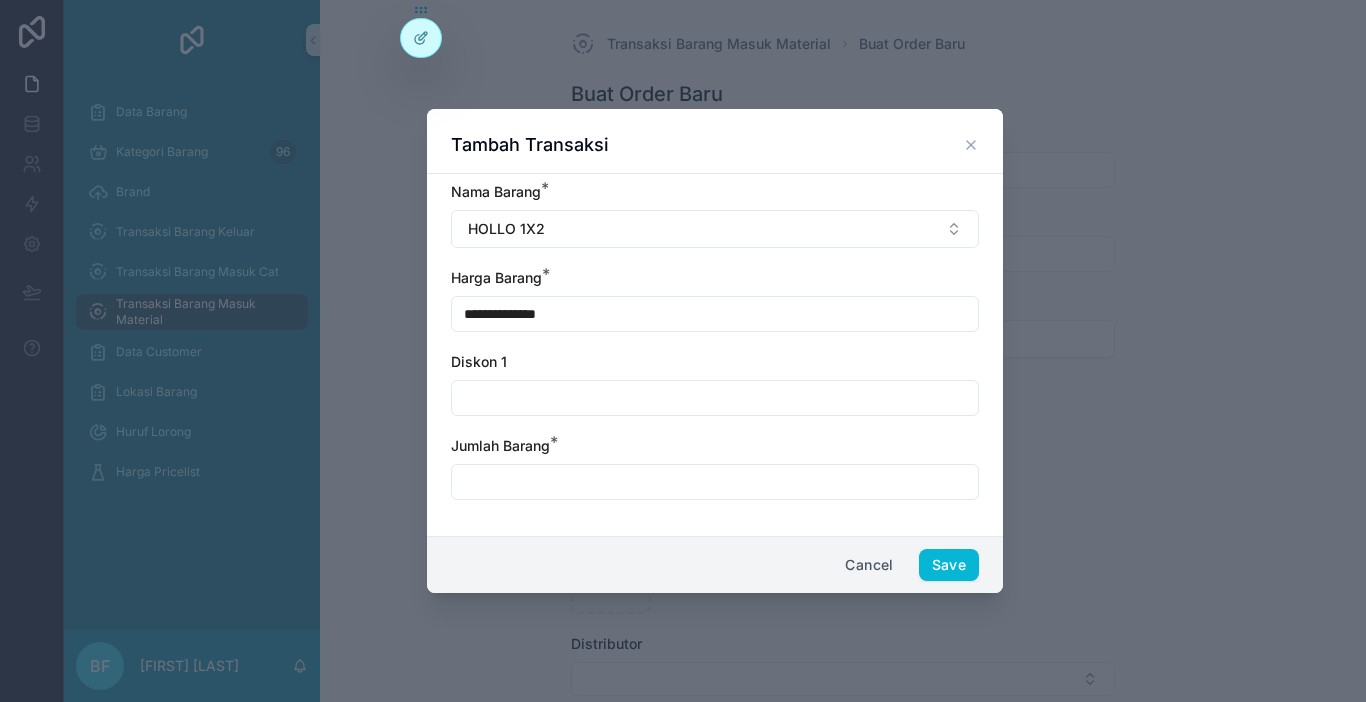 type on "**********" 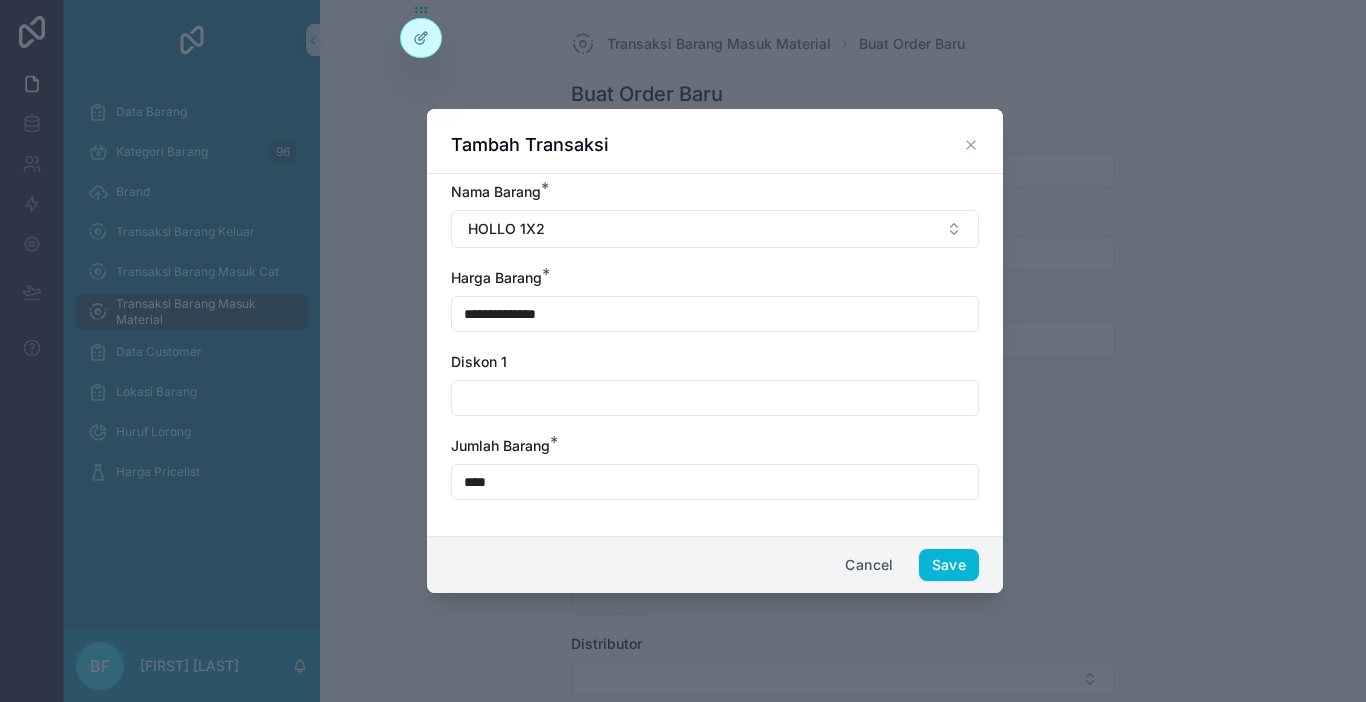 type on "****" 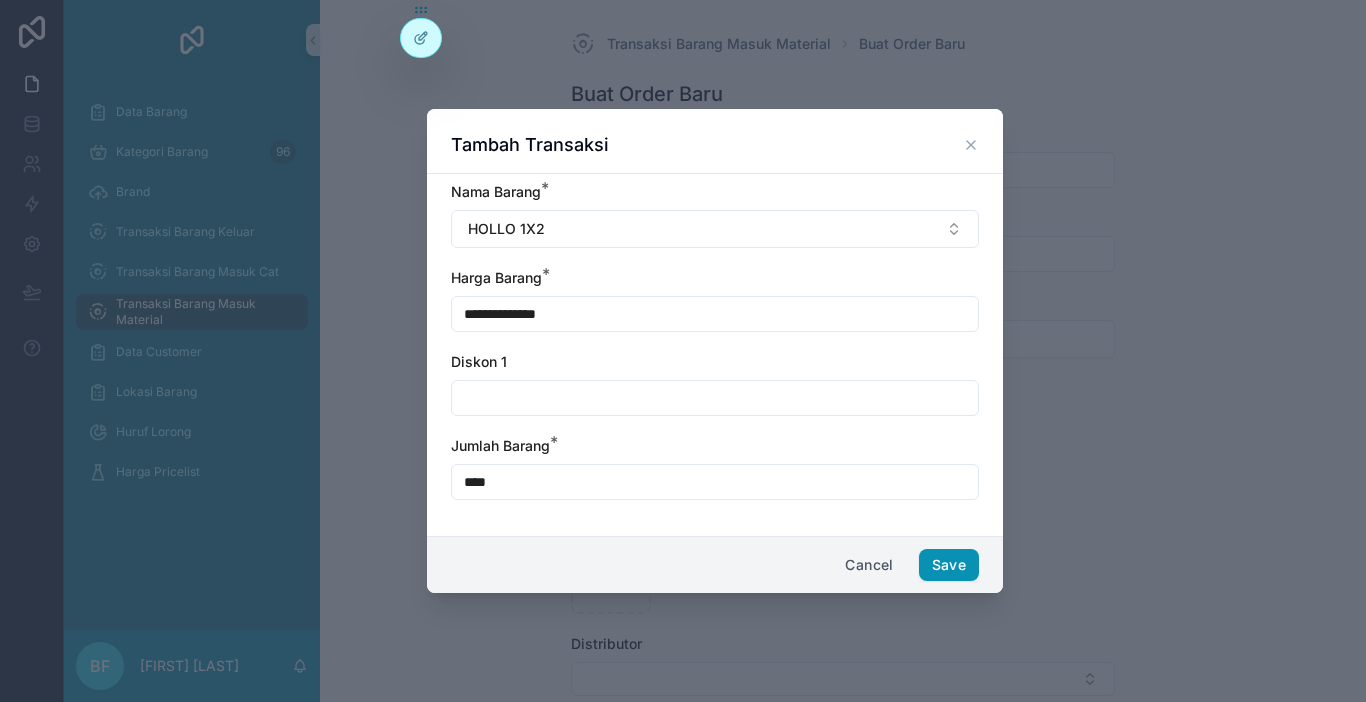 type on "**********" 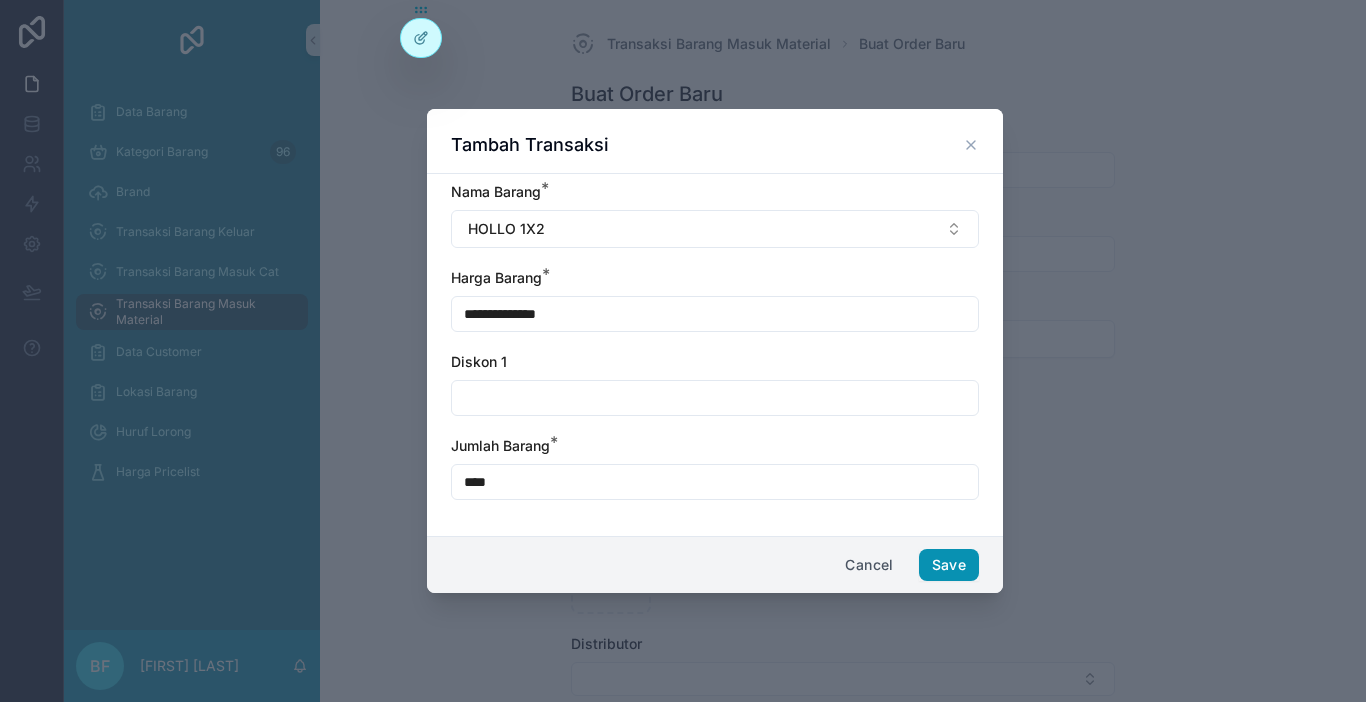 click on "Save" at bounding box center (949, 565) 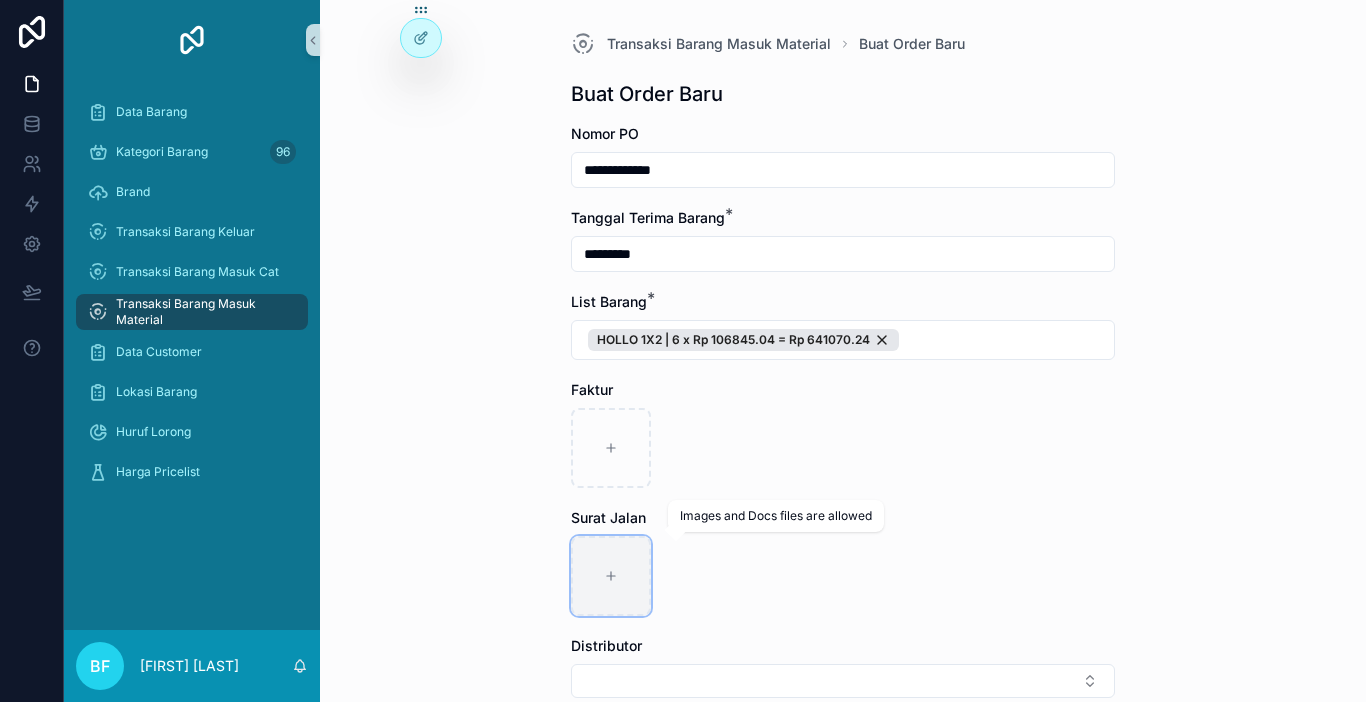click at bounding box center (611, 576) 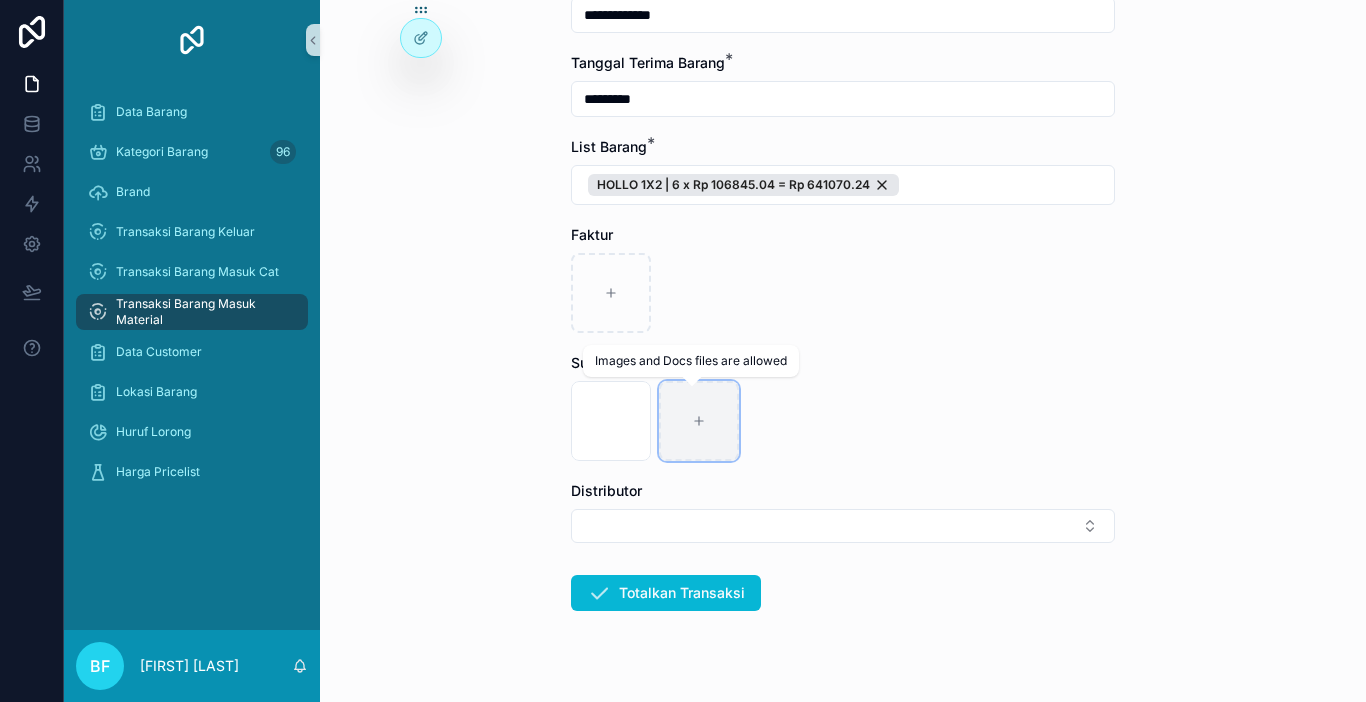 scroll, scrollTop: 192, scrollLeft: 0, axis: vertical 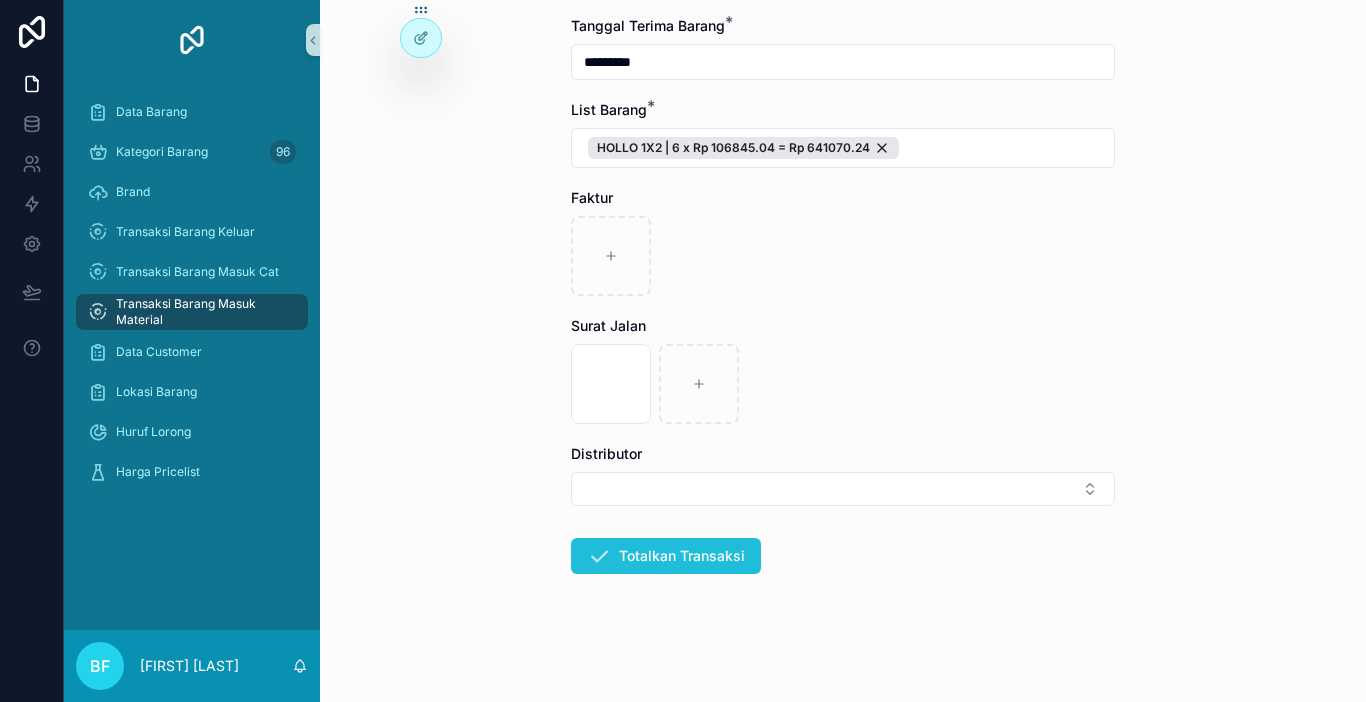 click on "Totalkan Transaksi" at bounding box center (666, 556) 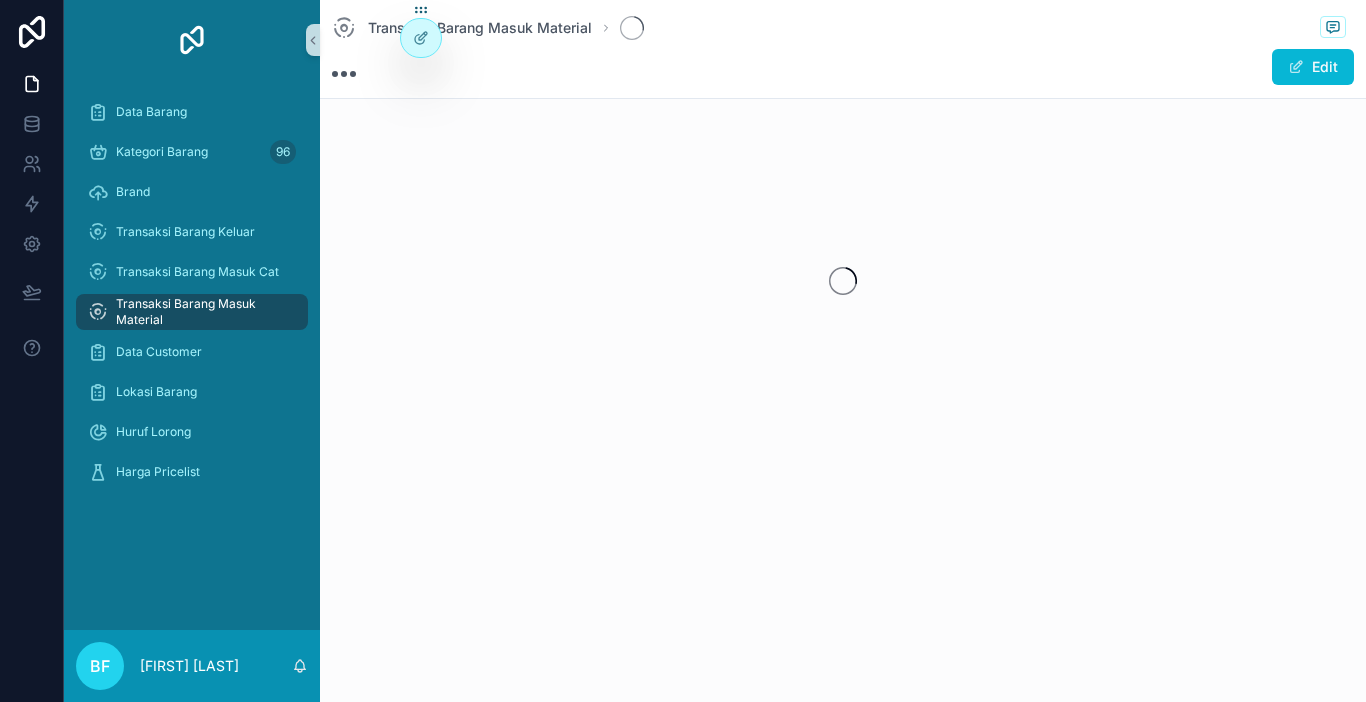 scroll, scrollTop: 0, scrollLeft: 0, axis: both 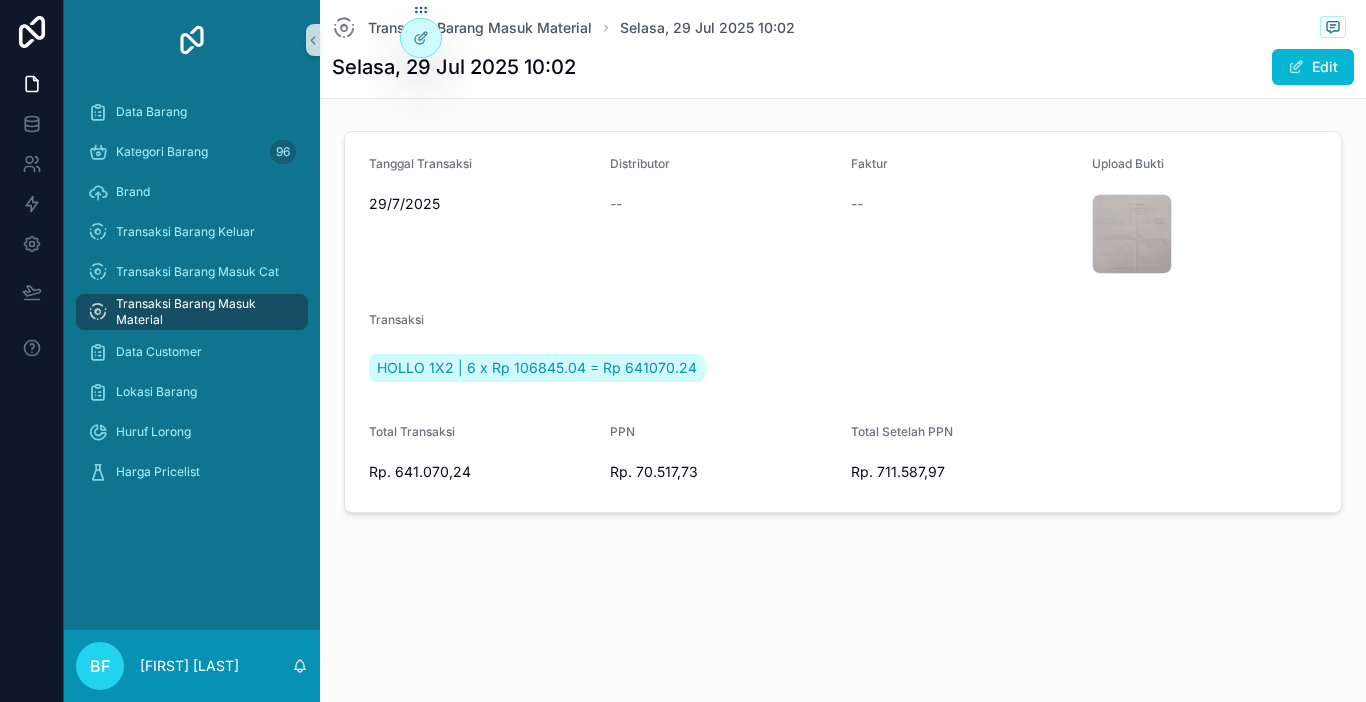 click on "Transaksi Barang Masuk Material" at bounding box center (202, 312) 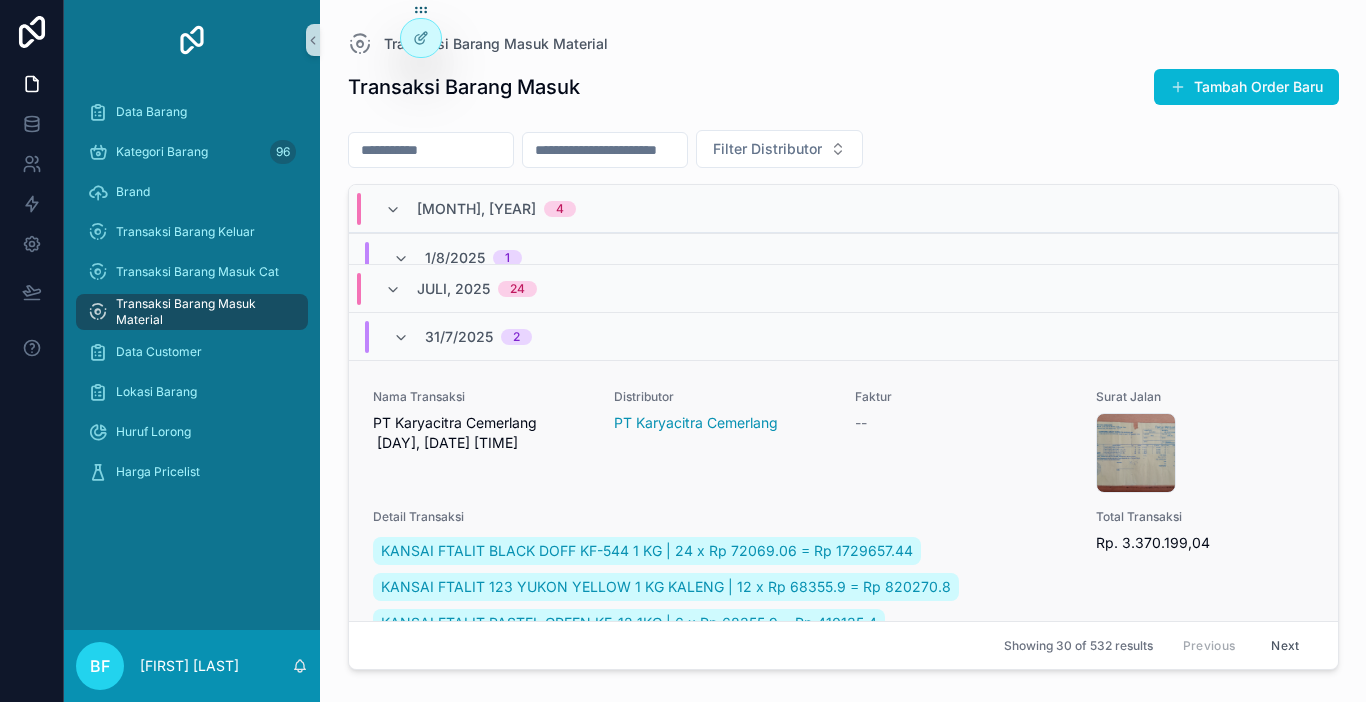 scroll, scrollTop: 1300, scrollLeft: 0, axis: vertical 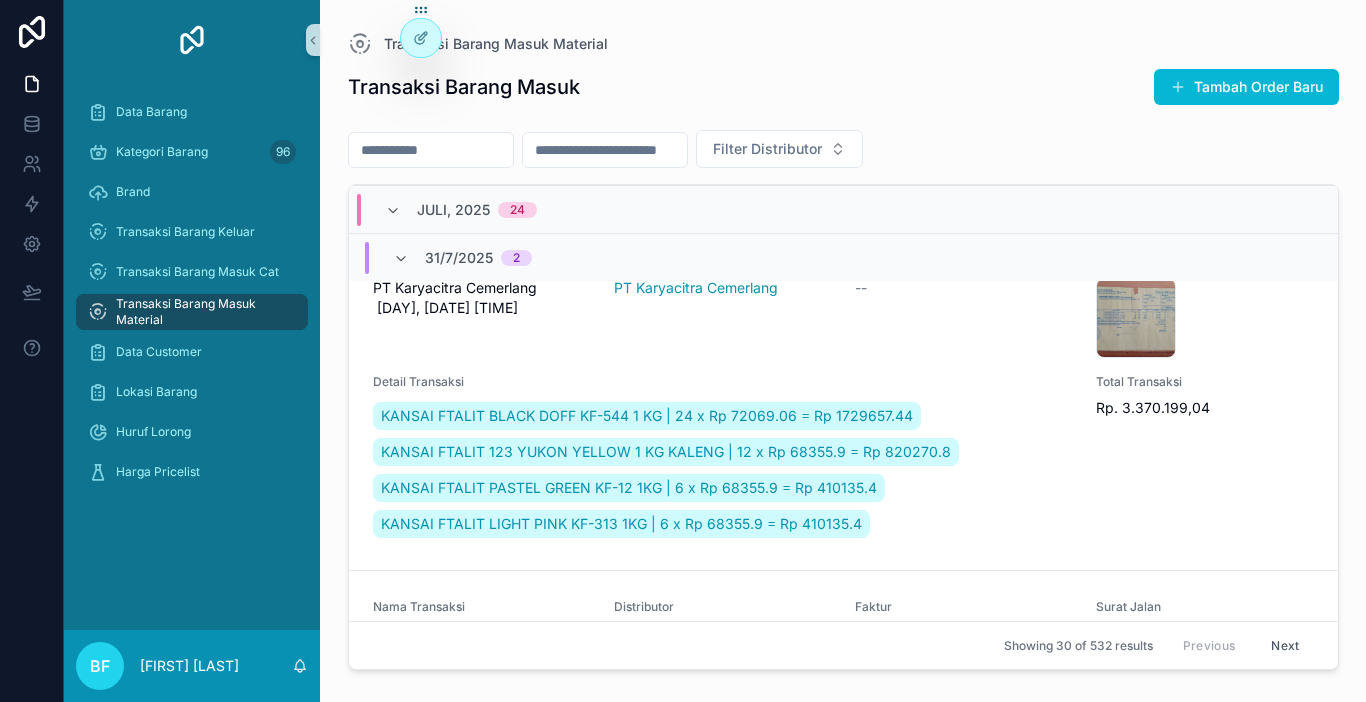 click on "Transaksi Barang Masuk Material" at bounding box center (202, 312) 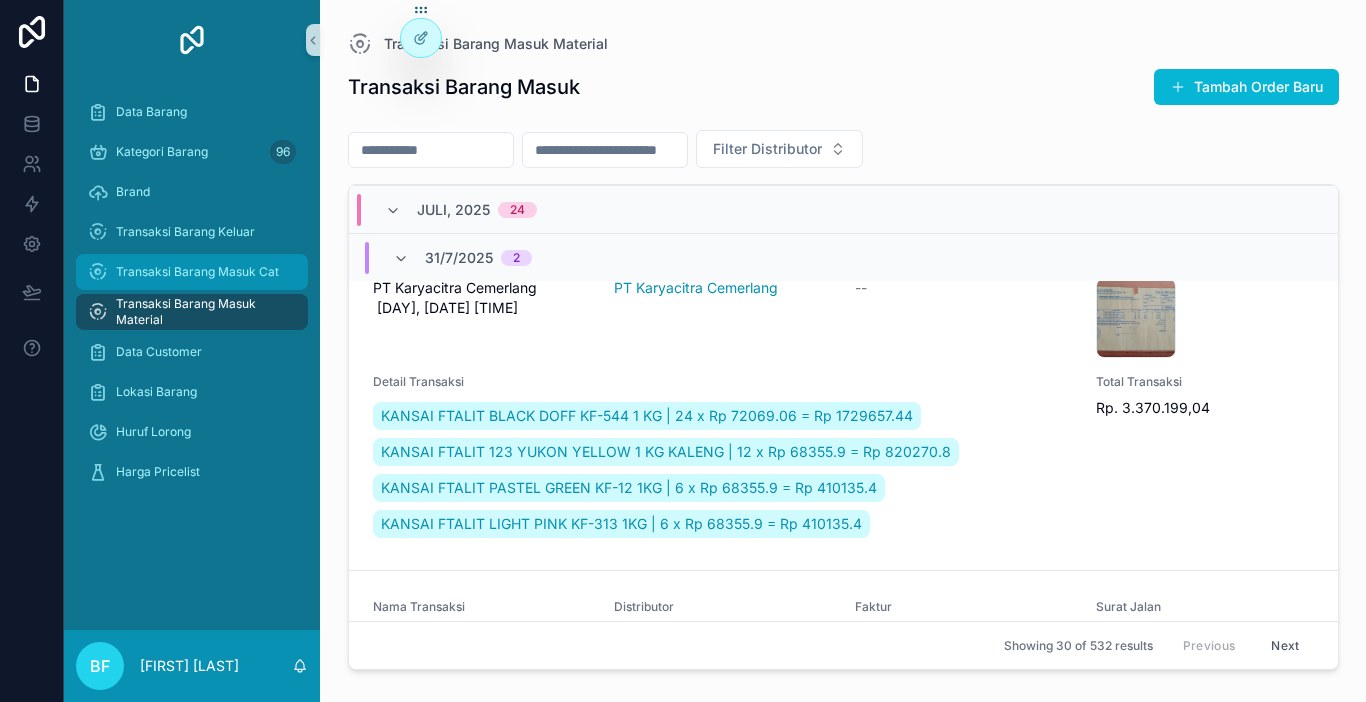click on "Transaksi Barang Masuk Cat" at bounding box center [197, 272] 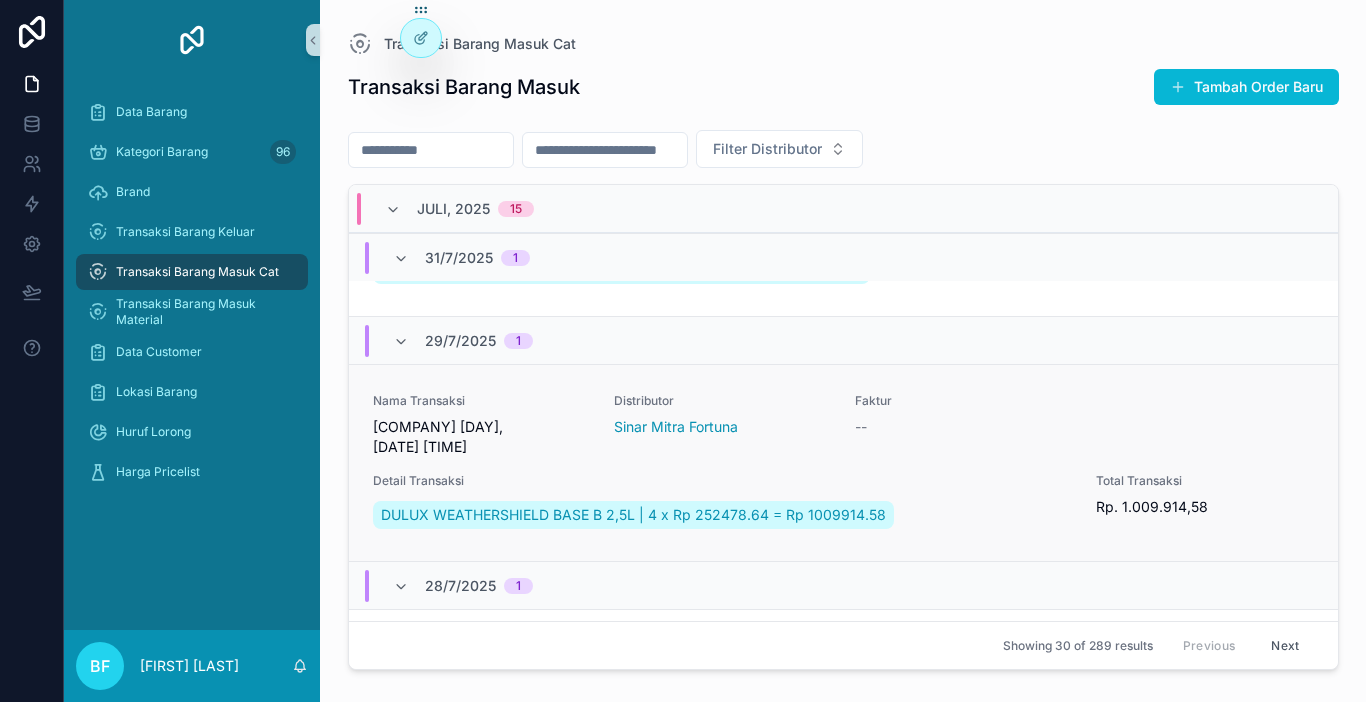 scroll, scrollTop: 0, scrollLeft: 0, axis: both 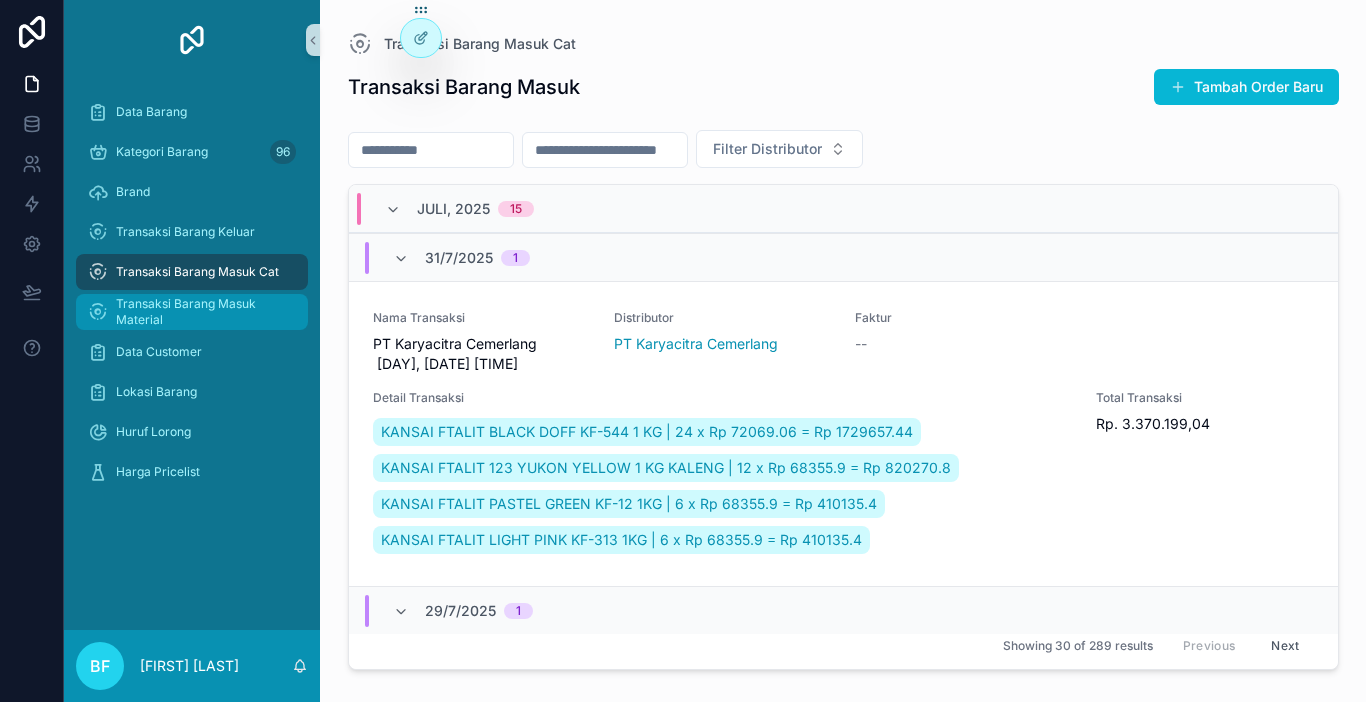 click on "Transaksi Barang Masuk Material" at bounding box center (202, 312) 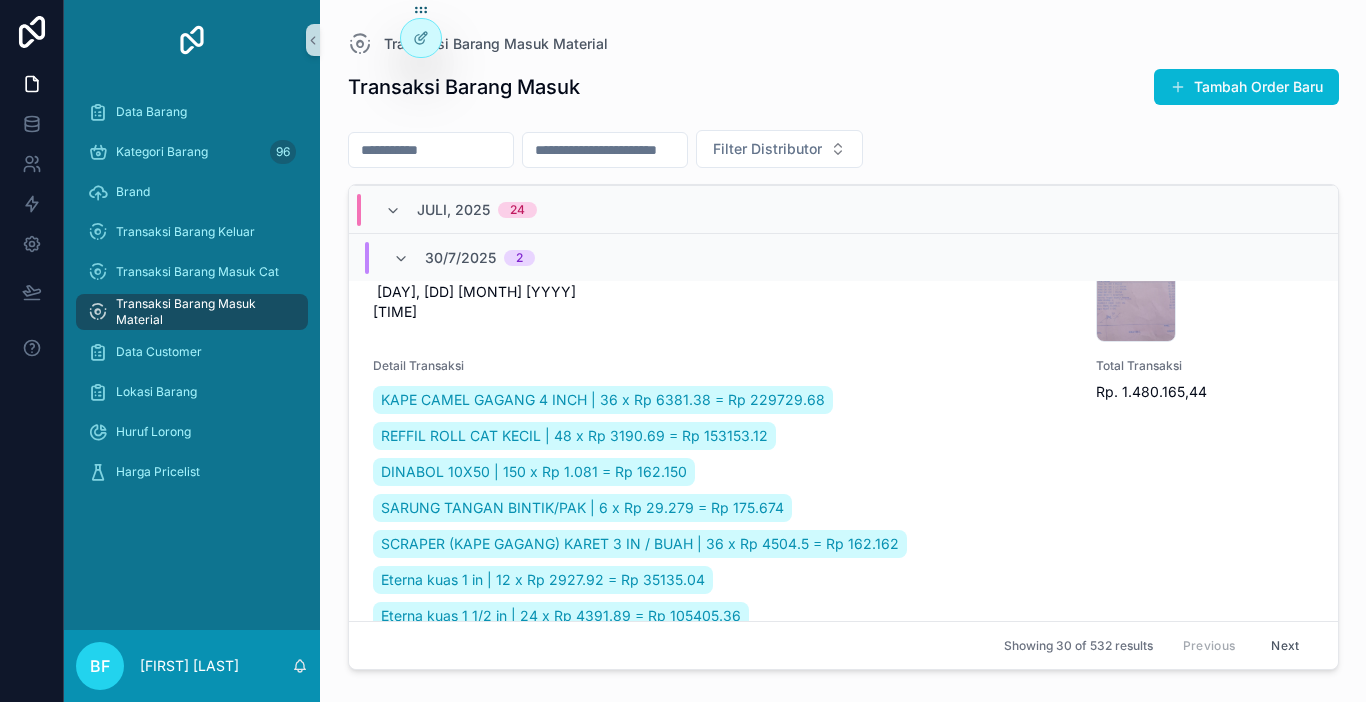 scroll, scrollTop: 2300, scrollLeft: 0, axis: vertical 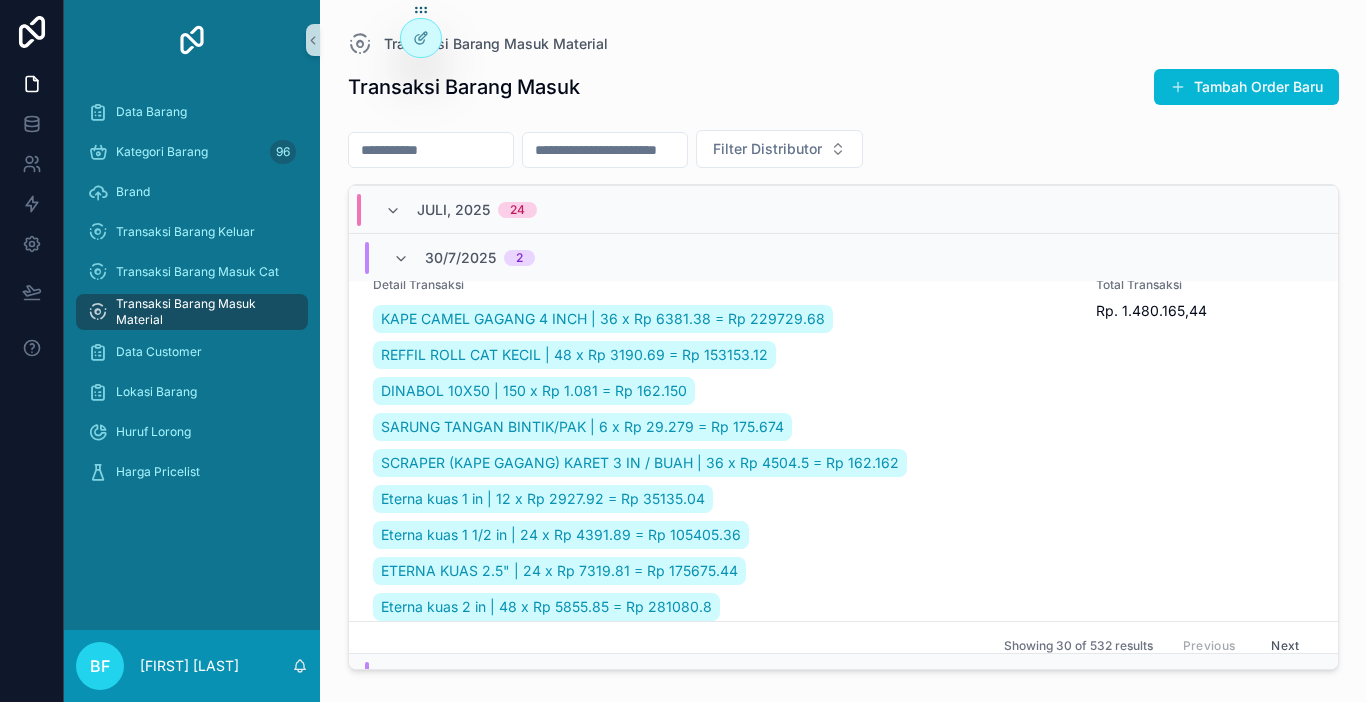 click at bounding box center [431, 150] 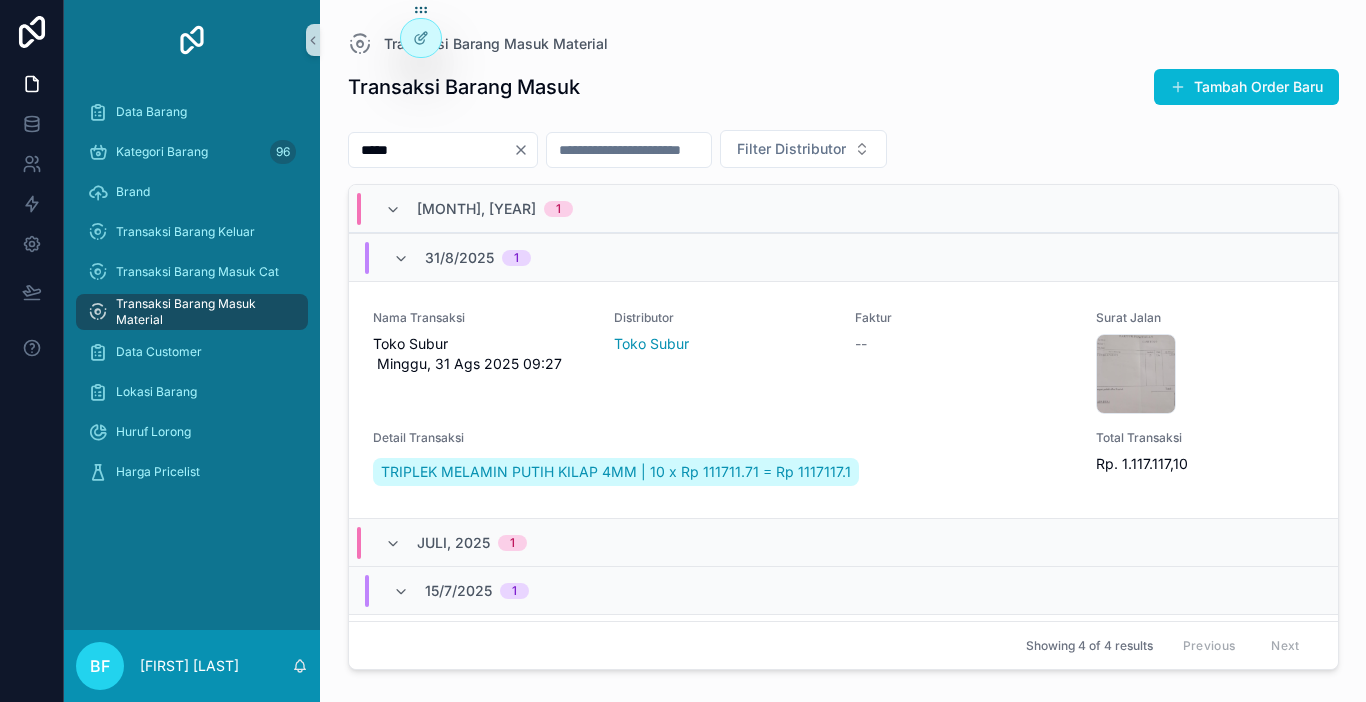 type on "*****" 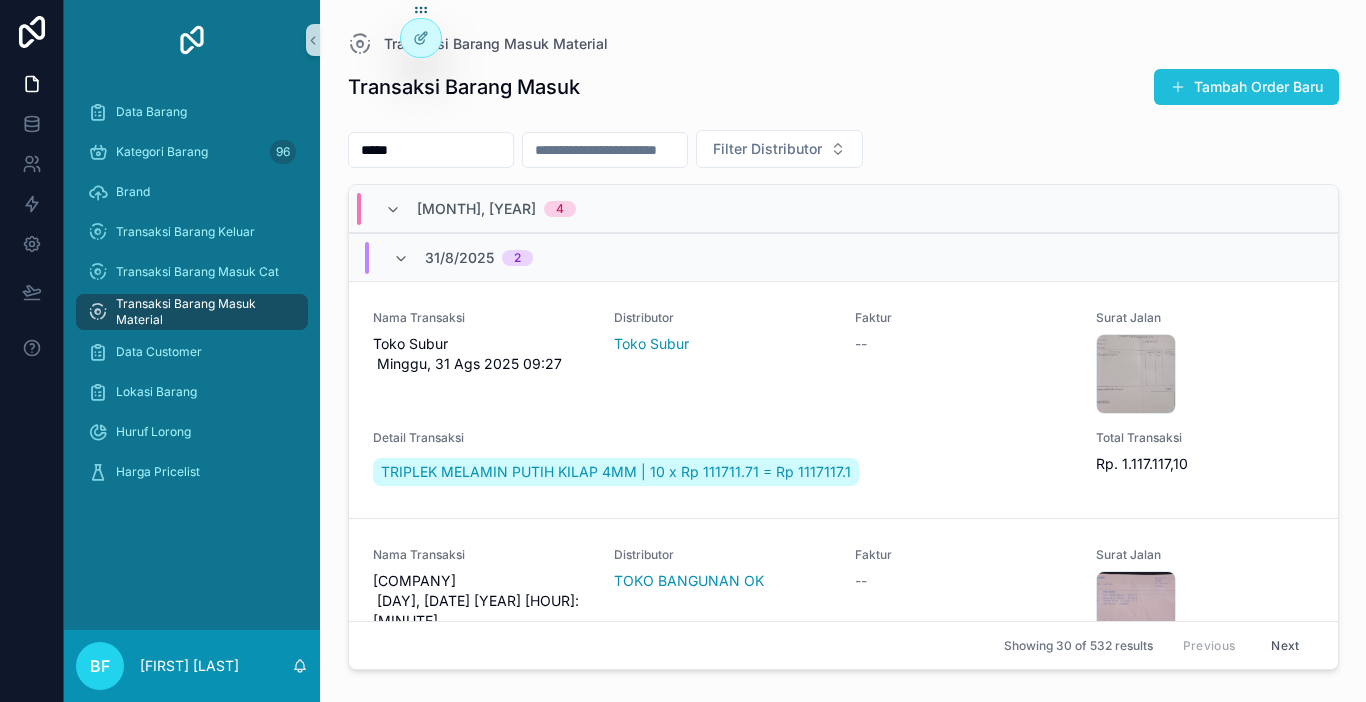 click on "Tambah Order Baru" at bounding box center (1246, 87) 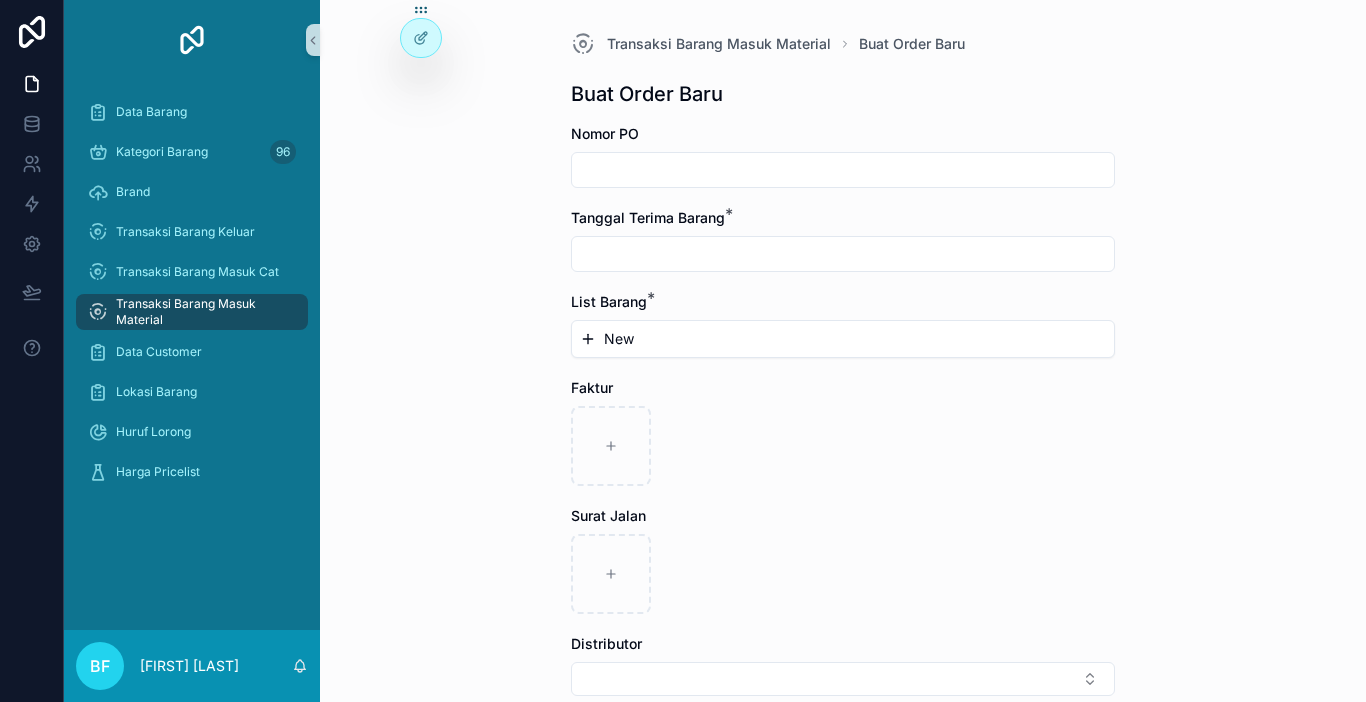 click at bounding box center (843, 254) 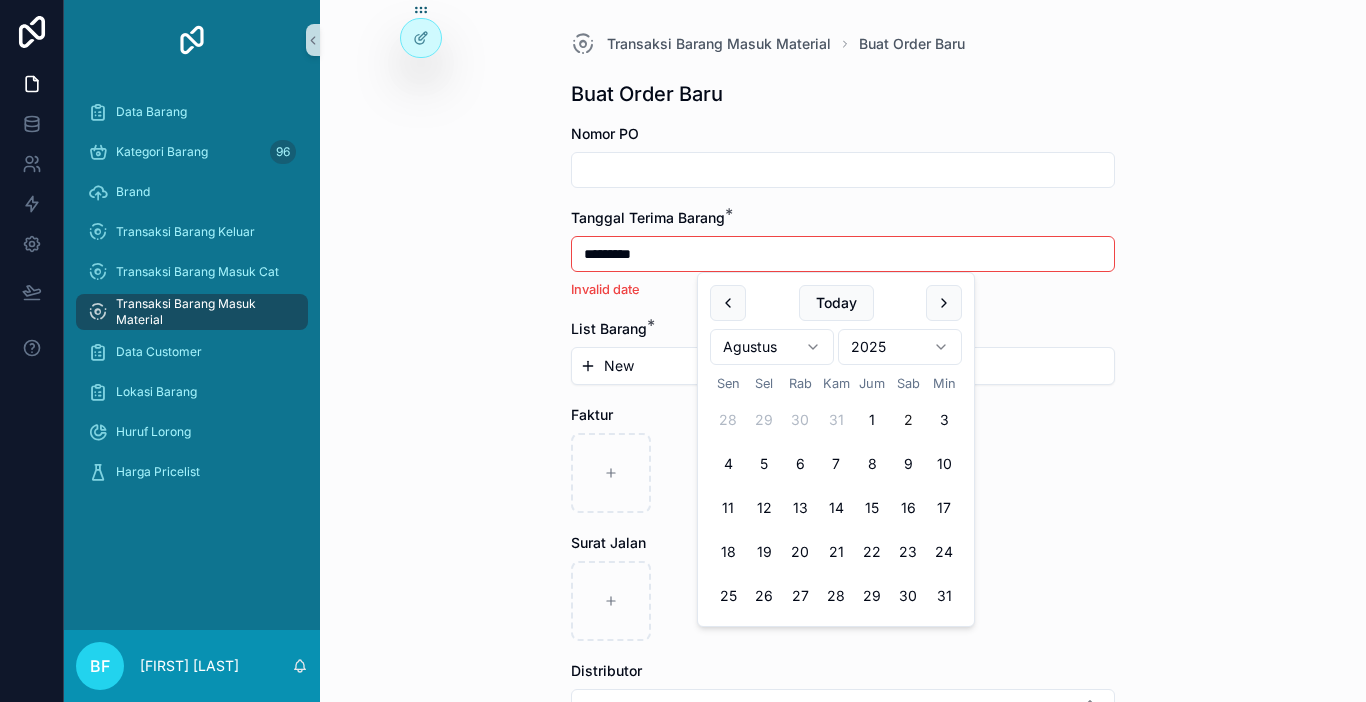 drag, startPoint x: 668, startPoint y: 254, endPoint x: 540, endPoint y: 258, distance: 128.06248 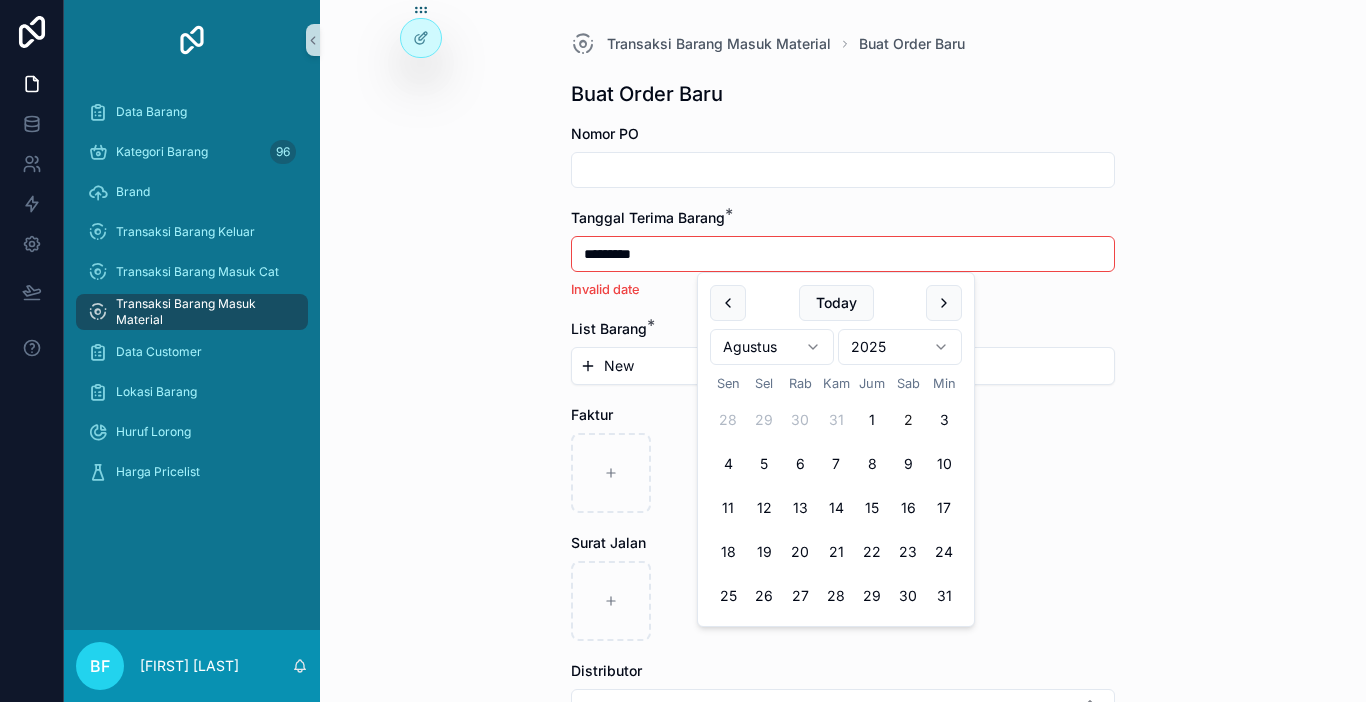click at bounding box center [843, 170] 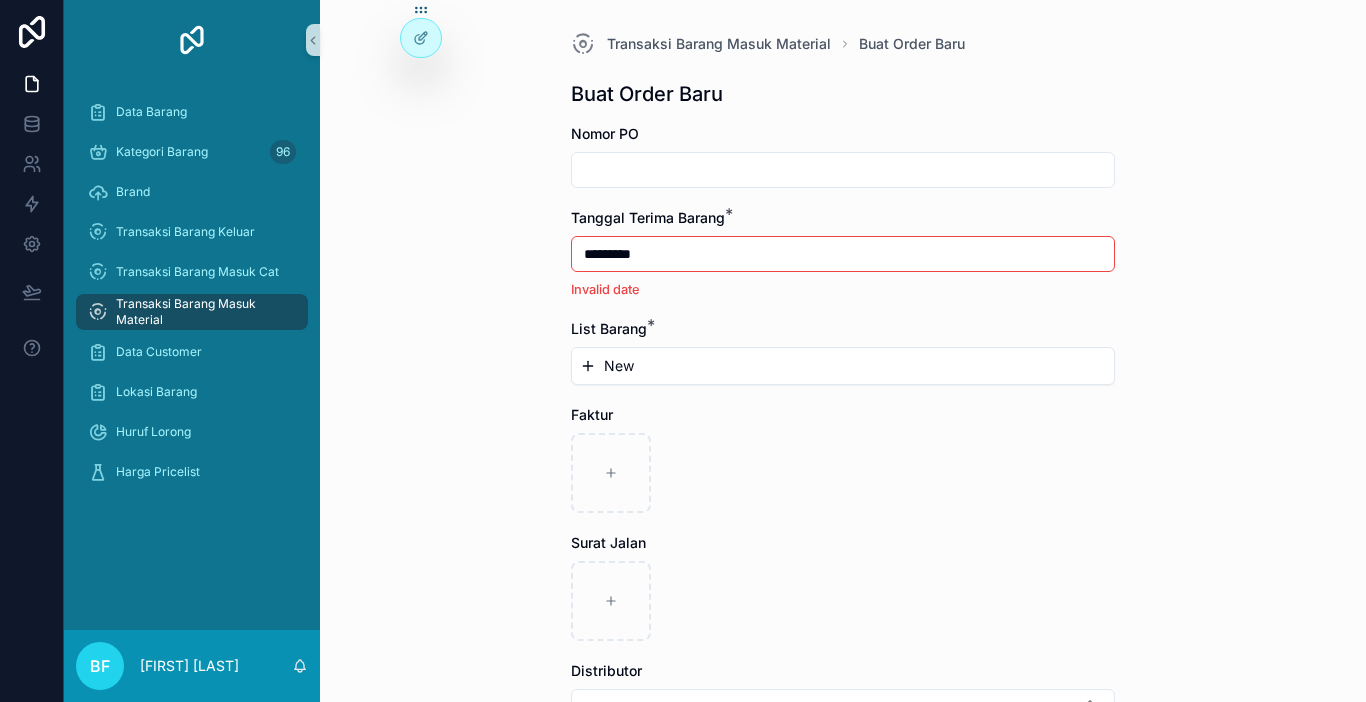 paste on "*********" 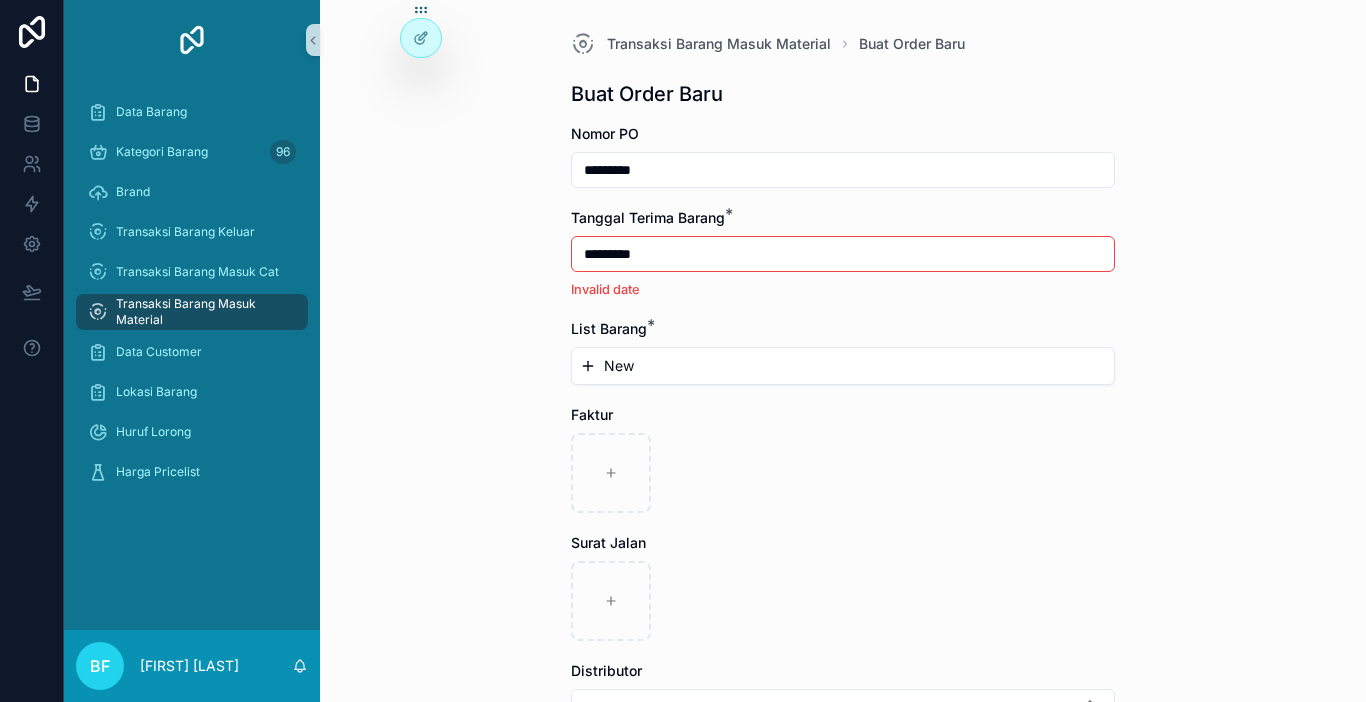 type on "*********" 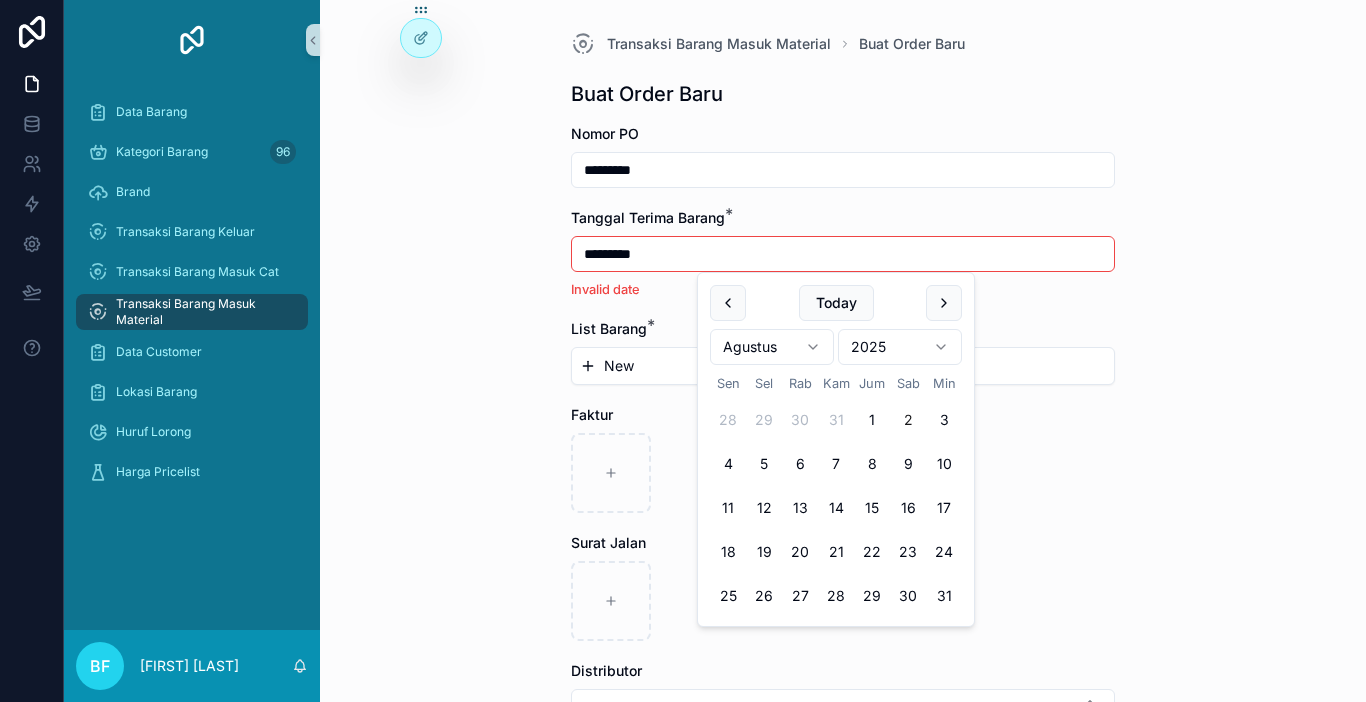 drag, startPoint x: 666, startPoint y: 261, endPoint x: 465, endPoint y: 280, distance: 201.89601 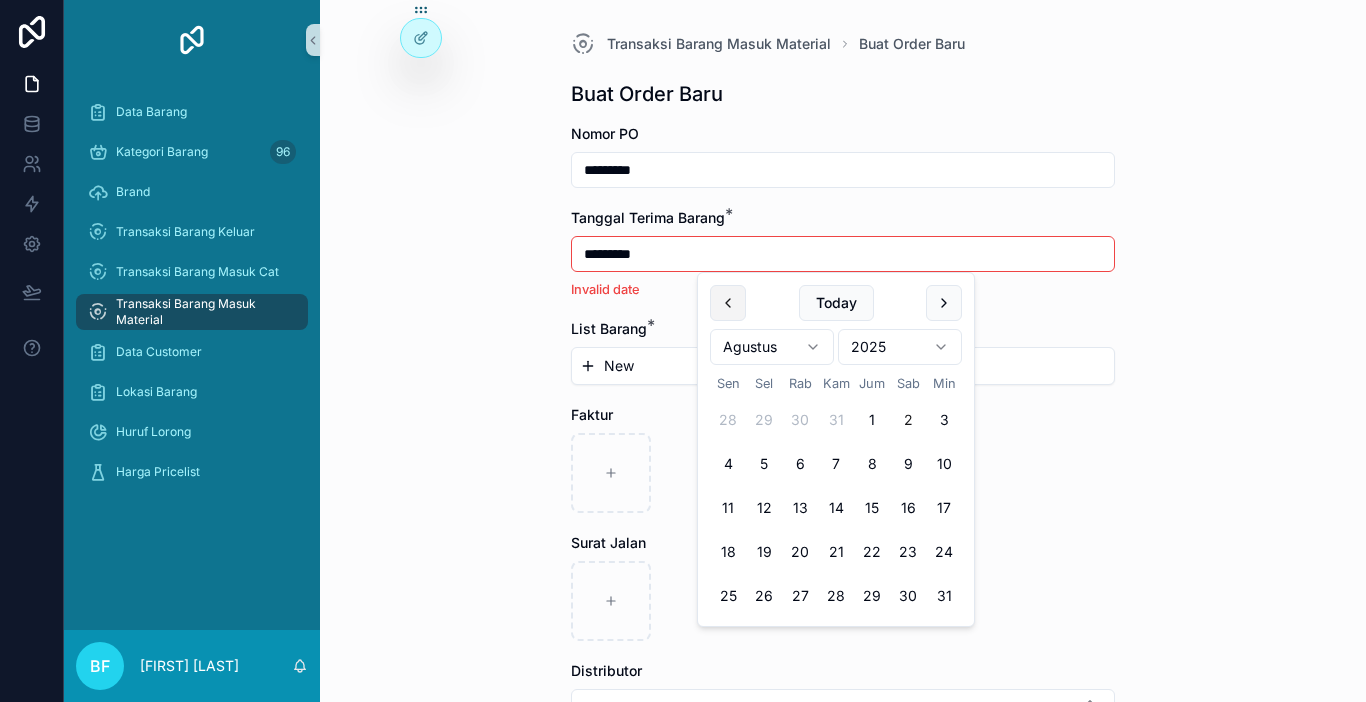 click at bounding box center [728, 303] 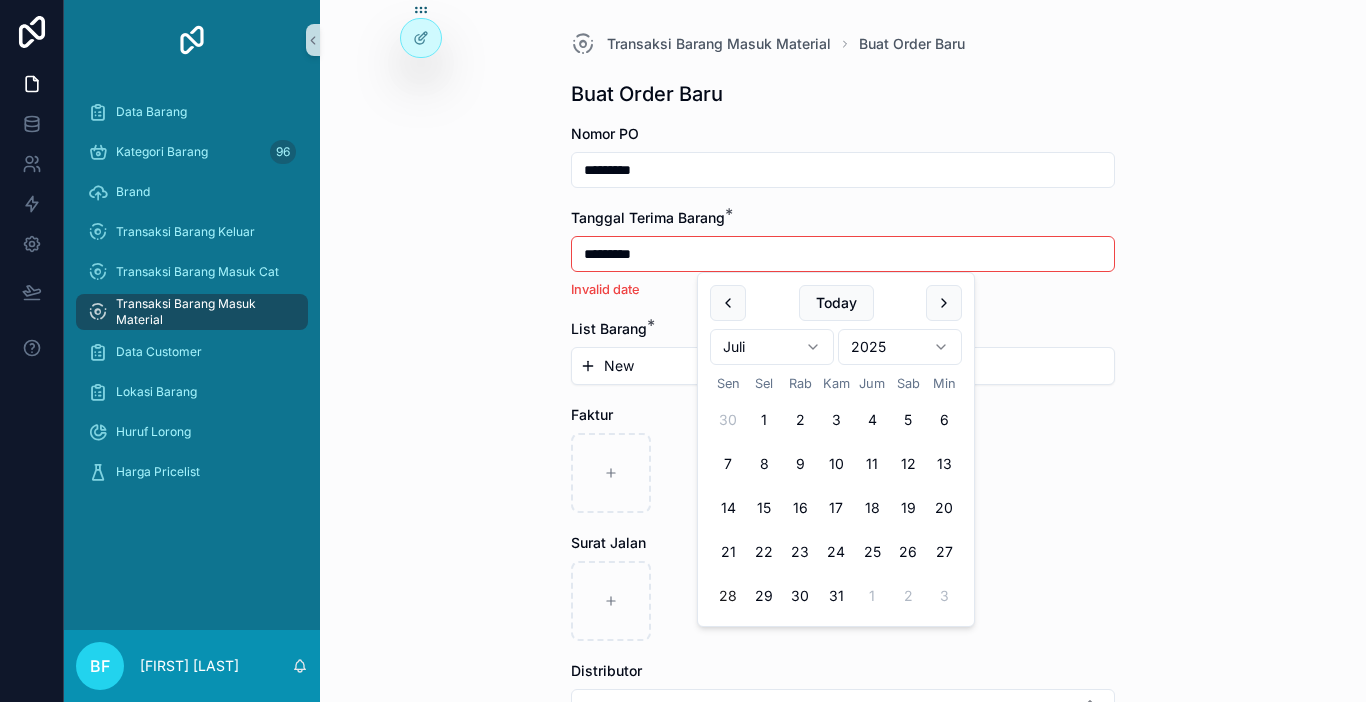 click on "28" at bounding box center (728, 596) 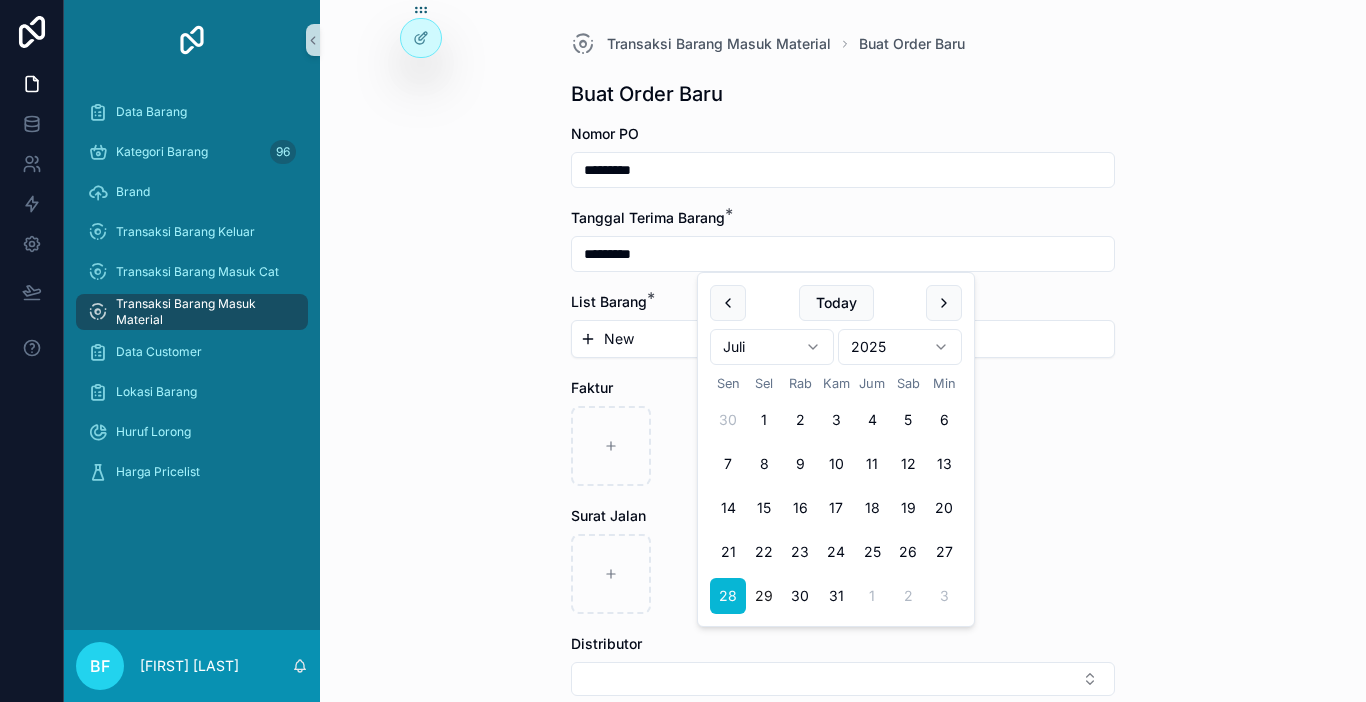 click on "29" at bounding box center (764, 596) 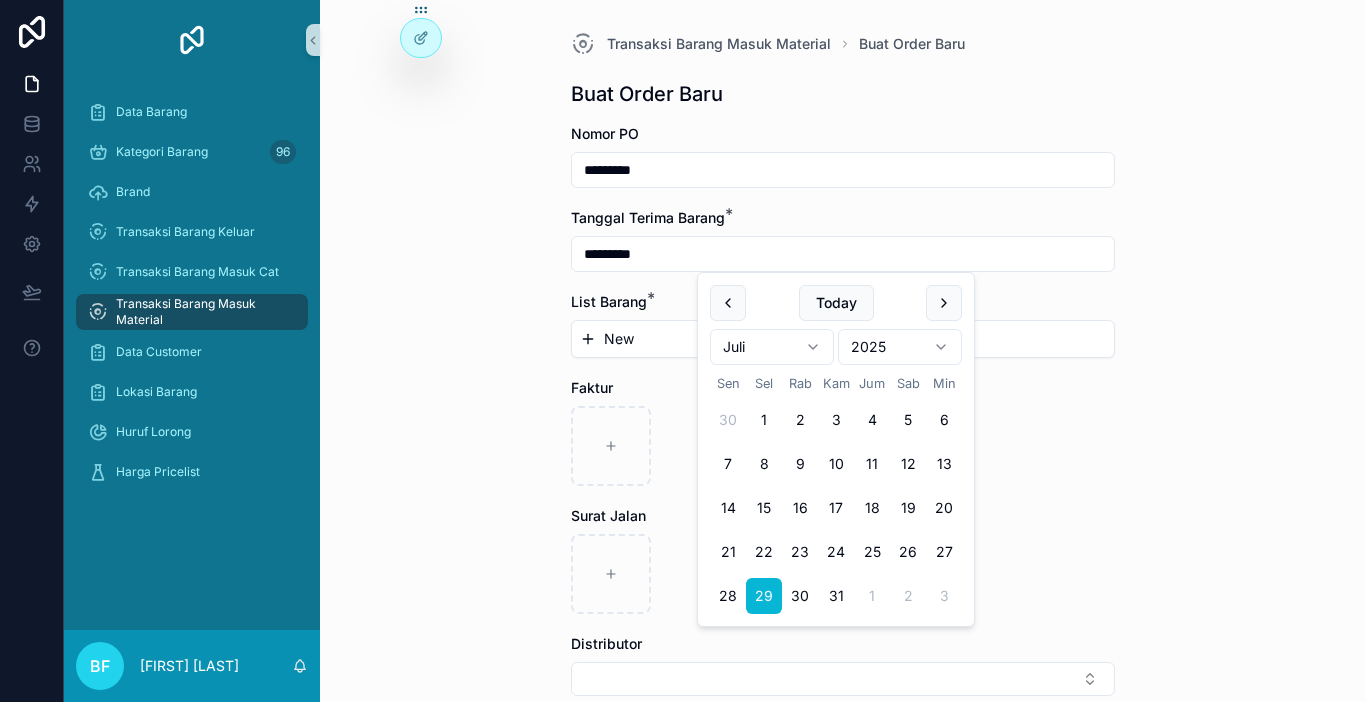 click on "New" at bounding box center [619, 339] 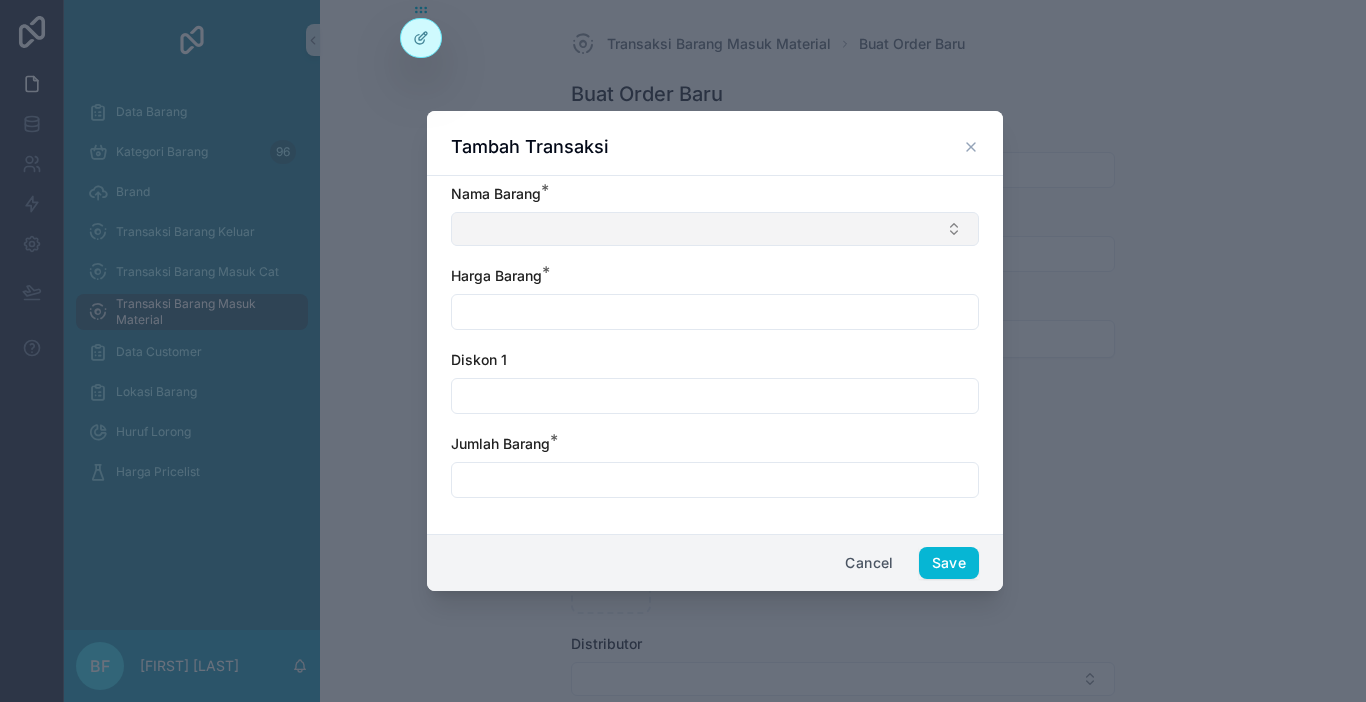 click at bounding box center (715, 229) 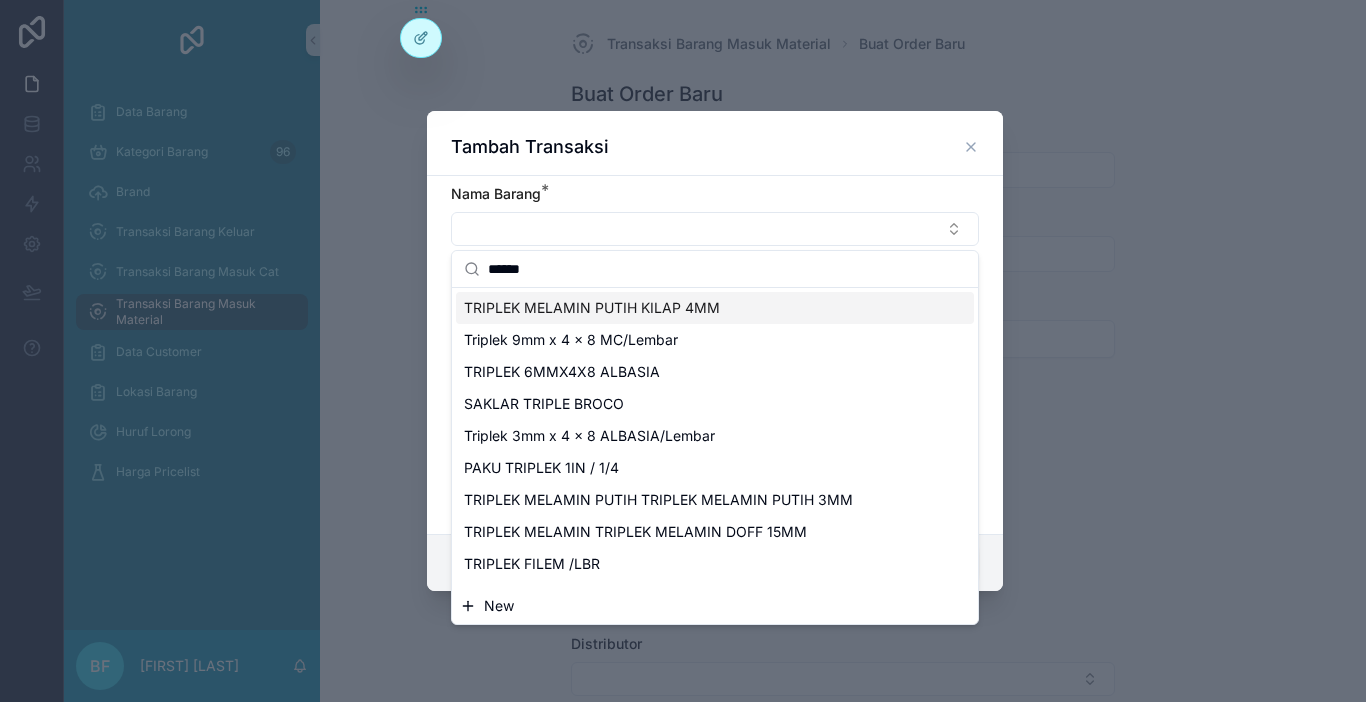 type on "******" 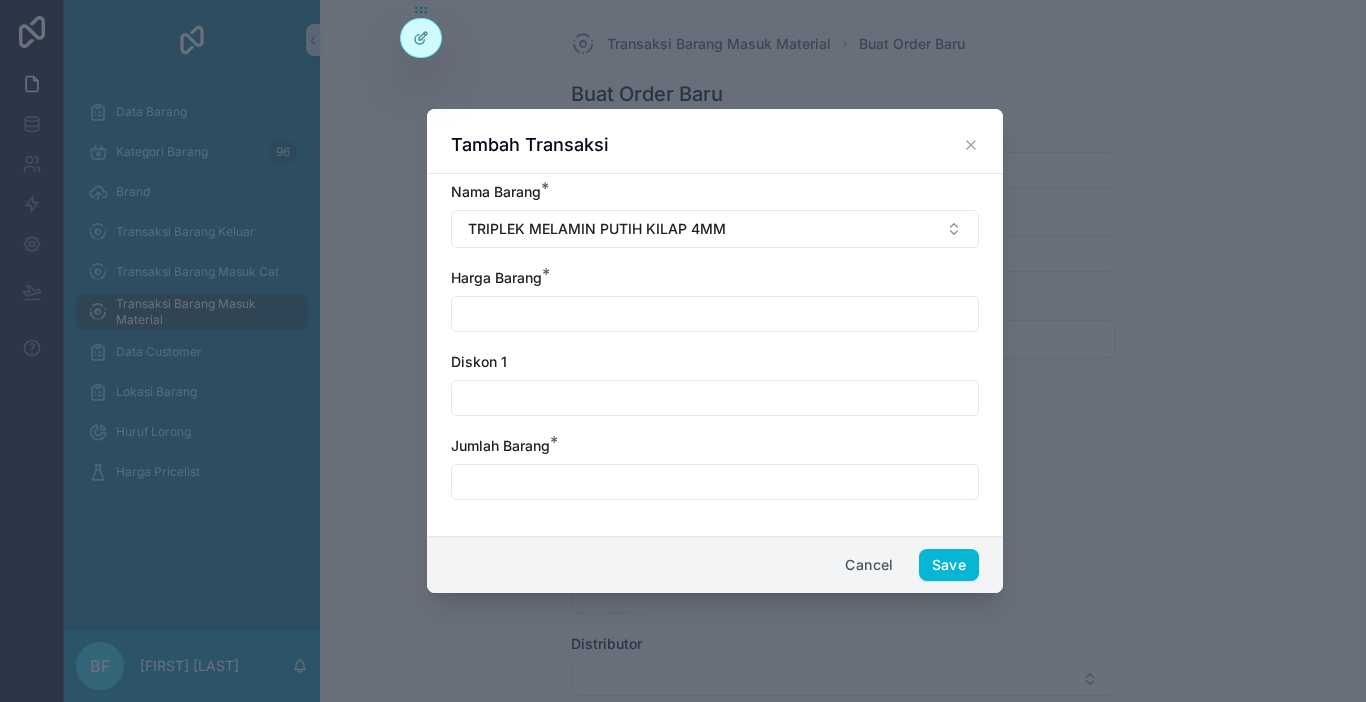 click at bounding box center [715, 314] 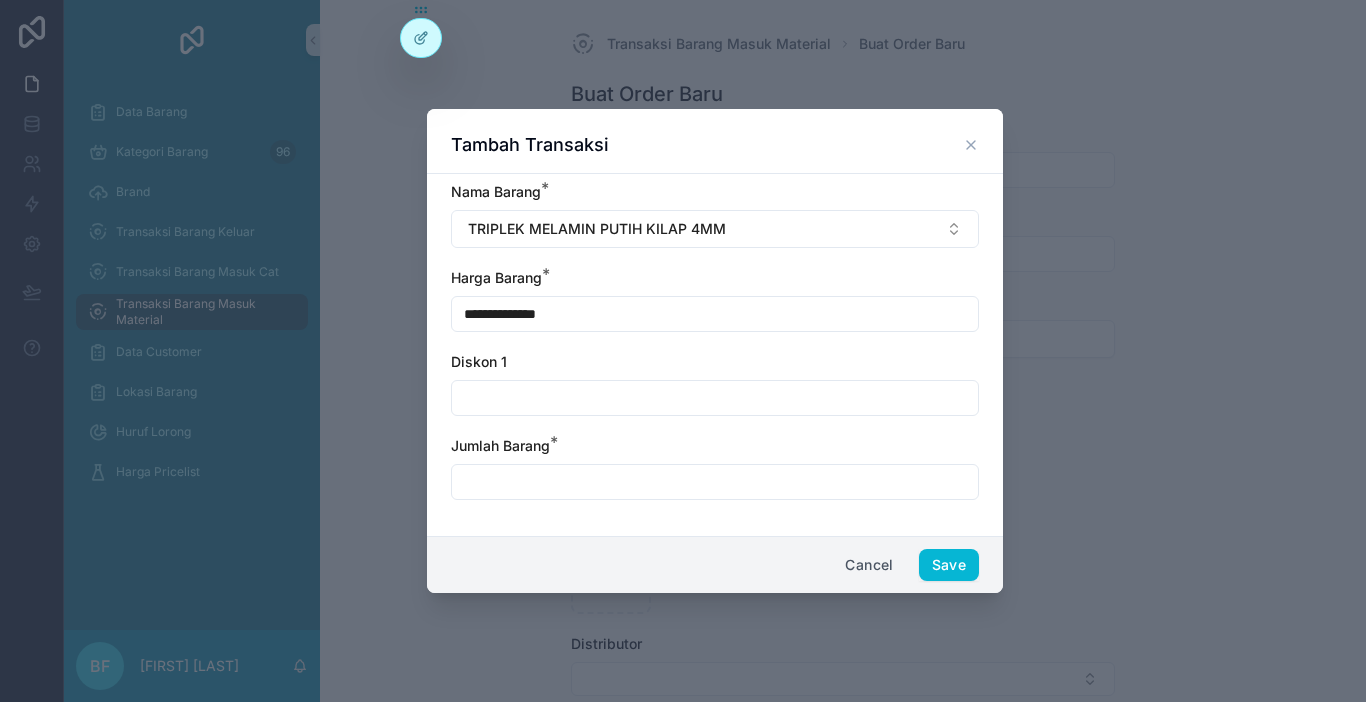 type on "**********" 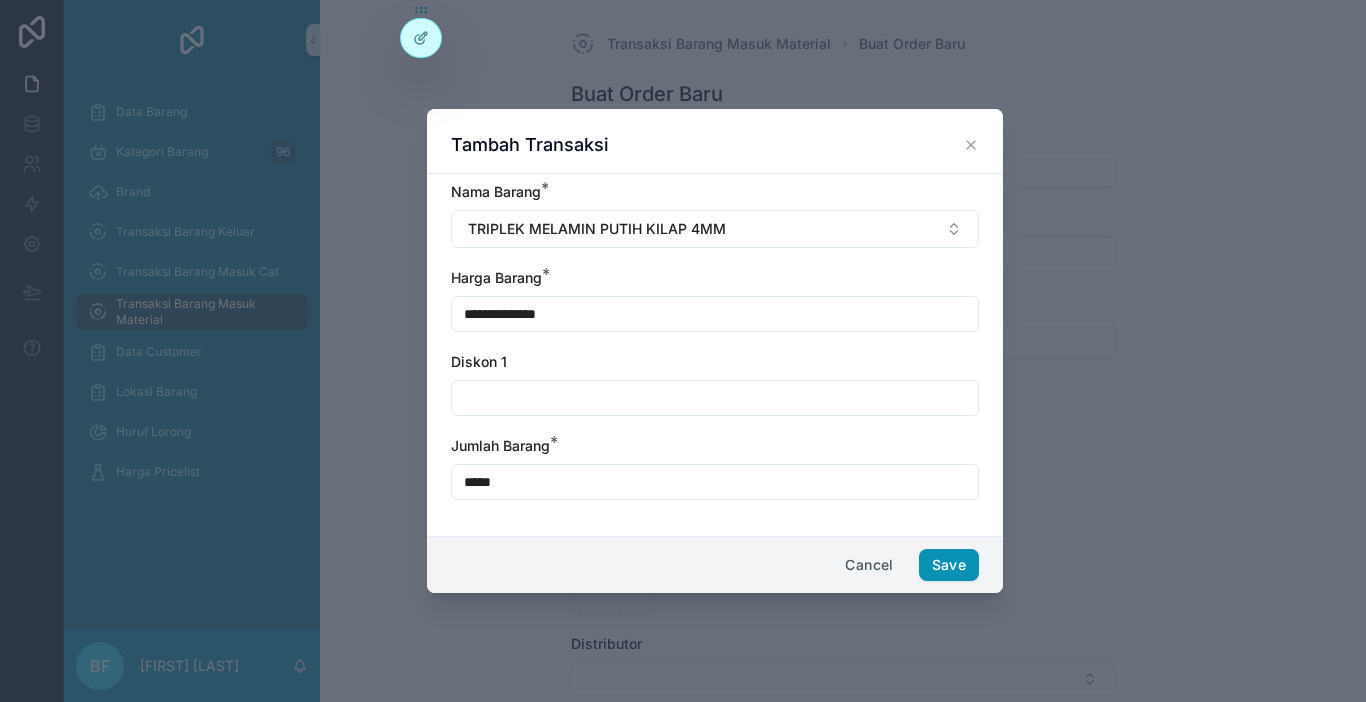 type on "*****" 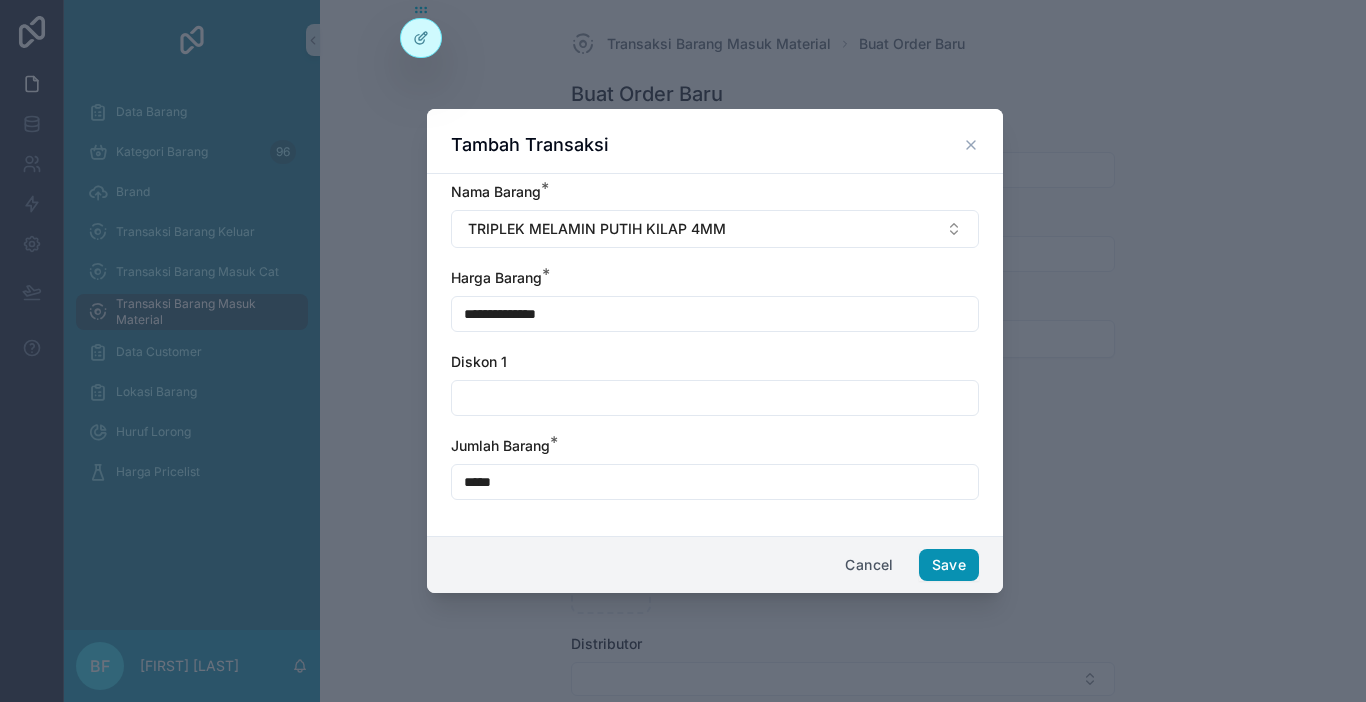 click on "Save" at bounding box center (949, 565) 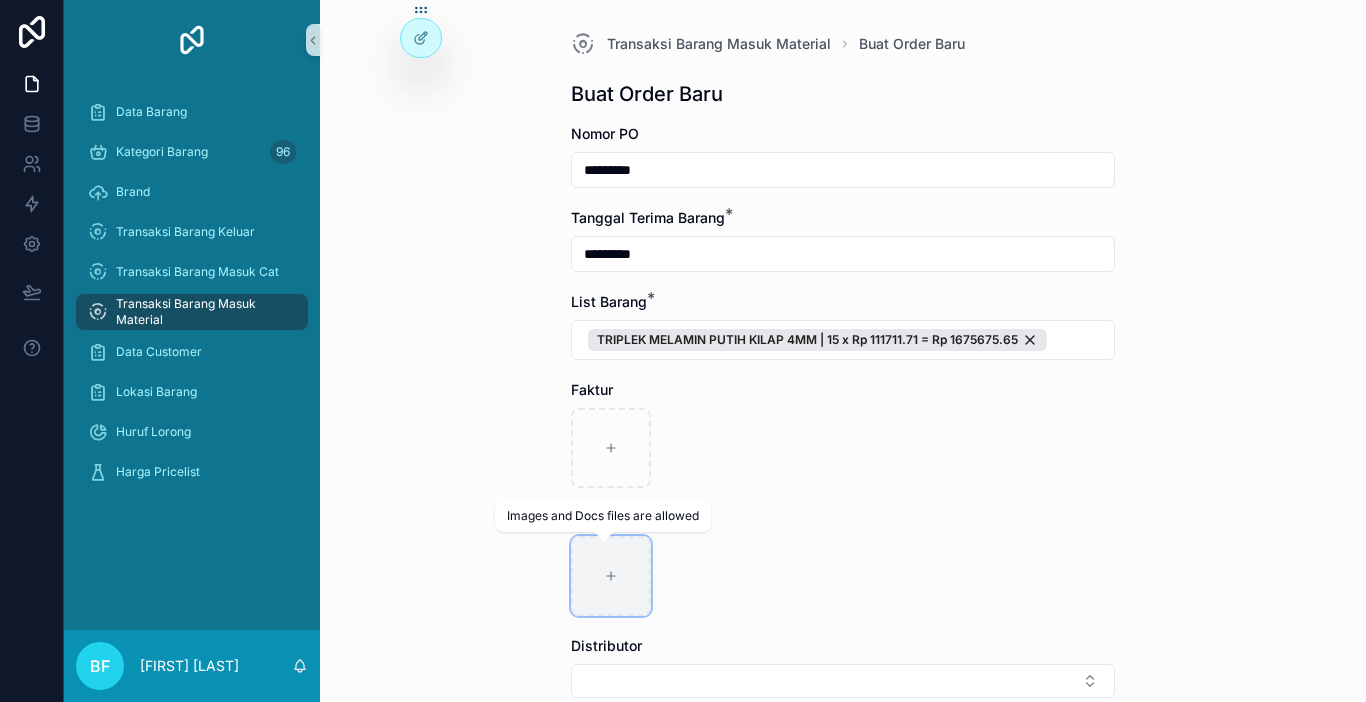 click at bounding box center [611, 576] 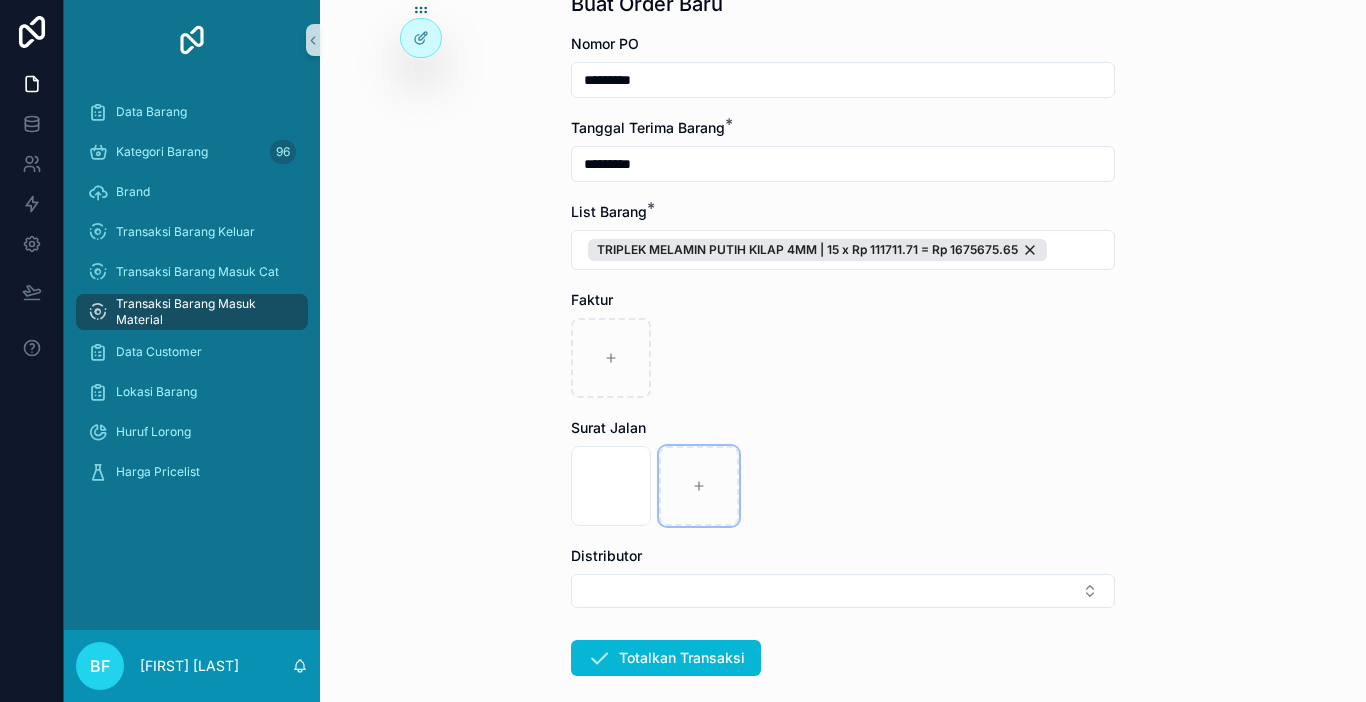 scroll, scrollTop: 192, scrollLeft: 0, axis: vertical 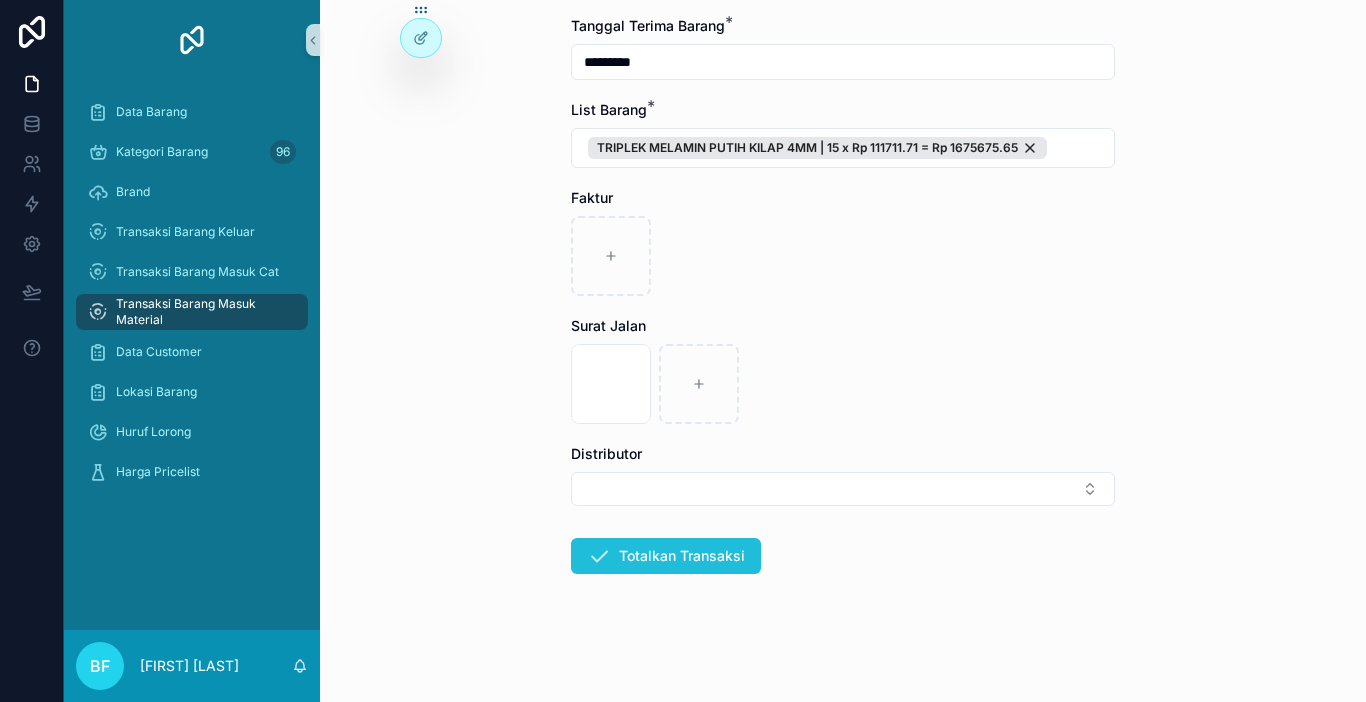 click on "Totalkan Transaksi" at bounding box center [666, 556] 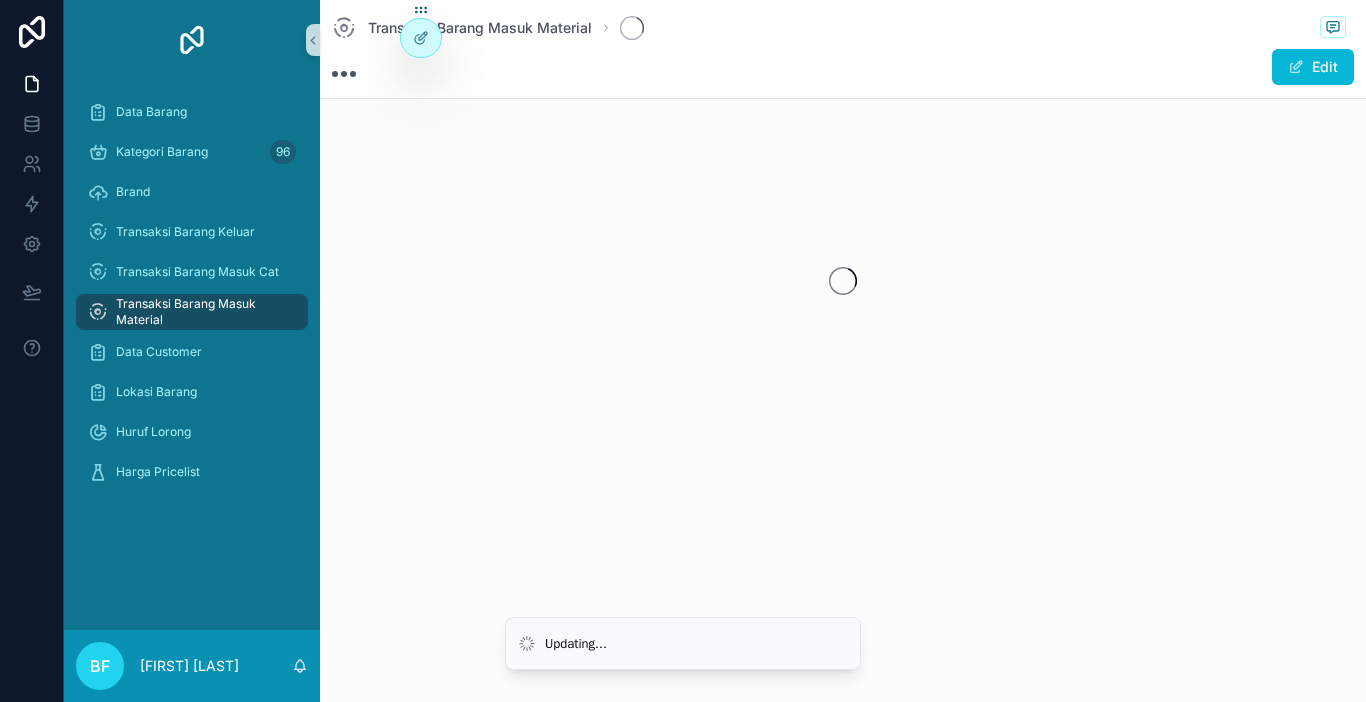 scroll, scrollTop: 0, scrollLeft: 0, axis: both 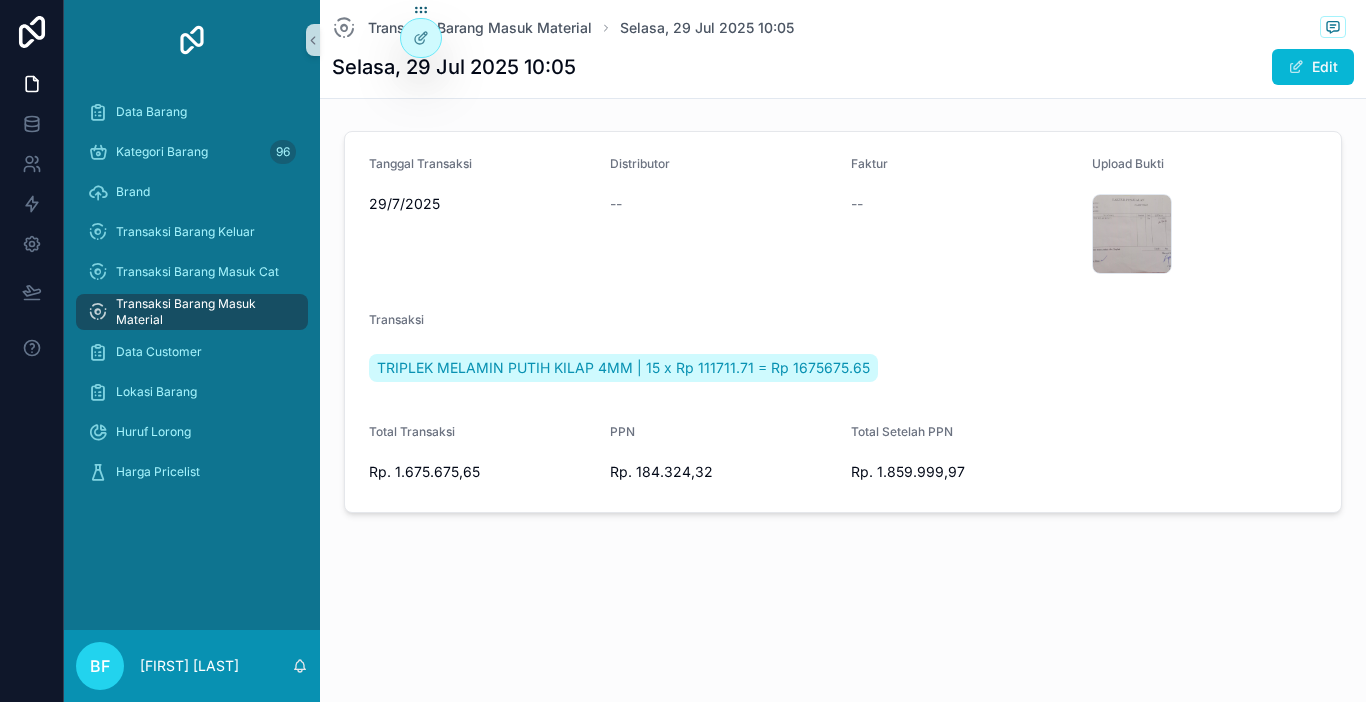 click on "Transaksi Barang Masuk Material" at bounding box center [202, 312] 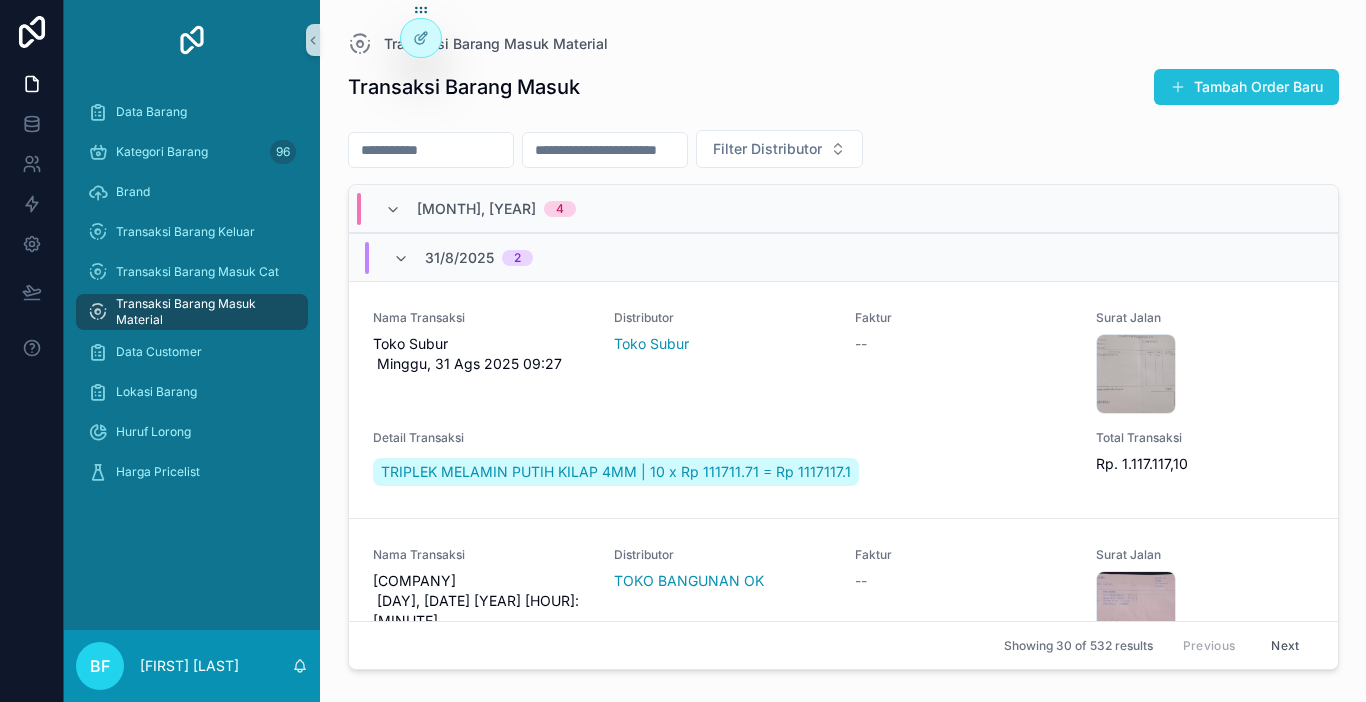 click on "Tambah Order Baru" at bounding box center [1246, 87] 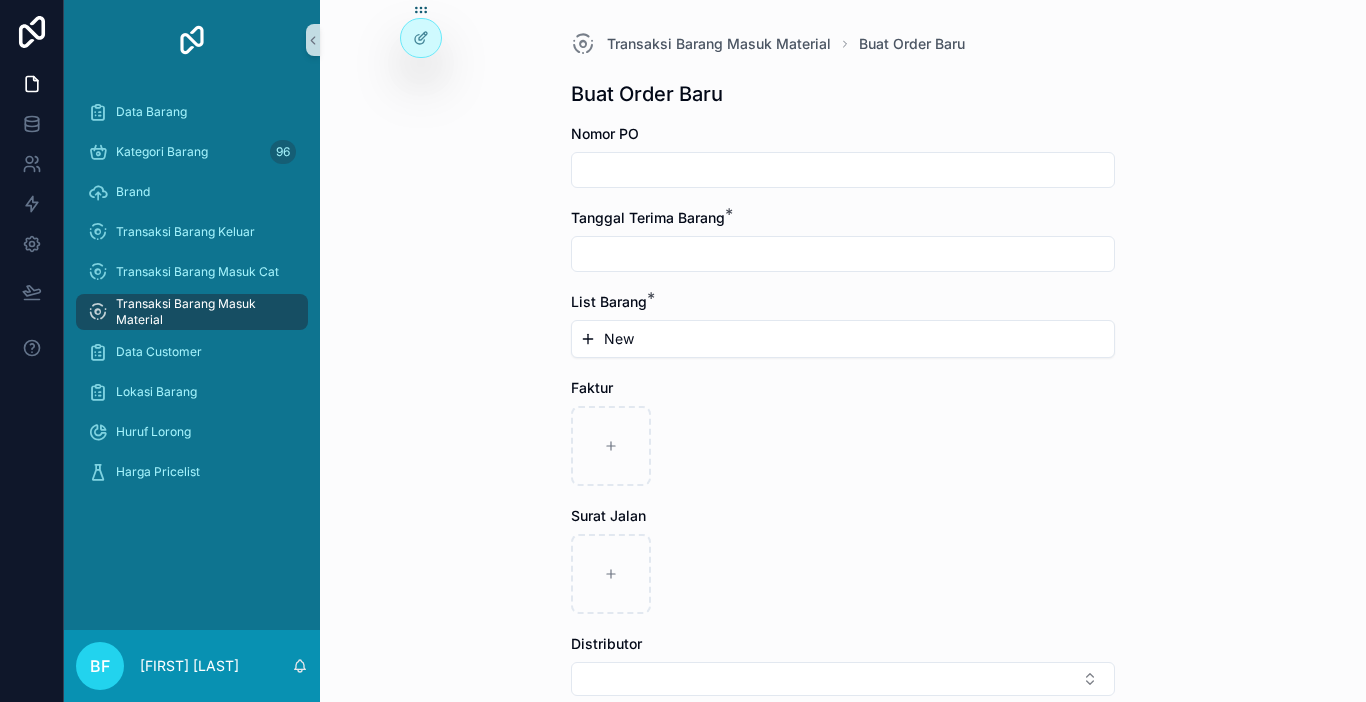 click at bounding box center (843, 254) 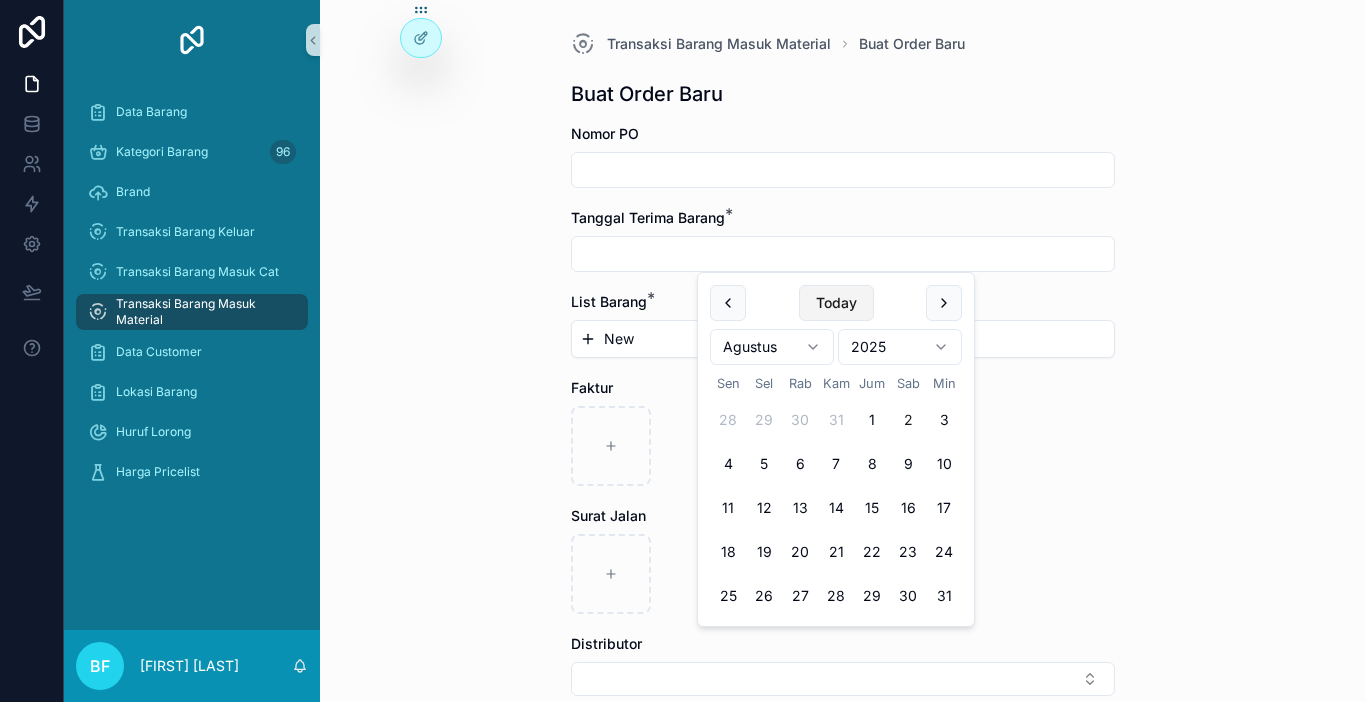 drag, startPoint x: 846, startPoint y: 587, endPoint x: 810, endPoint y: 314, distance: 275.3634 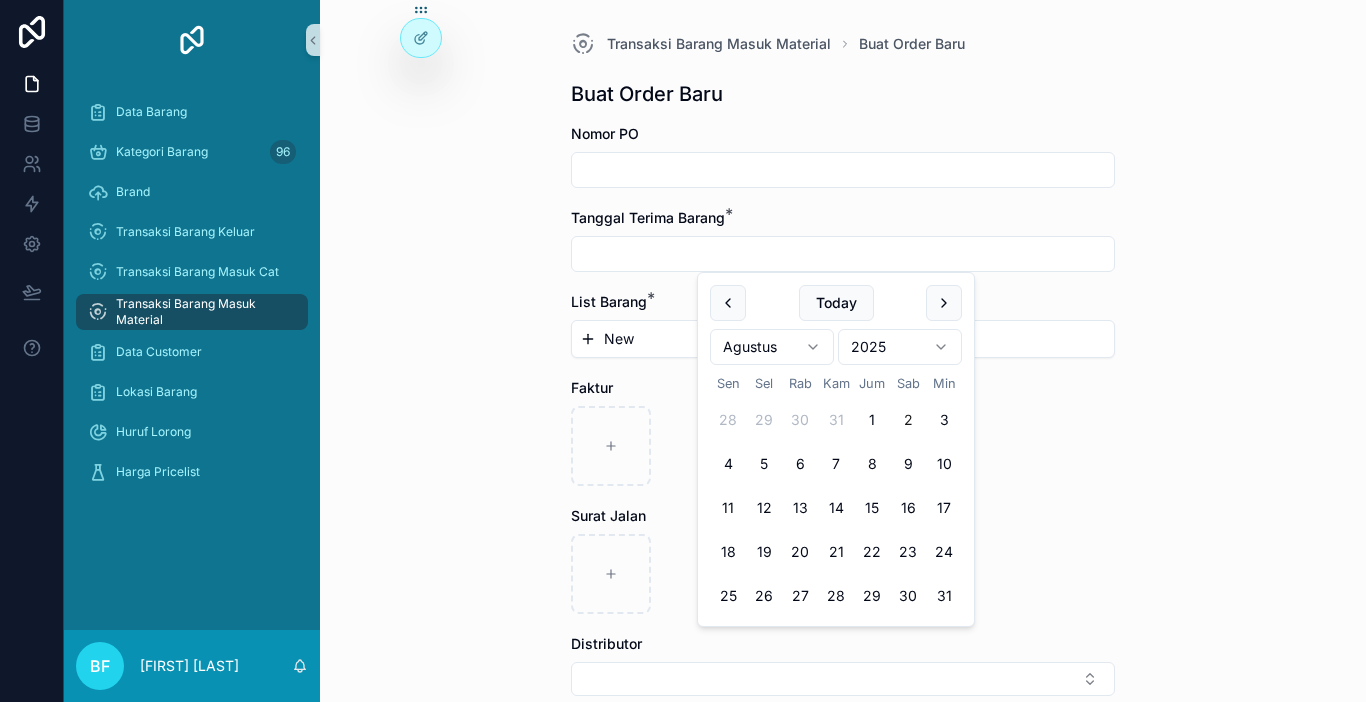 click at bounding box center (843, 170) 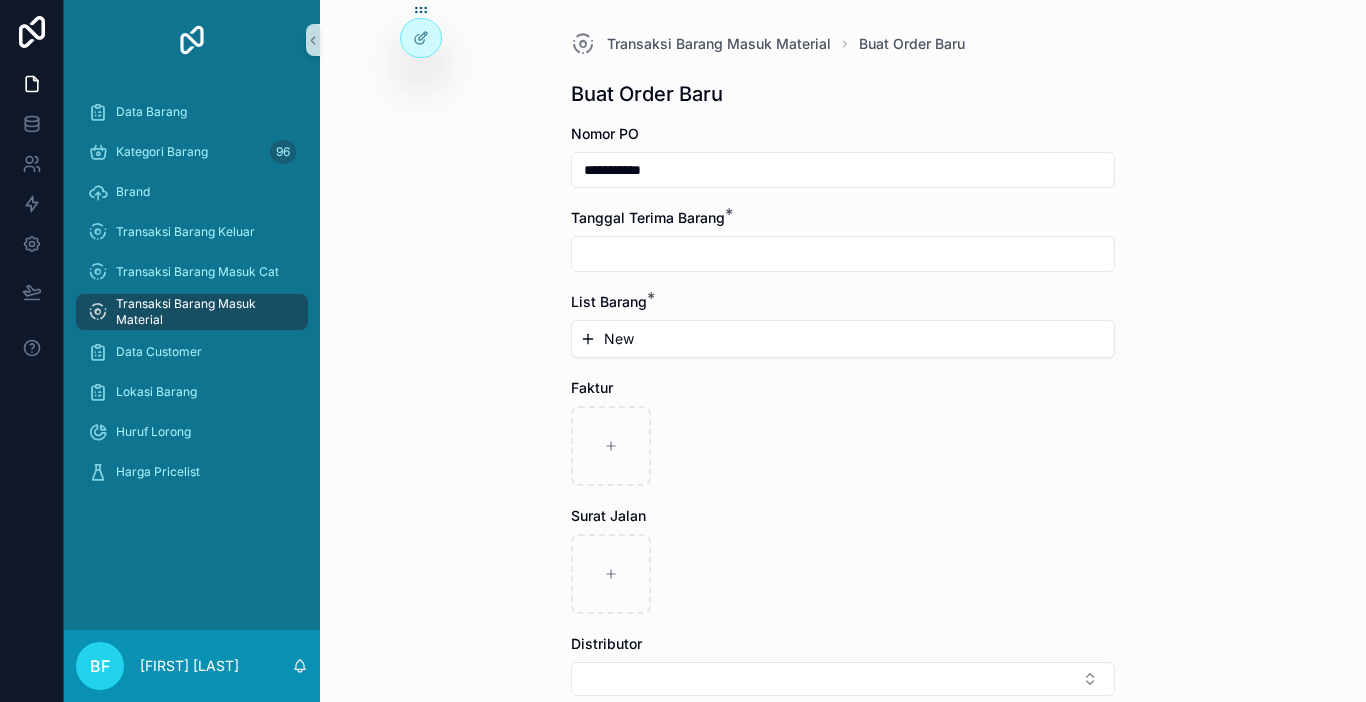 type on "**********" 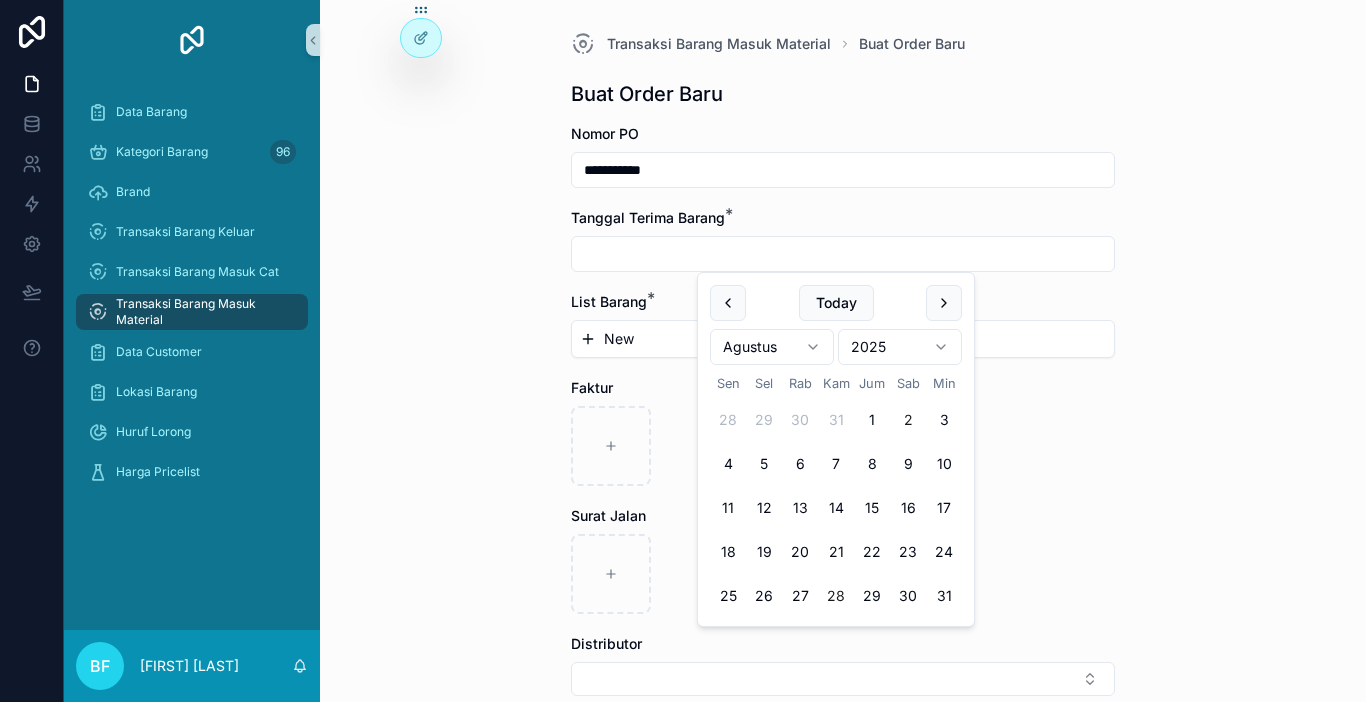 click on "28" at bounding box center [836, 596] 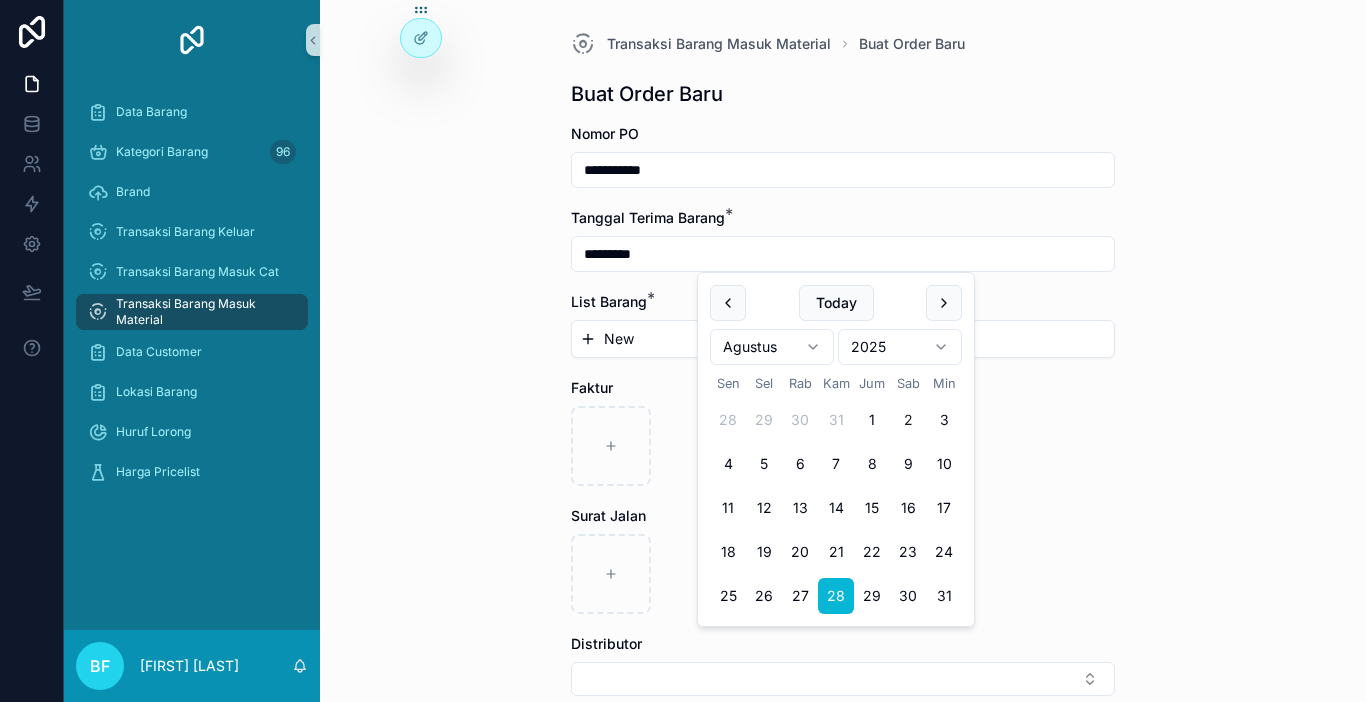 click on "New" at bounding box center (619, 339) 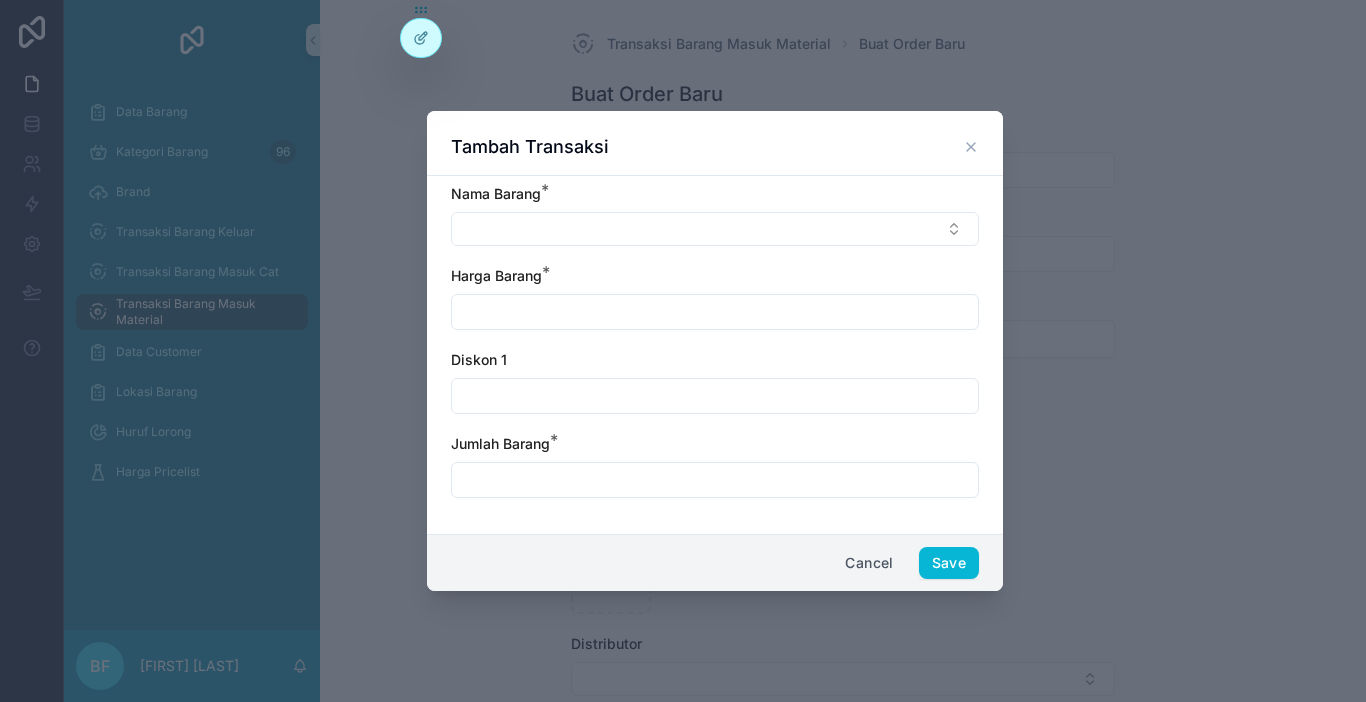 click on "Cancel" at bounding box center [869, 563] 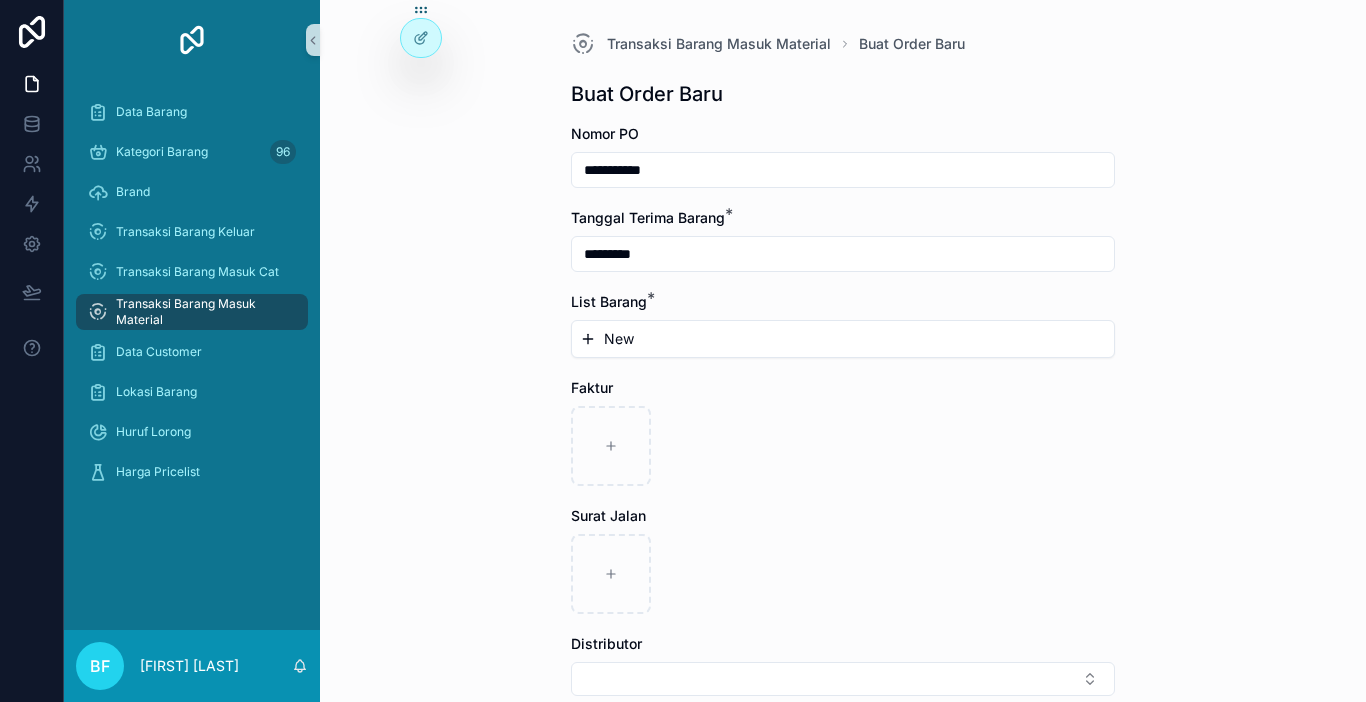 click on "*********" at bounding box center (843, 254) 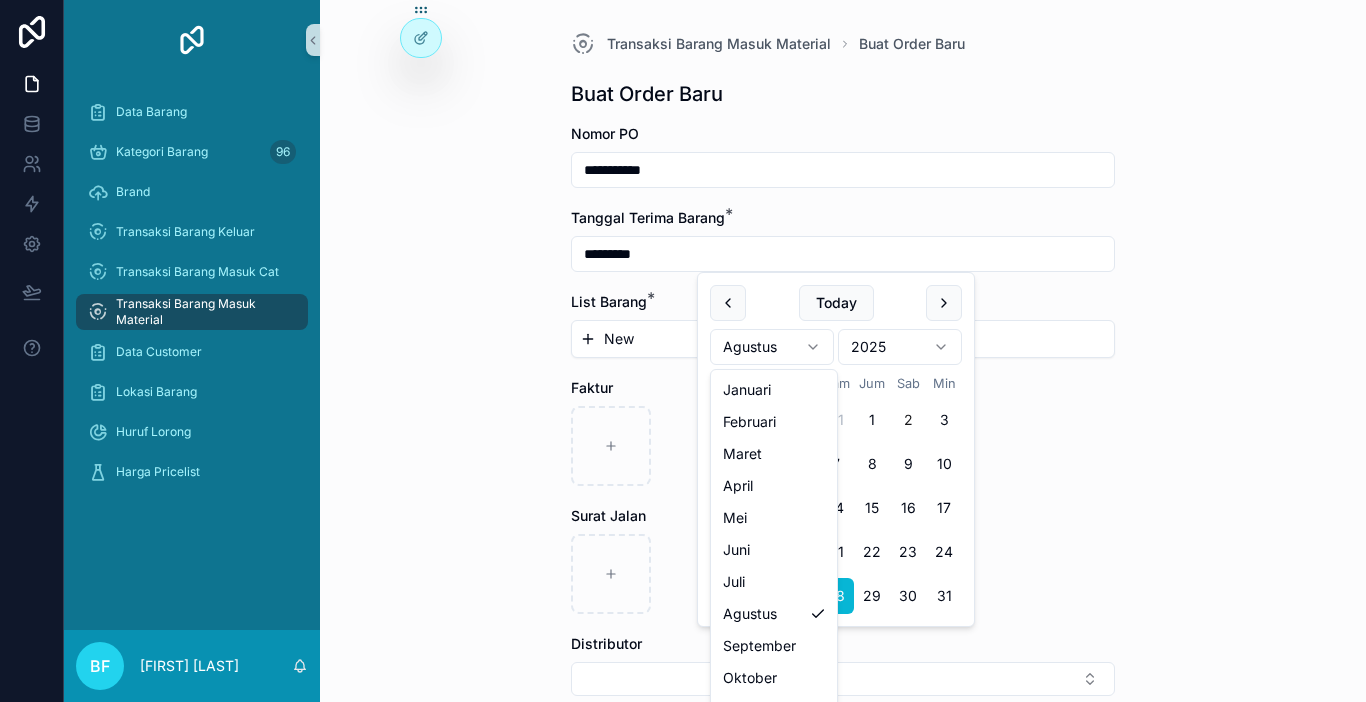 click on "**********" at bounding box center (683, 351) 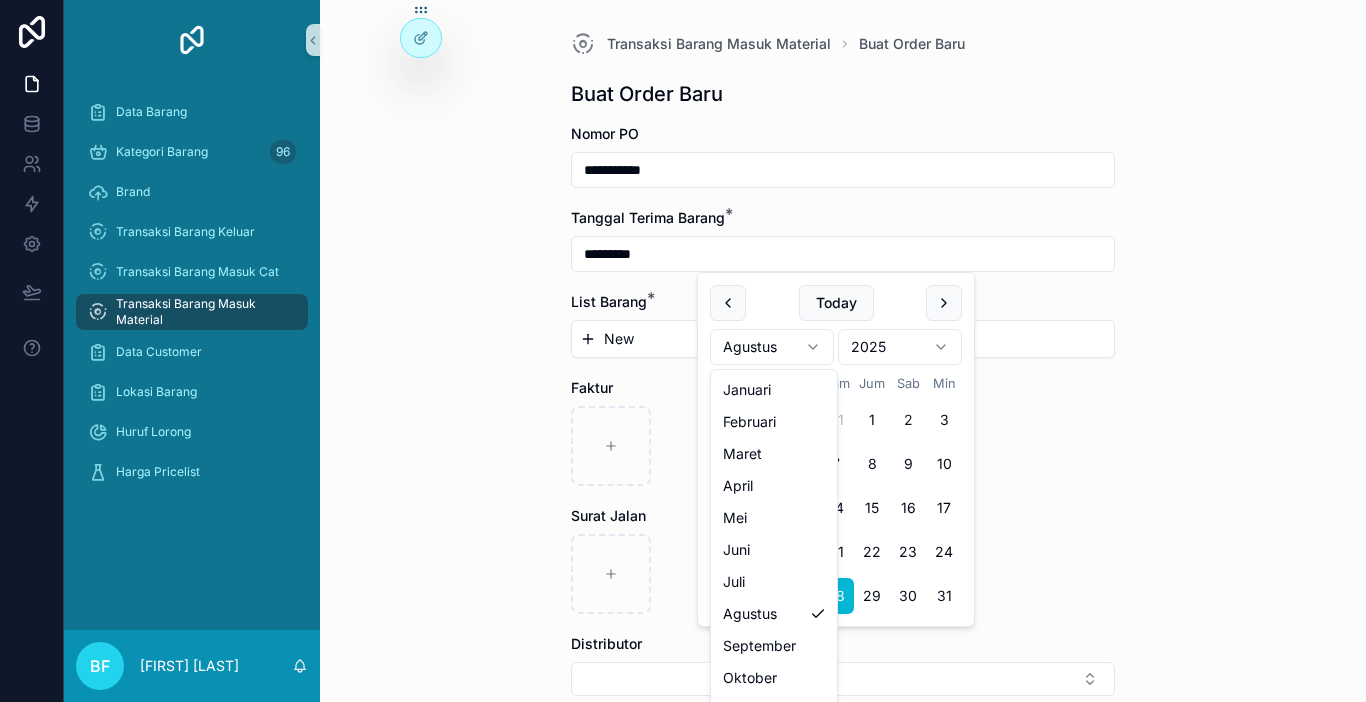 click on "**********" at bounding box center (683, 351) 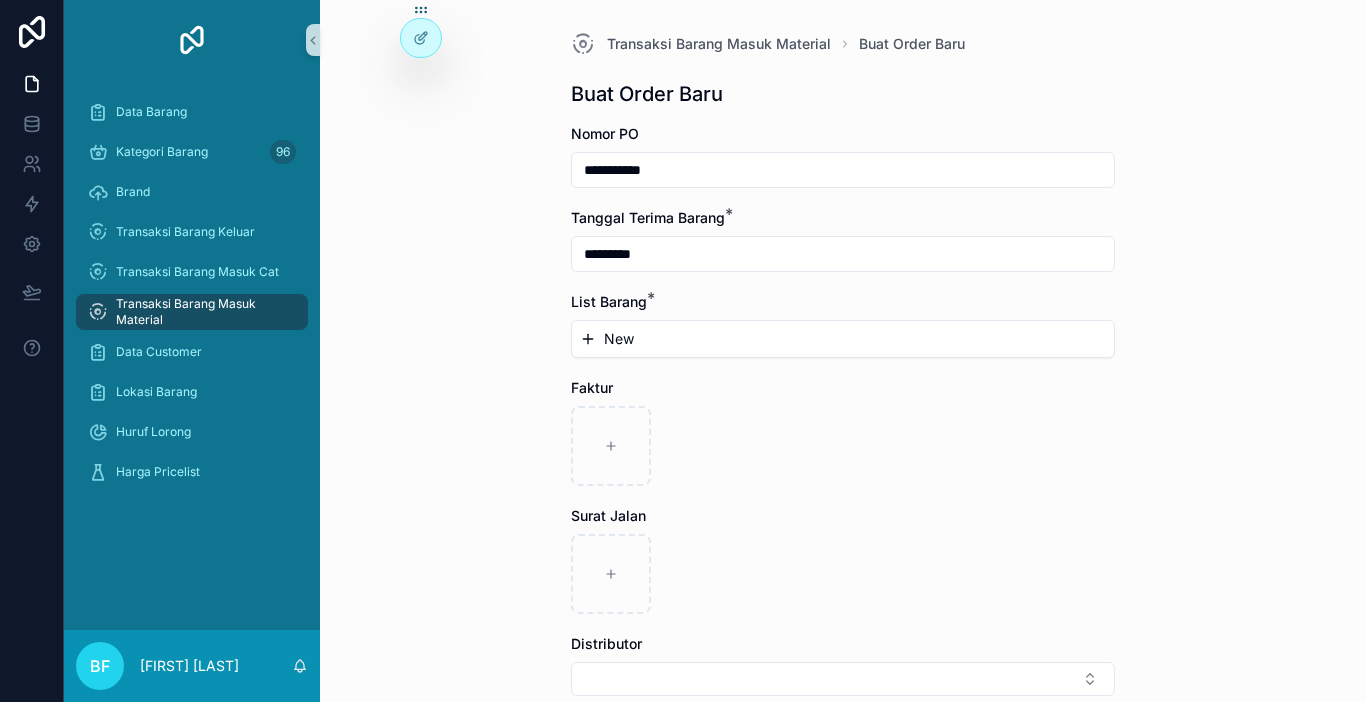 click on "*********" at bounding box center [843, 254] 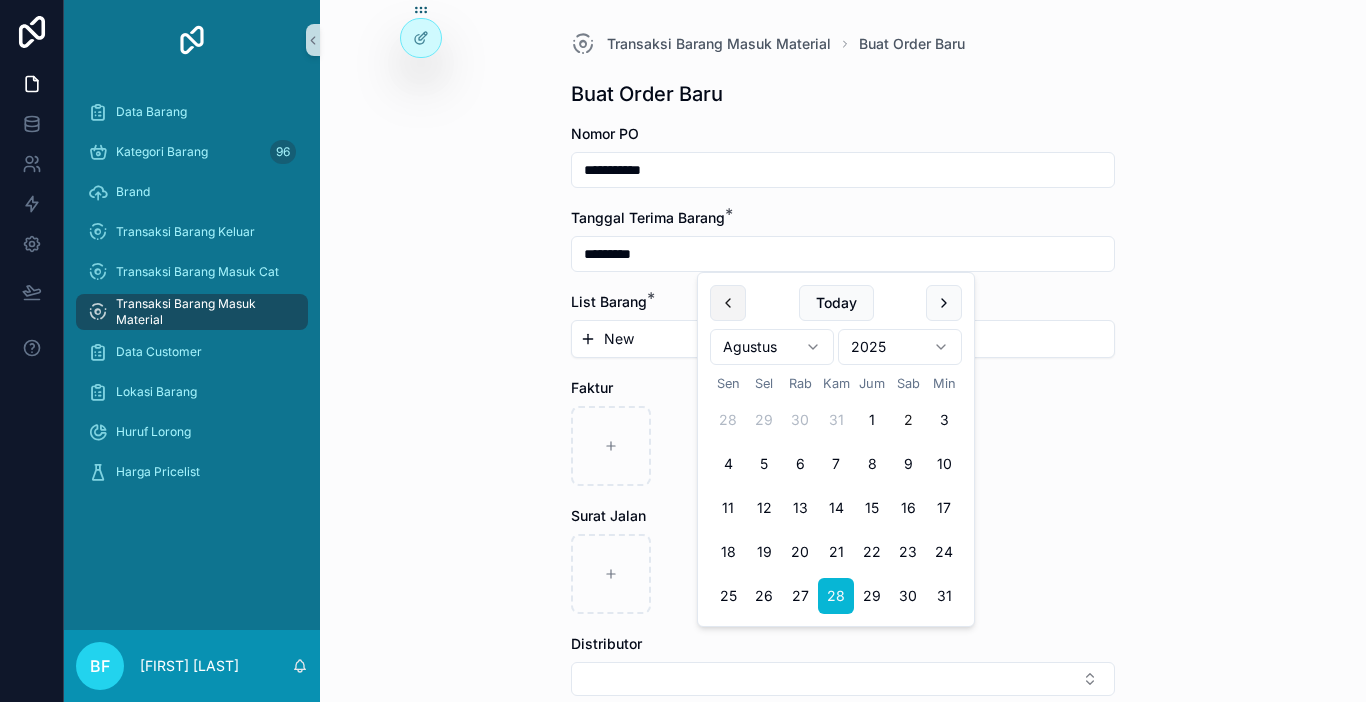 click at bounding box center (728, 303) 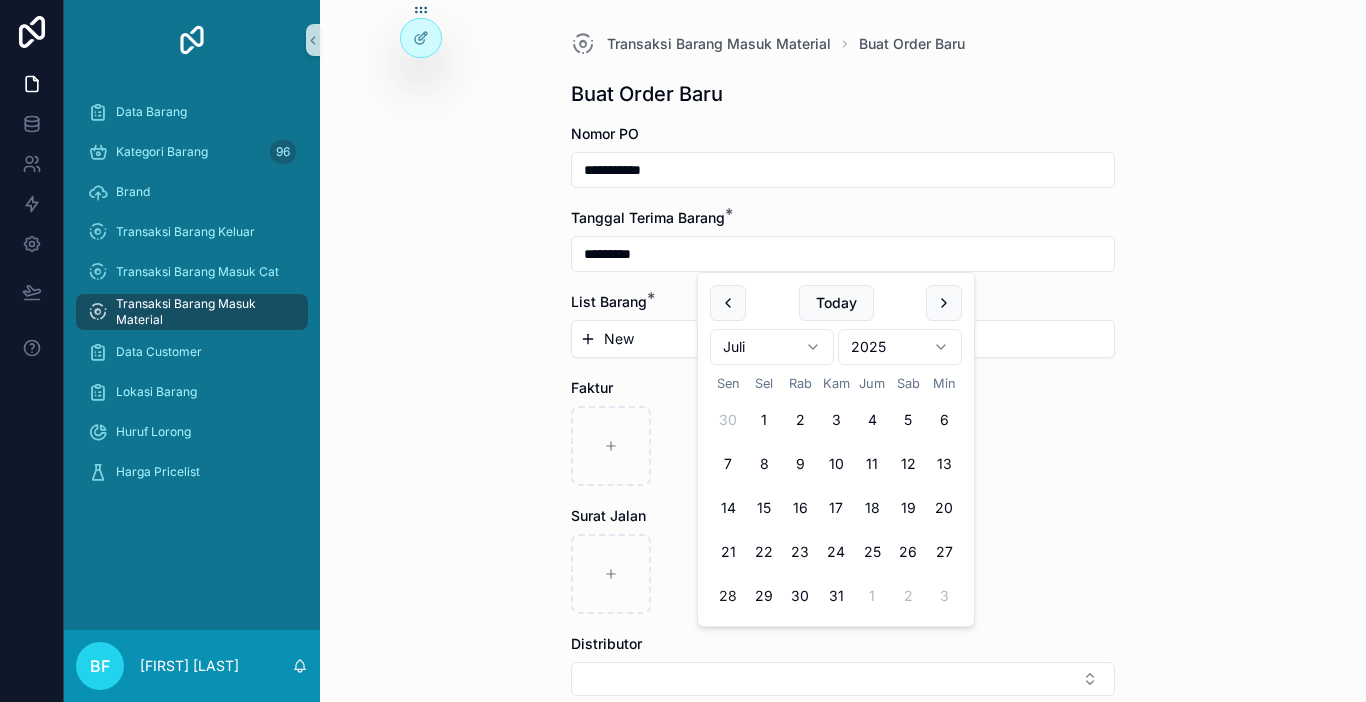 click on "28" at bounding box center [728, 596] 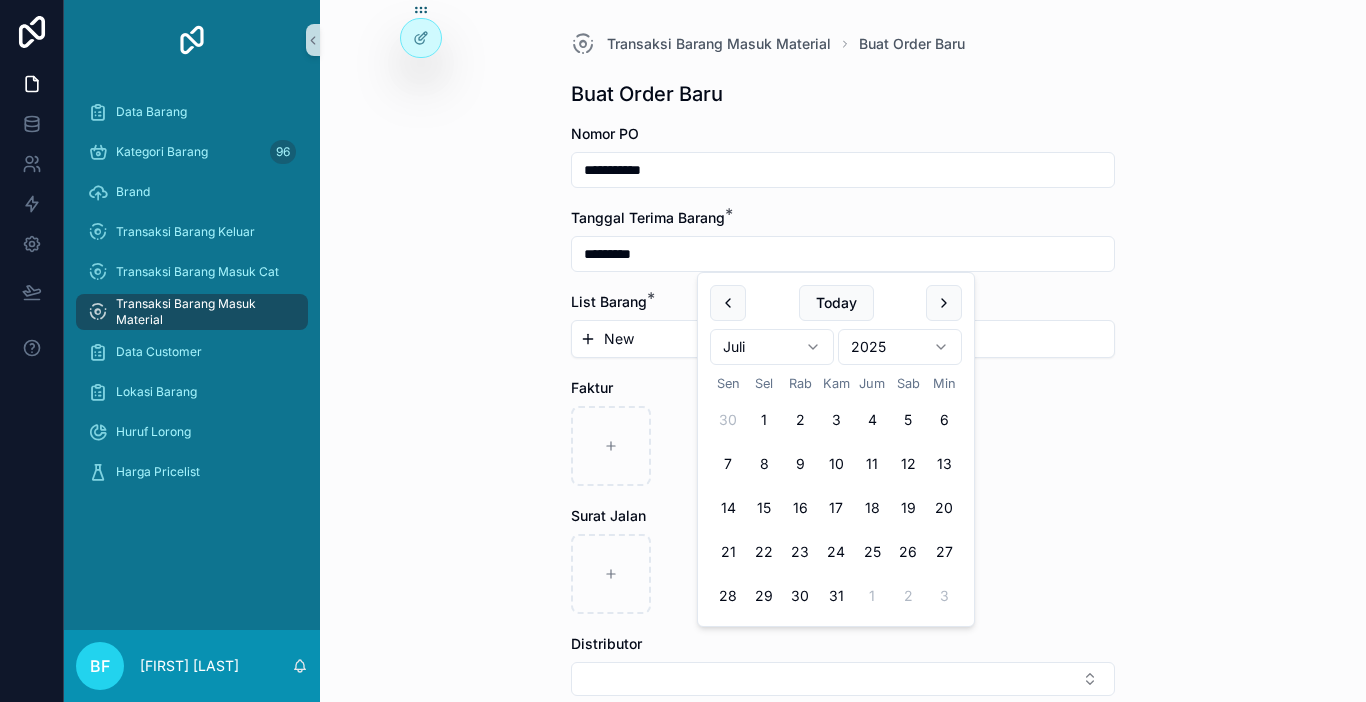type on "*********" 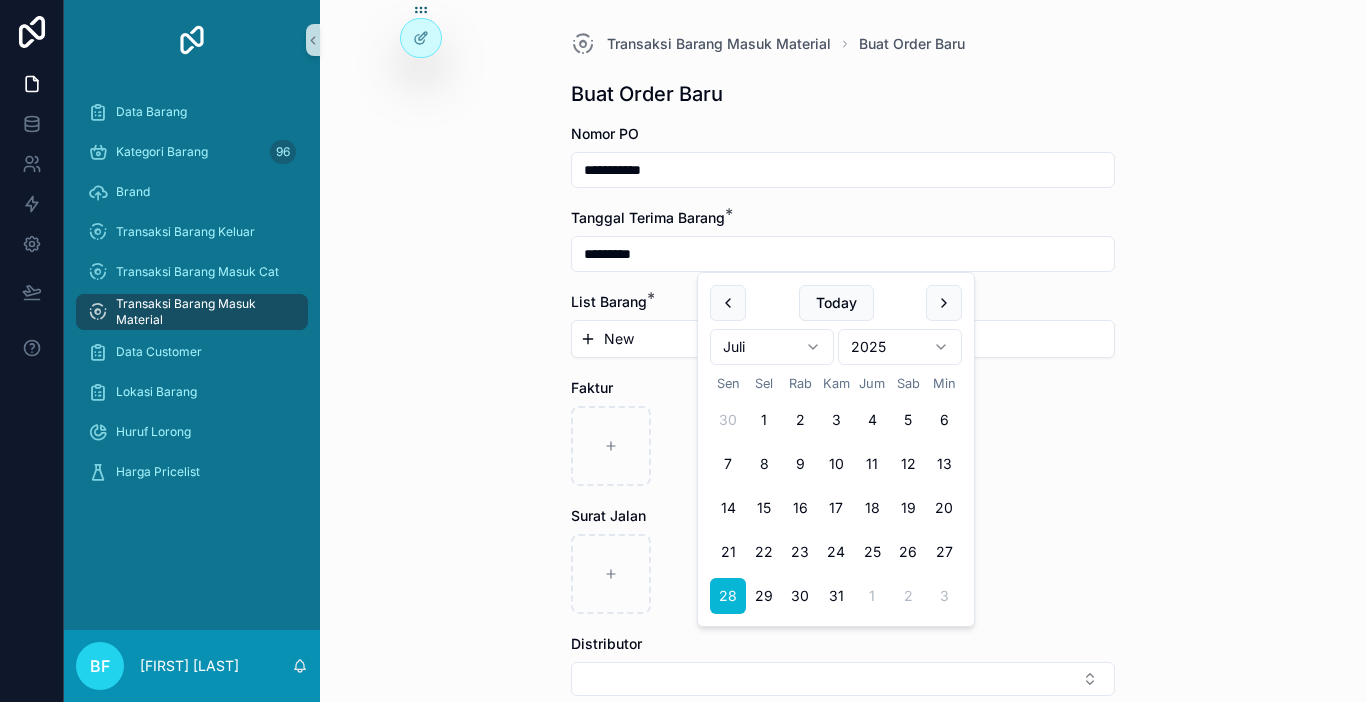 click on "New" at bounding box center [843, 339] 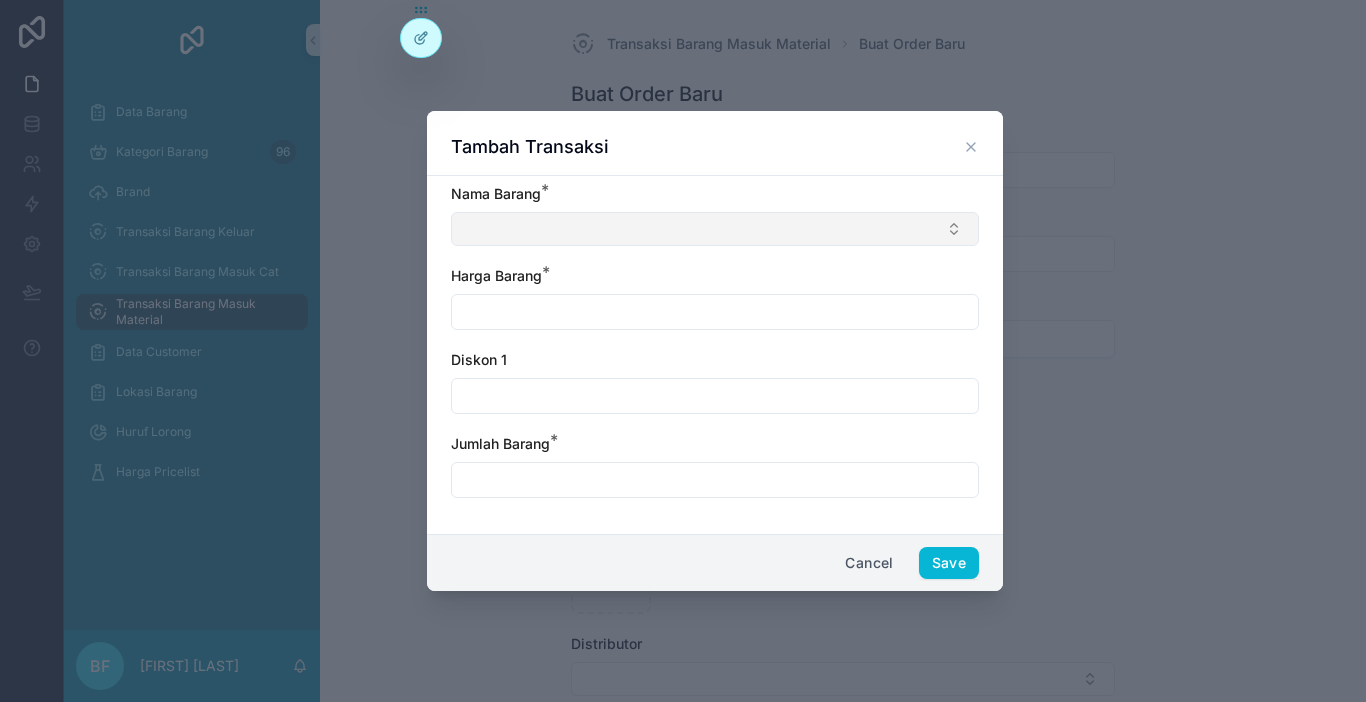 click at bounding box center [715, 229] 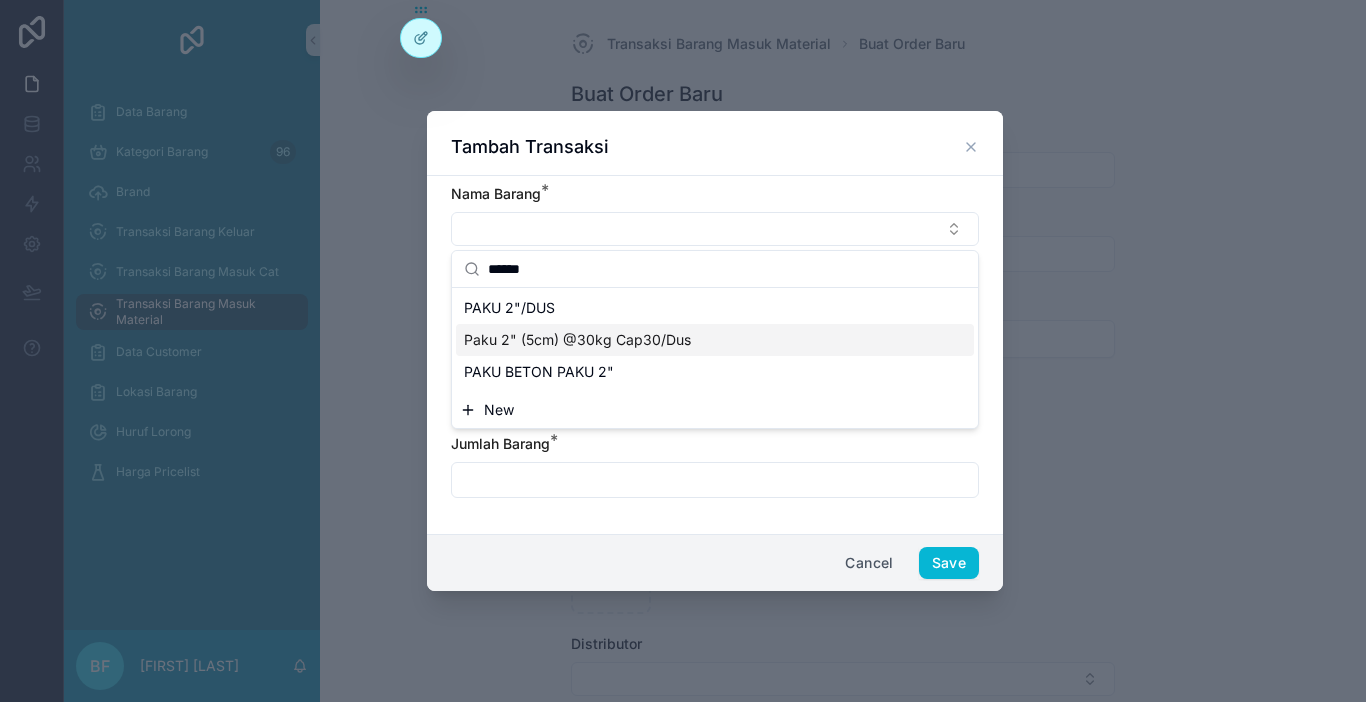type on "******" 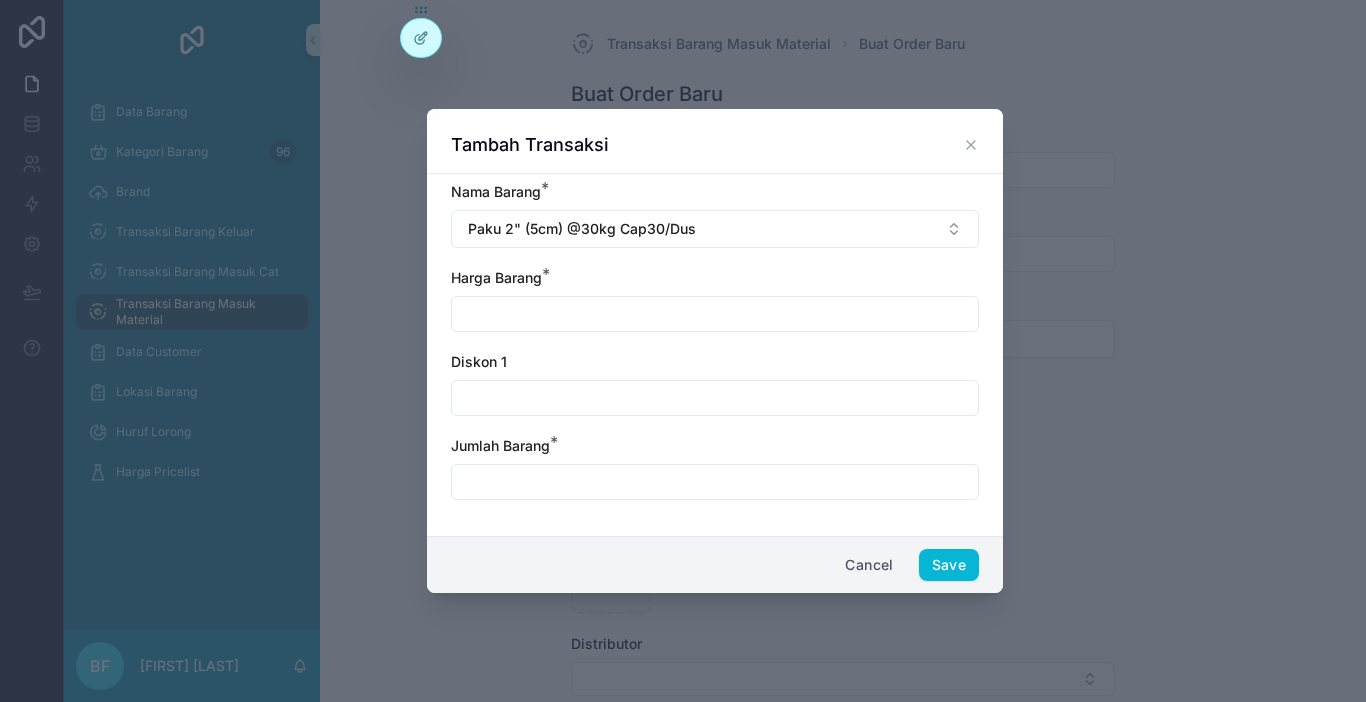 click at bounding box center (715, 314) 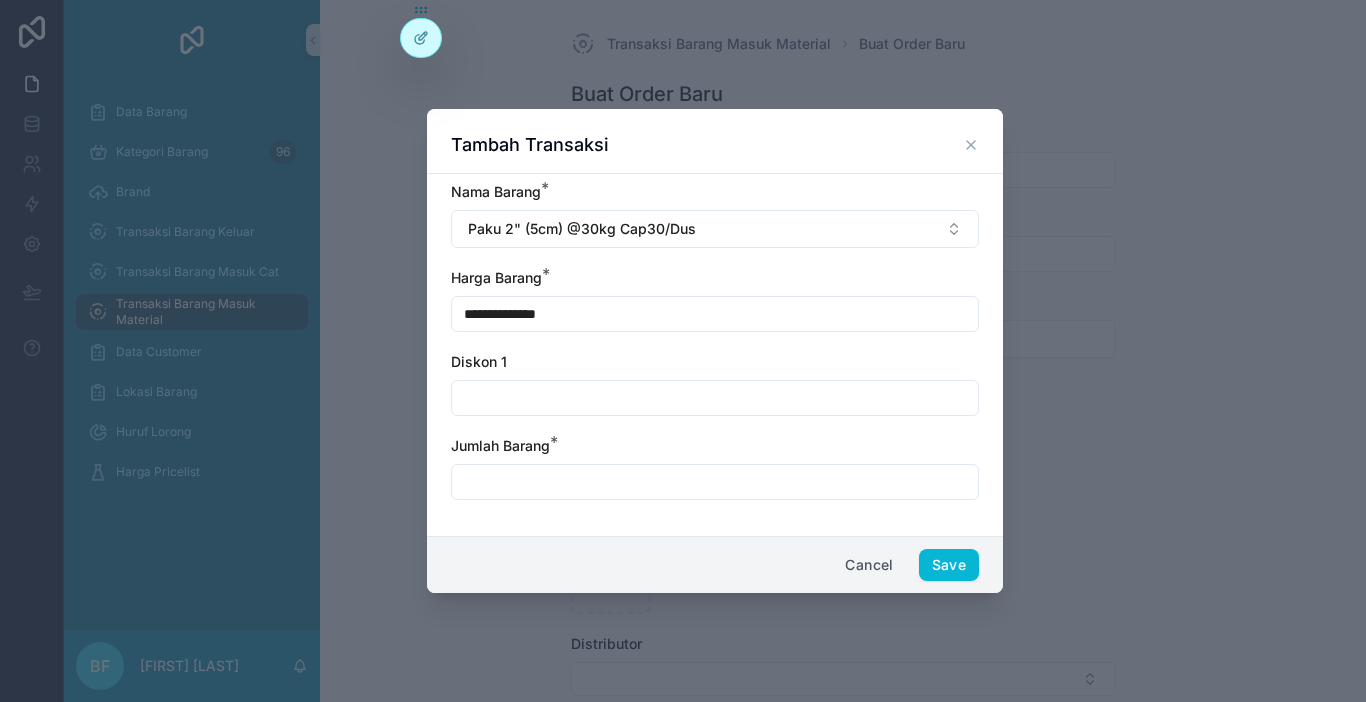 type on "**********" 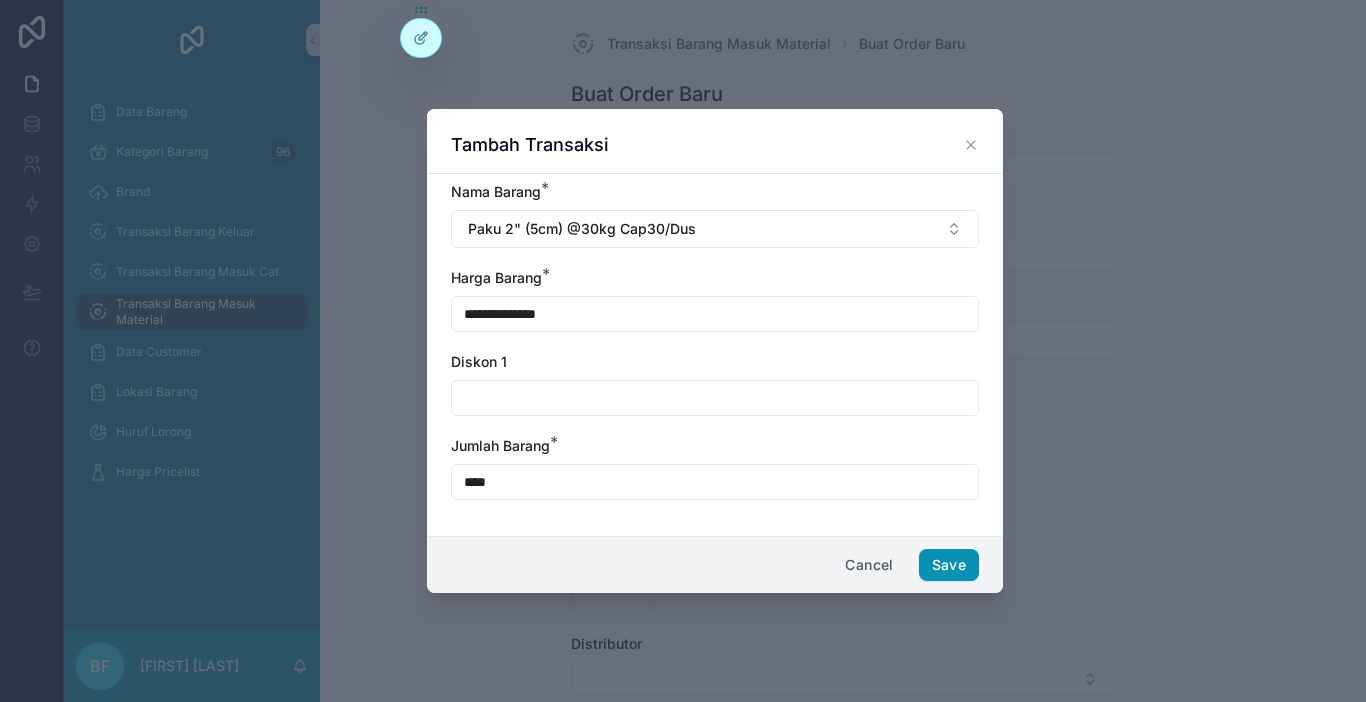 type on "****" 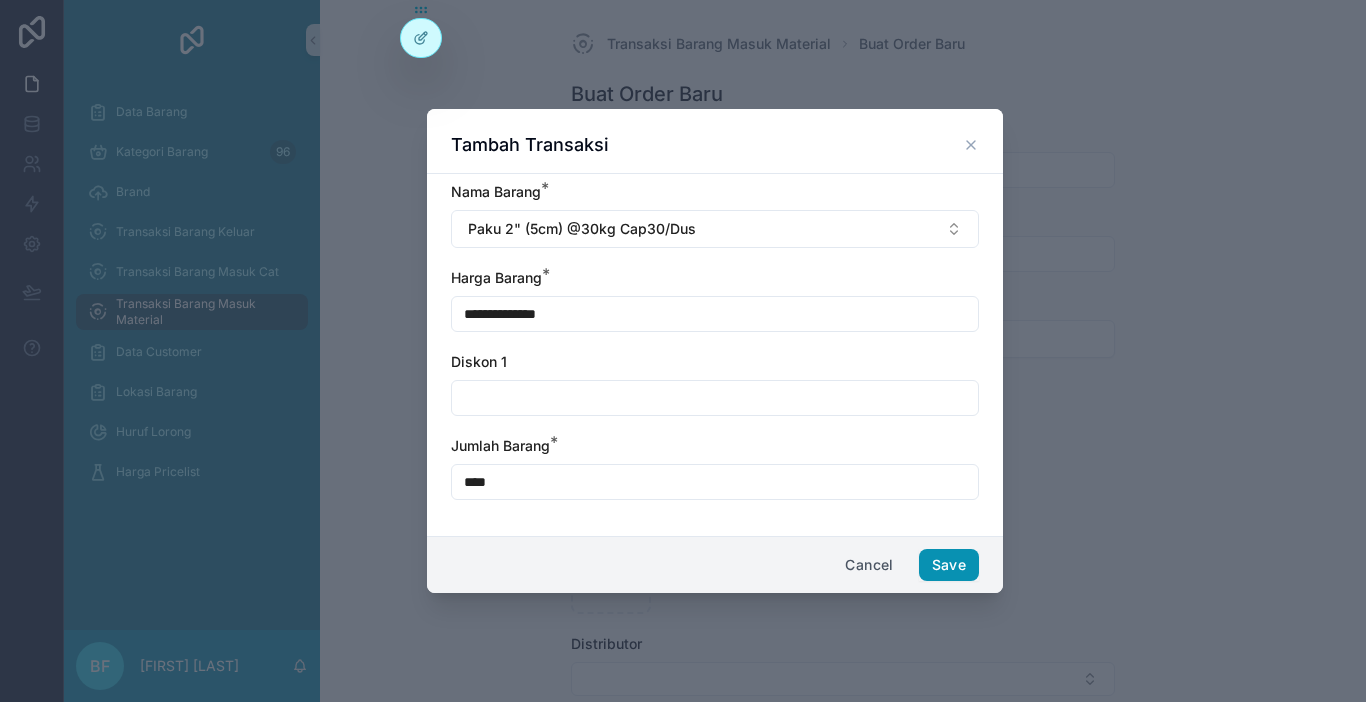 click on "Save" at bounding box center [949, 565] 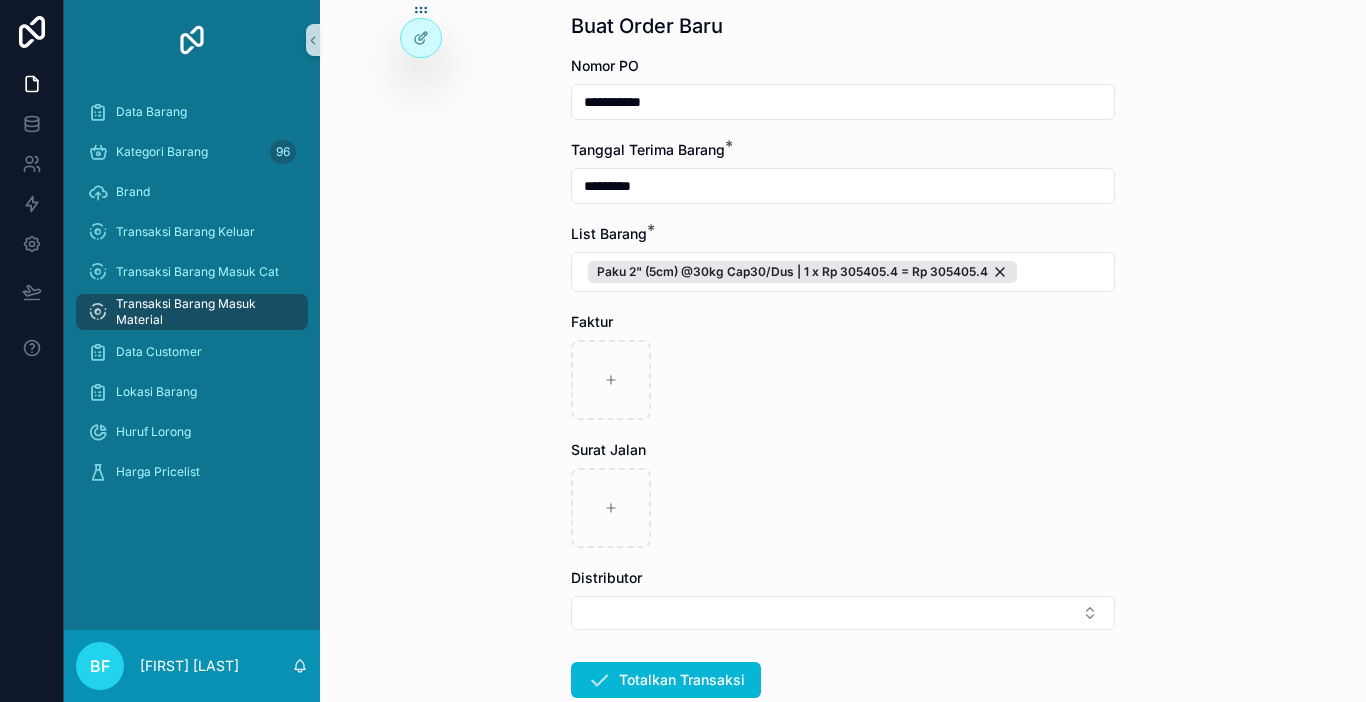 scroll, scrollTop: 100, scrollLeft: 0, axis: vertical 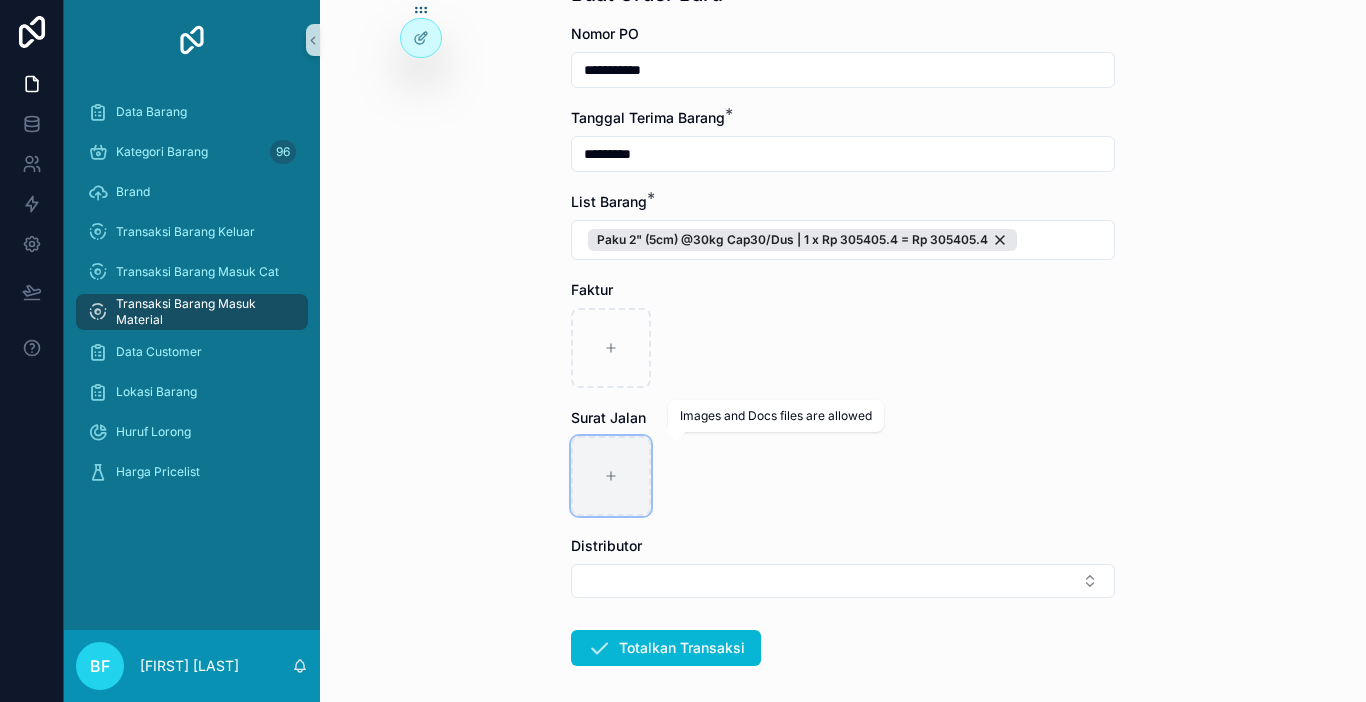 click at bounding box center (611, 476) 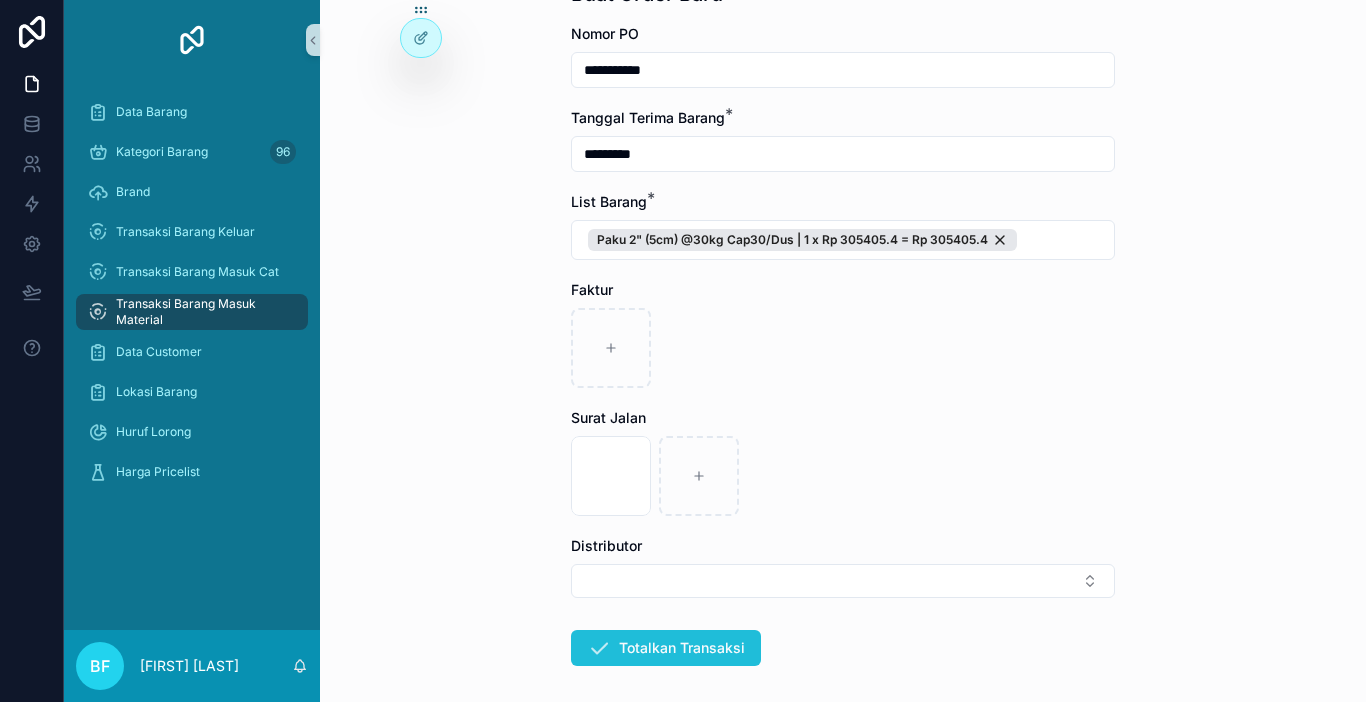 click on "Totalkan Transaksi" at bounding box center (666, 648) 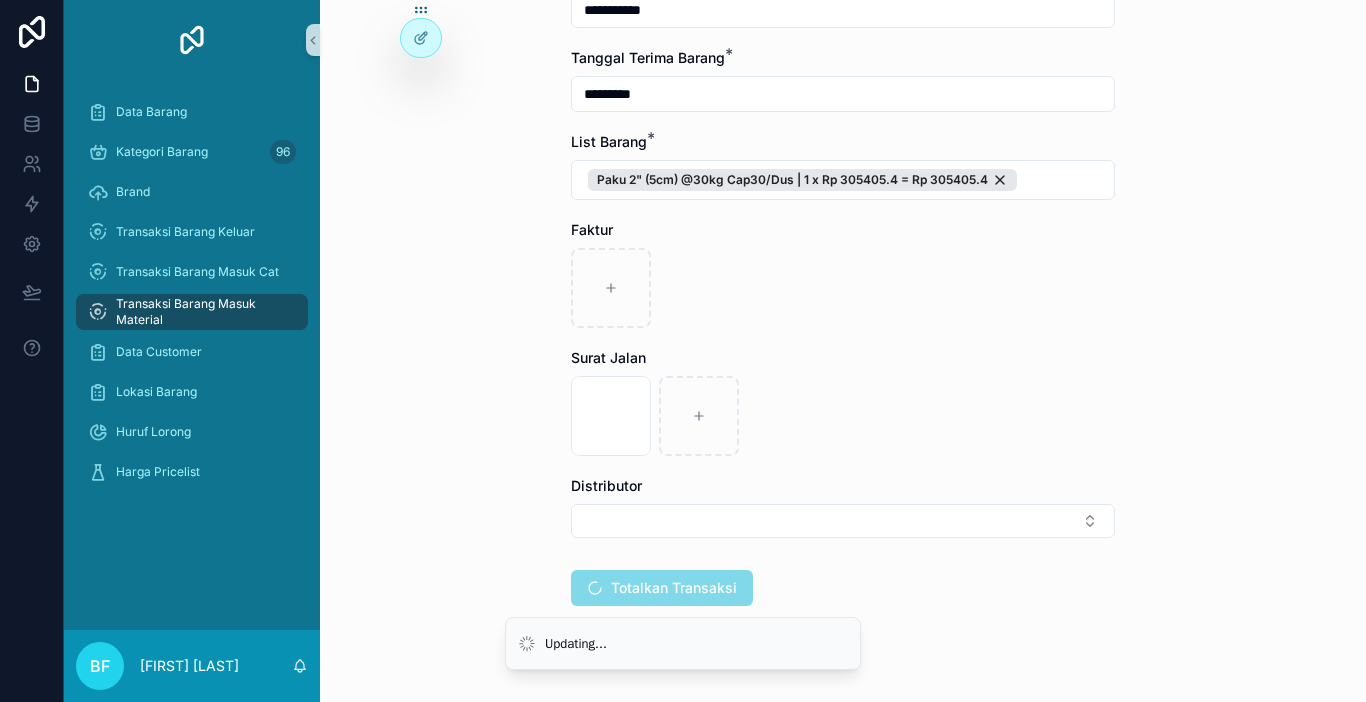 scroll, scrollTop: 192, scrollLeft: 0, axis: vertical 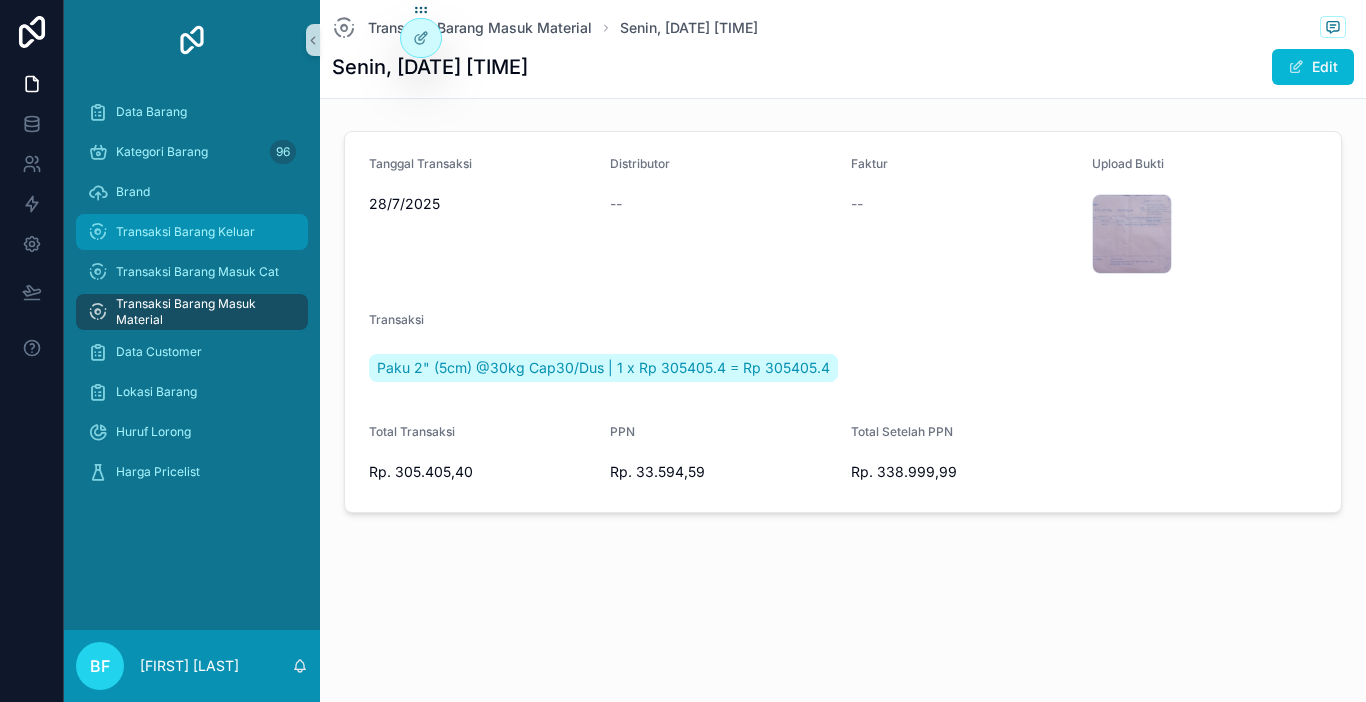 click on "Transaksi Barang Keluar" at bounding box center [192, 232] 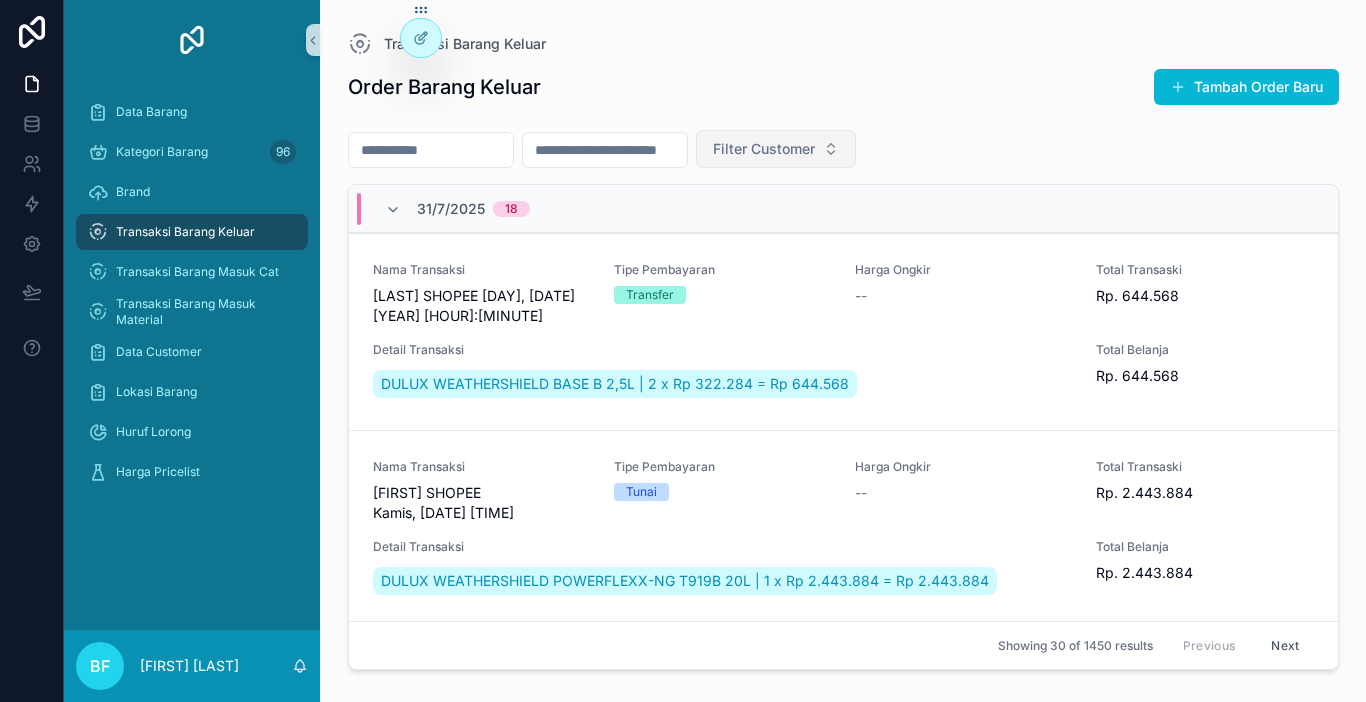 click on "Filter Customer" at bounding box center [764, 149] 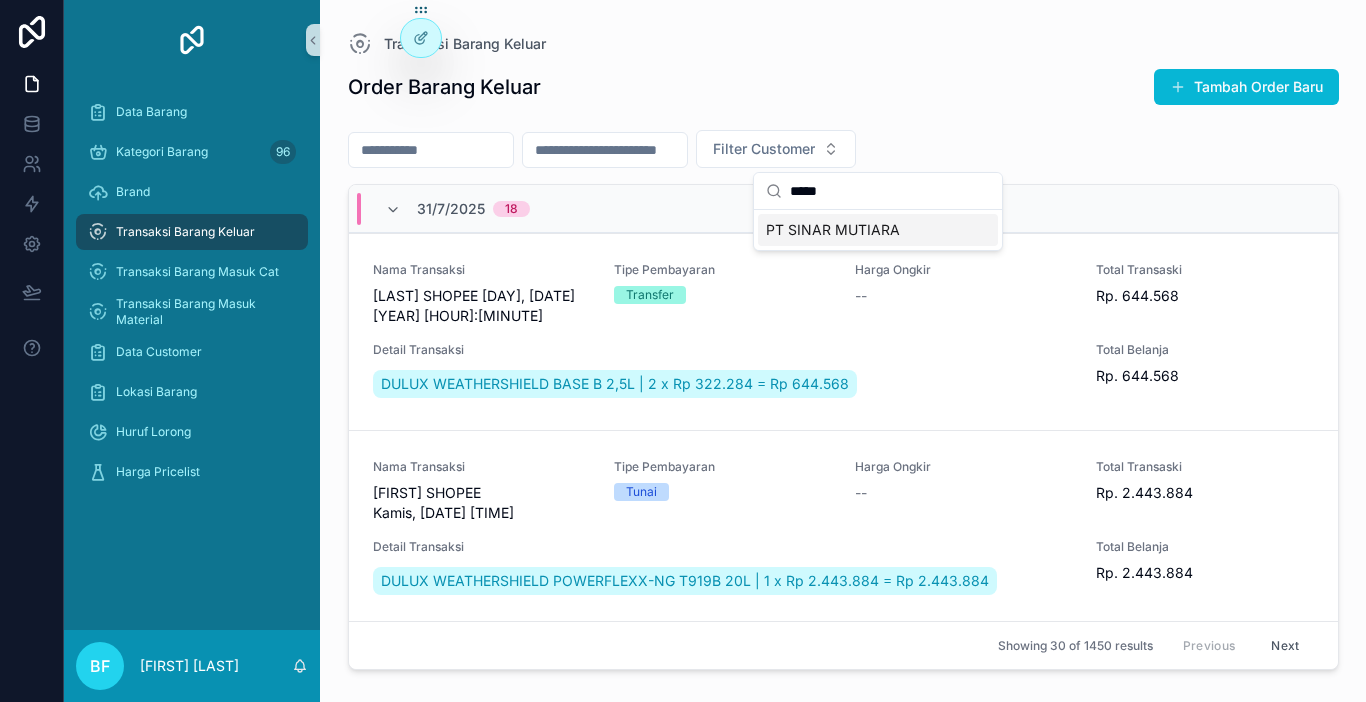 type on "*****" 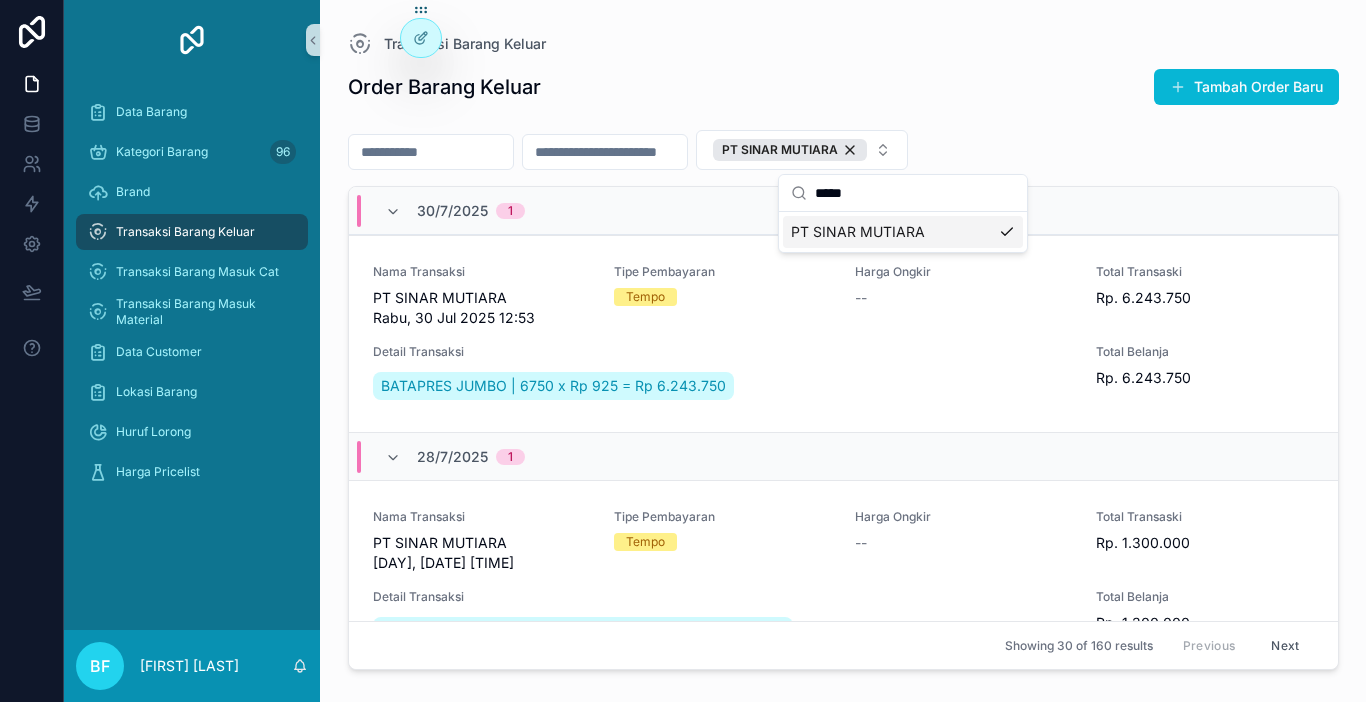 click at bounding box center (431, 152) 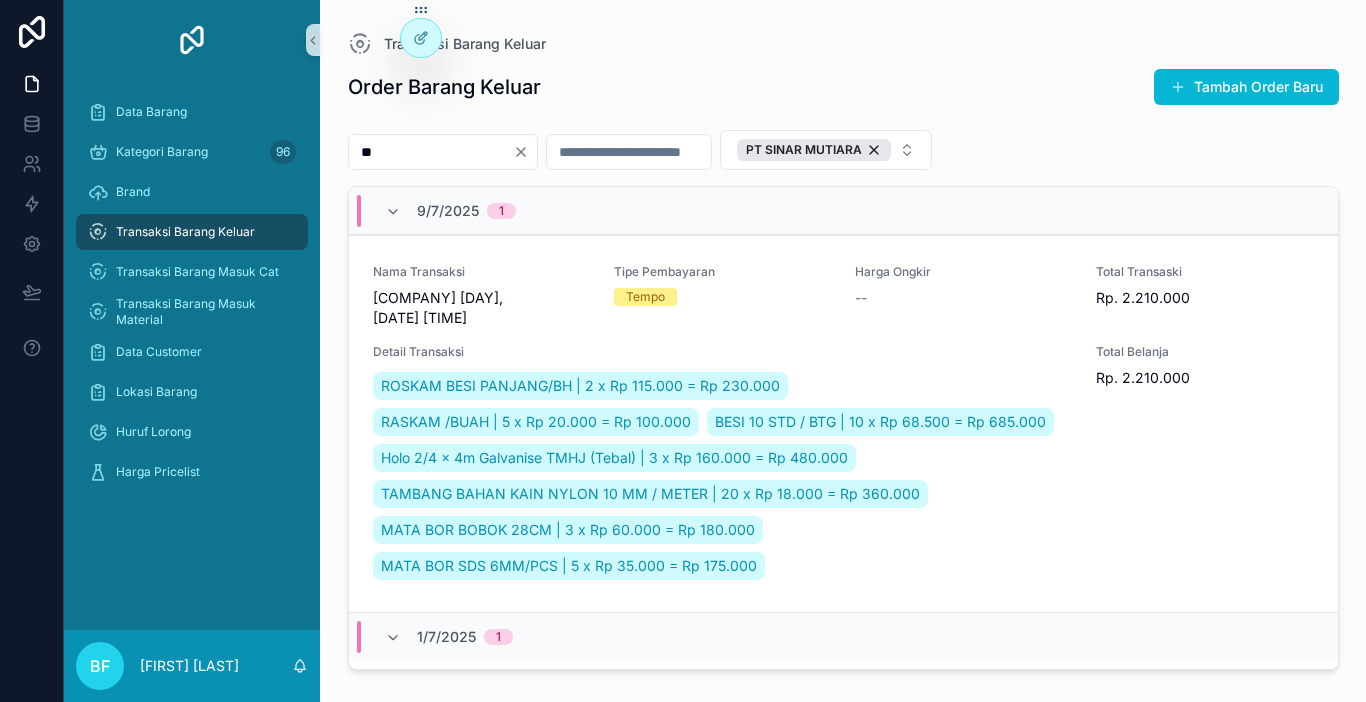 click on "Transaksi Barang Keluar" at bounding box center (185, 232) 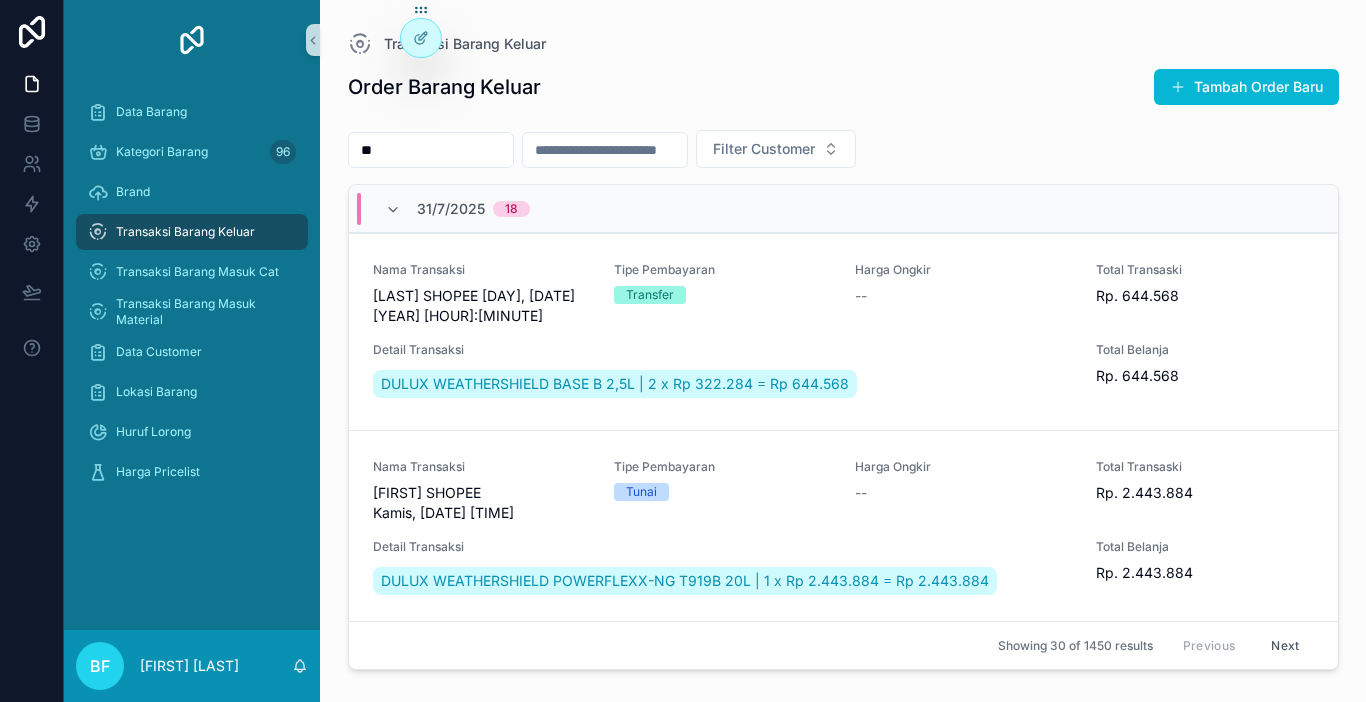 click on "**" at bounding box center (431, 150) 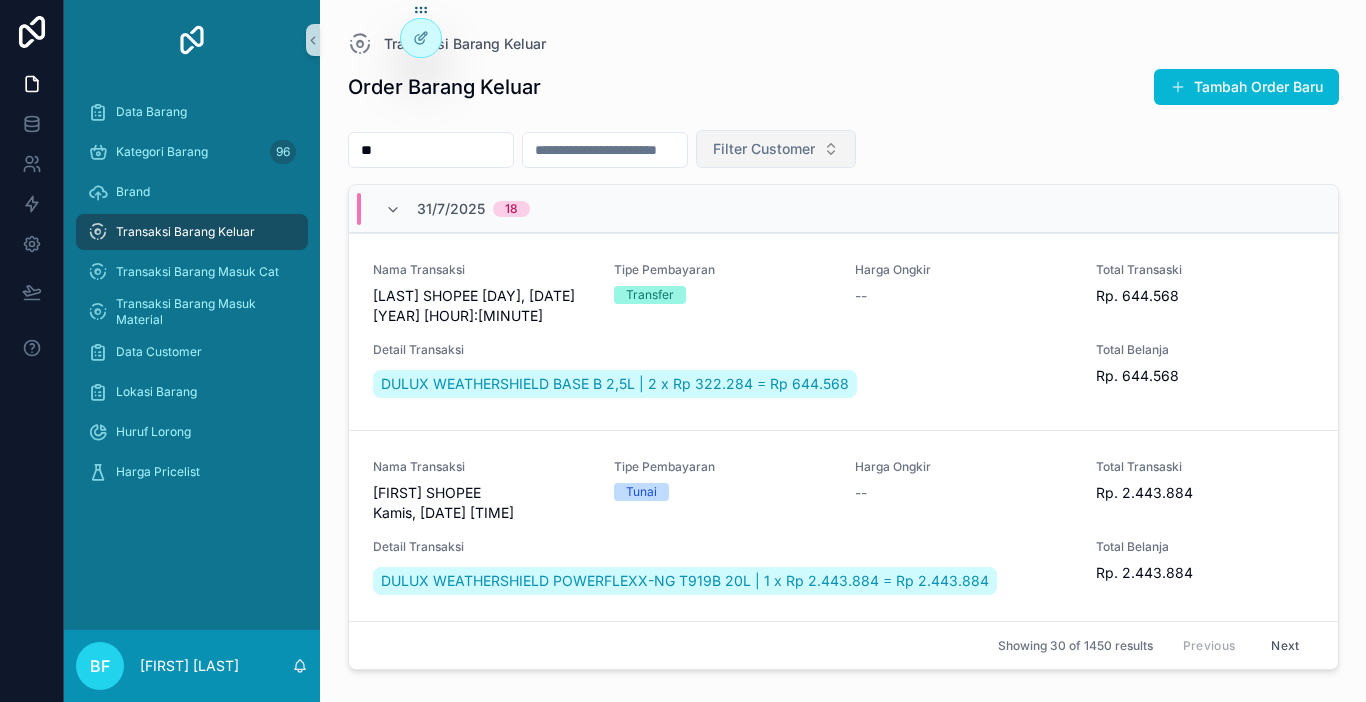 click on "Filter Customer" at bounding box center (776, 149) 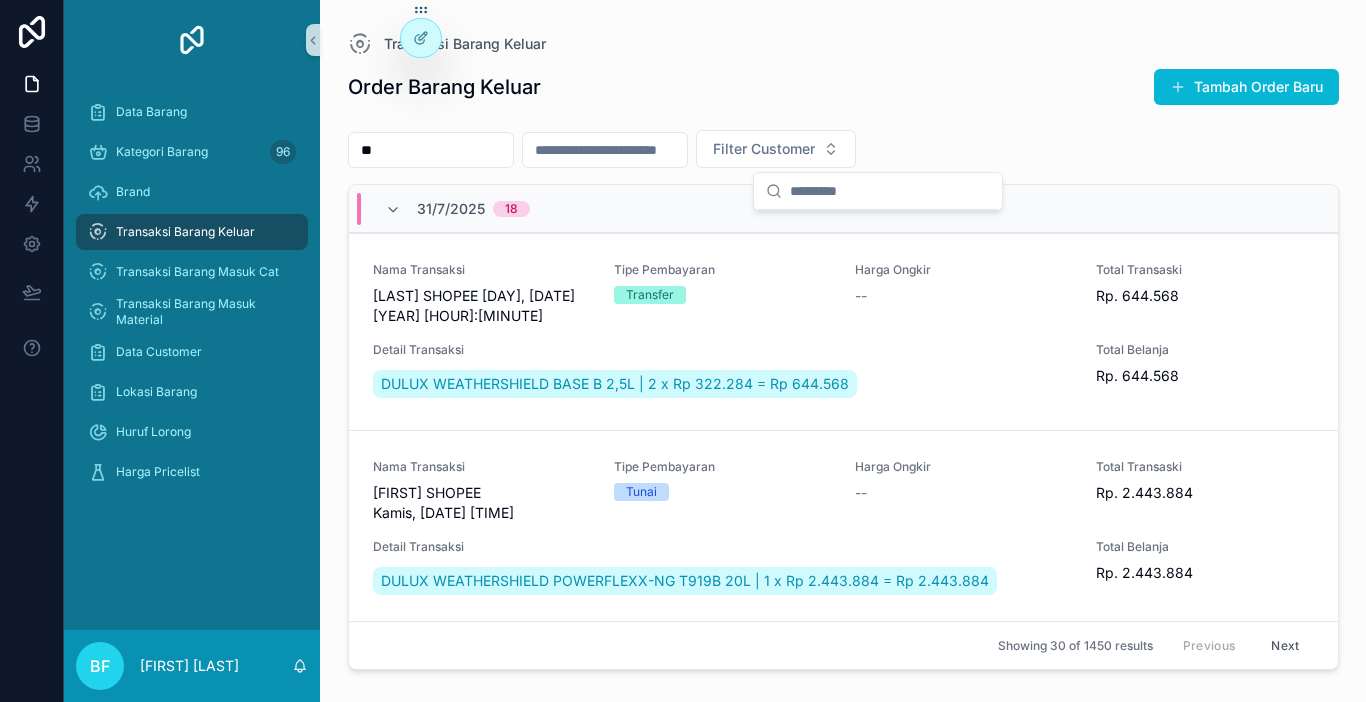 click on "**" at bounding box center (431, 150) 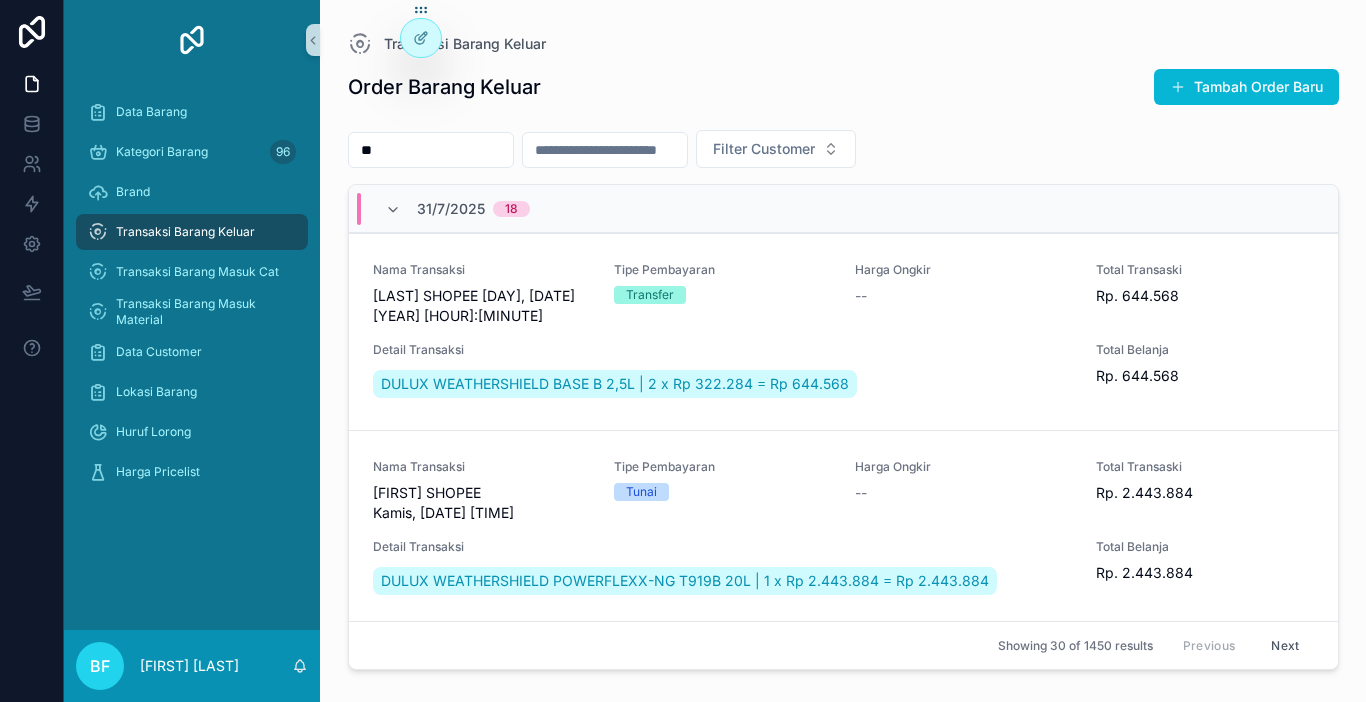 click on "**" at bounding box center [431, 150] 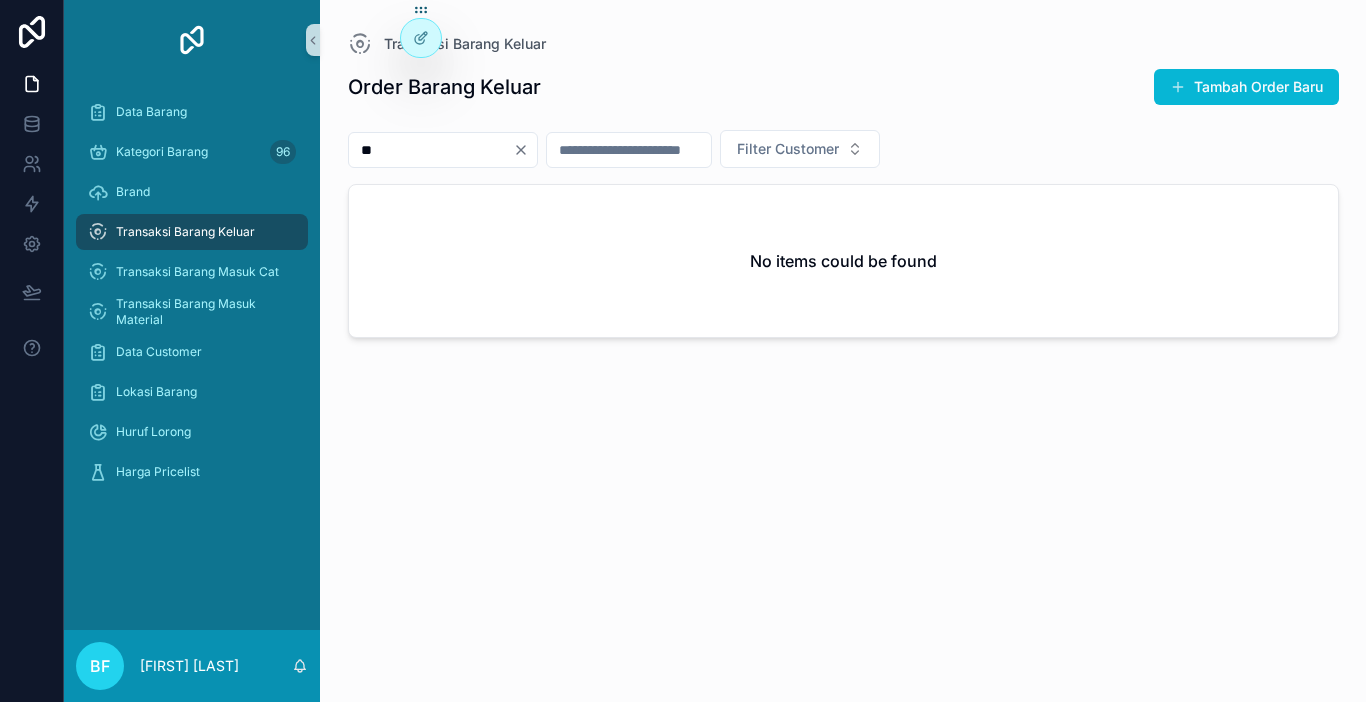 type on "*" 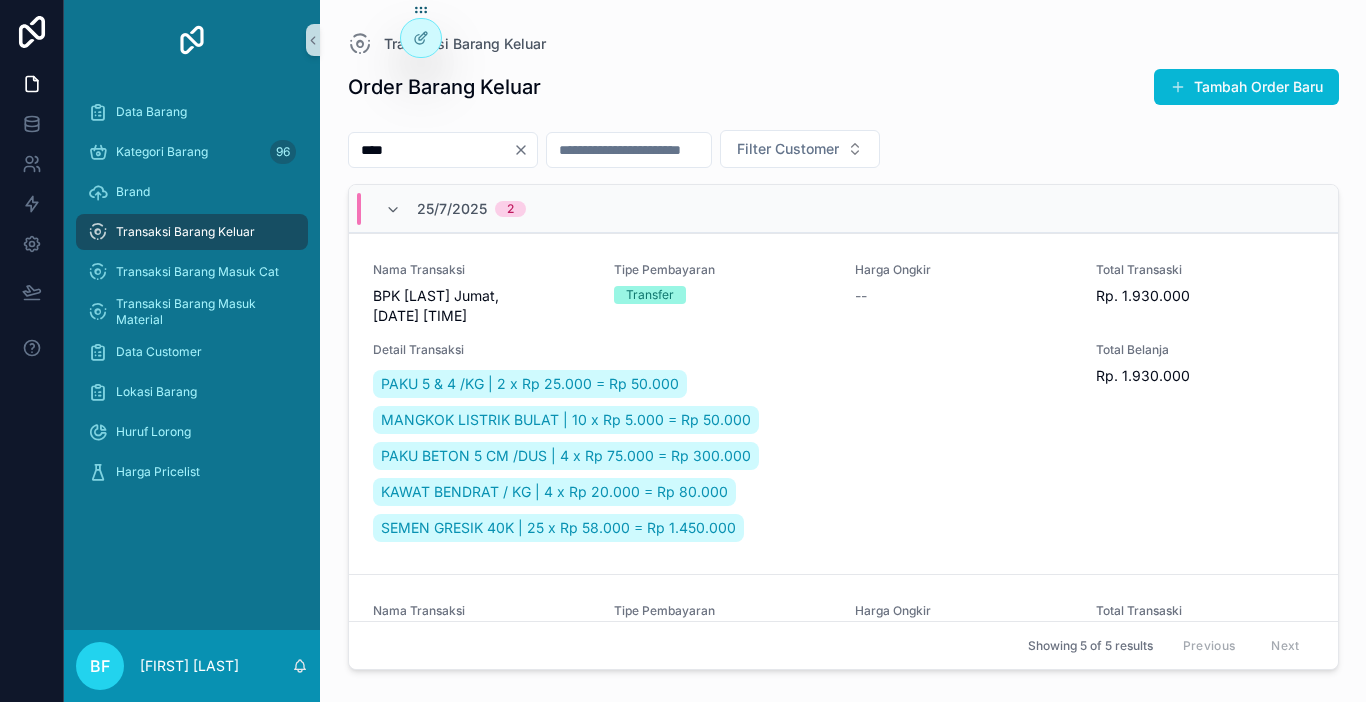 type on "****" 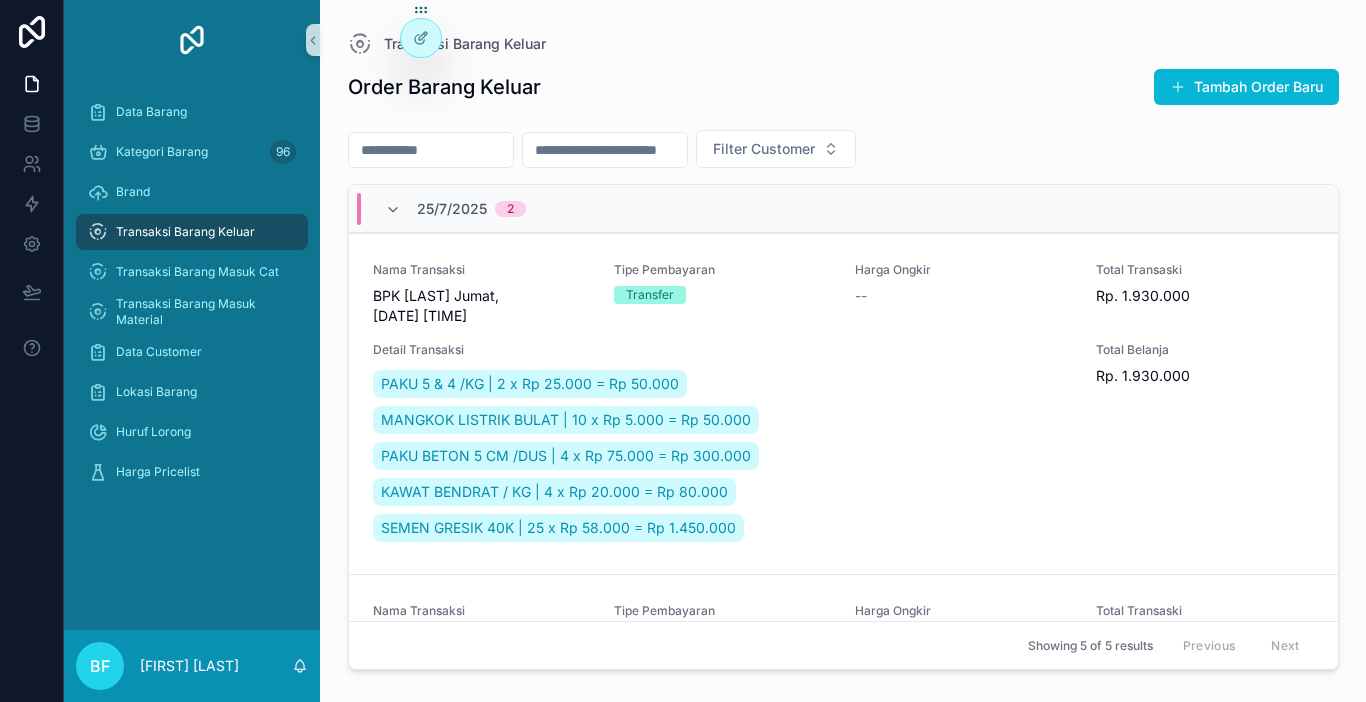 click at bounding box center [431, 150] 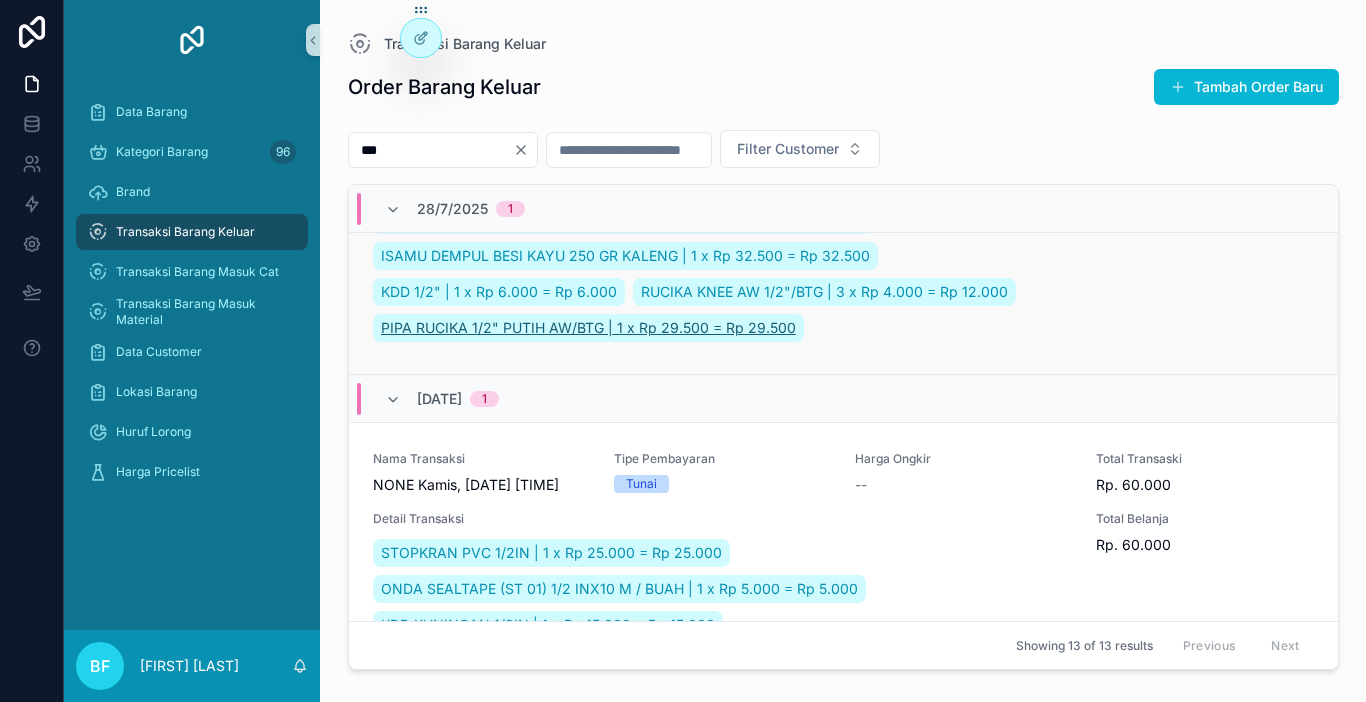scroll, scrollTop: 200, scrollLeft: 0, axis: vertical 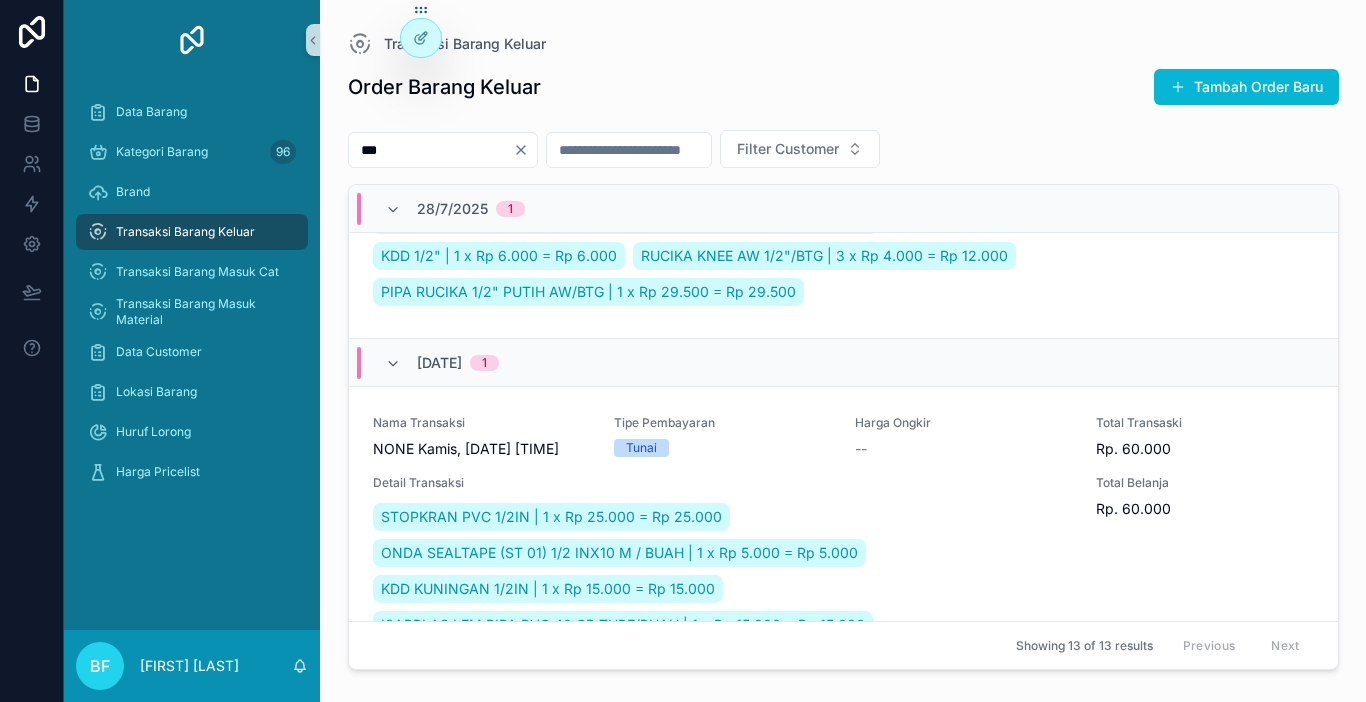 type on "***" 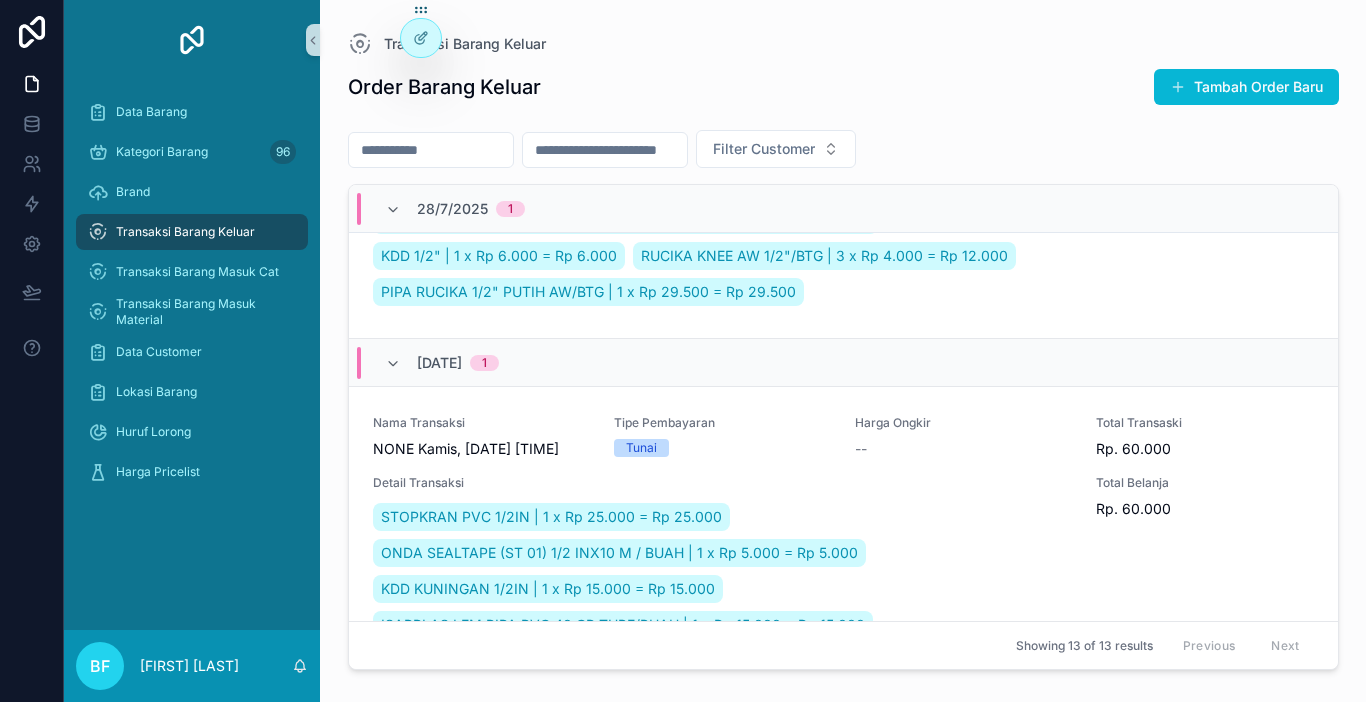 click at bounding box center [431, 150] 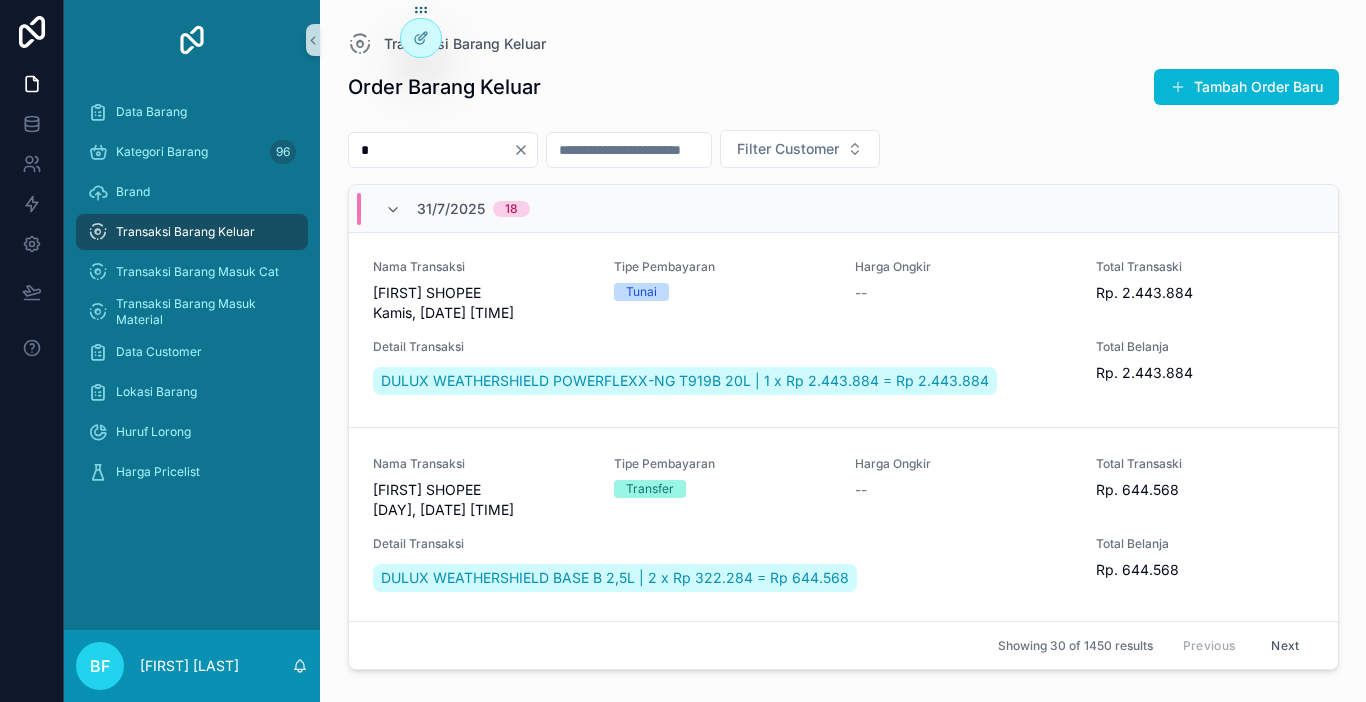 scroll, scrollTop: 112, scrollLeft: 0, axis: vertical 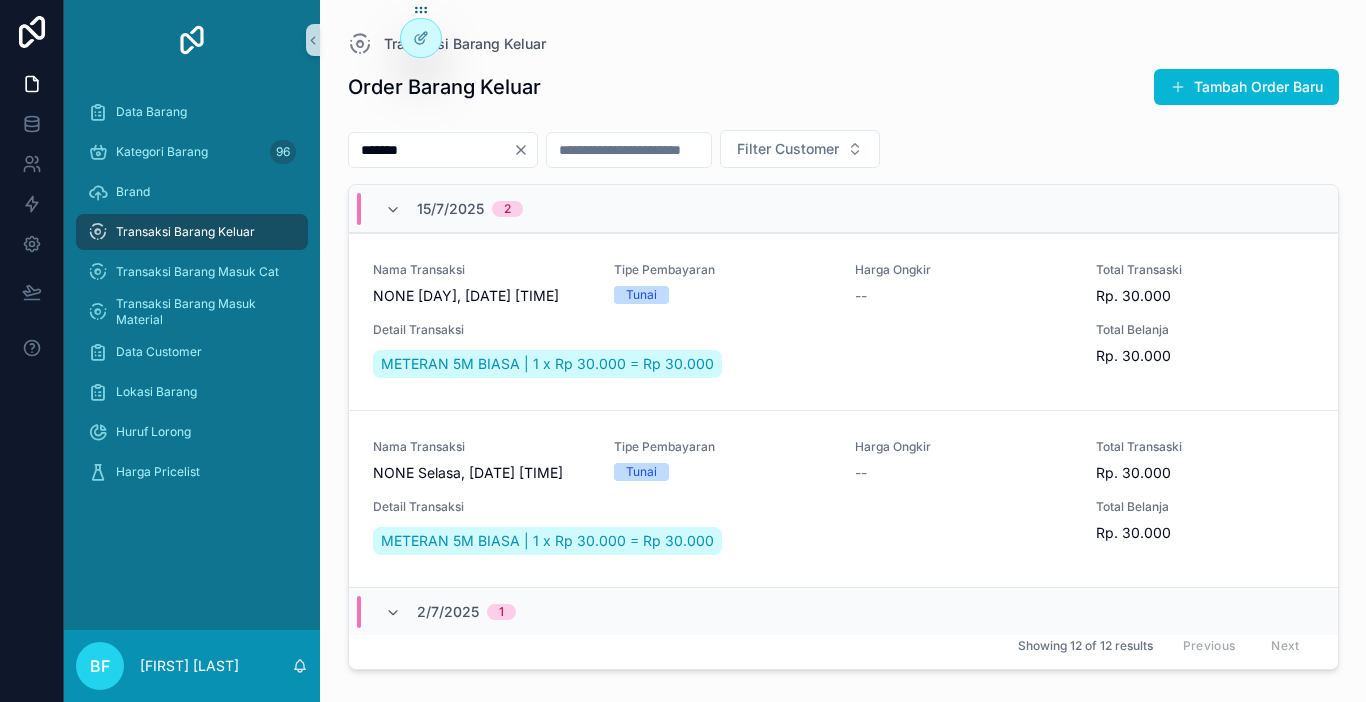 click on "*******" at bounding box center [431, 150] 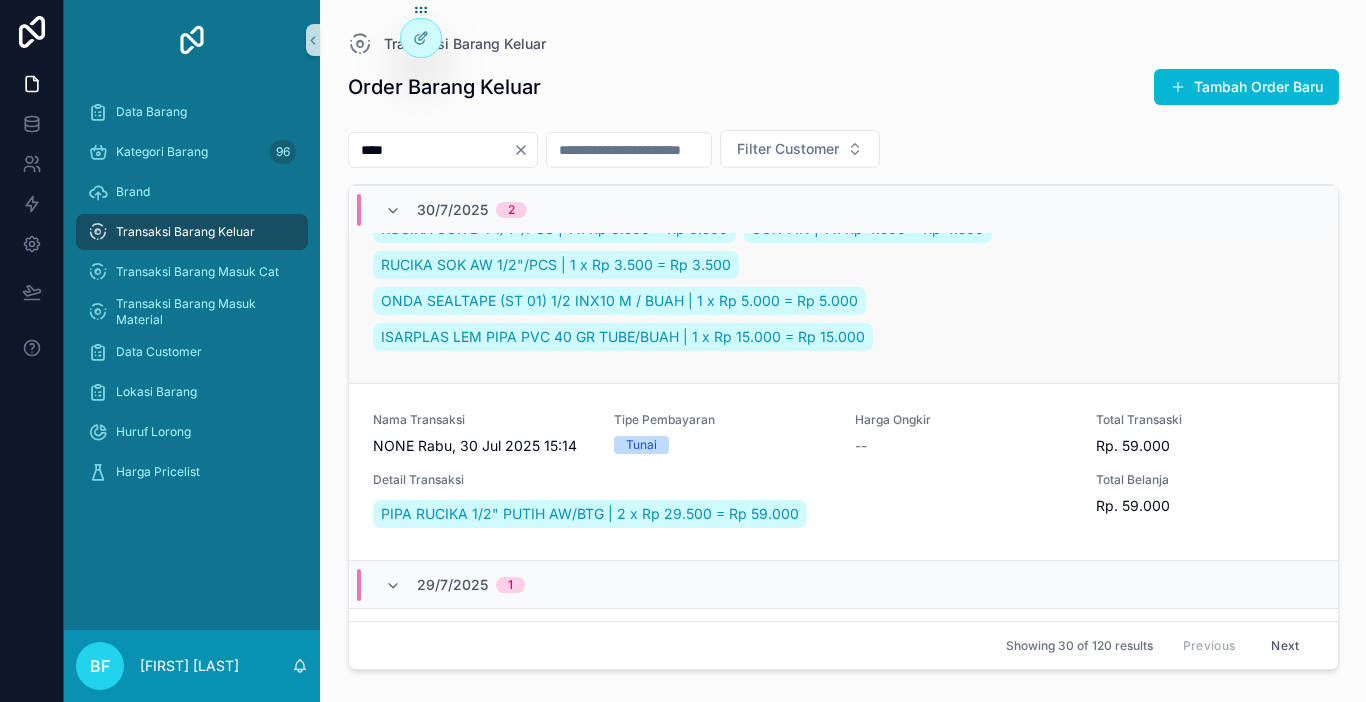 scroll, scrollTop: 500, scrollLeft: 0, axis: vertical 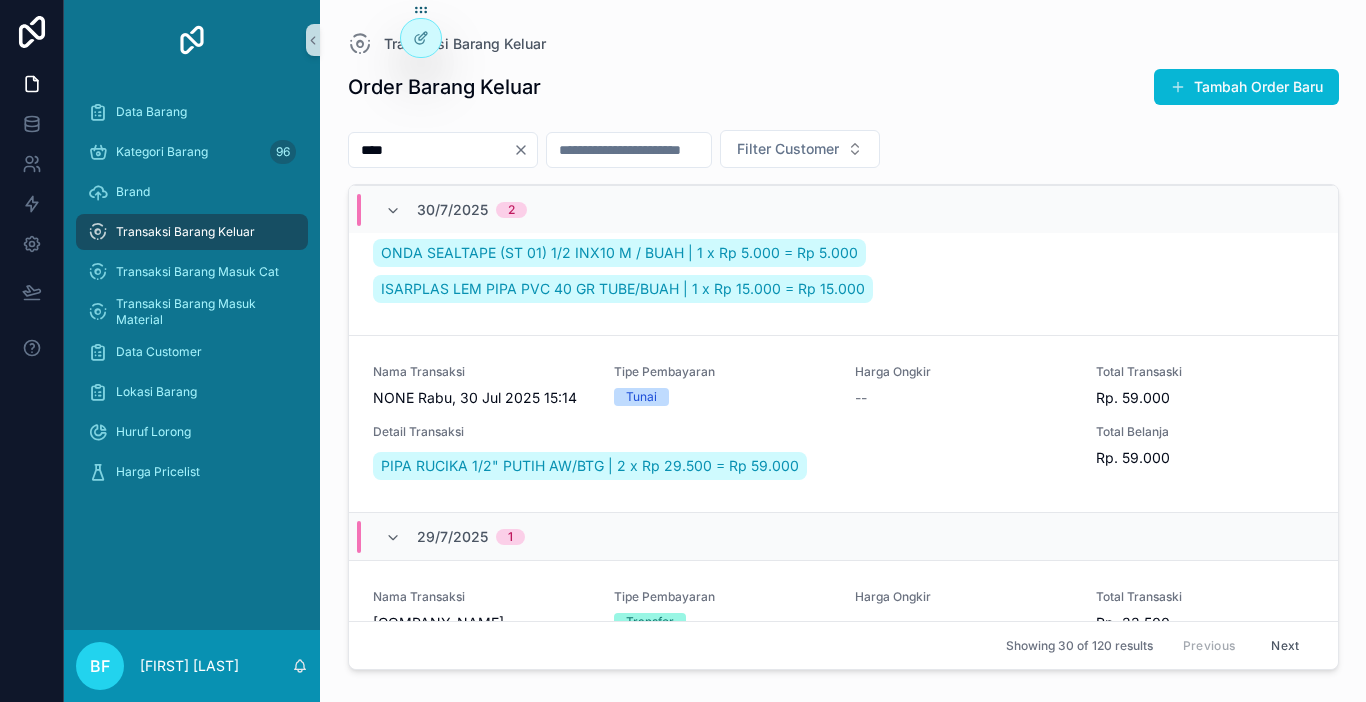 type on "****" 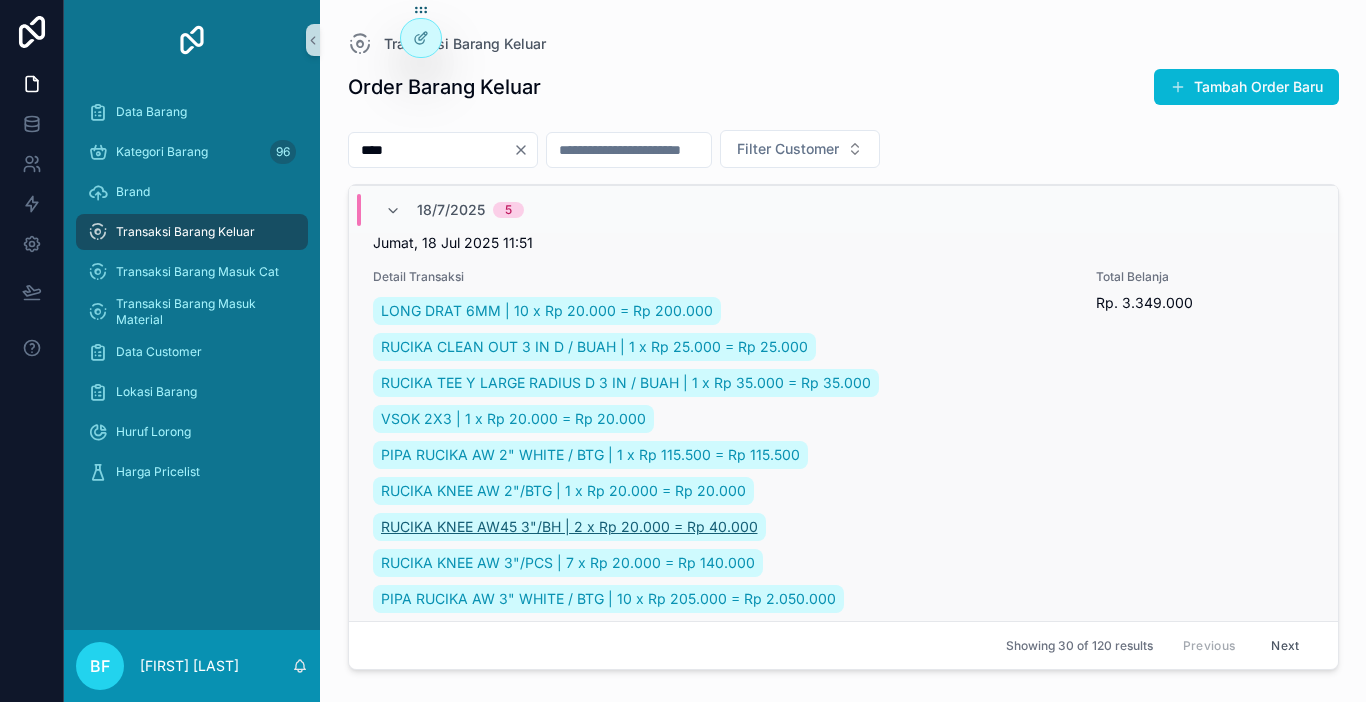 scroll, scrollTop: 4048, scrollLeft: 0, axis: vertical 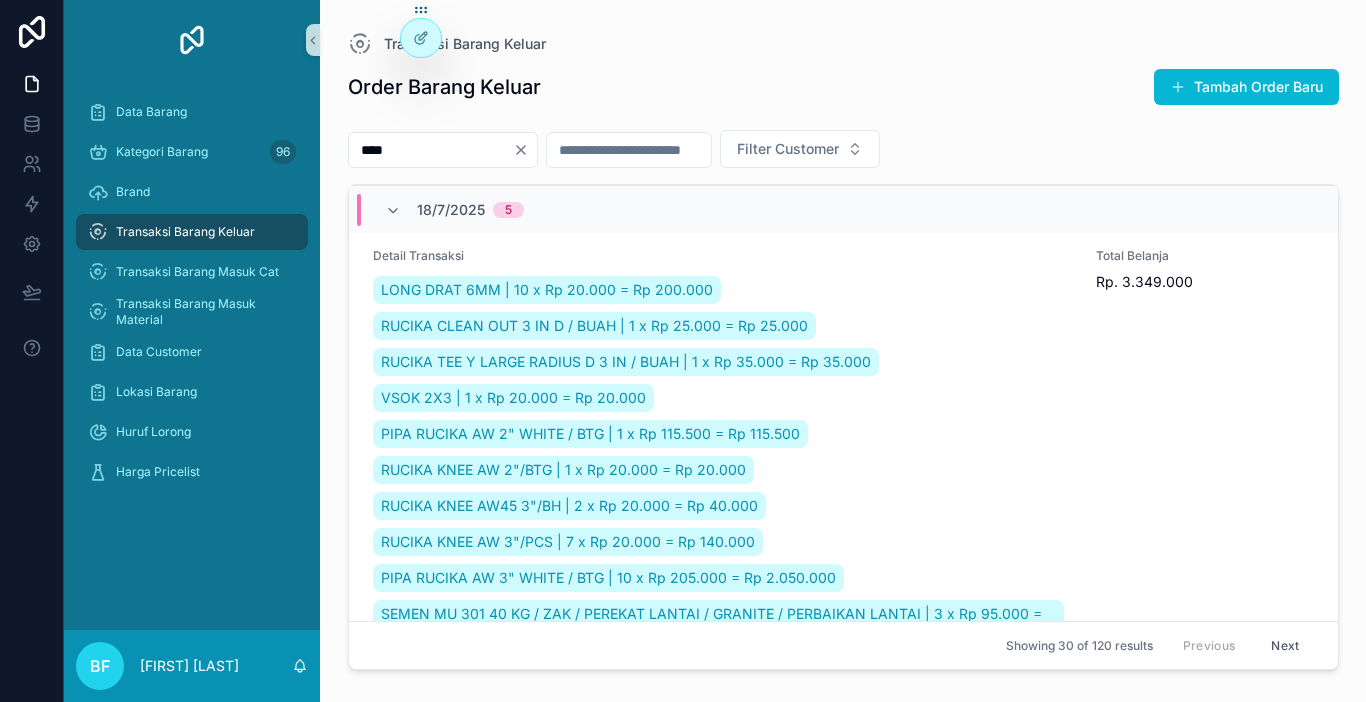 click 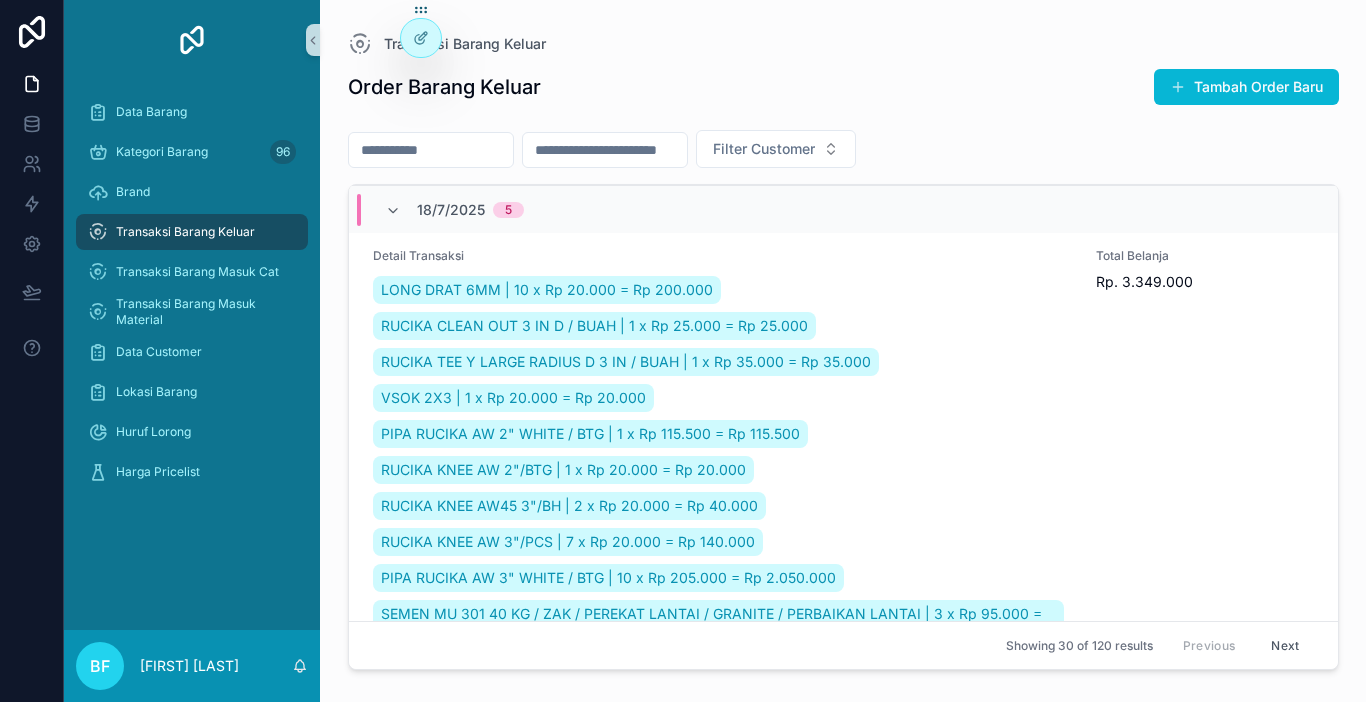 click at bounding box center (431, 150) 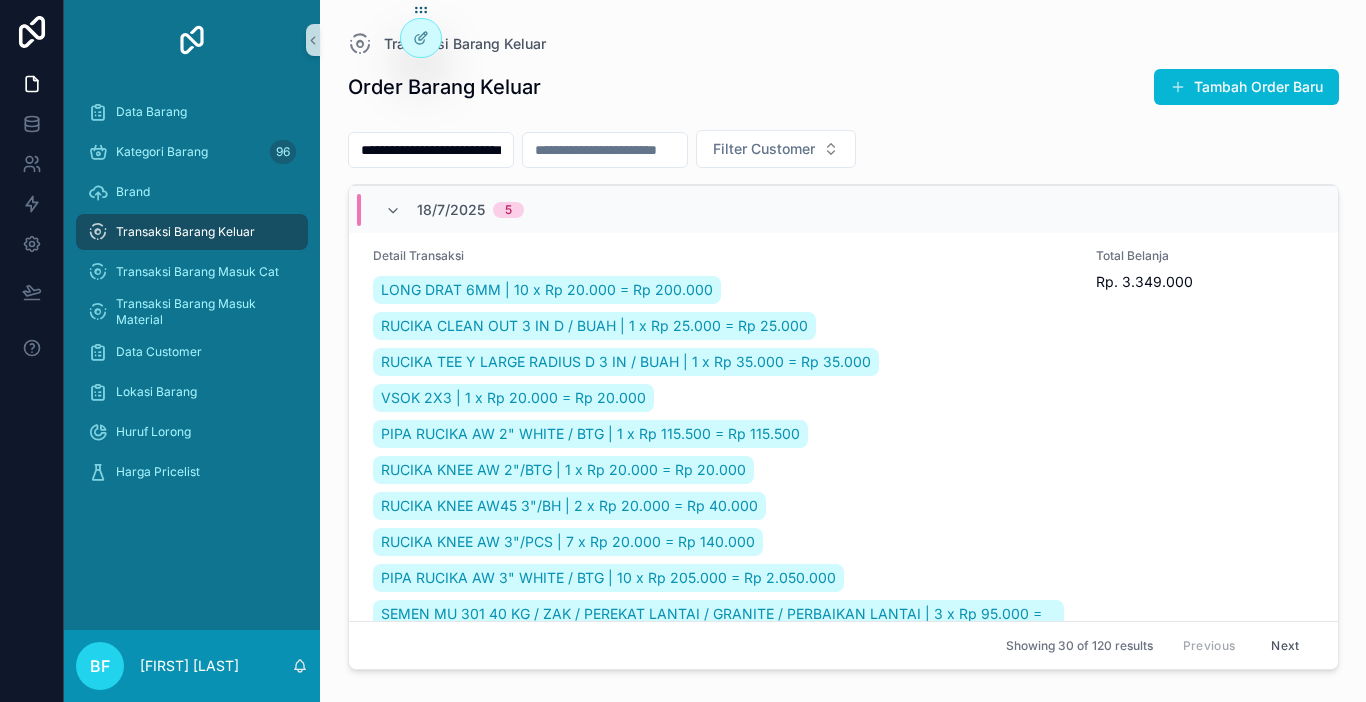 scroll, scrollTop: 0, scrollLeft: 19, axis: horizontal 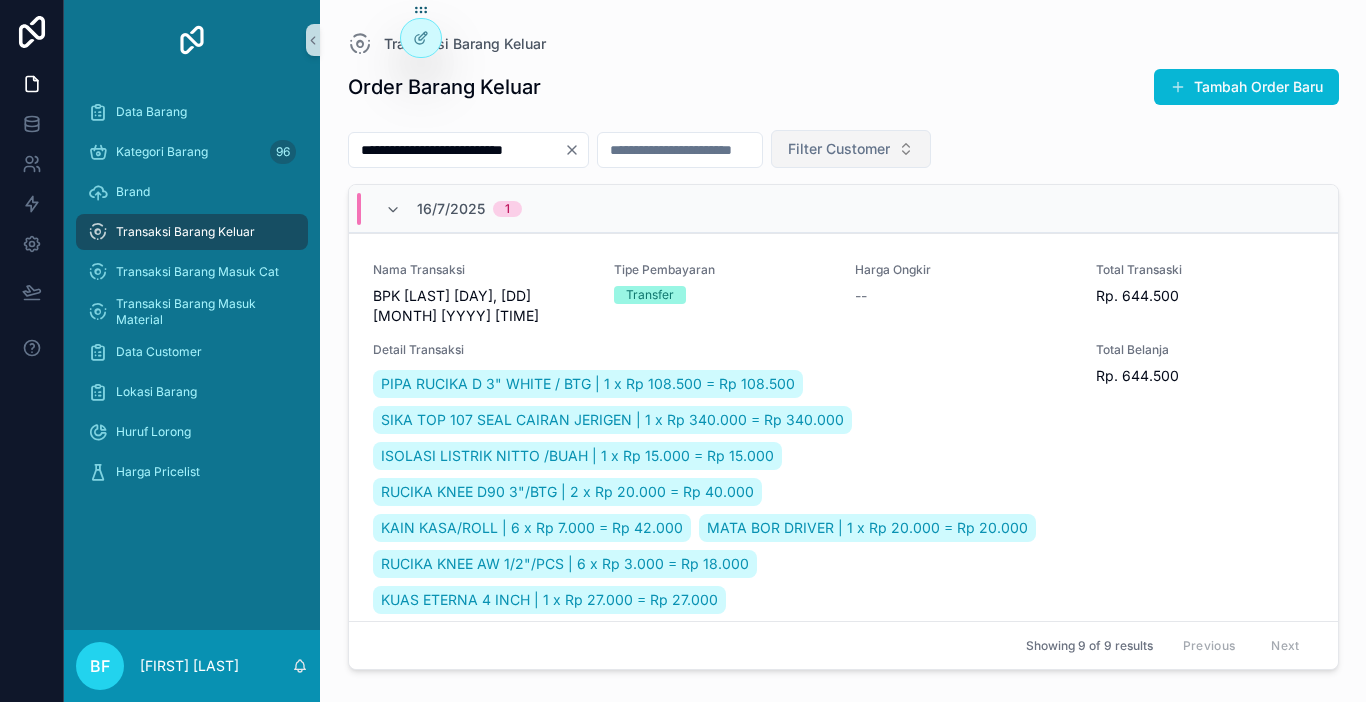 type on "**********" 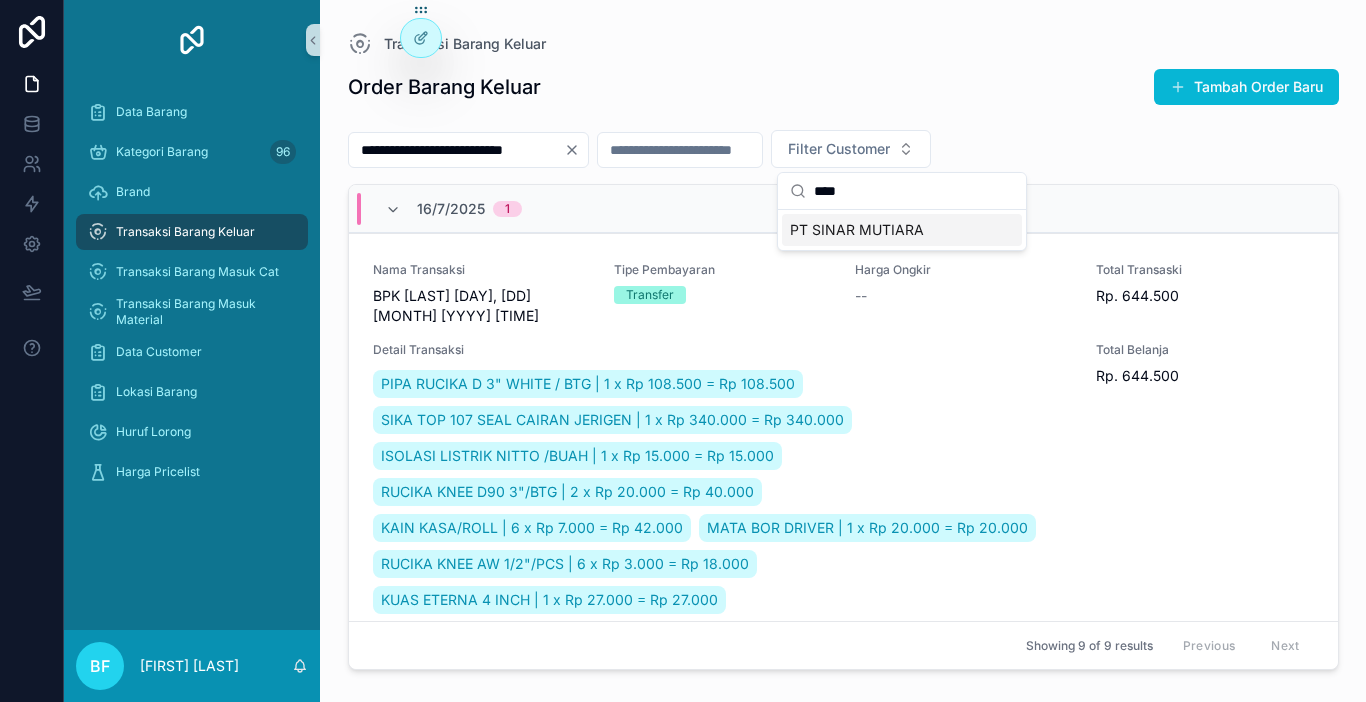 type on "****" 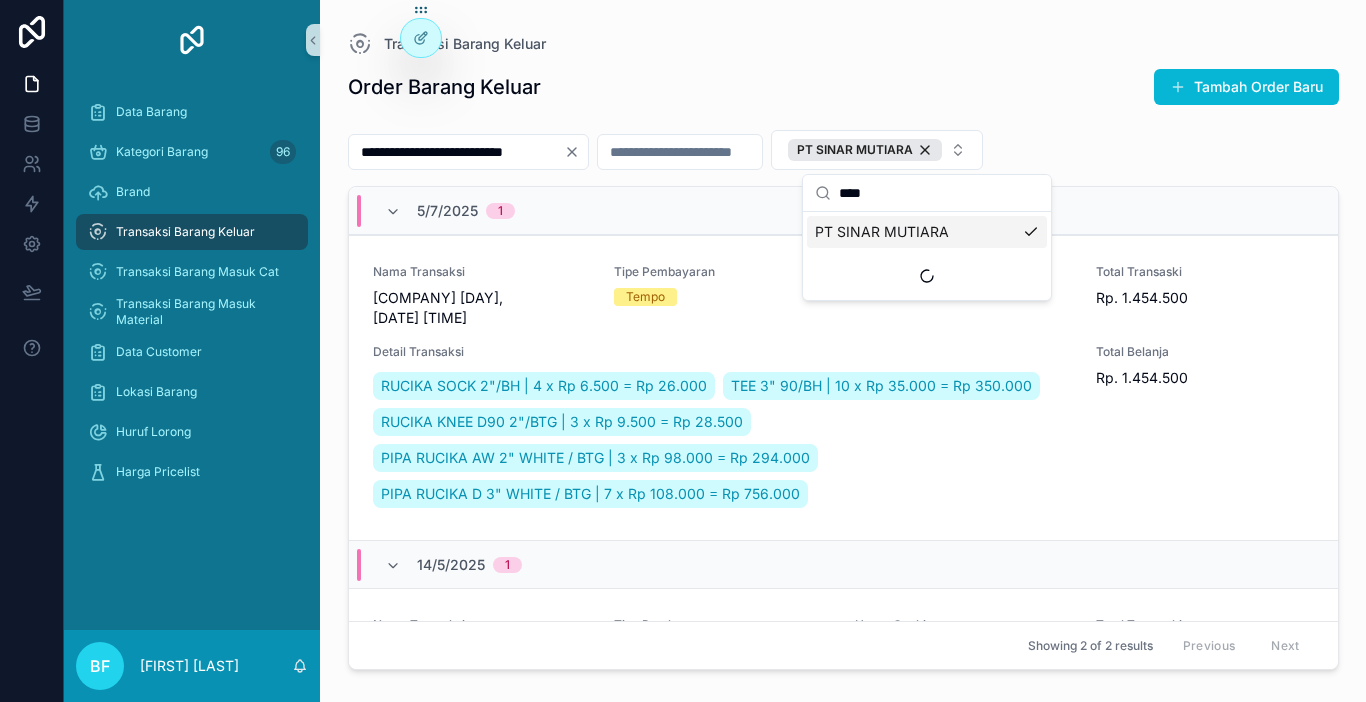 click 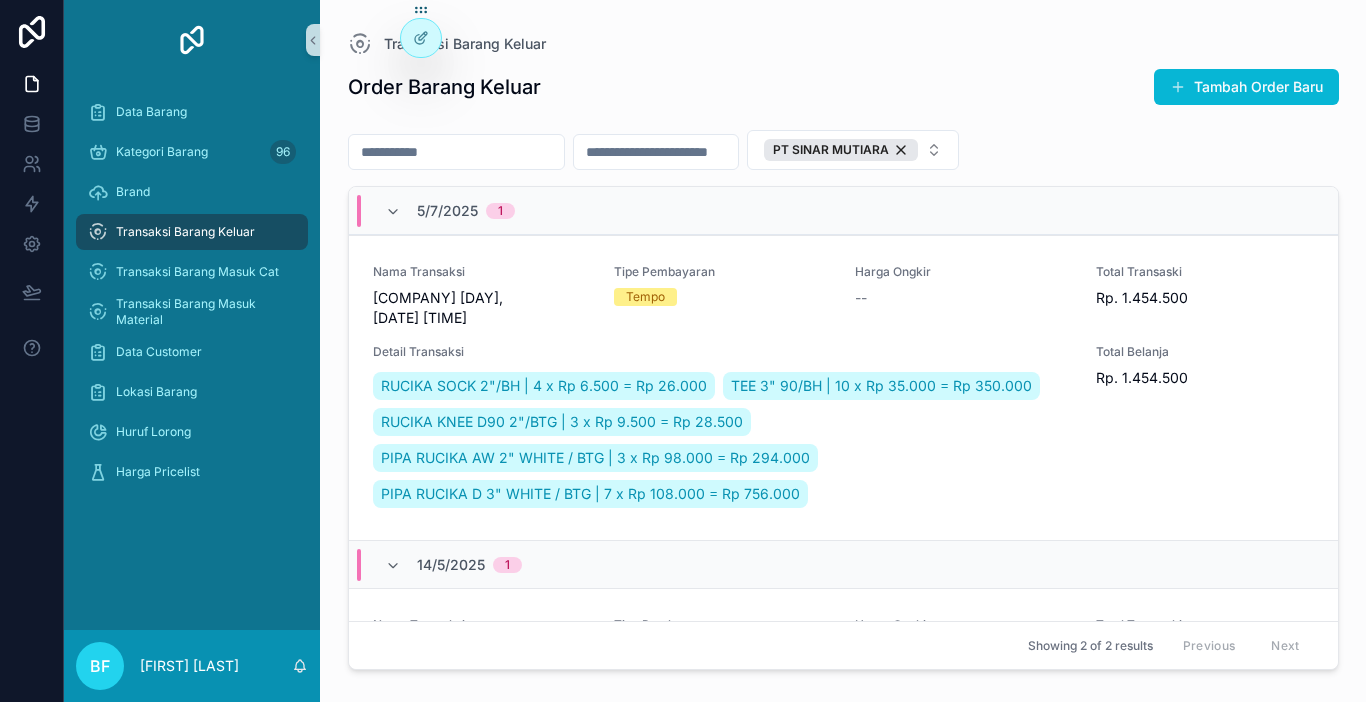 click at bounding box center (456, 152) 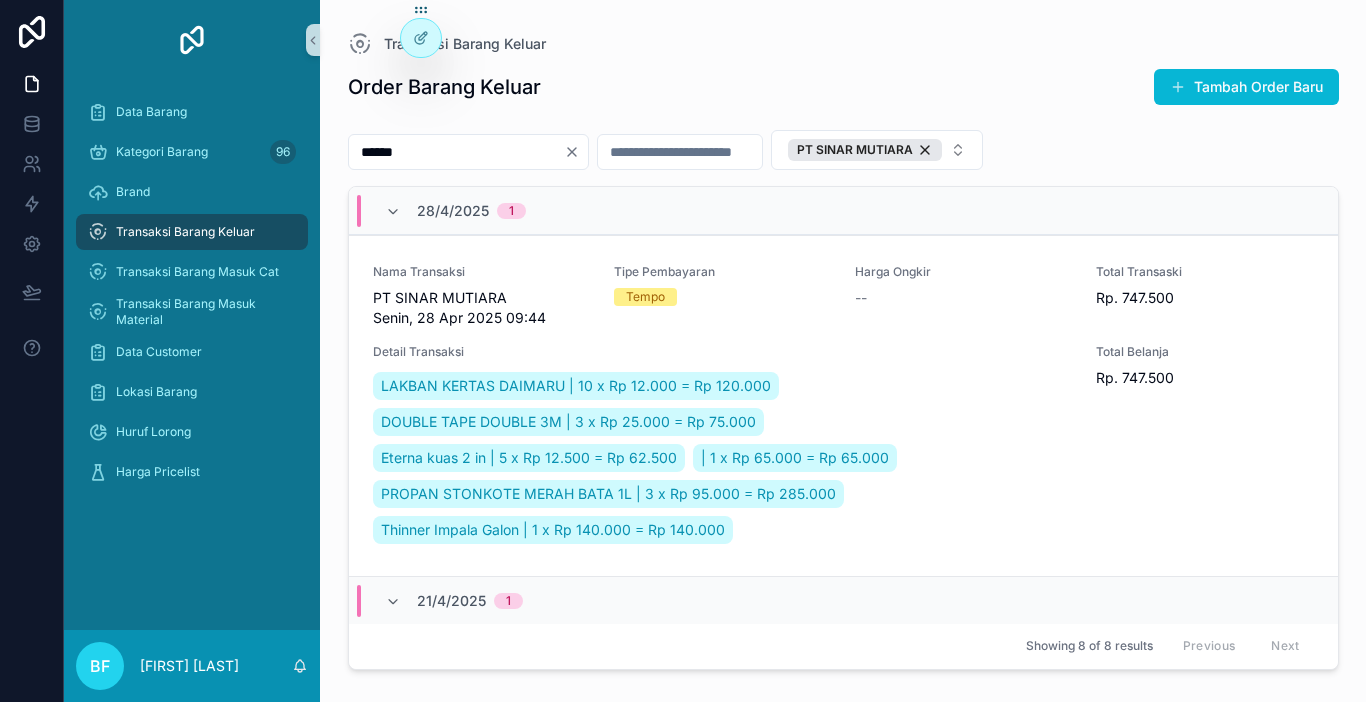 click on "******" at bounding box center [456, 152] 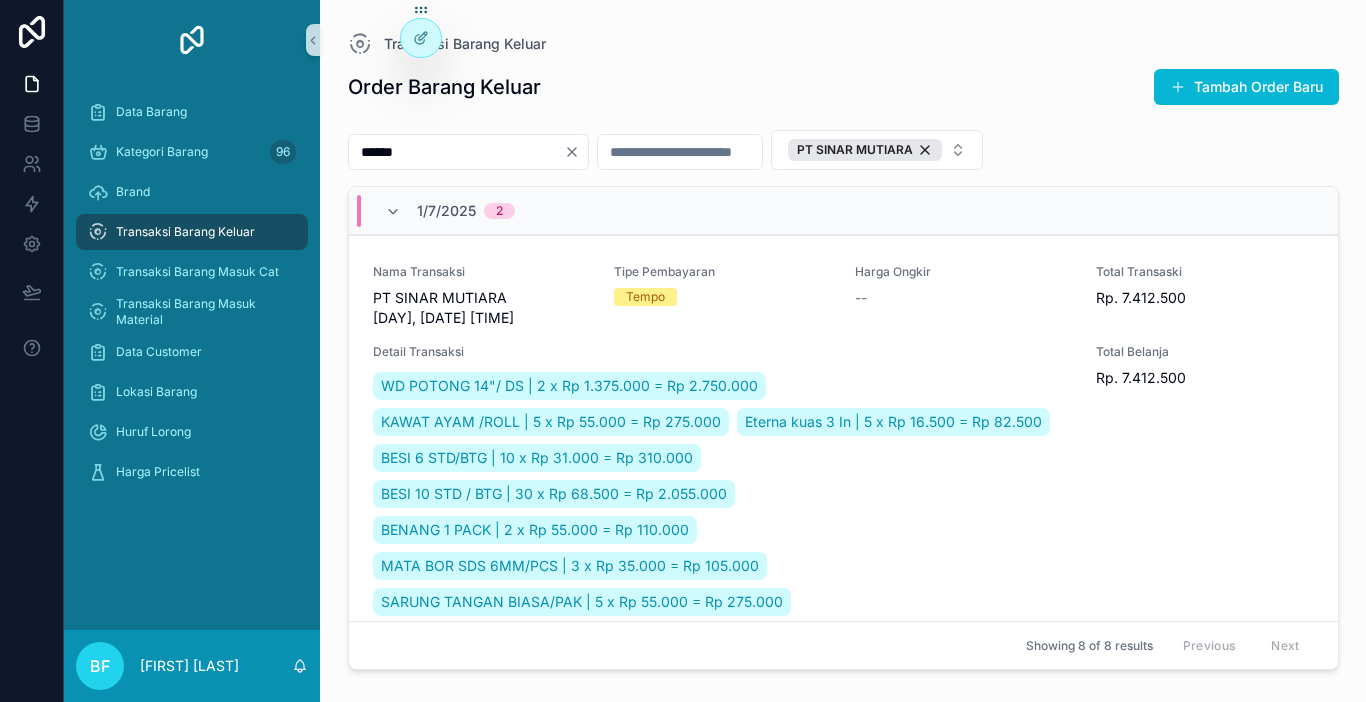 type on "******" 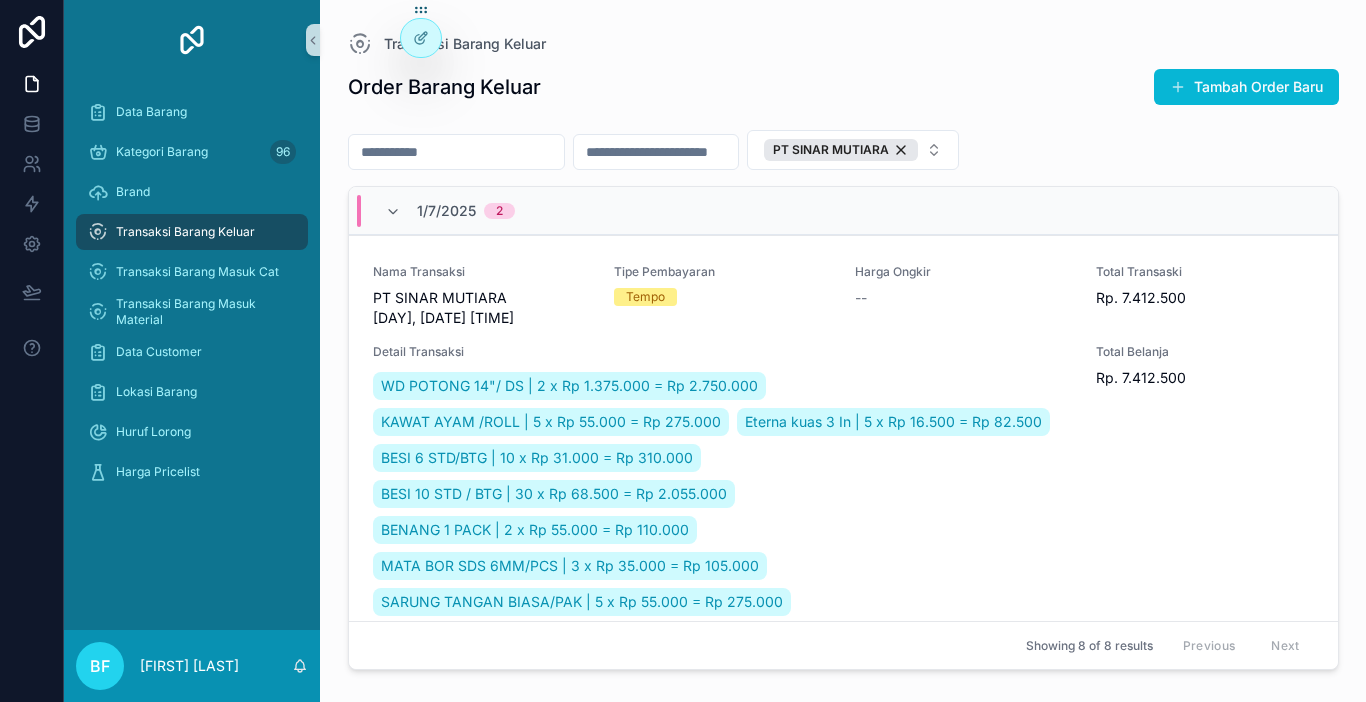 click at bounding box center [456, 152] 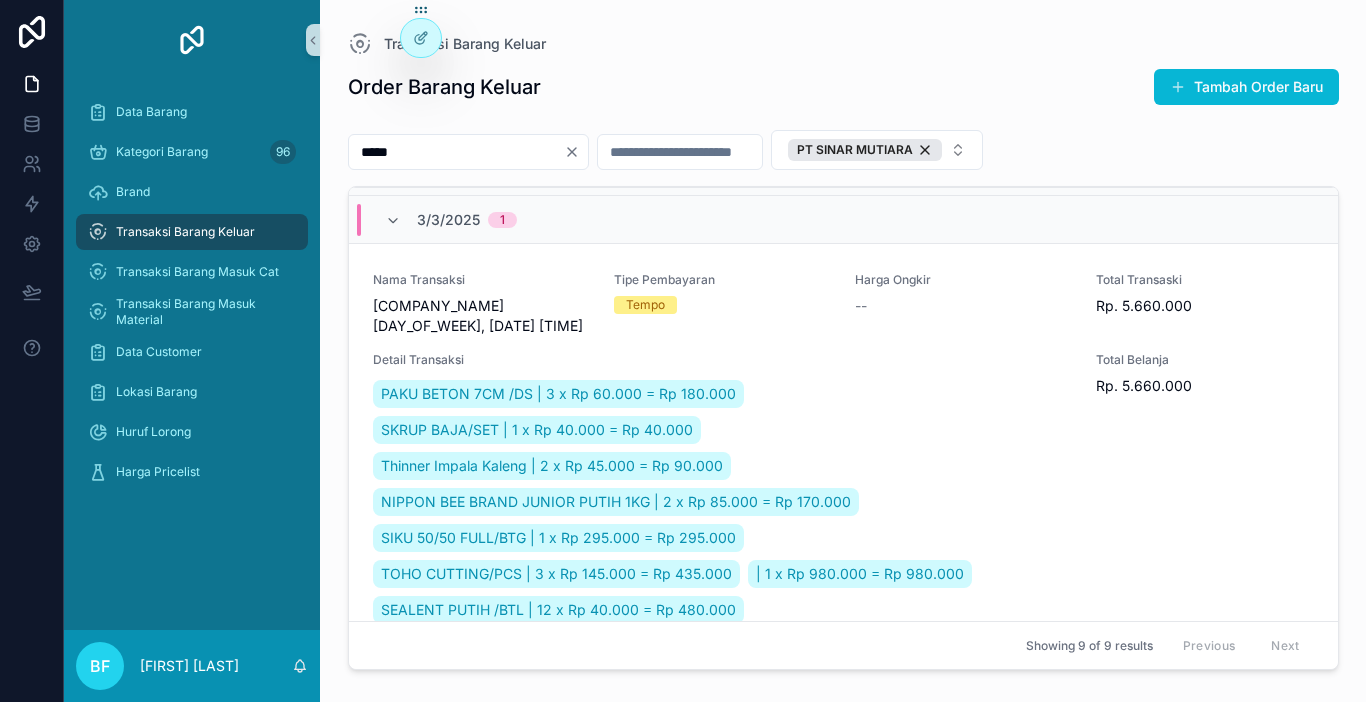 scroll, scrollTop: 800, scrollLeft: 0, axis: vertical 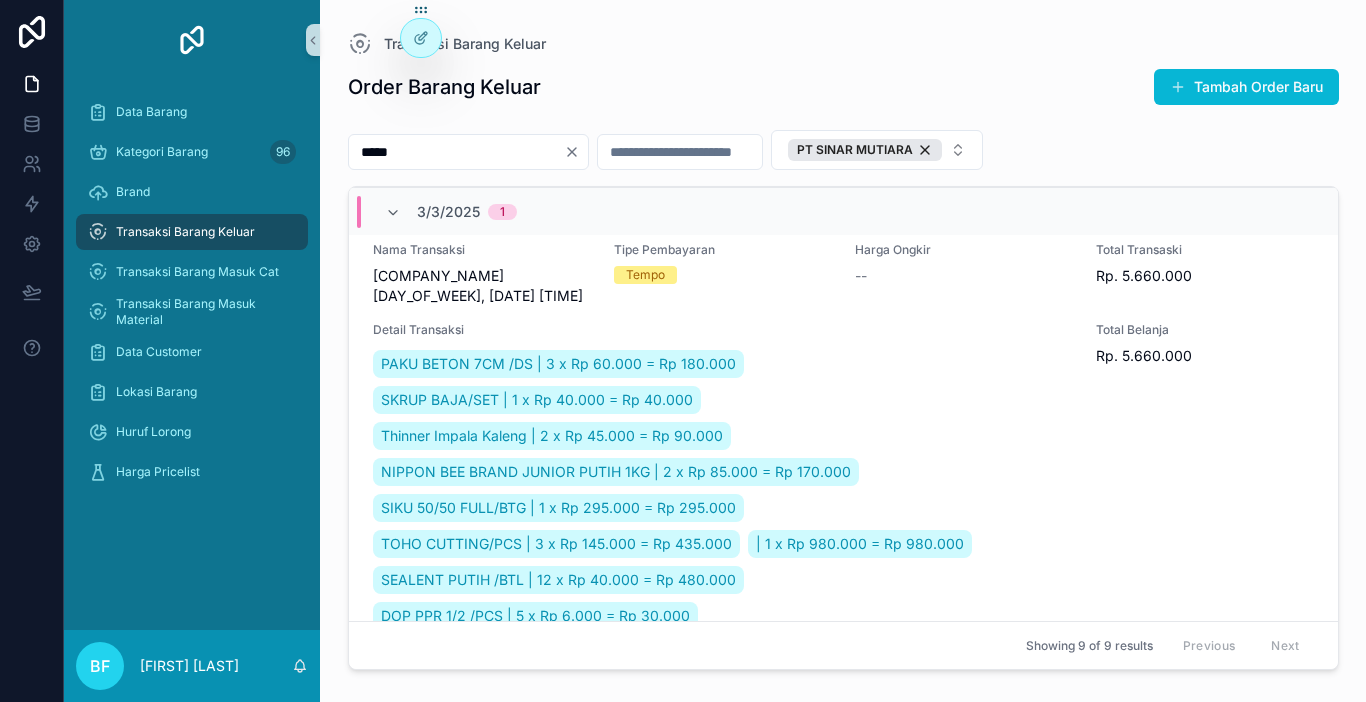 type on "*****" 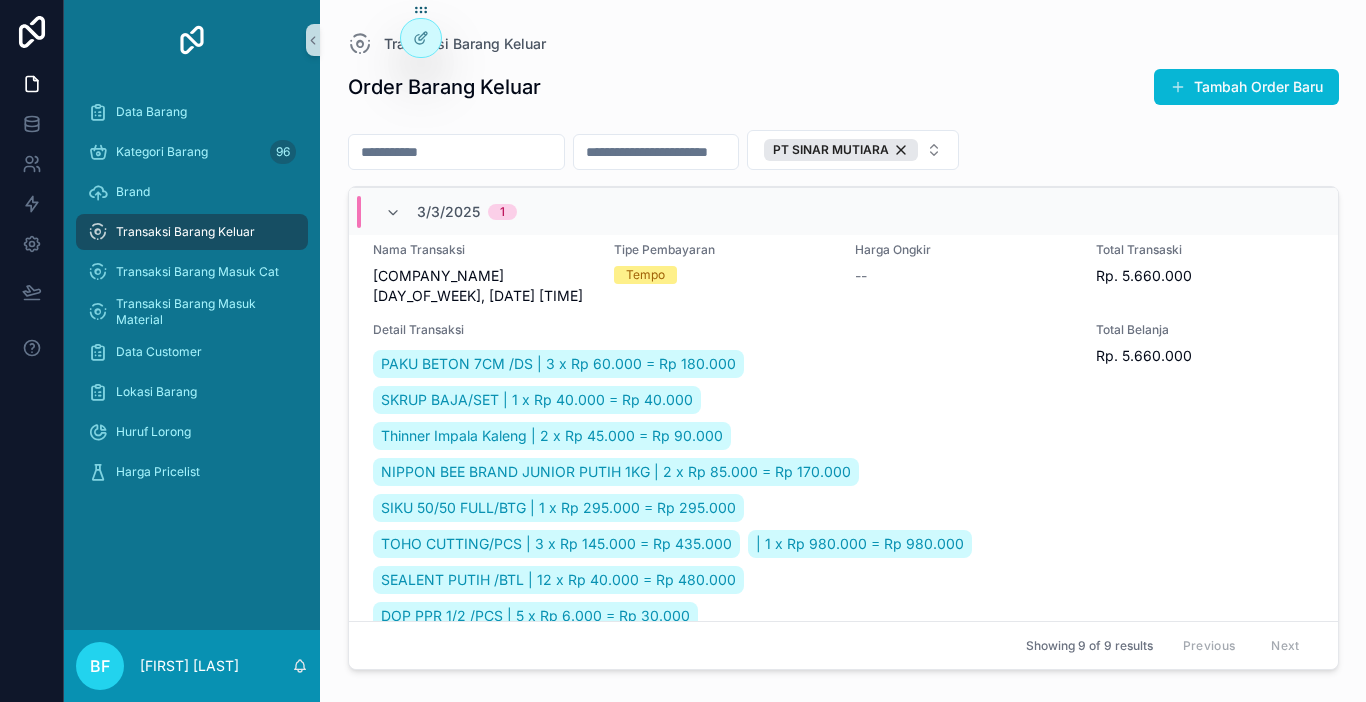 click at bounding box center (456, 152) 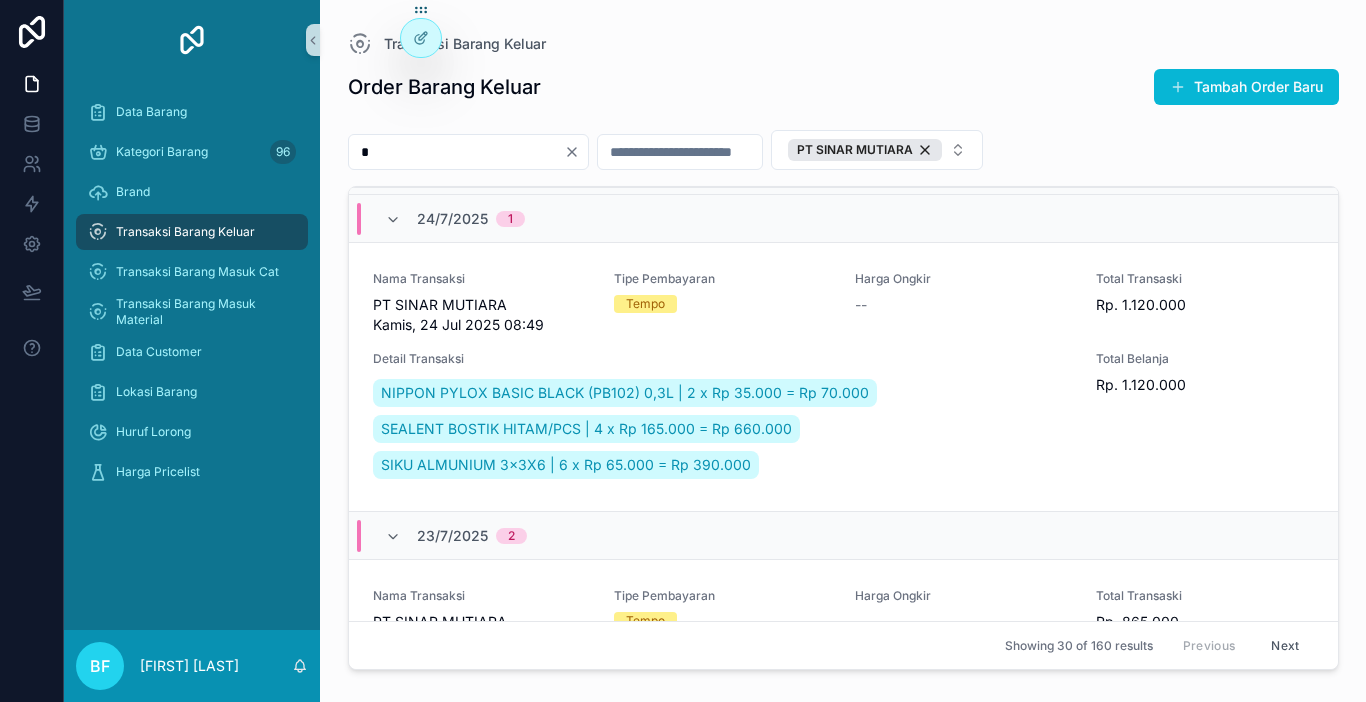 scroll, scrollTop: 512, scrollLeft: 0, axis: vertical 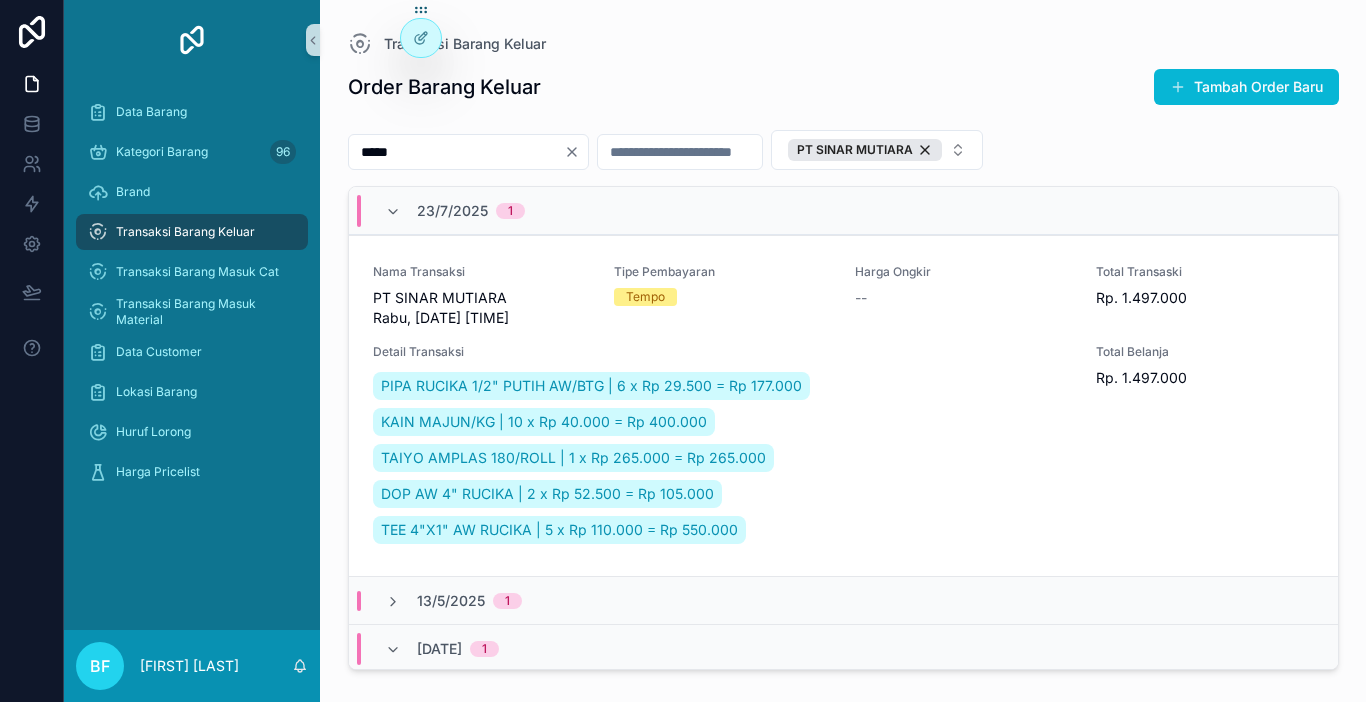 type on "*****" 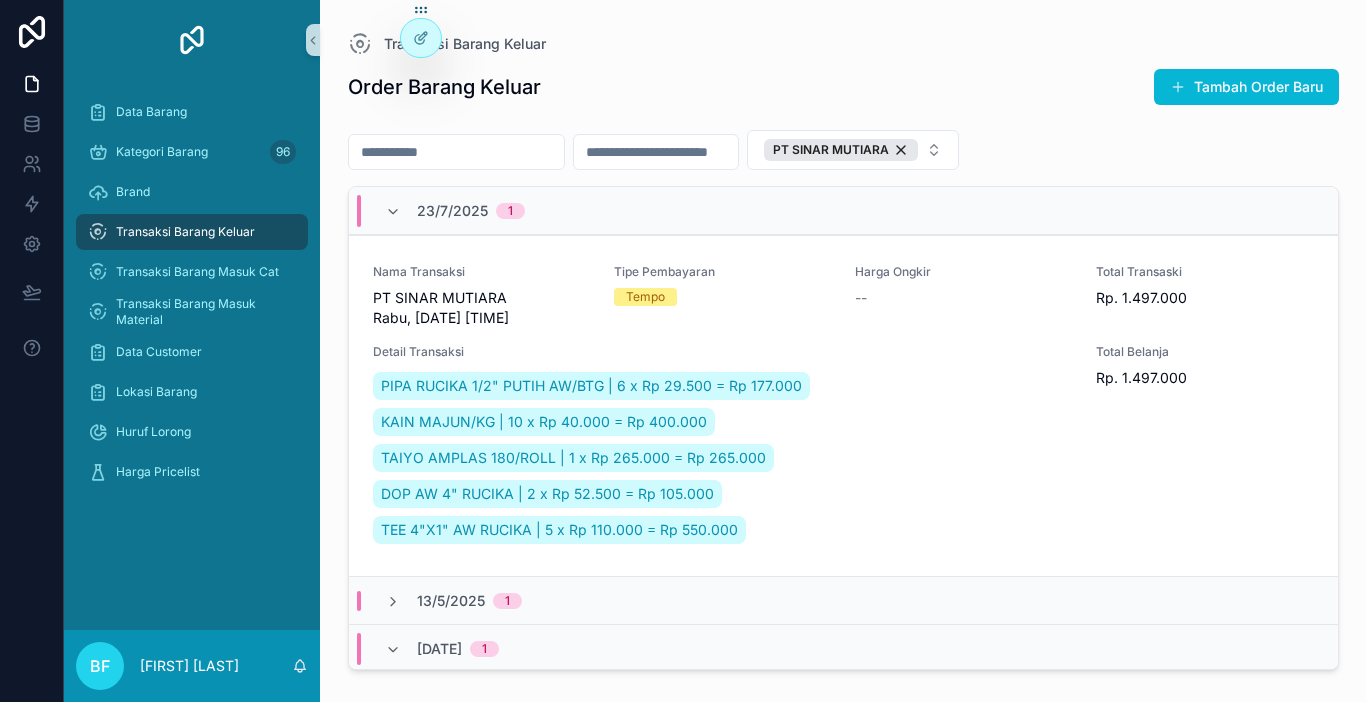 click at bounding box center [456, 152] 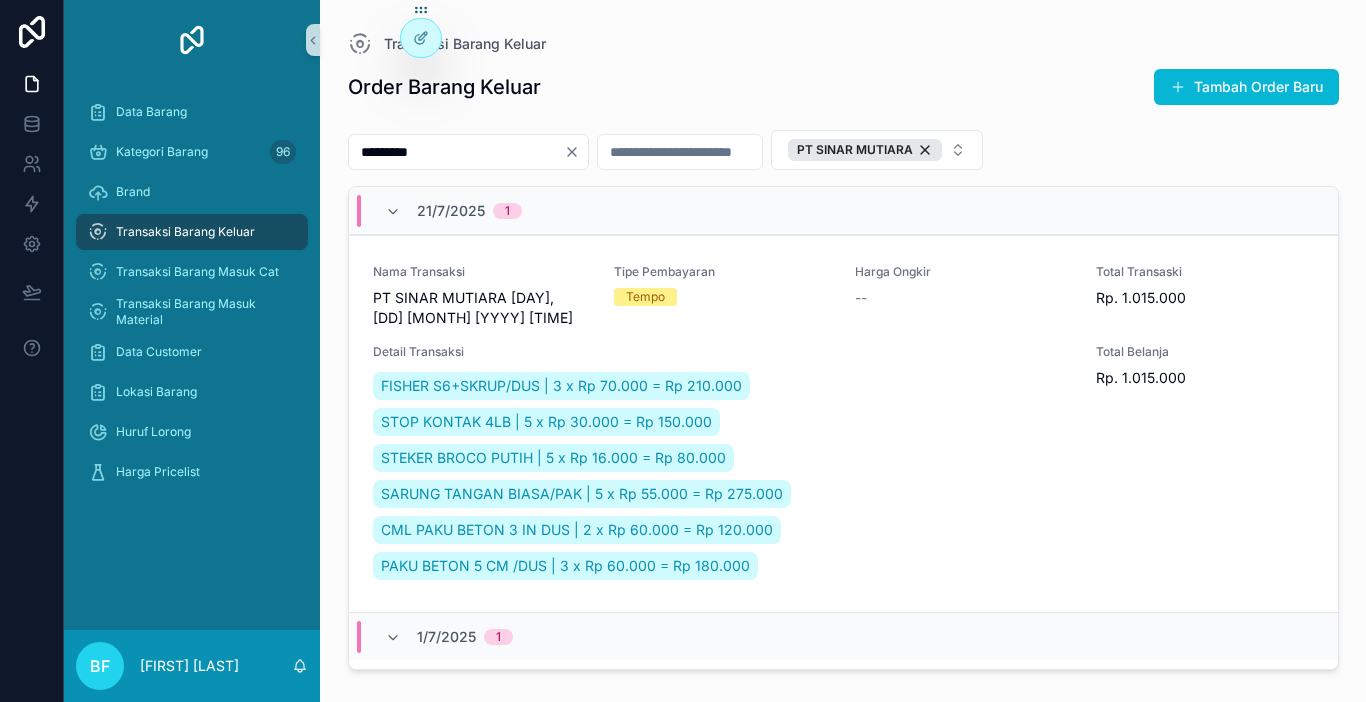 type on "*********" 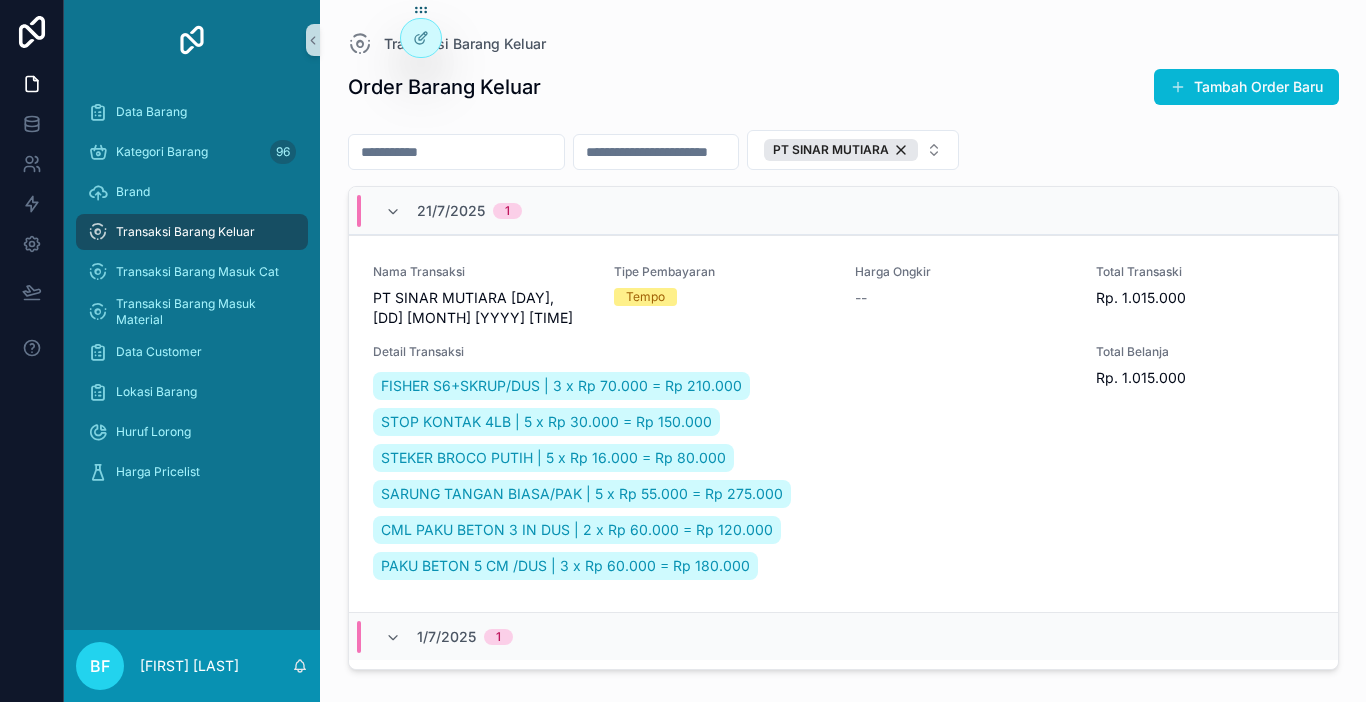 click at bounding box center [456, 152] 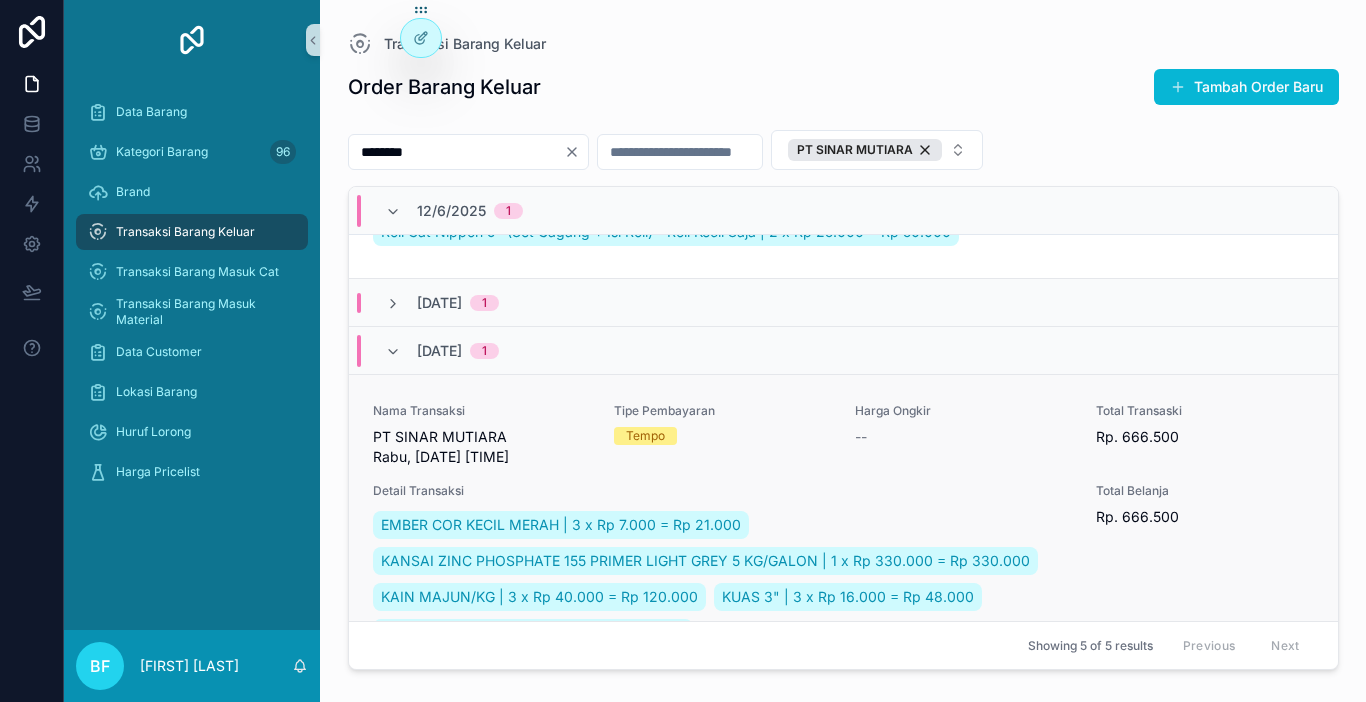 scroll, scrollTop: 400, scrollLeft: 0, axis: vertical 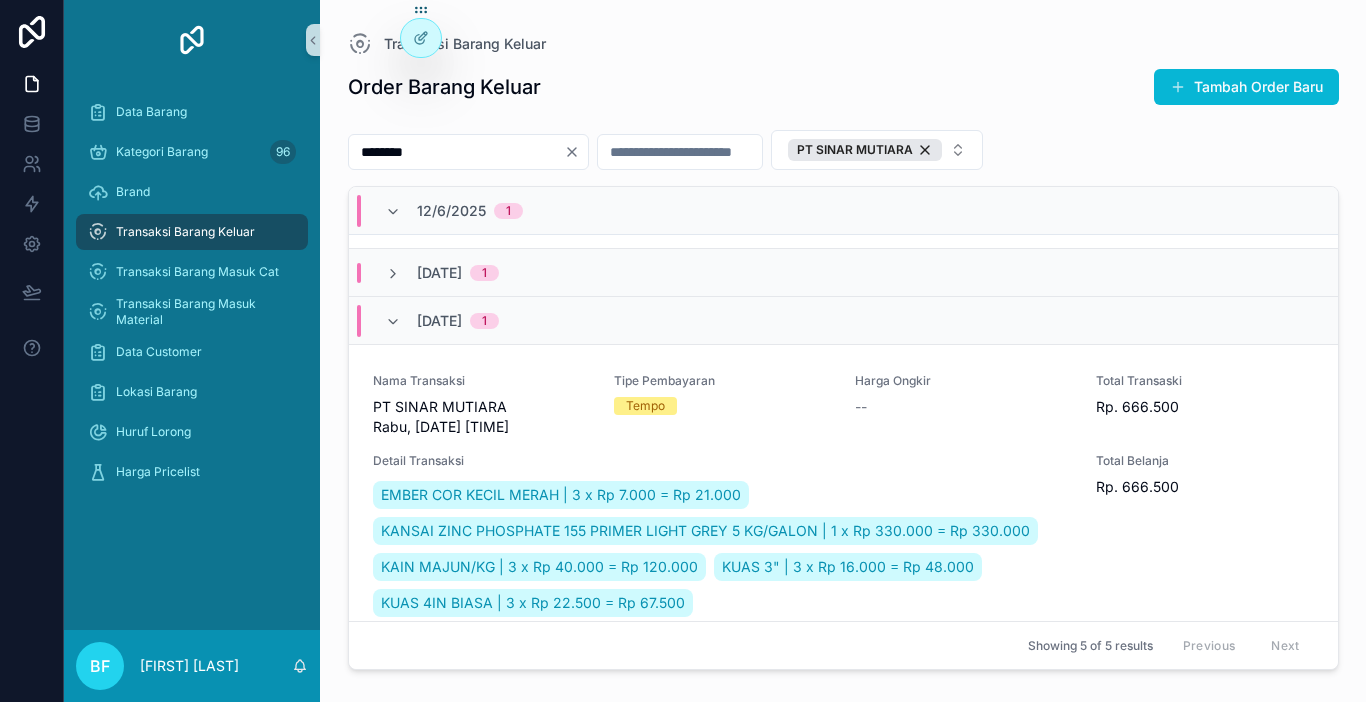 type on "********" 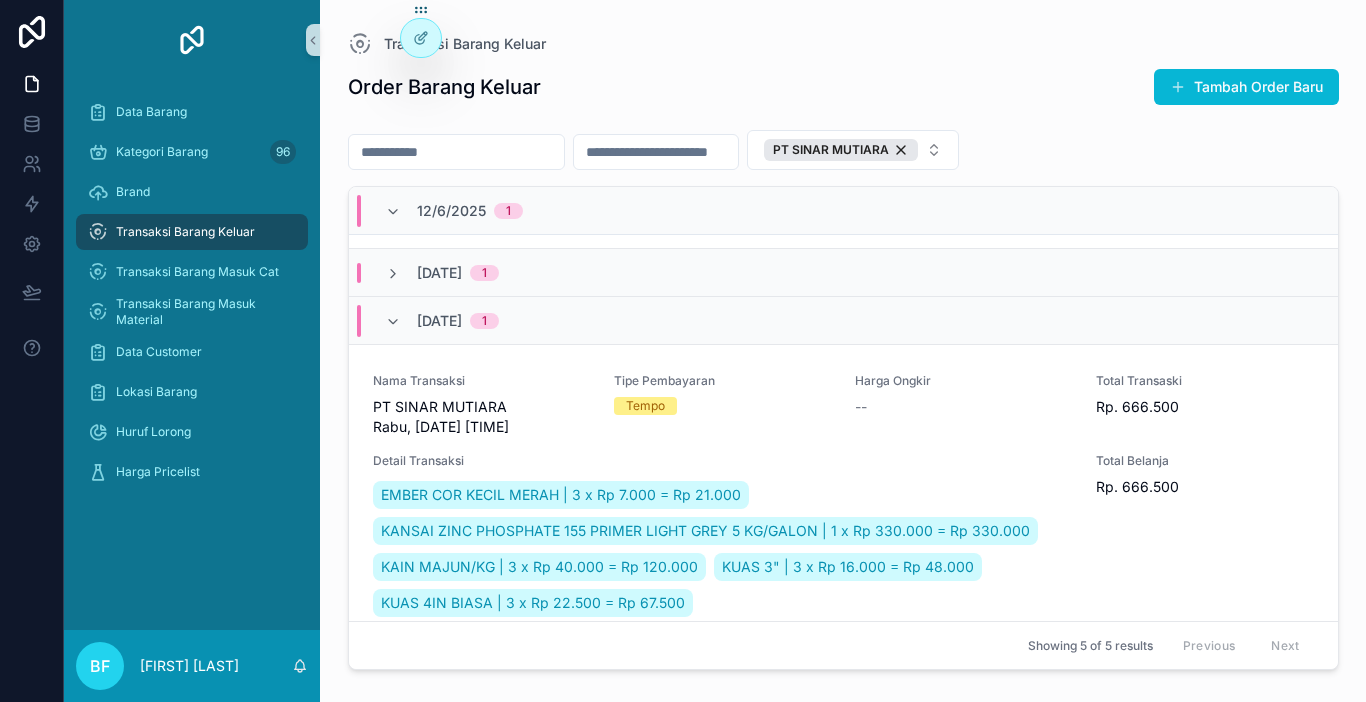 click at bounding box center [456, 152] 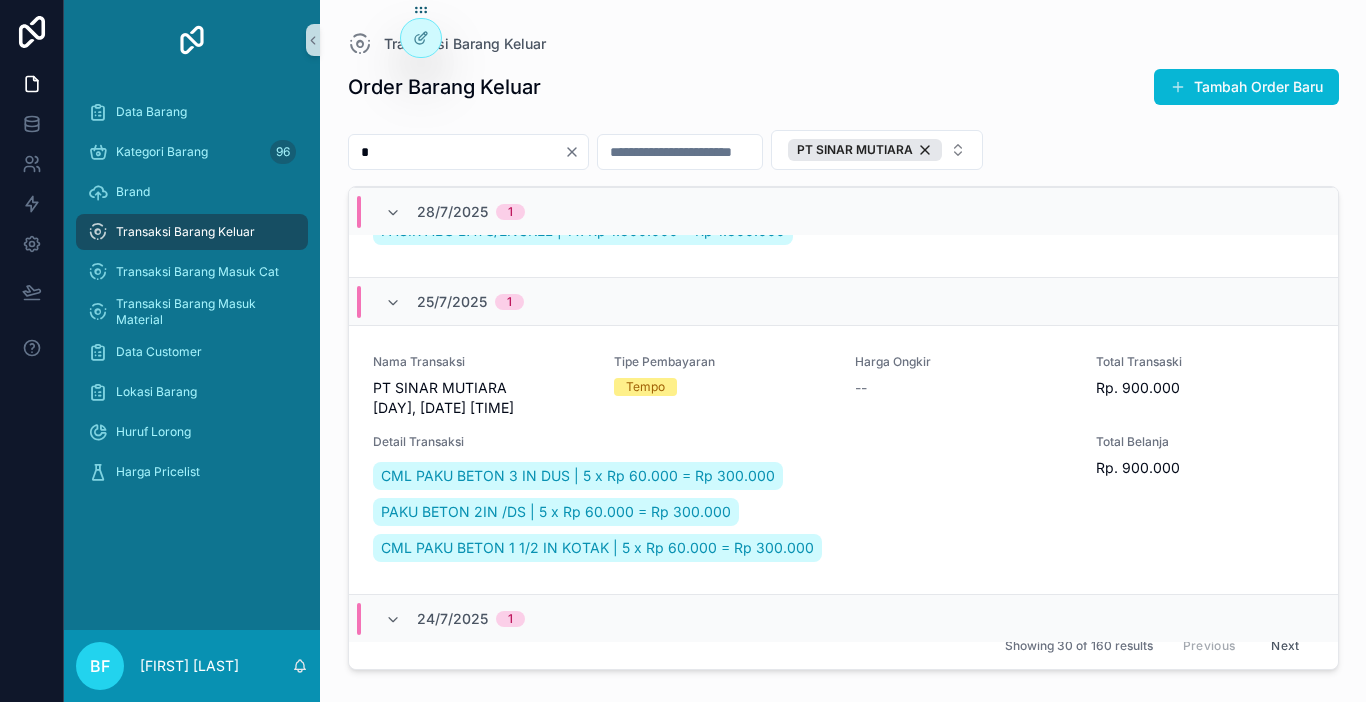 scroll, scrollTop: 184, scrollLeft: 0, axis: vertical 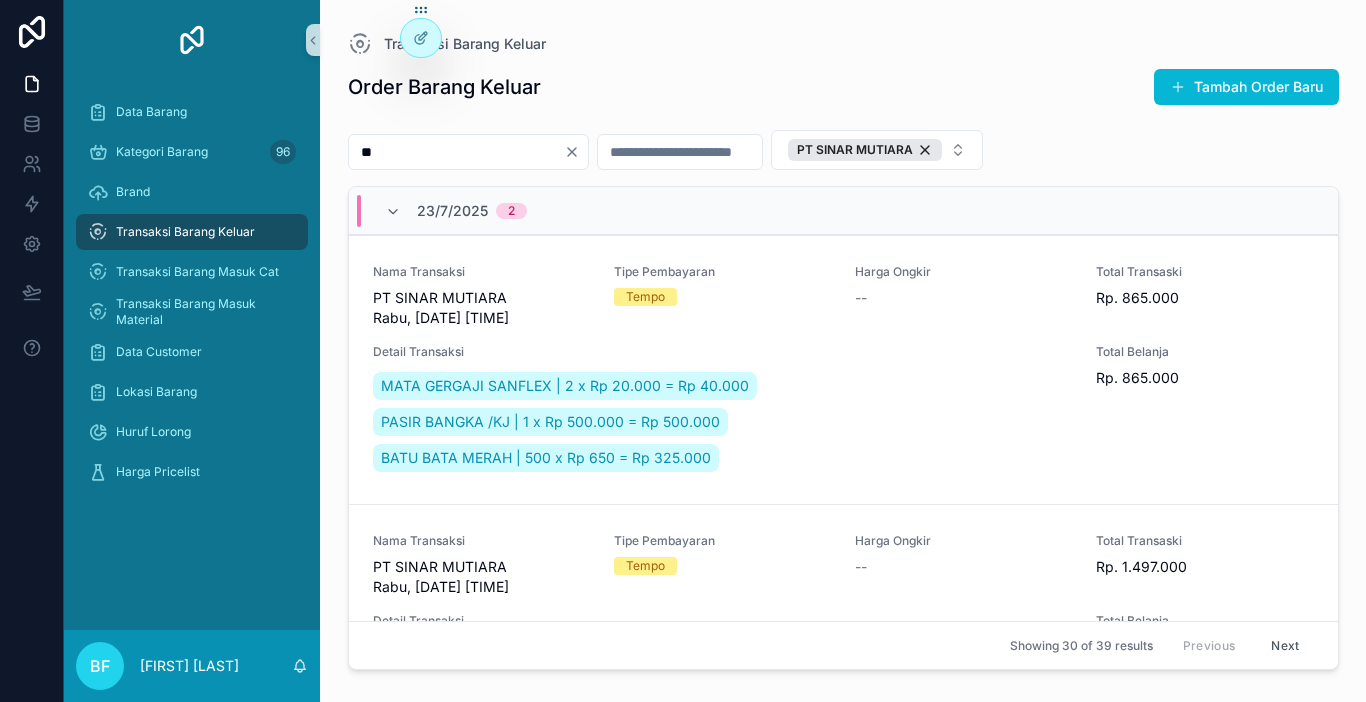 type on "*" 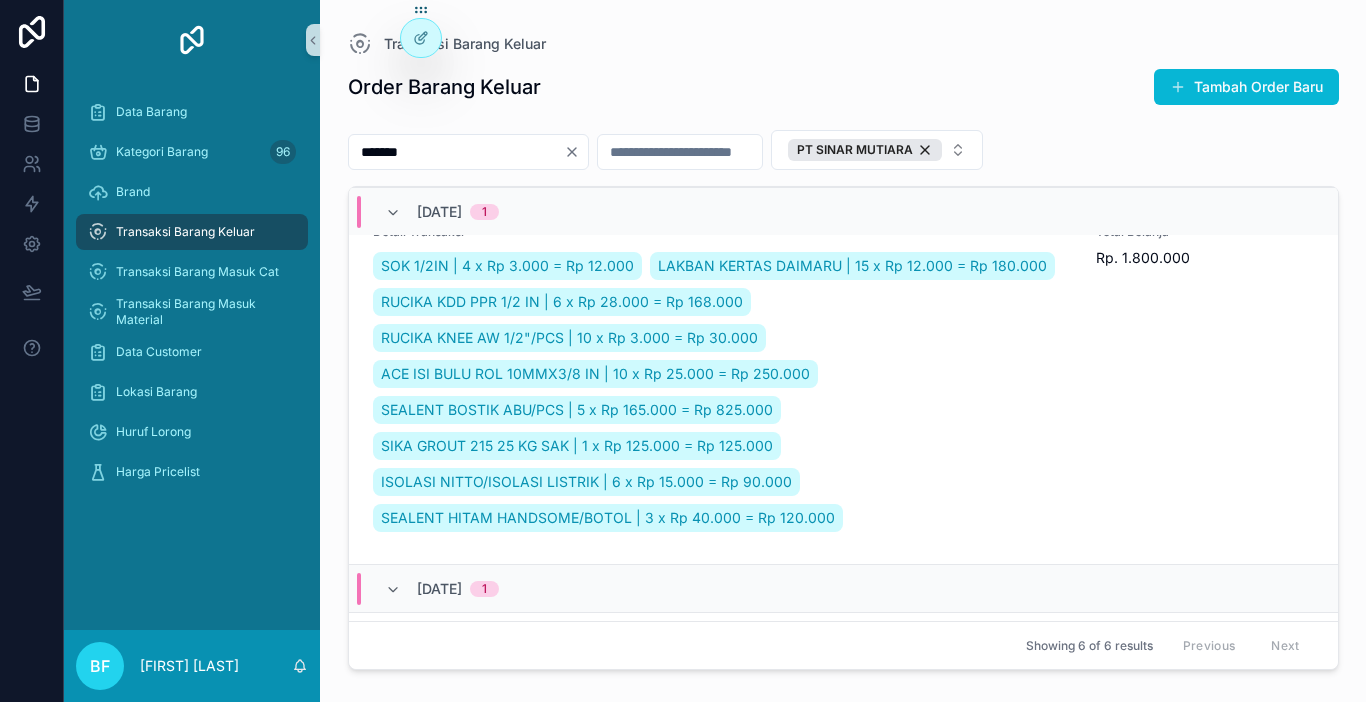 scroll, scrollTop: 2100, scrollLeft: 0, axis: vertical 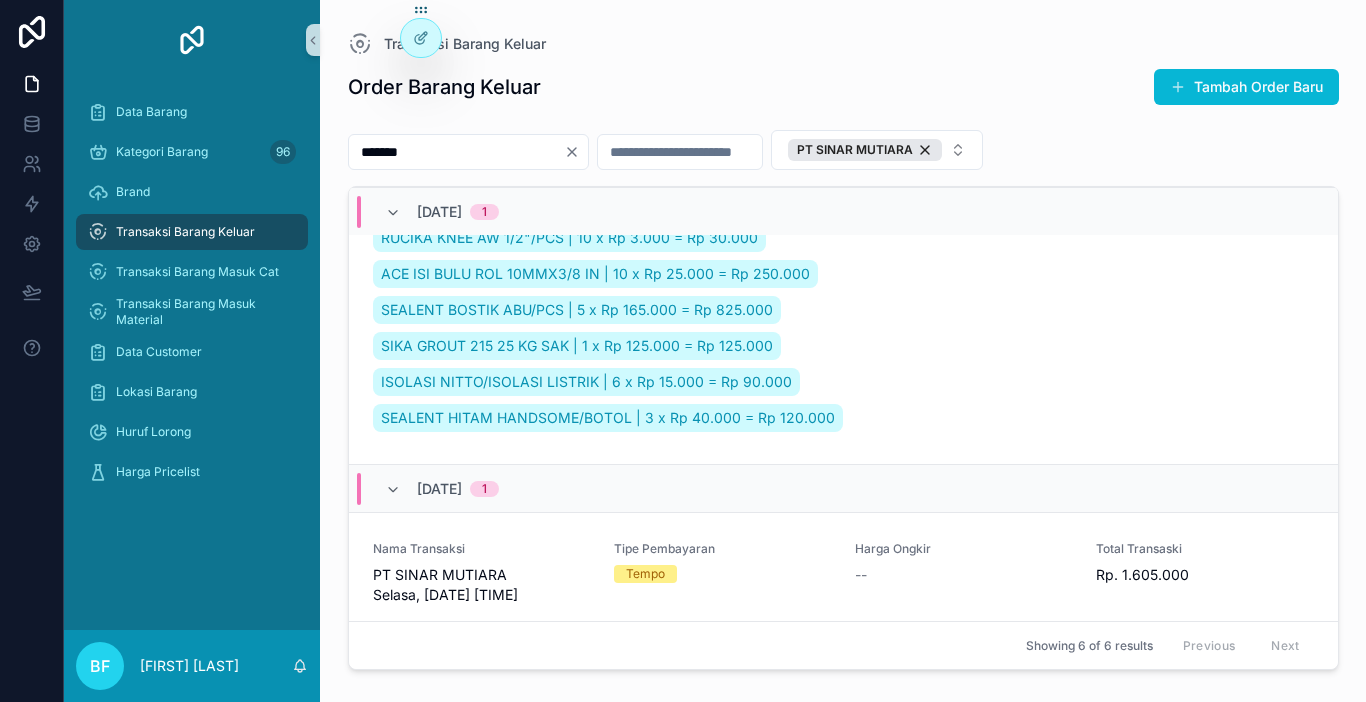 click on "*******" at bounding box center (456, 152) 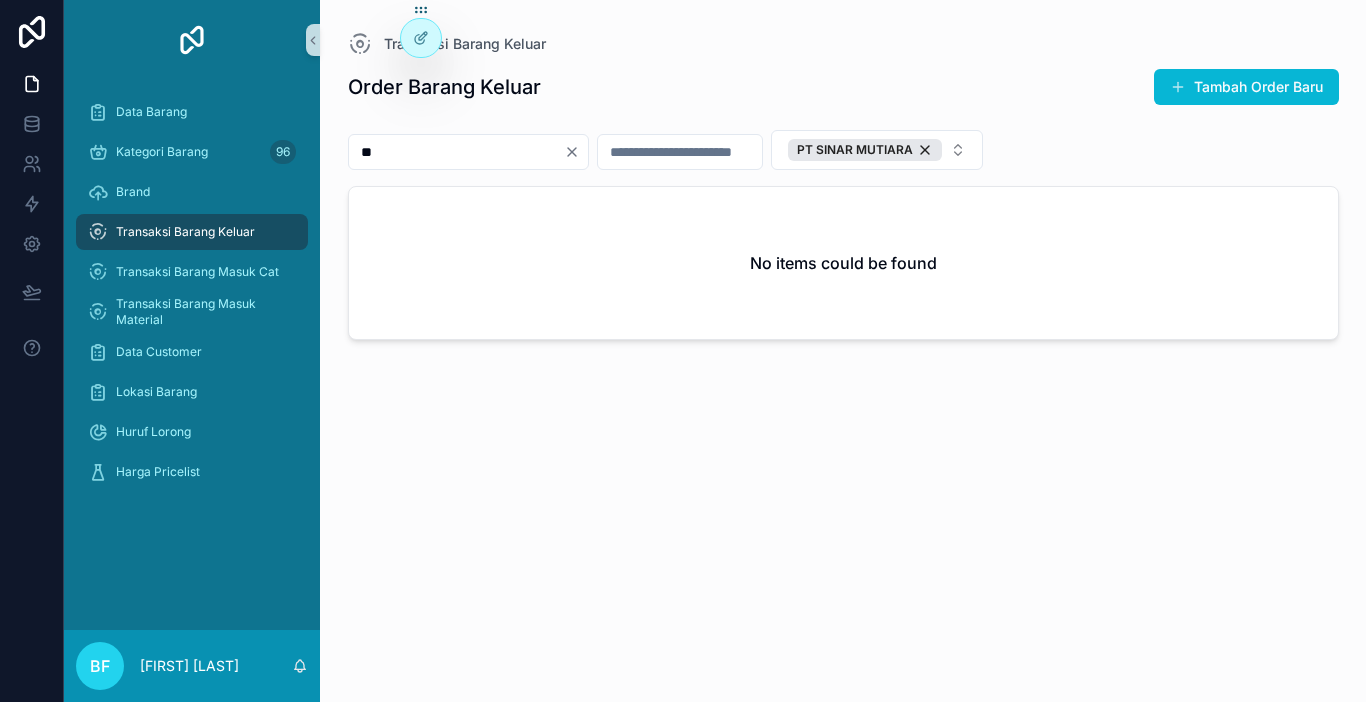 type on "*" 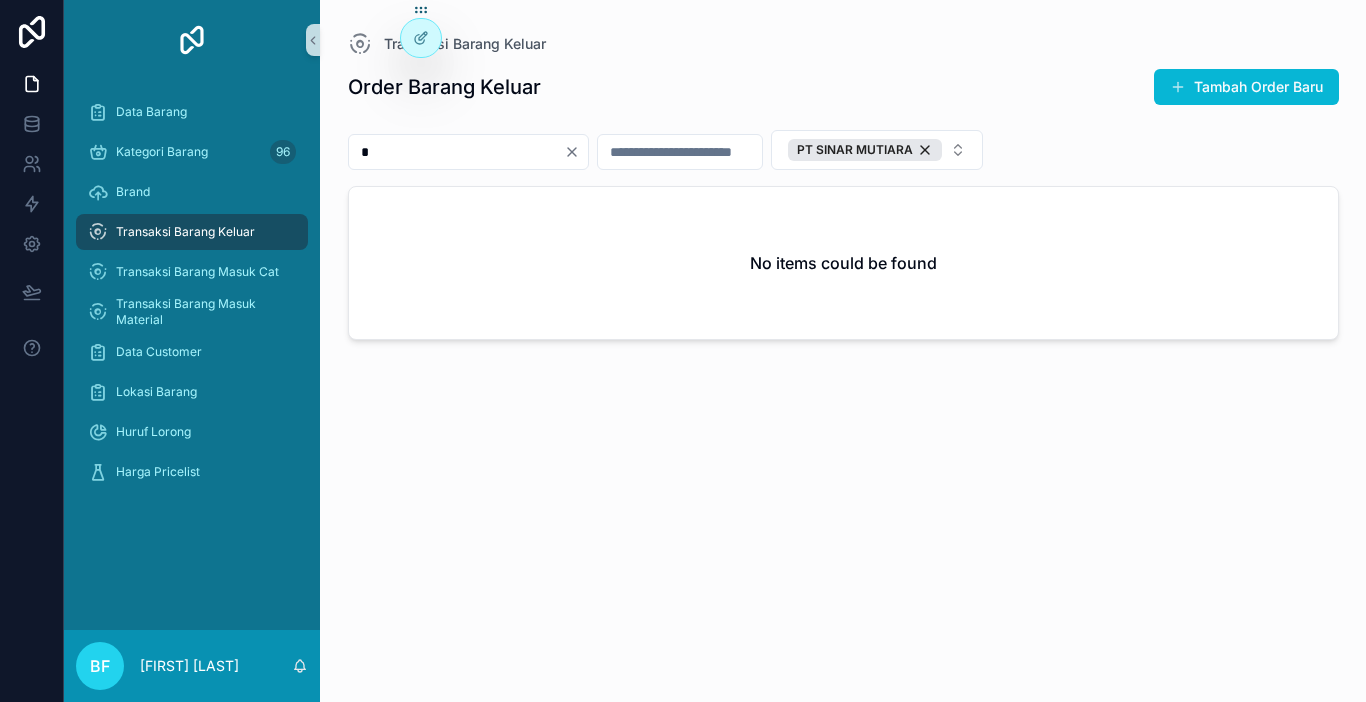 type 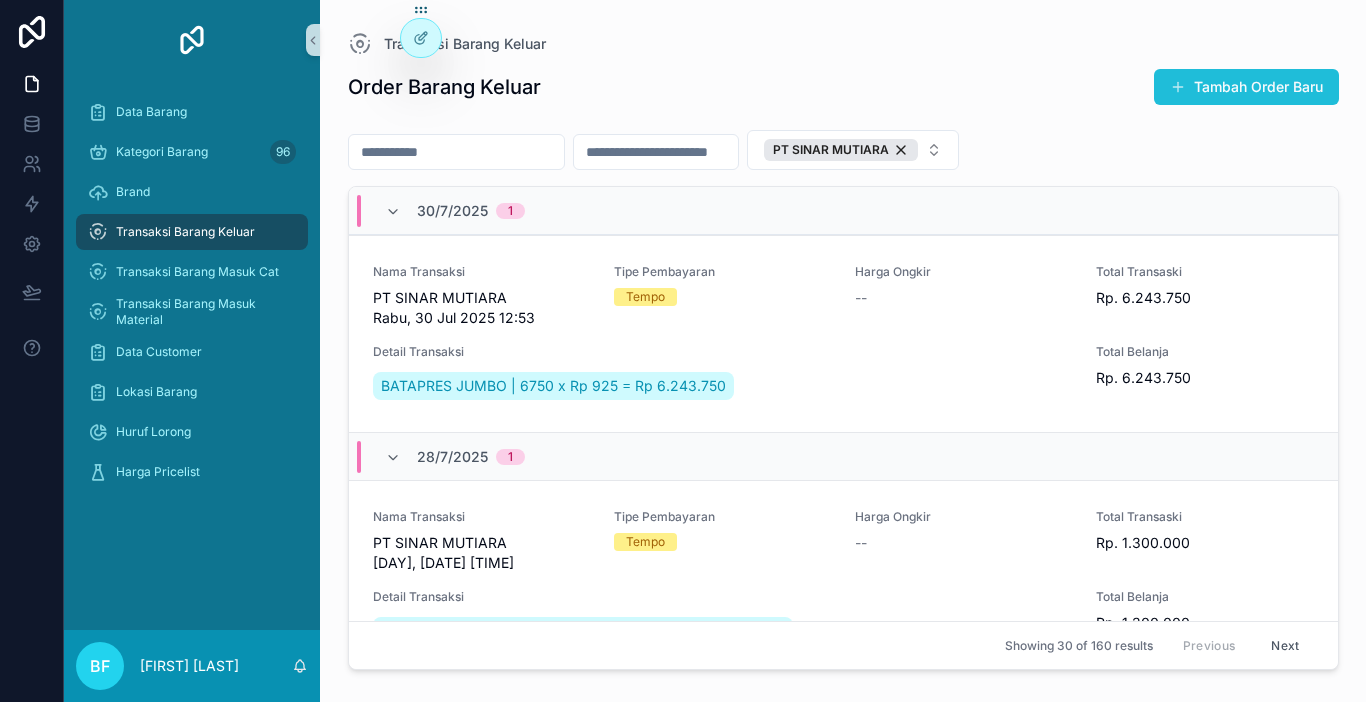 click on "Tambah Order Baru" at bounding box center [1246, 87] 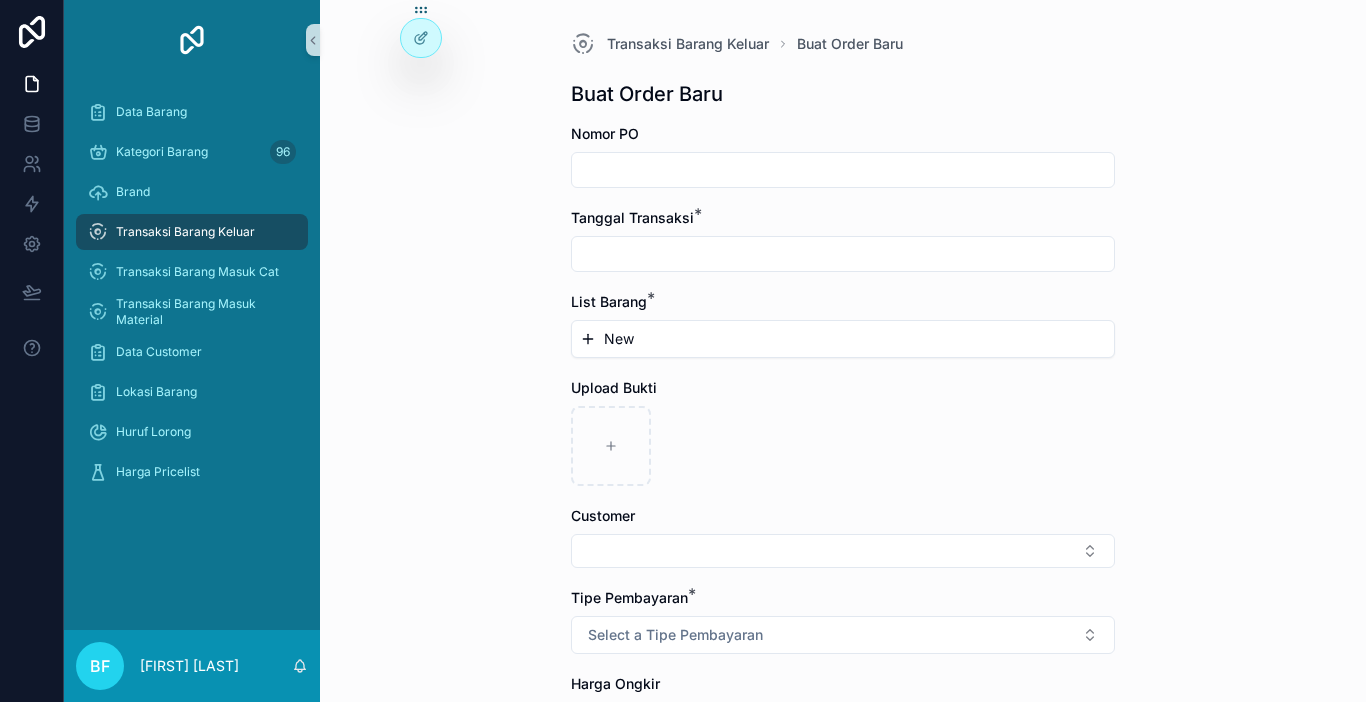 click at bounding box center [843, 170] 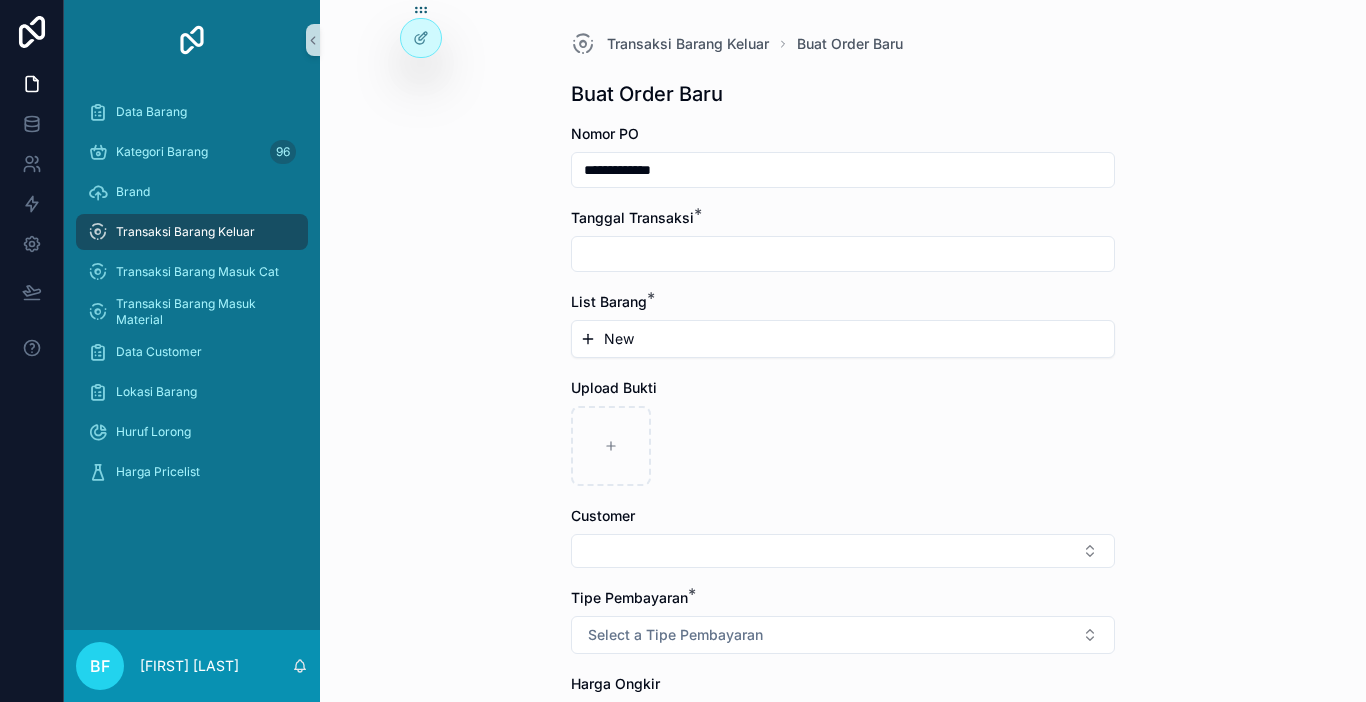 type on "**********" 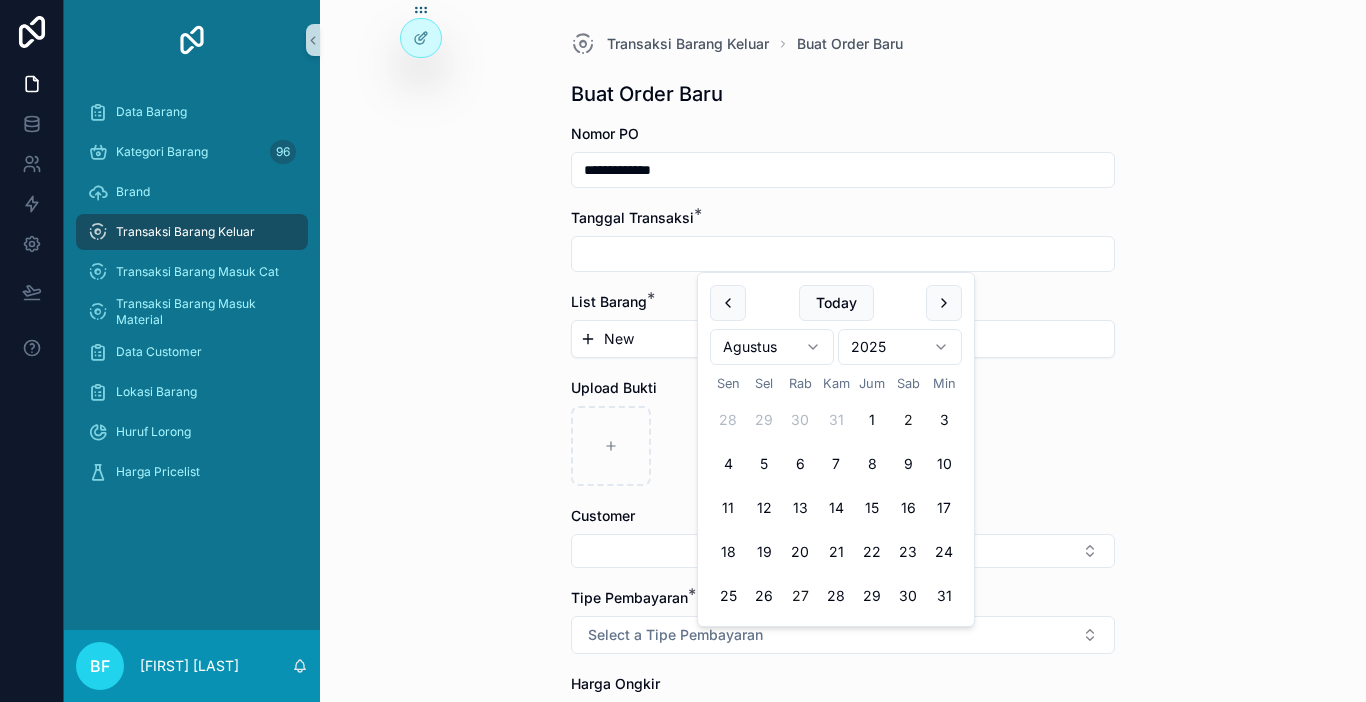 click on "27" at bounding box center [800, 596] 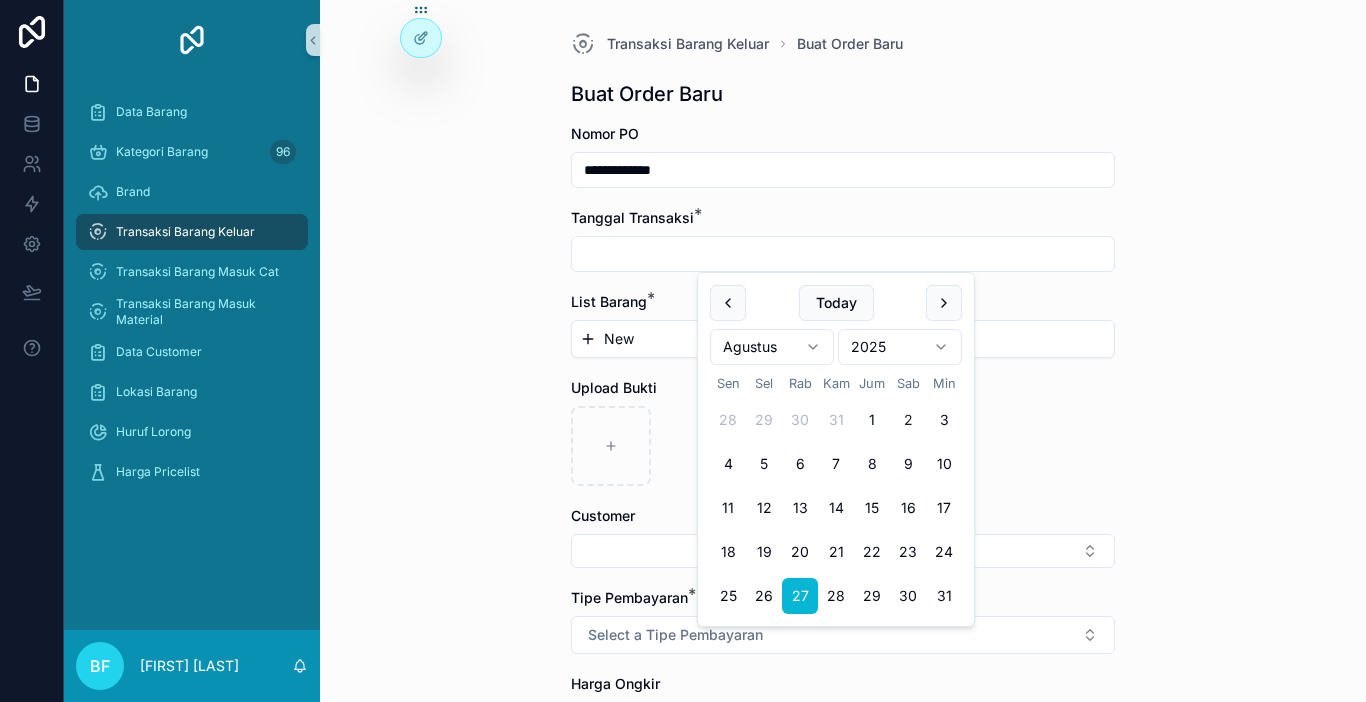 type on "*********" 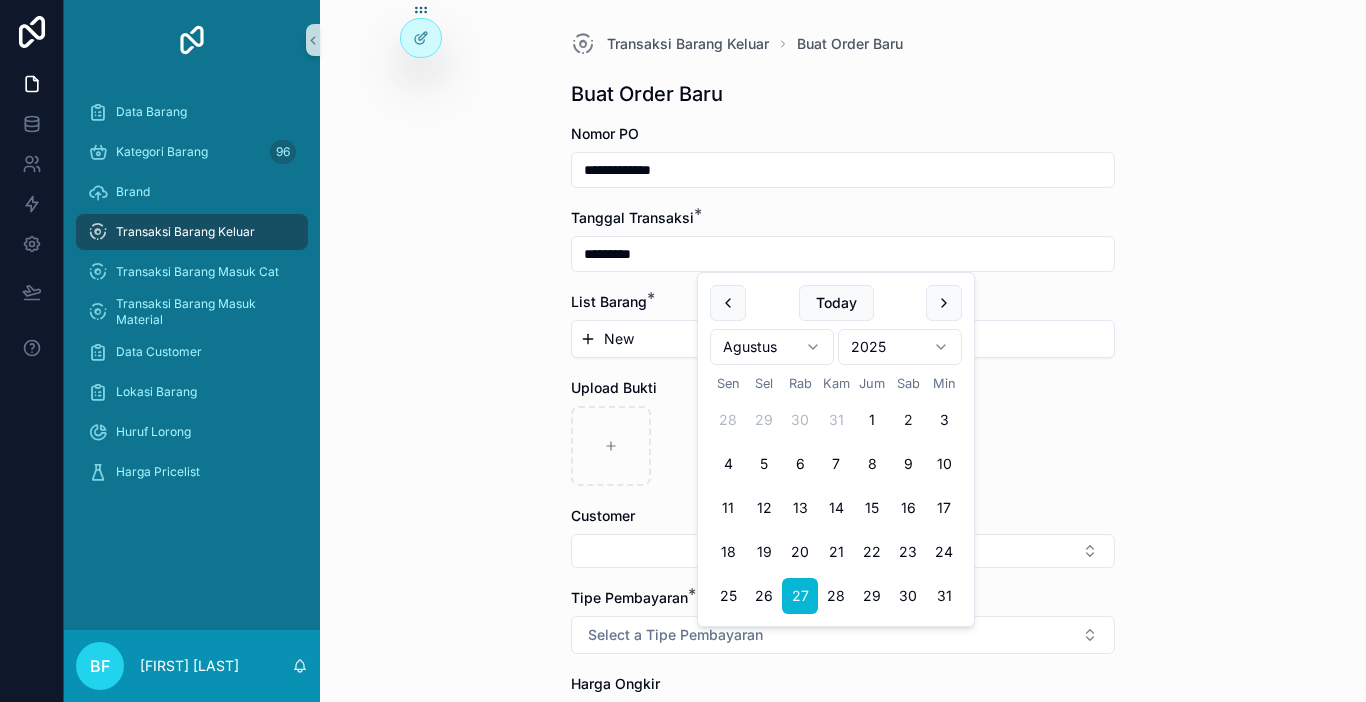 click on "New" at bounding box center (843, 339) 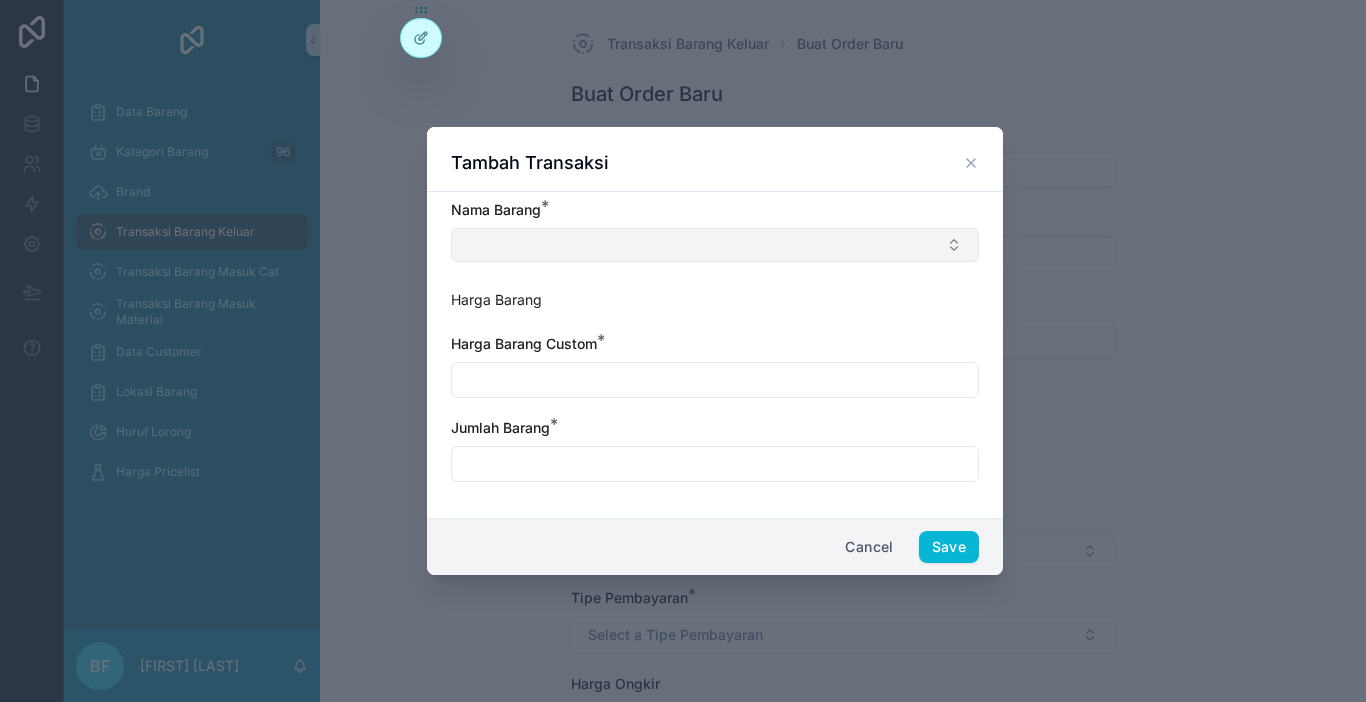 click at bounding box center [715, 245] 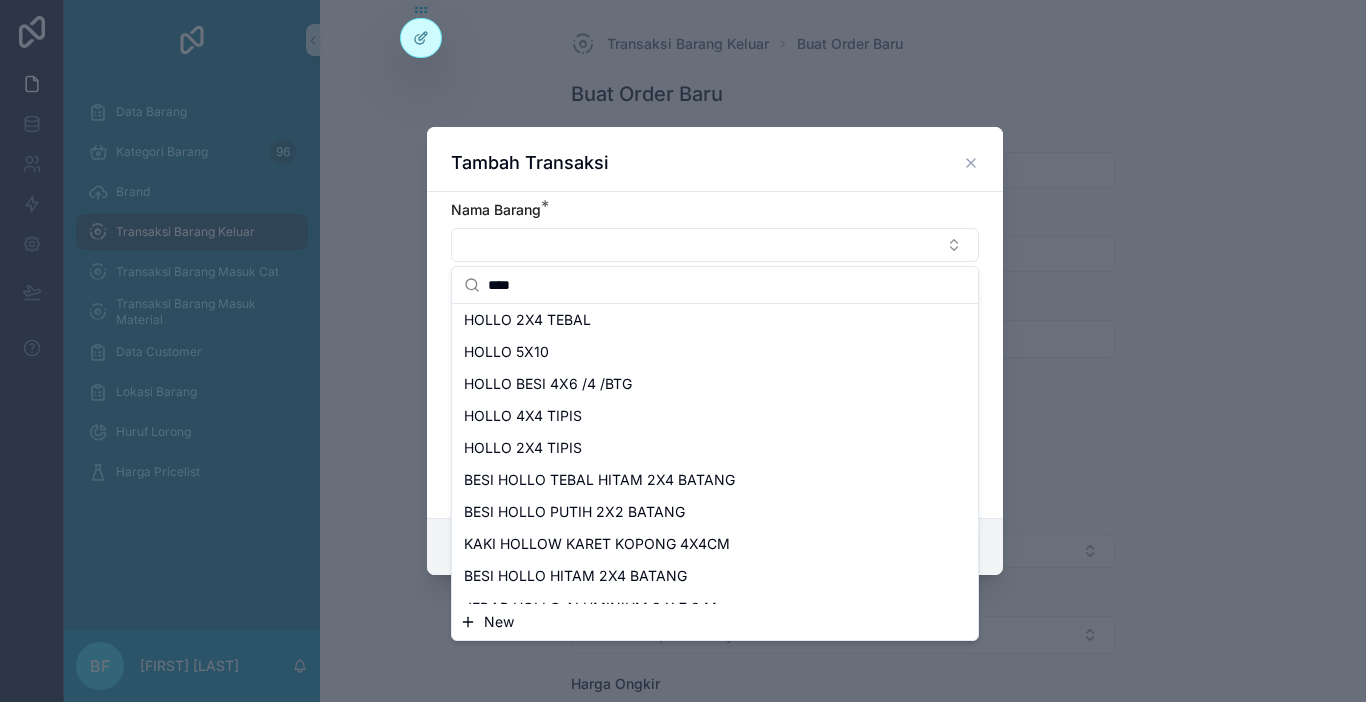 scroll, scrollTop: 924, scrollLeft: 0, axis: vertical 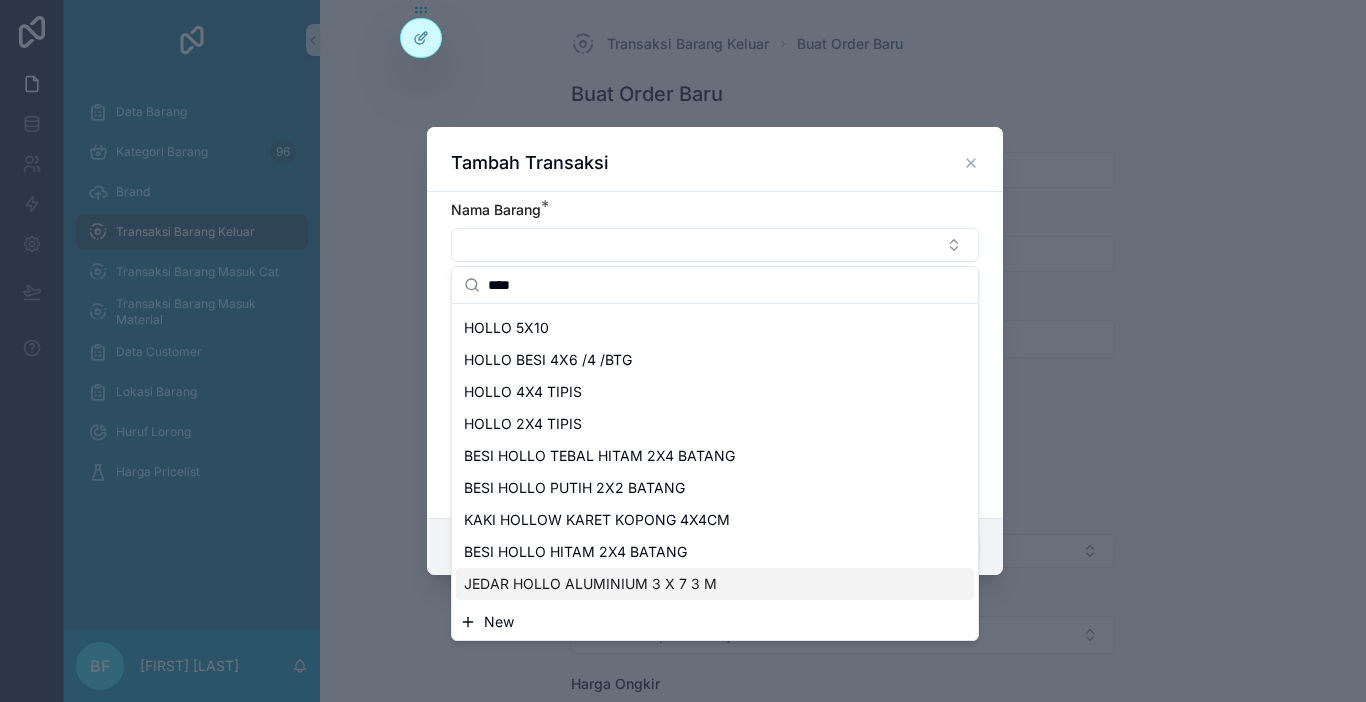 type on "****" 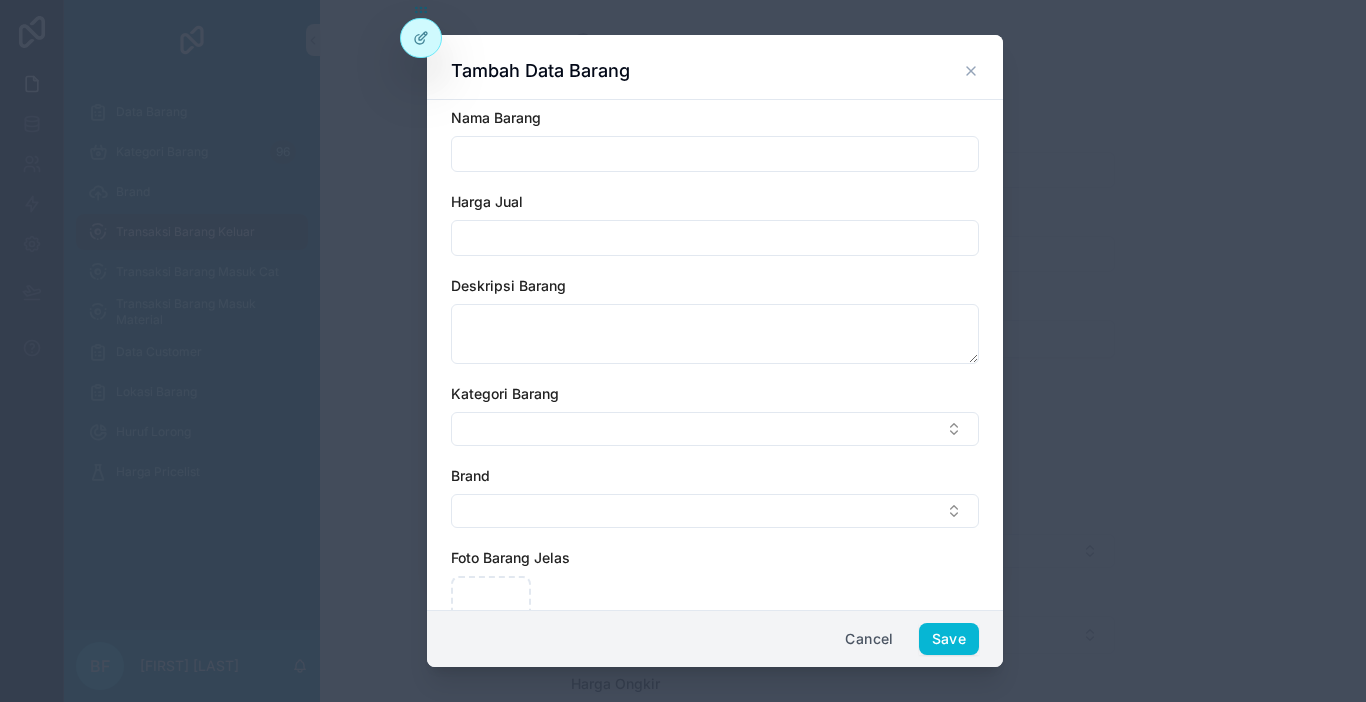 click at bounding box center (715, 154) 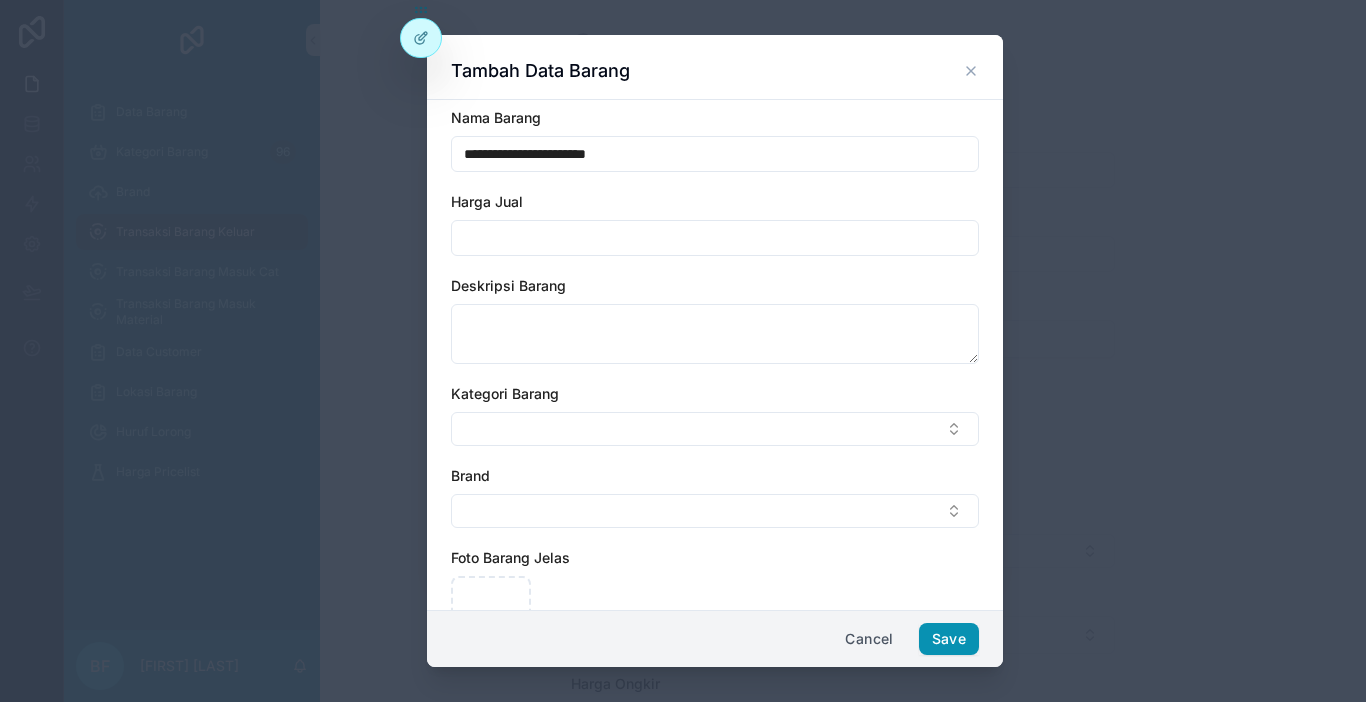 type on "**********" 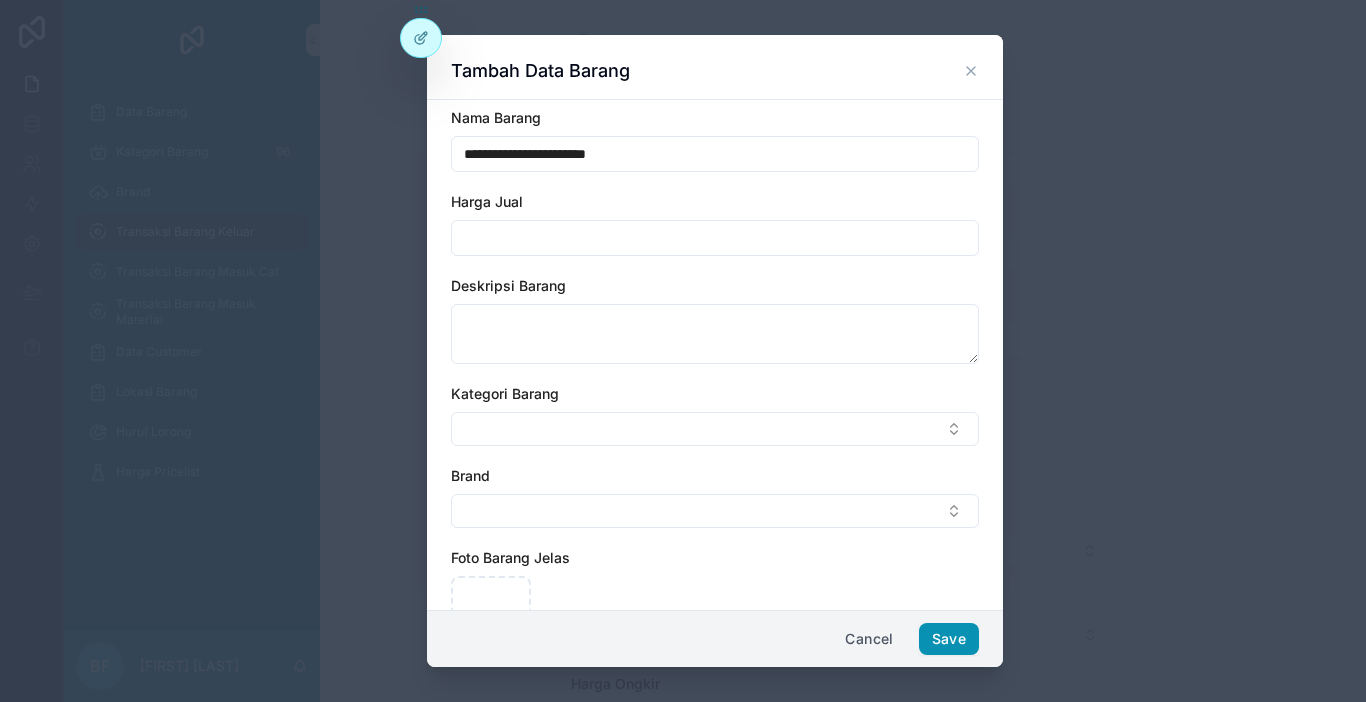 click on "Save" at bounding box center (949, 639) 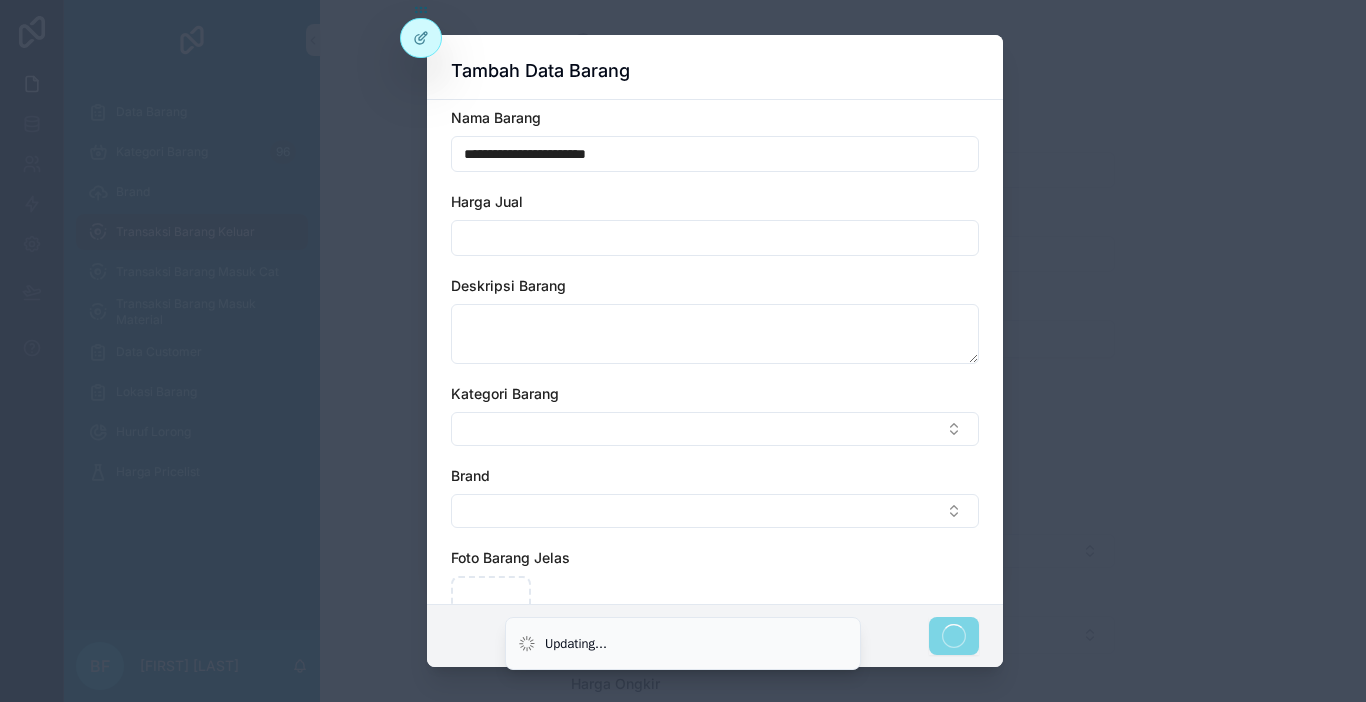 click at bounding box center (715, 238) 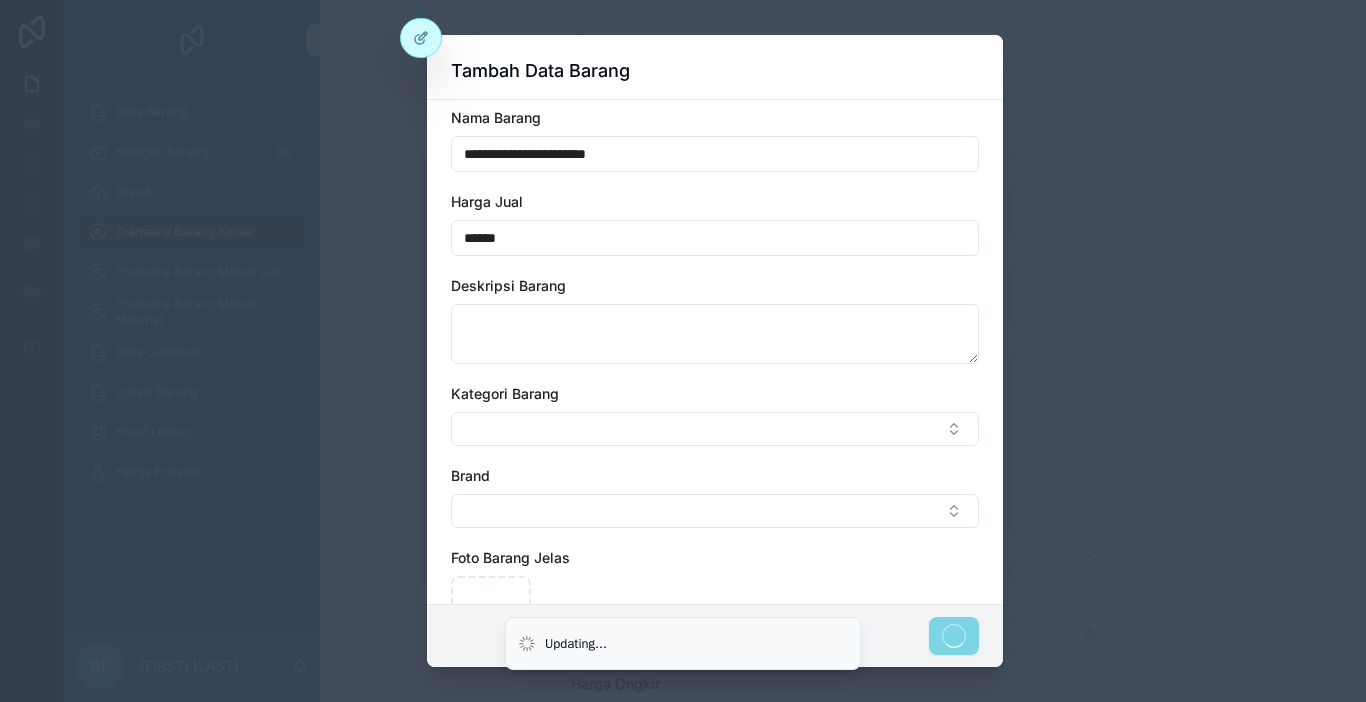 type on "*******" 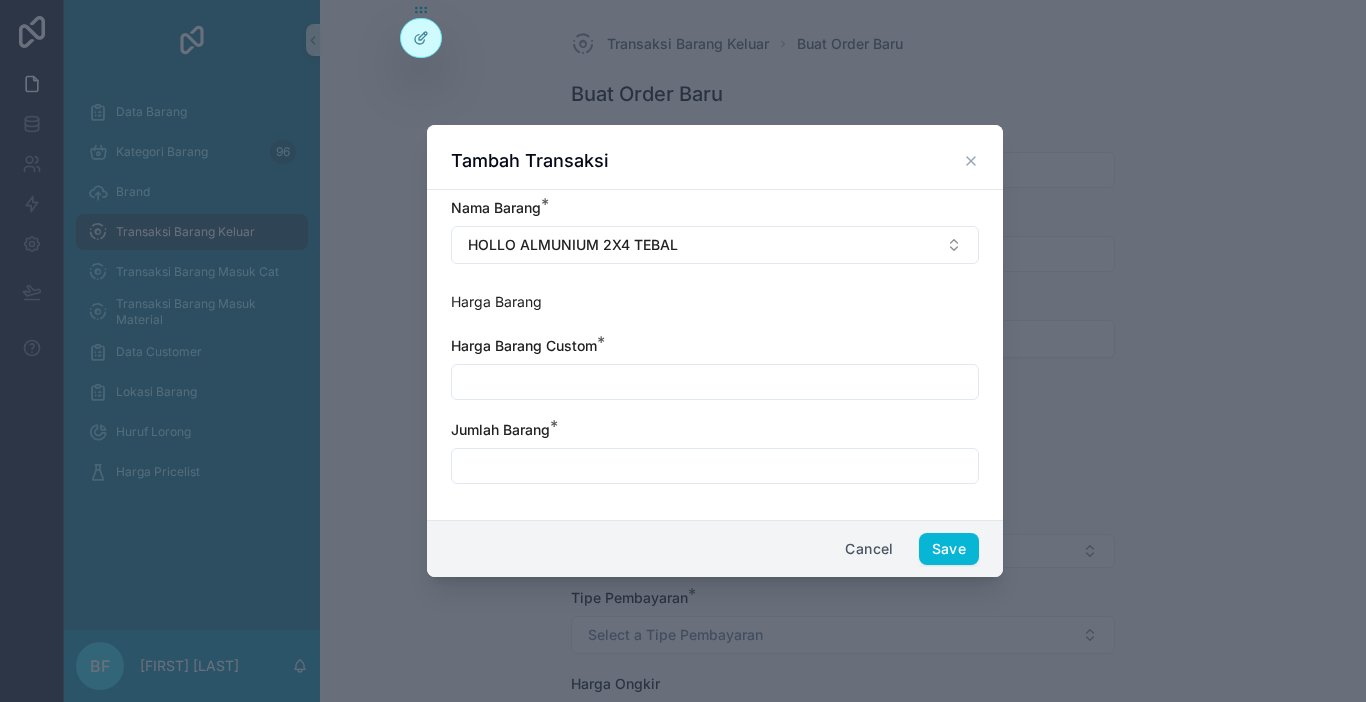 click at bounding box center [715, 382] 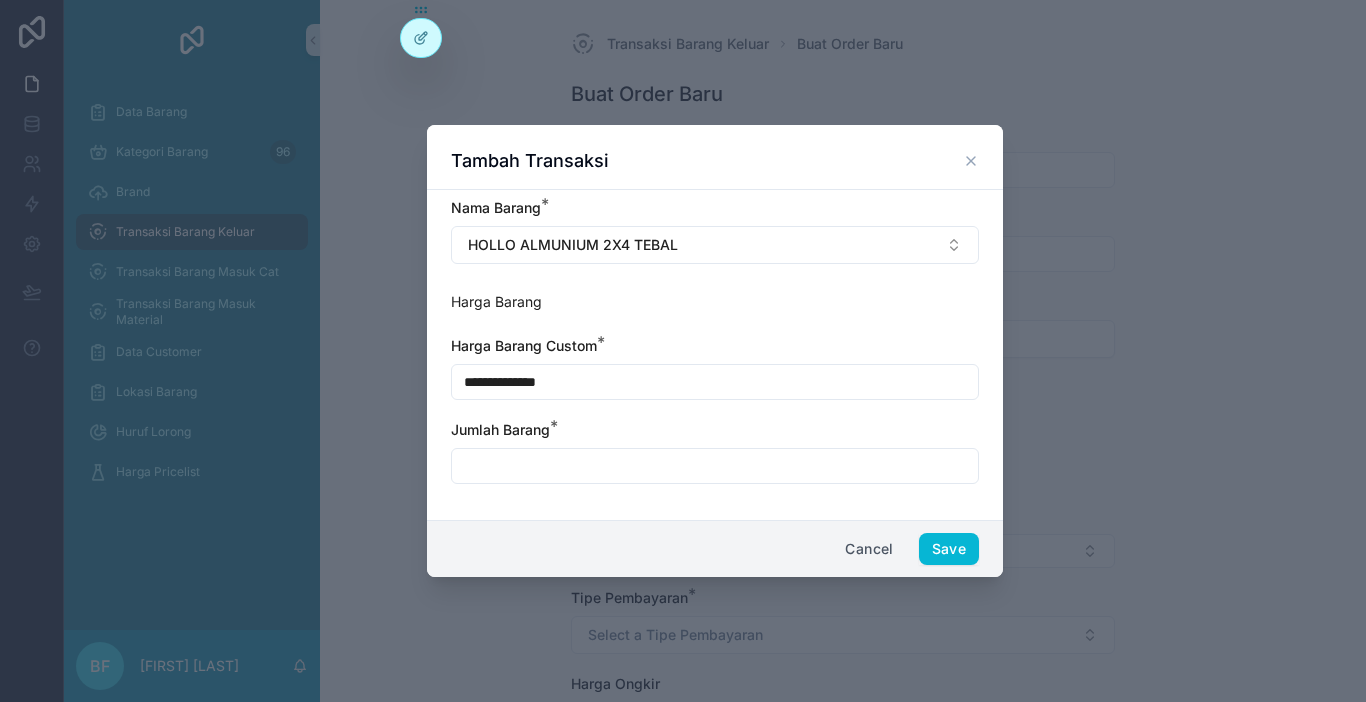 type on "**********" 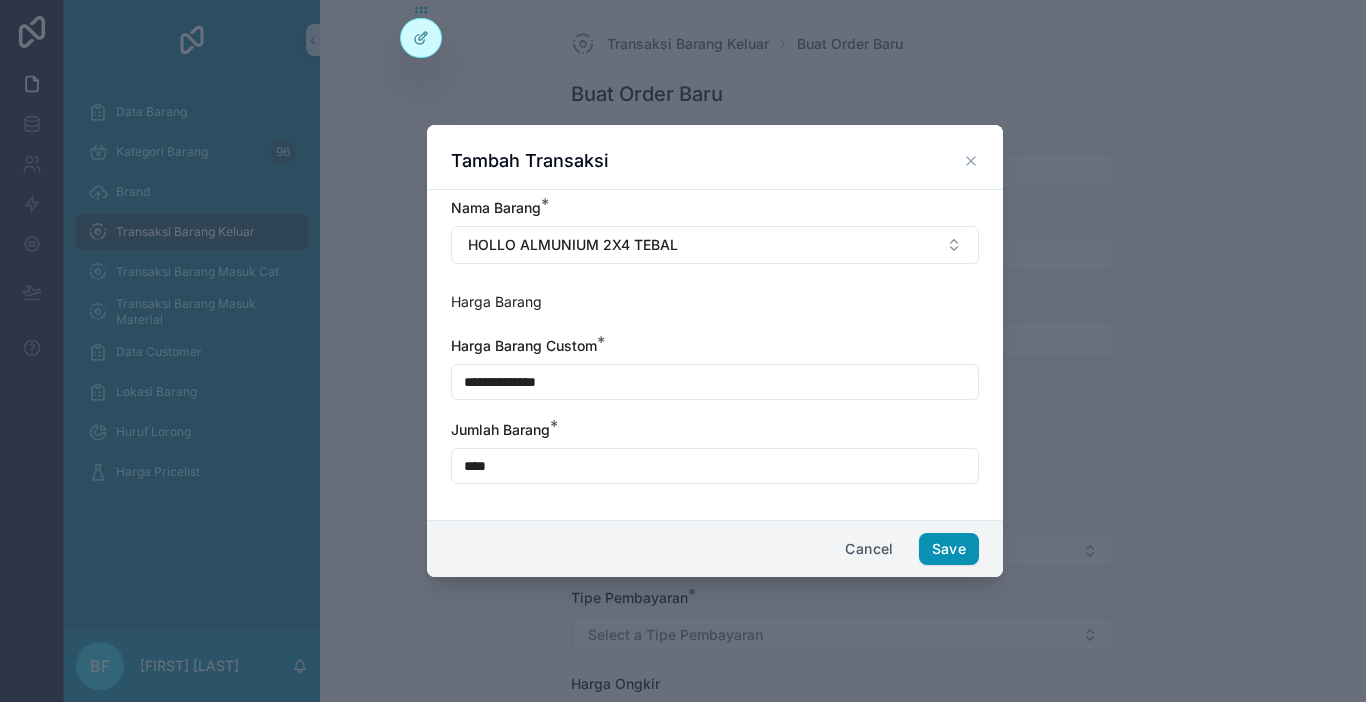 type on "****" 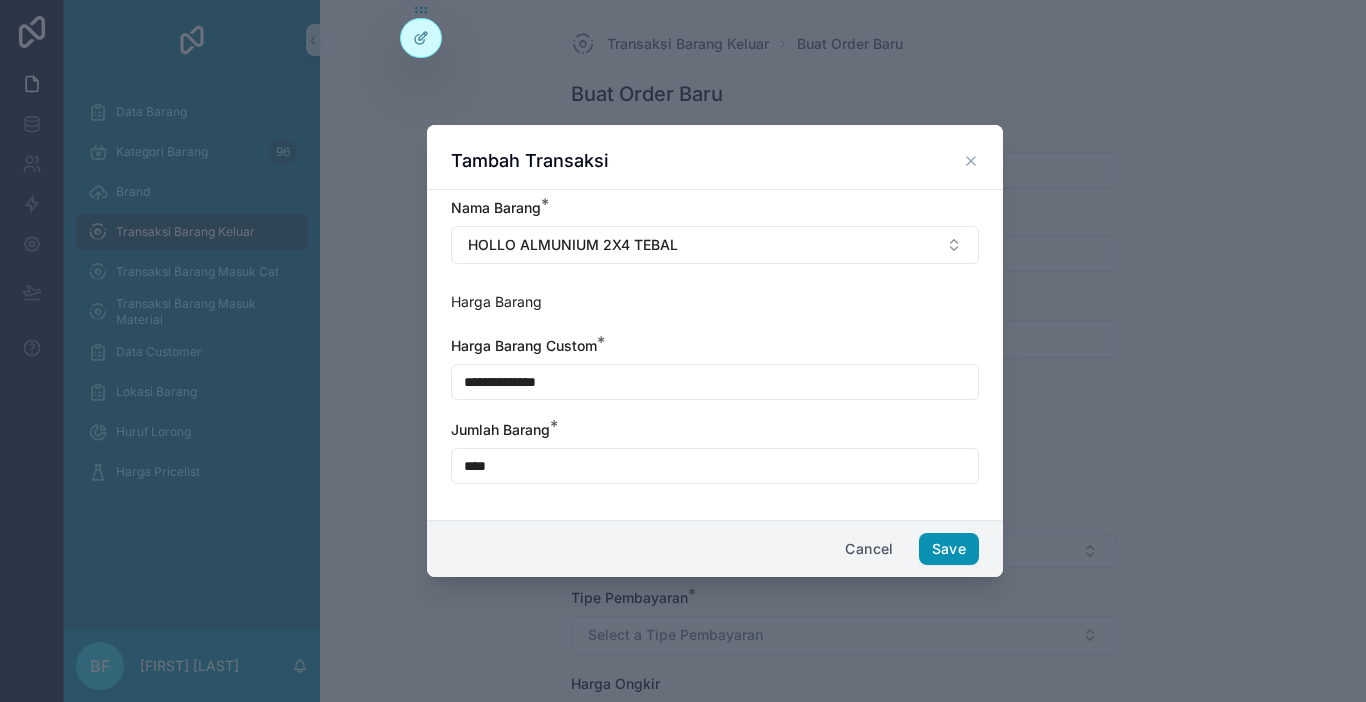 click on "Save" at bounding box center (949, 549) 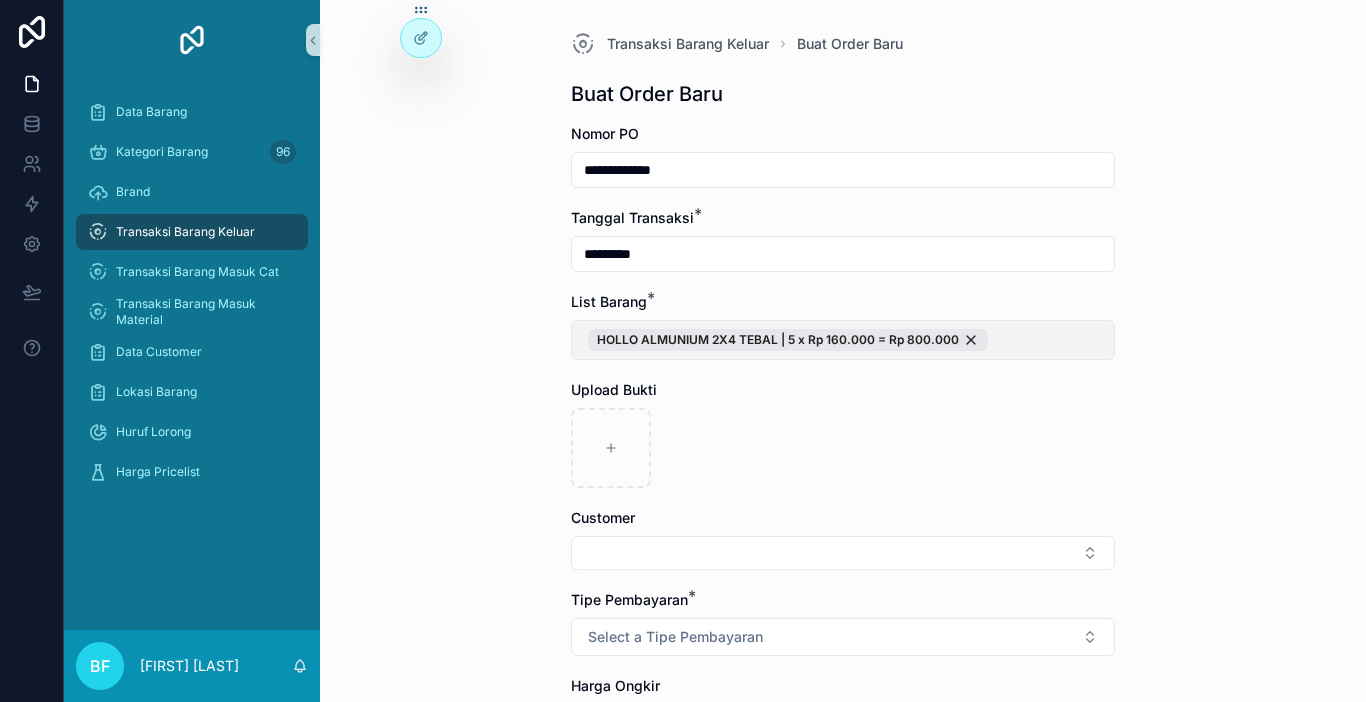 click on "HOLLO ALMUNIUM 2X4 TEBAL | 5 x Rp 160.000 = Rp 800.000" at bounding box center [843, 340] 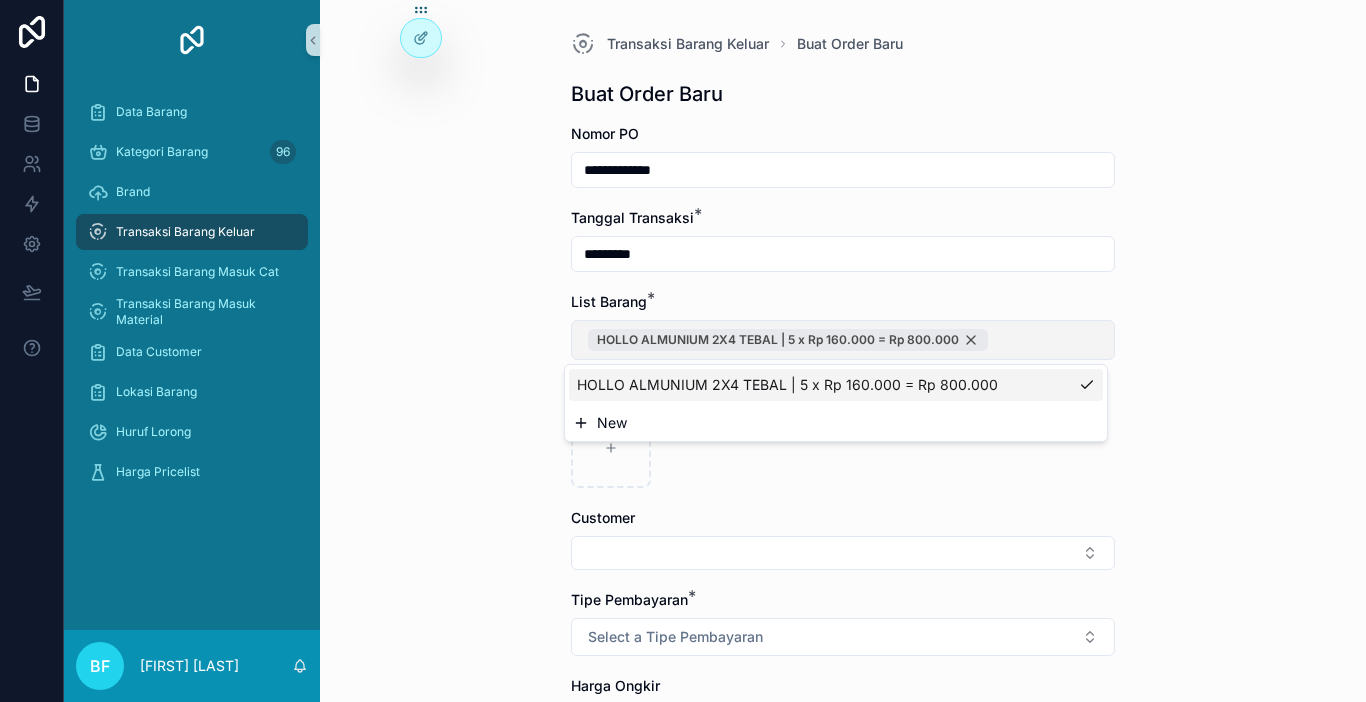 click on "HOLLO ALMUNIUM 2X4 TEBAL | 5 x Rp 160.000 = Rp 800.000" at bounding box center [788, 340] 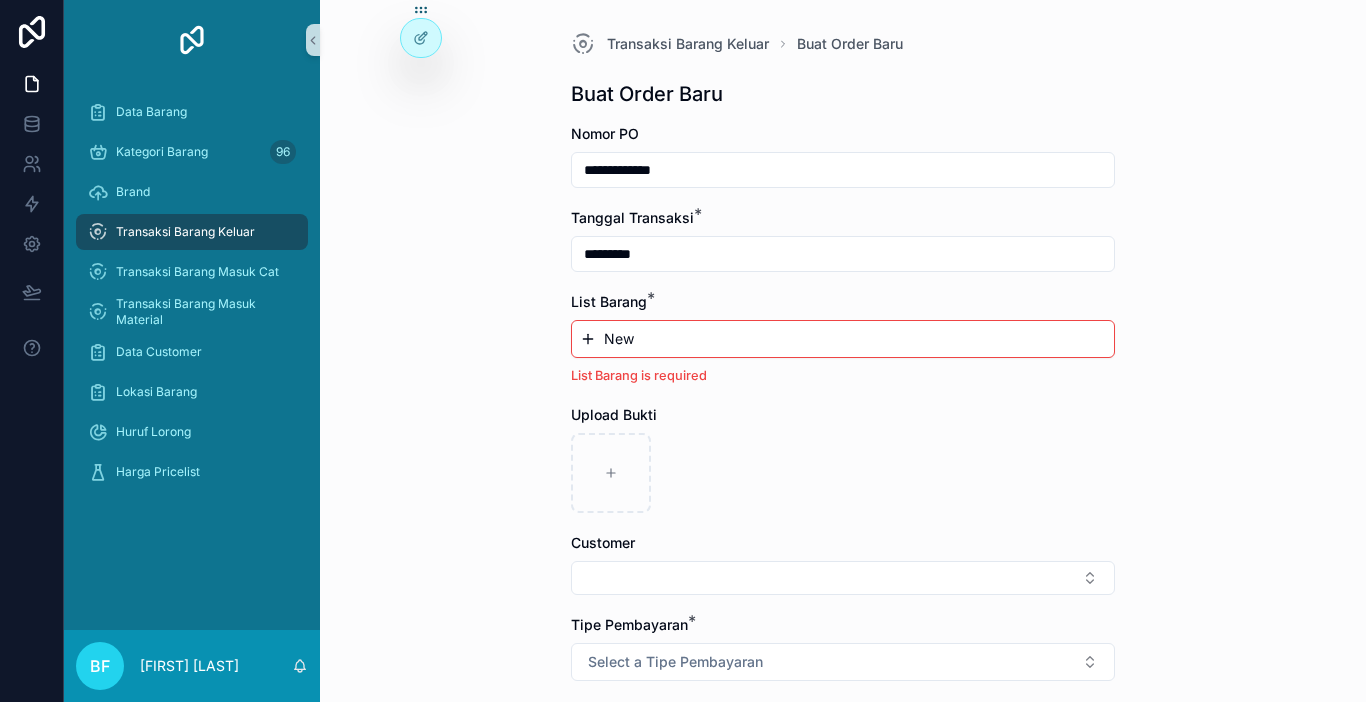 click on "New" at bounding box center [843, 339] 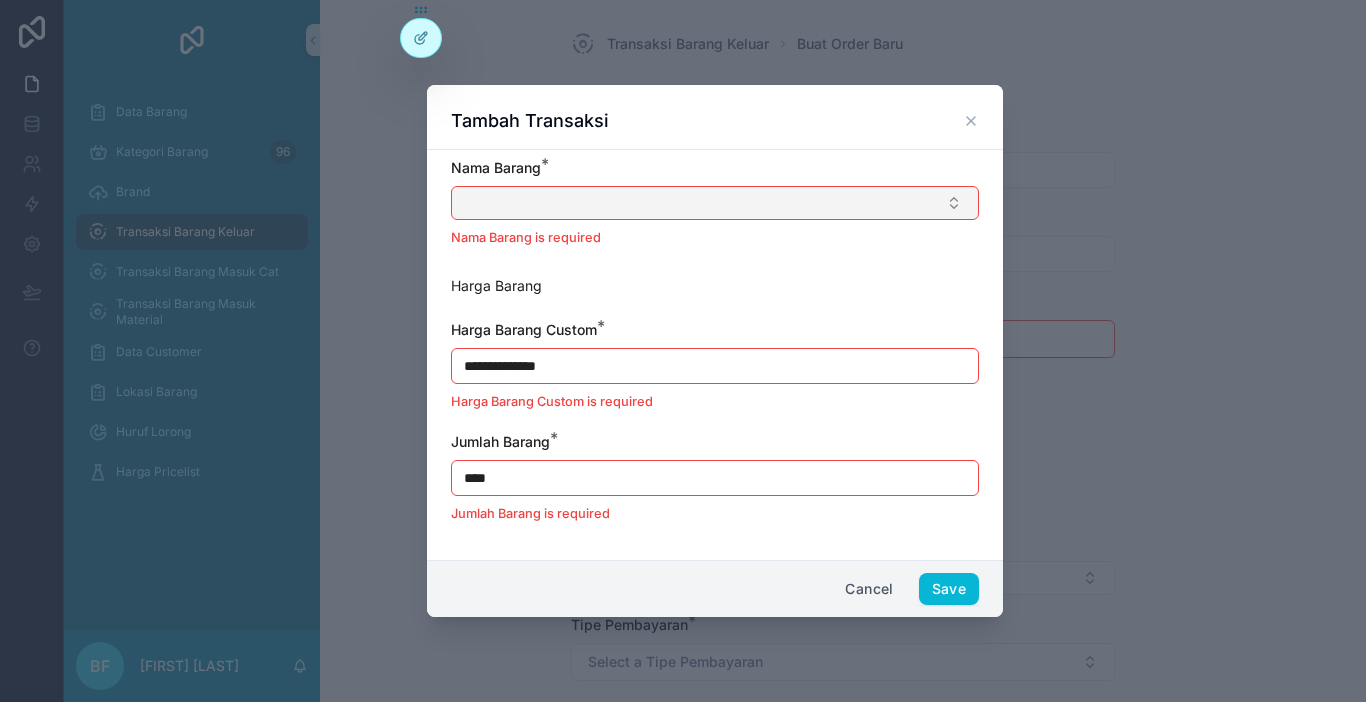 click at bounding box center (715, 203) 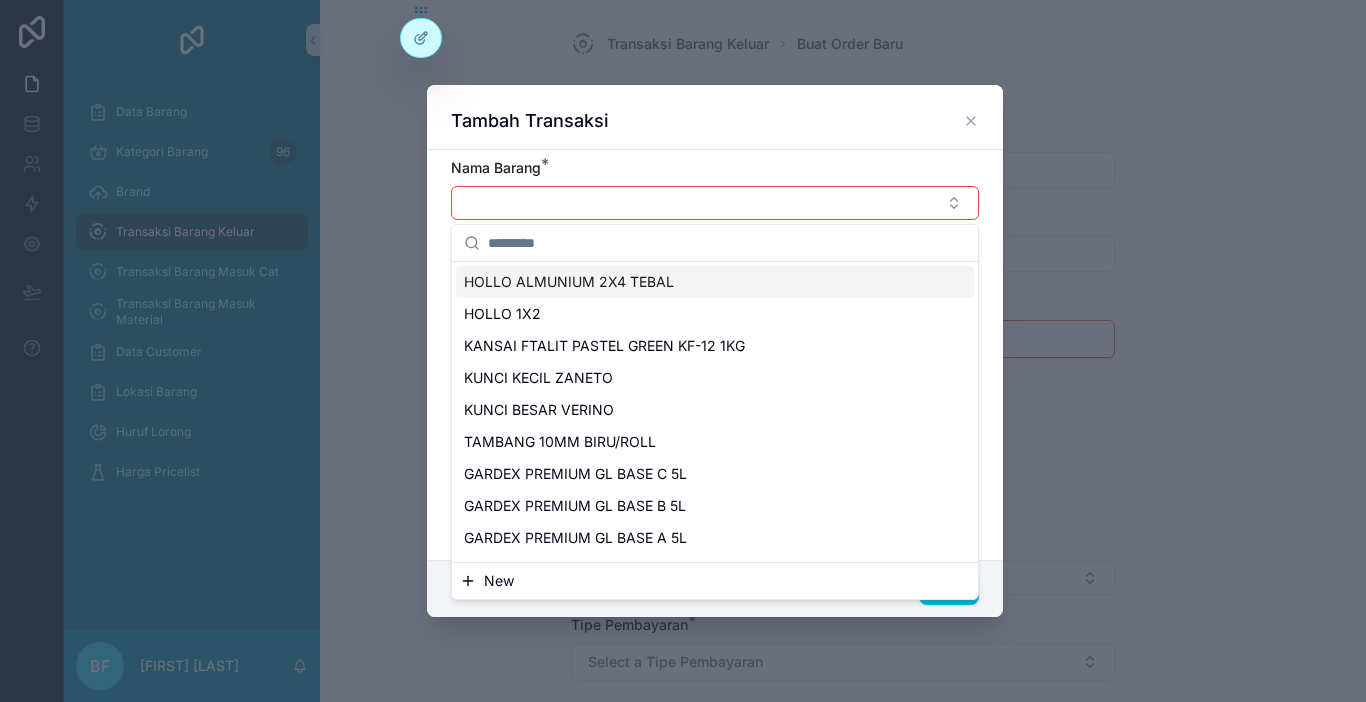click on "HOLLO ALMUNIUM 2X4 TEBAL" at bounding box center [569, 282] 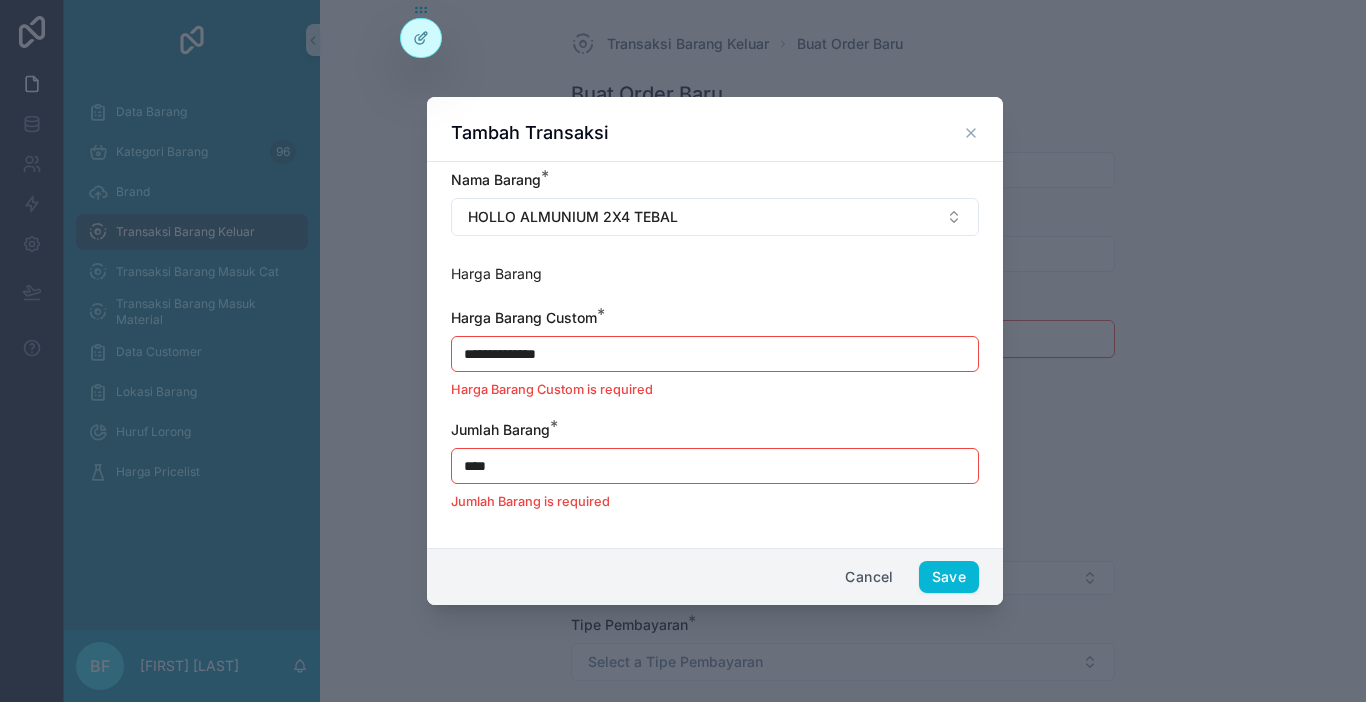 click on "**********" at bounding box center (715, 354) 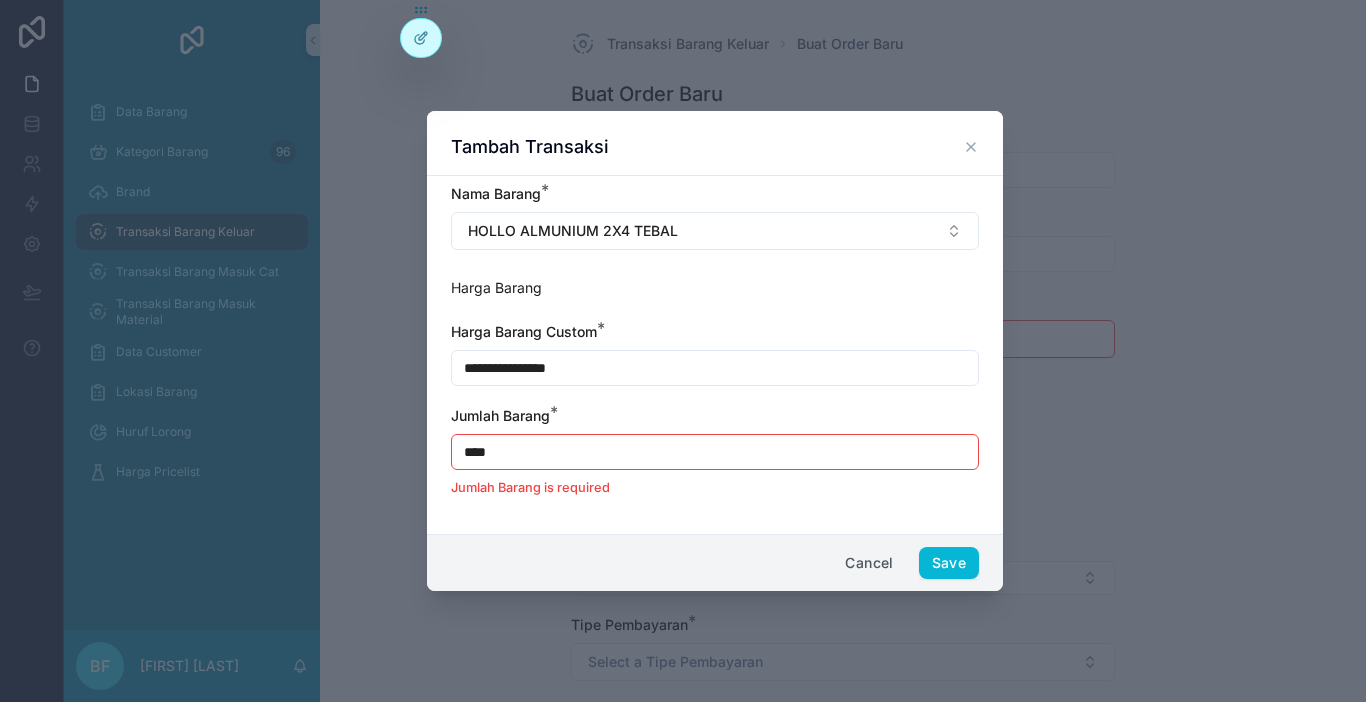 type on "**********" 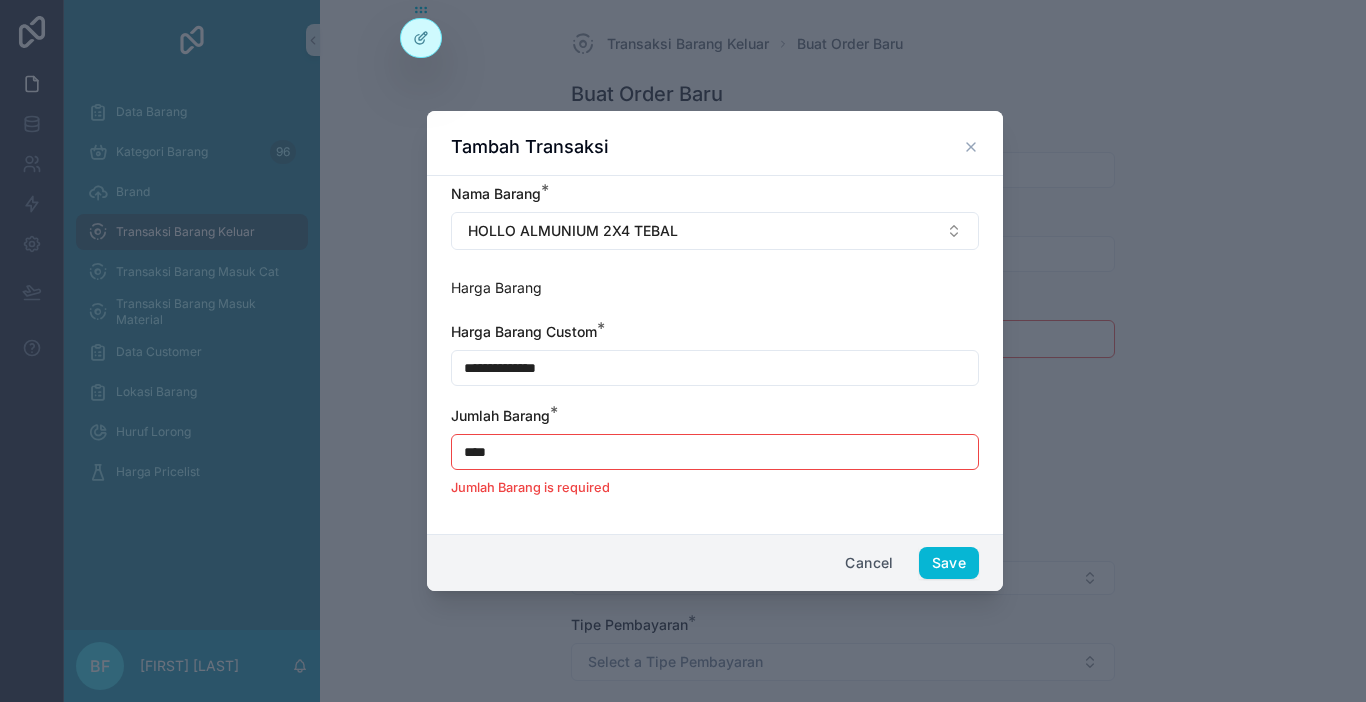 click on "****" at bounding box center [715, 452] 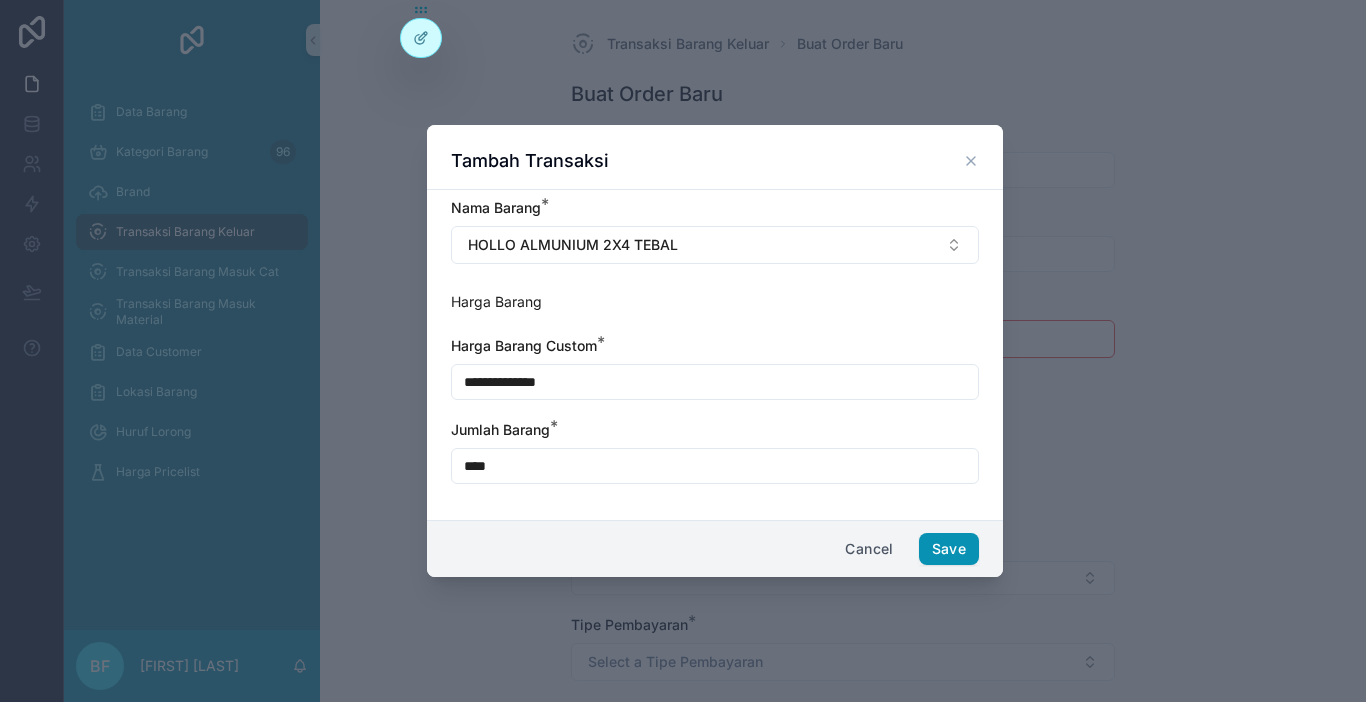 type on "****" 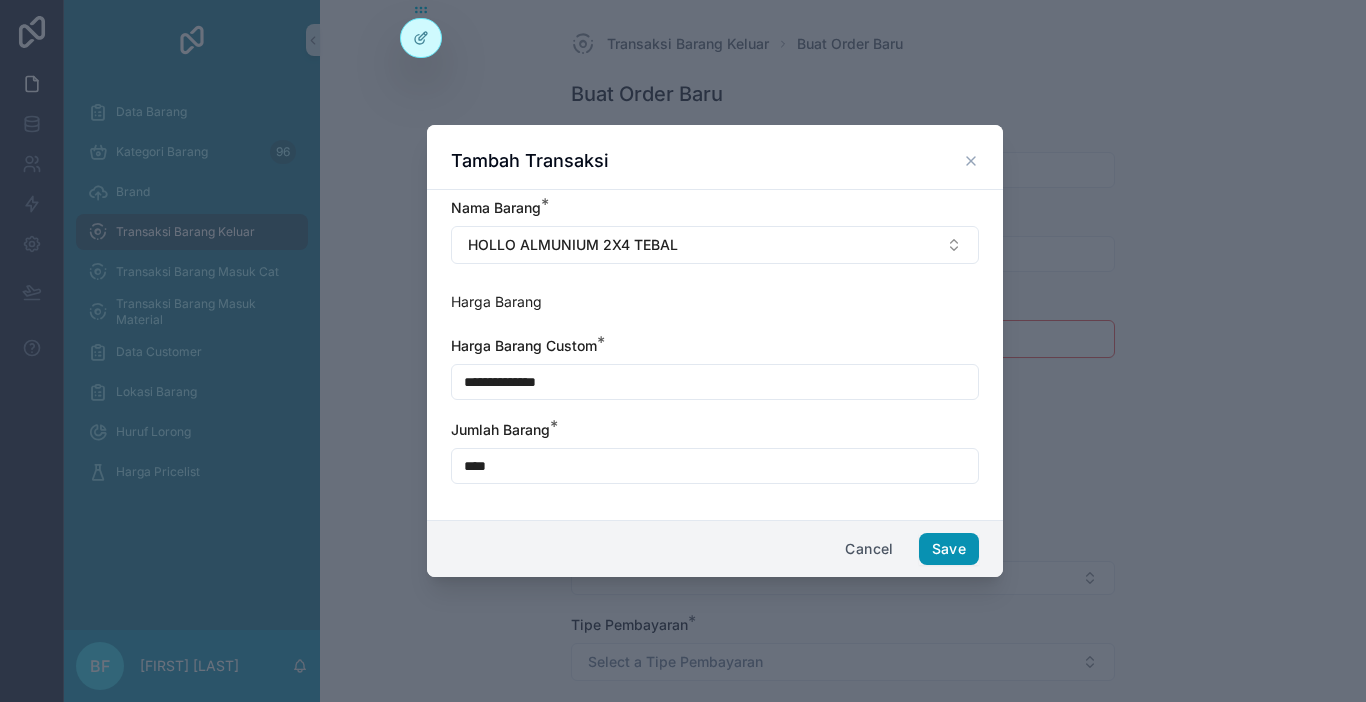 click on "Save" at bounding box center [949, 549] 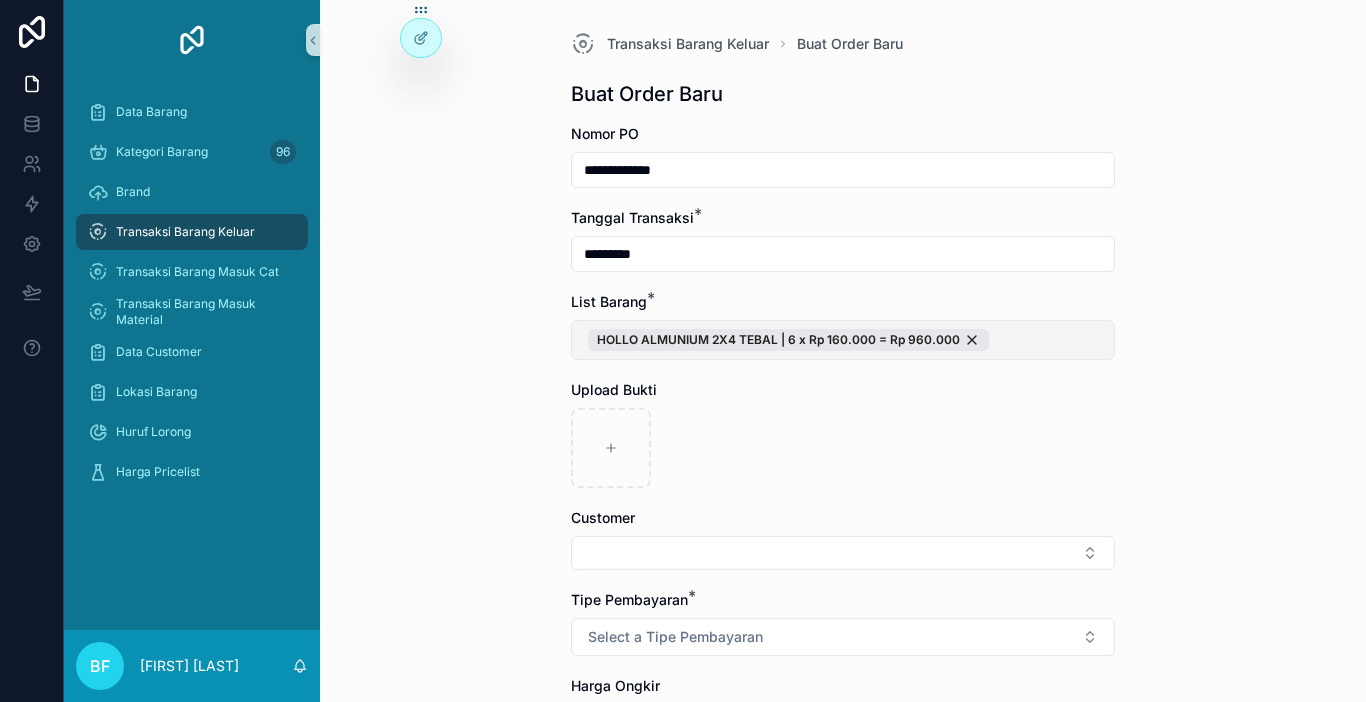 click on "HOLLO ALMUNIUM 2X4 TEBAL | 6 x Rp 160.000 = Rp 960.000" at bounding box center (843, 340) 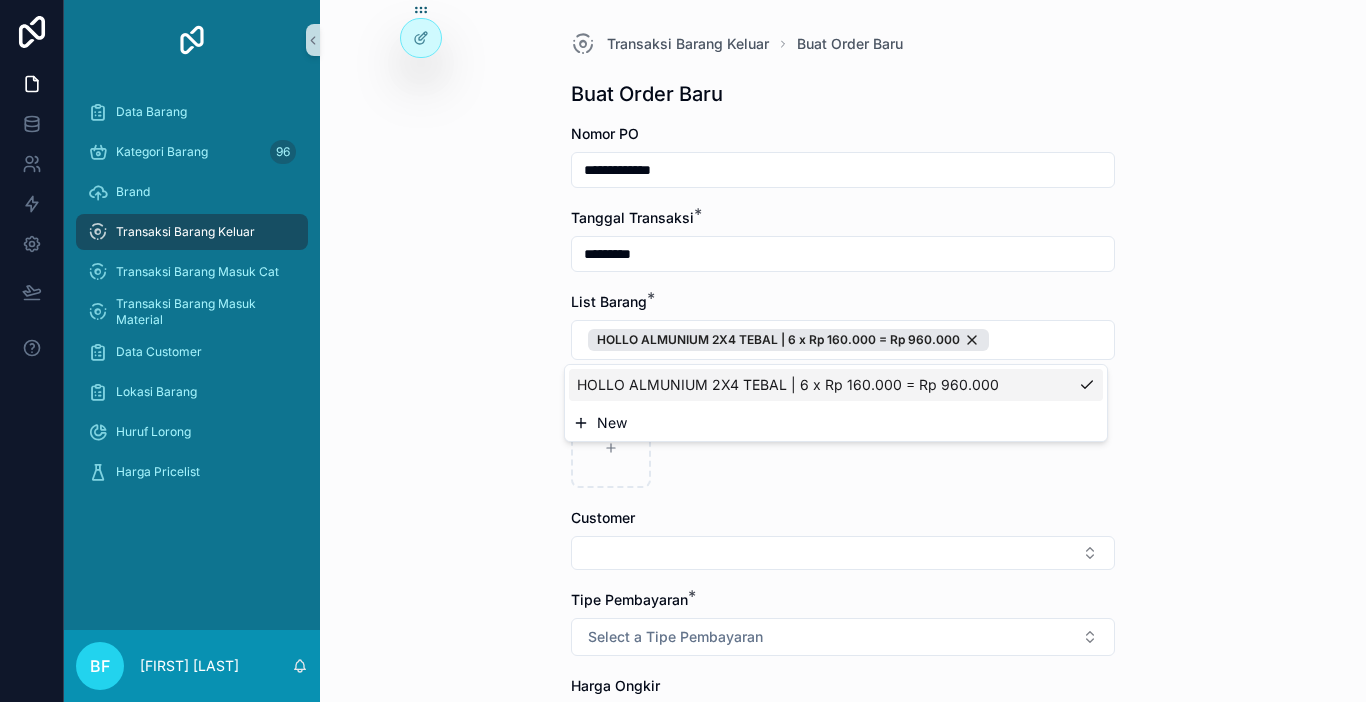 click on "New" at bounding box center [836, 423] 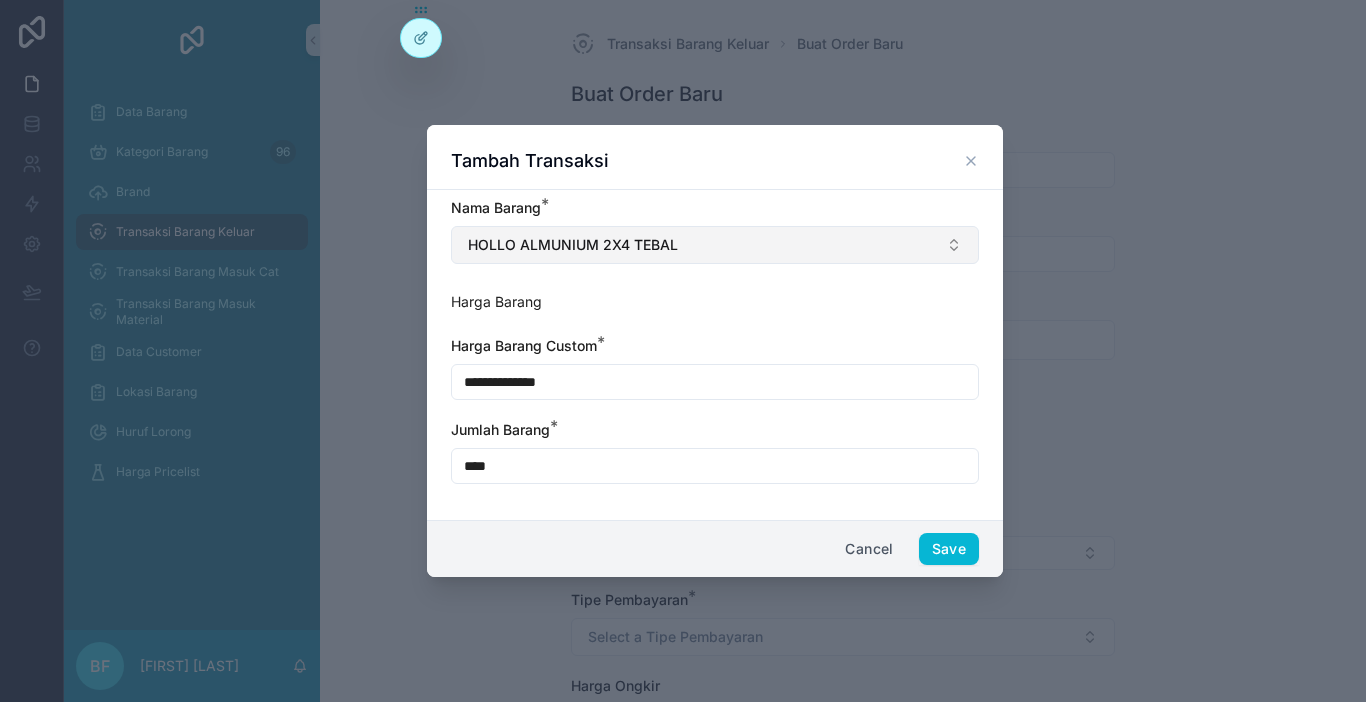 click on "HOLLO ALMUNIUM 2X4 TEBAL" at bounding box center [715, 245] 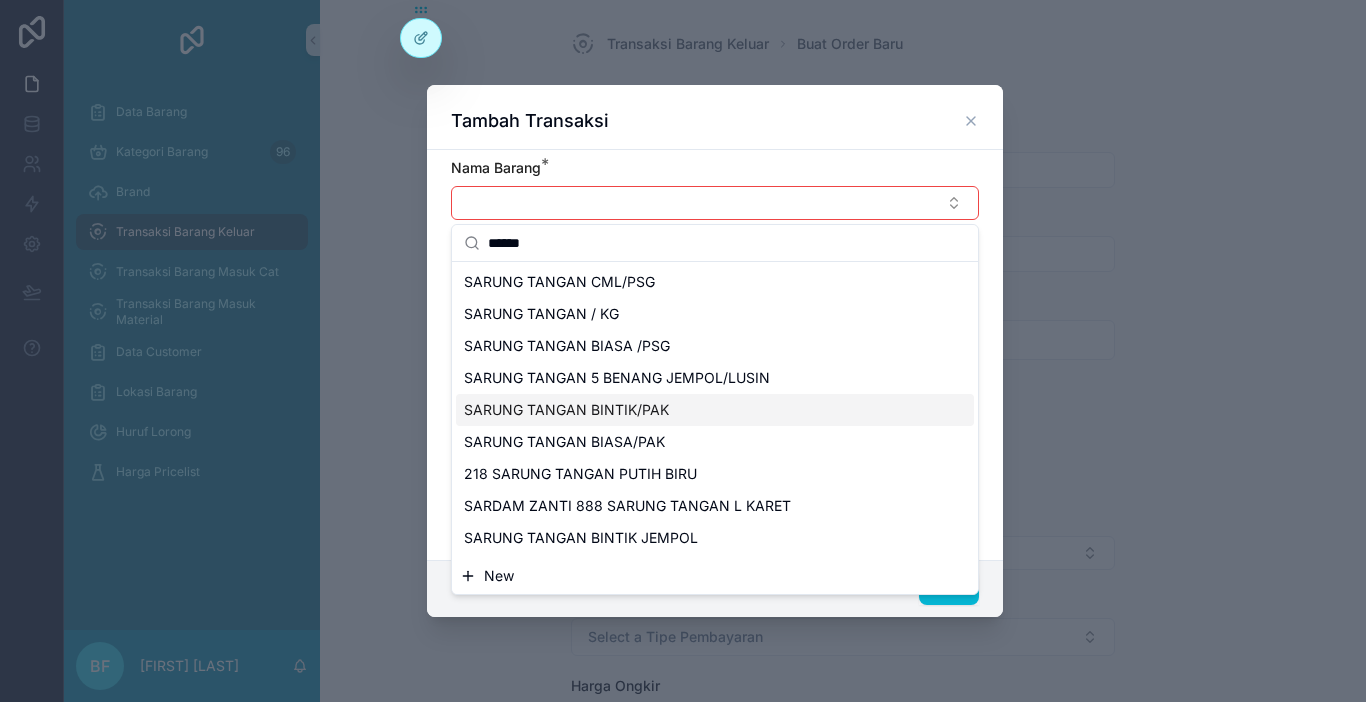 type on "******" 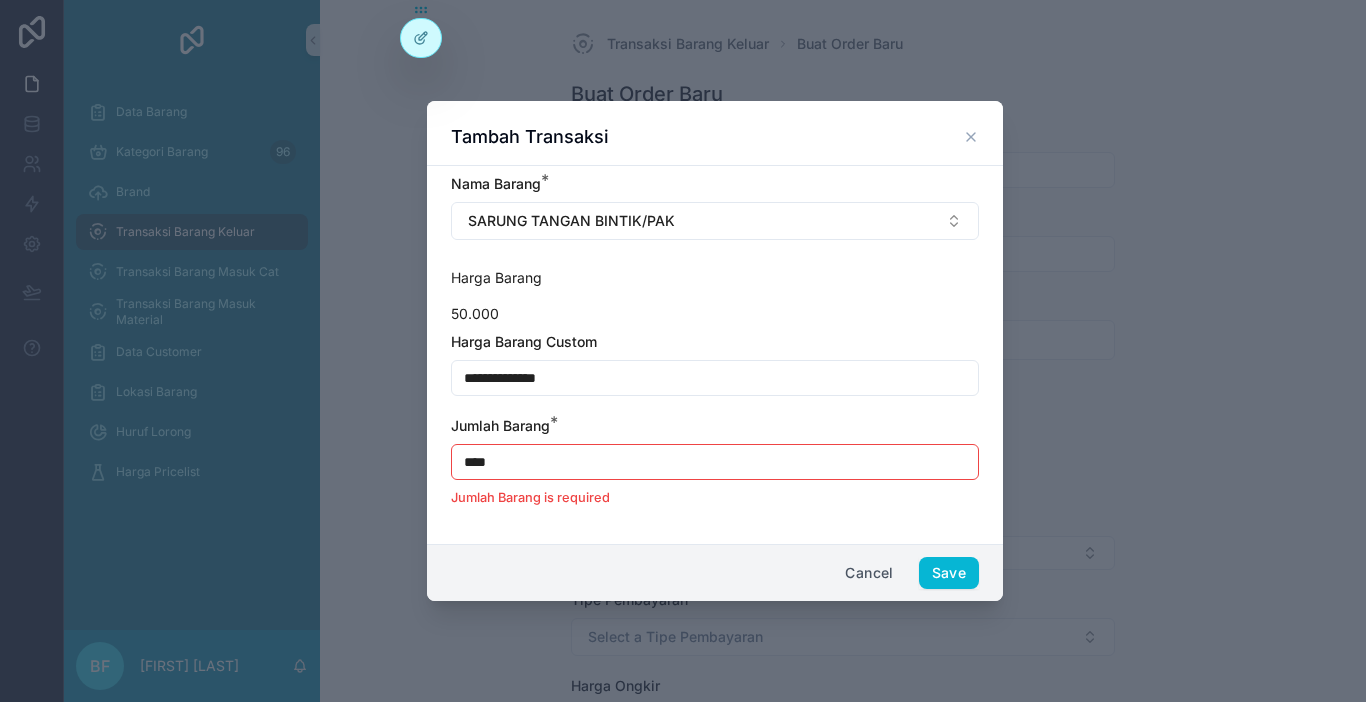 click on "**********" at bounding box center (715, 378) 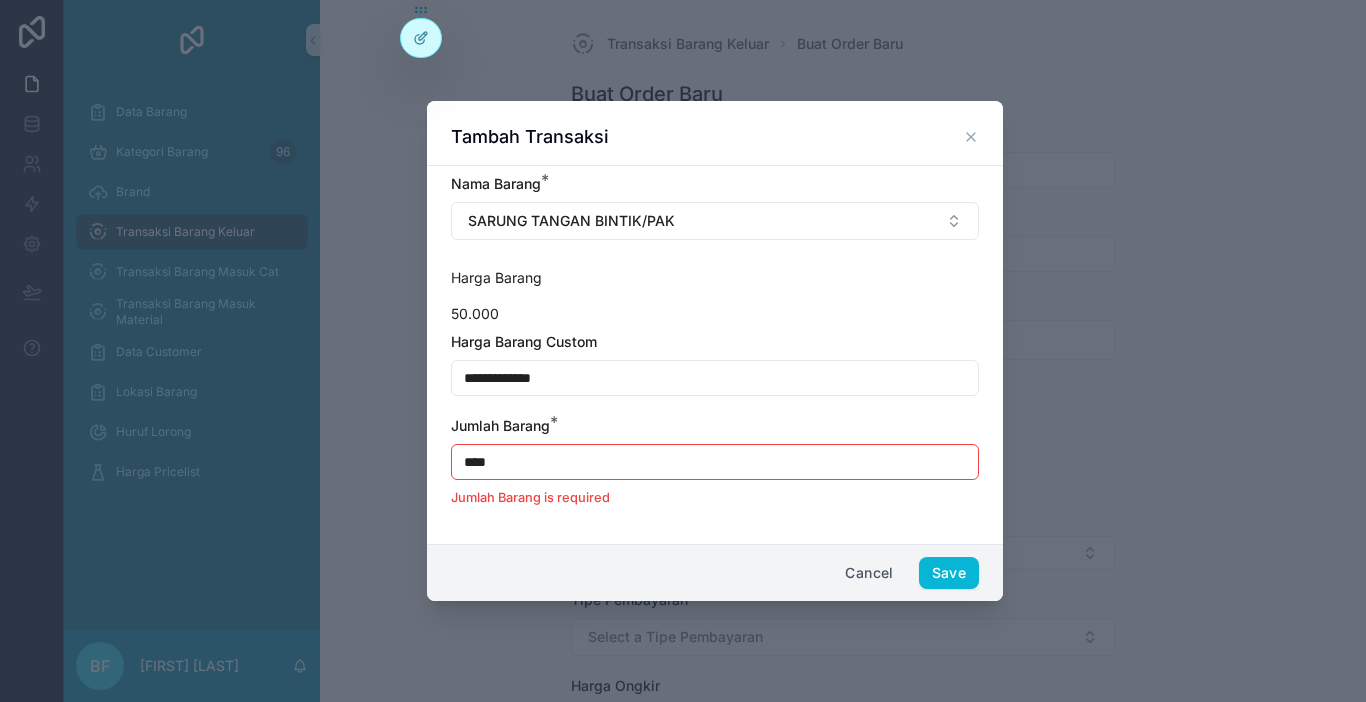 type on "**********" 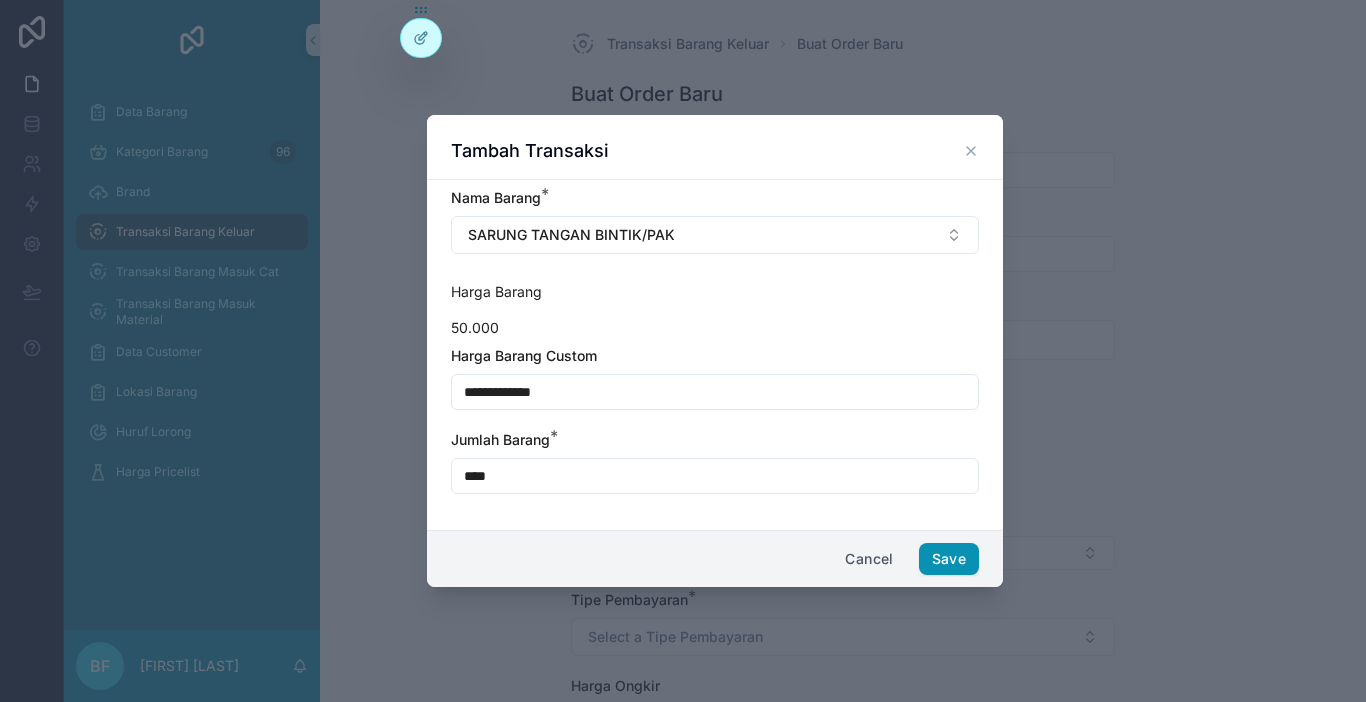 type on "****" 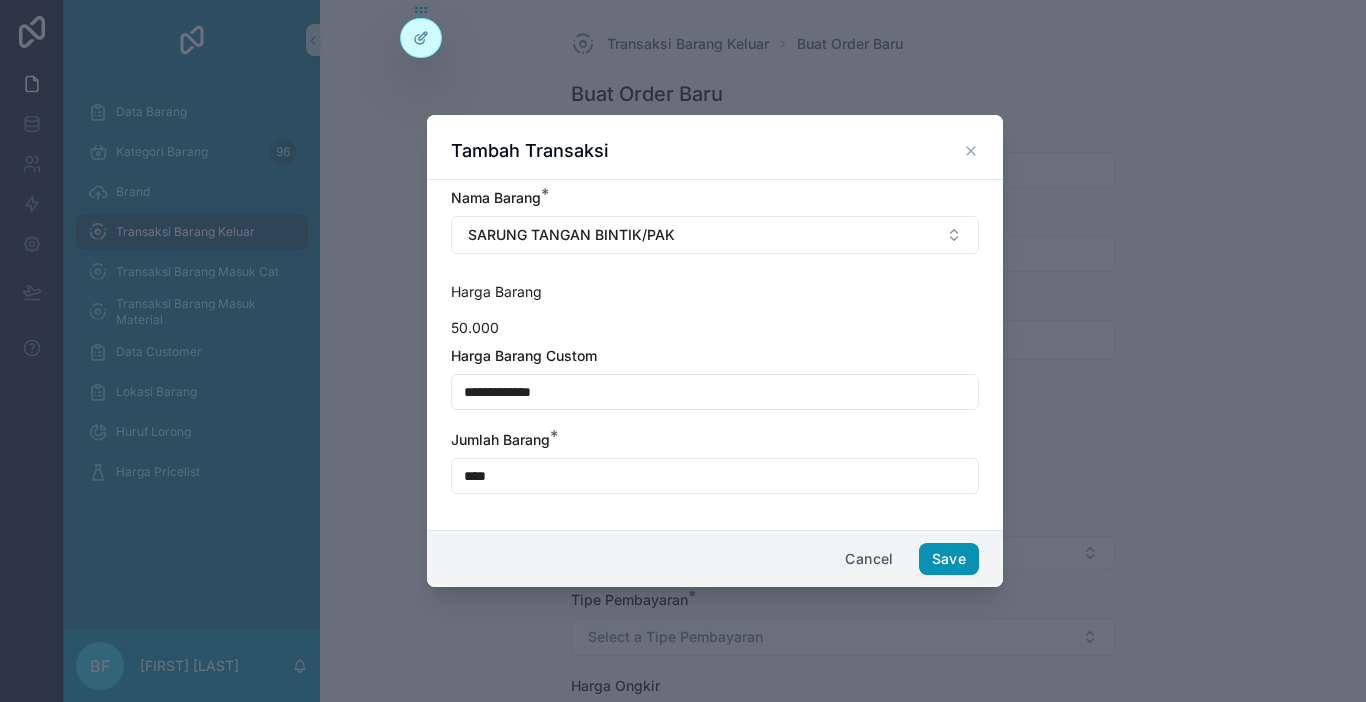 click on "Save" at bounding box center (949, 559) 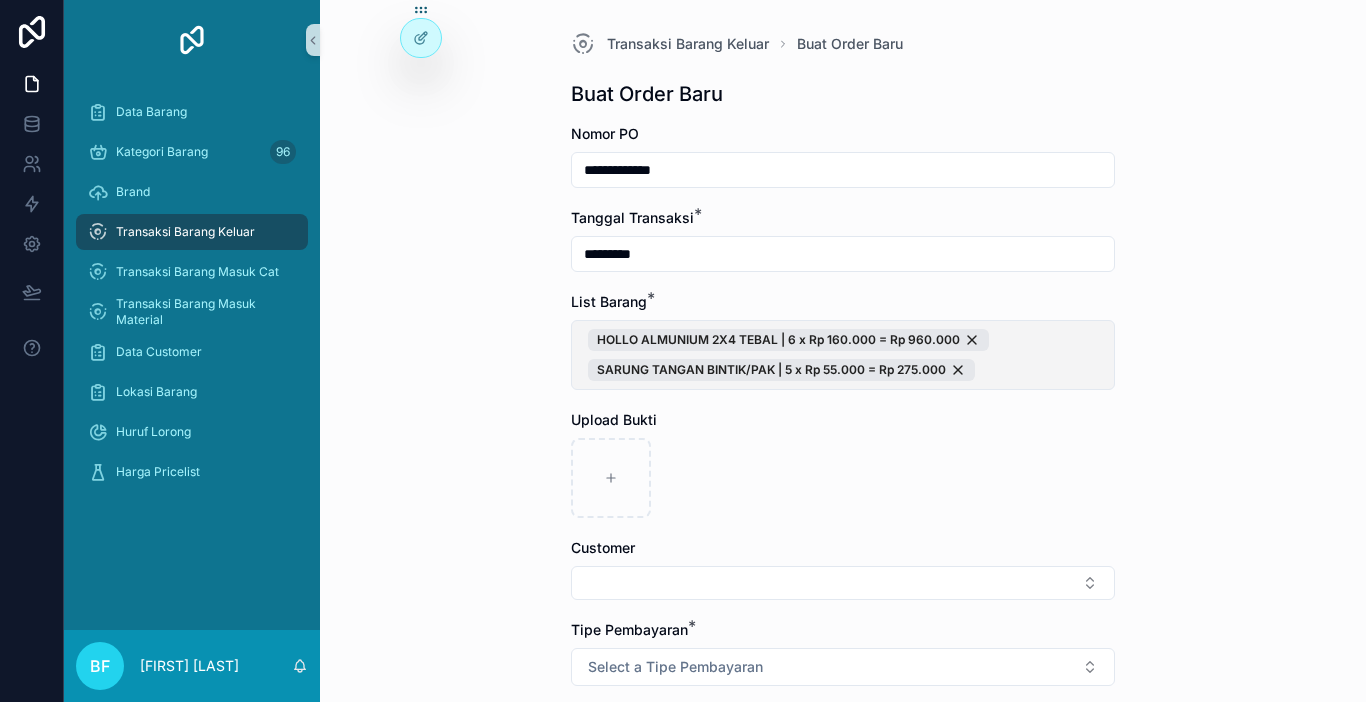 click on "HOLLO ALMUNIUM 2X4 TEBAL | 6 x Rp 160.000 = Rp 960.000 SARUNG TANGAN BINTIK/PAK | 5 x Rp 55.000 = Rp 275.000" at bounding box center (843, 355) 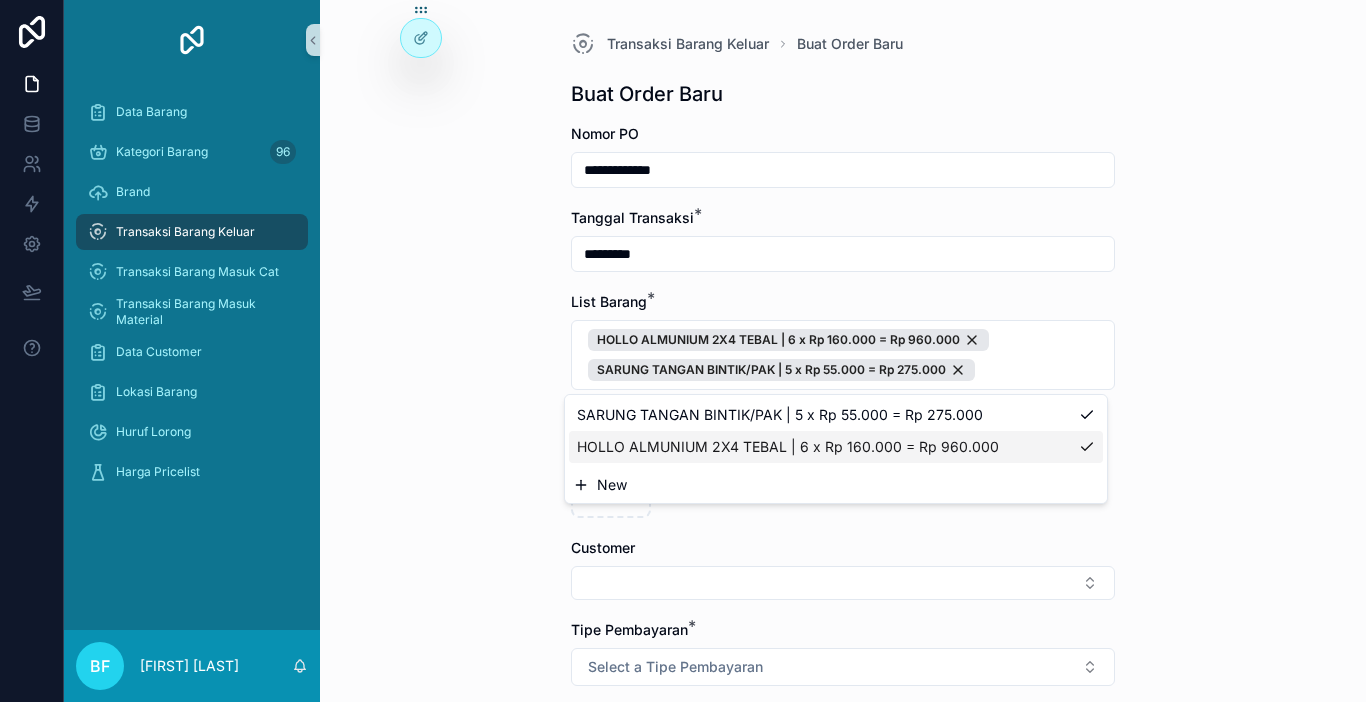 click on "New" at bounding box center [836, 485] 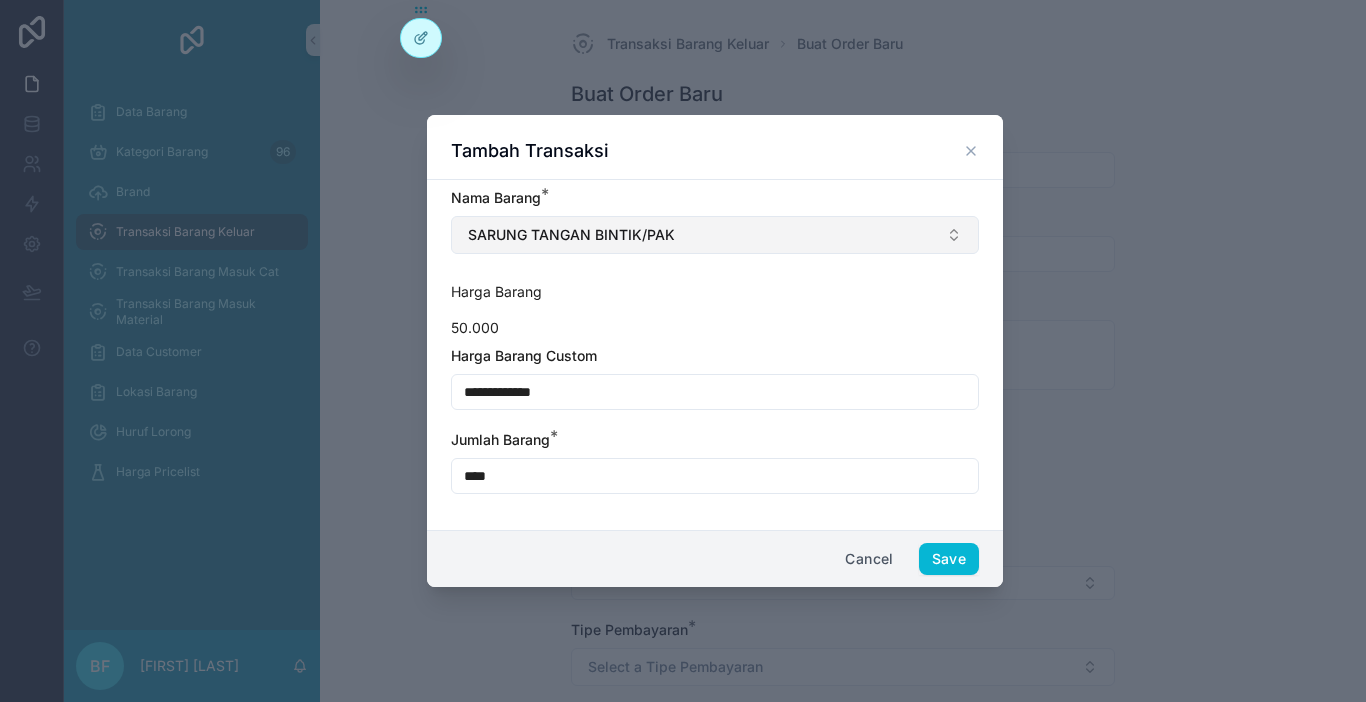click on "SARUNG TANGAN BINTIK/PAK" at bounding box center [715, 235] 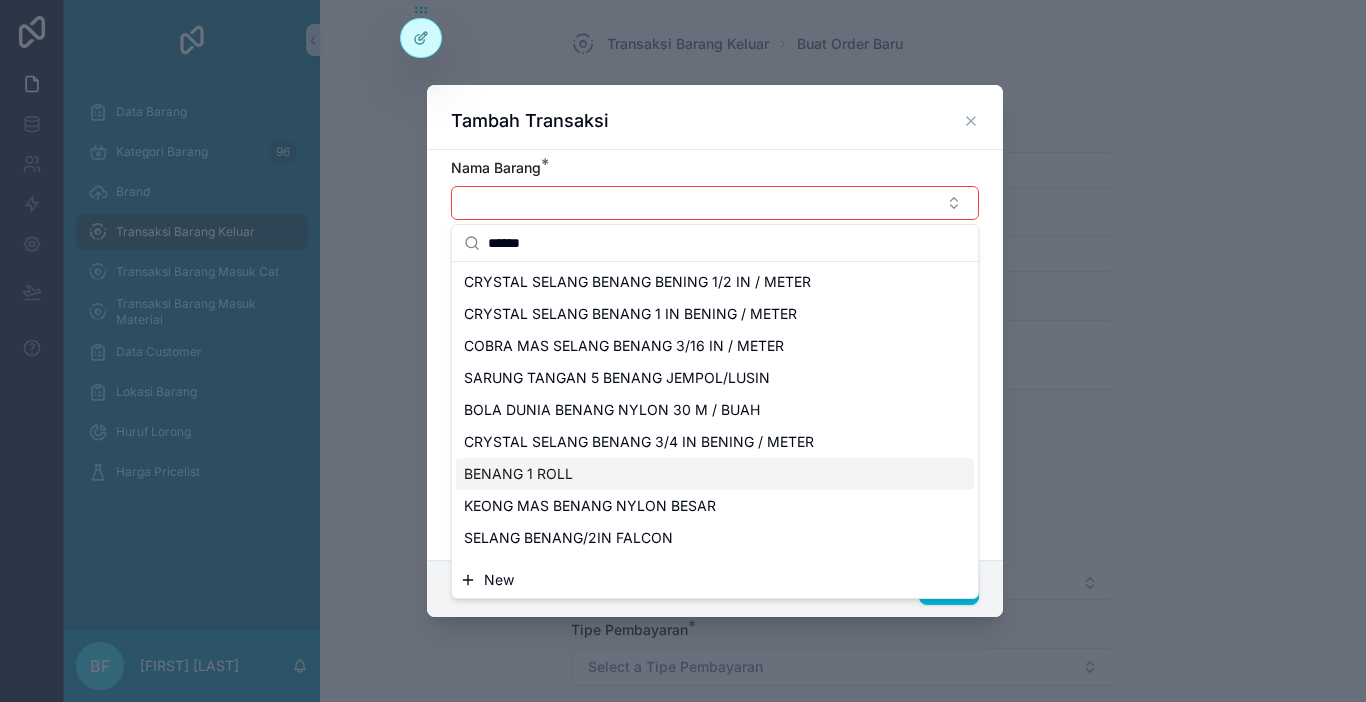 scroll, scrollTop: 100, scrollLeft: 0, axis: vertical 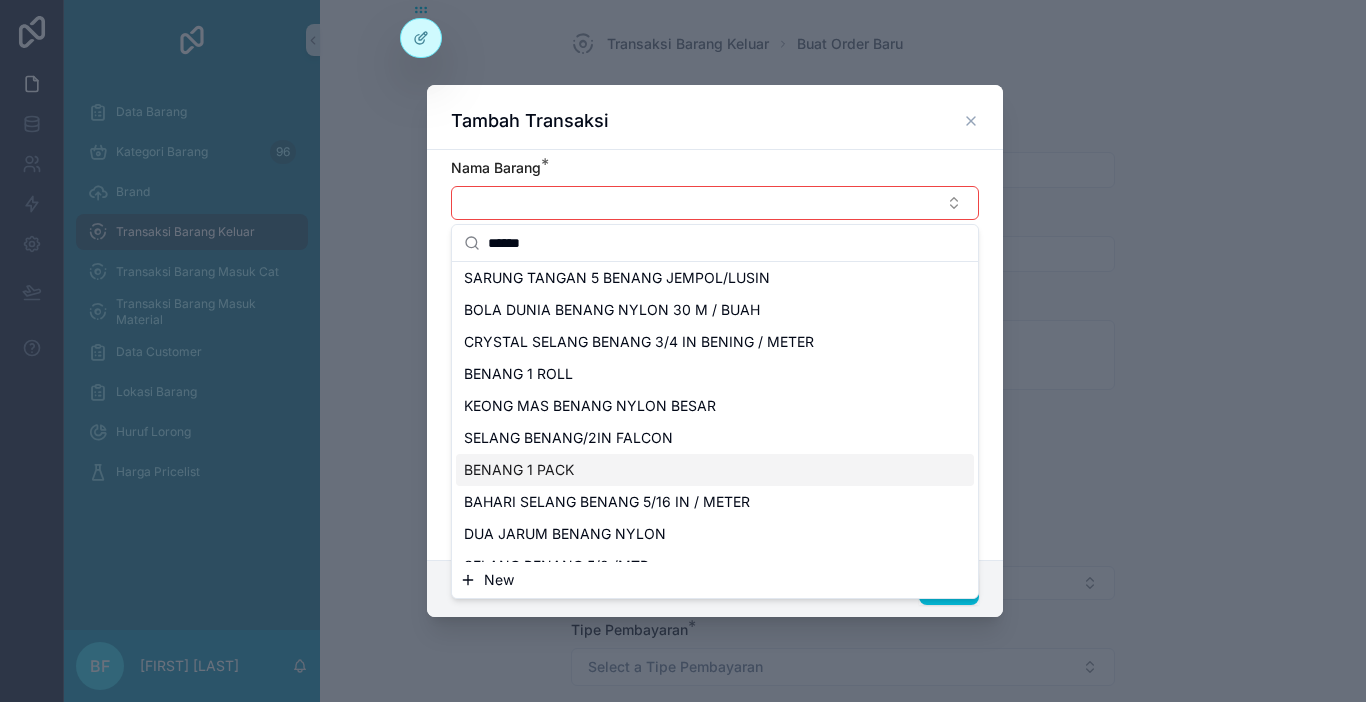 type on "******" 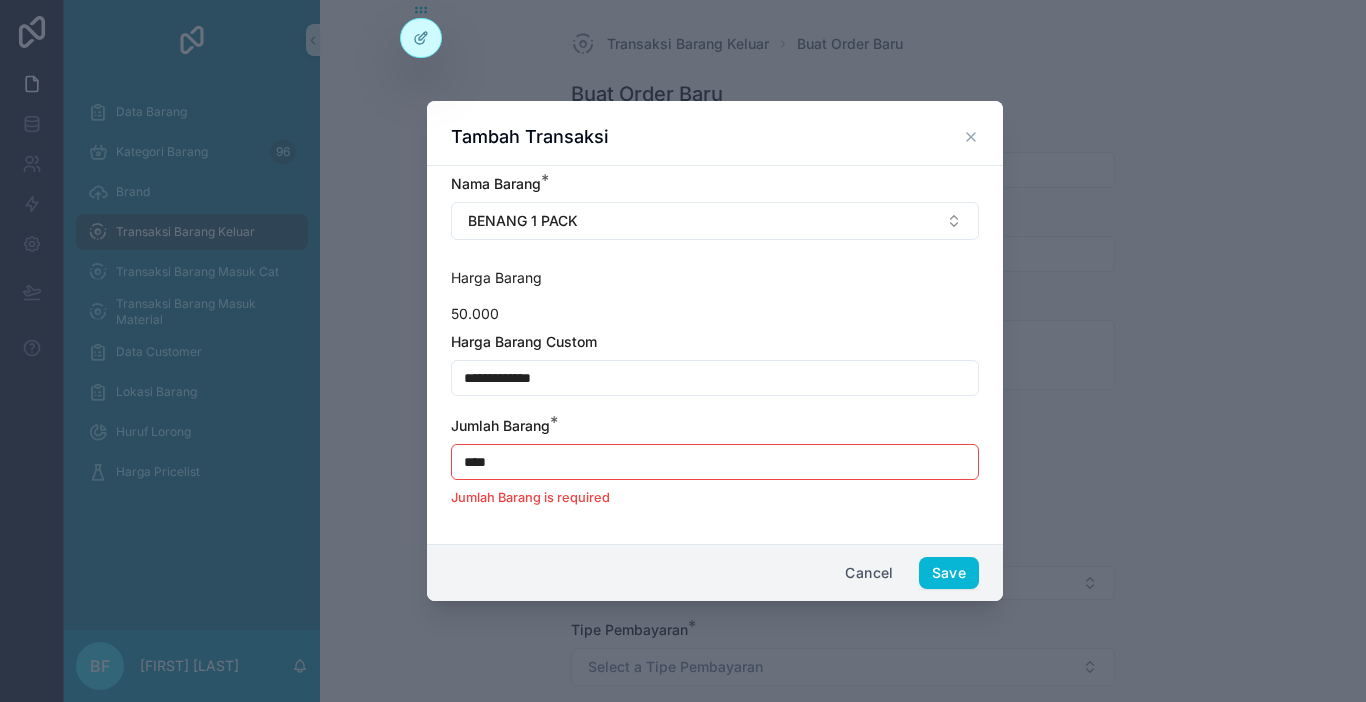 click on "**********" at bounding box center [715, 378] 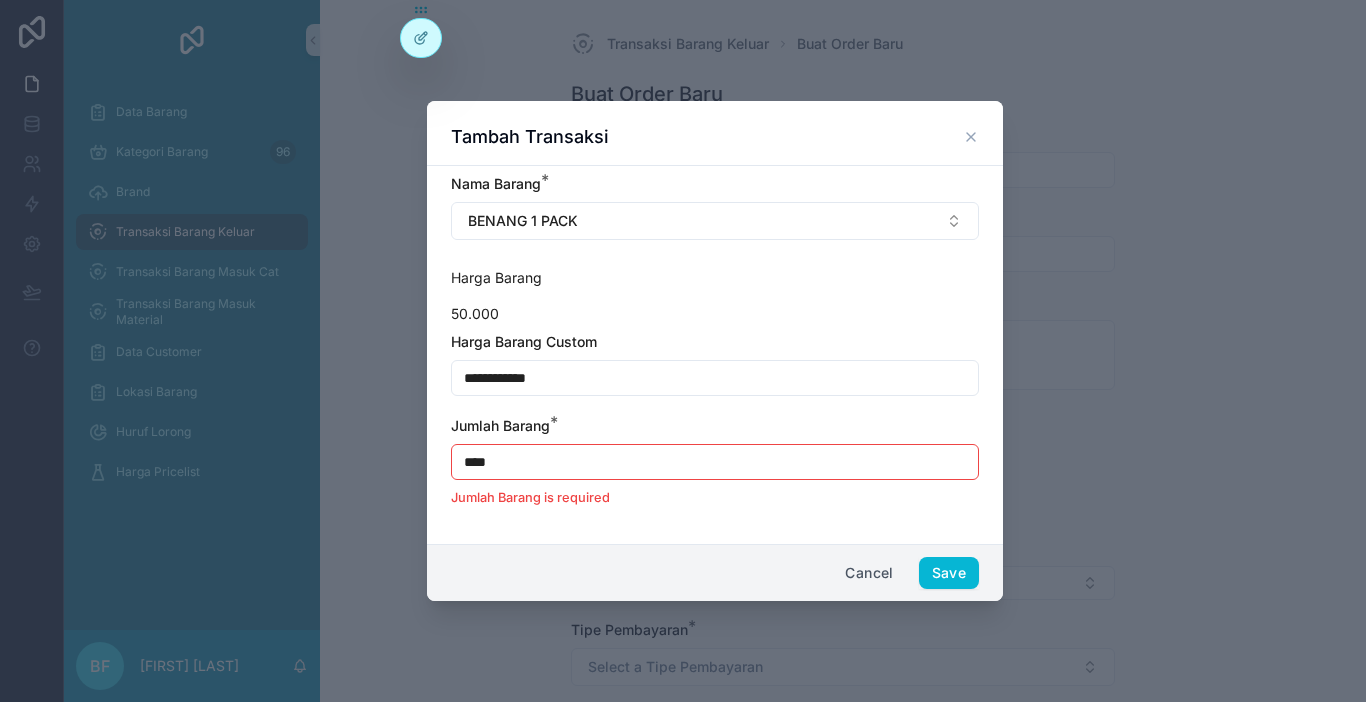 type on "**********" 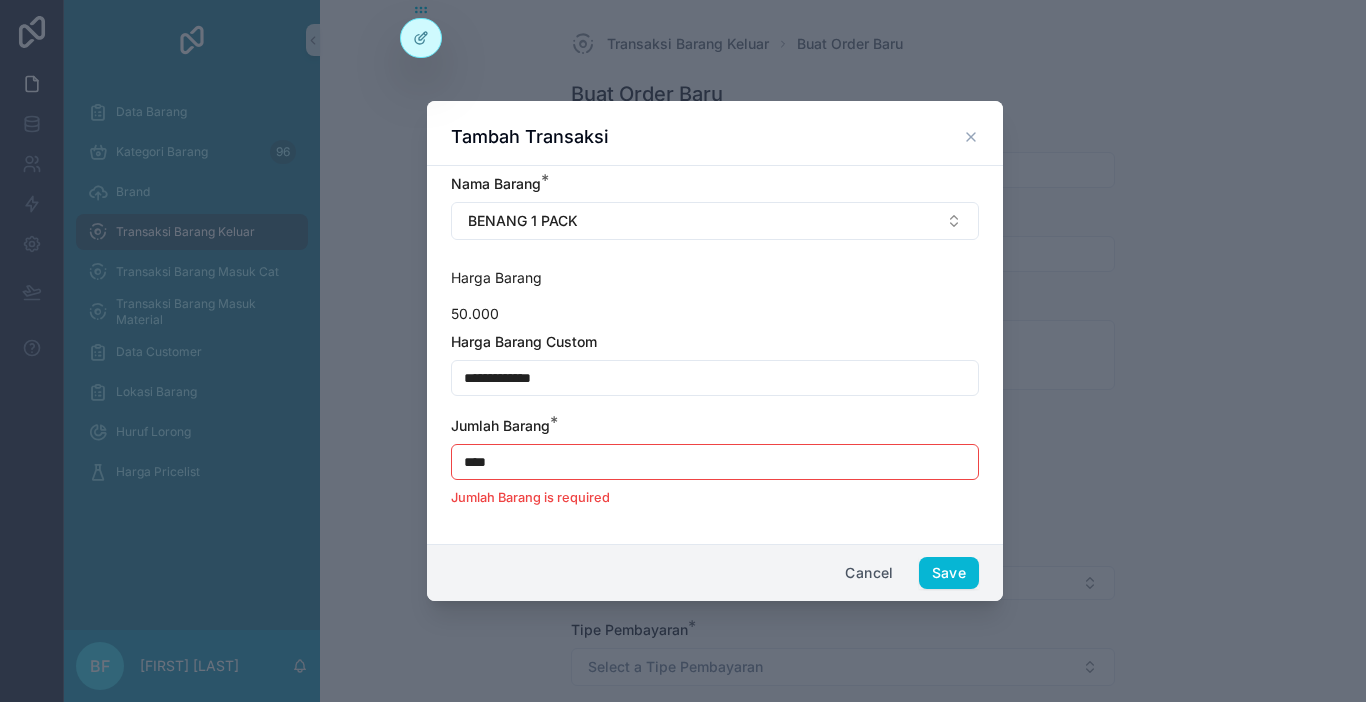 click on "****" at bounding box center (715, 462) 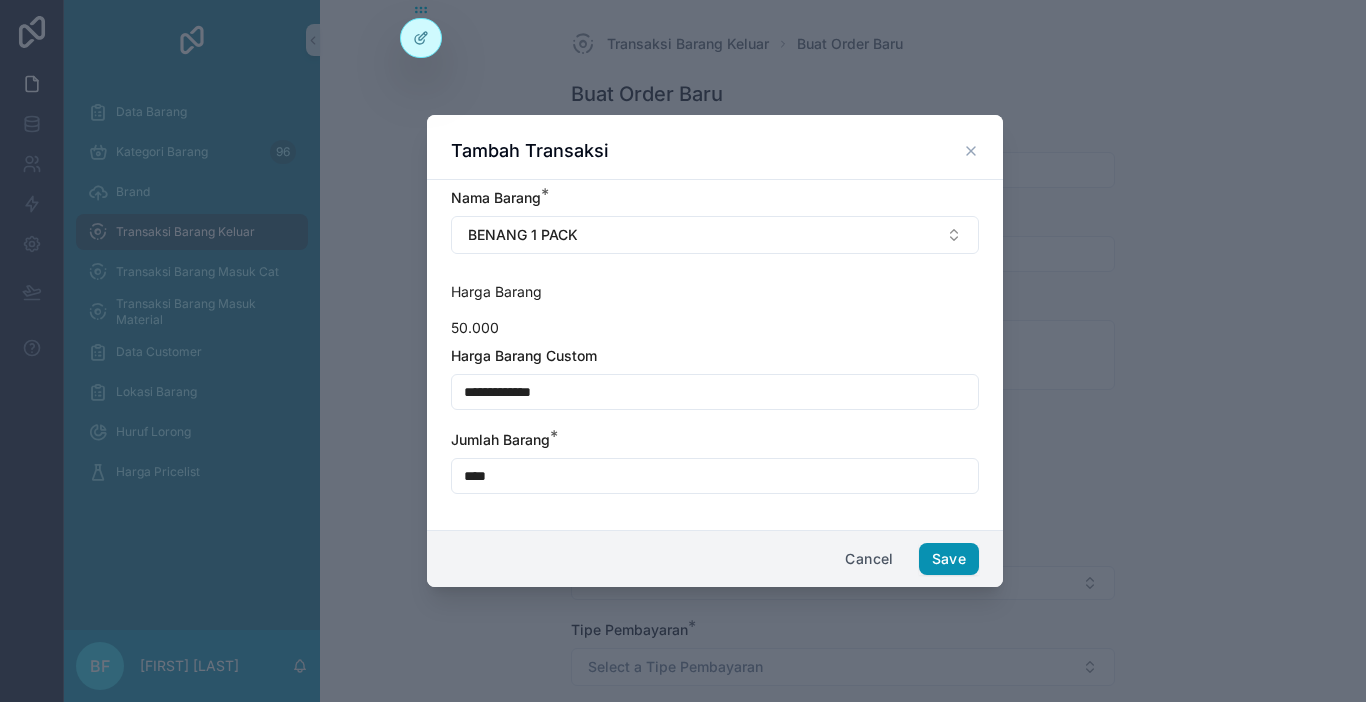 type on "****" 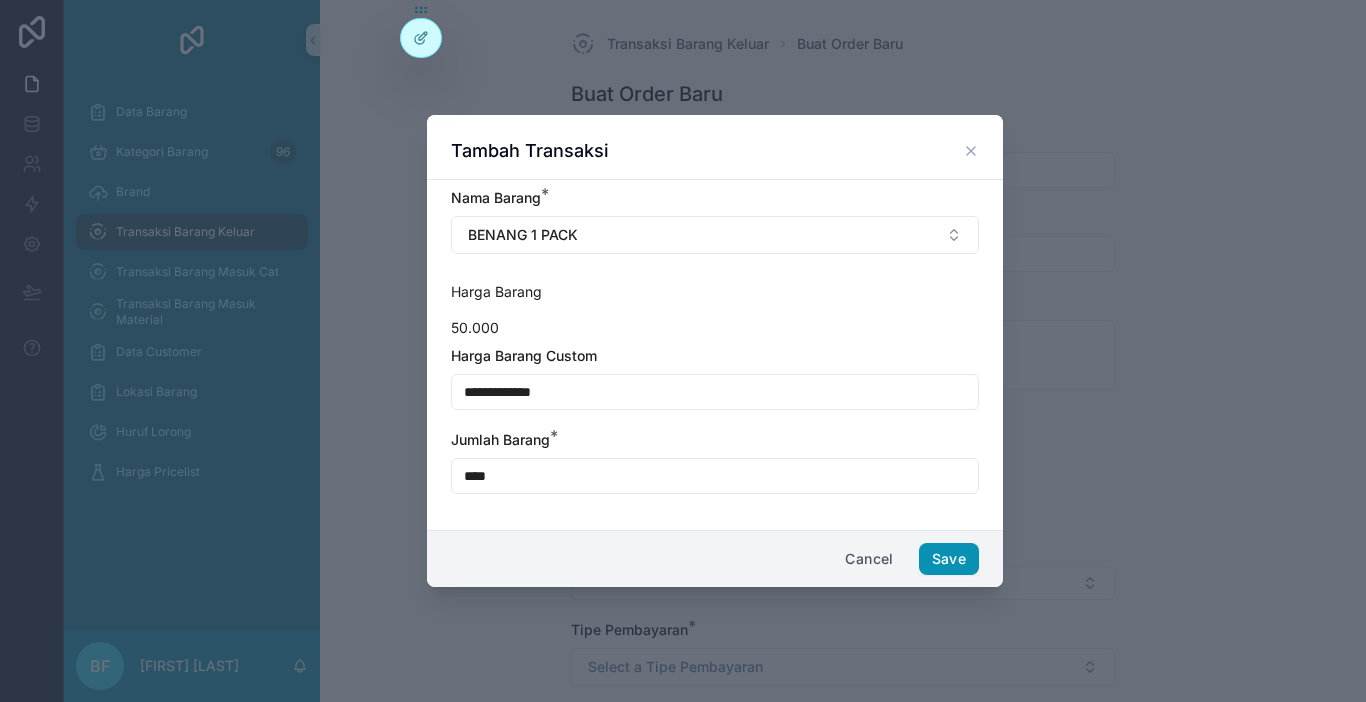 click on "Save" at bounding box center (949, 559) 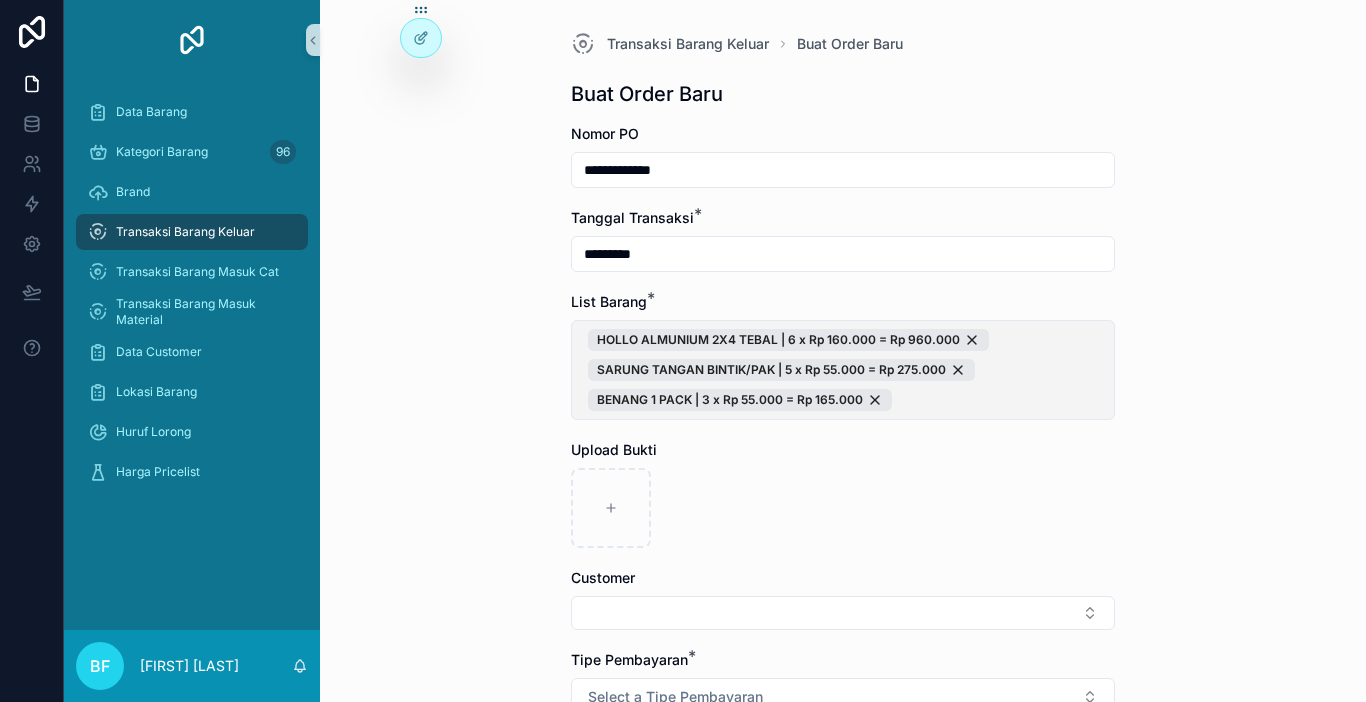 click on "HOLLO ALMUNIUM 2X4 TEBAL | 6 x Rp 160.000 = Rp 960.000 SARUNG TANGAN BINTIK/PAK | 5 x Rp 55.000 = Rp 275.000 BENANG 1 PACK | 3 x Rp 55.000 = Rp 165.000" at bounding box center (843, 370) 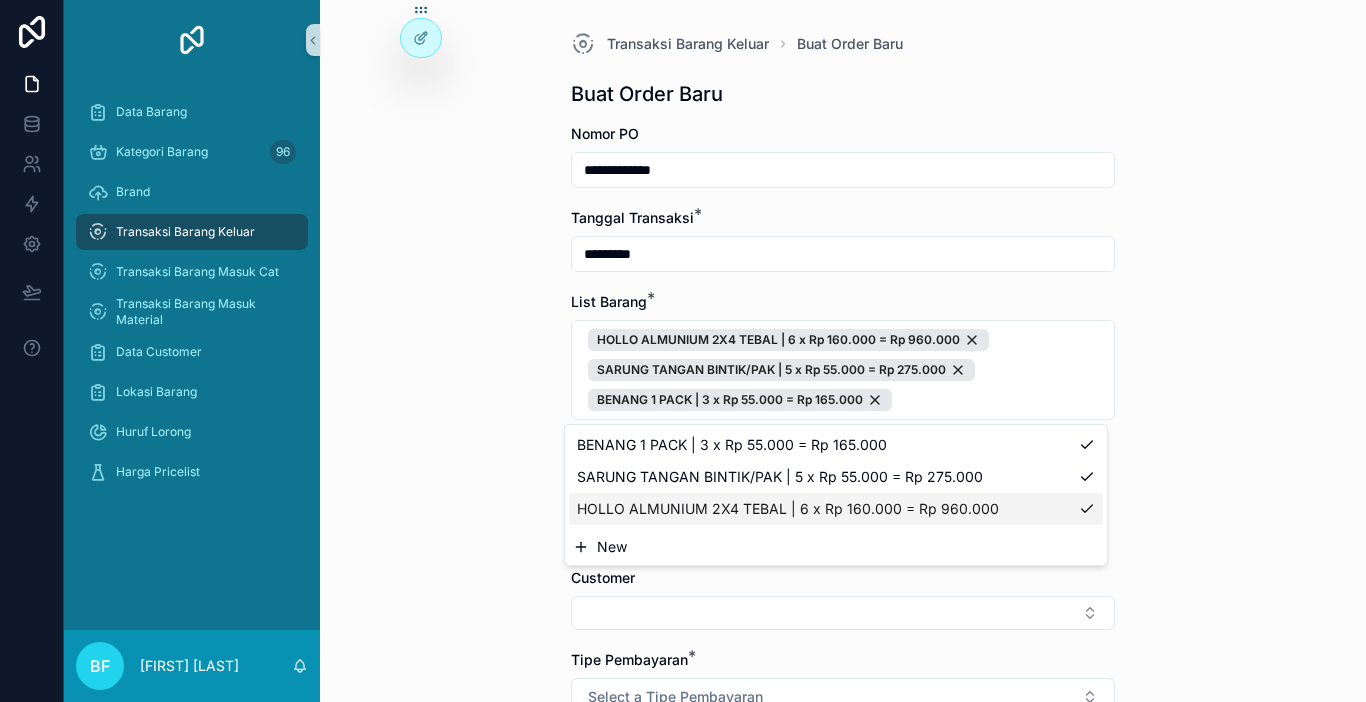 click on "New" at bounding box center [836, 547] 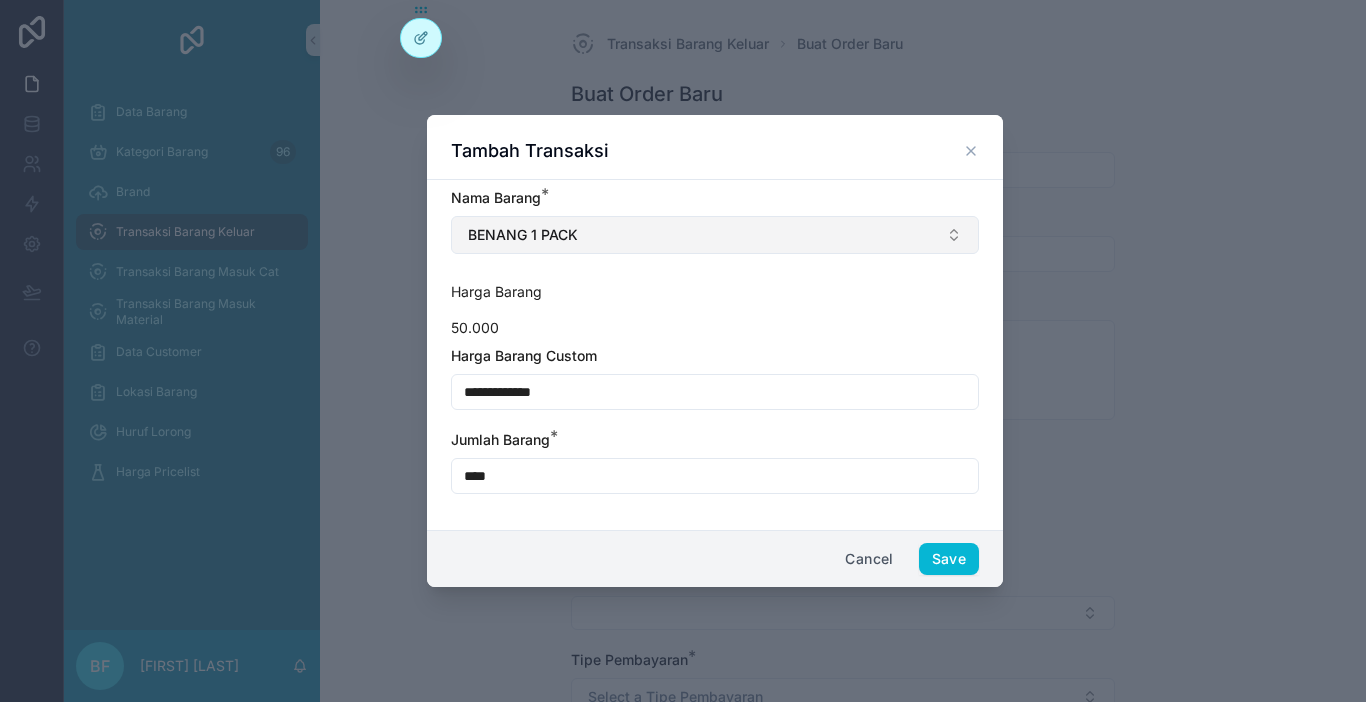 click on "BENANG 1 PACK" at bounding box center [715, 235] 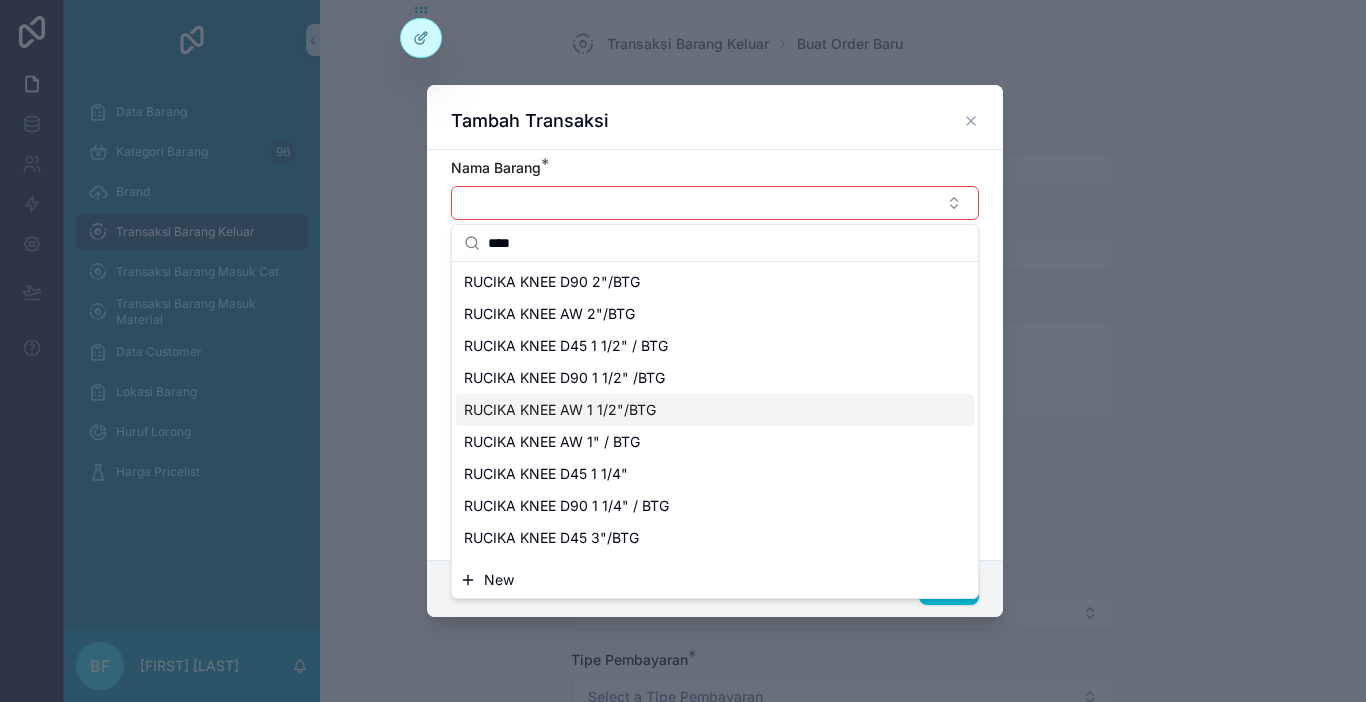 scroll, scrollTop: 500, scrollLeft: 0, axis: vertical 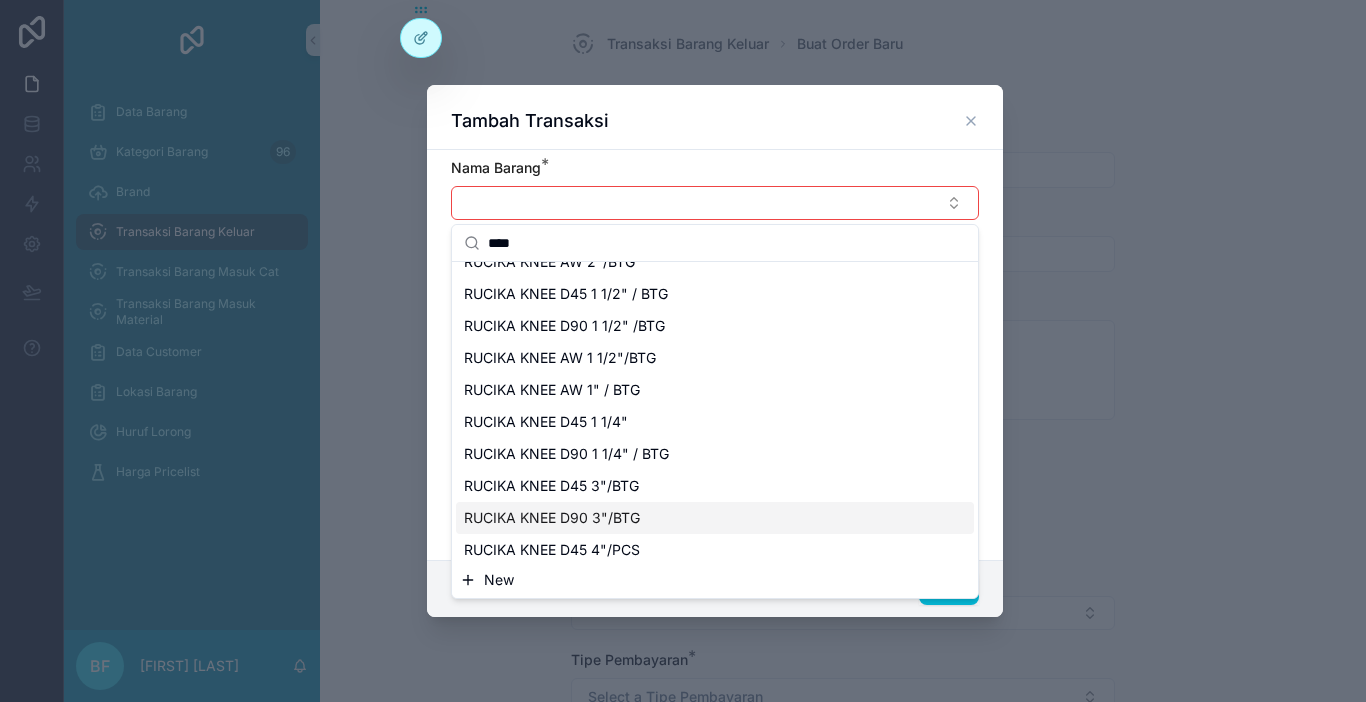type on "****" 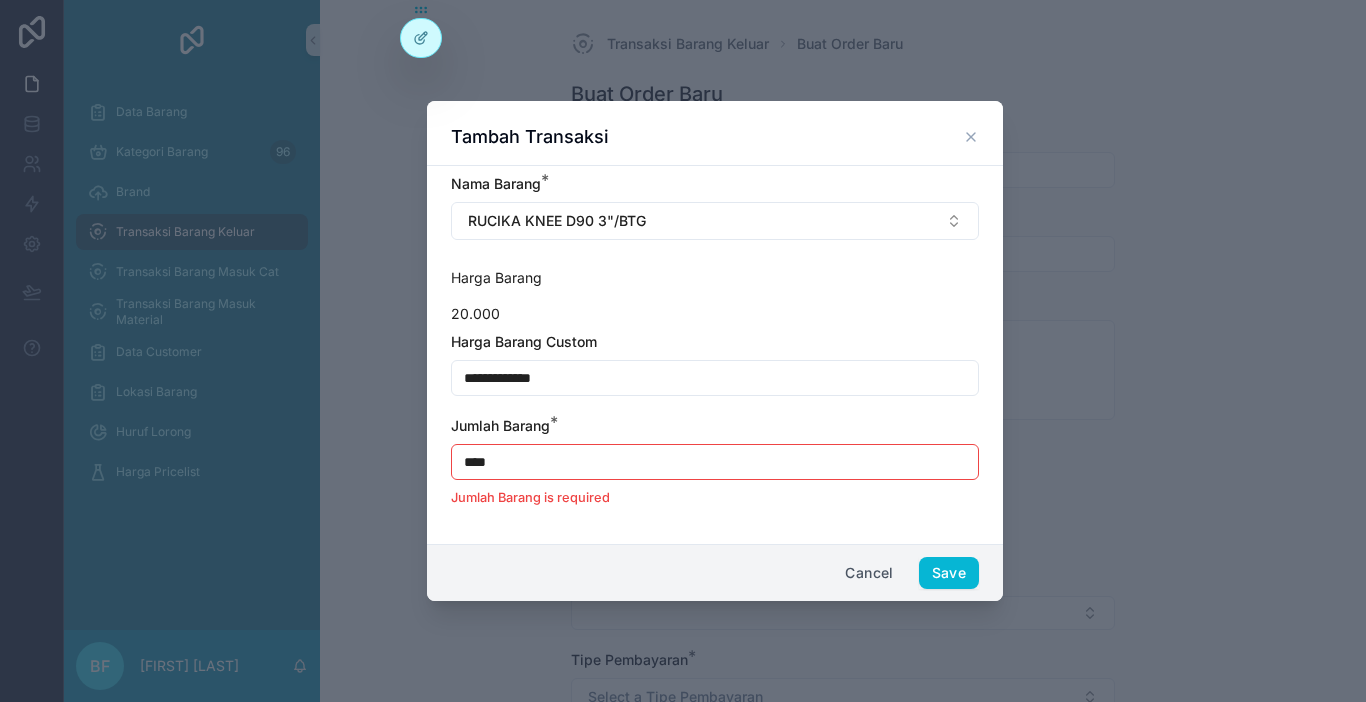 click on "**********" at bounding box center [715, 378] 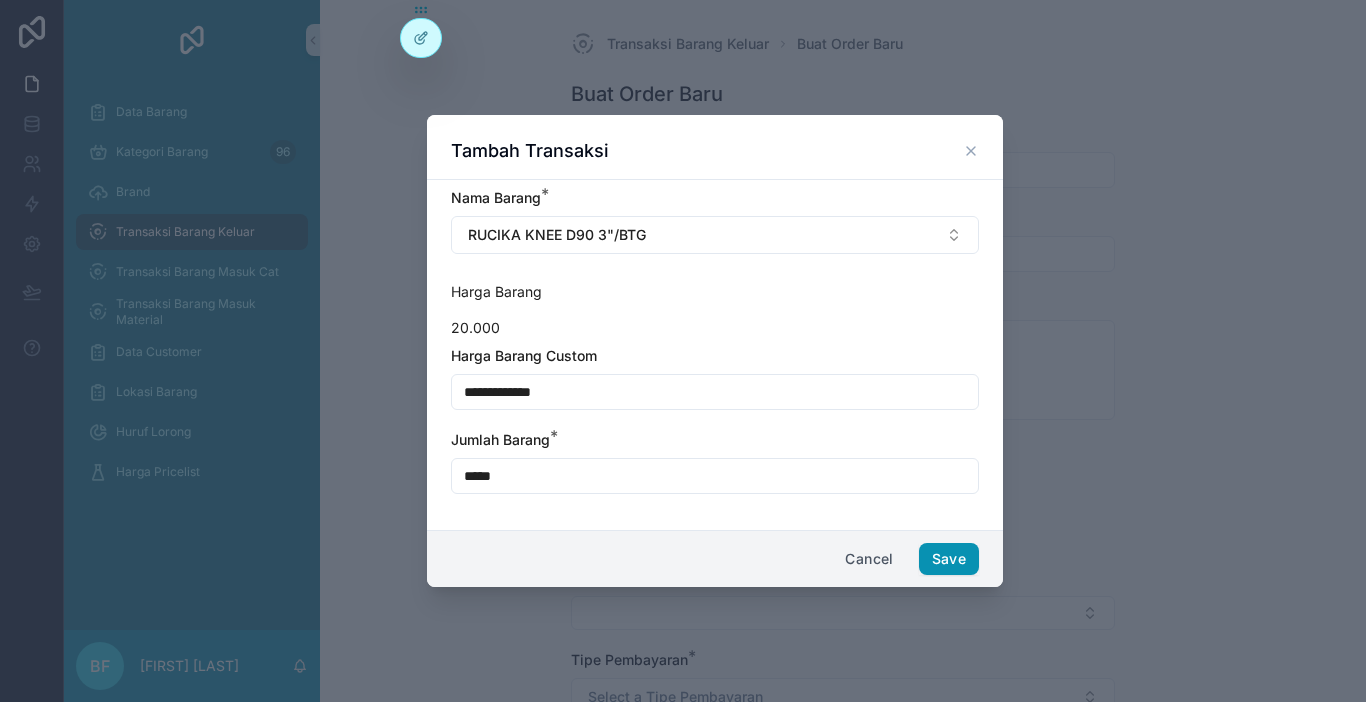 type on "*****" 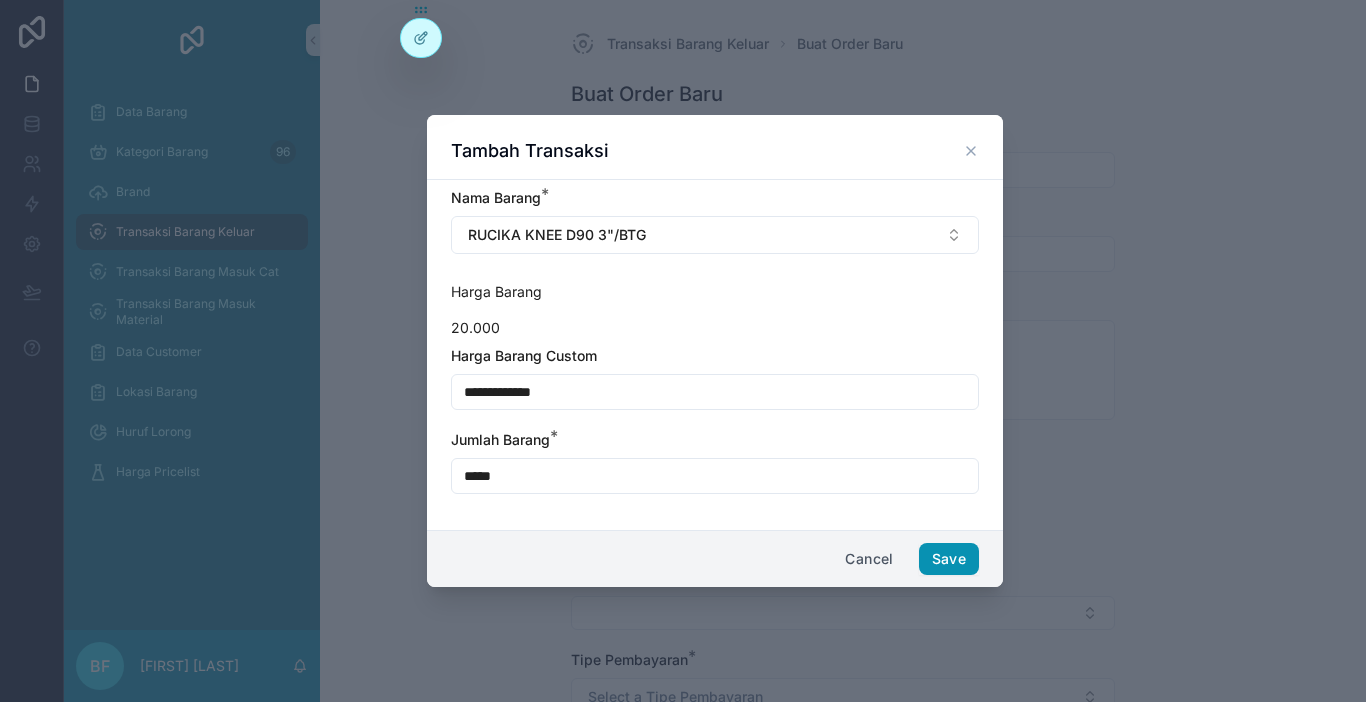 click on "Save" at bounding box center [949, 559] 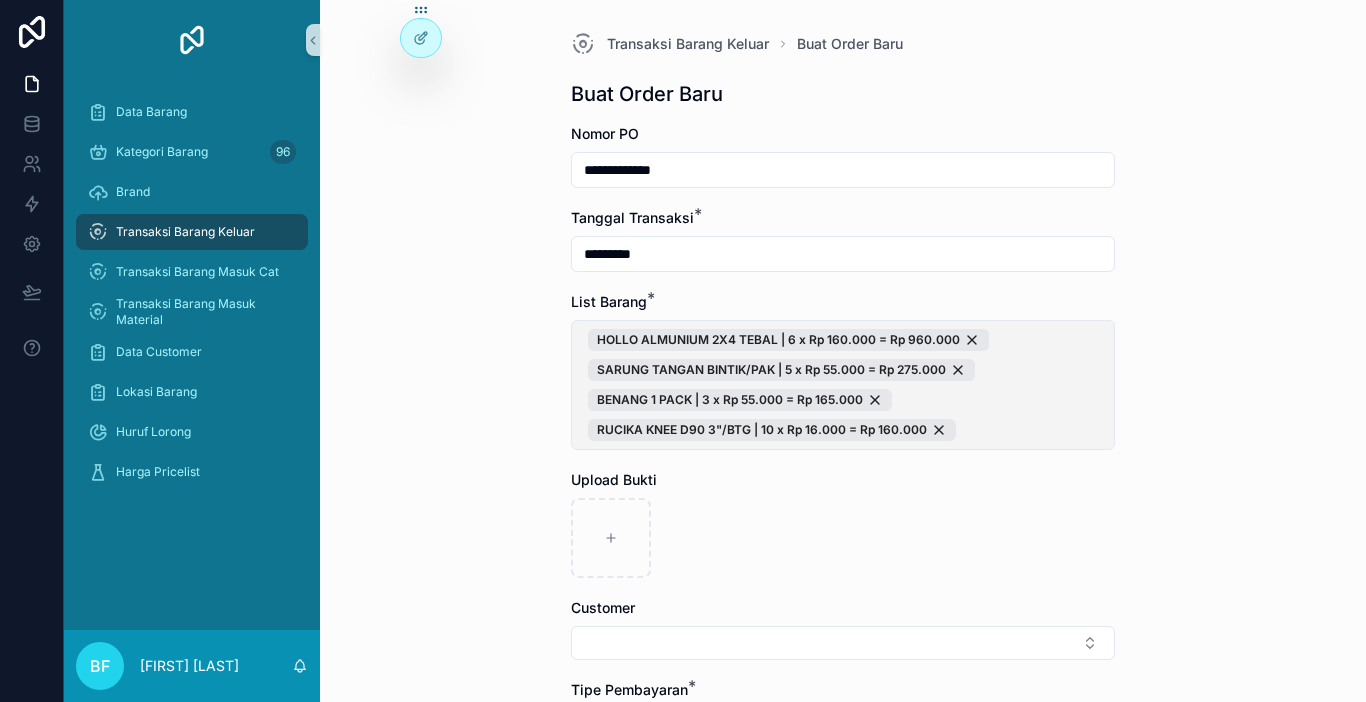 click on "HOLLO ALMUNIUM 2X4 TEBAL | 6 x Rp 160.000 = Rp 960.000 SARUNG TANGAN BINTIK/PAK | 5 x Rp 55.000 = Rp 275.000 BENANG 1 PACK | 3 x Rp 55.000 = Rp 165.000 RUCIKA KNEE D90 3"/BTG | 10 x Rp 16.000 = Rp 160.000" at bounding box center (843, 385) 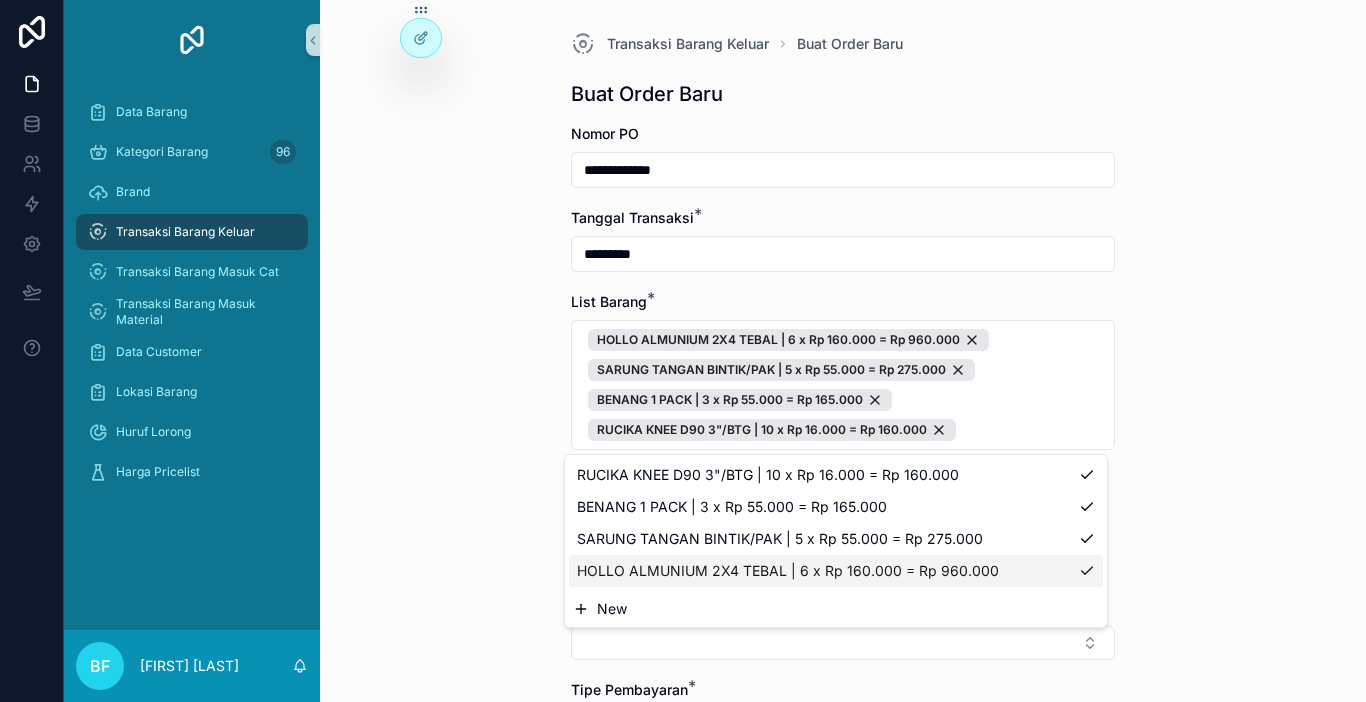 click on "New" at bounding box center (612, 609) 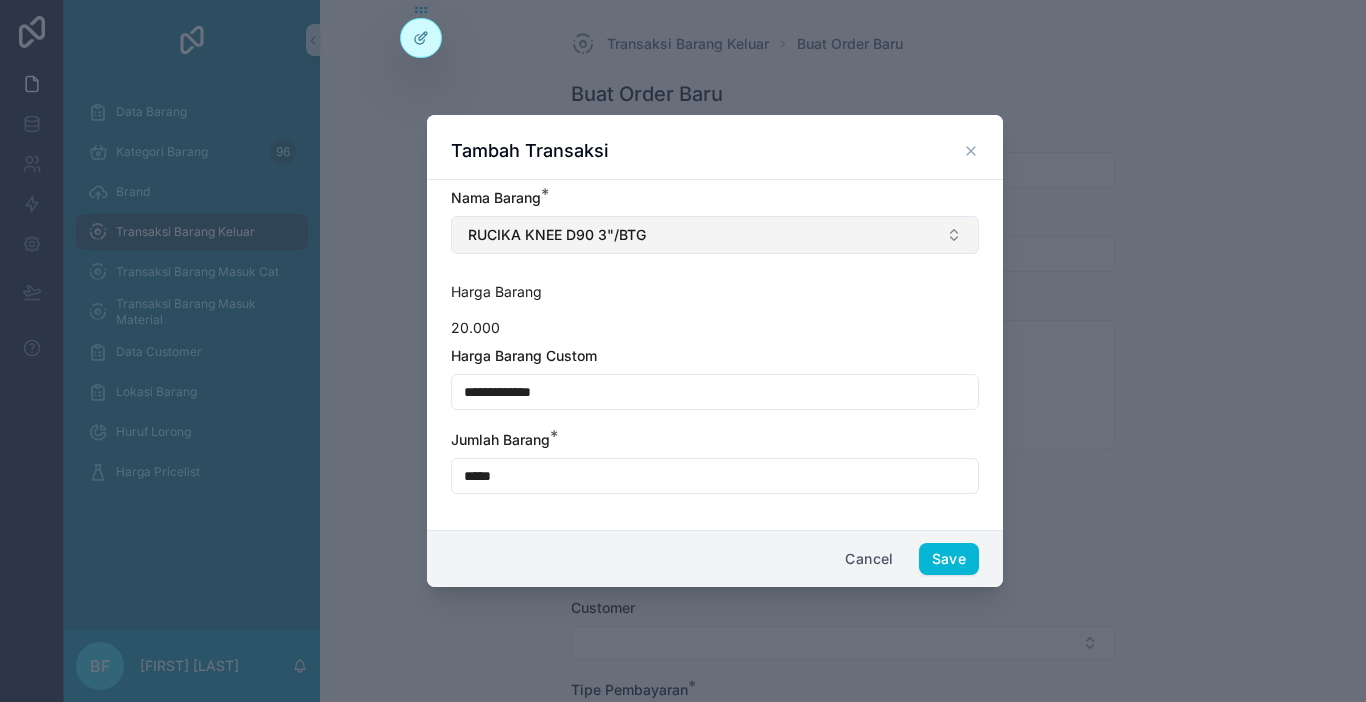 click on "RUCIKA KNEE D90 3"/BTG" at bounding box center [557, 235] 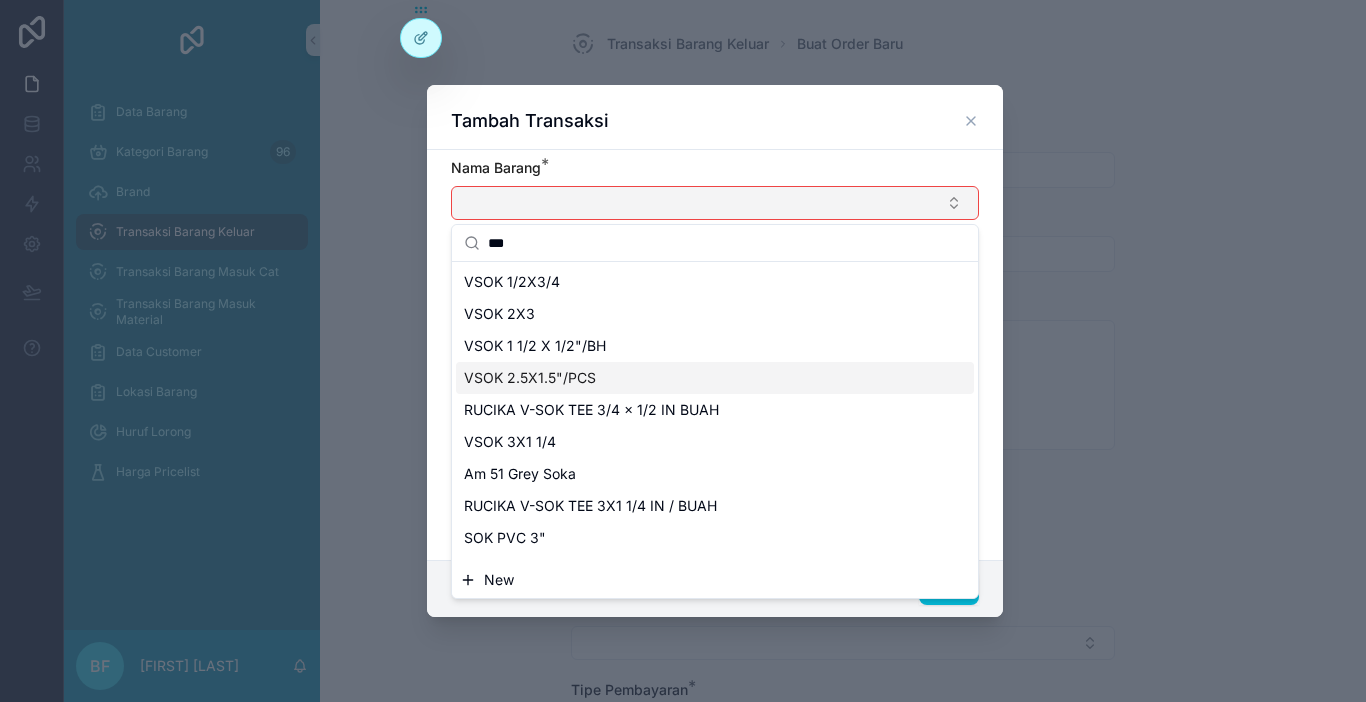 type on "***" 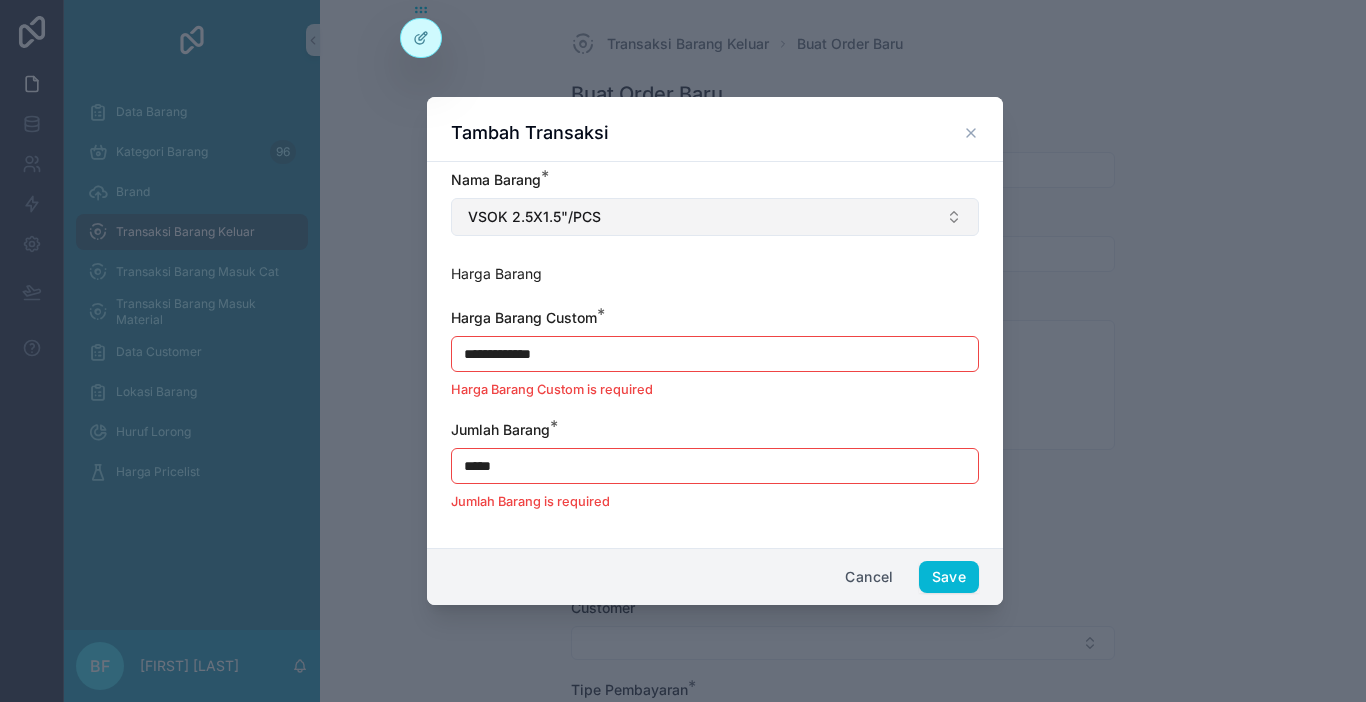 click on "**********" at bounding box center (715, 354) 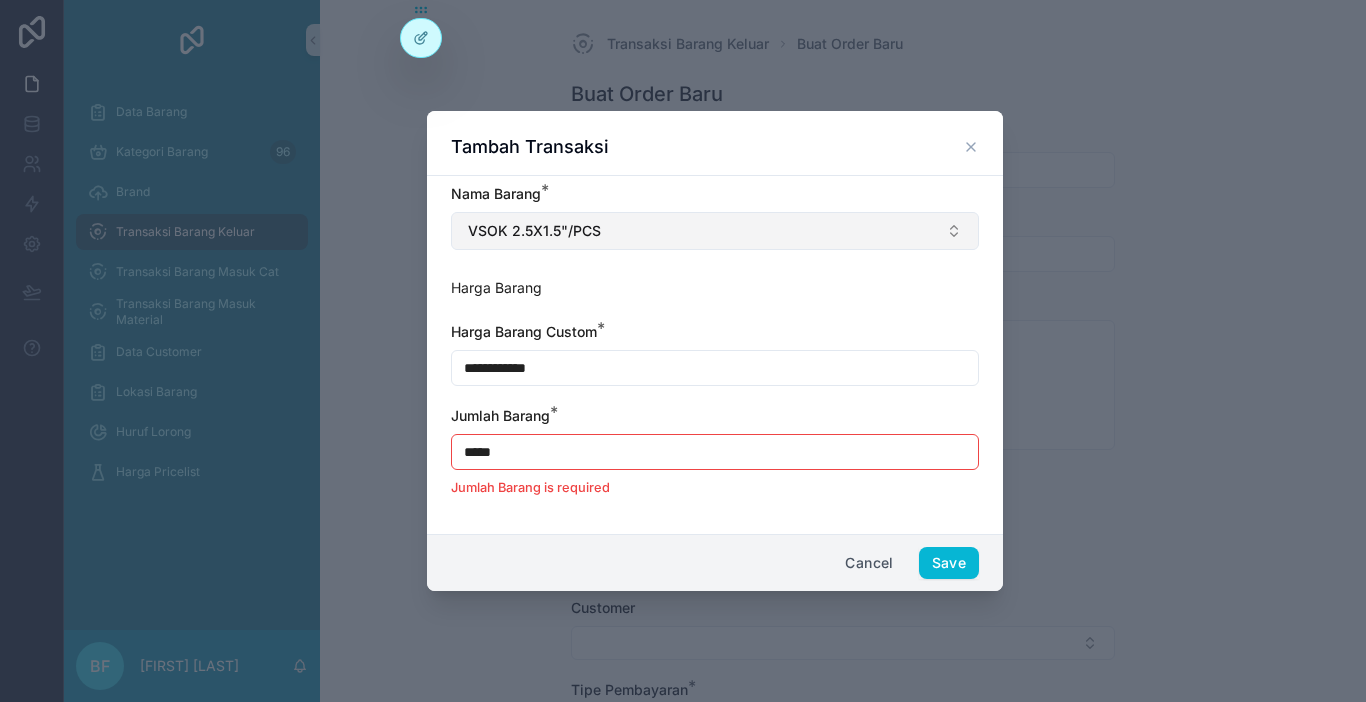 type on "**********" 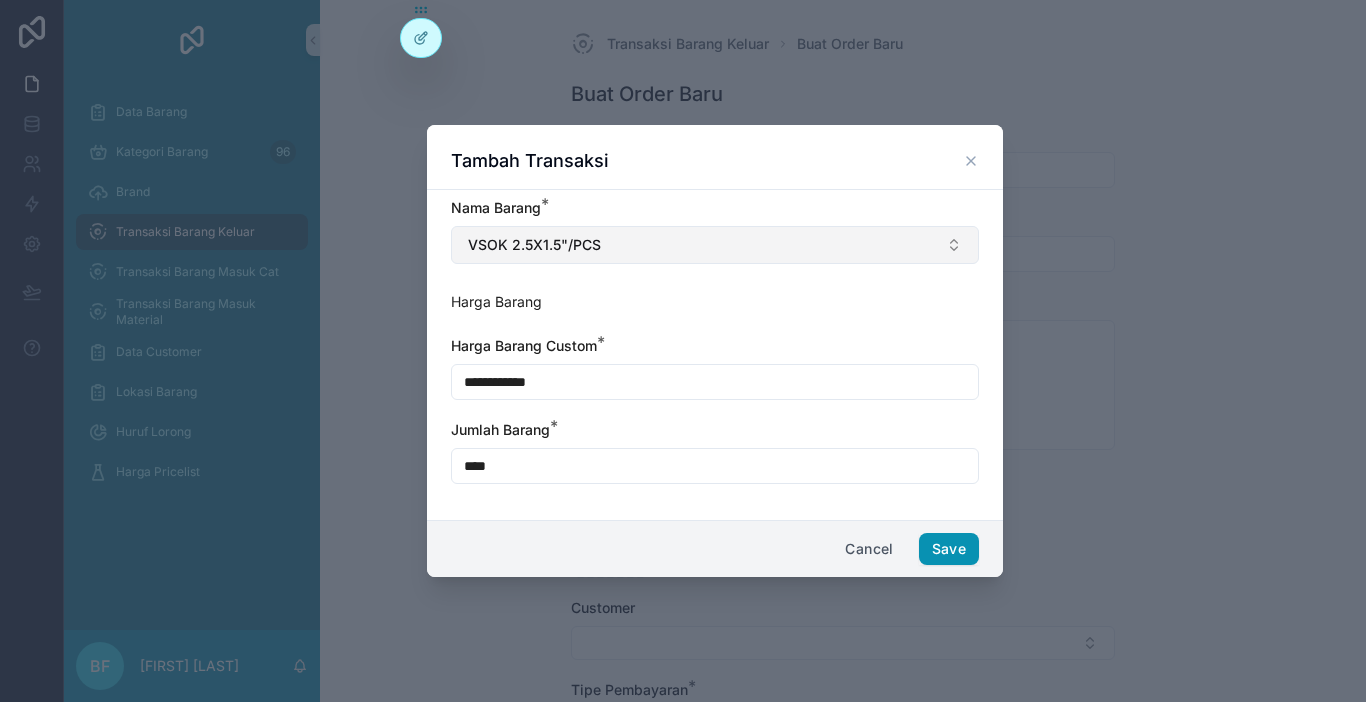 type on "****" 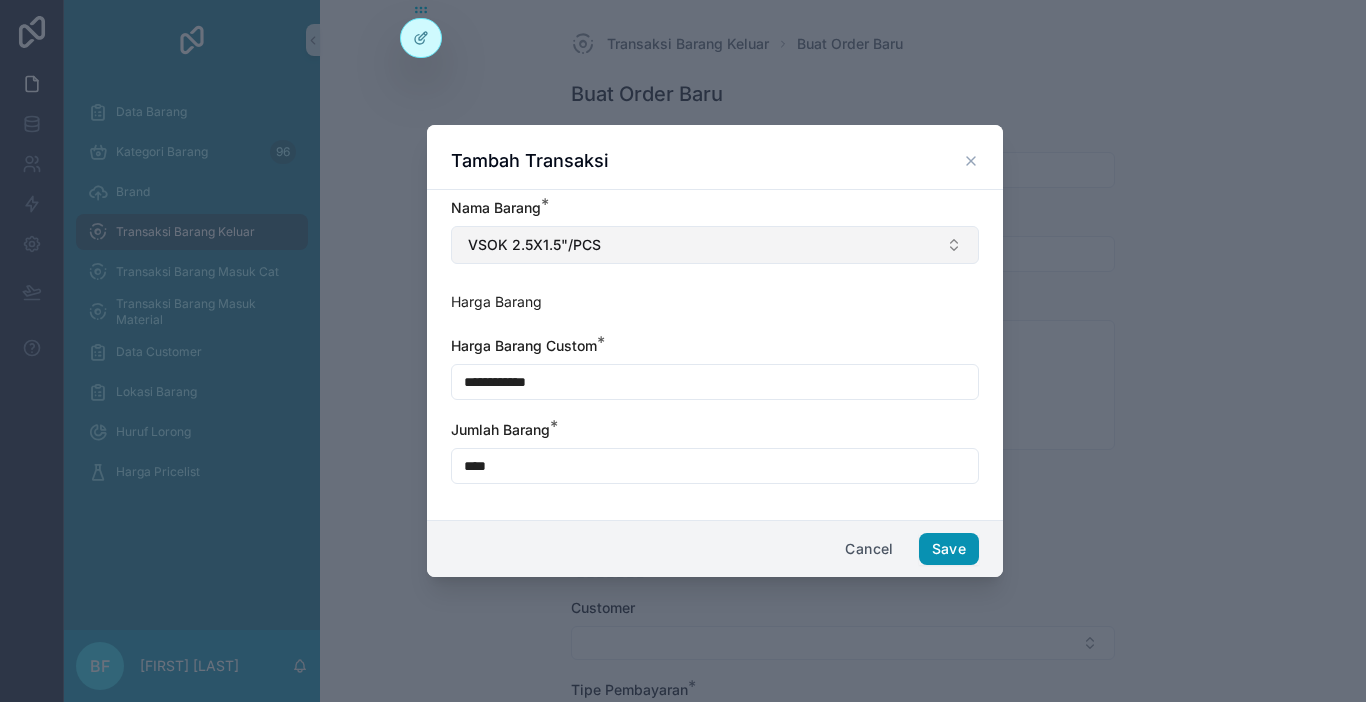 click on "Save" at bounding box center [949, 549] 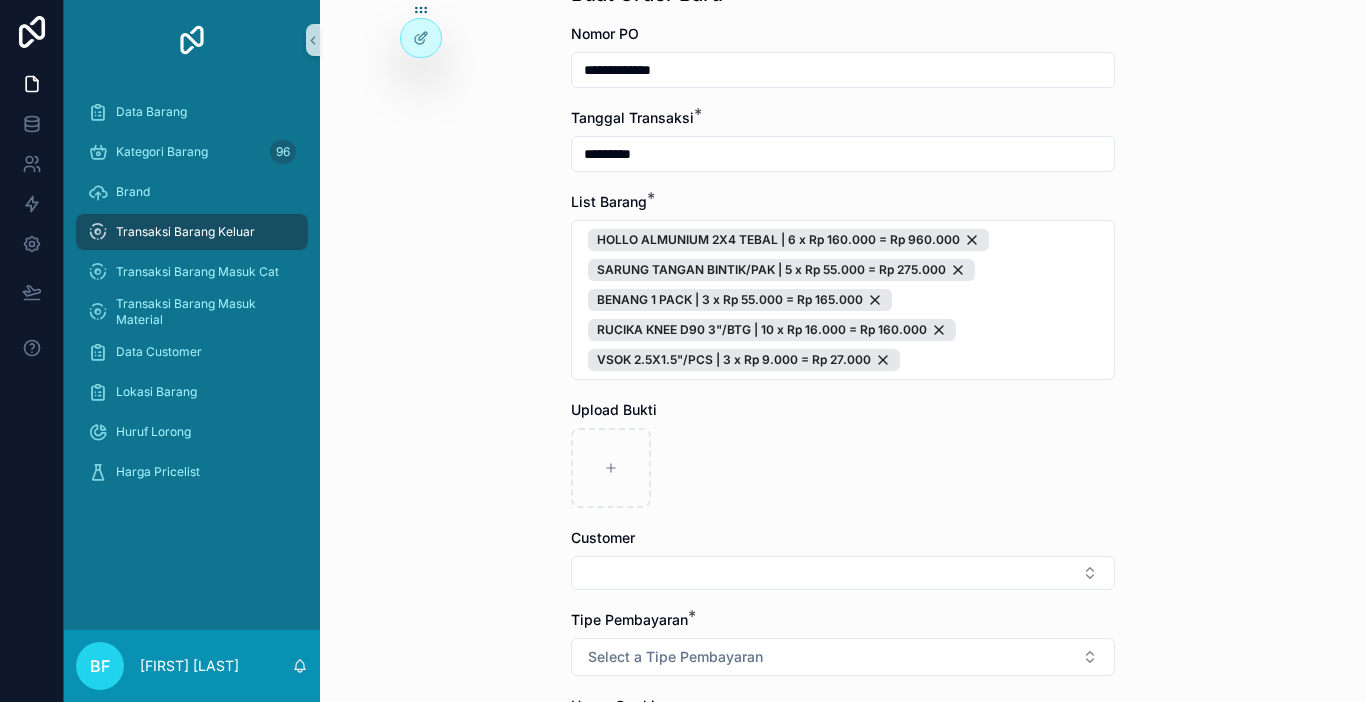scroll, scrollTop: 200, scrollLeft: 0, axis: vertical 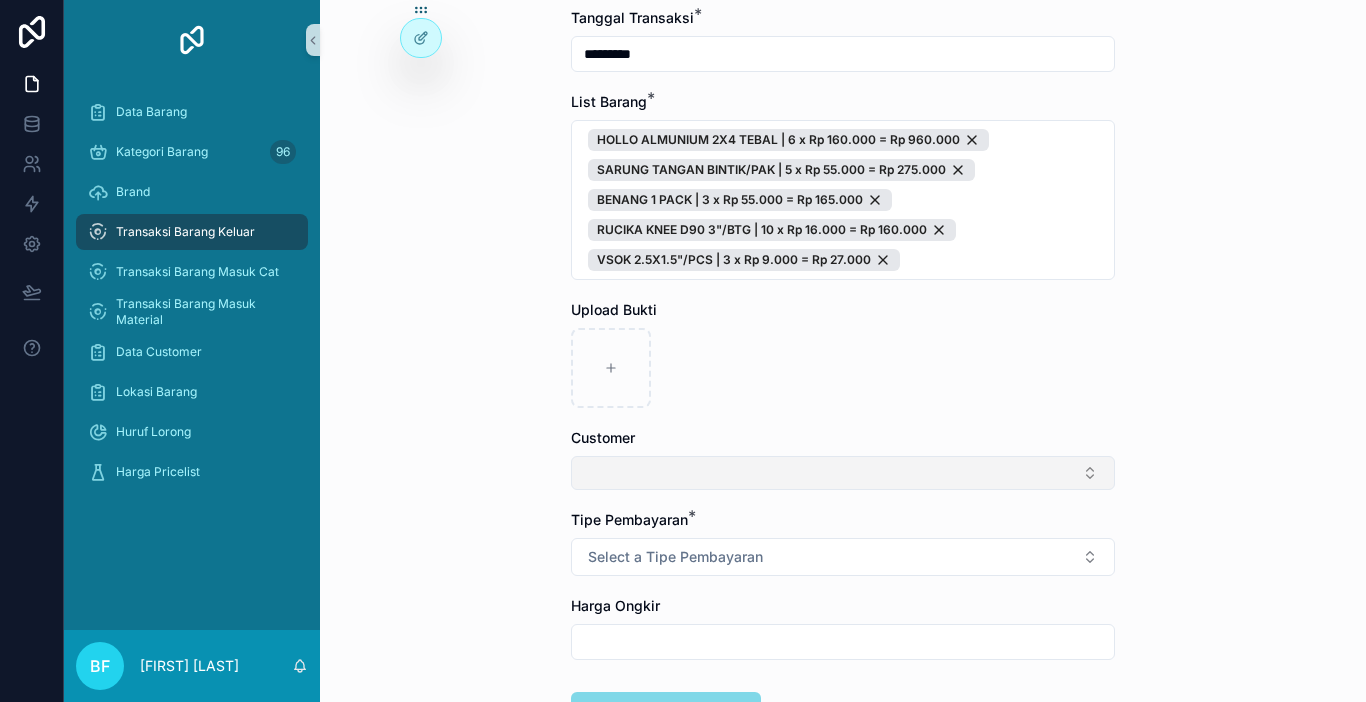 click at bounding box center (843, 473) 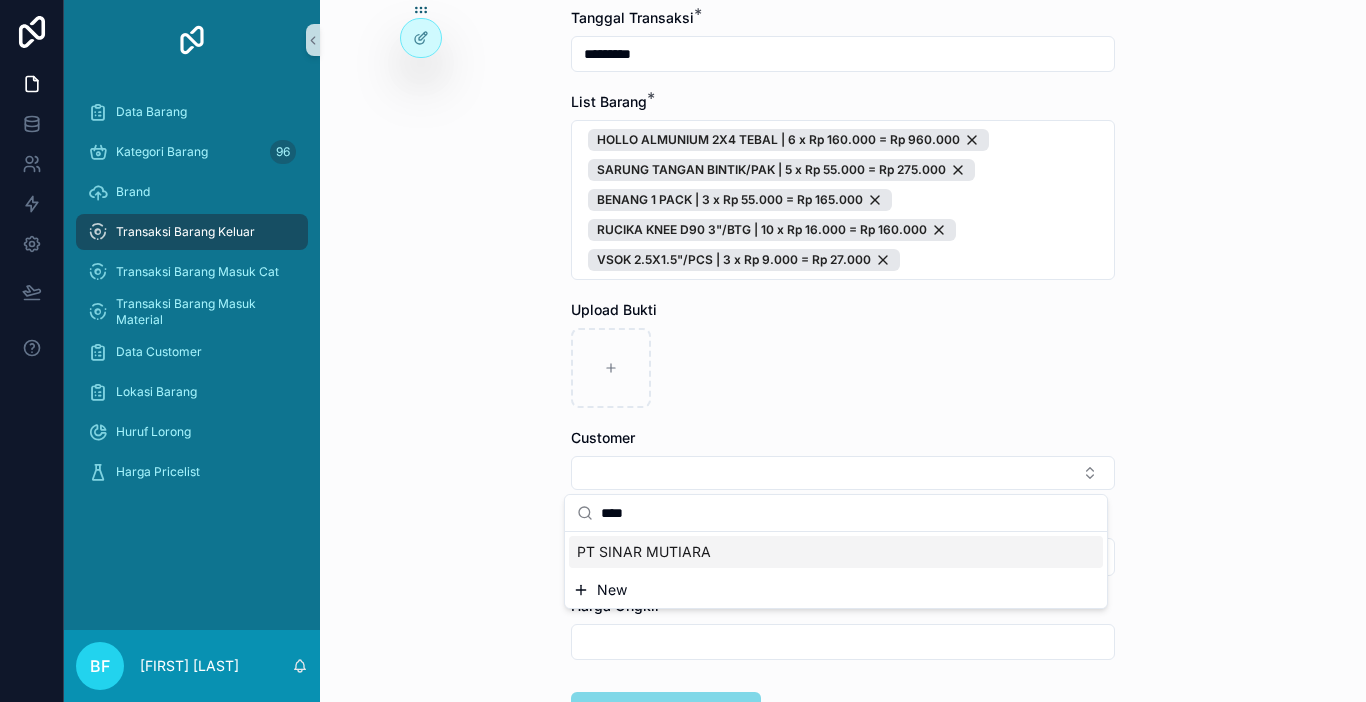type on "****" 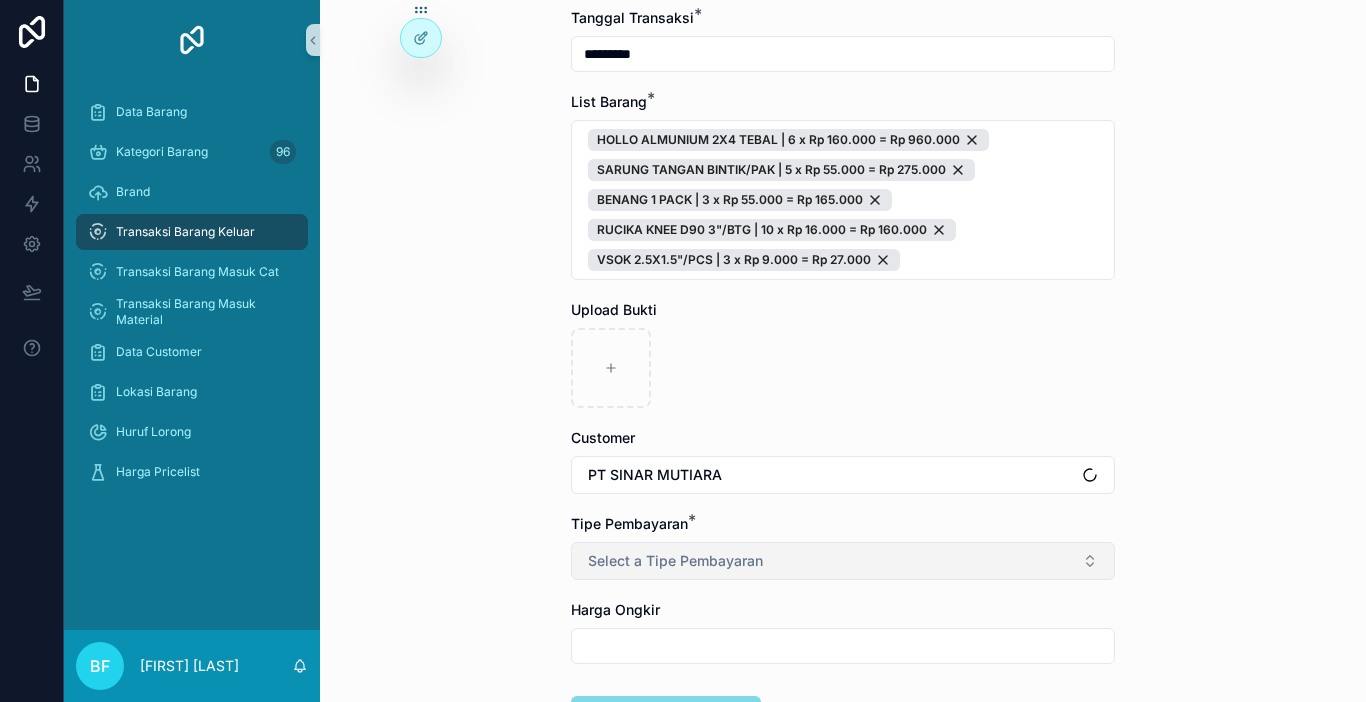 click on "Select a Tipe Pembayaran" at bounding box center [843, 561] 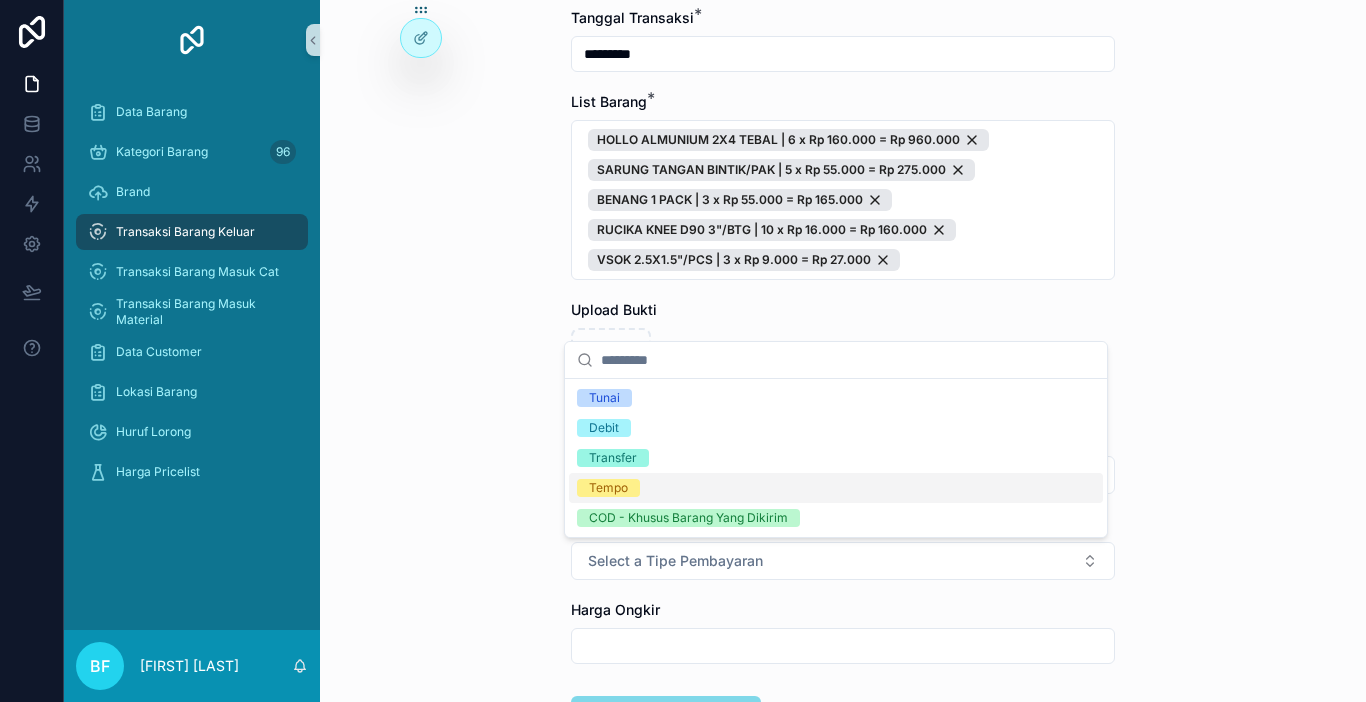 click on "Tempo" at bounding box center (608, 488) 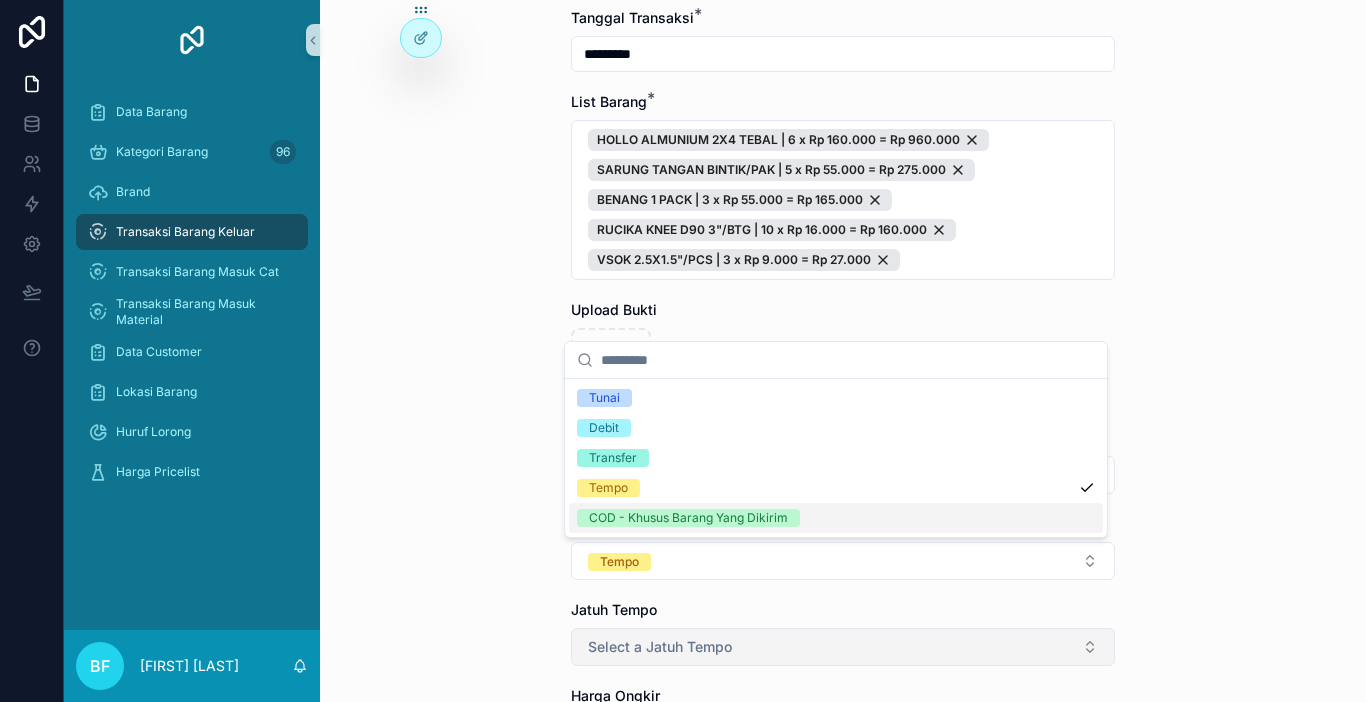 click on "Select a Jatuh Tempo" at bounding box center [660, 647] 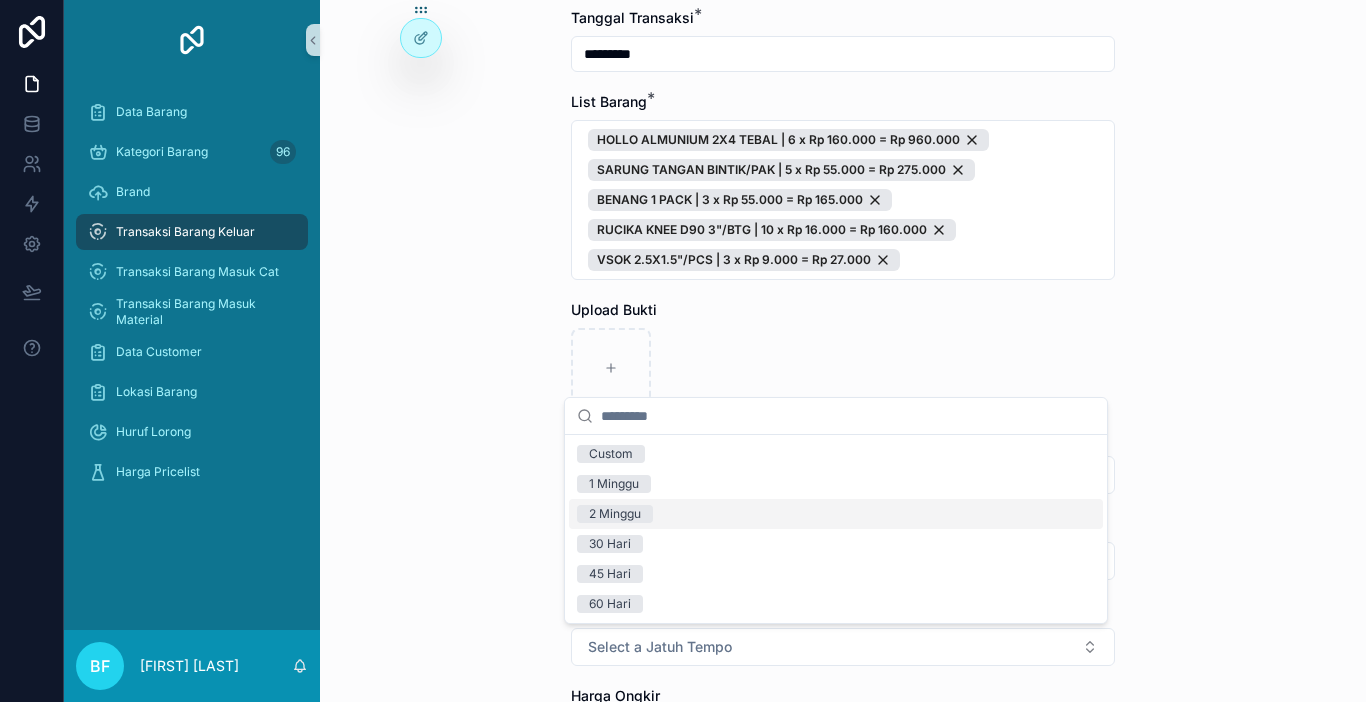 click on "2 Minggu" at bounding box center (615, 514) 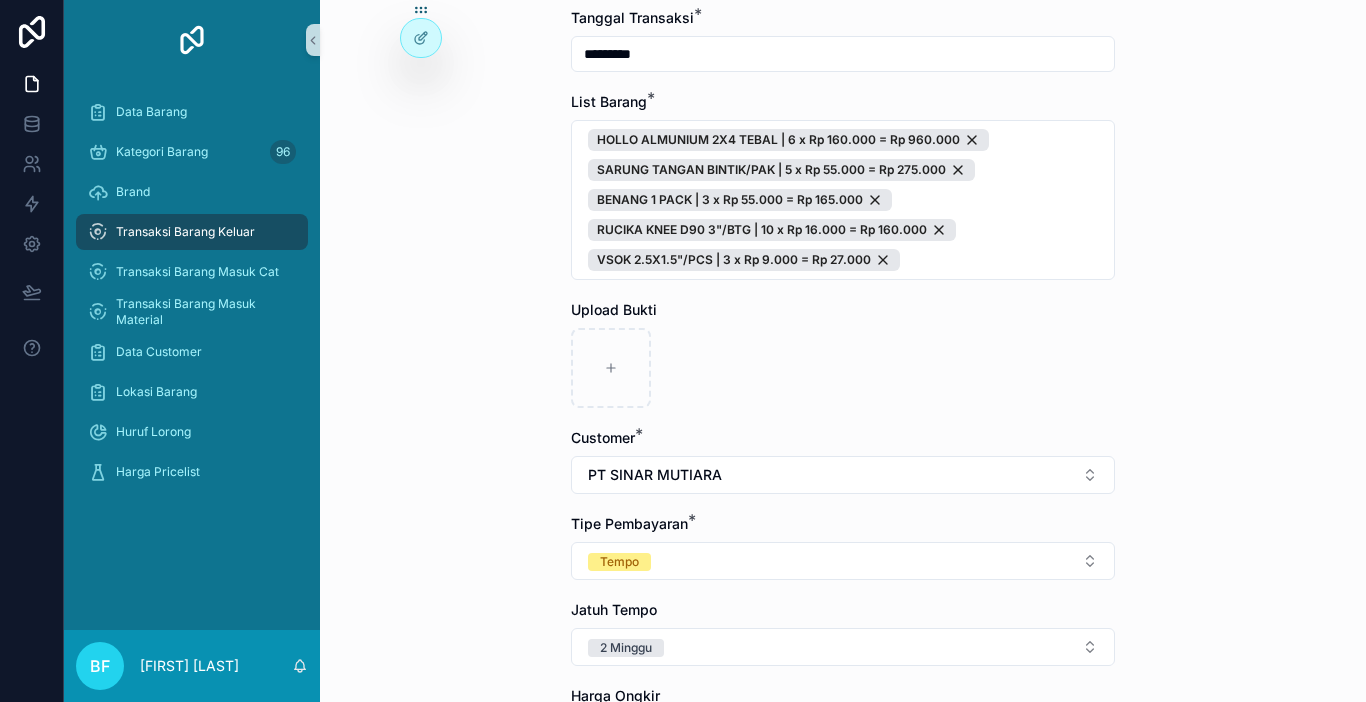 click on "**********" at bounding box center [843, 351] 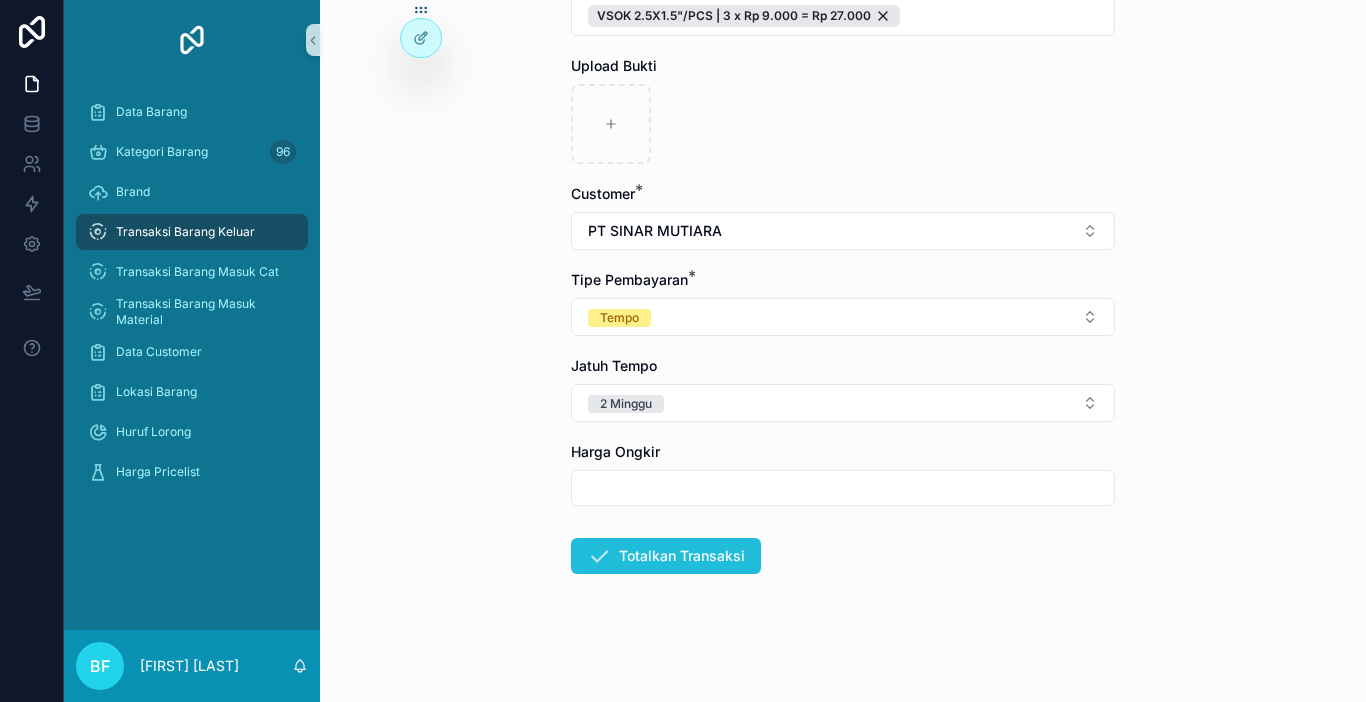 click at bounding box center (599, 556) 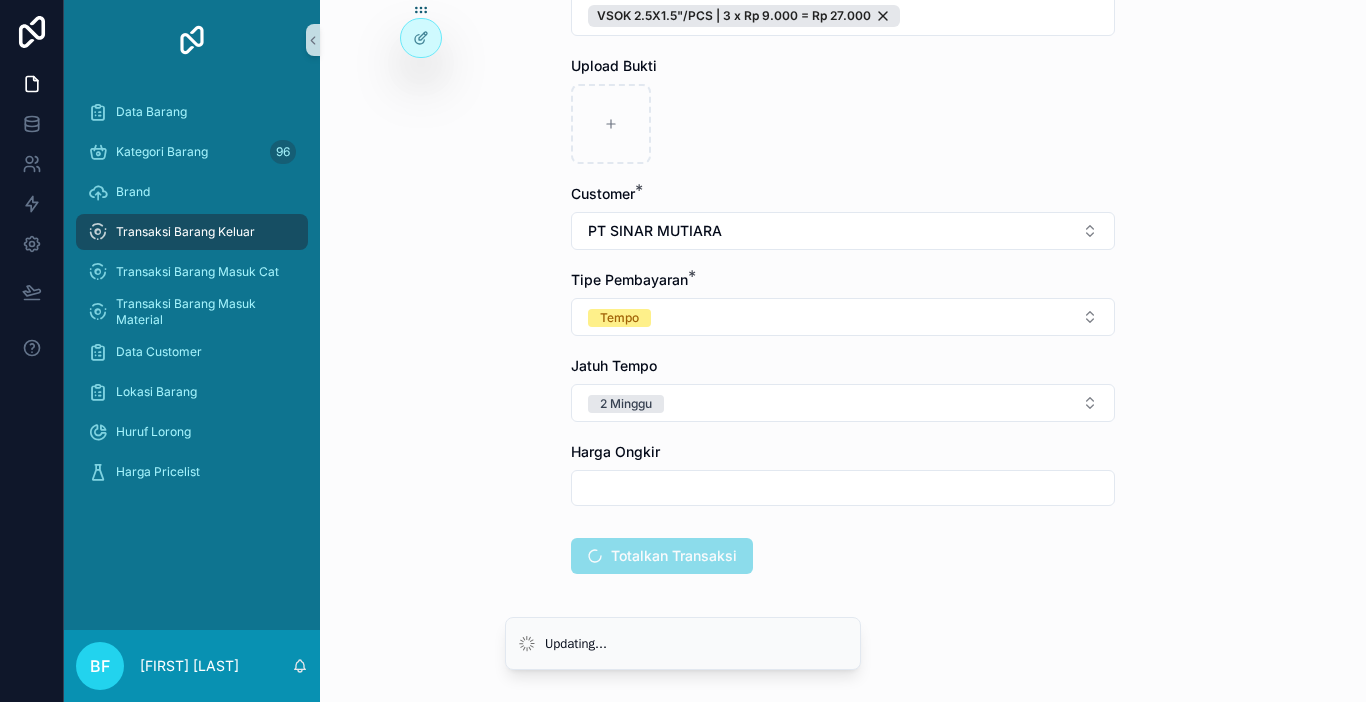 scroll, scrollTop: 0, scrollLeft: 0, axis: both 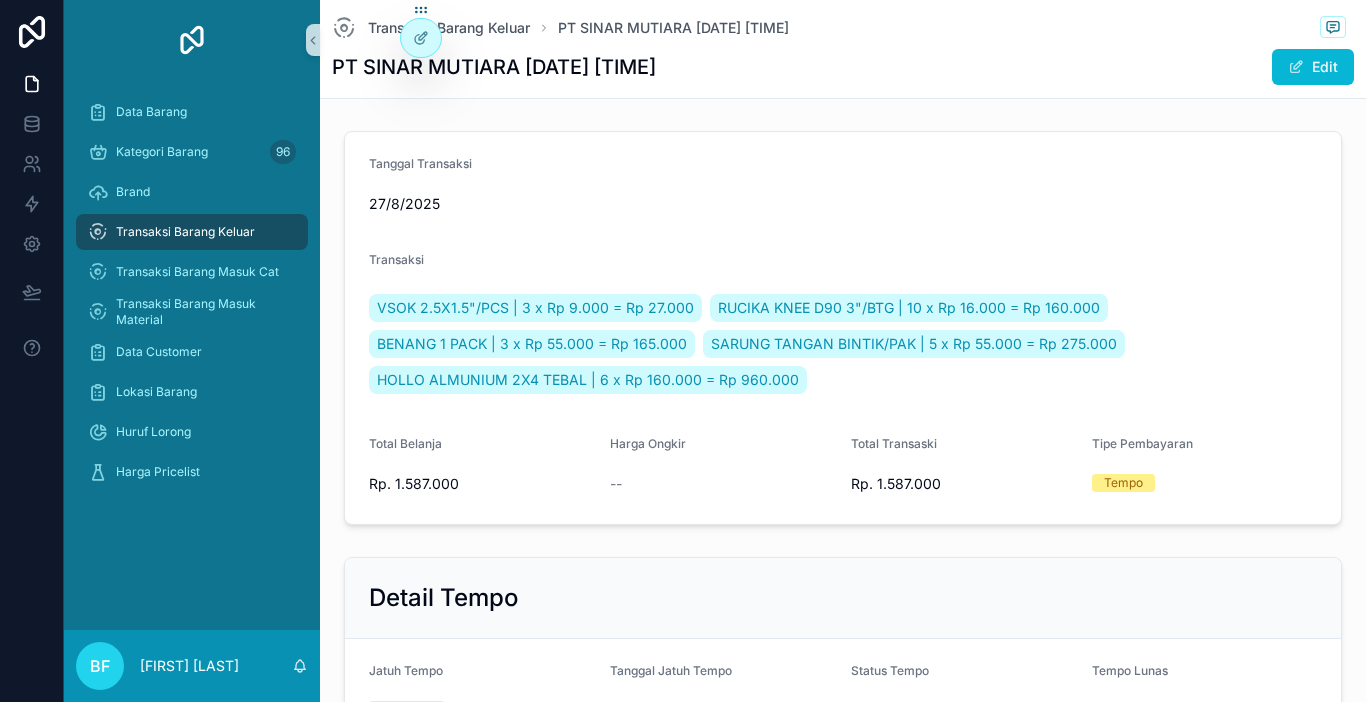 click on "Transaksi Barang Keluar" at bounding box center [185, 232] 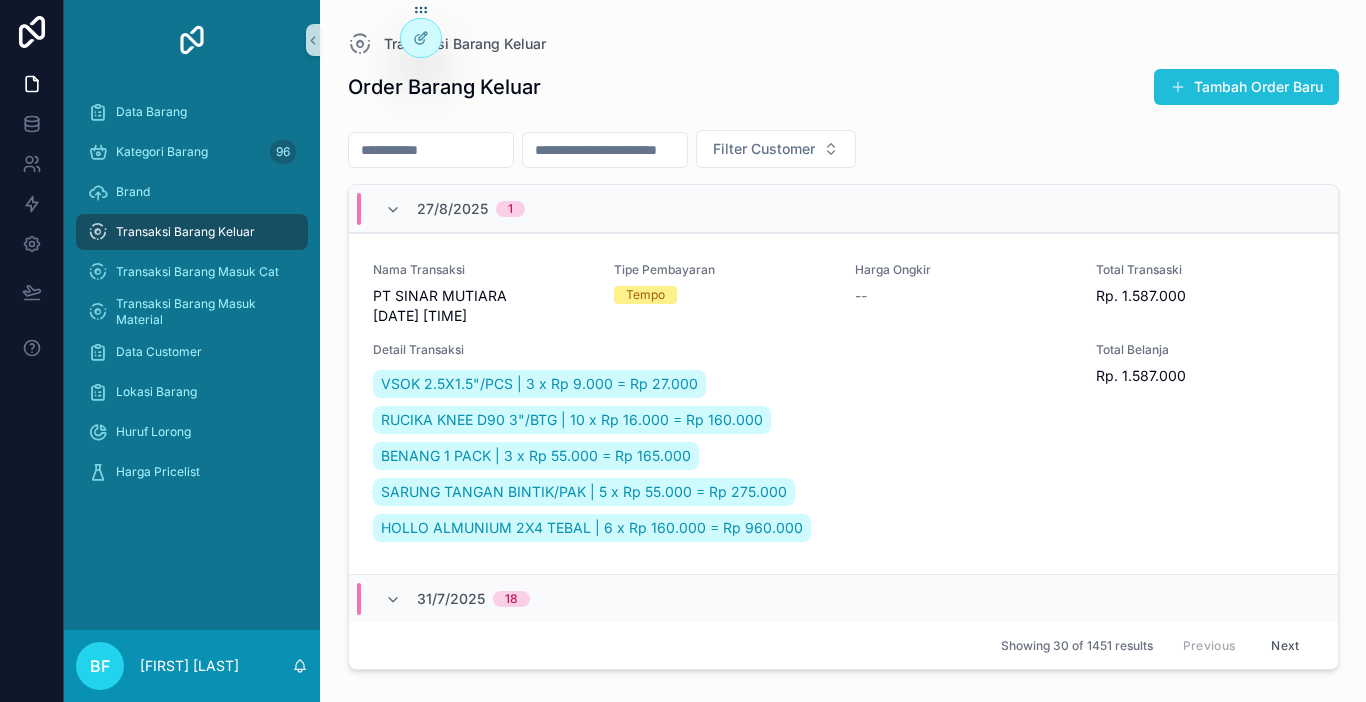 click on "Tambah Order Baru" at bounding box center (1246, 87) 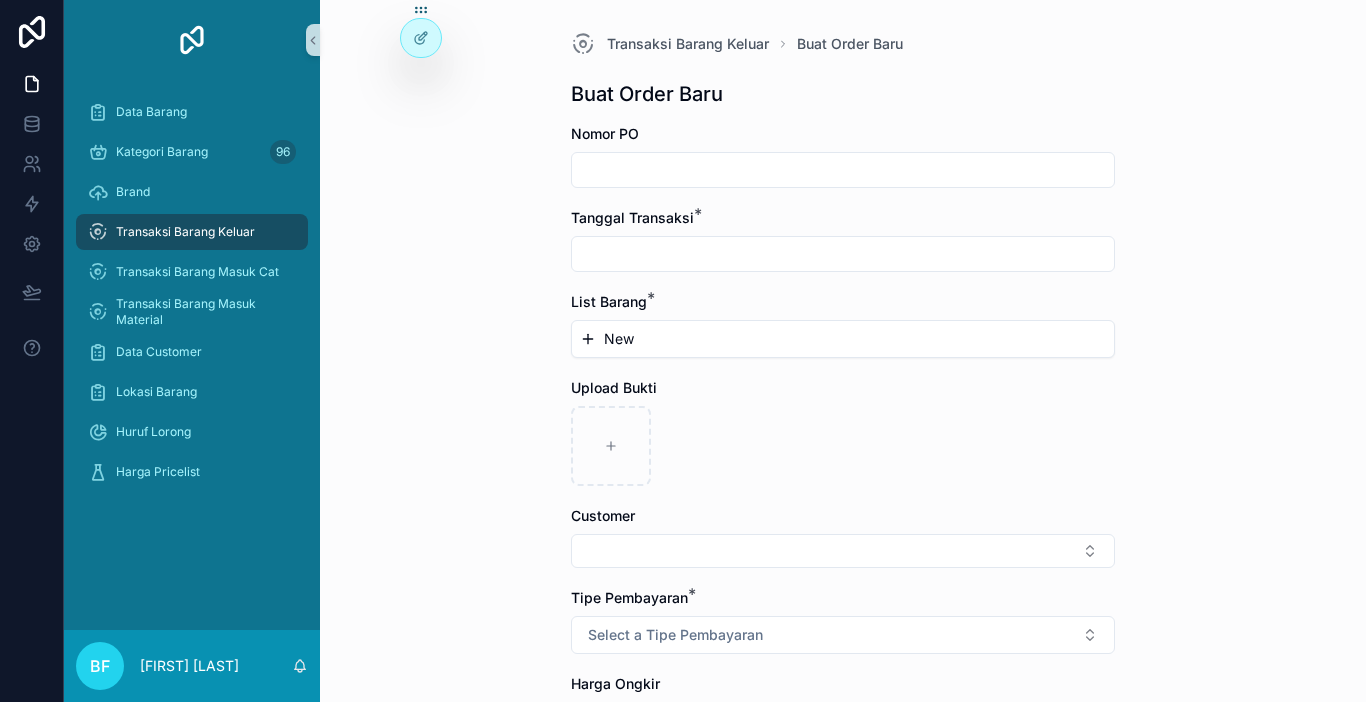 click at bounding box center [843, 170] 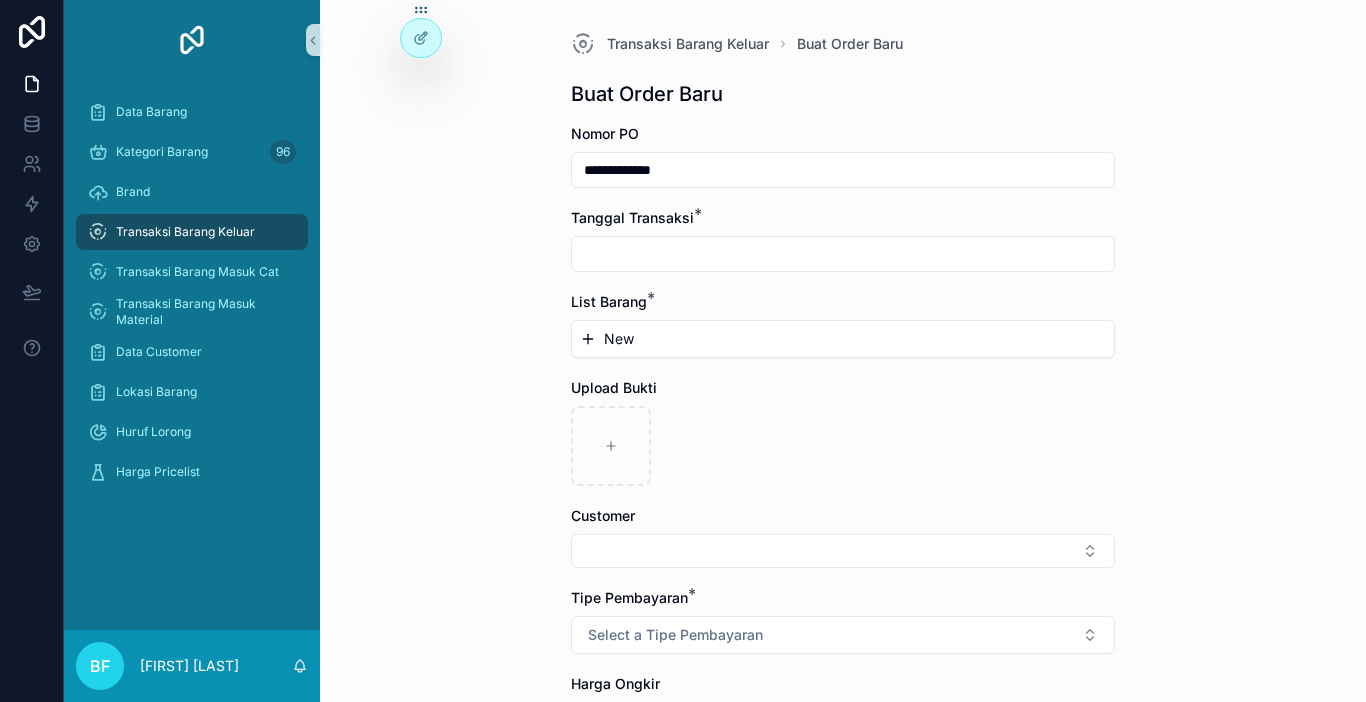 type on "**********" 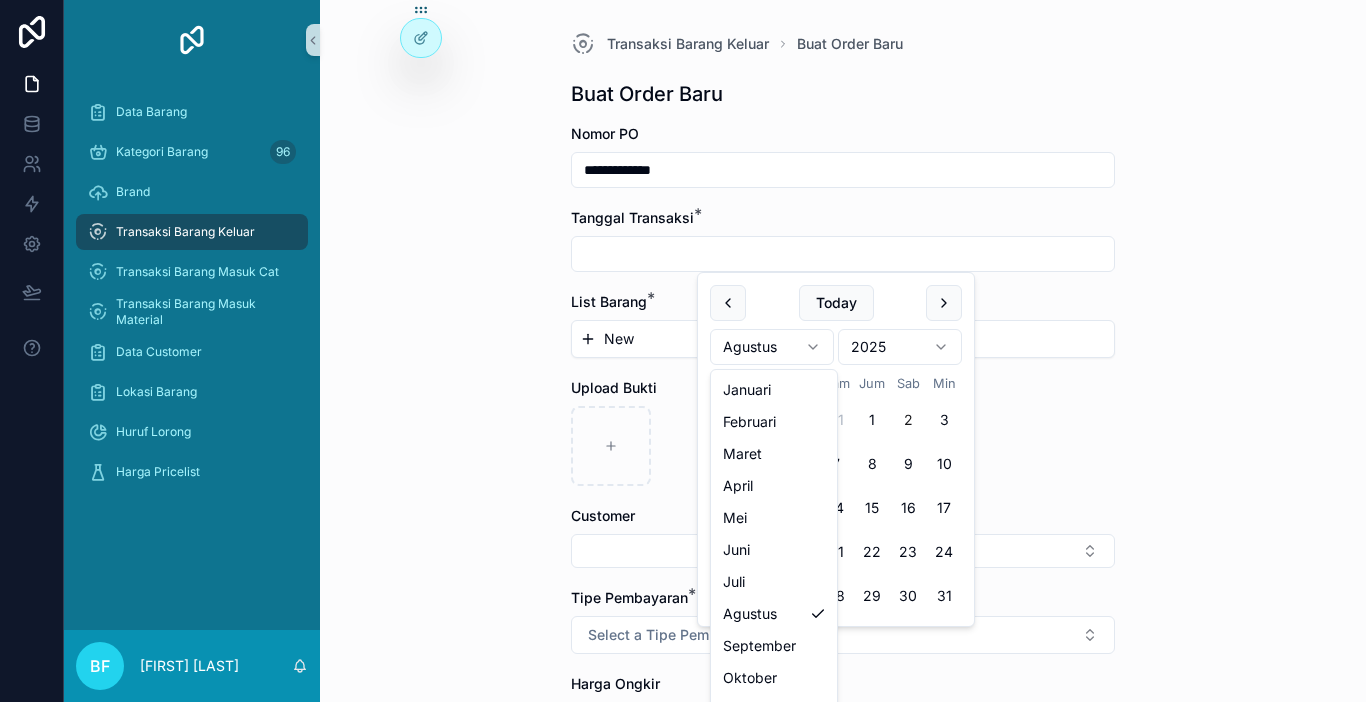 click on "**********" at bounding box center (683, 351) 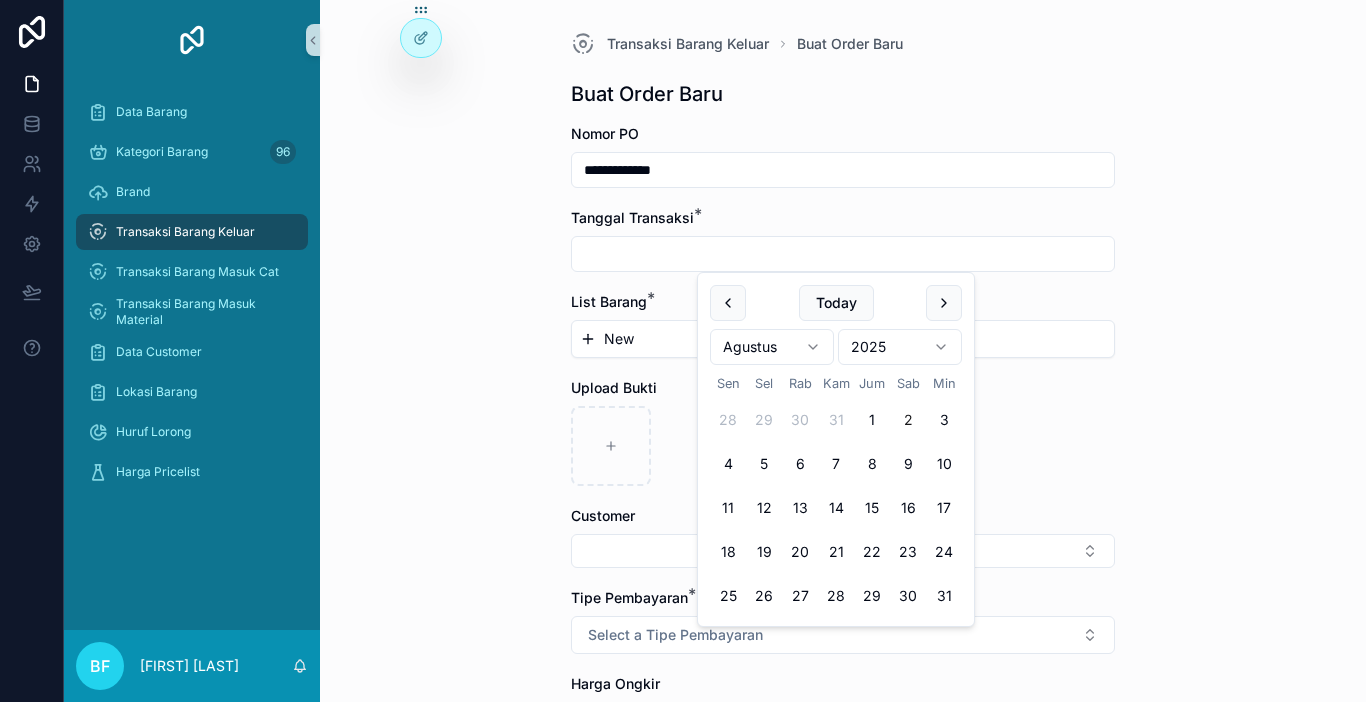 click on "**********" at bounding box center [683, 351] 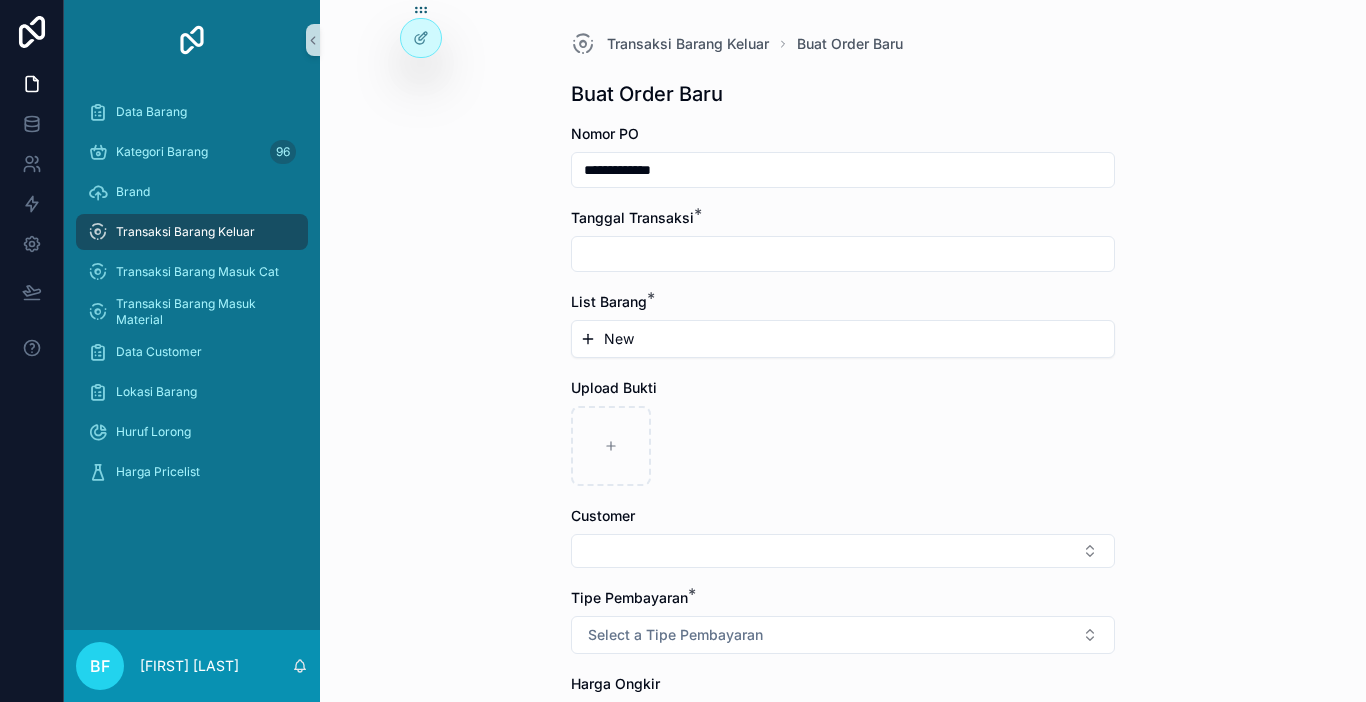 click at bounding box center (843, 254) 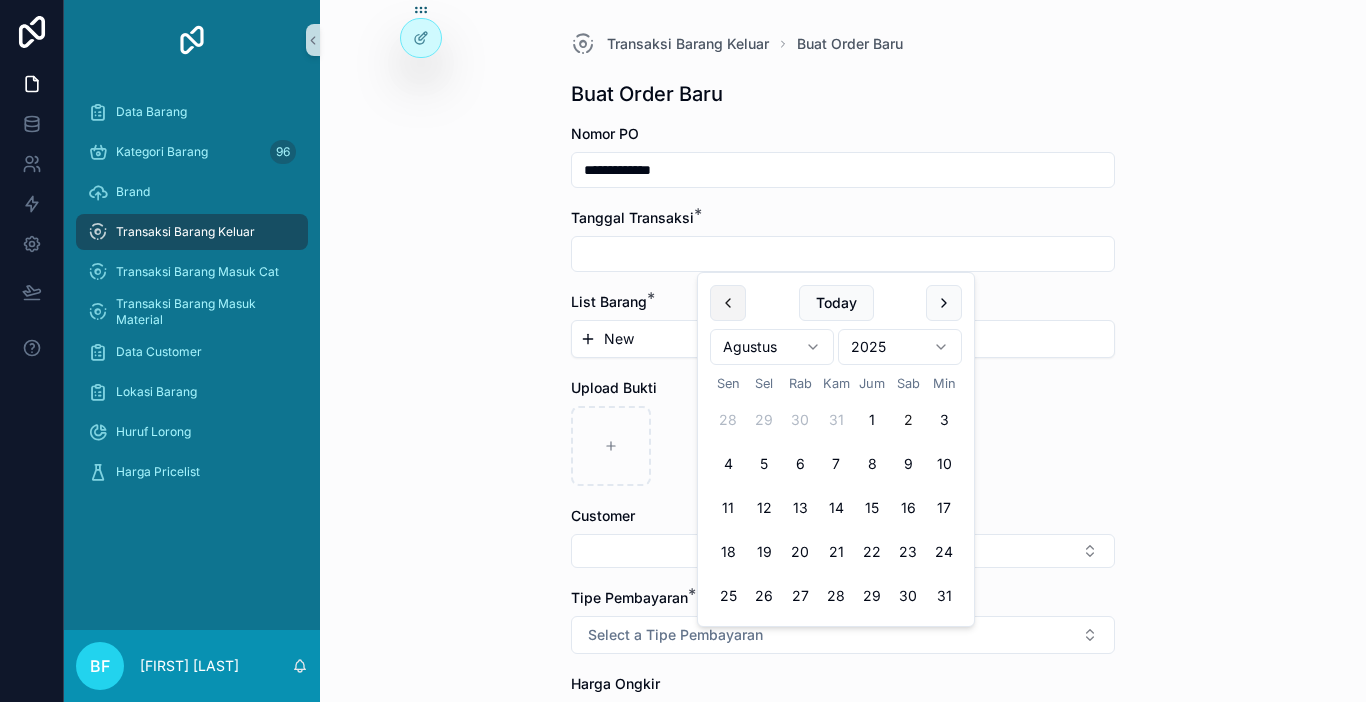 click at bounding box center (728, 303) 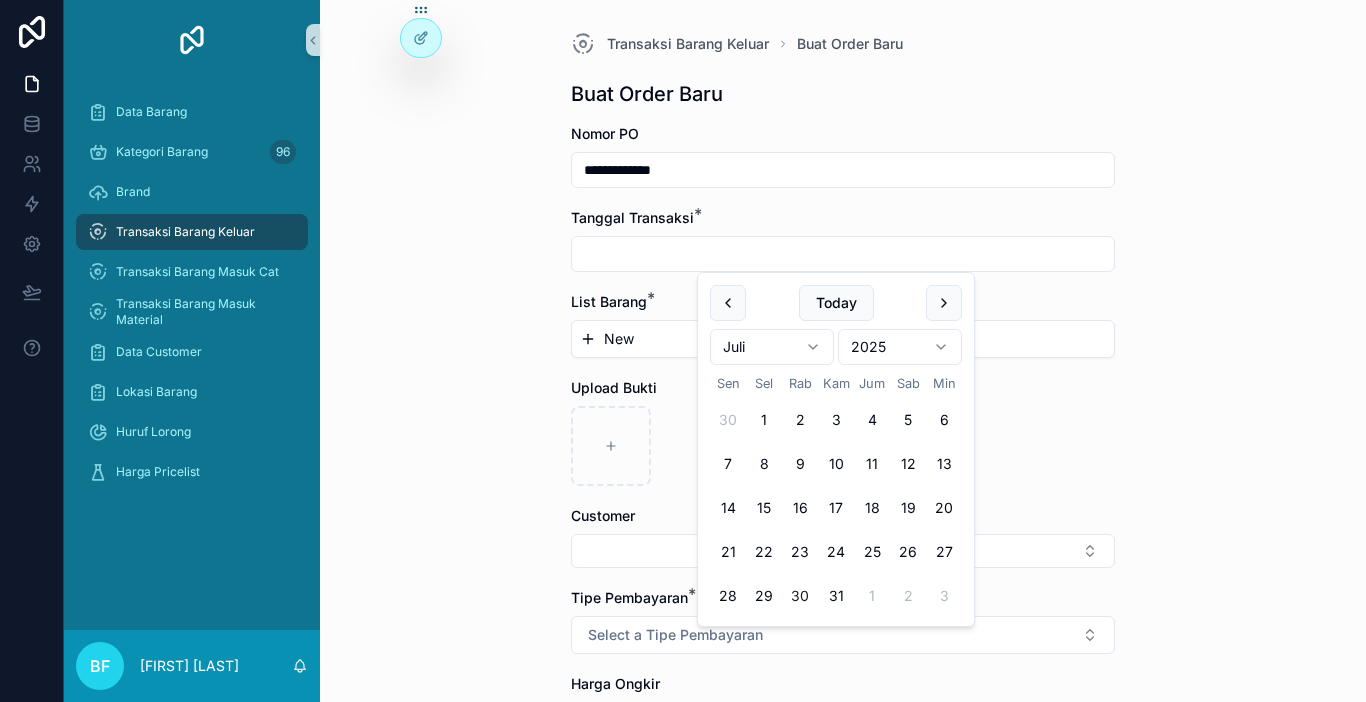 click on "30" at bounding box center [800, 596] 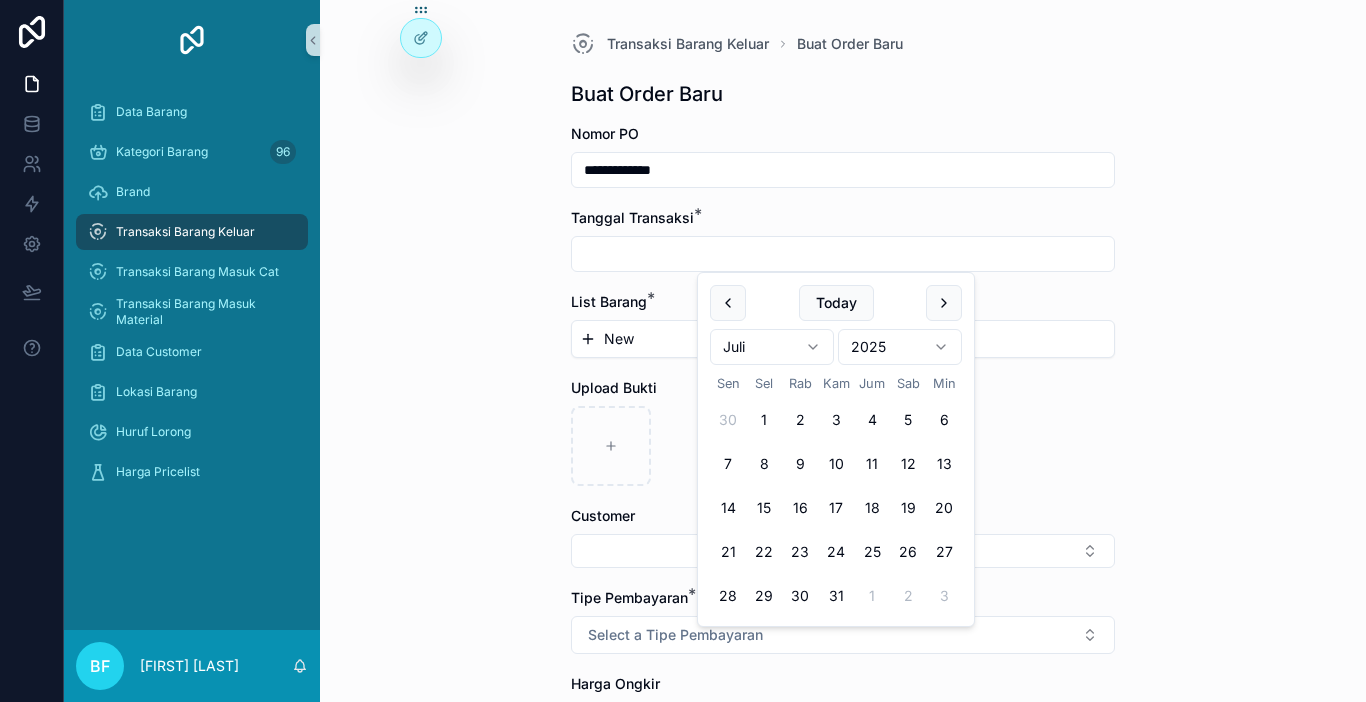 type on "*********" 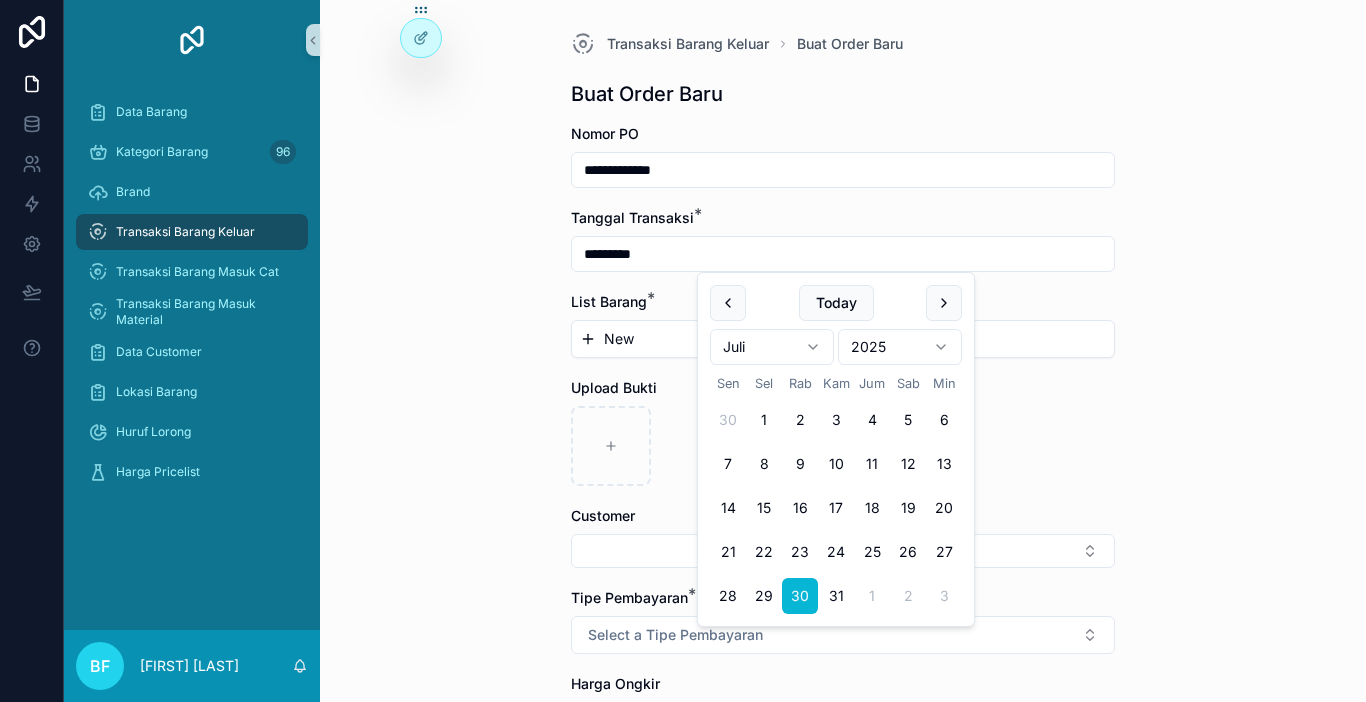 click on "New" at bounding box center (843, 339) 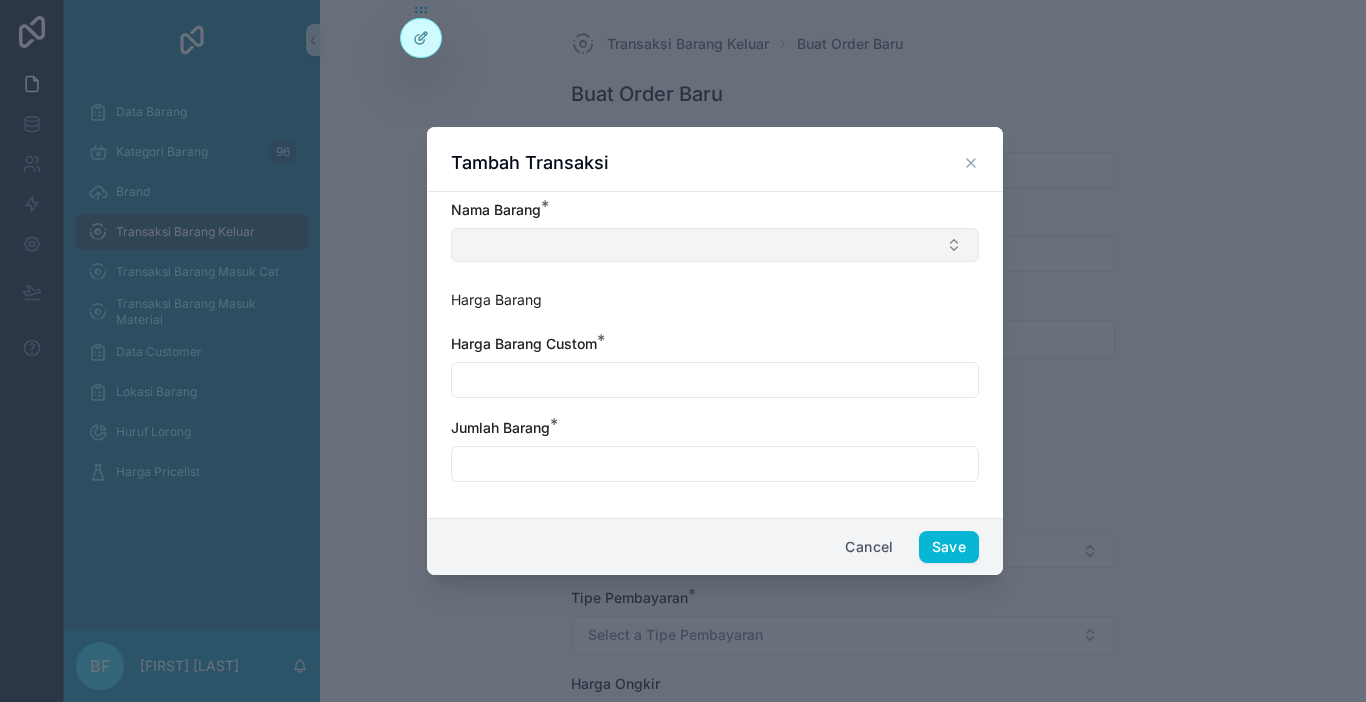 click at bounding box center [715, 245] 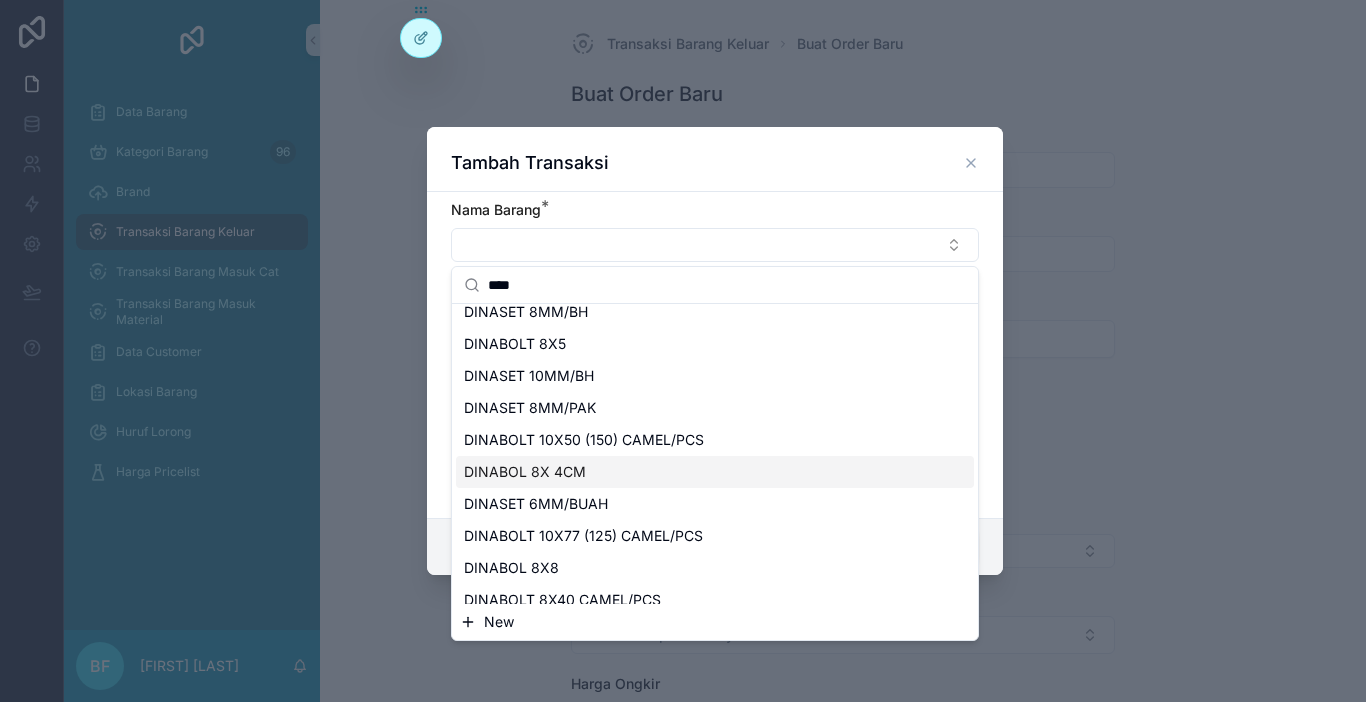 scroll, scrollTop: 0, scrollLeft: 0, axis: both 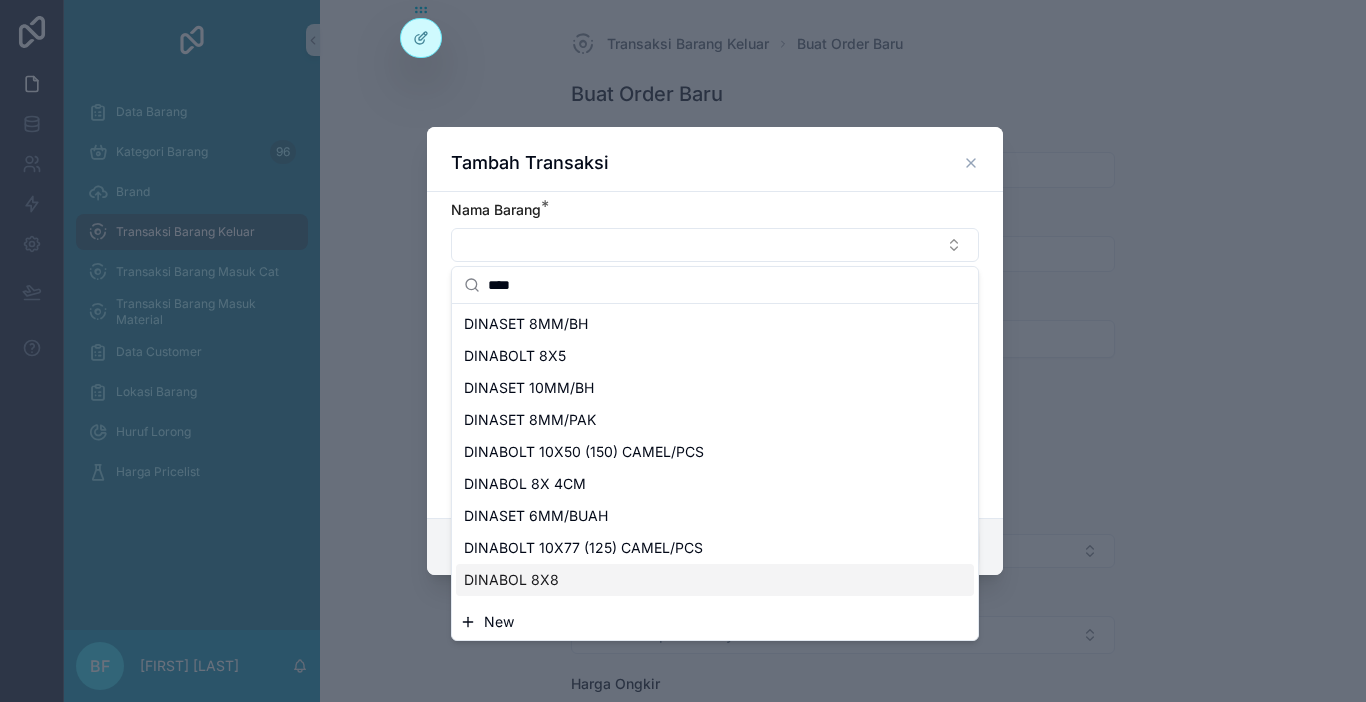 type on "****" 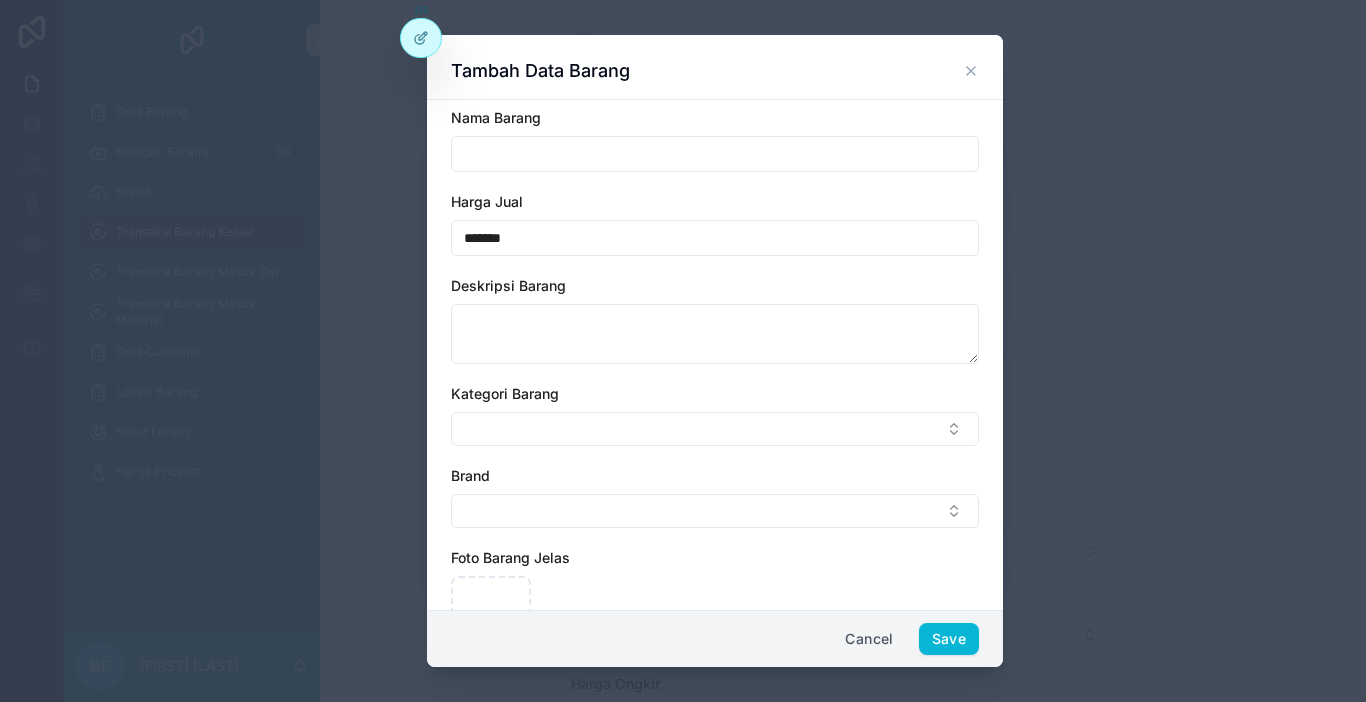 click at bounding box center [715, 154] 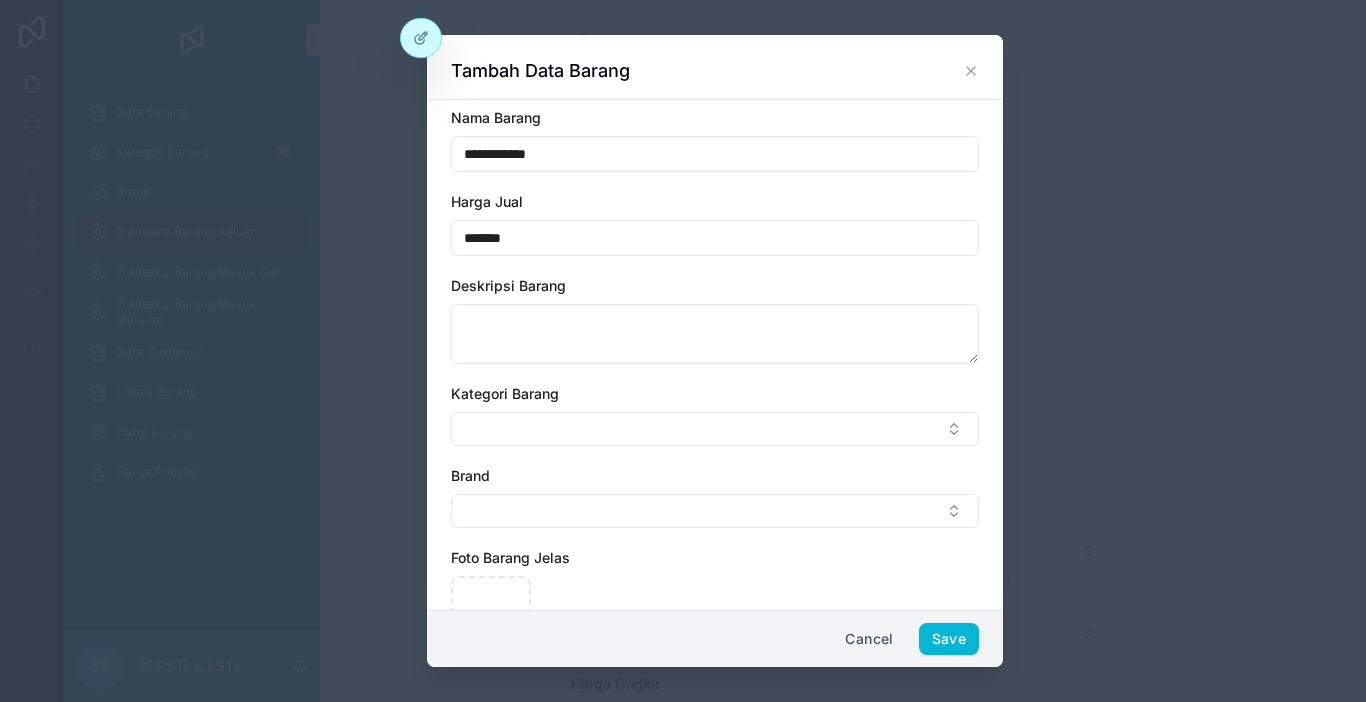 type on "**********" 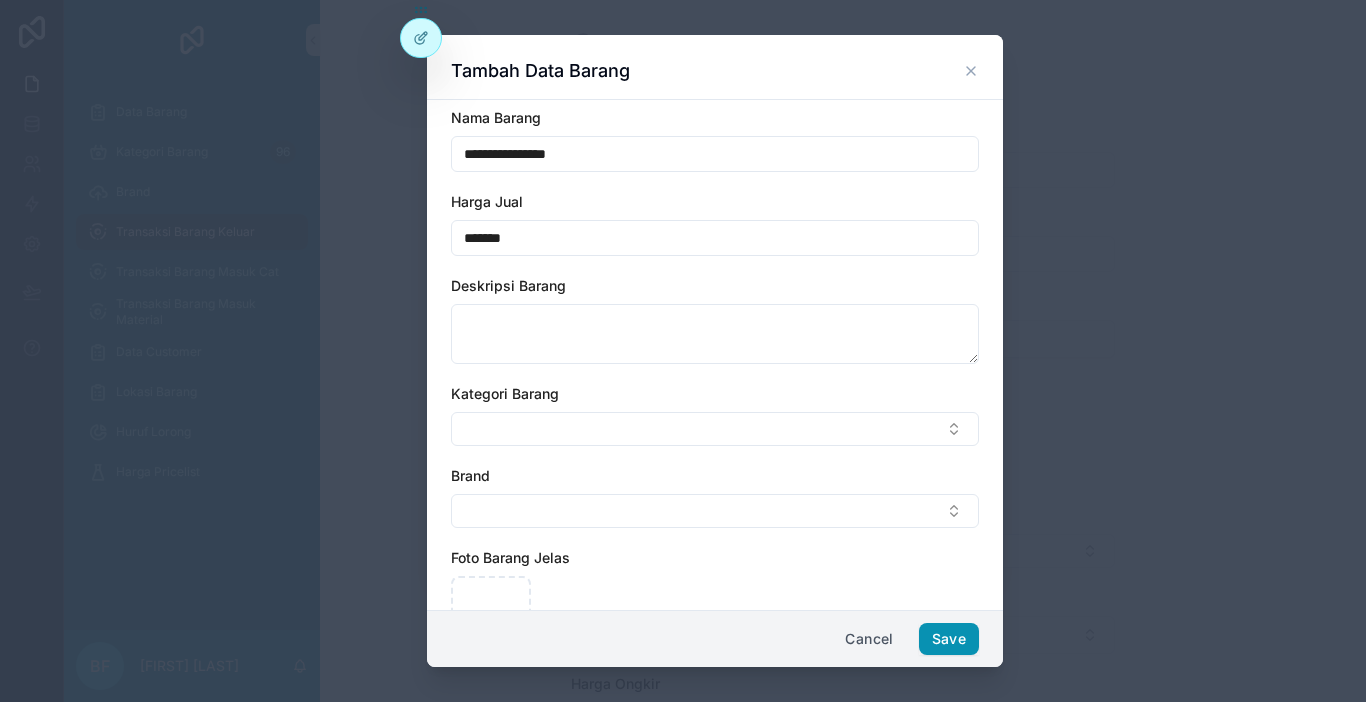 type on "**********" 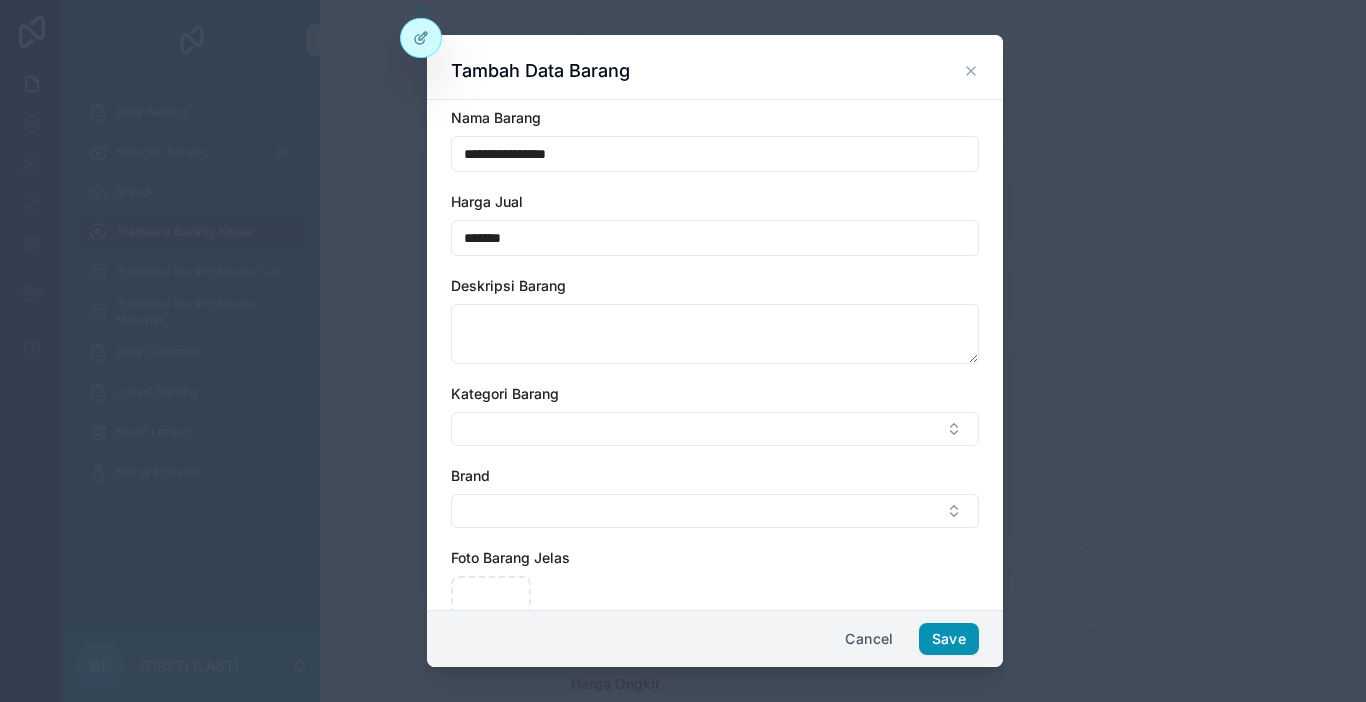 click on "Save" at bounding box center [949, 639] 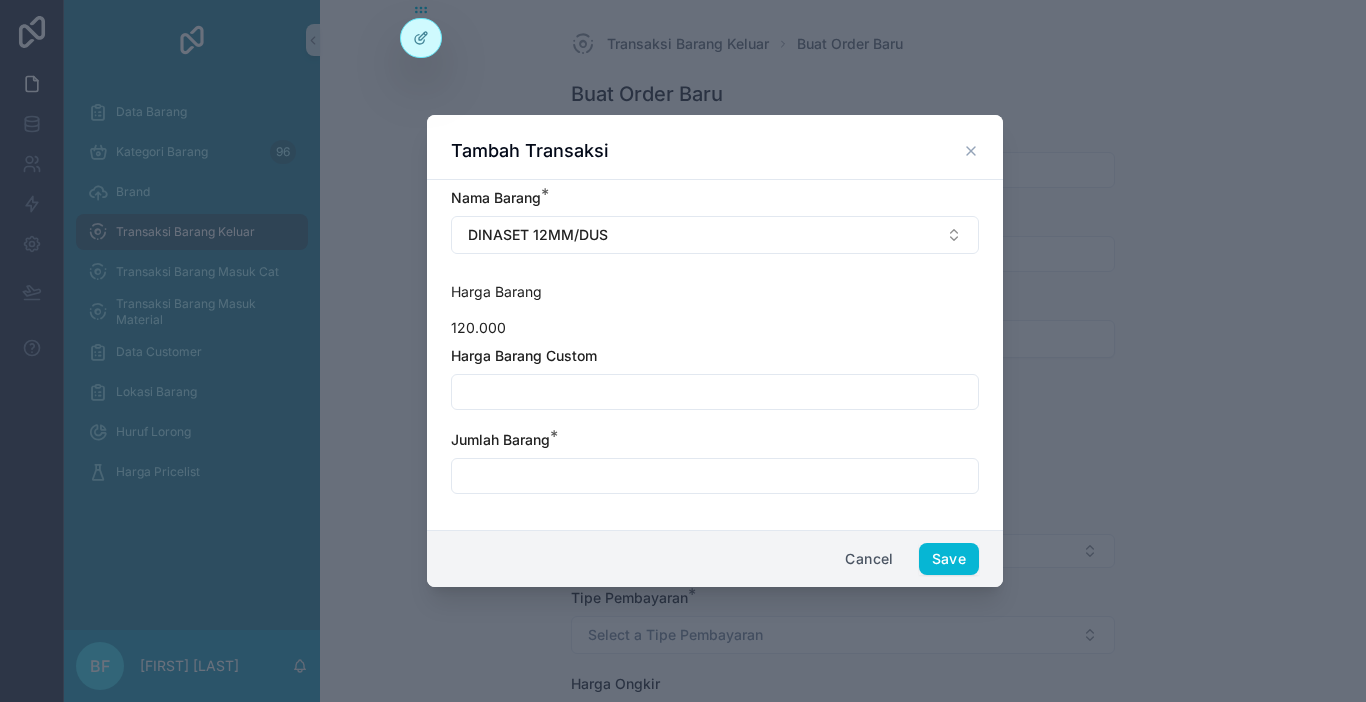 click at bounding box center [715, 476] 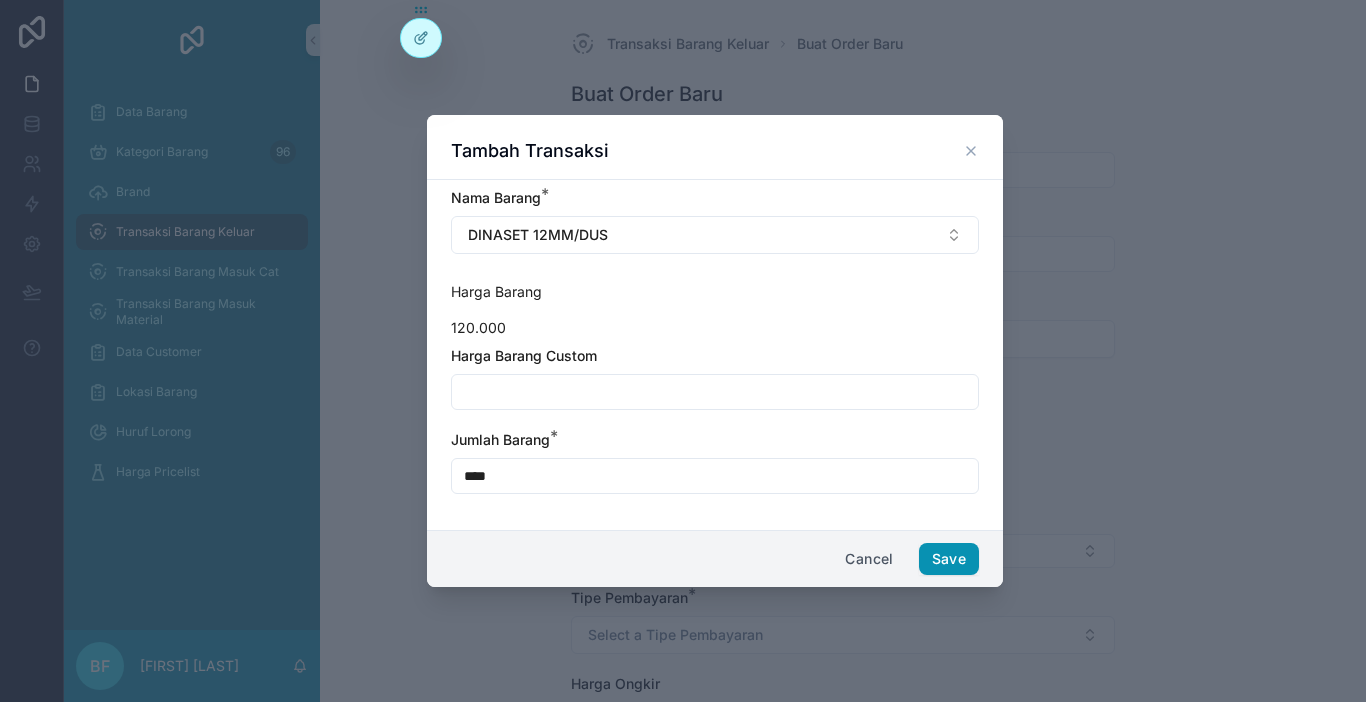 type on "****" 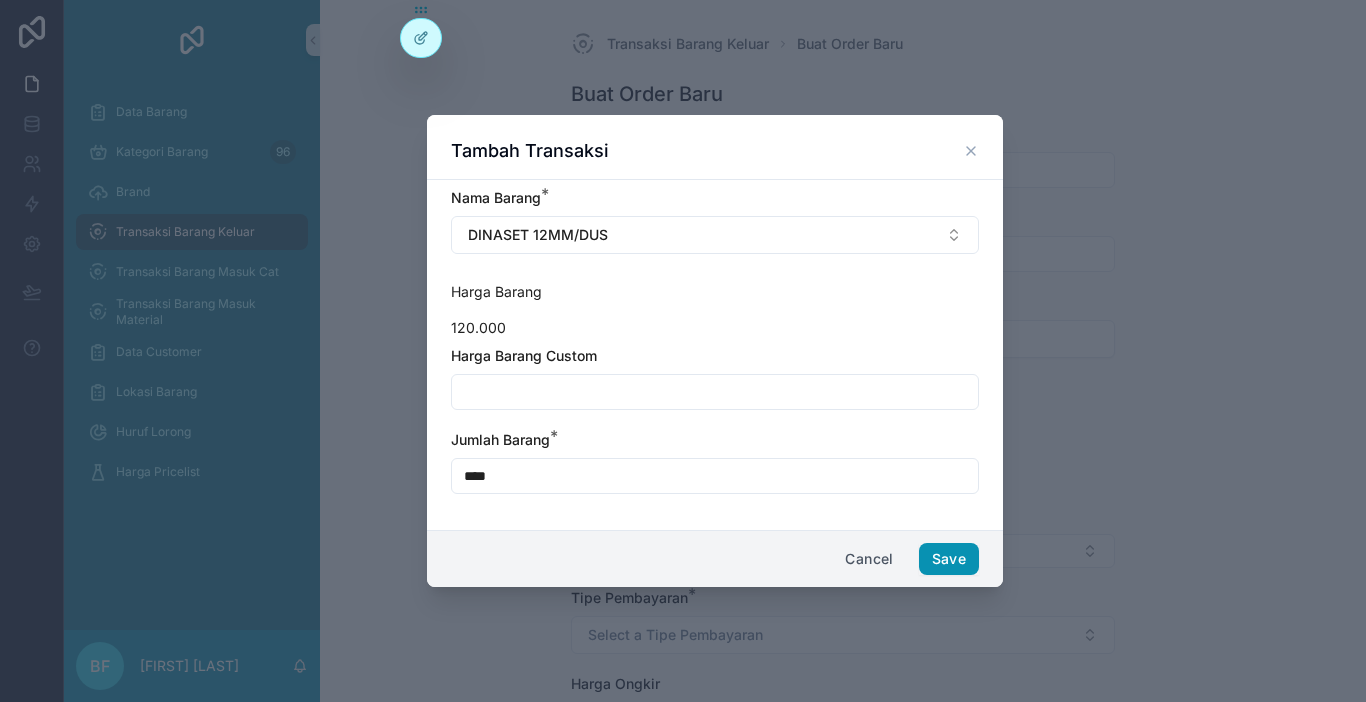 click on "Save" at bounding box center [949, 559] 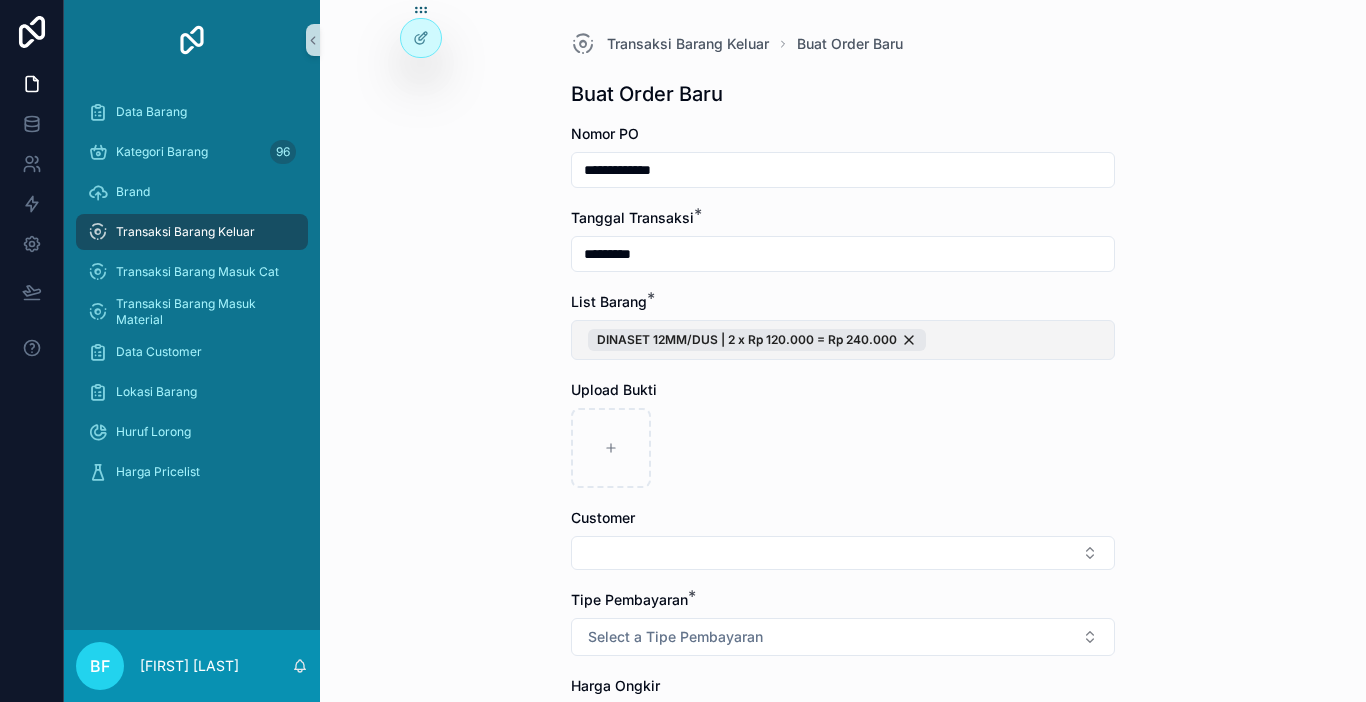 click on "DINASET 12MM/DUS | 2 x Rp 120.000 = Rp 240.000" at bounding box center [843, 340] 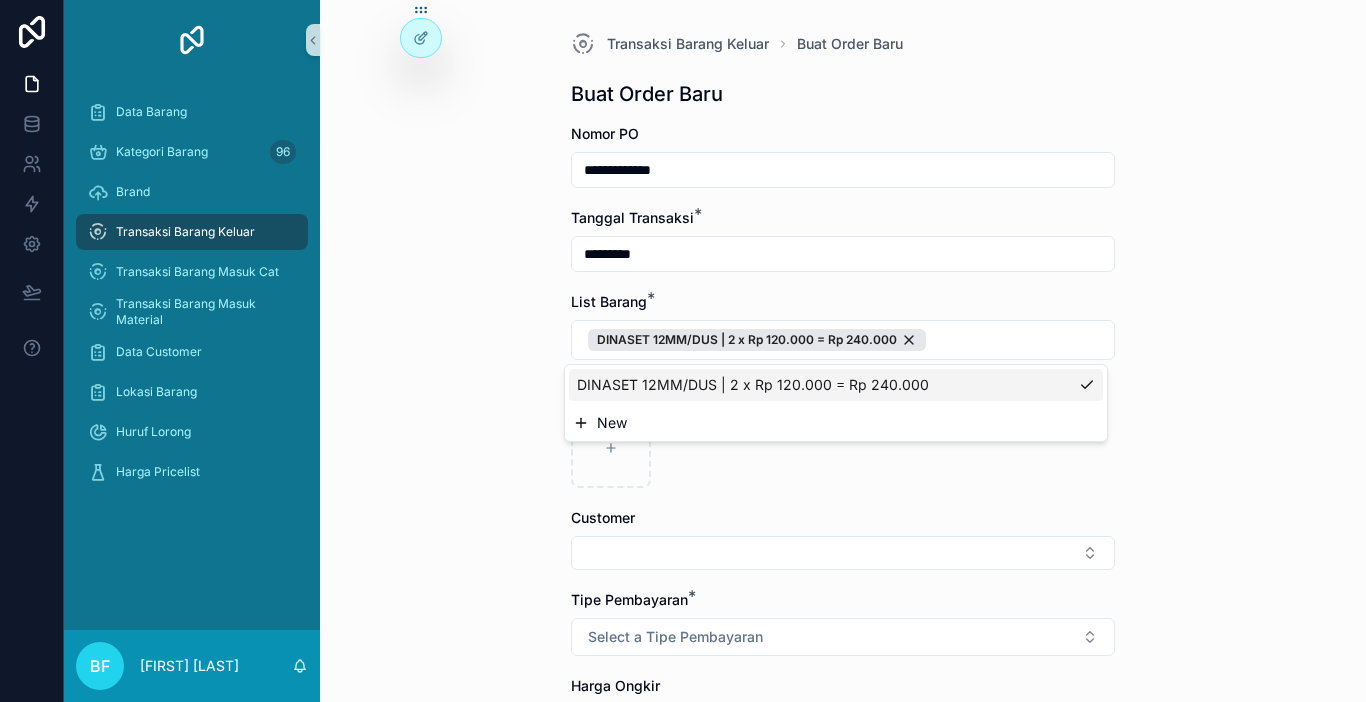 click on "New" at bounding box center (836, 423) 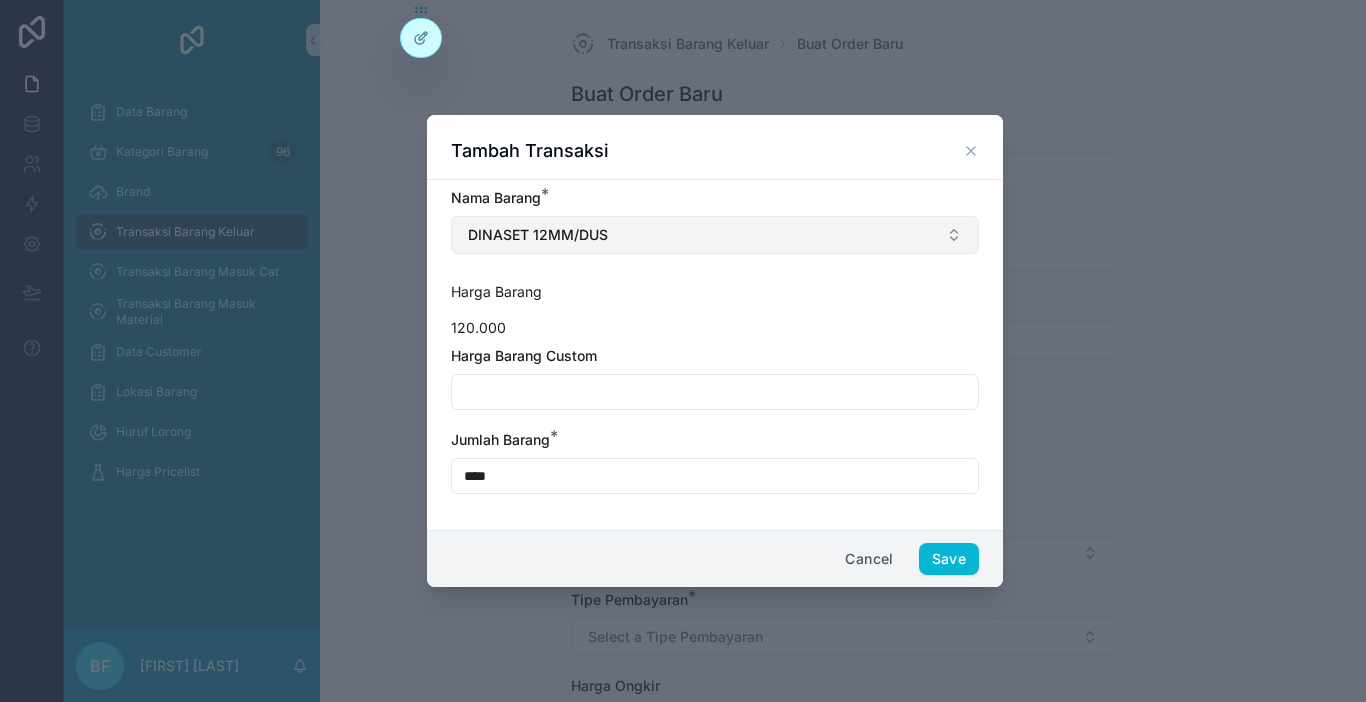 click on "DINASET 12MM/DUS" at bounding box center [715, 235] 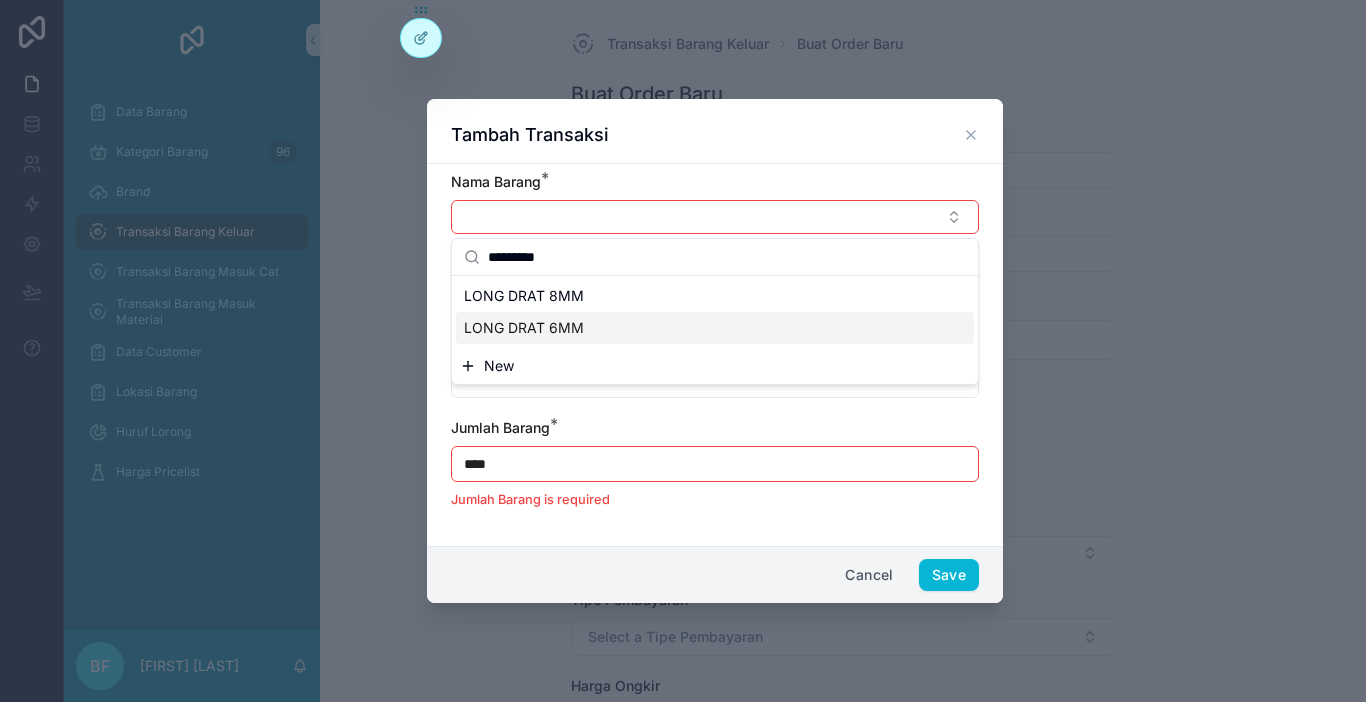 type on "*********" 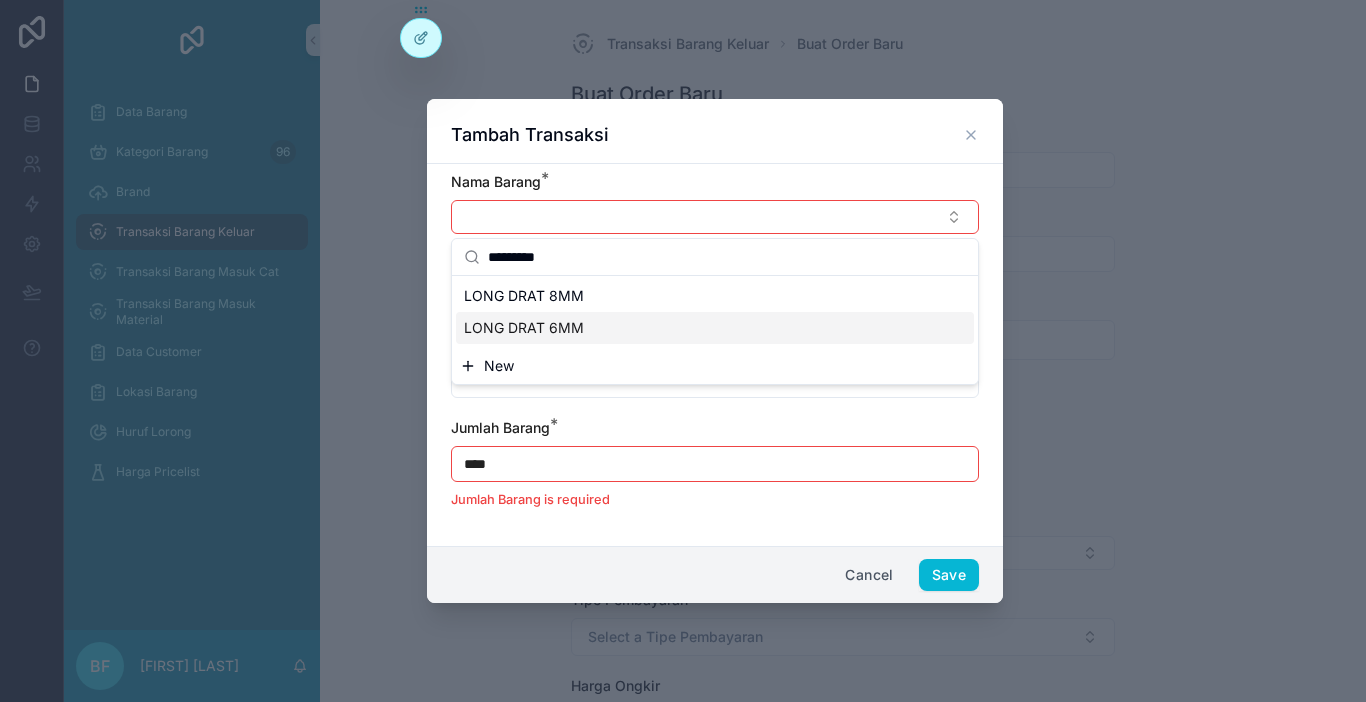click on "New" at bounding box center [715, 366] 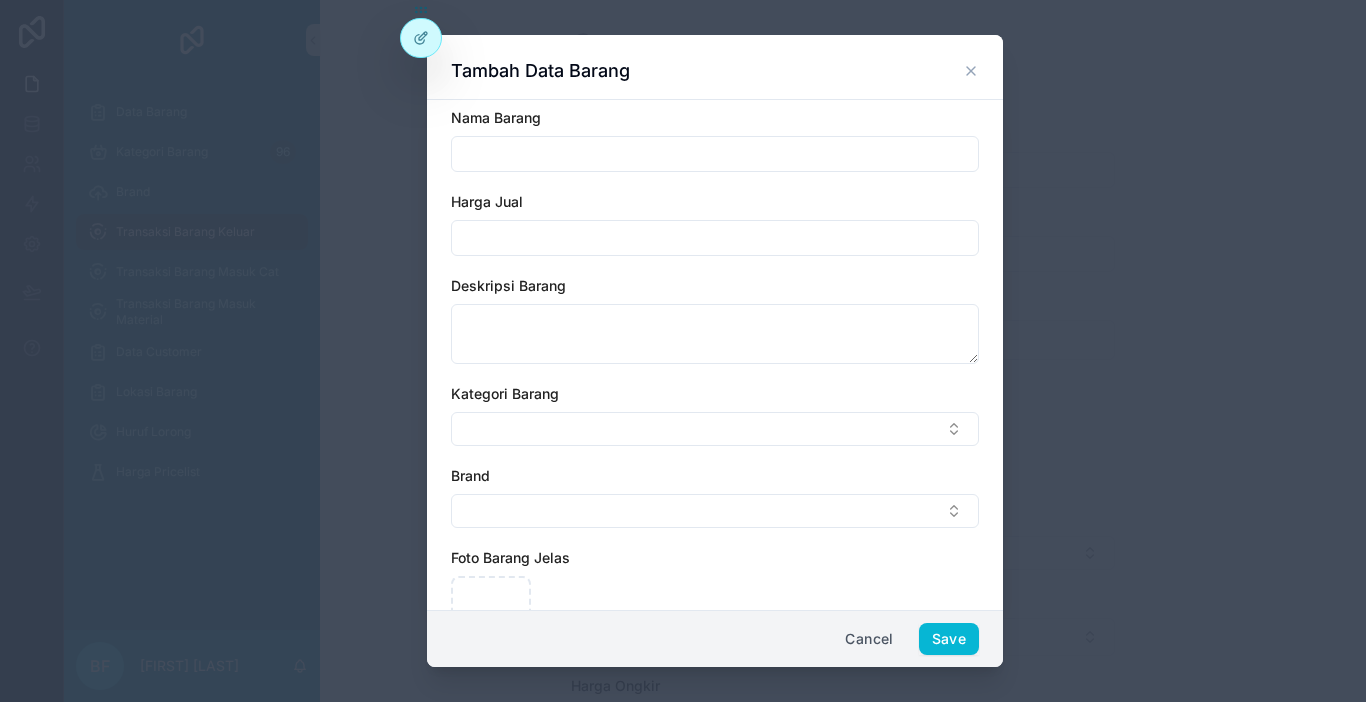 click at bounding box center [715, 154] 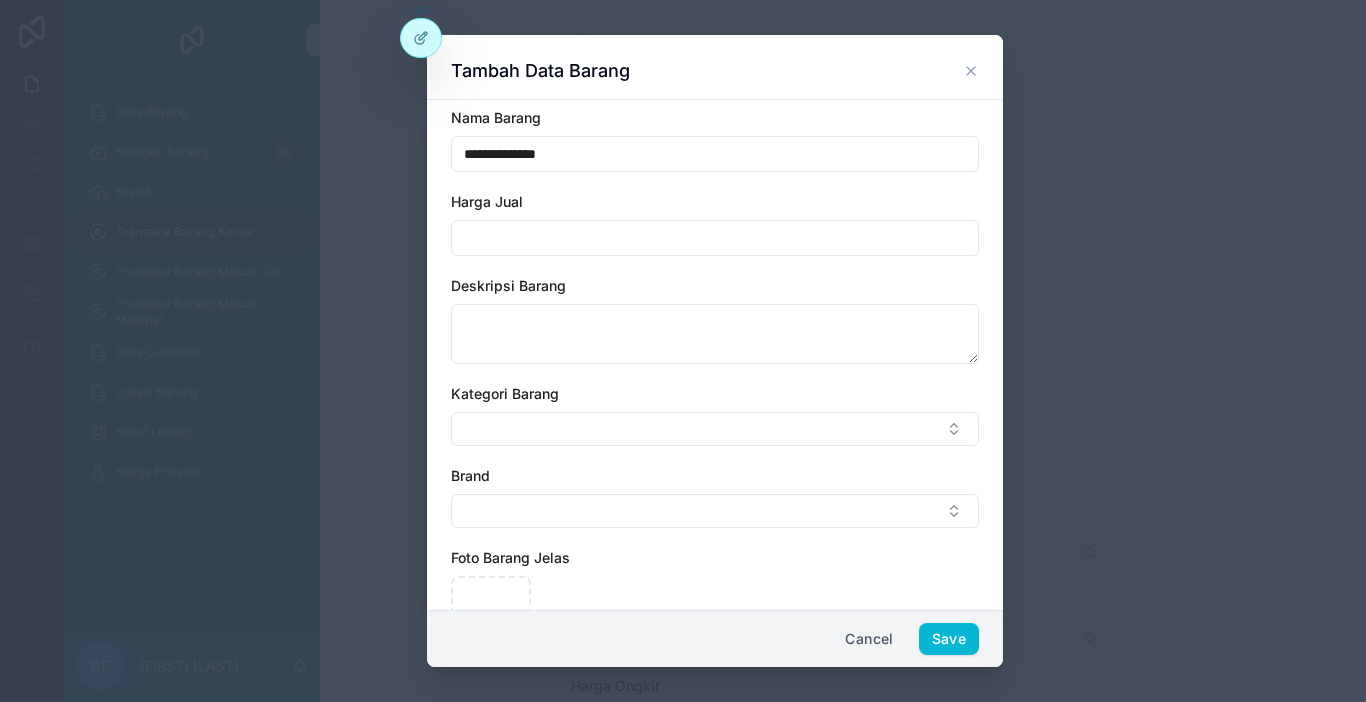 type on "**********" 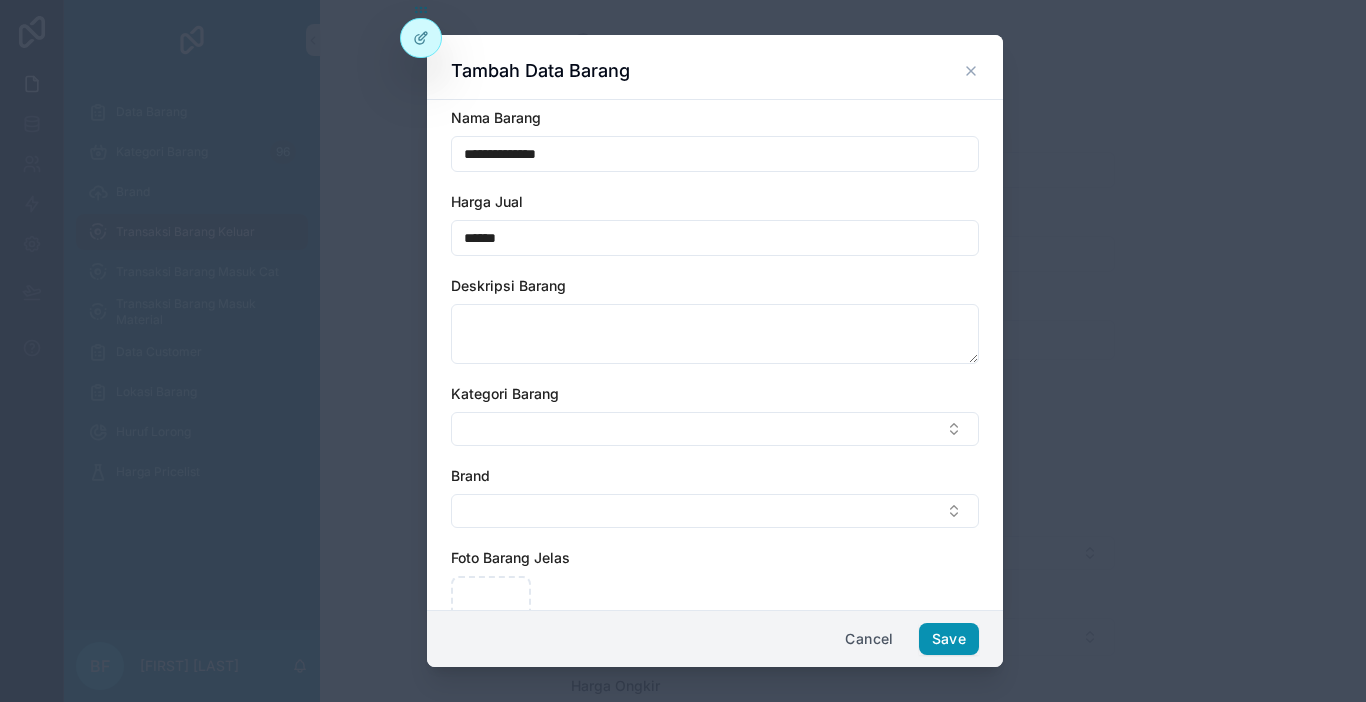 type on "******" 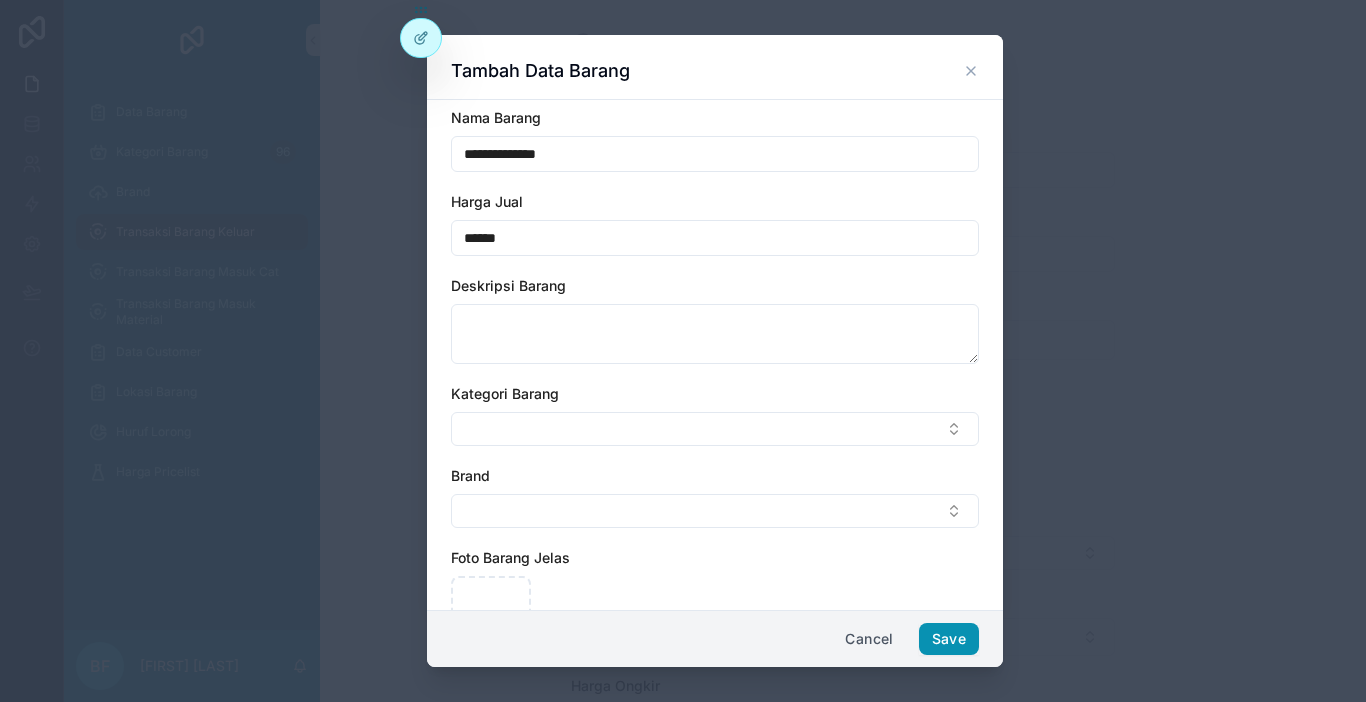 click on "Save" at bounding box center (949, 639) 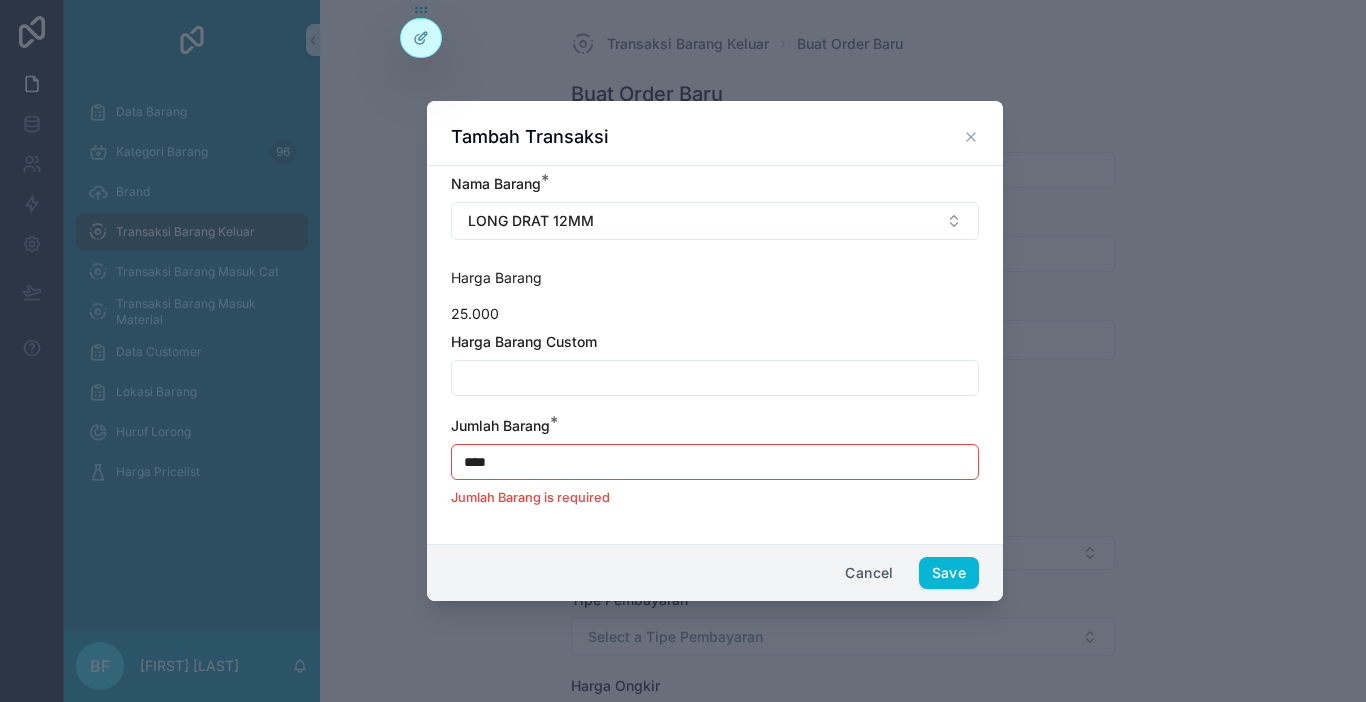 click on "****" at bounding box center [715, 462] 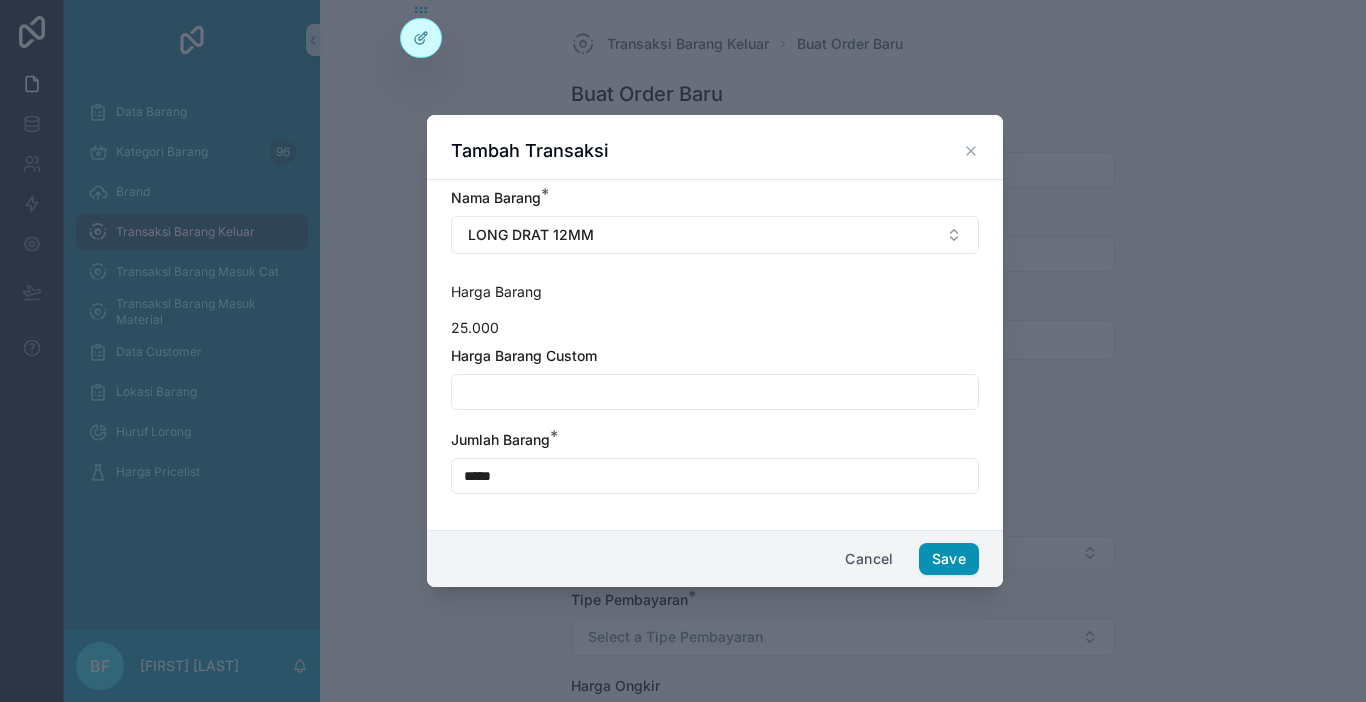 type on "*****" 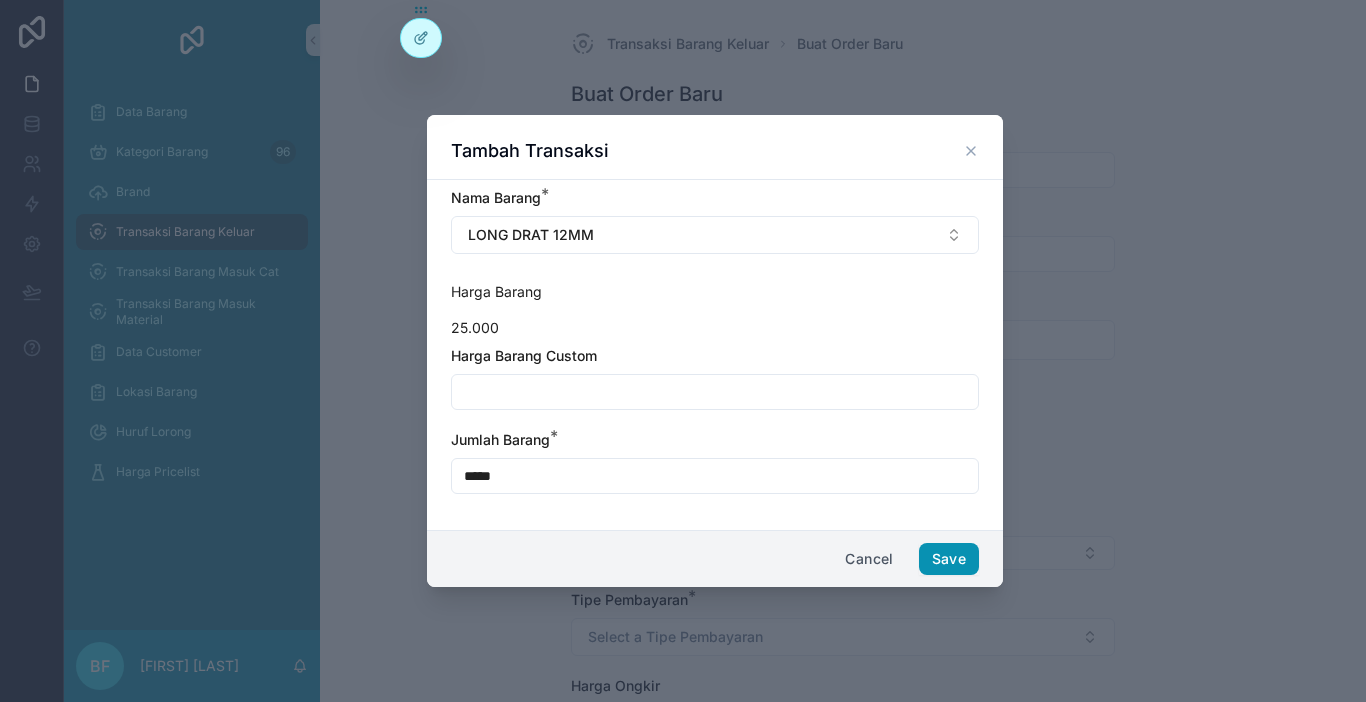 click on "Save" at bounding box center [949, 559] 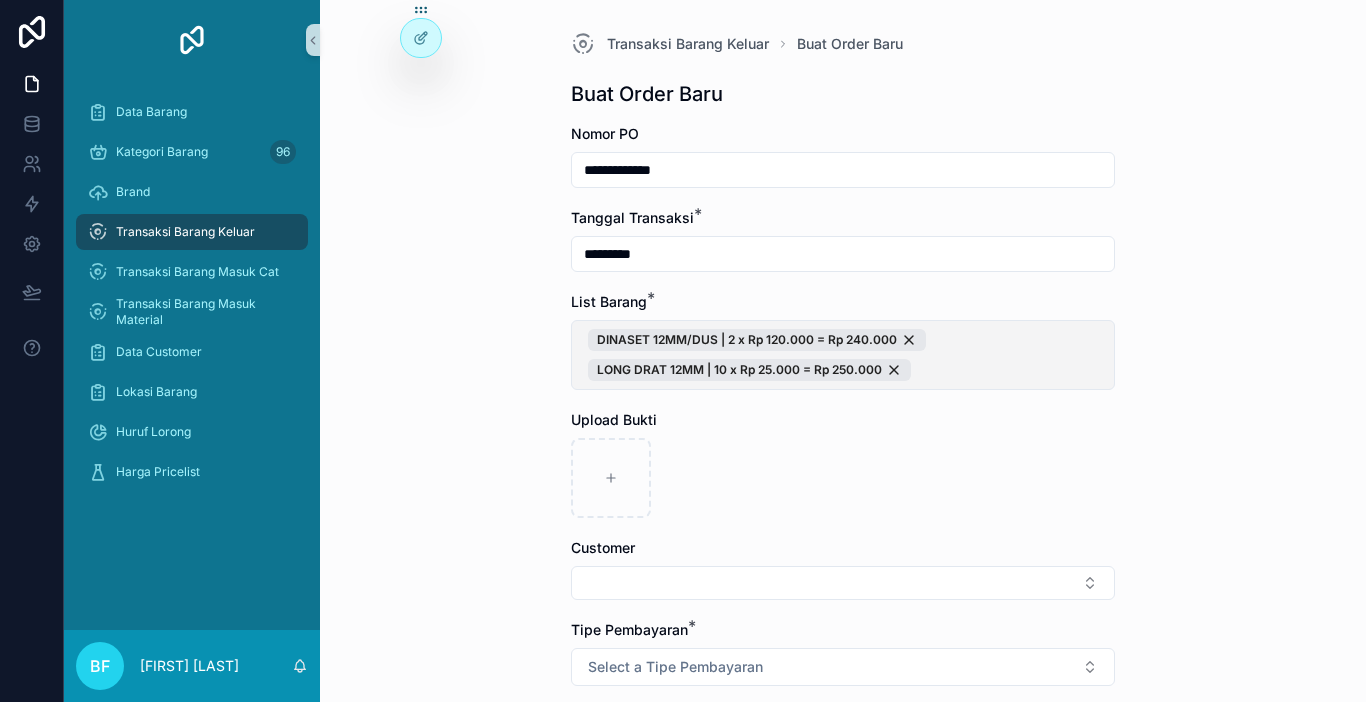 click on "DINASET 12MM/DUS | 2 x Rp 120.000 = Rp 240.000 LONG DRAT 12MM | 10 x Rp 25.000 = Rp 250.000" at bounding box center [843, 355] 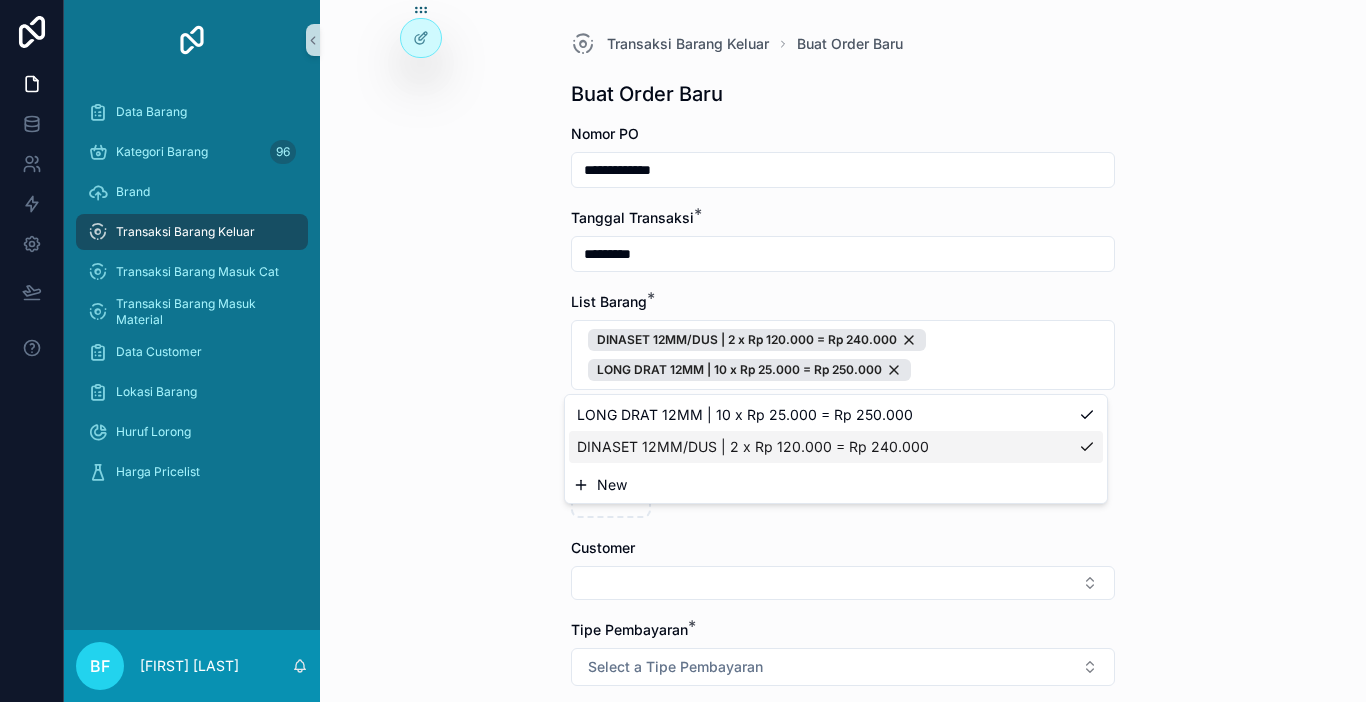 click on "New" at bounding box center (836, 485) 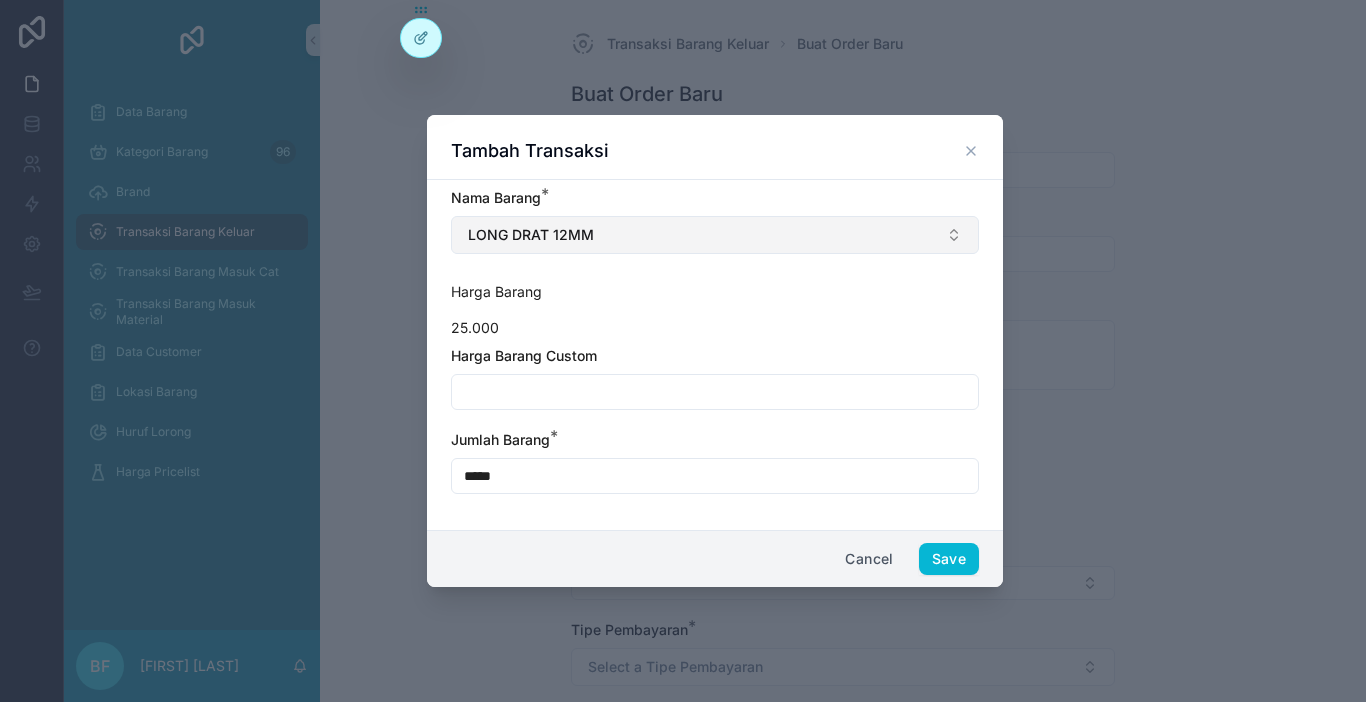 click on "LONG DRAT 12MM" at bounding box center [715, 235] 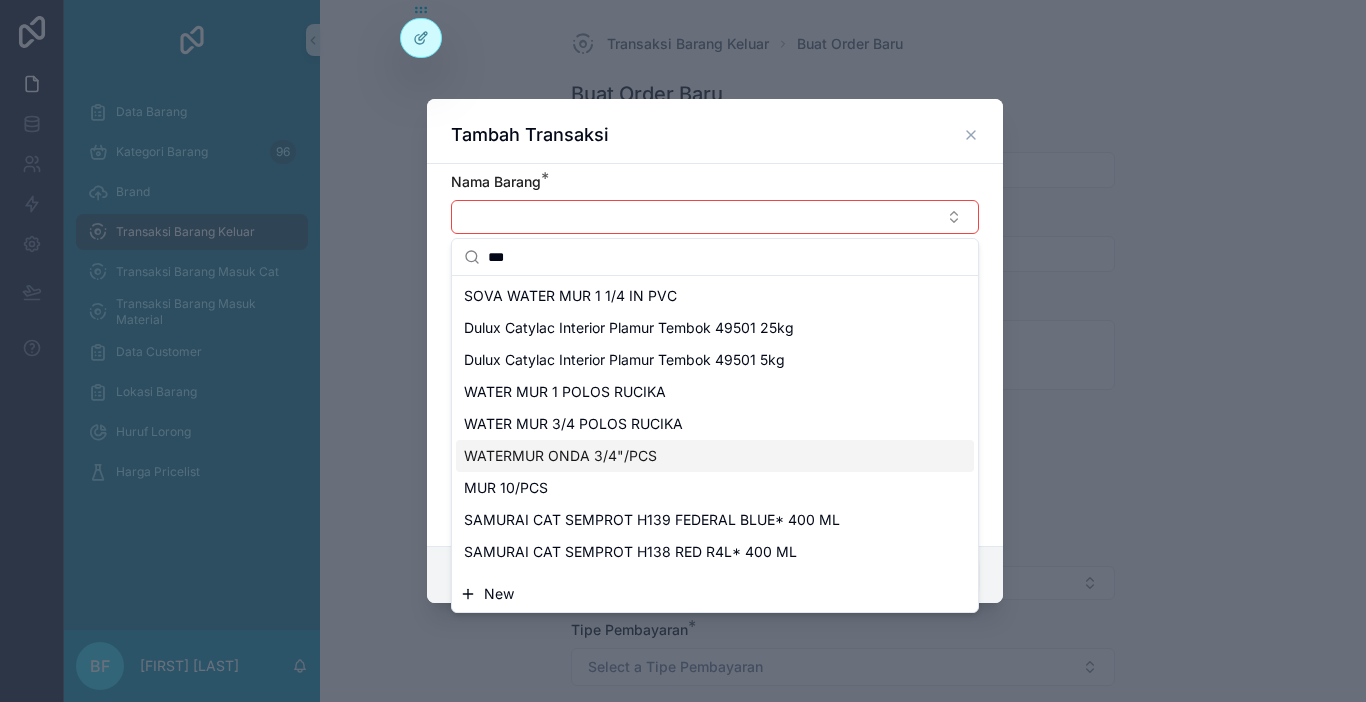 scroll, scrollTop: 100, scrollLeft: 0, axis: vertical 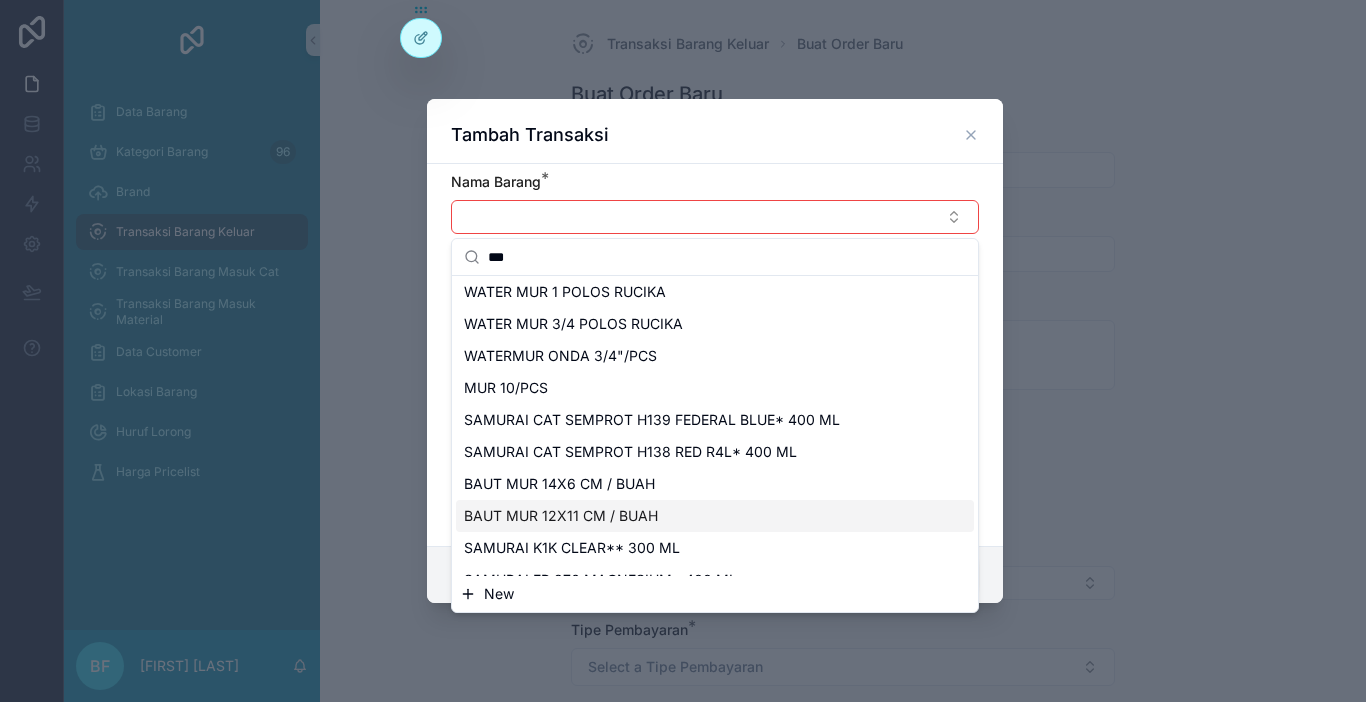 type on "***" 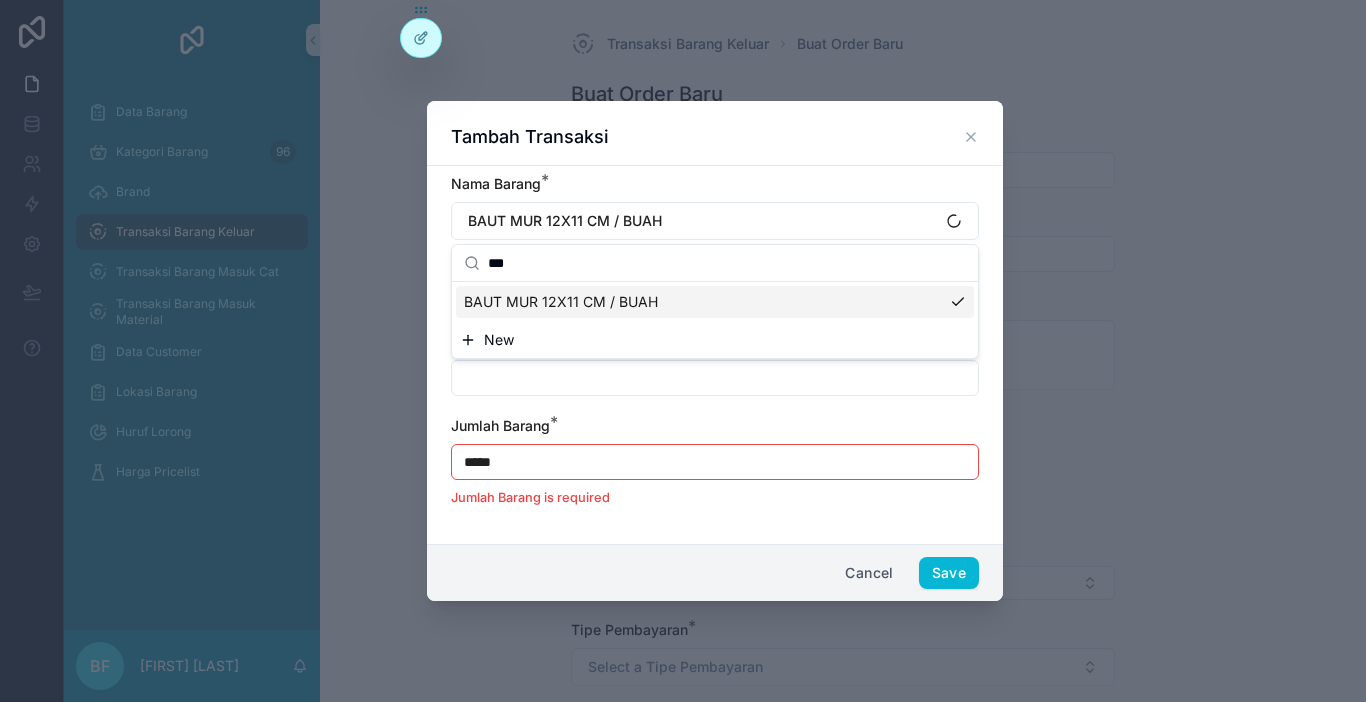scroll, scrollTop: 0, scrollLeft: 0, axis: both 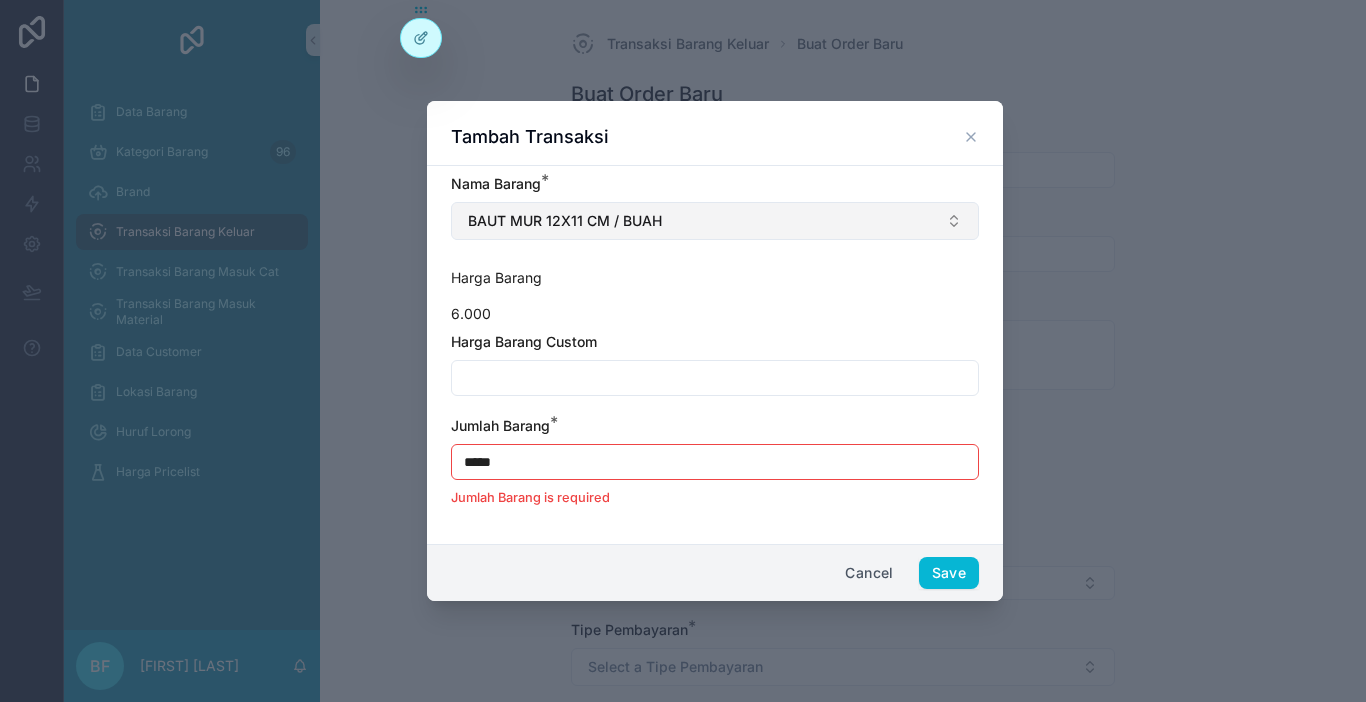 click on "BAUT MUR 12X11 CM  / BUAH" at bounding box center (565, 221) 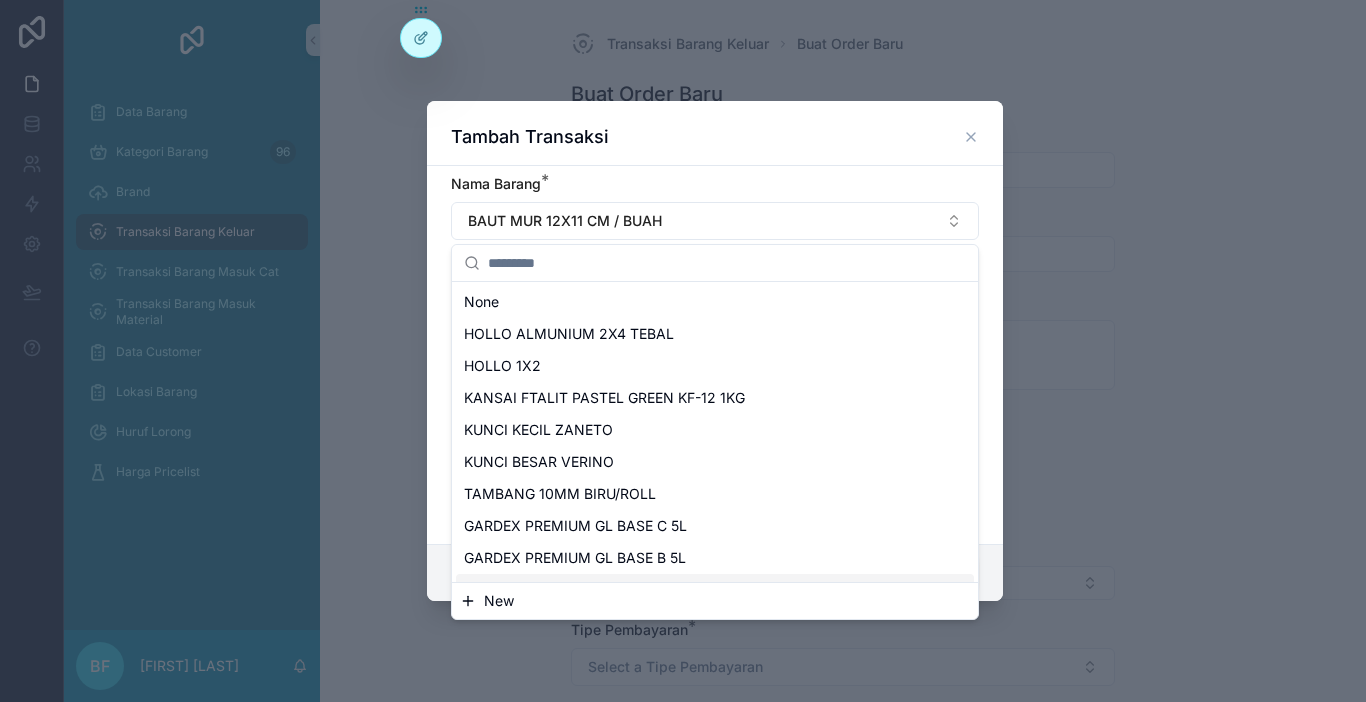 click on "New" at bounding box center (715, 601) 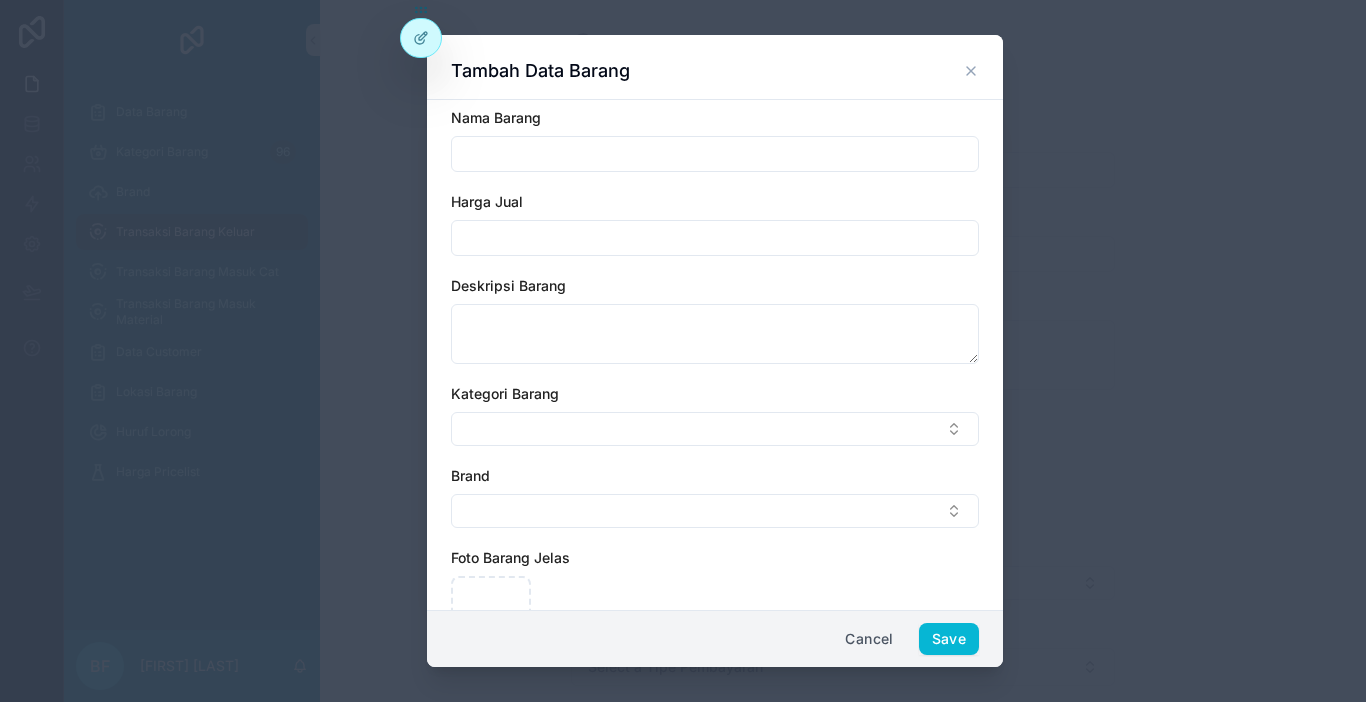 click at bounding box center [715, 154] 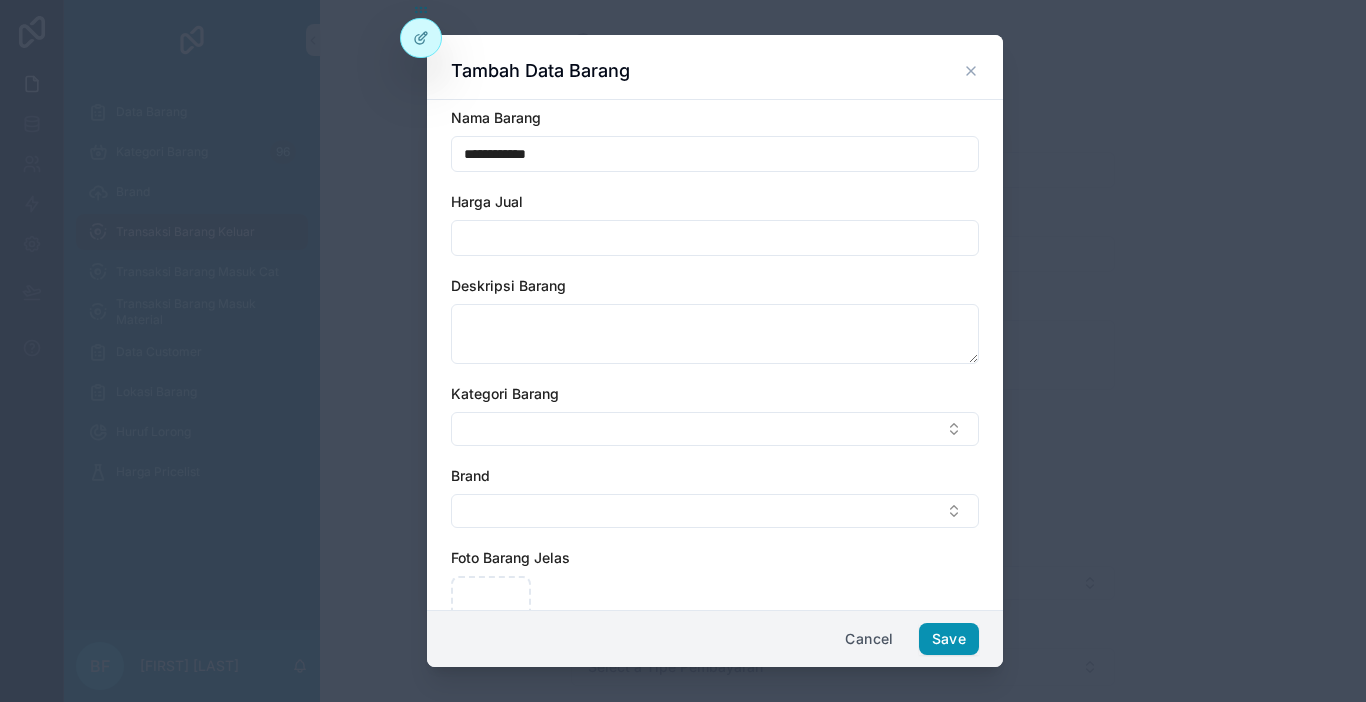 type on "**********" 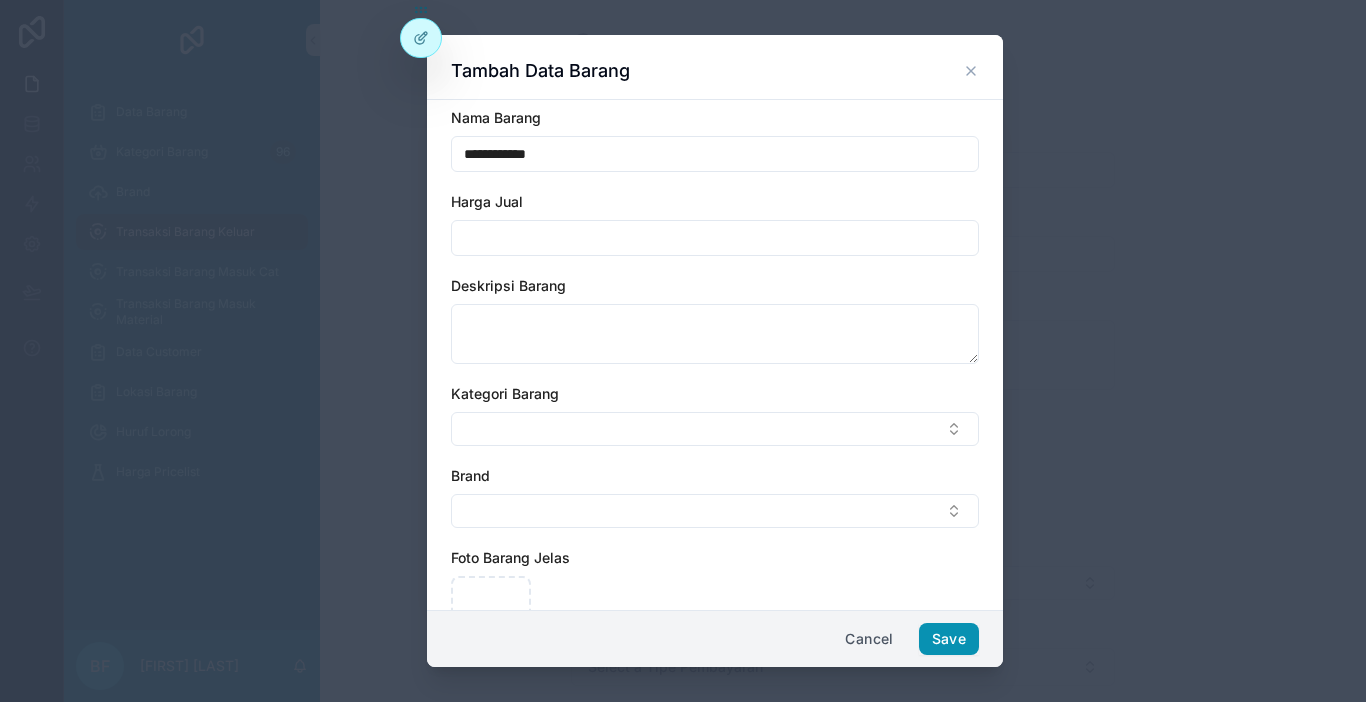 click on "Save" at bounding box center [949, 639] 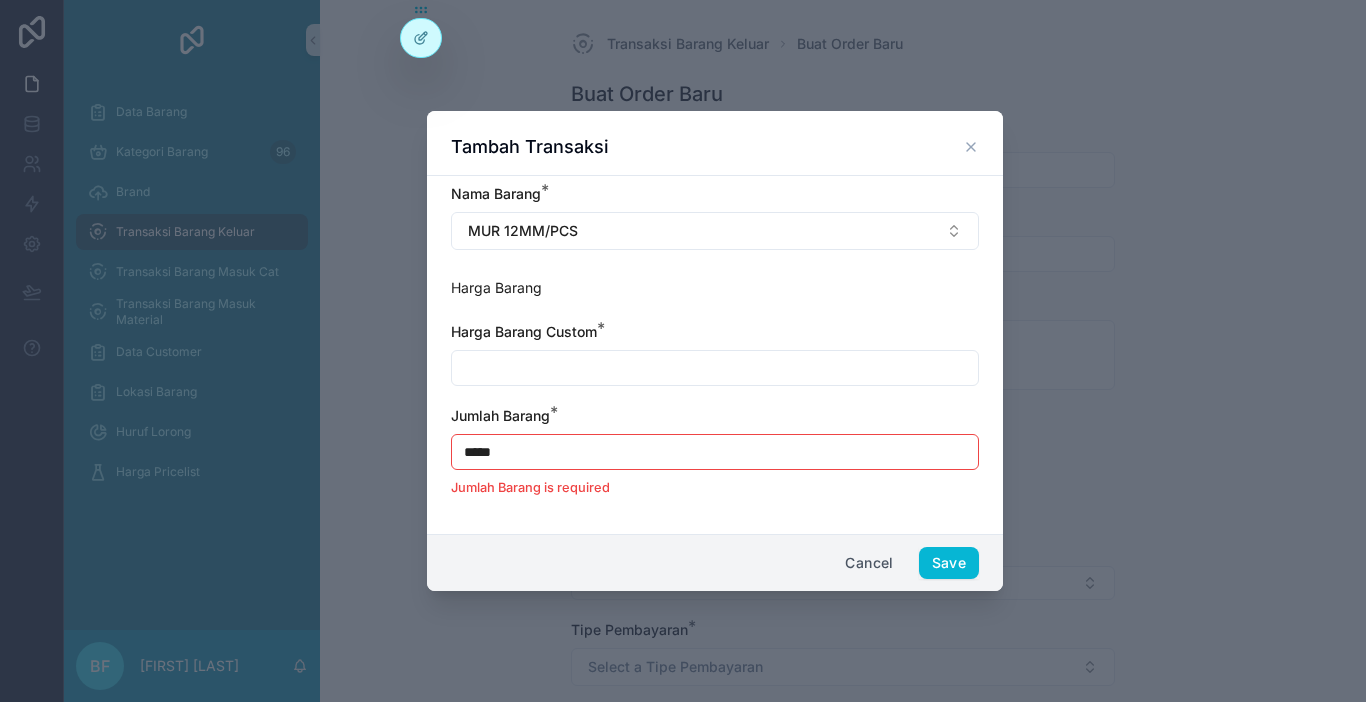 click at bounding box center [715, 368] 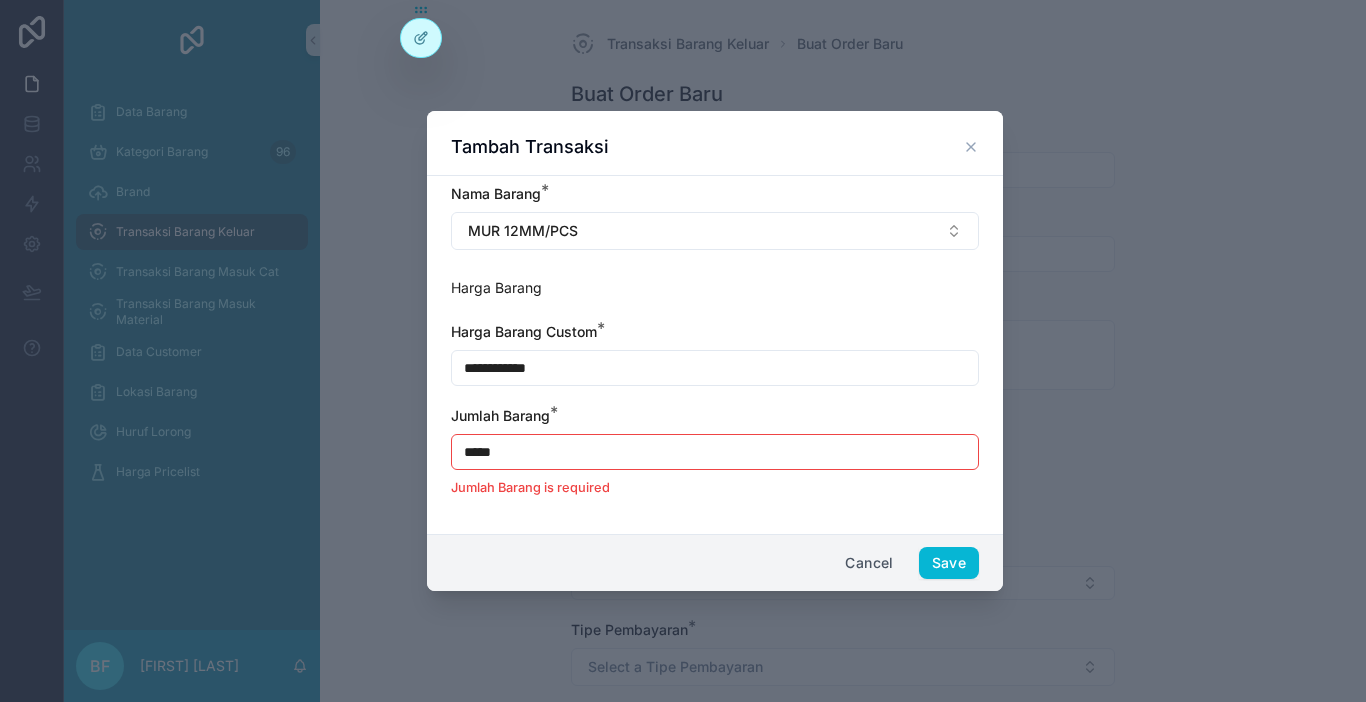 type on "**********" 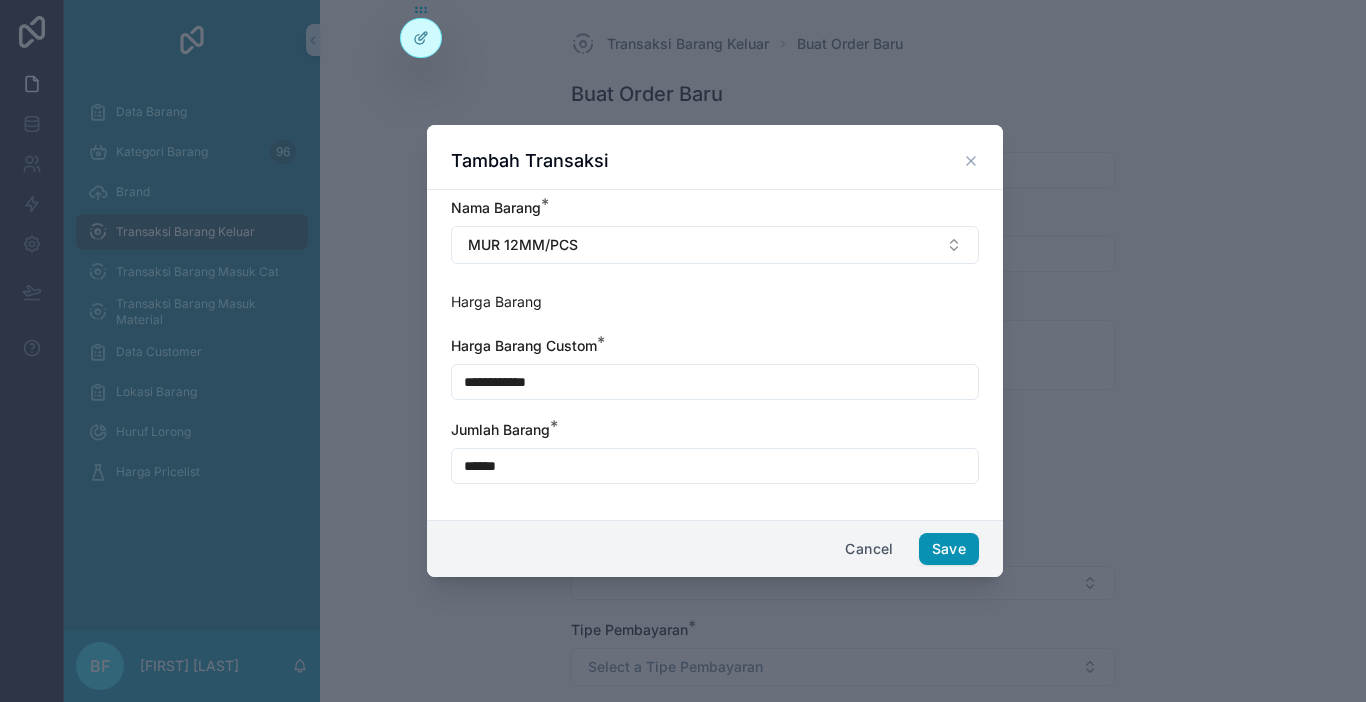 type on "******" 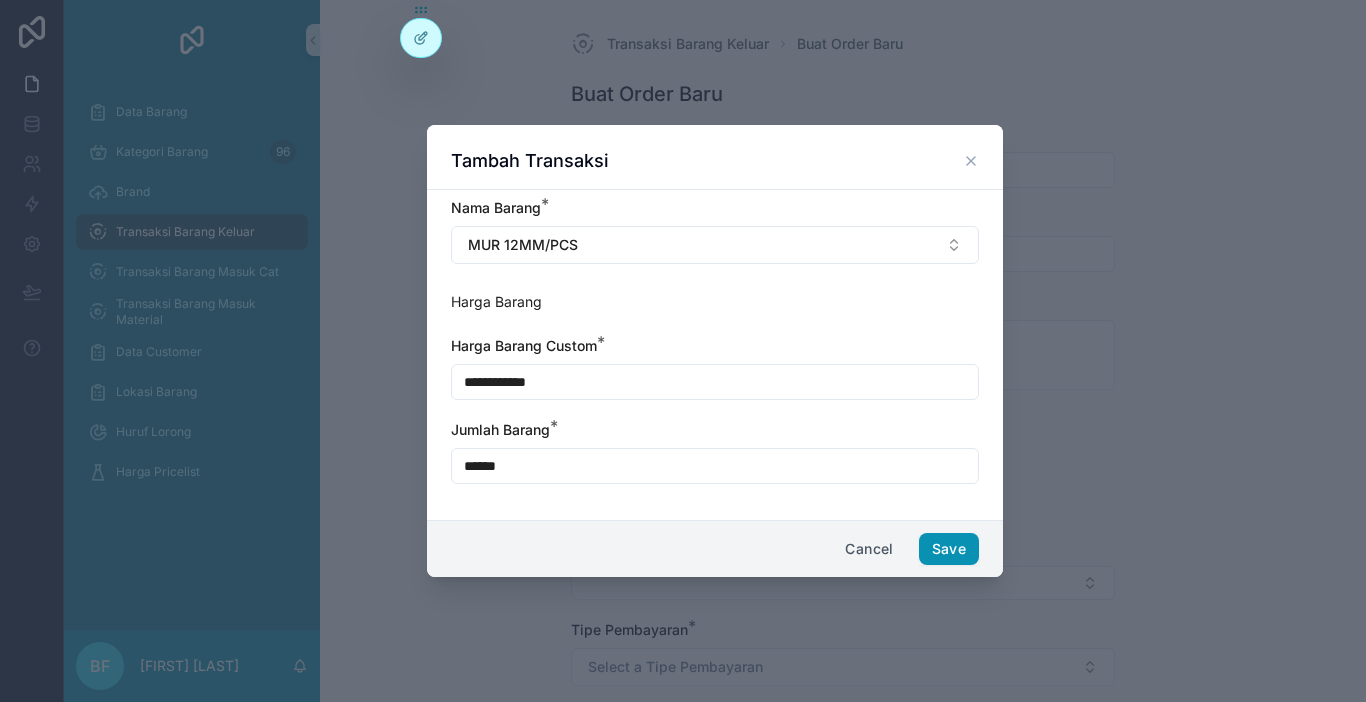 click on "Save" at bounding box center [949, 549] 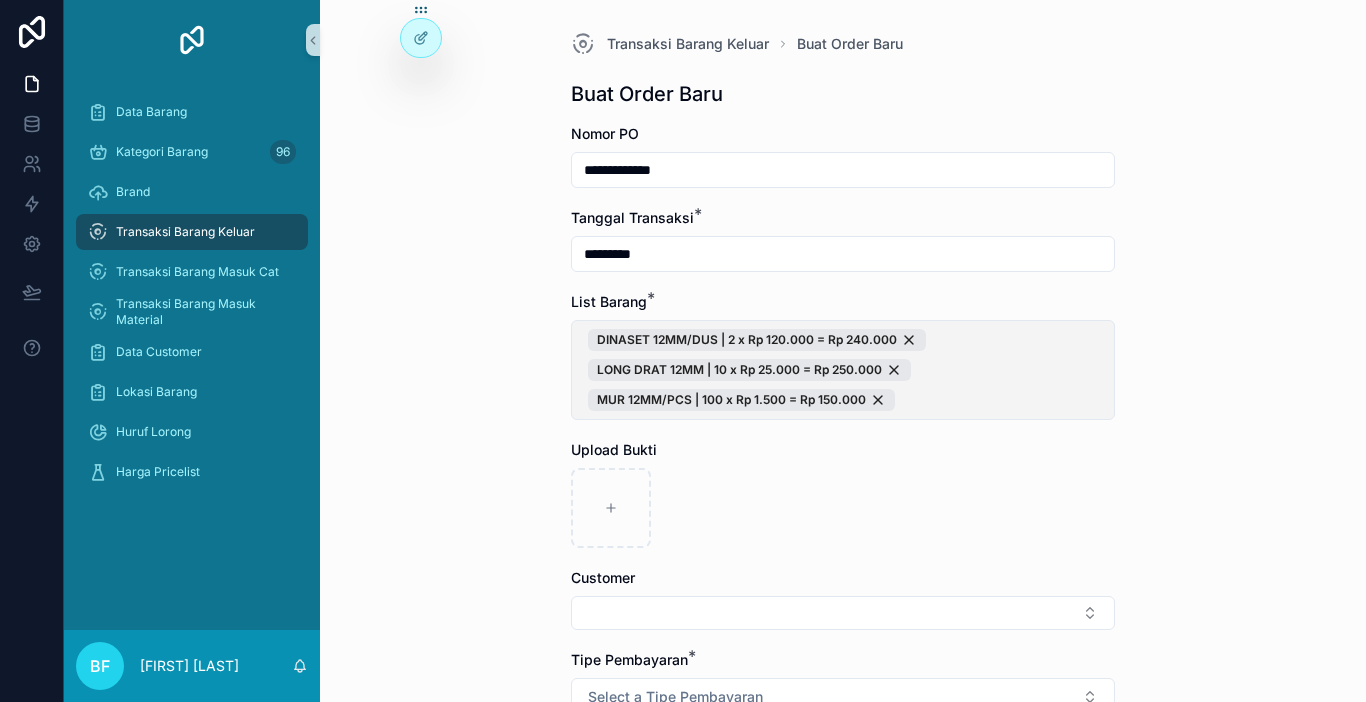 click on "DINASET 12MM/DUS | 2 x Rp 120.000 = Rp 240.000 LONG DRAT 12MM | 10 x Rp 25.000 = Rp 250.000 MUR 12MM/PCS | 100 x Rp 1.500 = Rp 150.000" at bounding box center [843, 370] 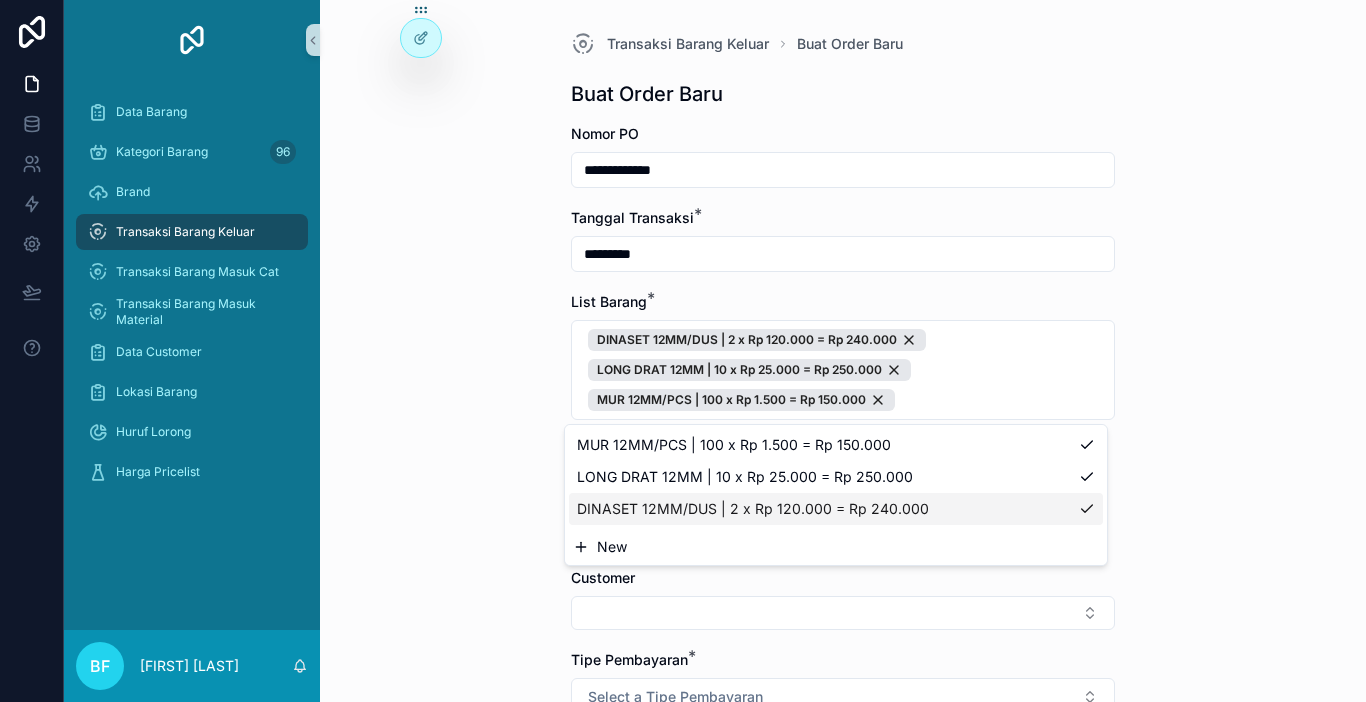 click on "New" at bounding box center (836, 547) 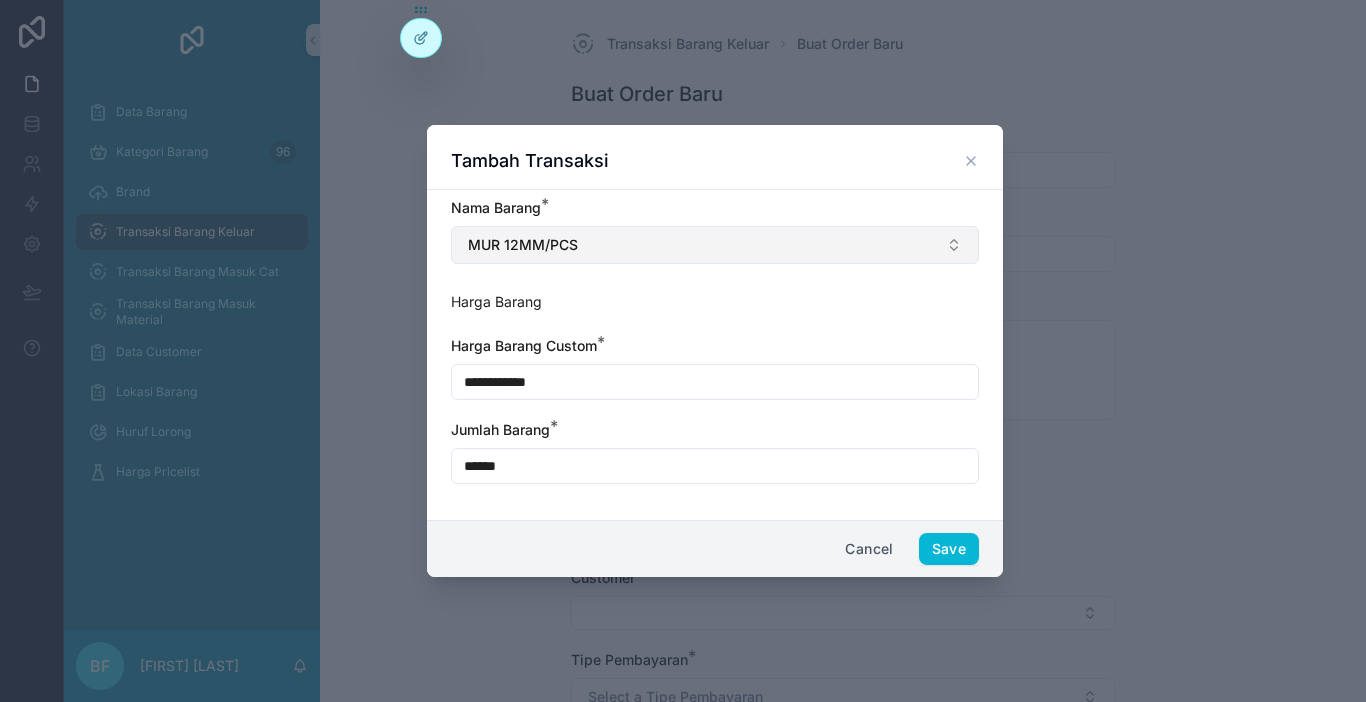 click on "MUR 12MM/PCS" at bounding box center [715, 245] 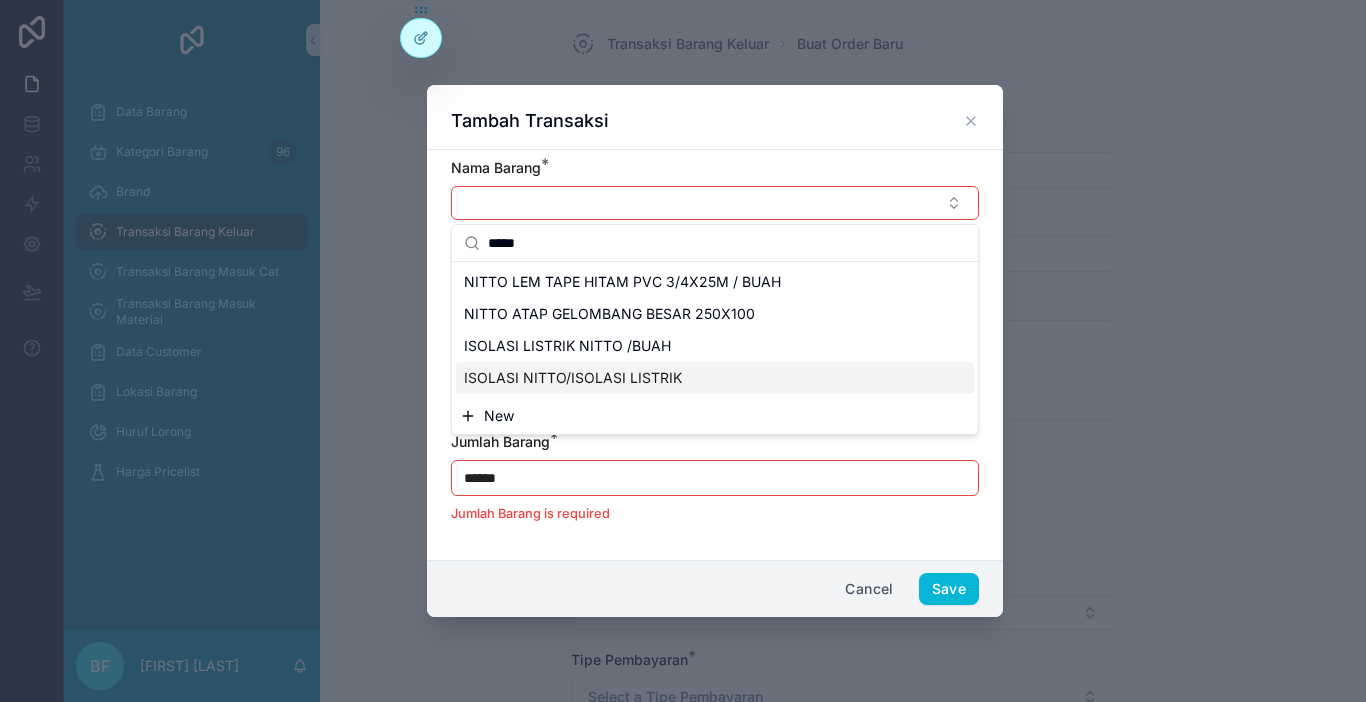 type on "*****" 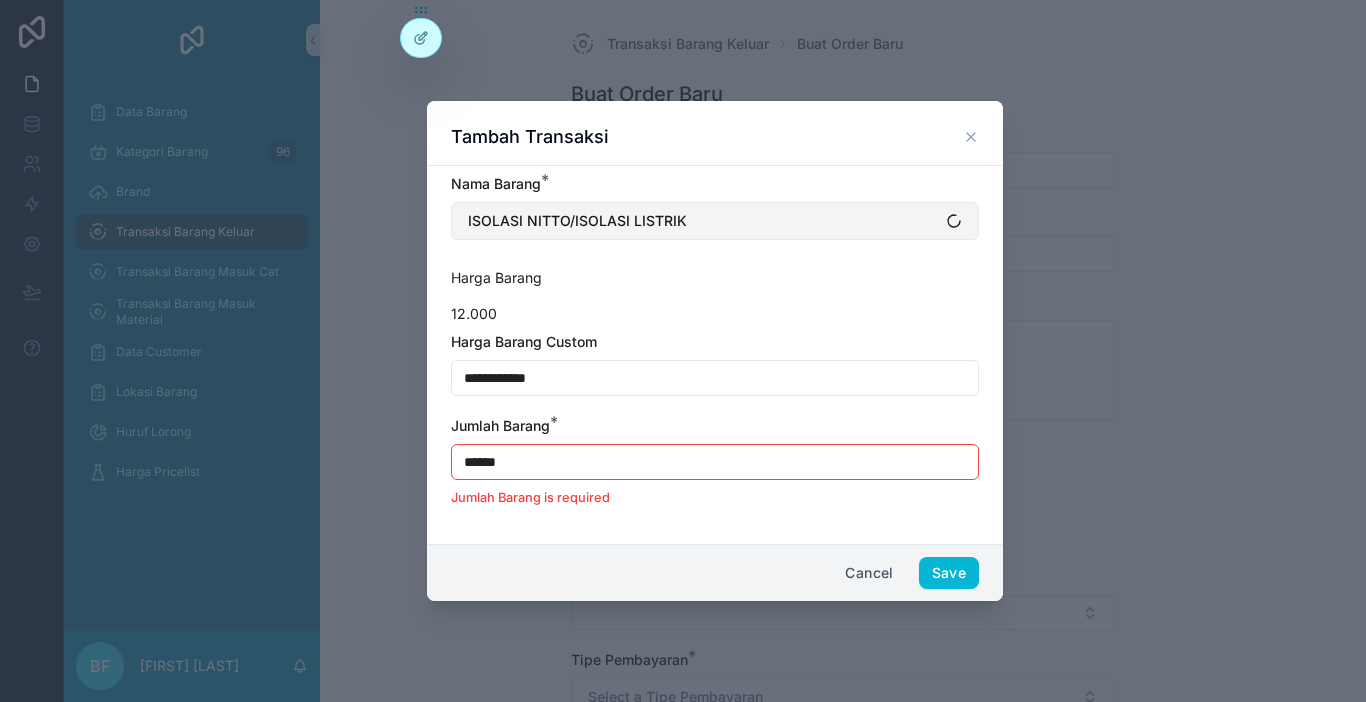 click on "ISOLASI NITTO/ISOLASI LISTRIK" at bounding box center (577, 221) 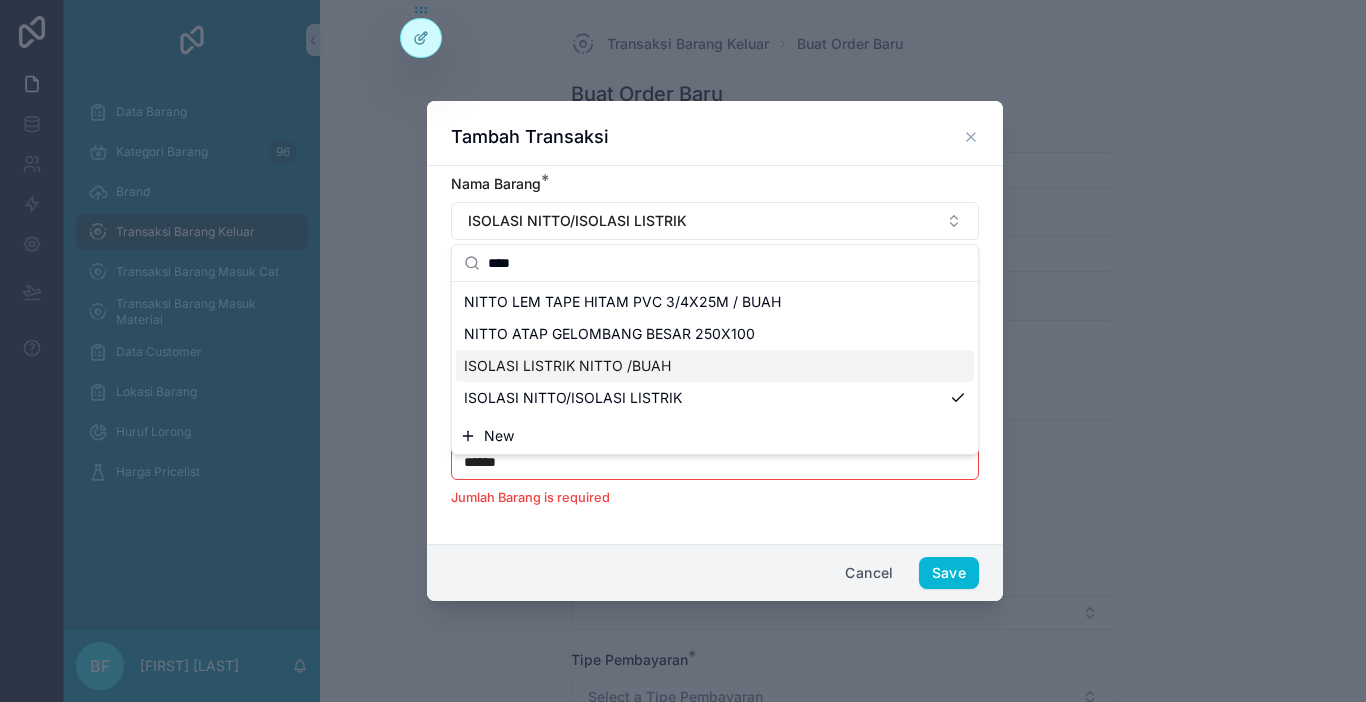 type on "****" 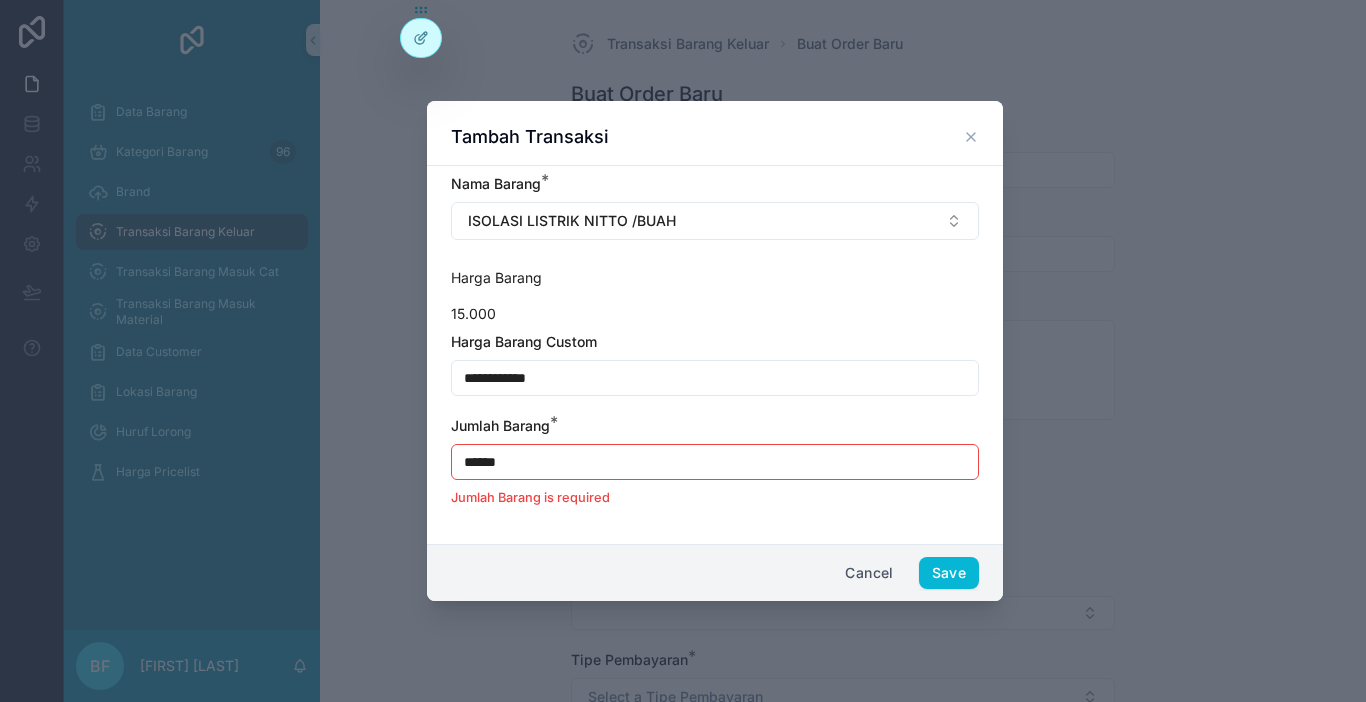 click on "**********" at bounding box center [715, 378] 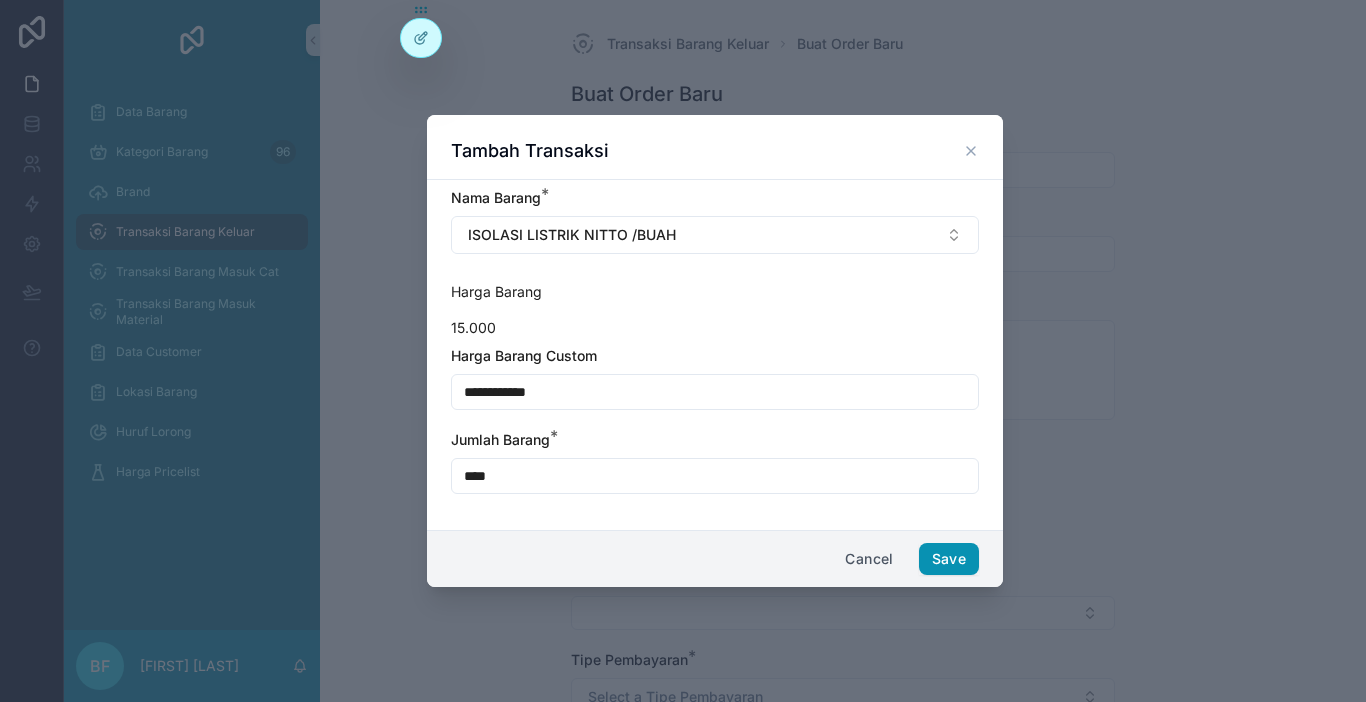 type on "****" 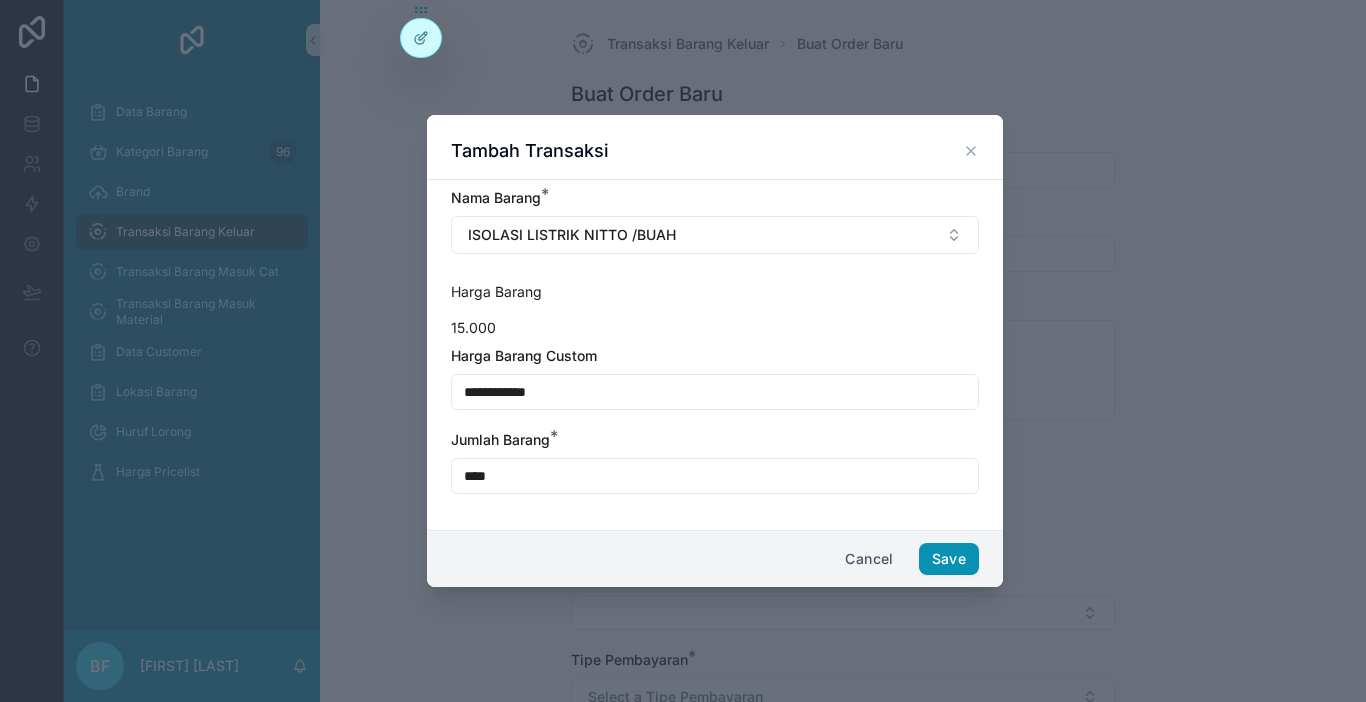 click on "Save" at bounding box center (949, 559) 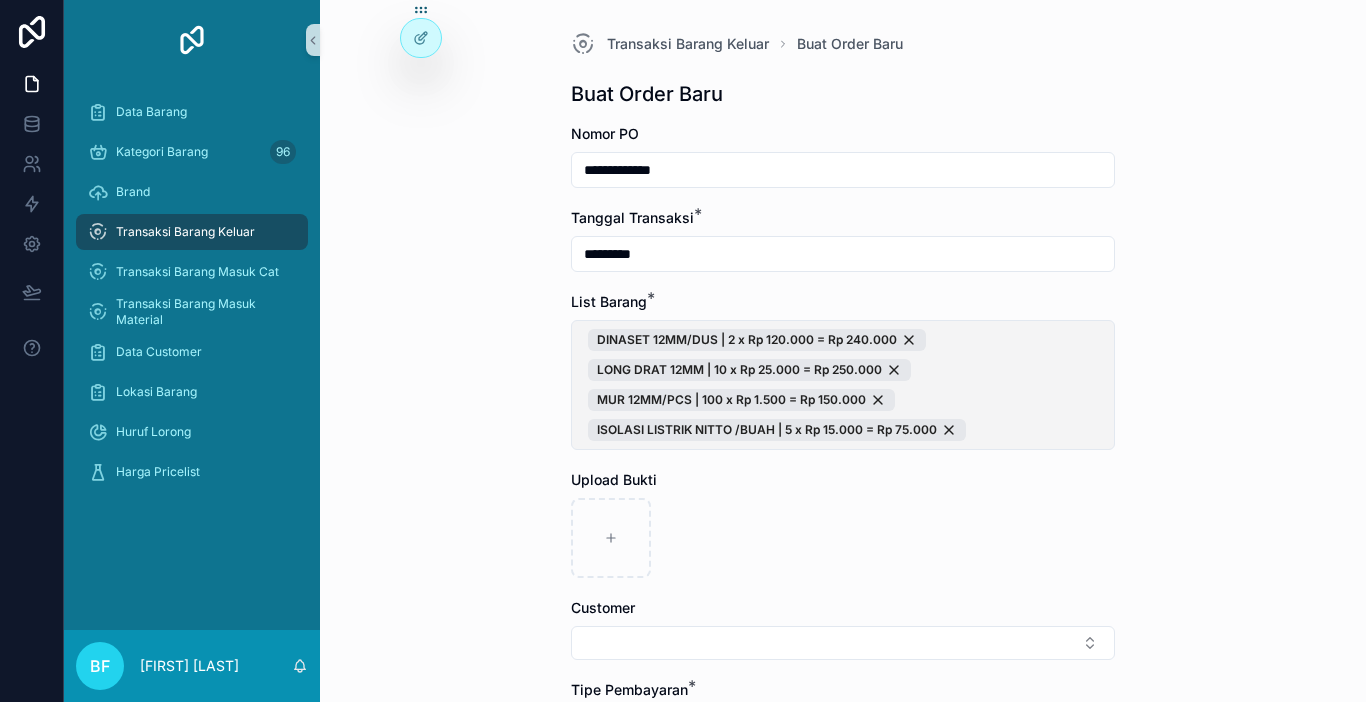 click on "DINASET 12MM/DUS | 2 x Rp 120.000 = Rp 240.000 LONG DRAT 12MM | 10 x Rp 25.000 = Rp 250.000 MUR 12MM/PCS | 100 x Rp 1.500 = Rp 150.000 ISOLASI LISTRIK NITTO /BUAH  | 5 x Rp 15.000 = Rp 75.000" at bounding box center (843, 385) 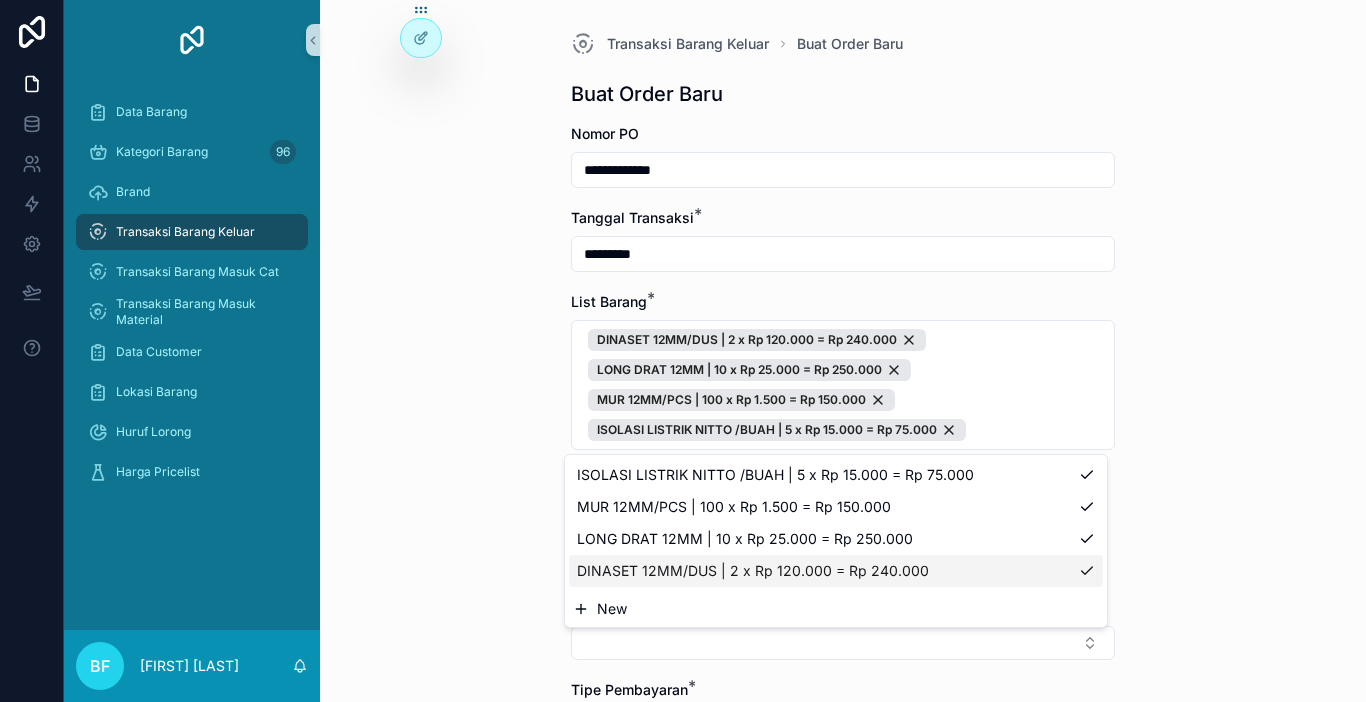 click 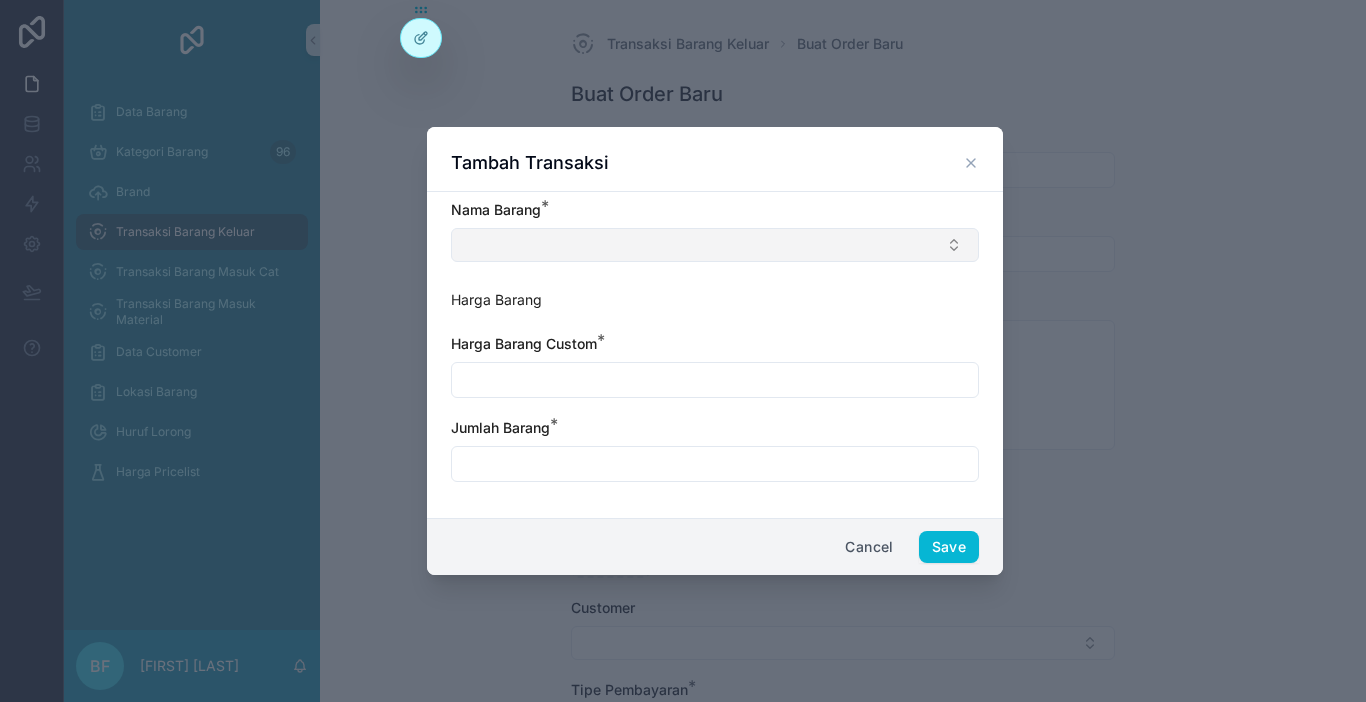 click at bounding box center [715, 245] 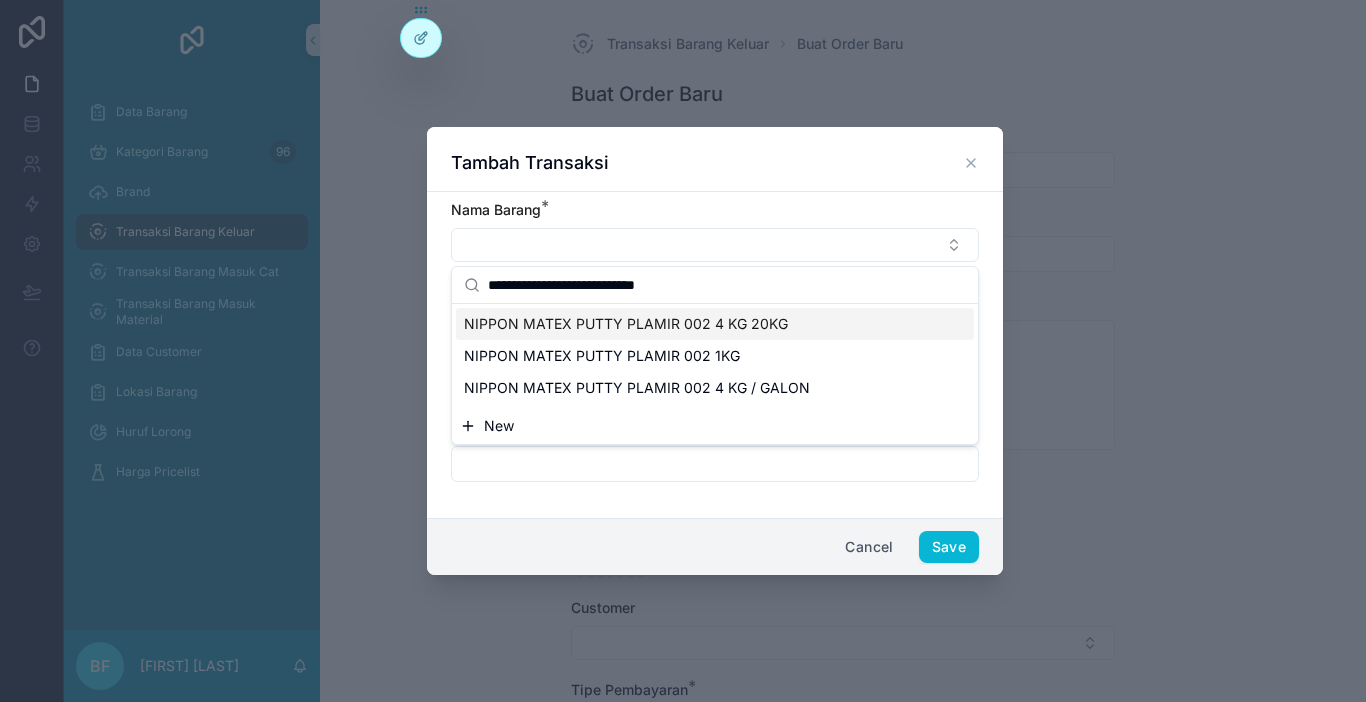 type on "**********" 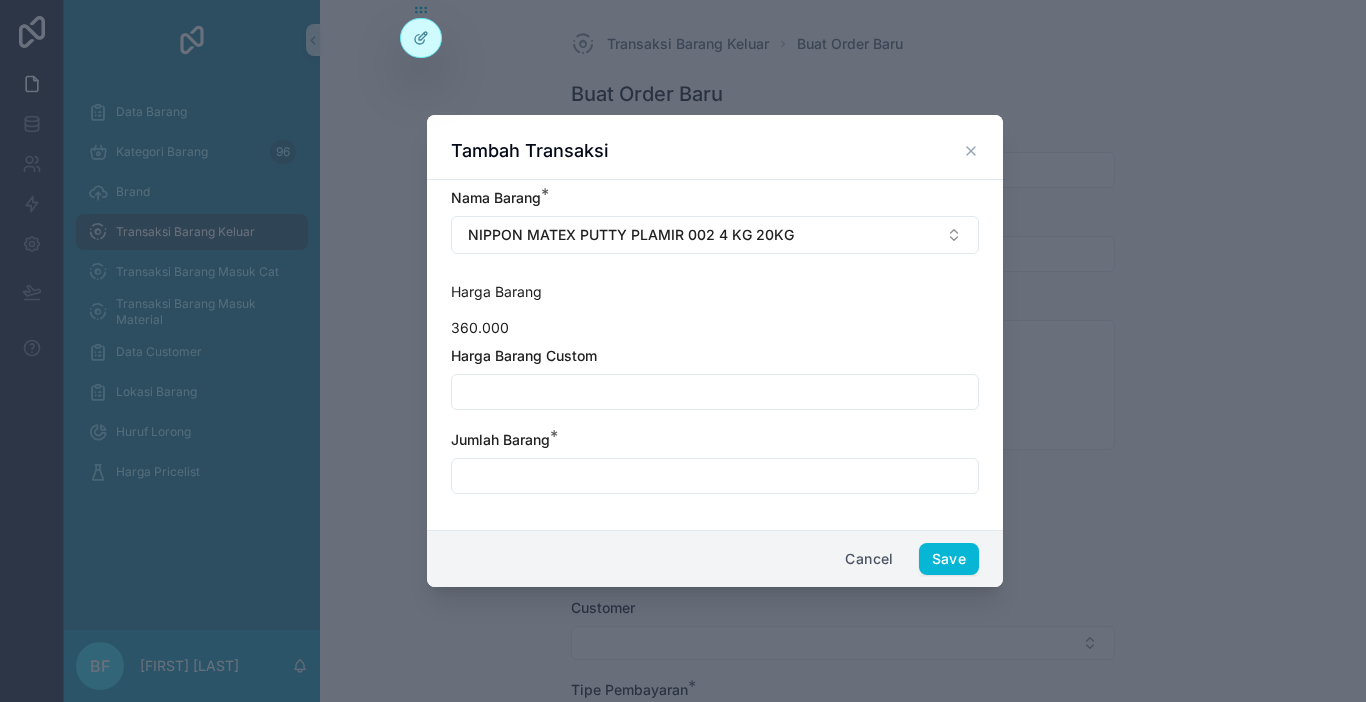 click at bounding box center (715, 392) 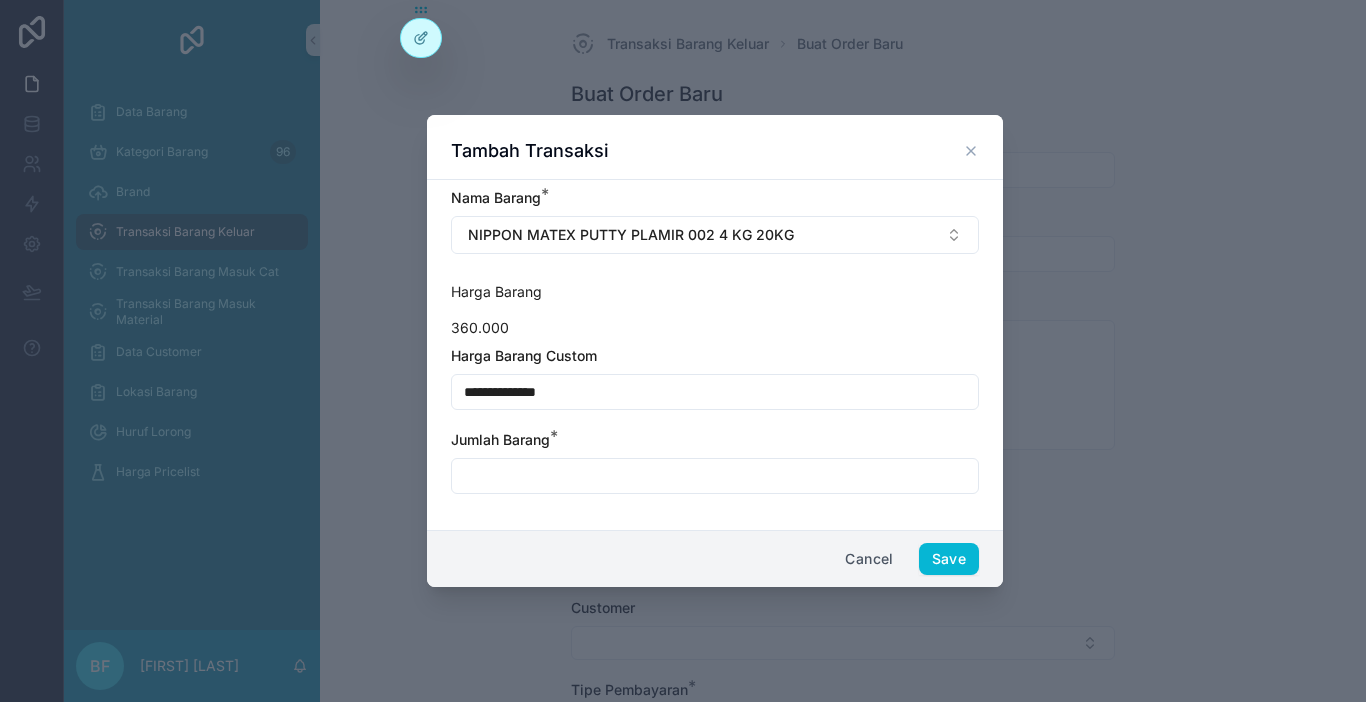 type on "**********" 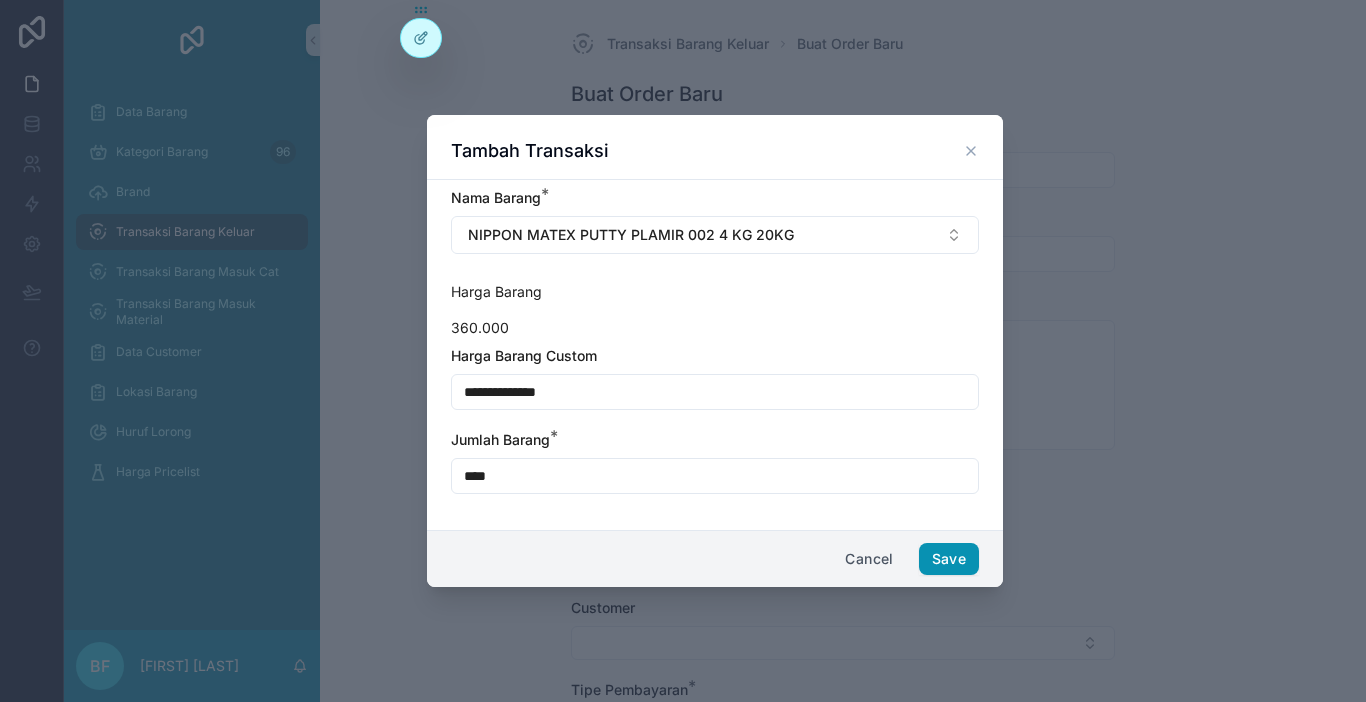 type on "****" 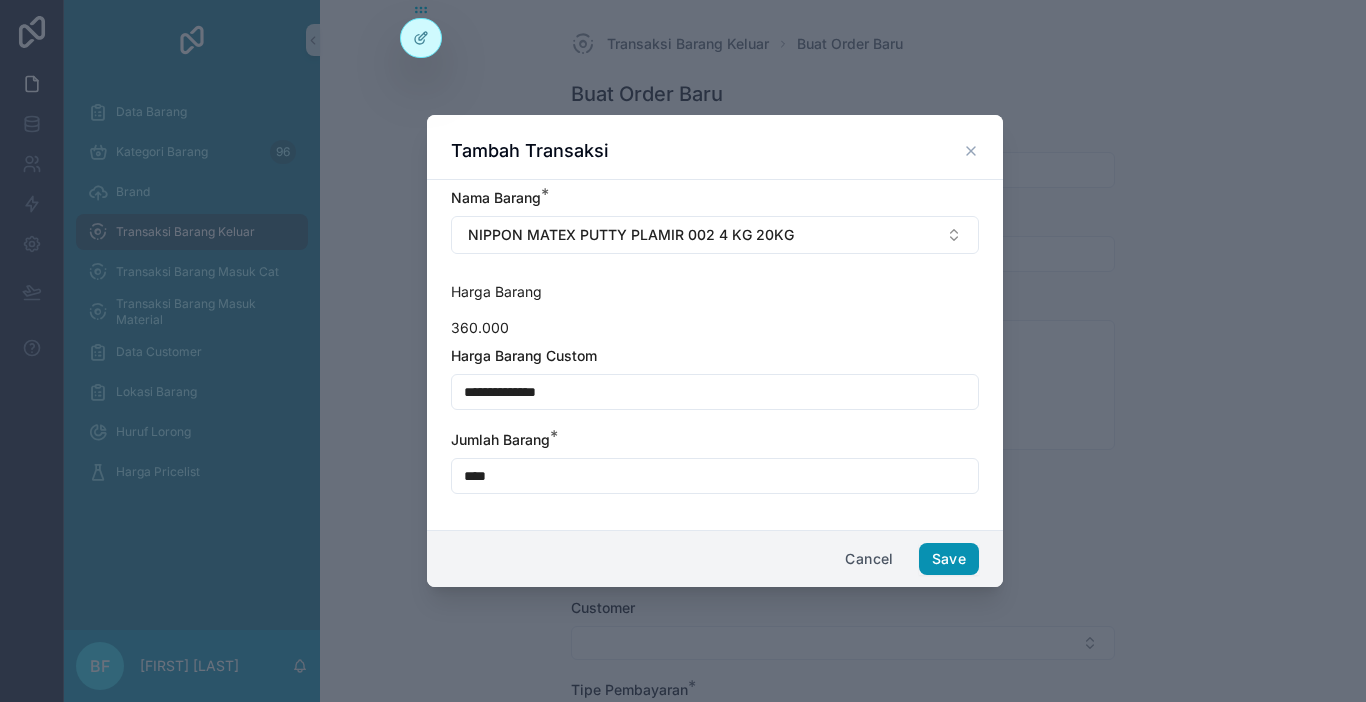 click on "Save" at bounding box center [949, 559] 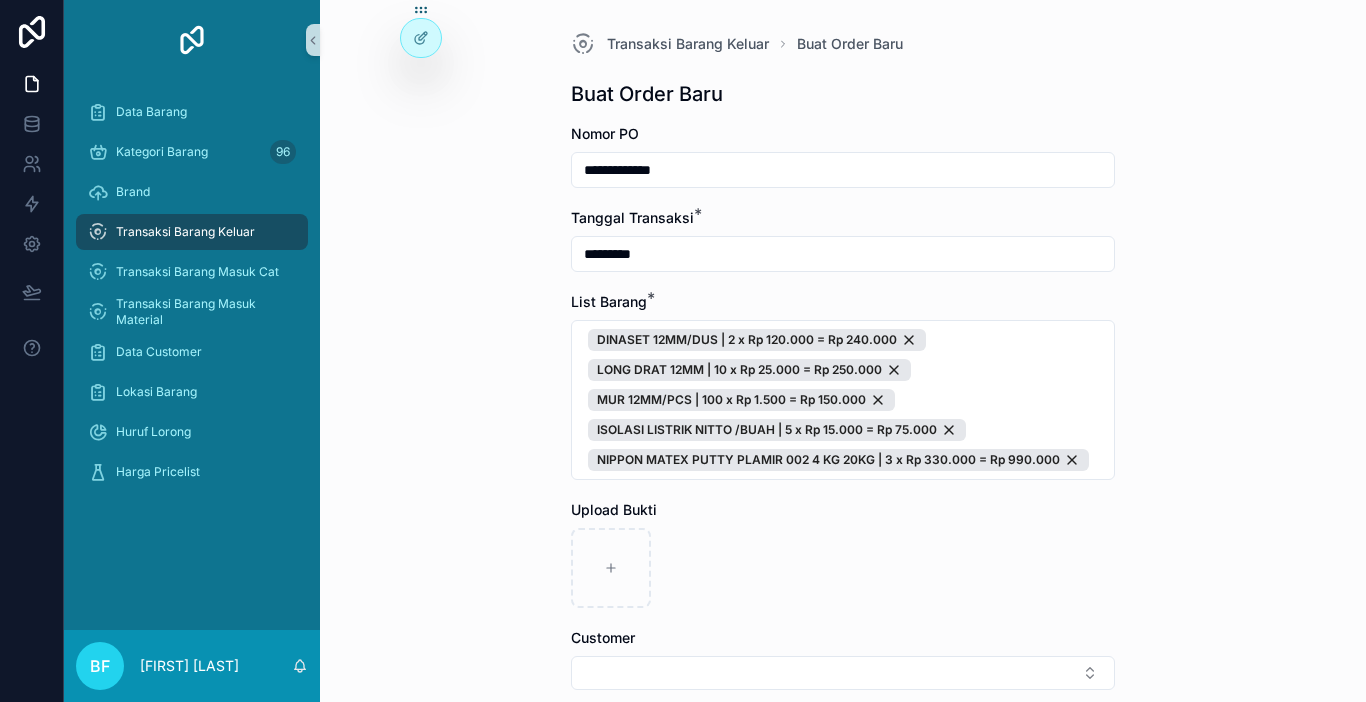 scroll, scrollTop: 100, scrollLeft: 0, axis: vertical 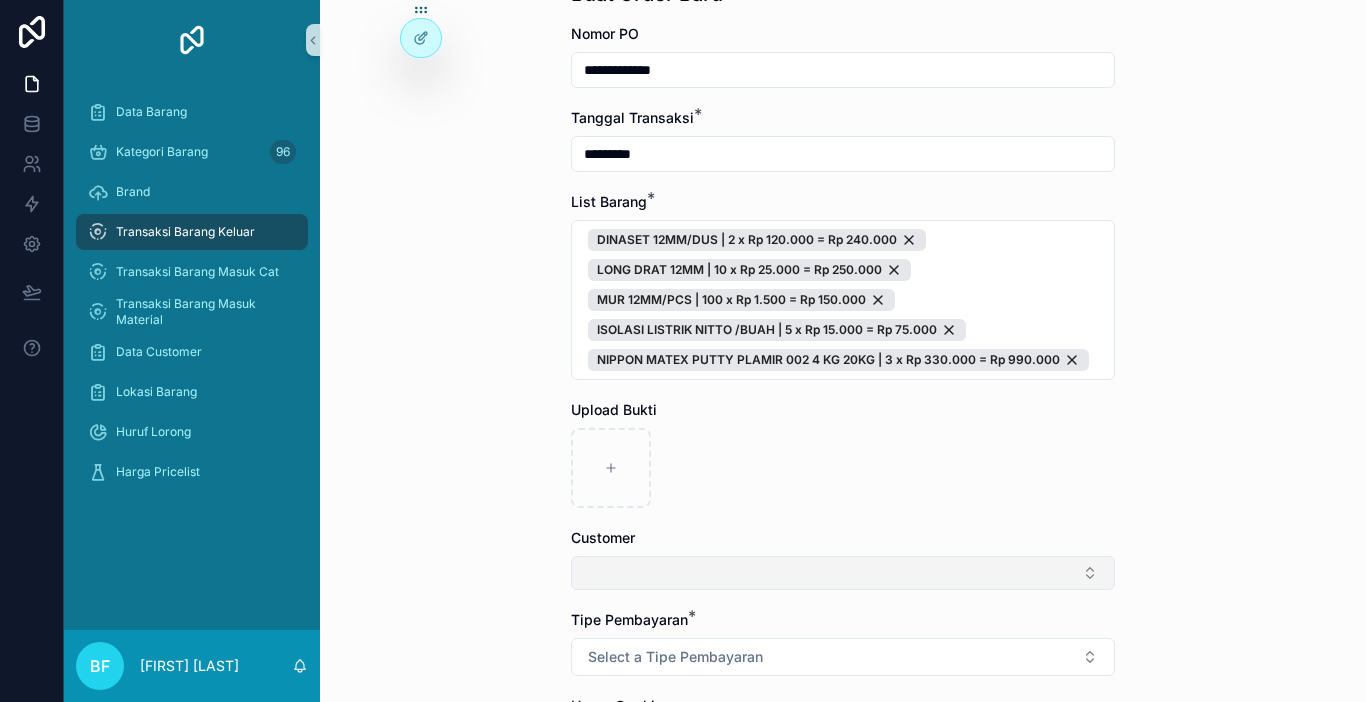 click at bounding box center (843, 573) 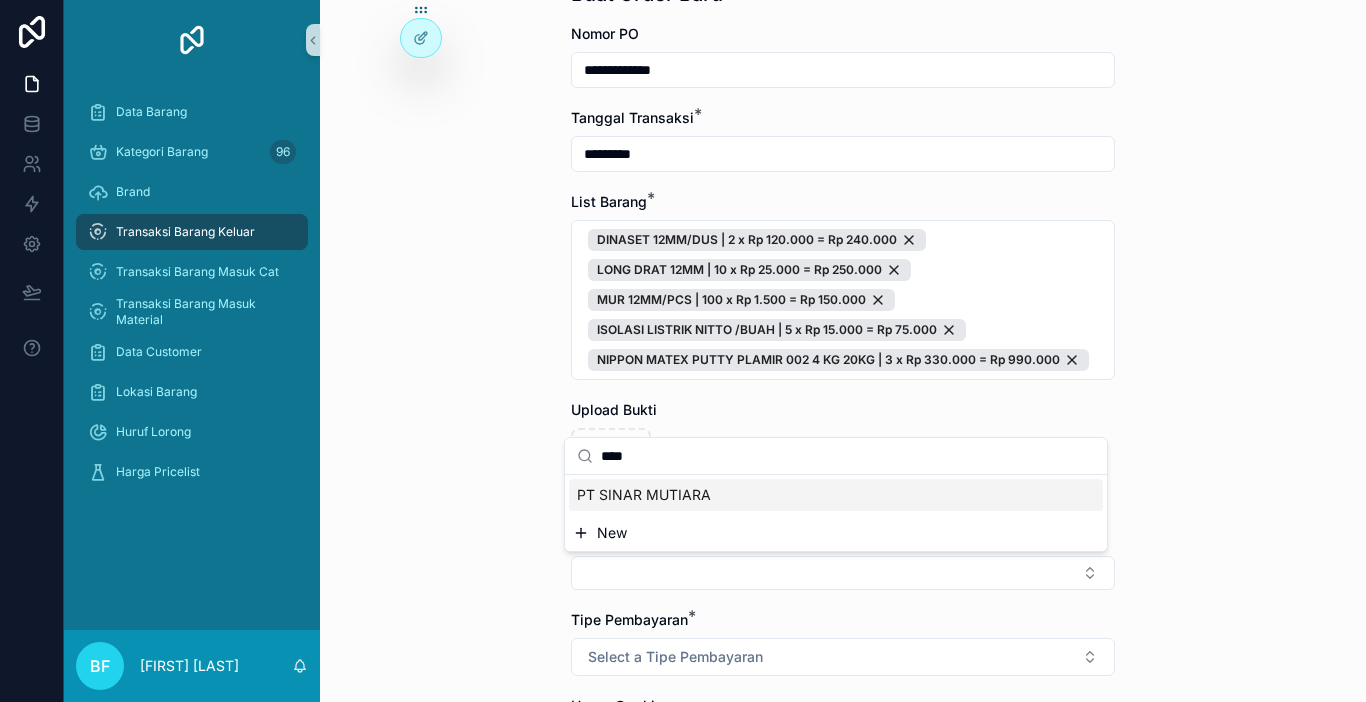 type on "****" 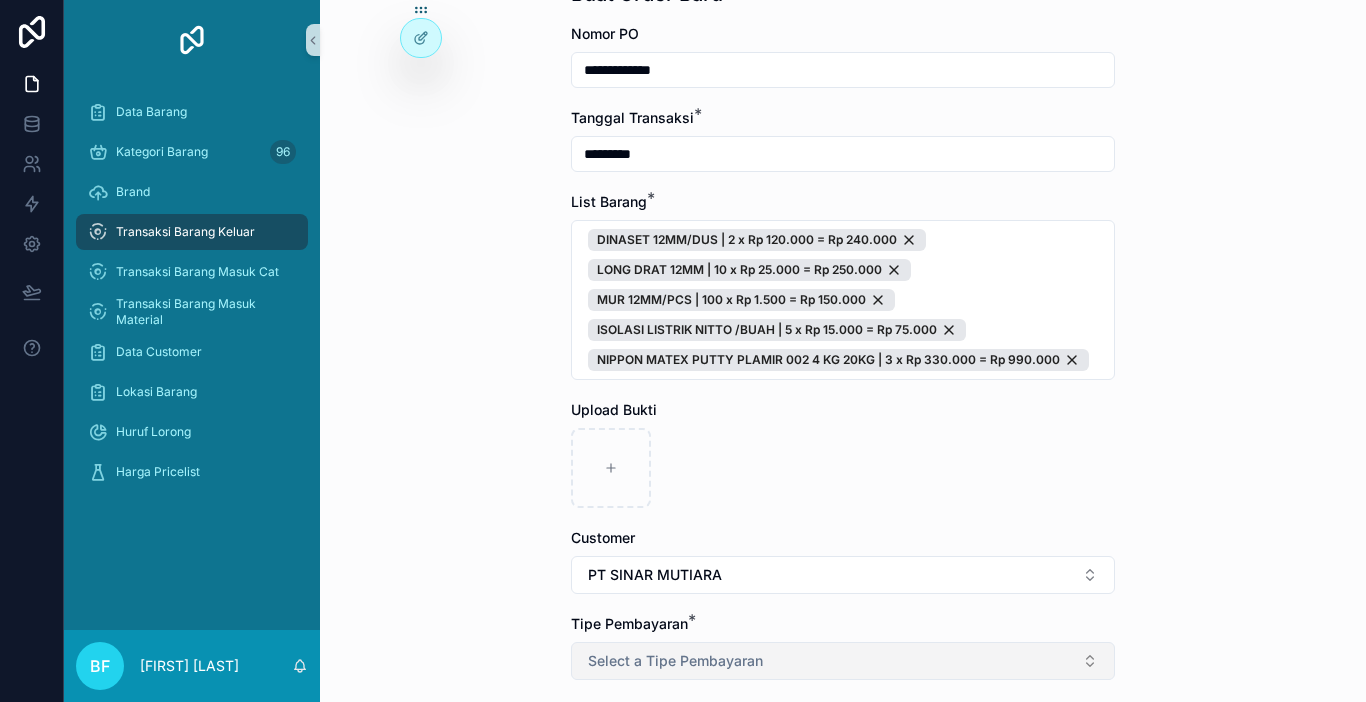 click on "Select a Tipe Pembayaran" at bounding box center (675, 661) 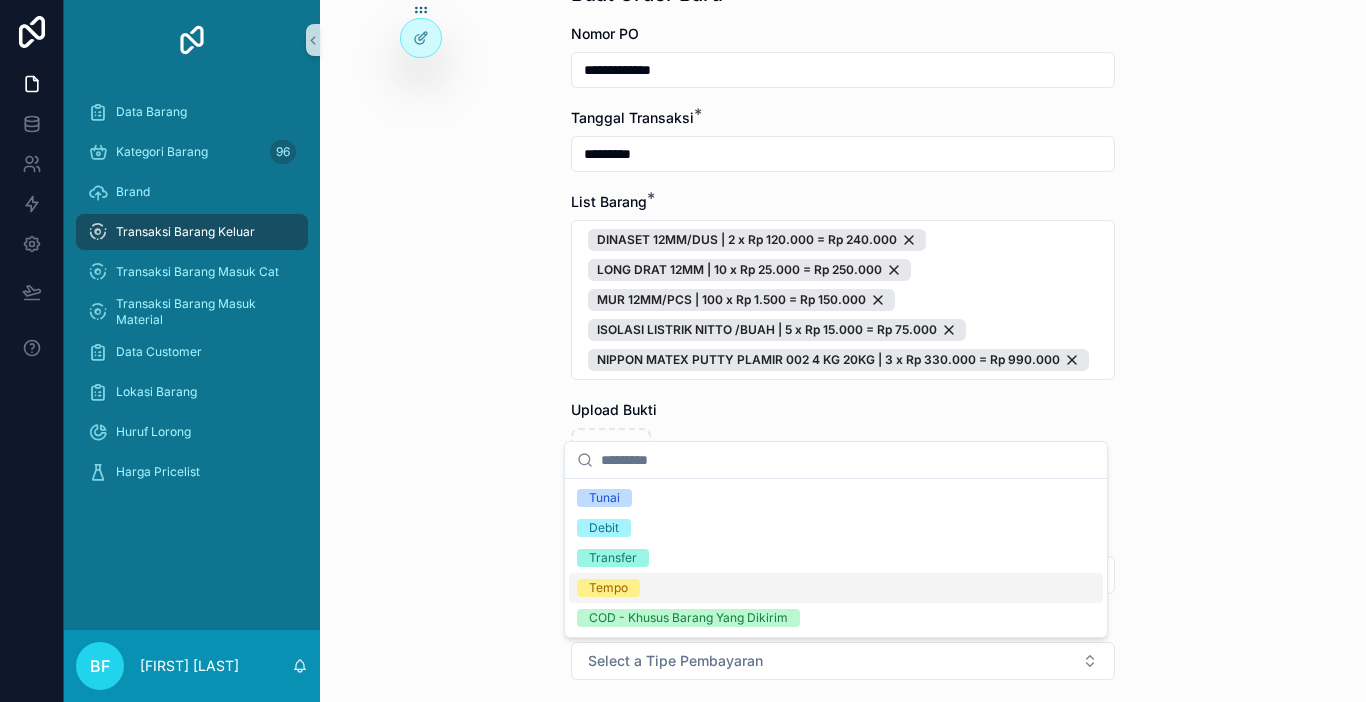 click on "Tempo" at bounding box center [608, 588] 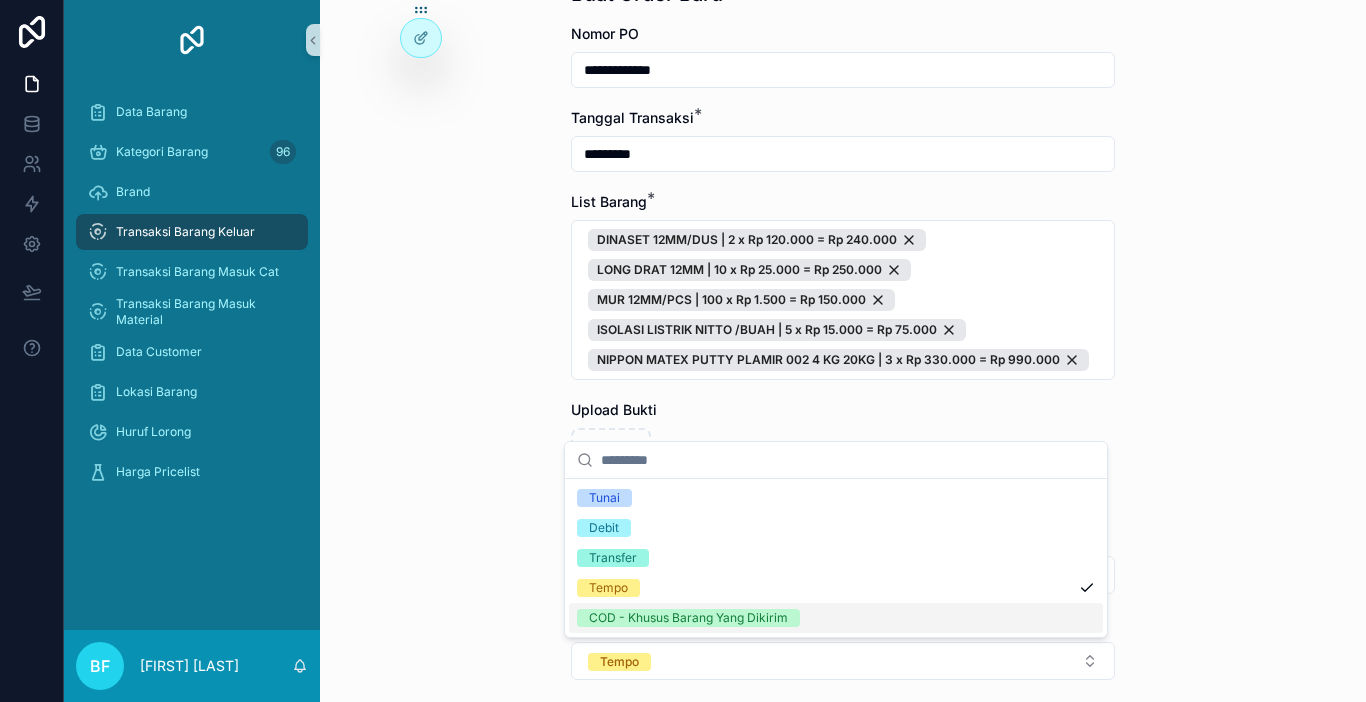 click on "**********" at bounding box center (843, 473) 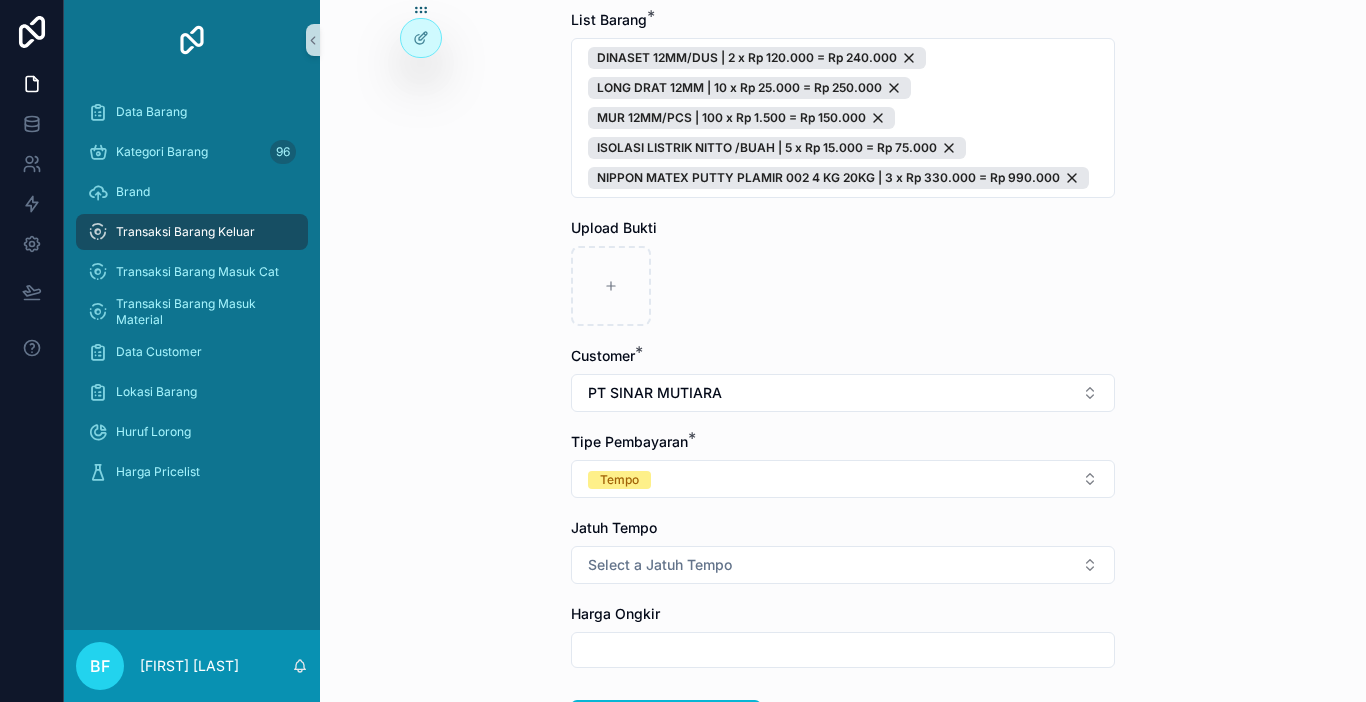 scroll, scrollTop: 300, scrollLeft: 0, axis: vertical 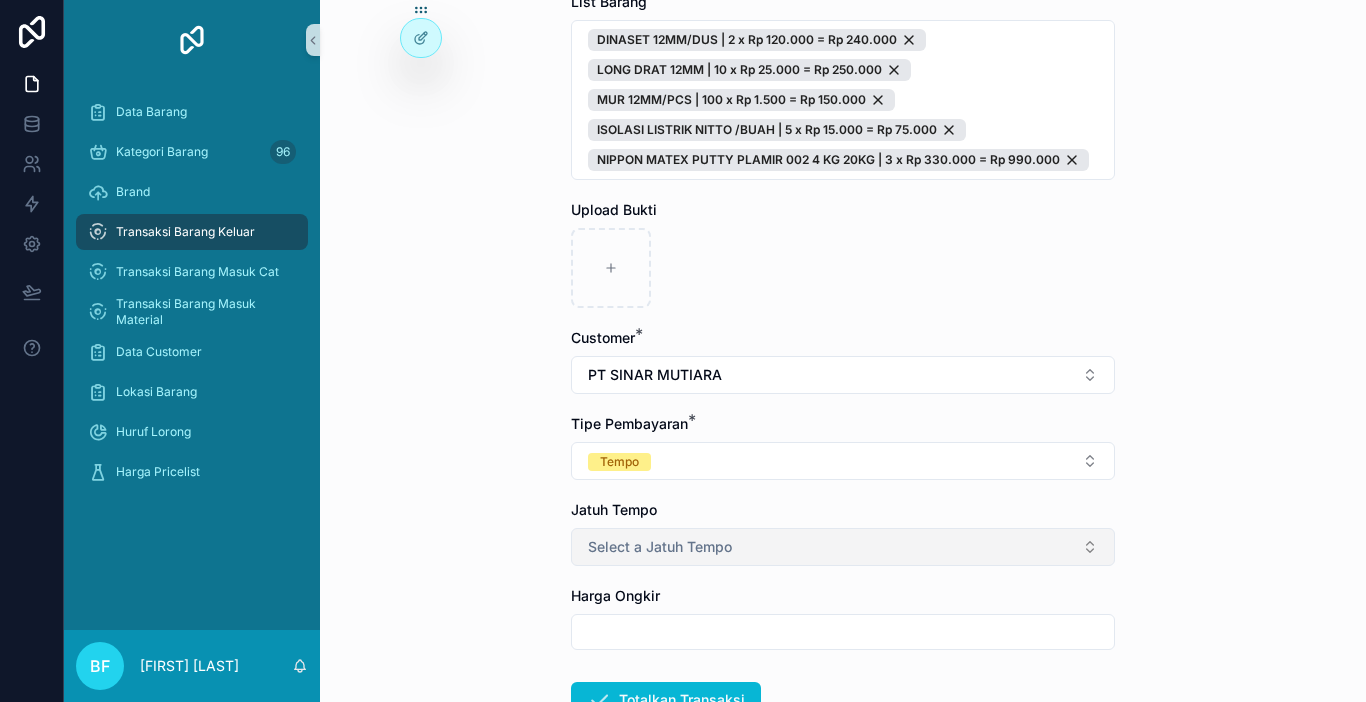 click on "Select a Jatuh Tempo" at bounding box center [660, 547] 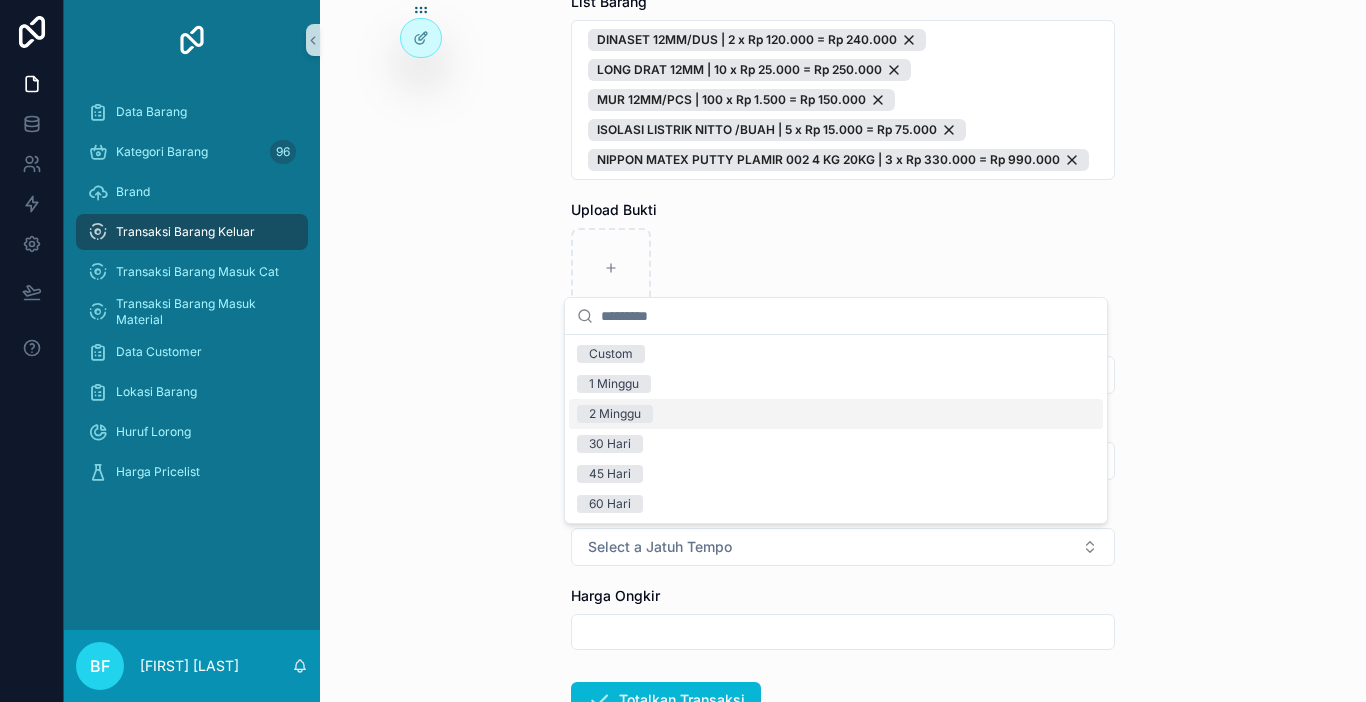 click on "2 Minggu" at bounding box center [615, 414] 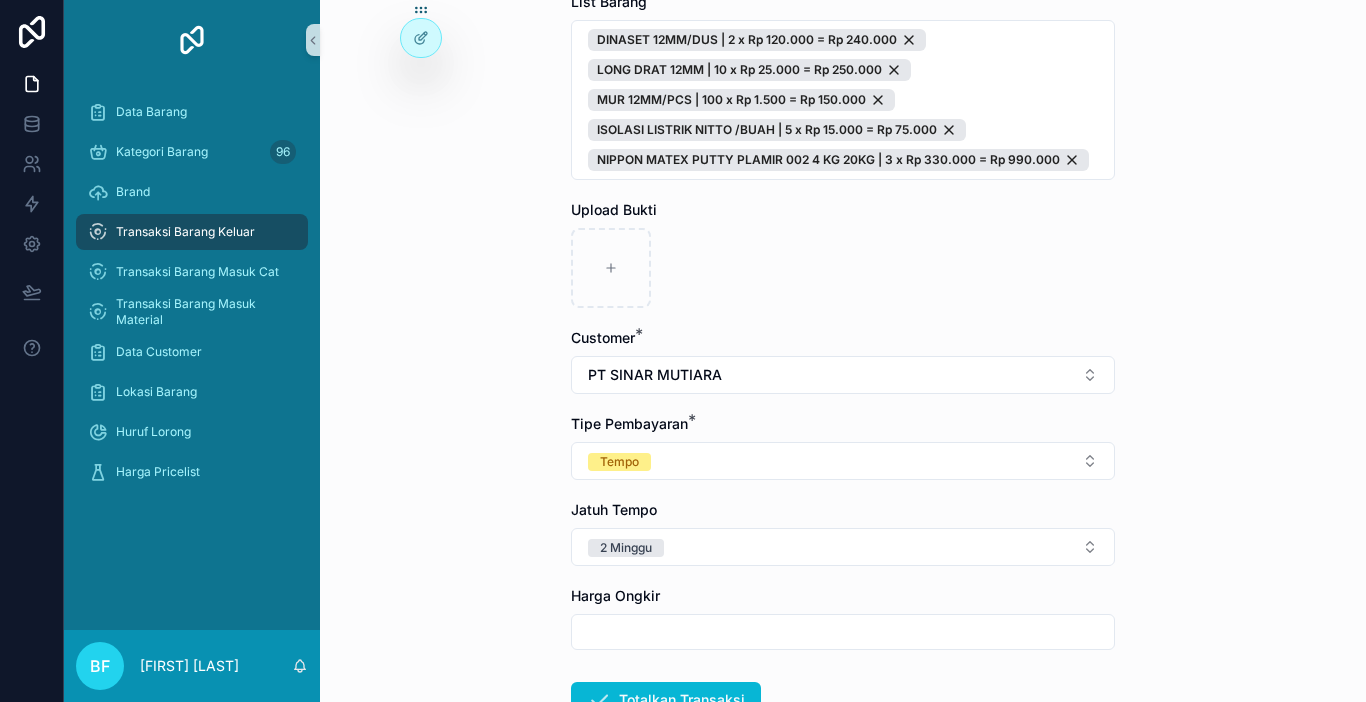 scroll, scrollTop: 444, scrollLeft: 0, axis: vertical 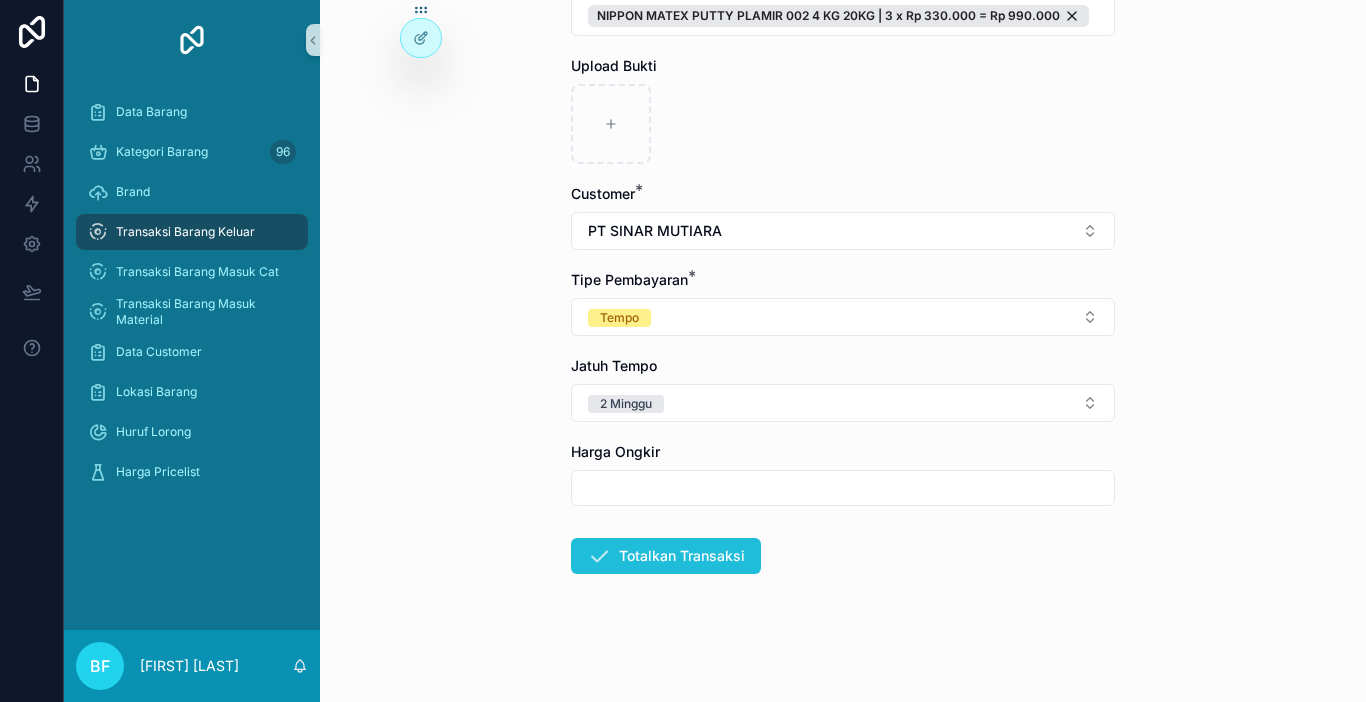 click on "Totalkan Transaksi" at bounding box center [666, 556] 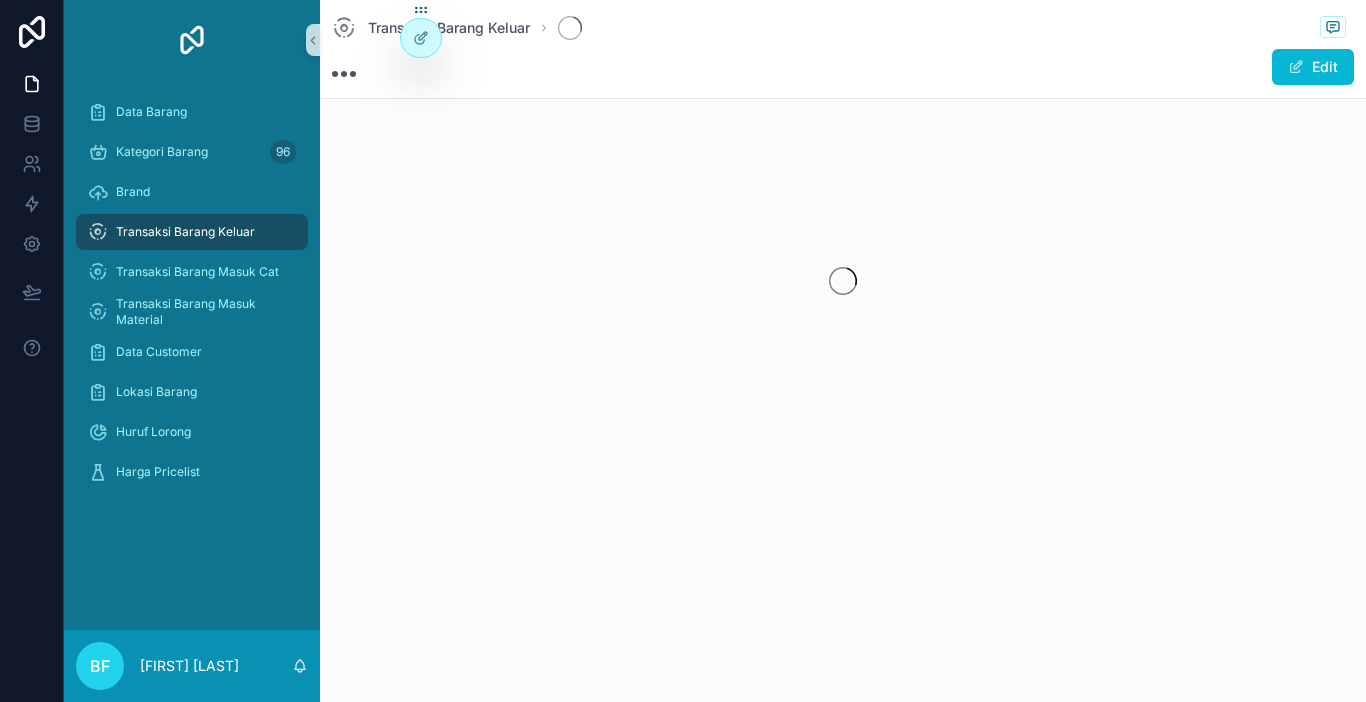 scroll, scrollTop: 0, scrollLeft: 0, axis: both 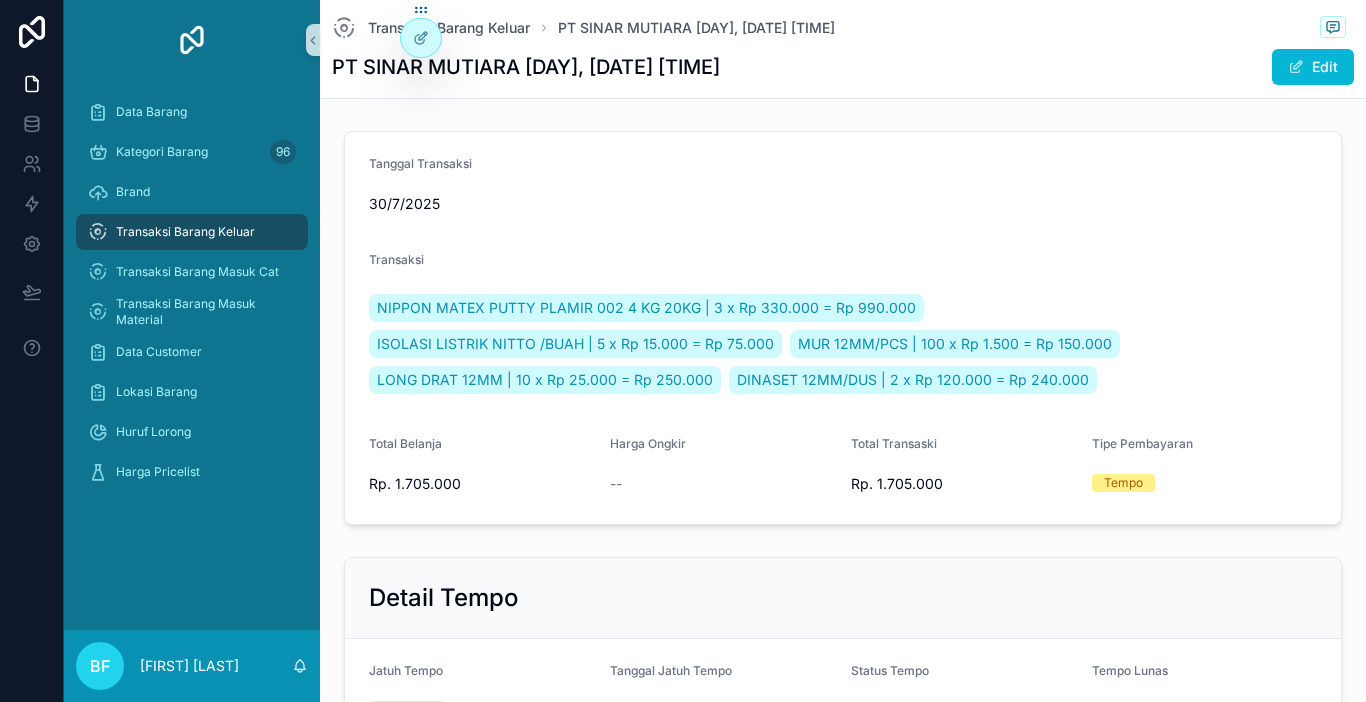 click on "Transaksi Barang Keluar" at bounding box center [192, 232] 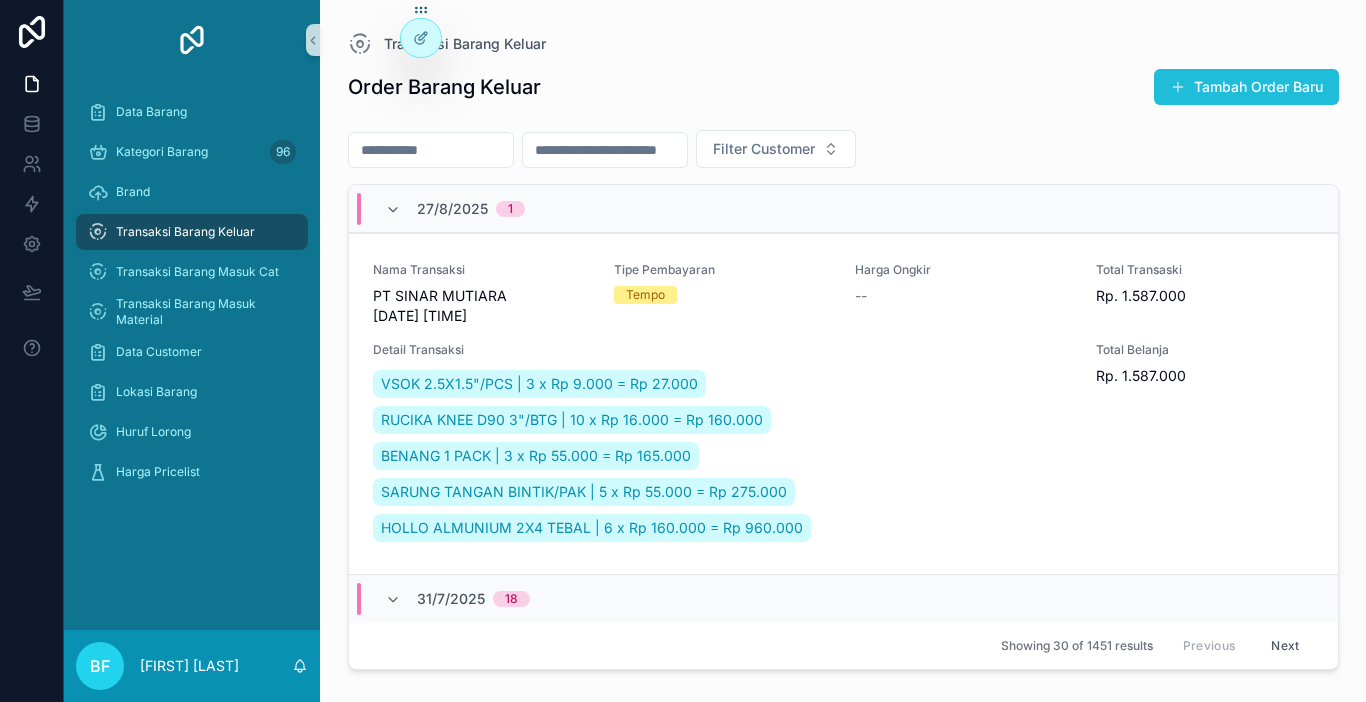 click on "Tambah Order Baru" at bounding box center (1246, 87) 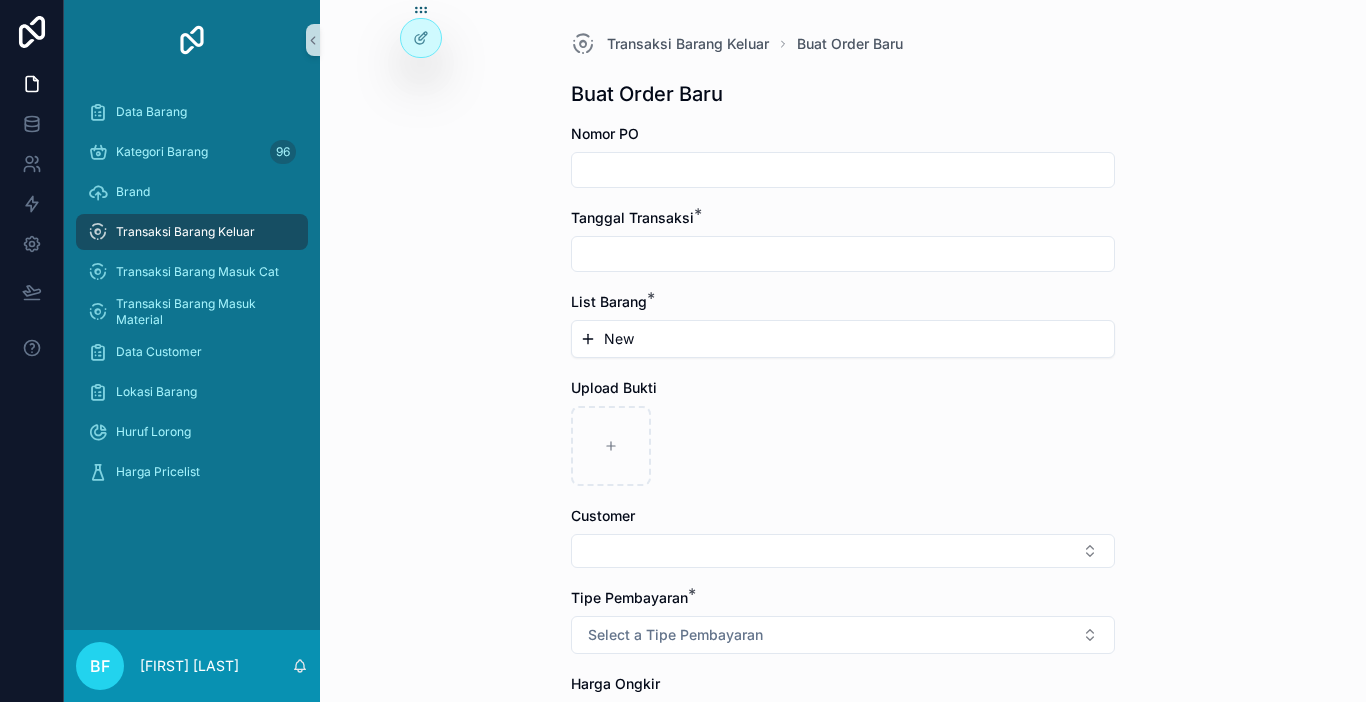 click at bounding box center [843, 170] 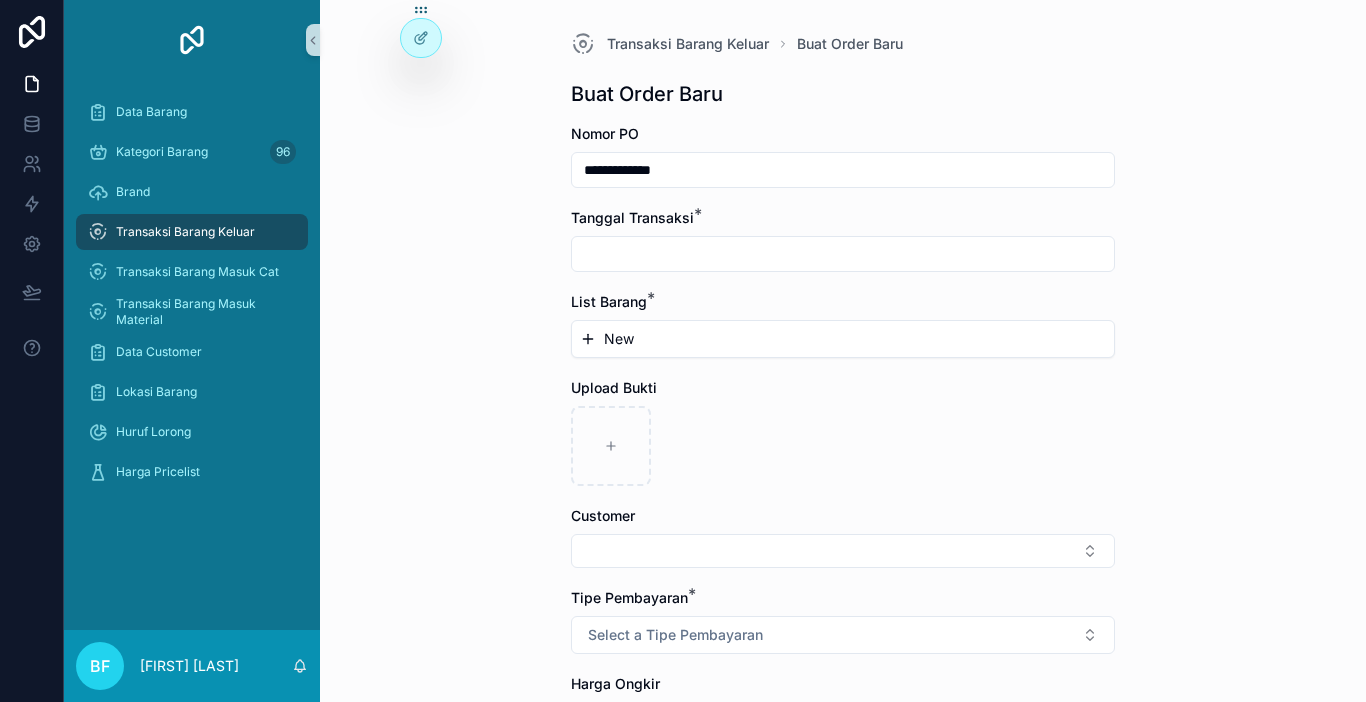 type on "**********" 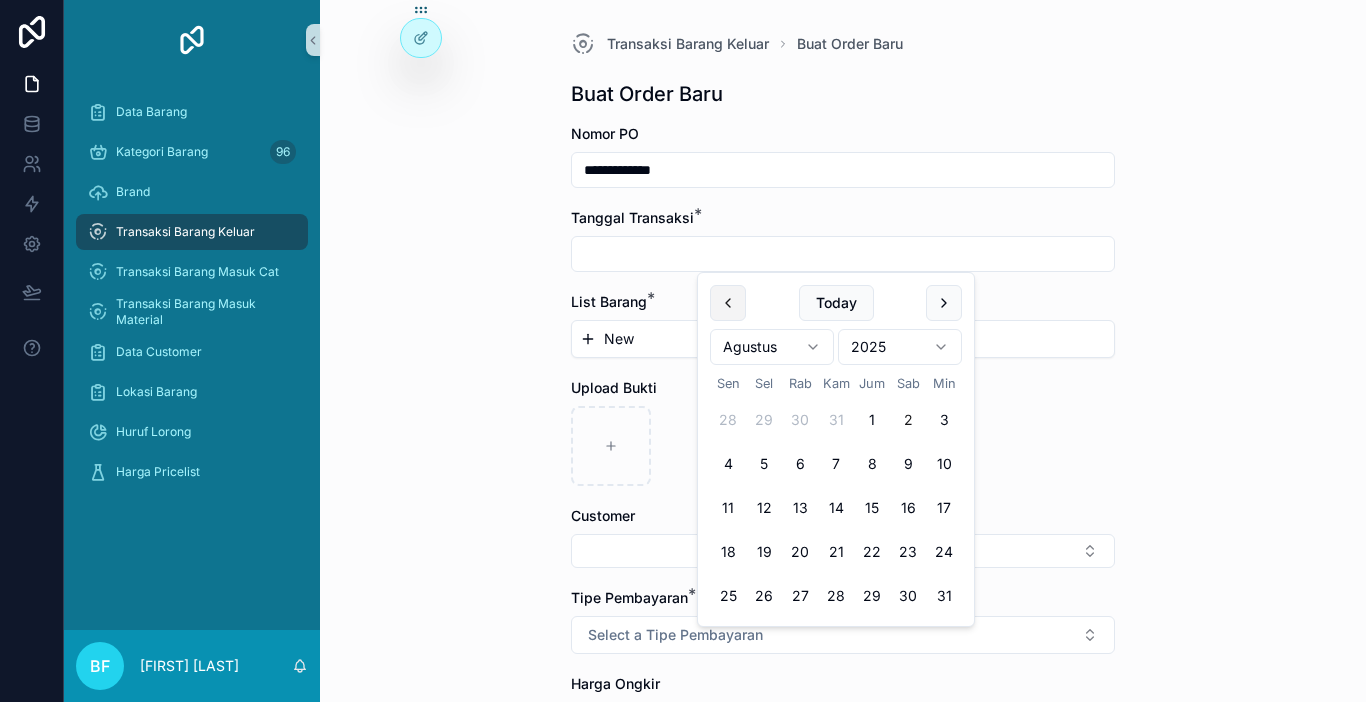 click at bounding box center (728, 303) 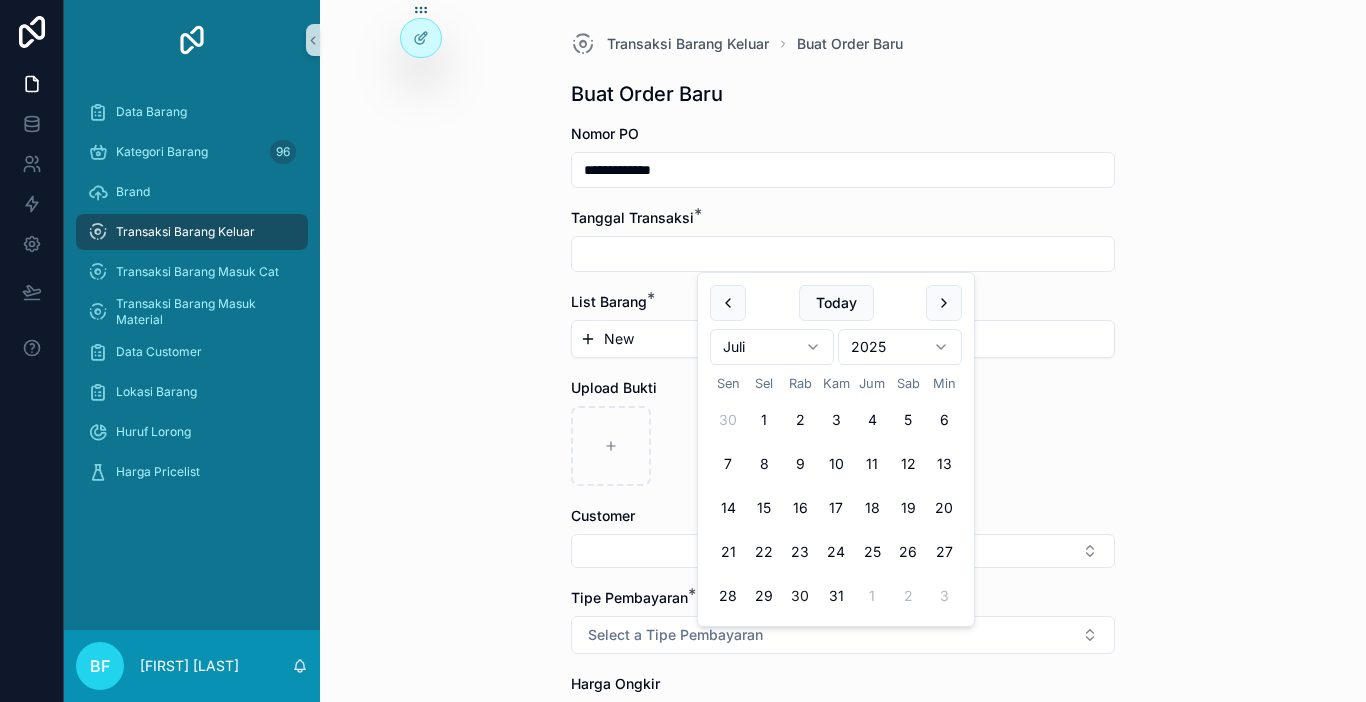 click on "30" at bounding box center [800, 596] 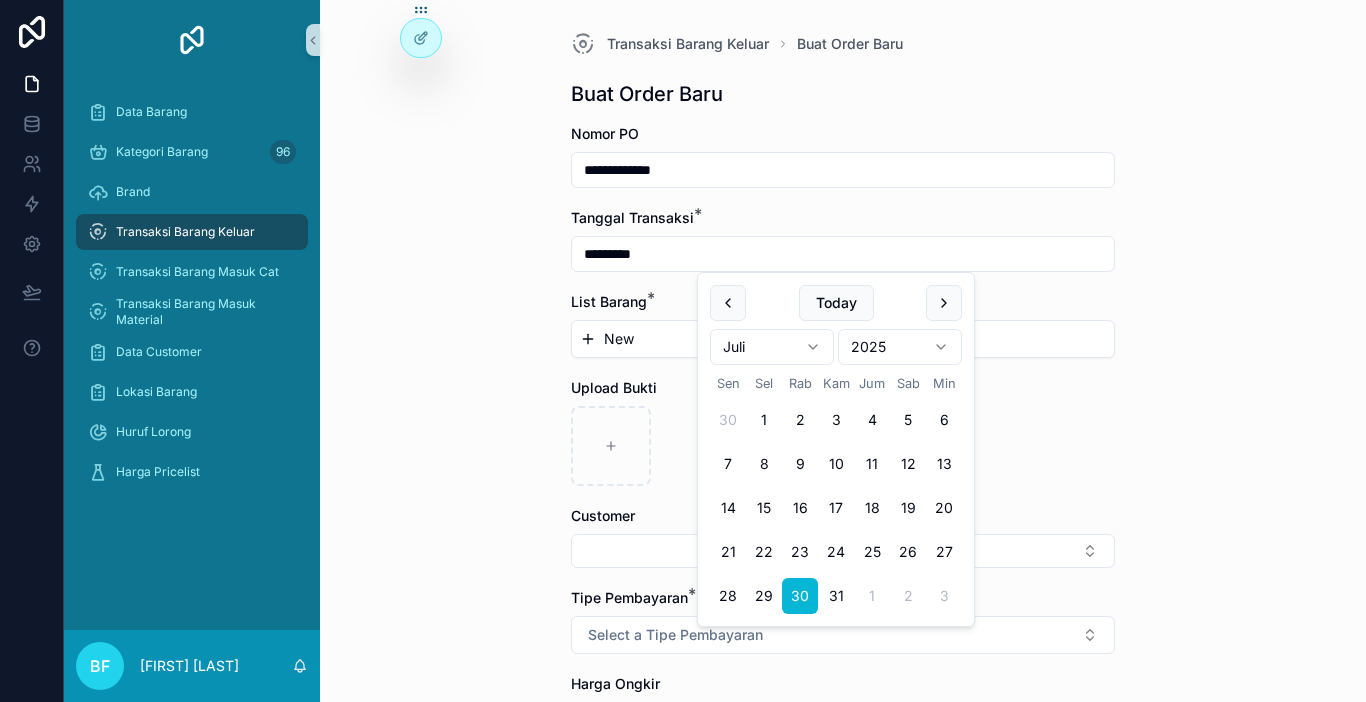 type on "*********" 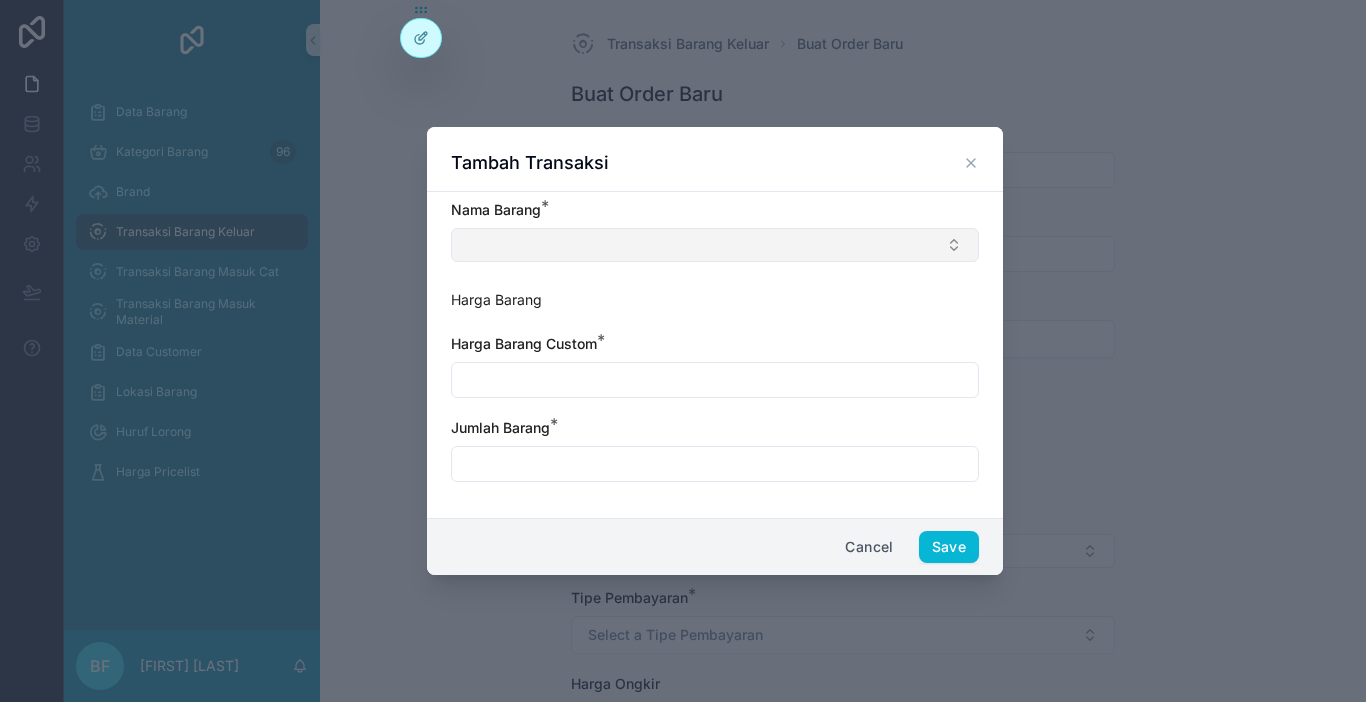 click at bounding box center [715, 245] 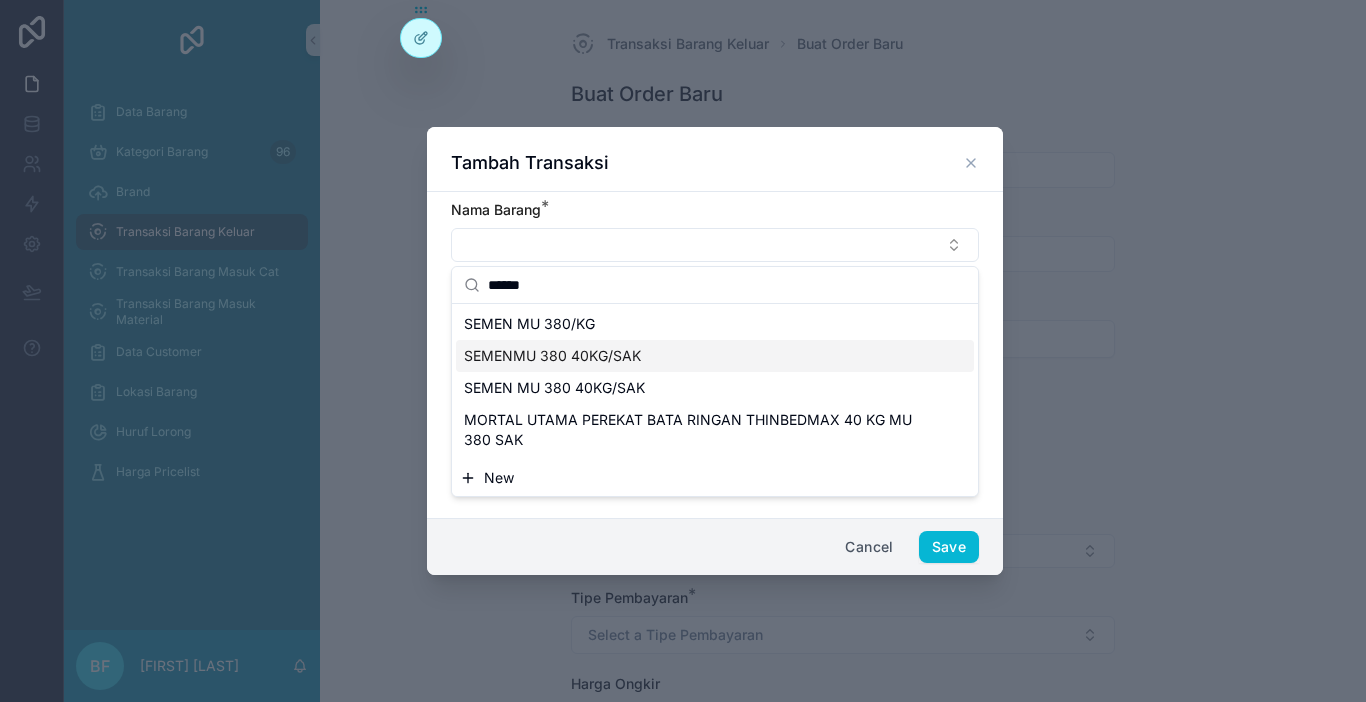 type on "******" 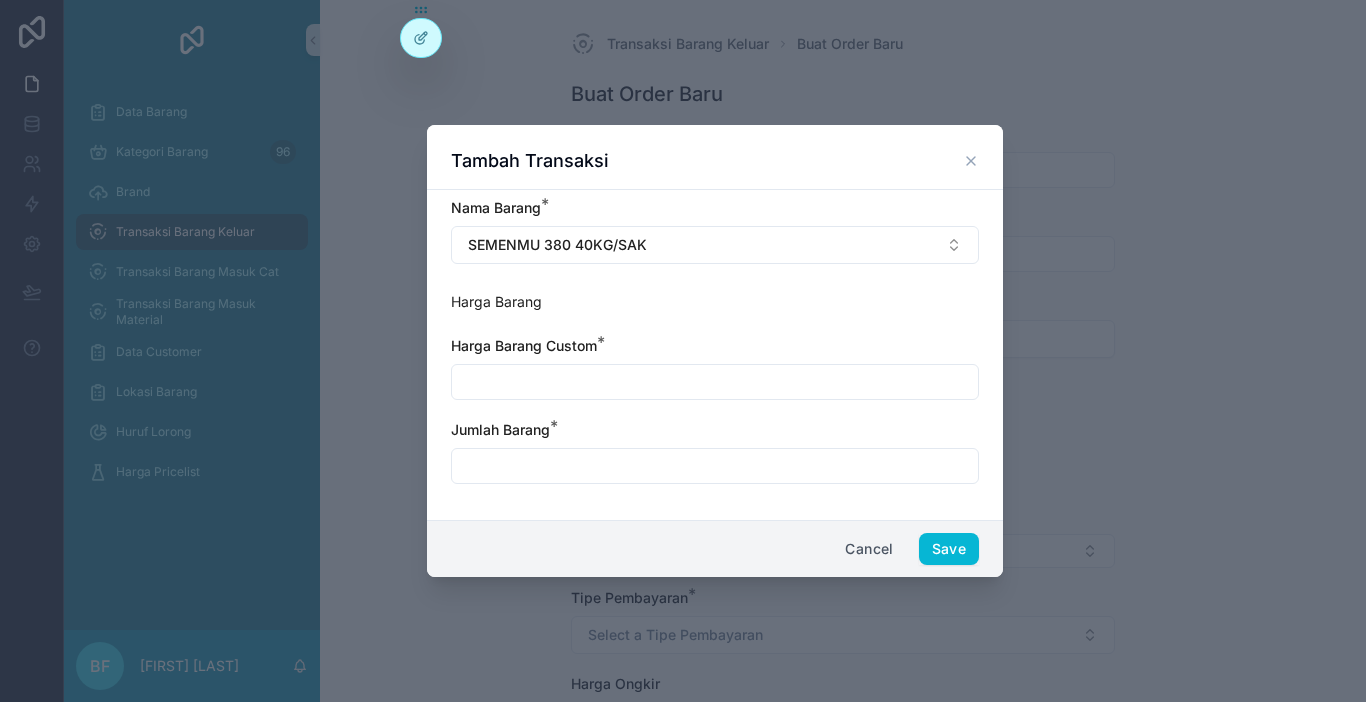 click at bounding box center [715, 382] 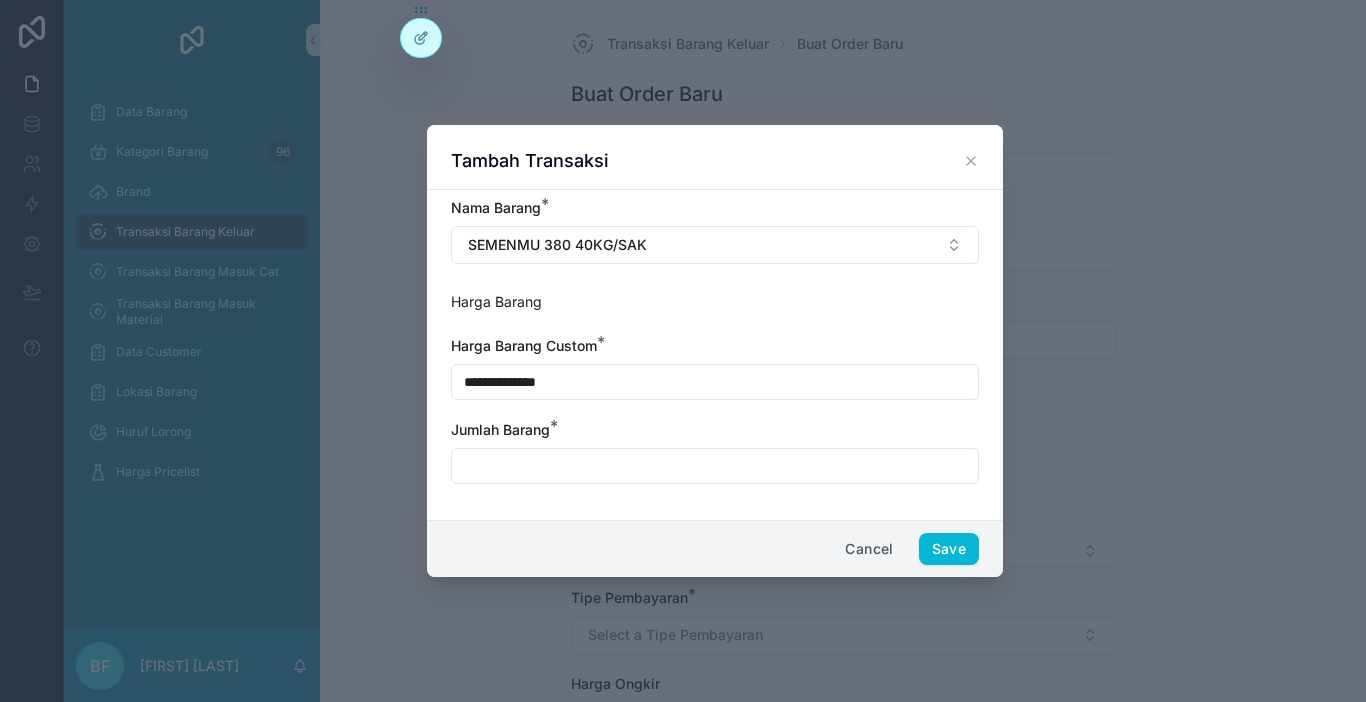 type on "**********" 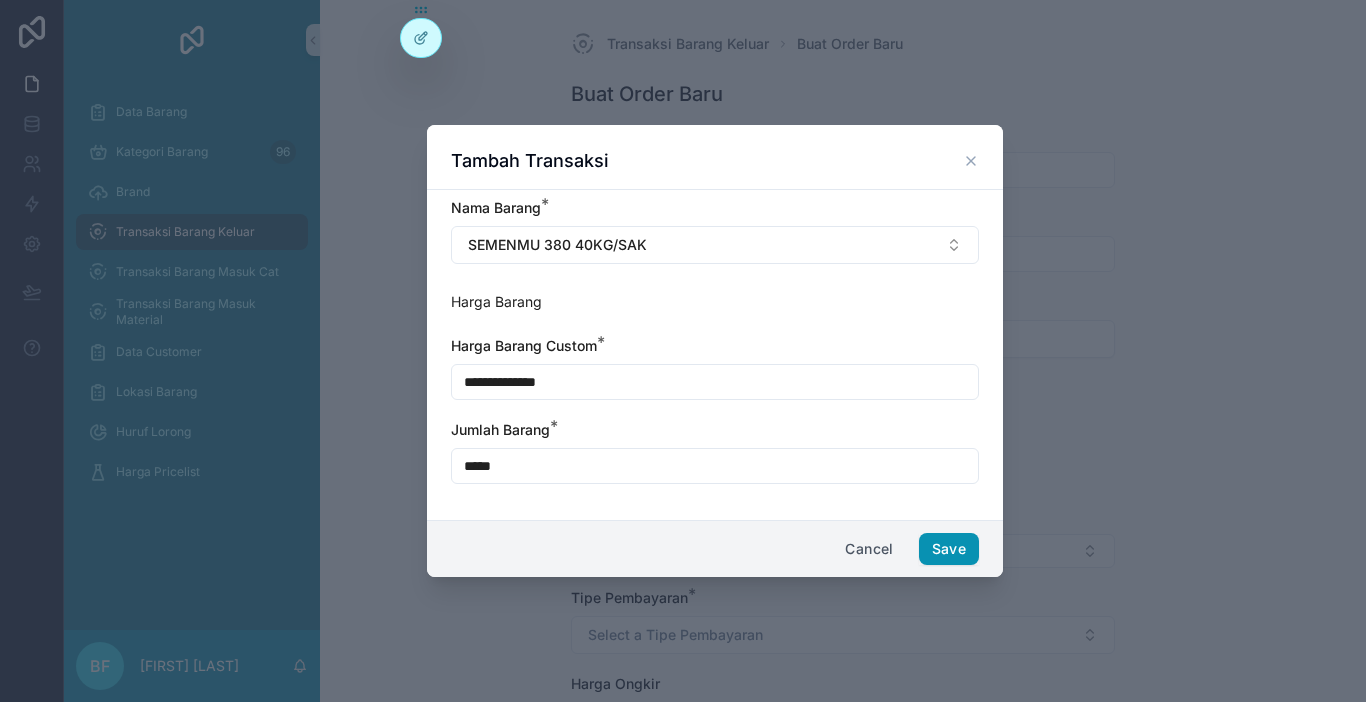type on "*****" 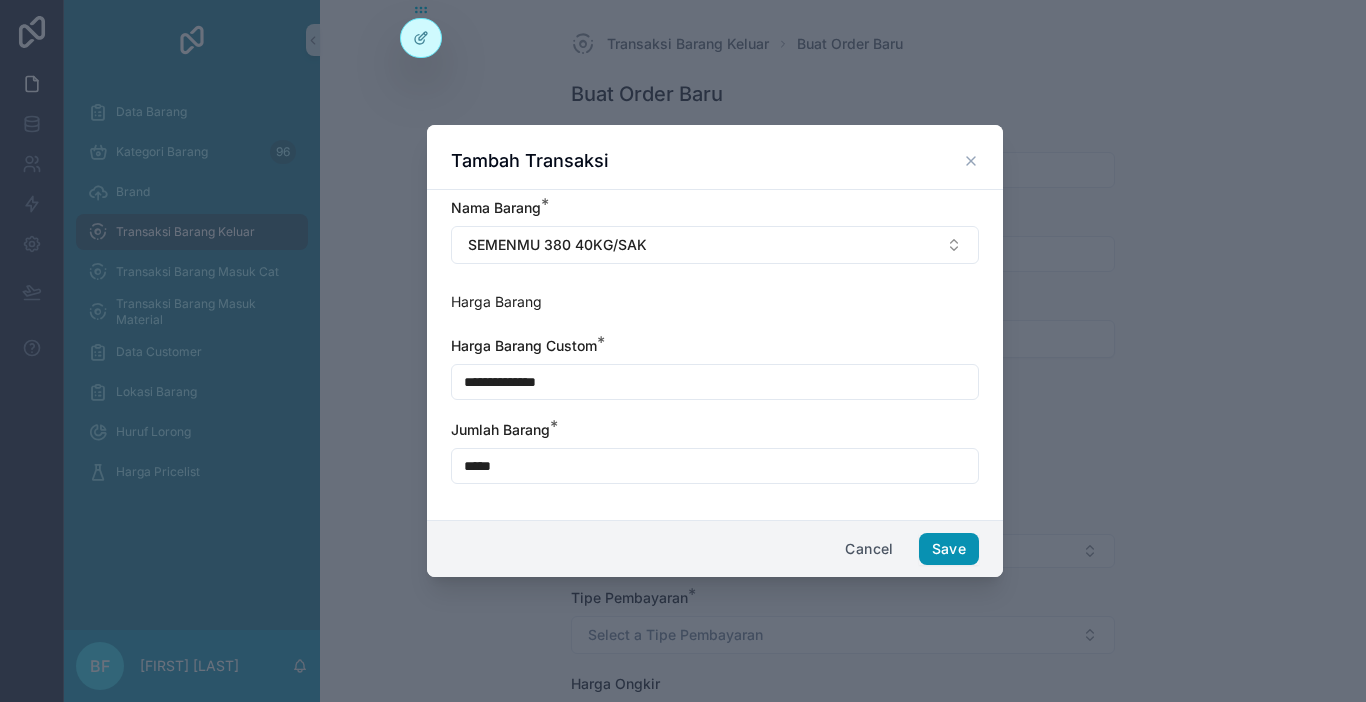 click on "Save" at bounding box center [949, 549] 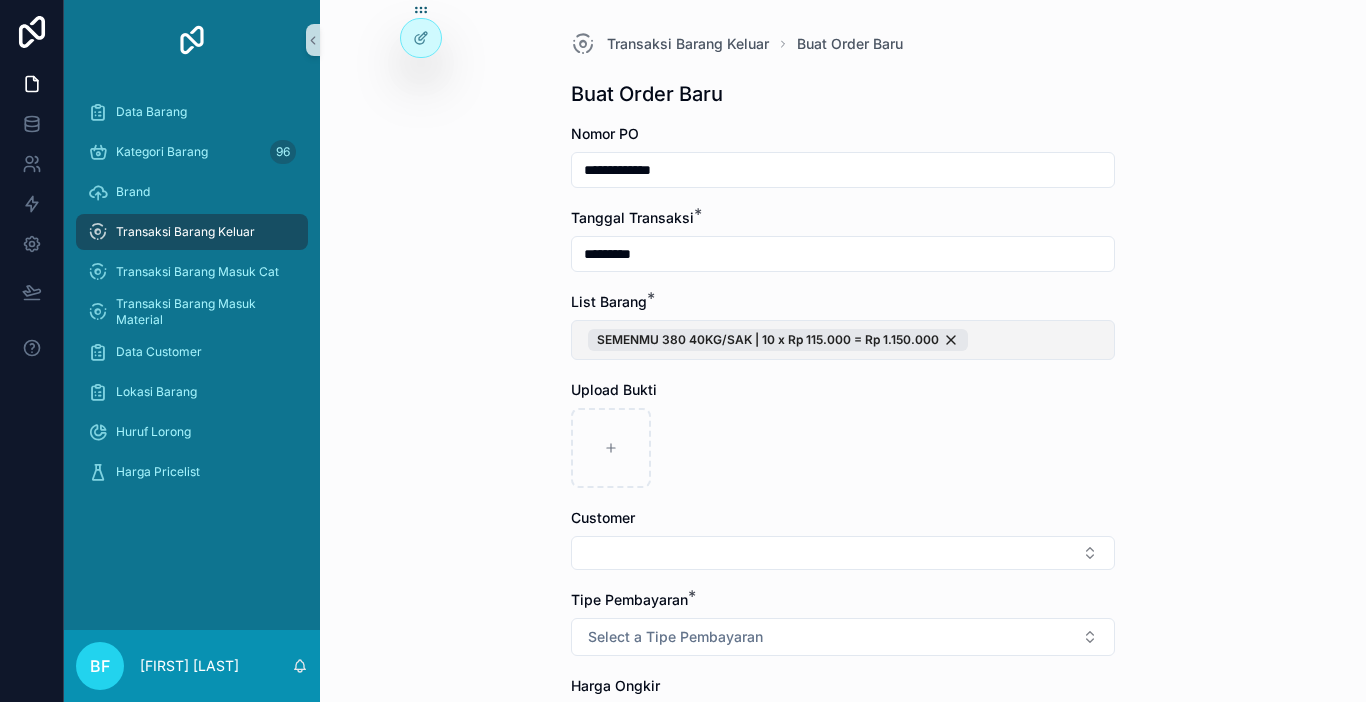 click on "SEMENMU 380 40KG/SAK | 10 x Rp 115.000 = Rp 1.150.000" at bounding box center (843, 340) 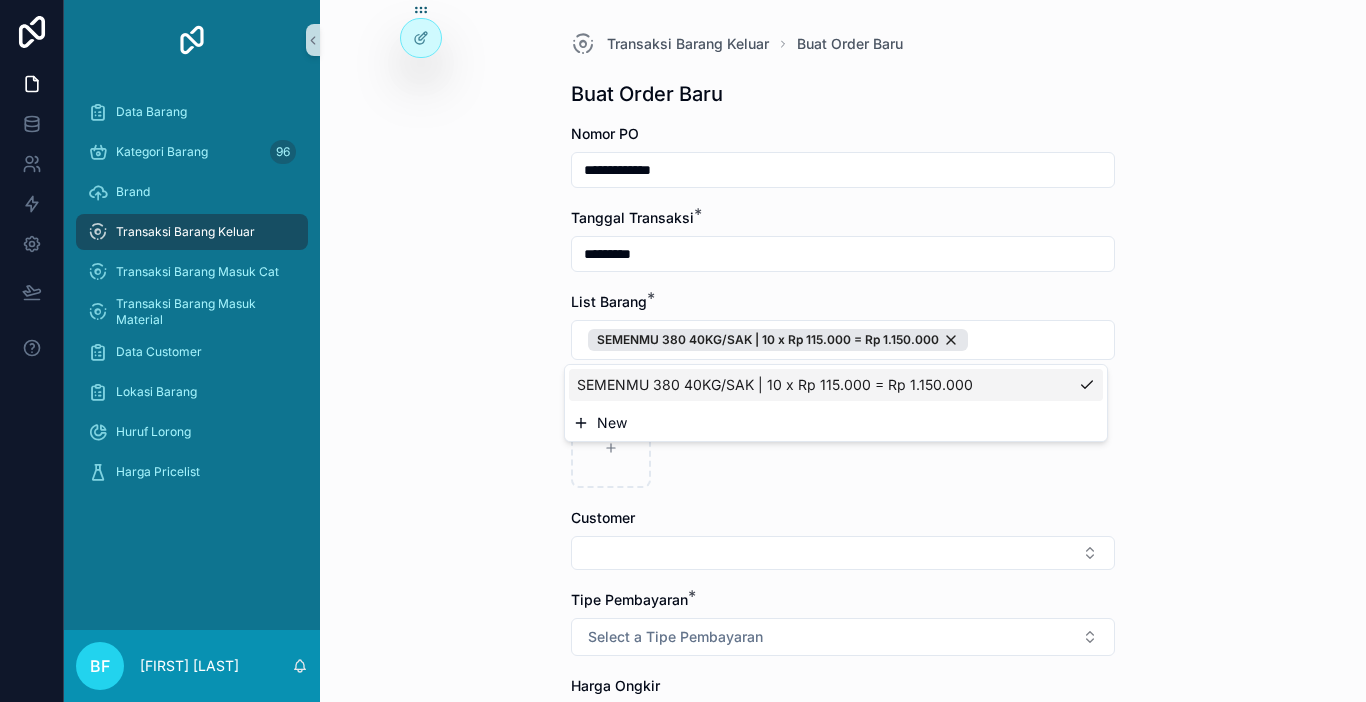 click on "New" at bounding box center [836, 423] 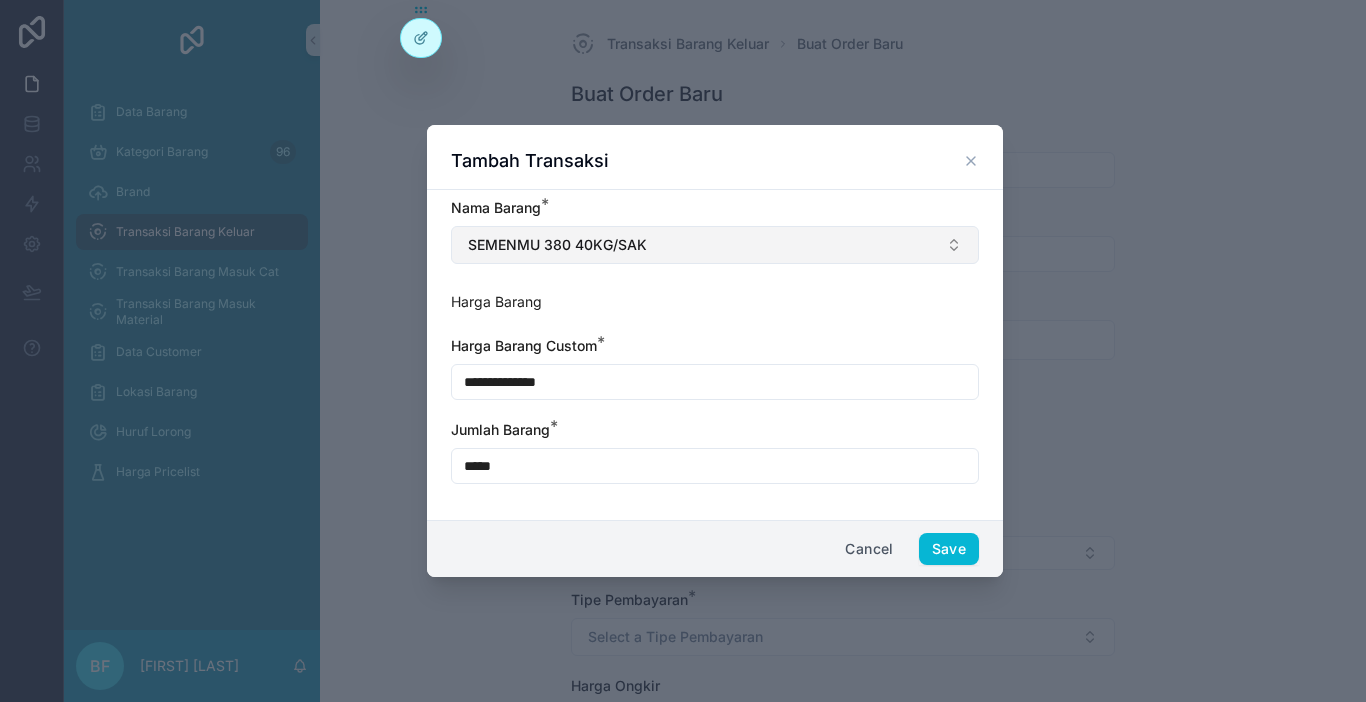 click on "SEMENMU 380 40KG/SAK" at bounding box center (715, 245) 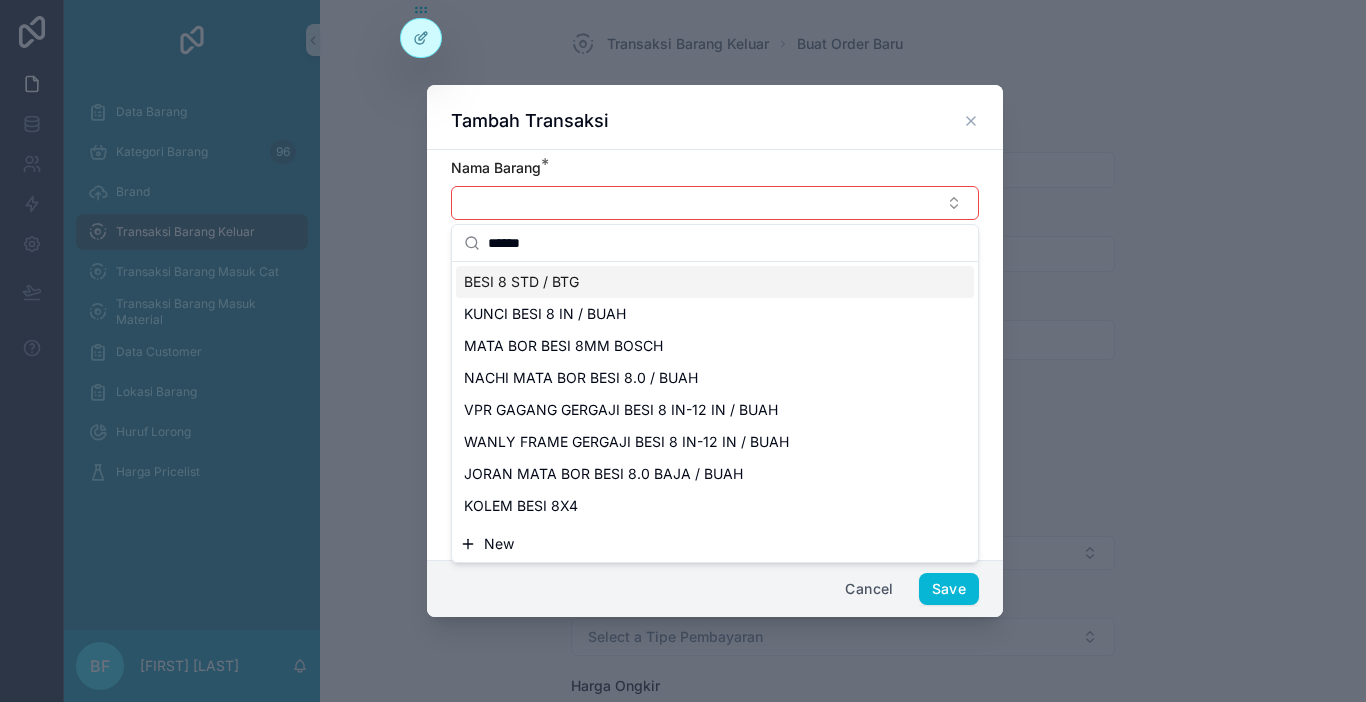 type 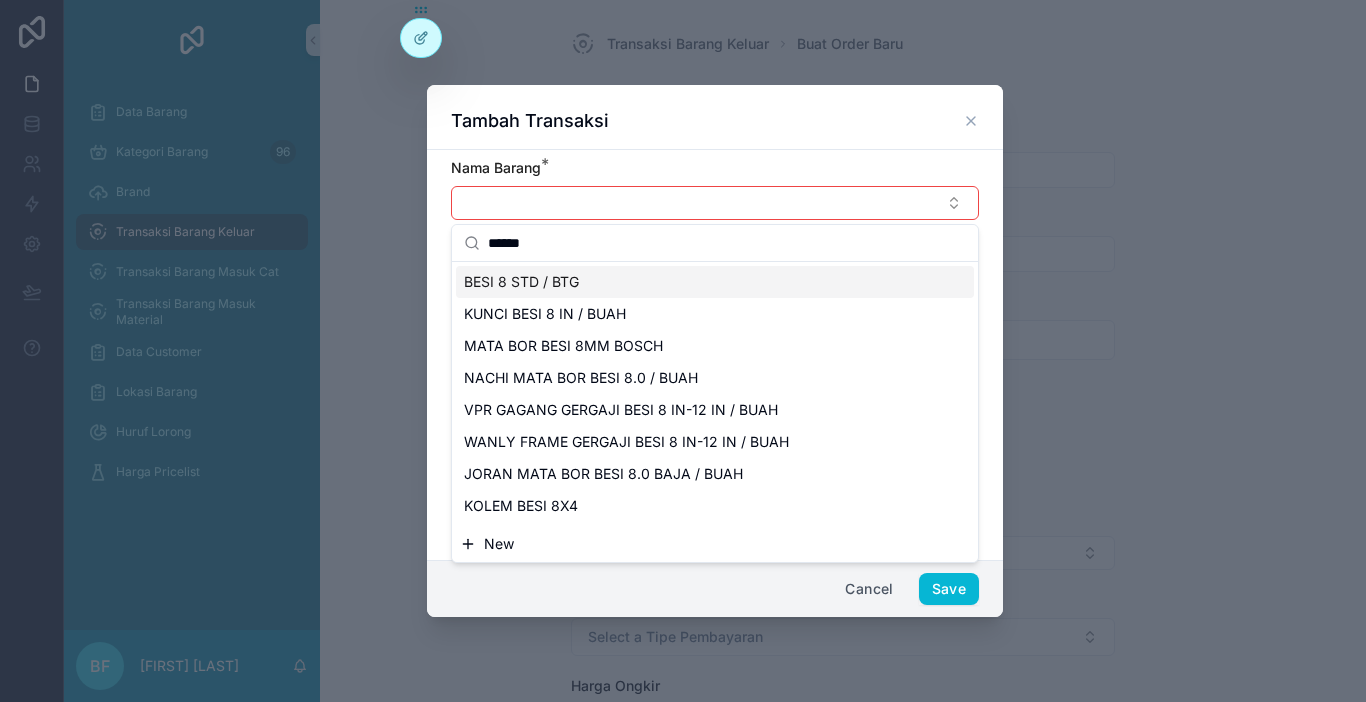 click on "BESI 8 STD / BTG" at bounding box center [715, 282] 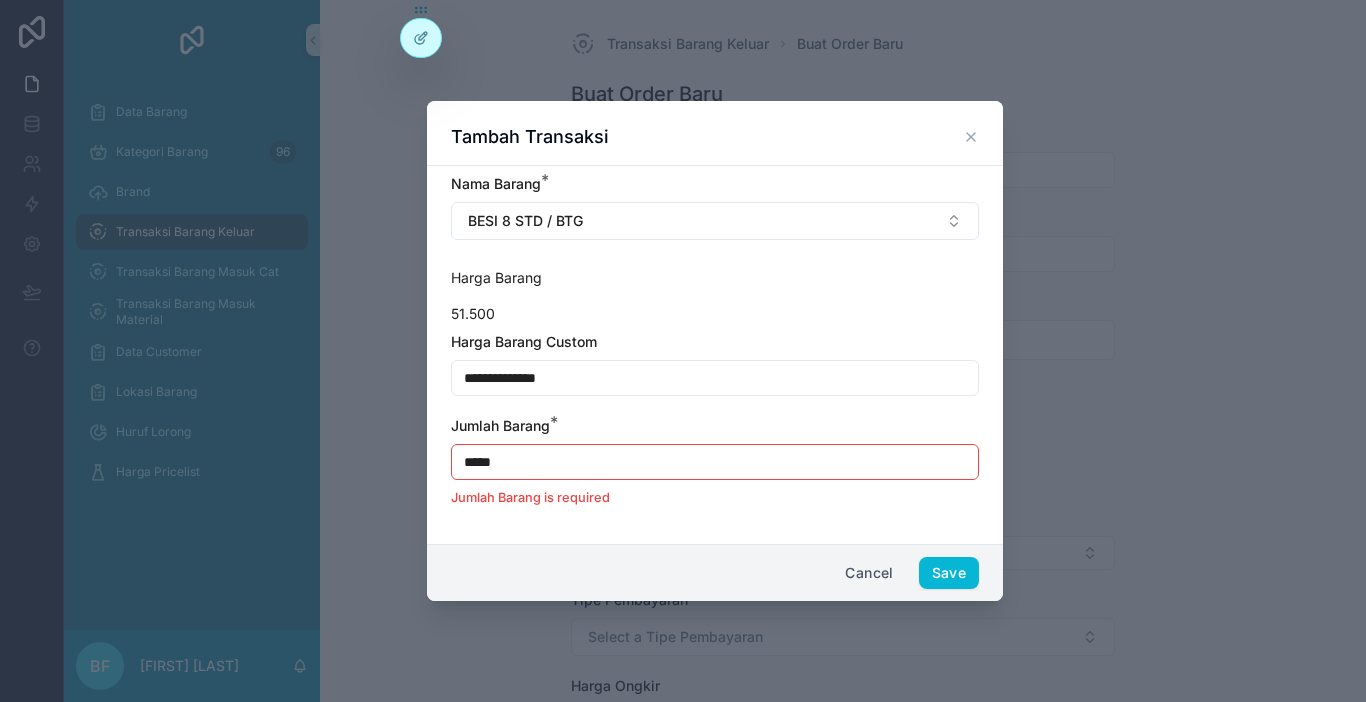 click on "**********" at bounding box center (715, 378) 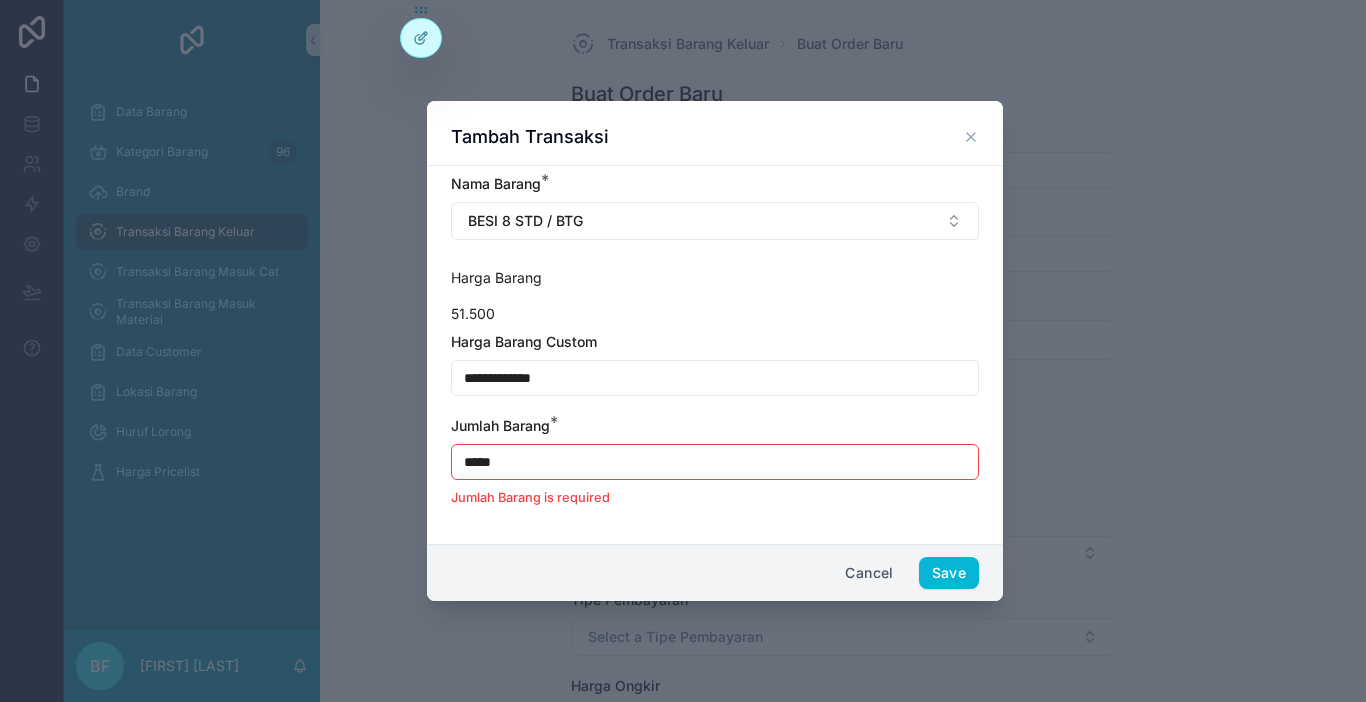 click on "*****" at bounding box center (715, 462) 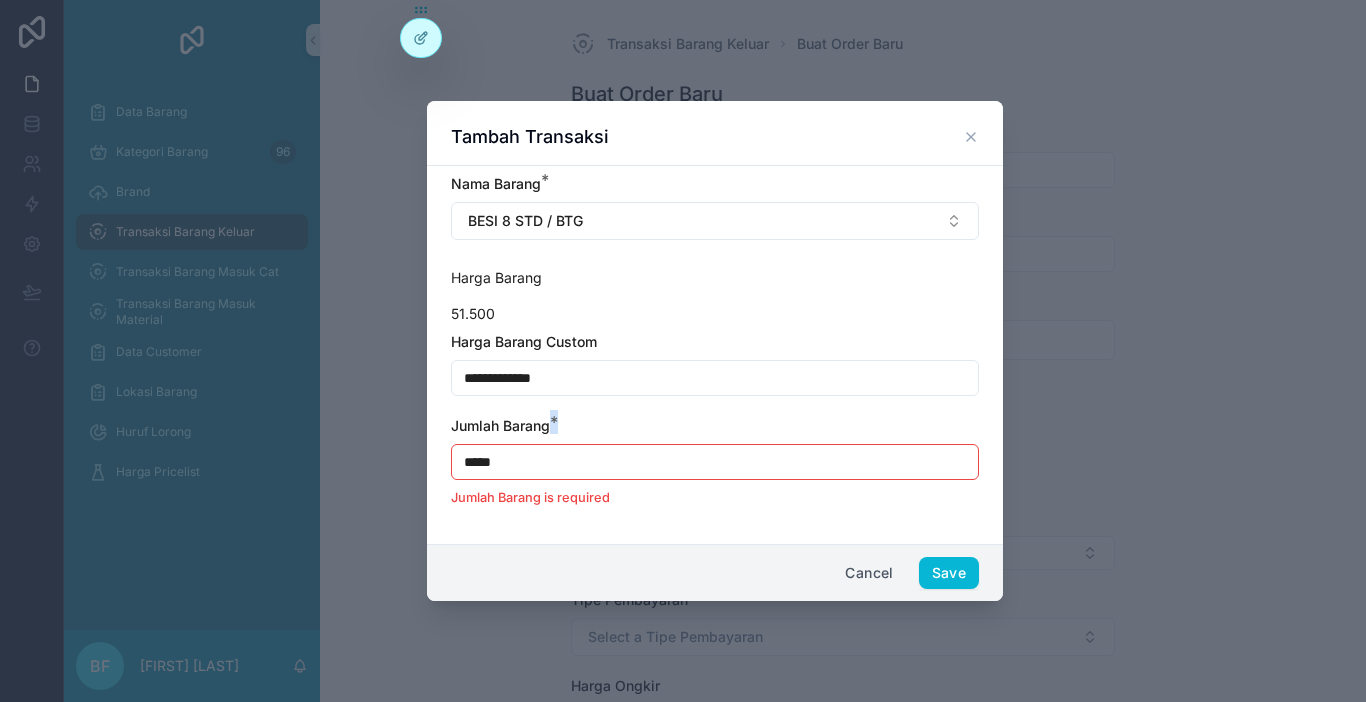 click on "*****" at bounding box center [715, 462] 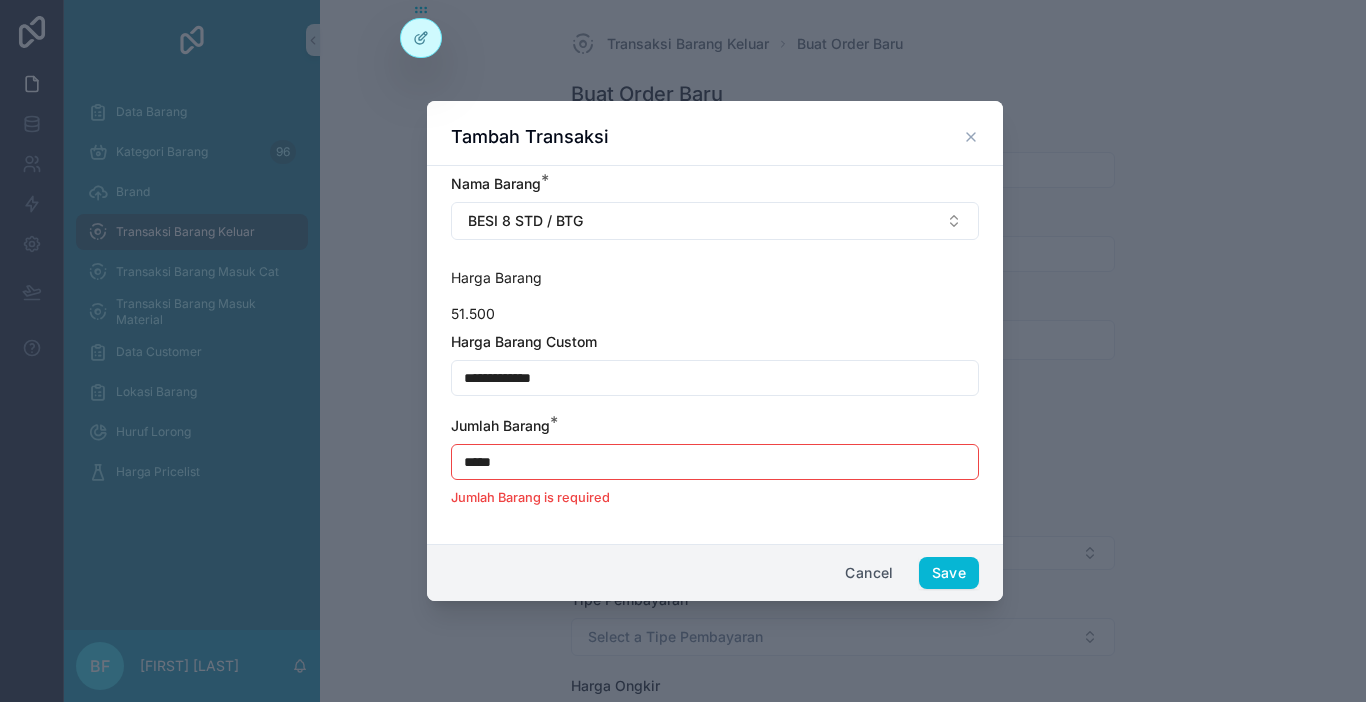 click on "*****" at bounding box center [715, 462] 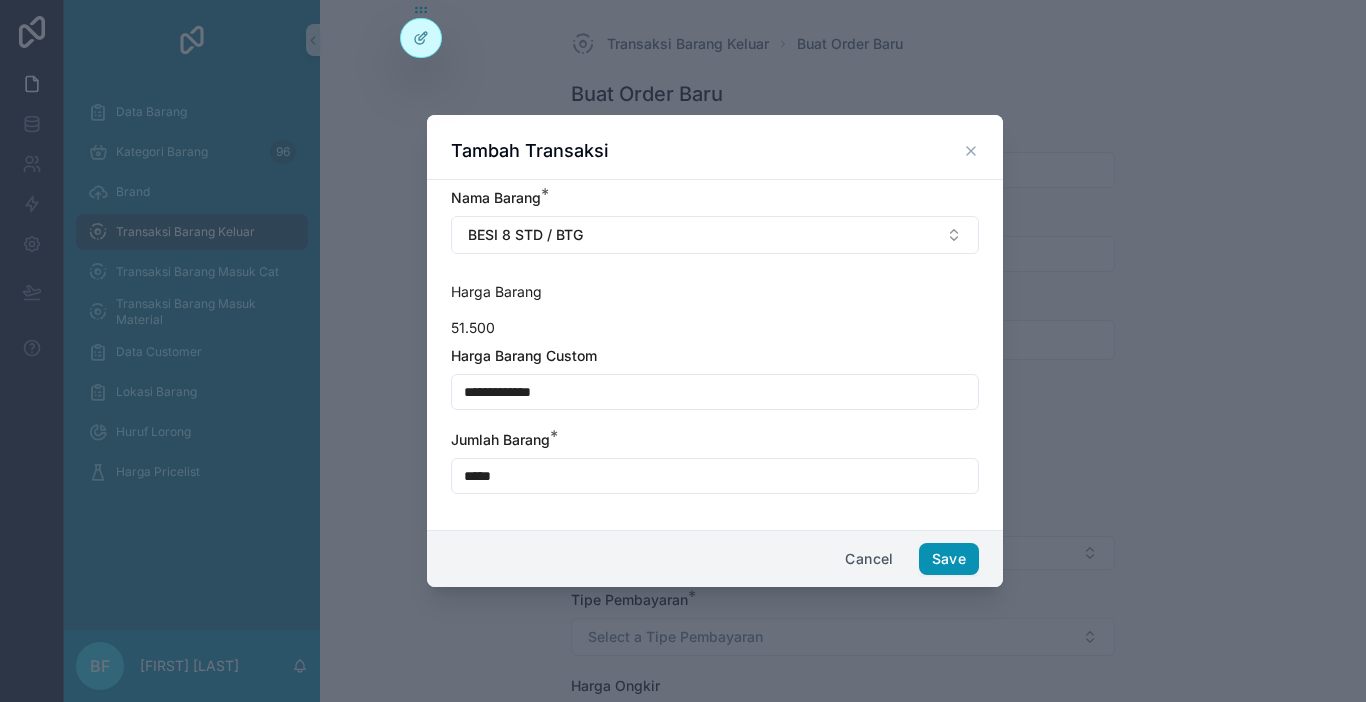 click on "Save" at bounding box center (949, 559) 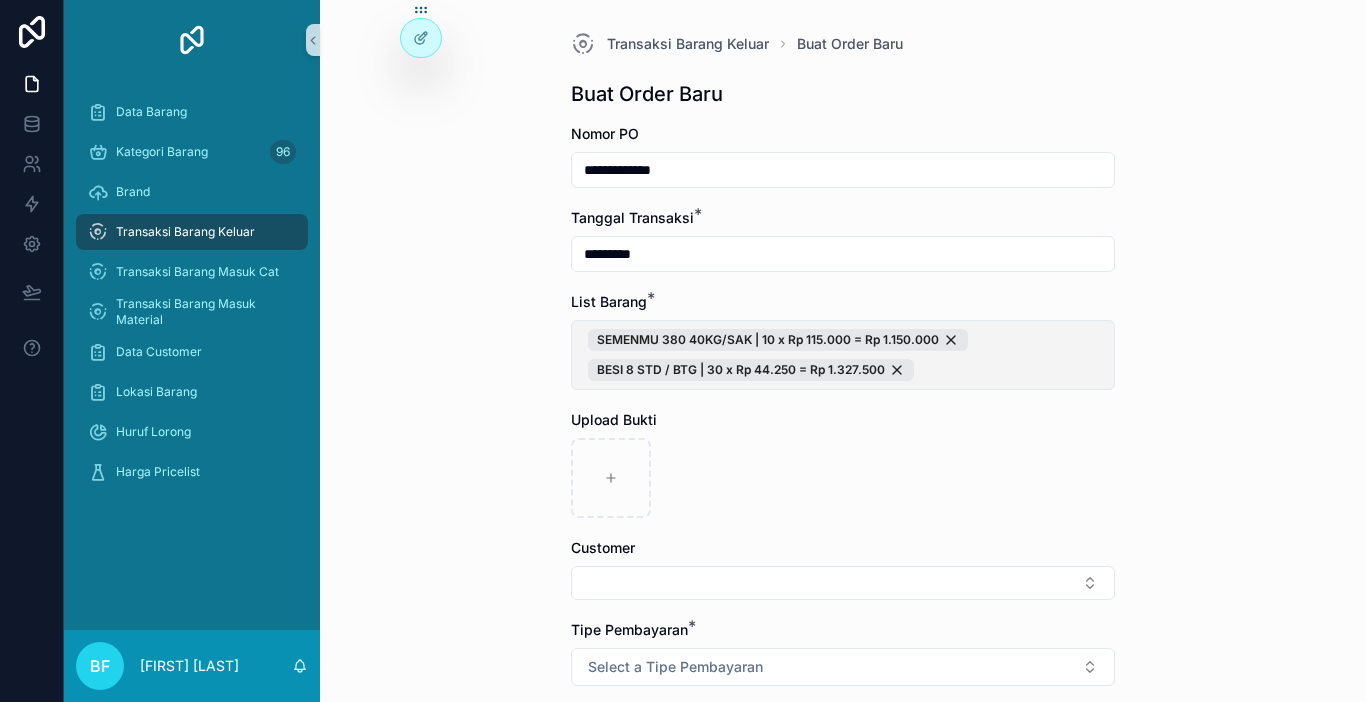 click on "SEMENMU 380 40KG/SAK | 10 x Rp 115.000 = Rp 1.150.000 BESI 8 STD / BTG | 30 x Rp 44.250 = Rp 1.327.500" at bounding box center (843, 355) 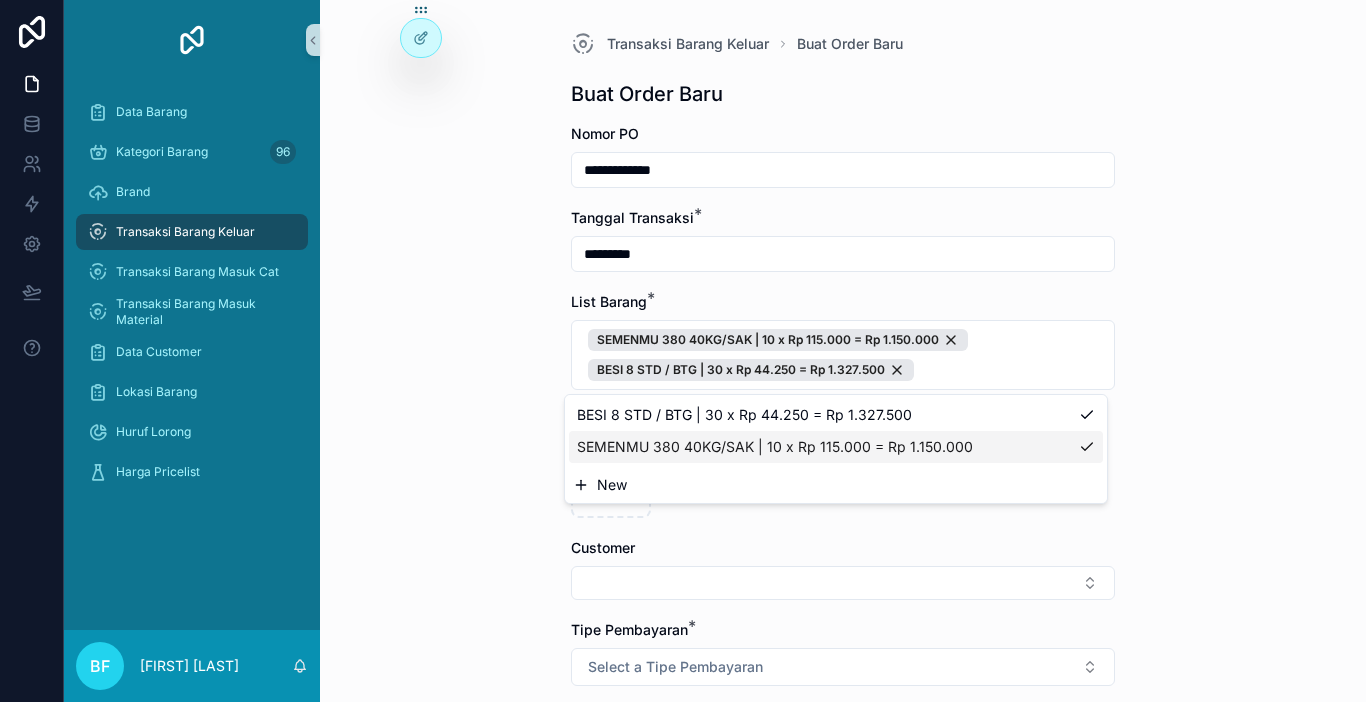 click on "New" at bounding box center (836, 485) 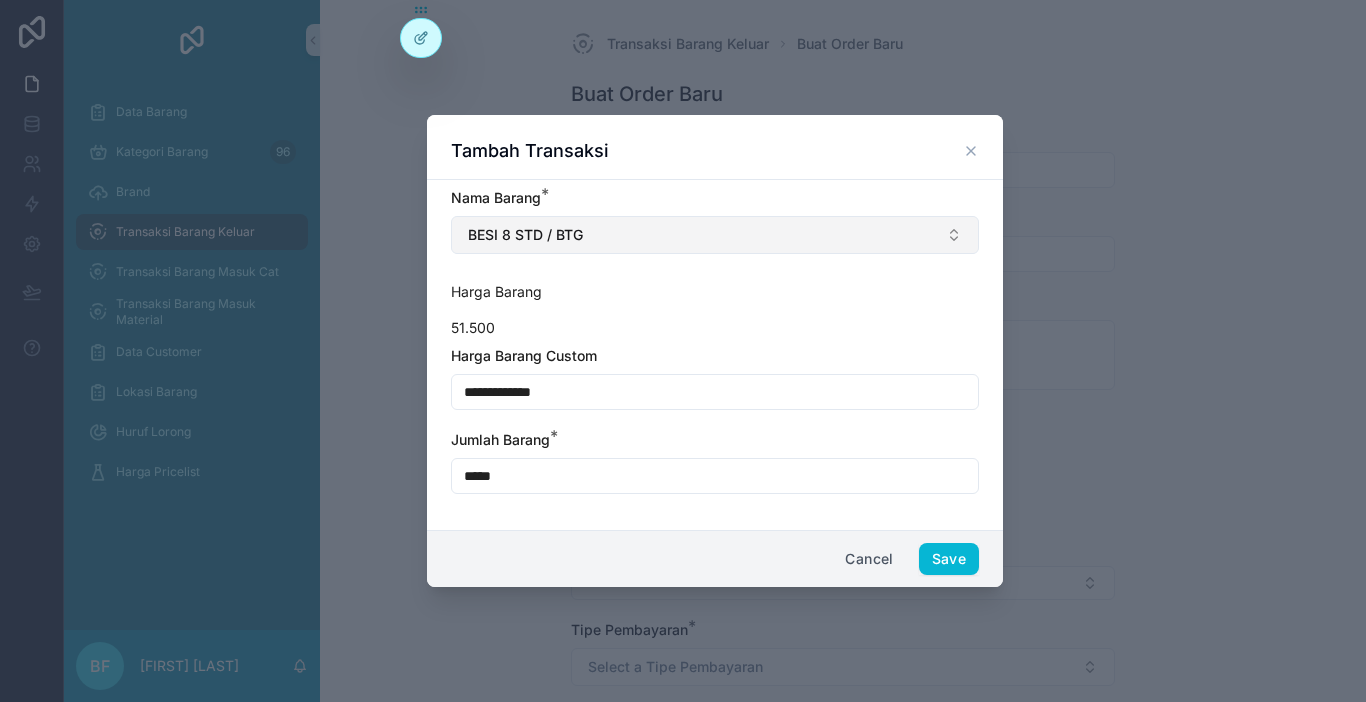 click on "BESI 8 STD / BTG" at bounding box center (715, 235) 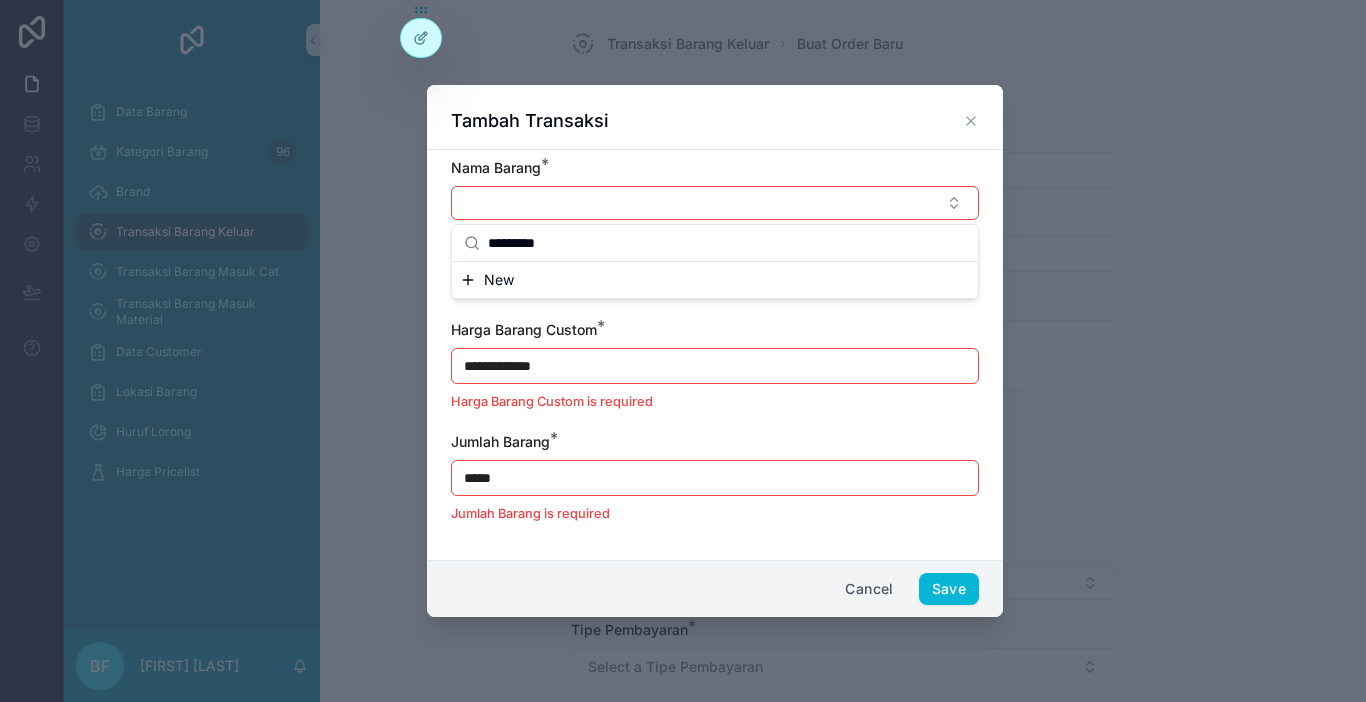 click on "*********" at bounding box center (727, 243) 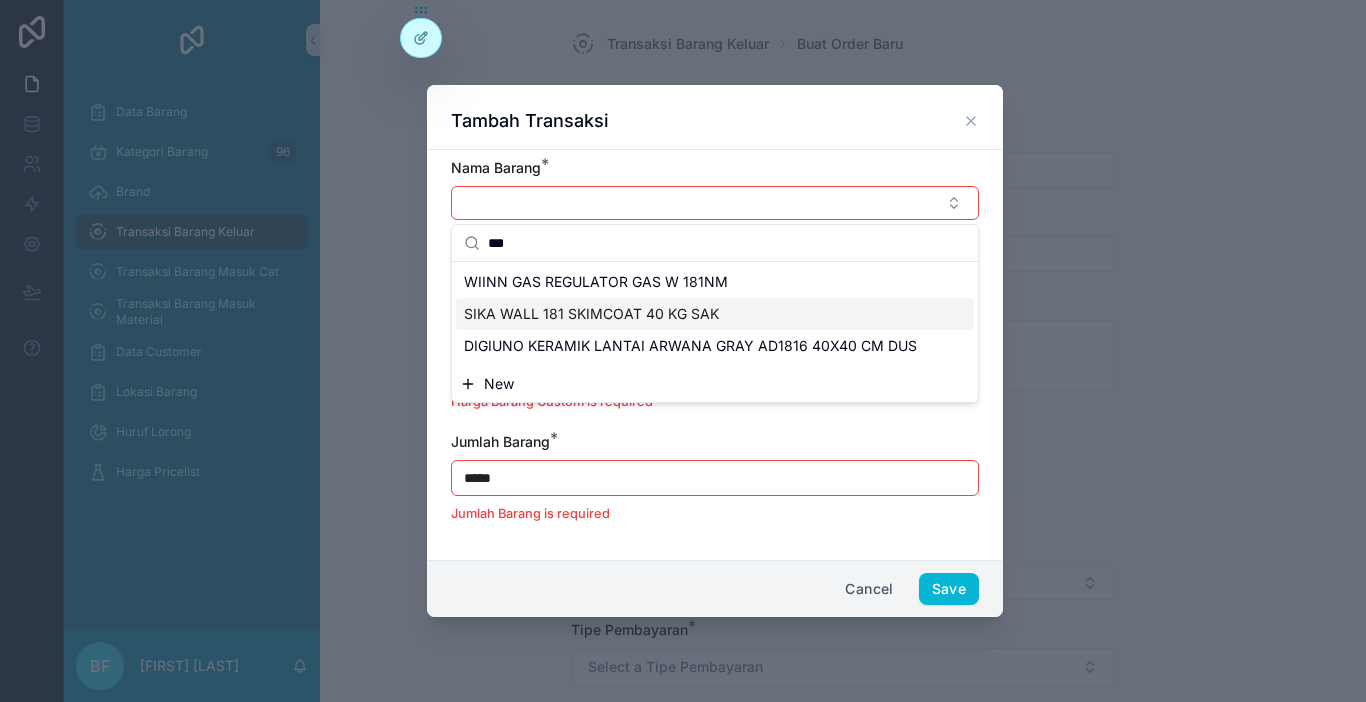 click on "SIKA WALL 181 SKIMCOAT 40 KG  SAK" at bounding box center [591, 314] 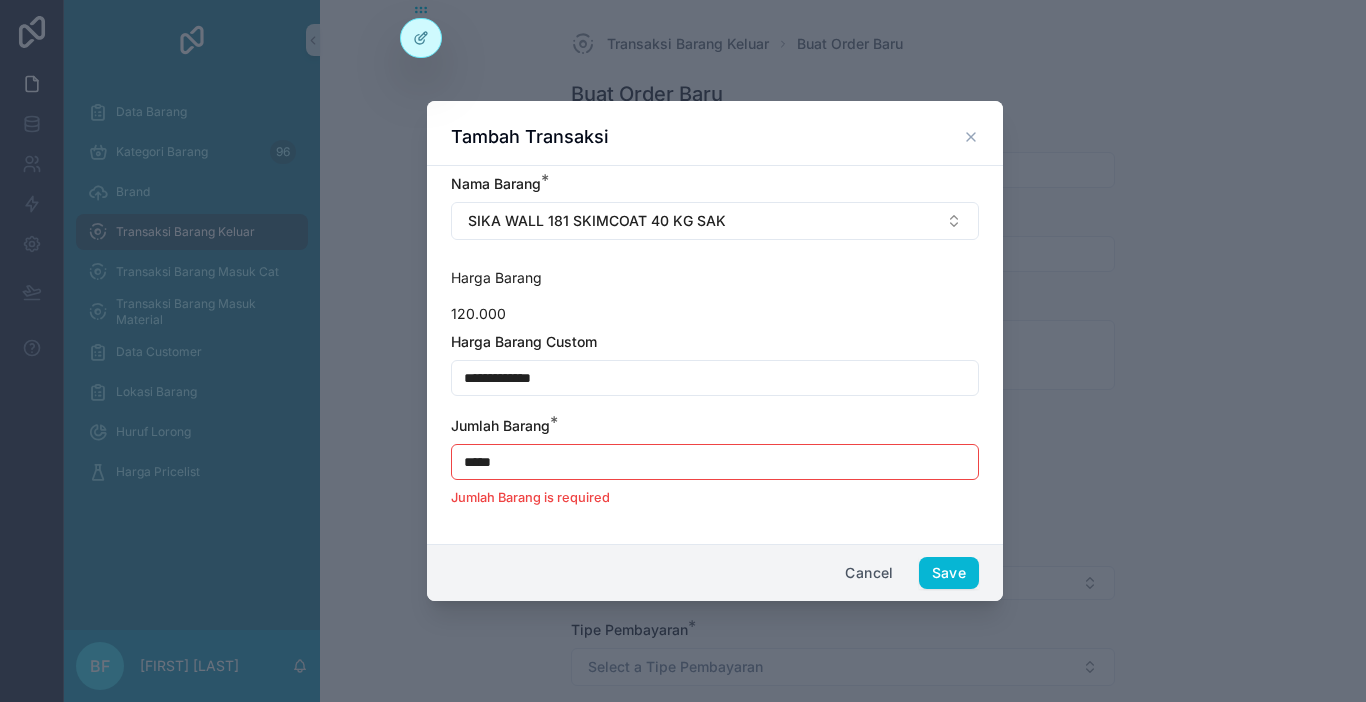 click on "**********" at bounding box center [715, 378] 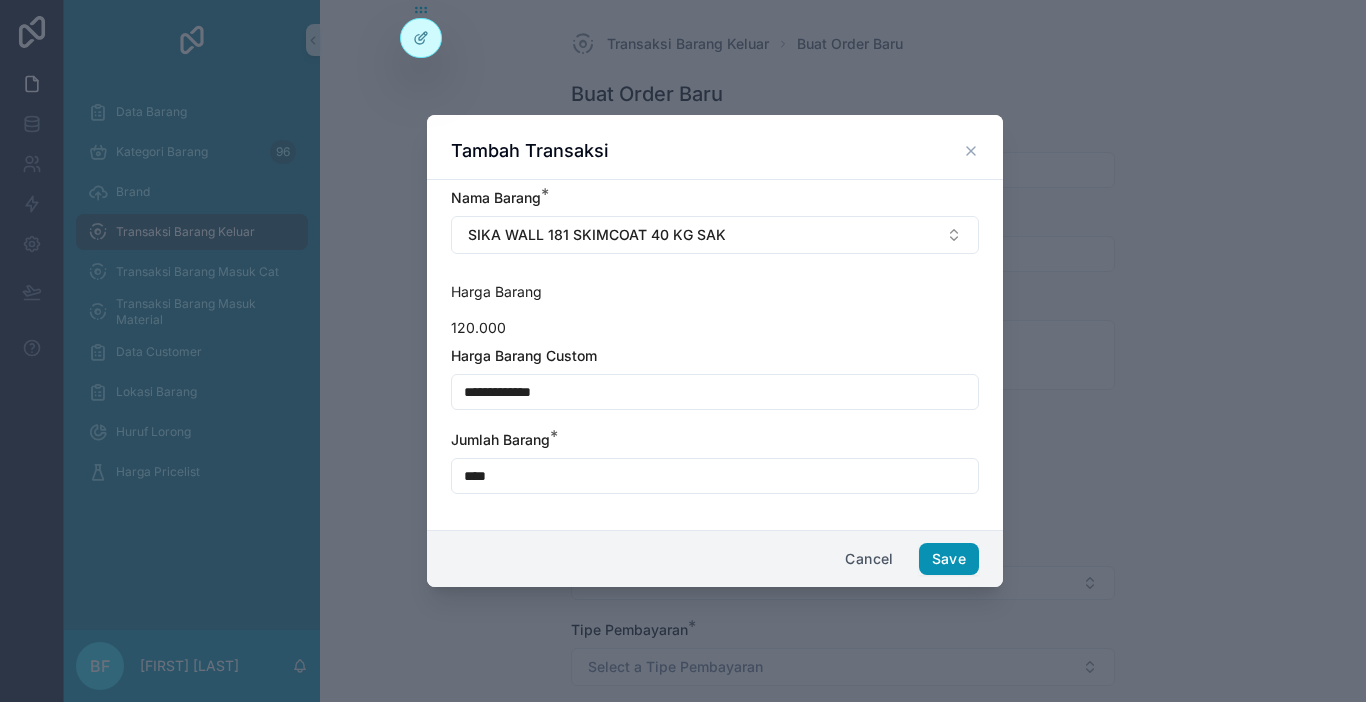 click on "Save" at bounding box center (949, 559) 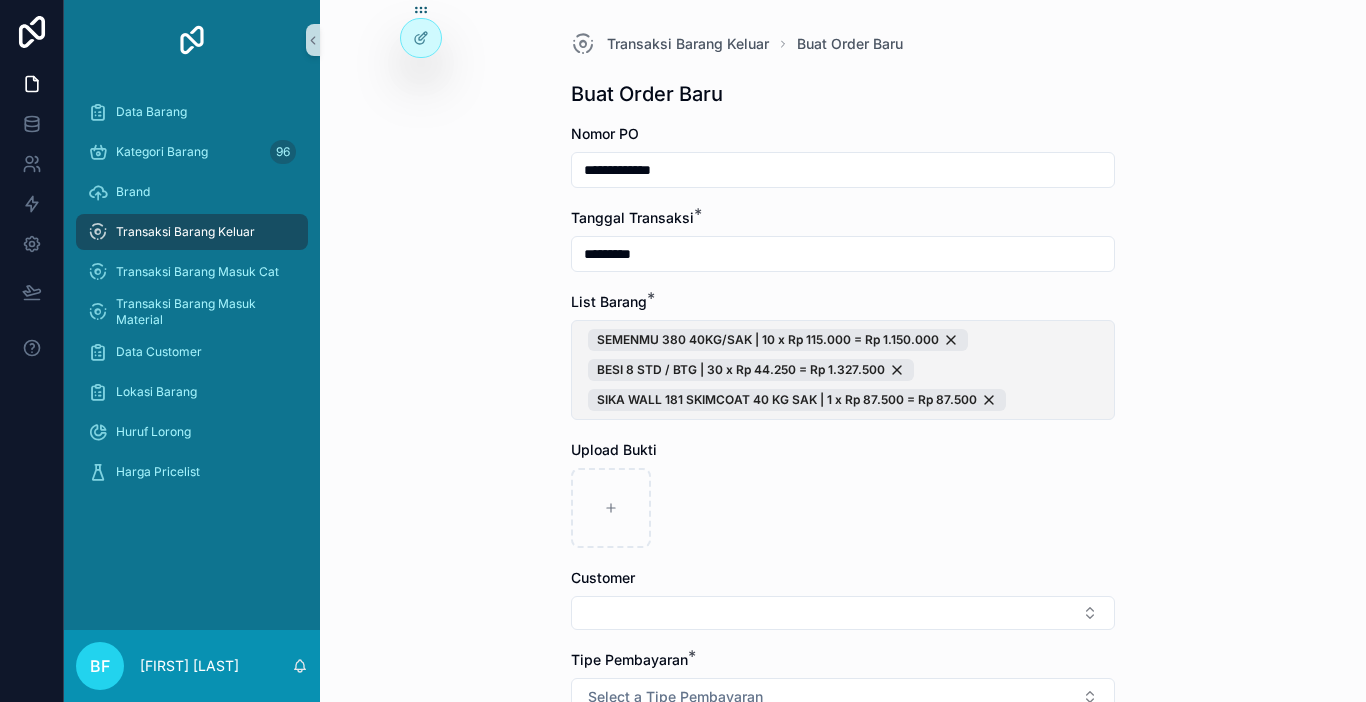 click on "SEMENMU 380 40KG/SAK | 10 x Rp 115.000 = Rp 1.150.000 BESI 8 STD / BTG | 30 x Rp 44.250 = Rp 1.327.500 SIKA WALL 181 SKIMCOAT 40 KG  SAK | 1 x Rp 87.500 = Rp 87.500" at bounding box center (843, 370) 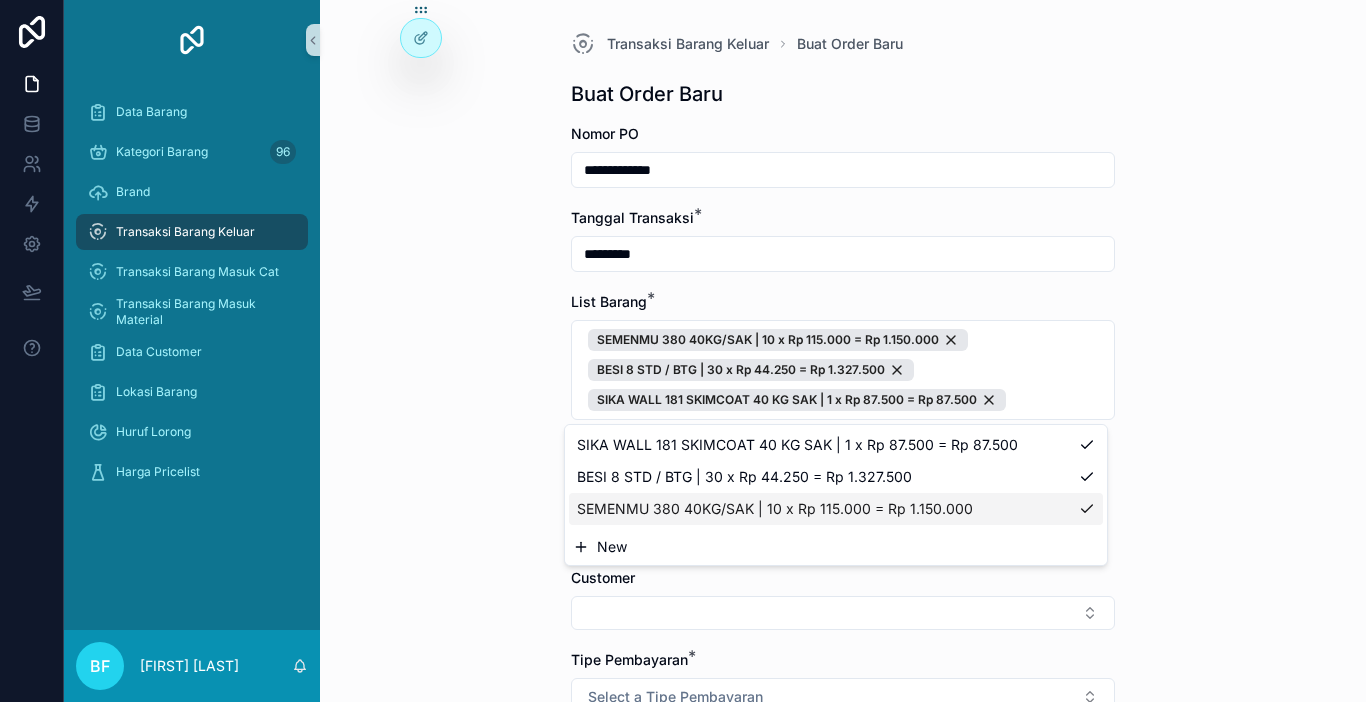 click on "New" at bounding box center [836, 547] 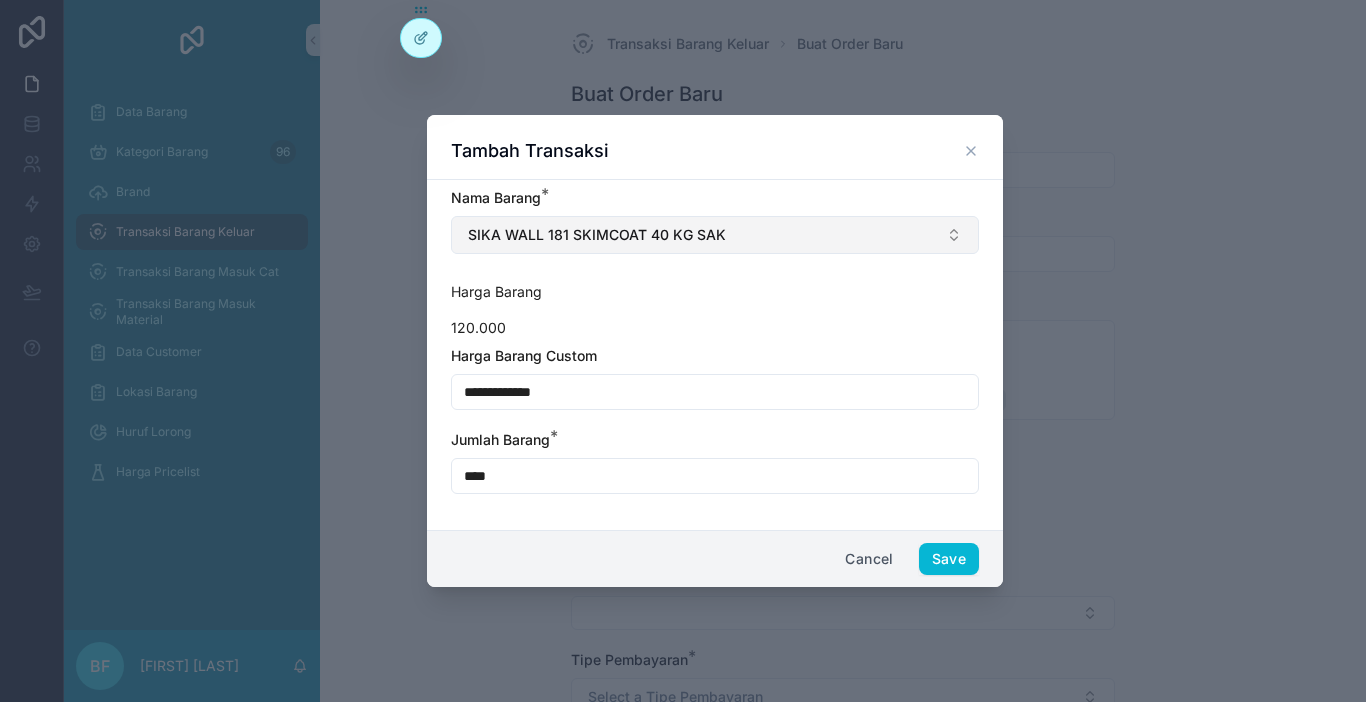 click on "SIKA WALL 181 SKIMCOAT 40 KG  SAK" at bounding box center [597, 235] 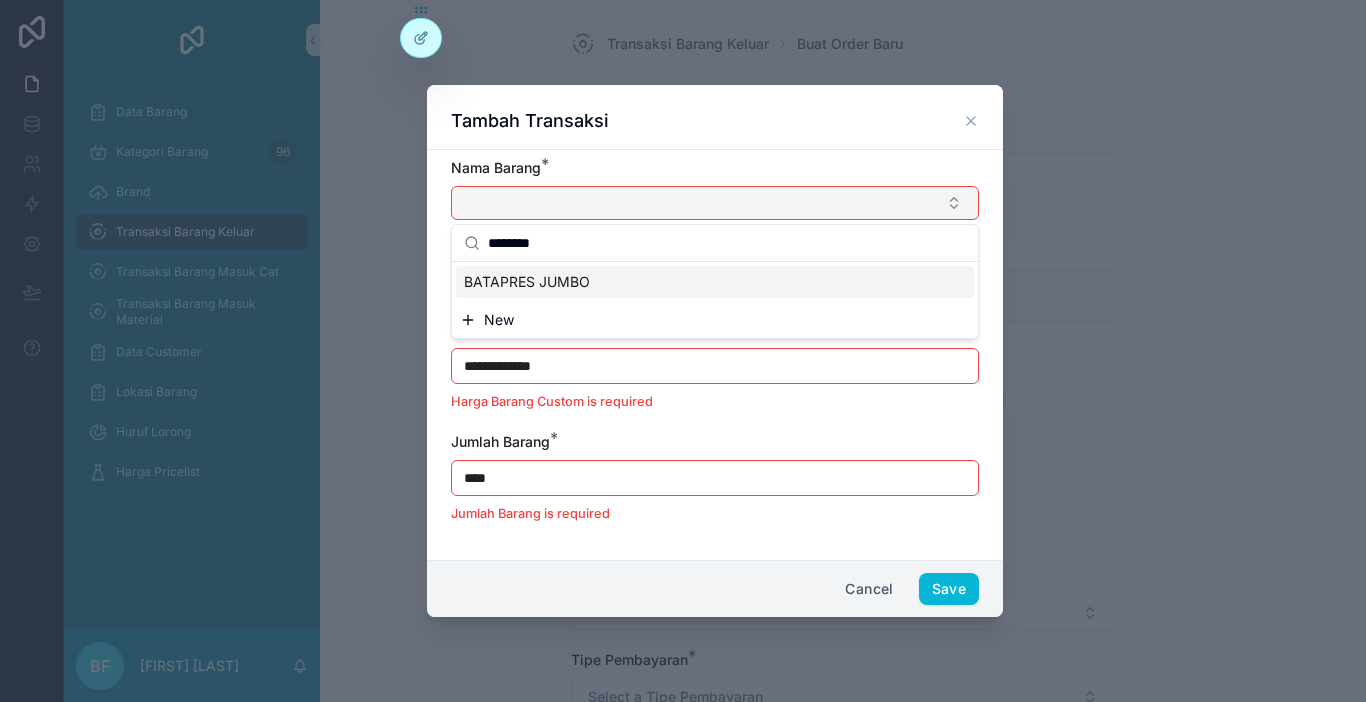 click on "BATAPRES JUMBO" at bounding box center [715, 282] 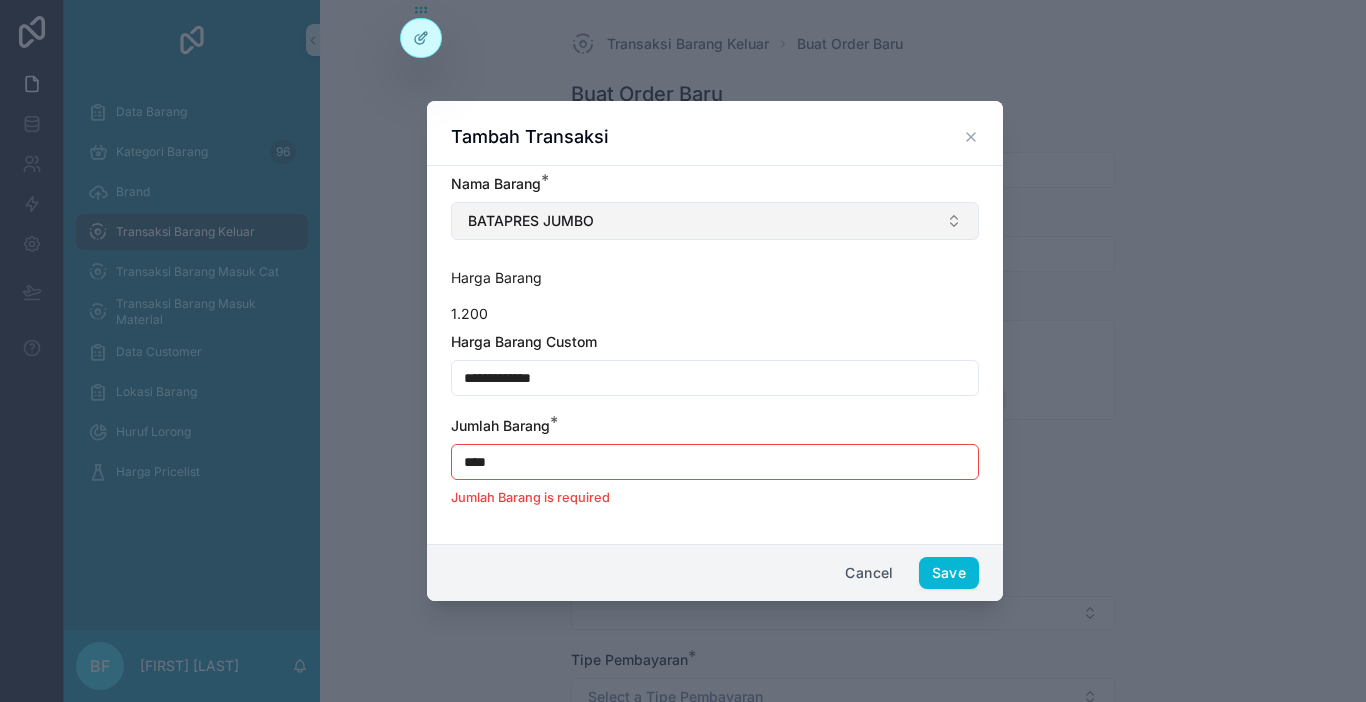 click on "**********" at bounding box center (715, 378) 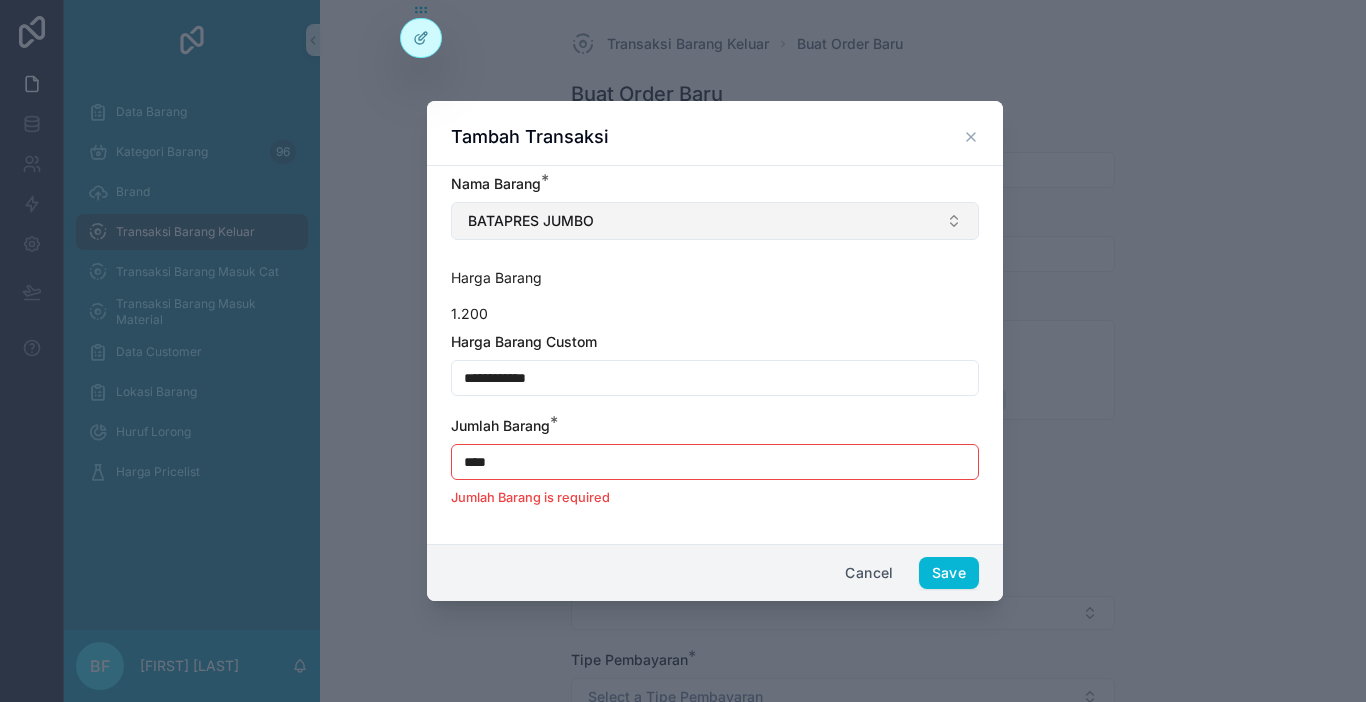 click on "****" at bounding box center [715, 462] 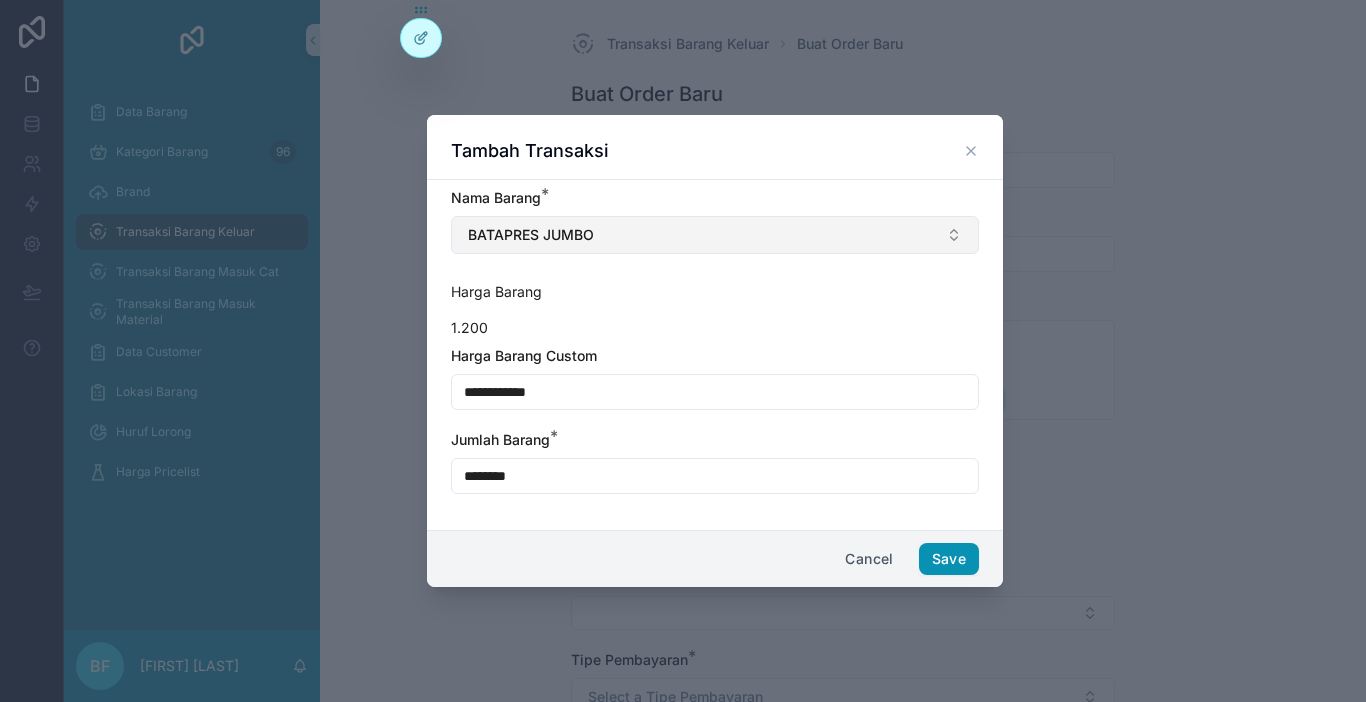 click on "Save" at bounding box center (949, 559) 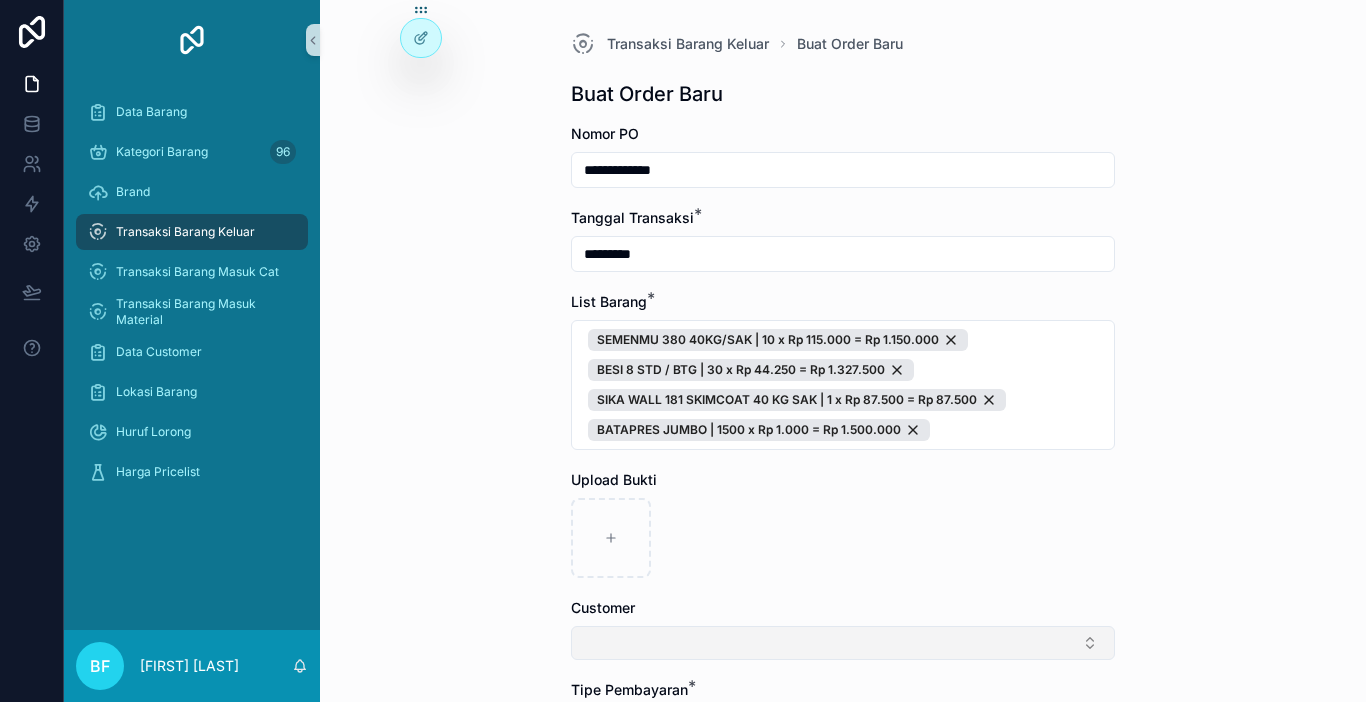 scroll, scrollTop: 100, scrollLeft: 0, axis: vertical 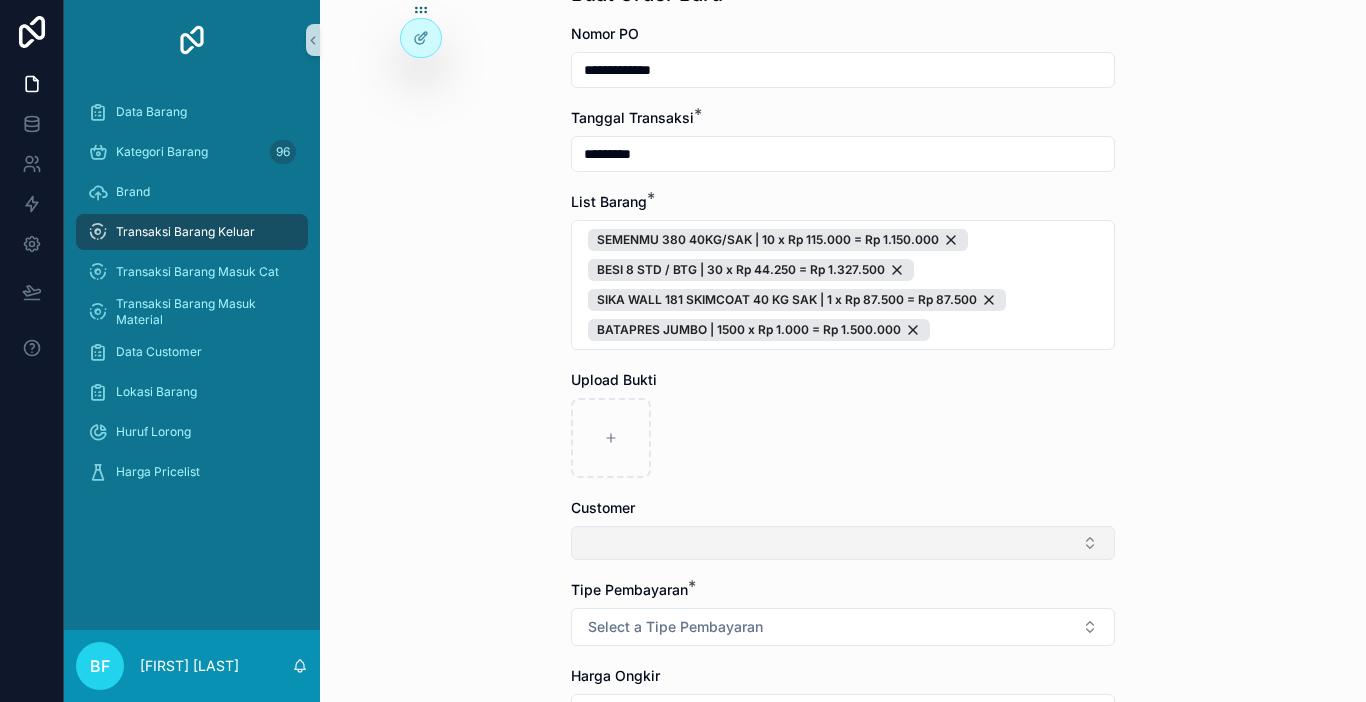click at bounding box center [843, 543] 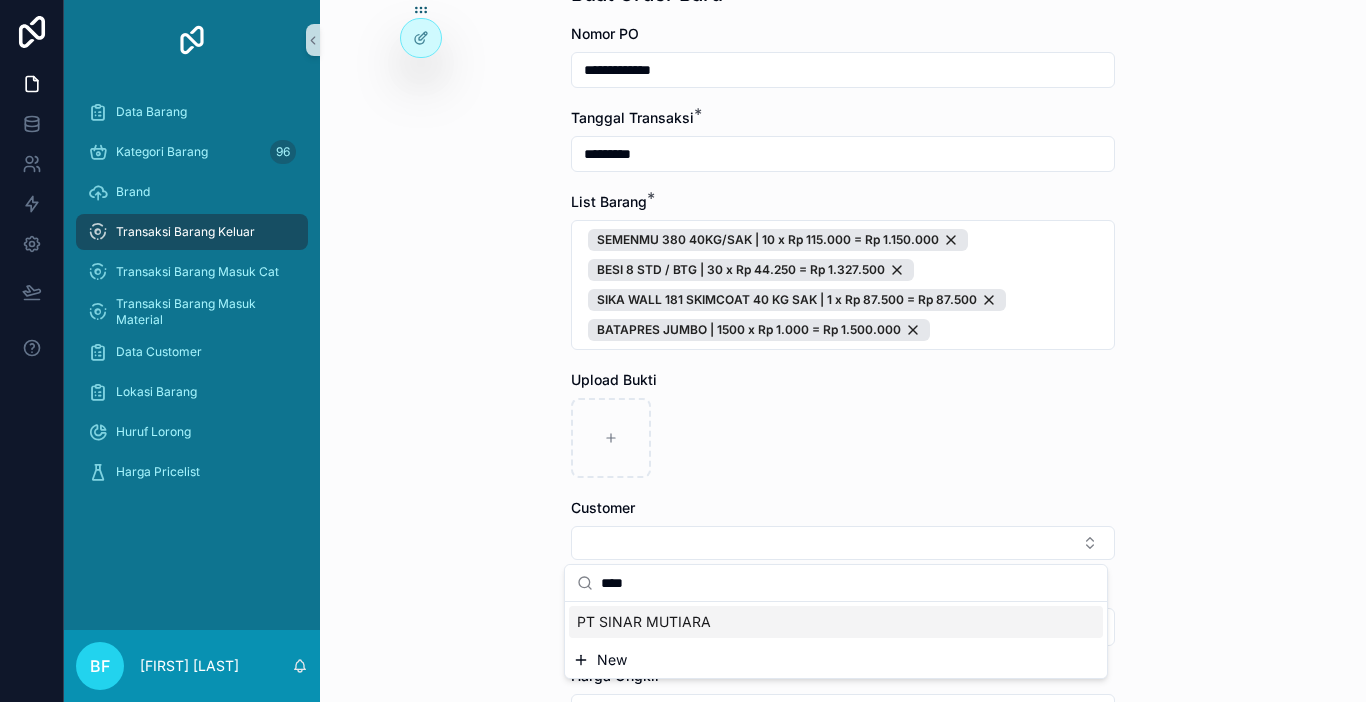 click on "PT SINAR MUTIARA" at bounding box center [644, 622] 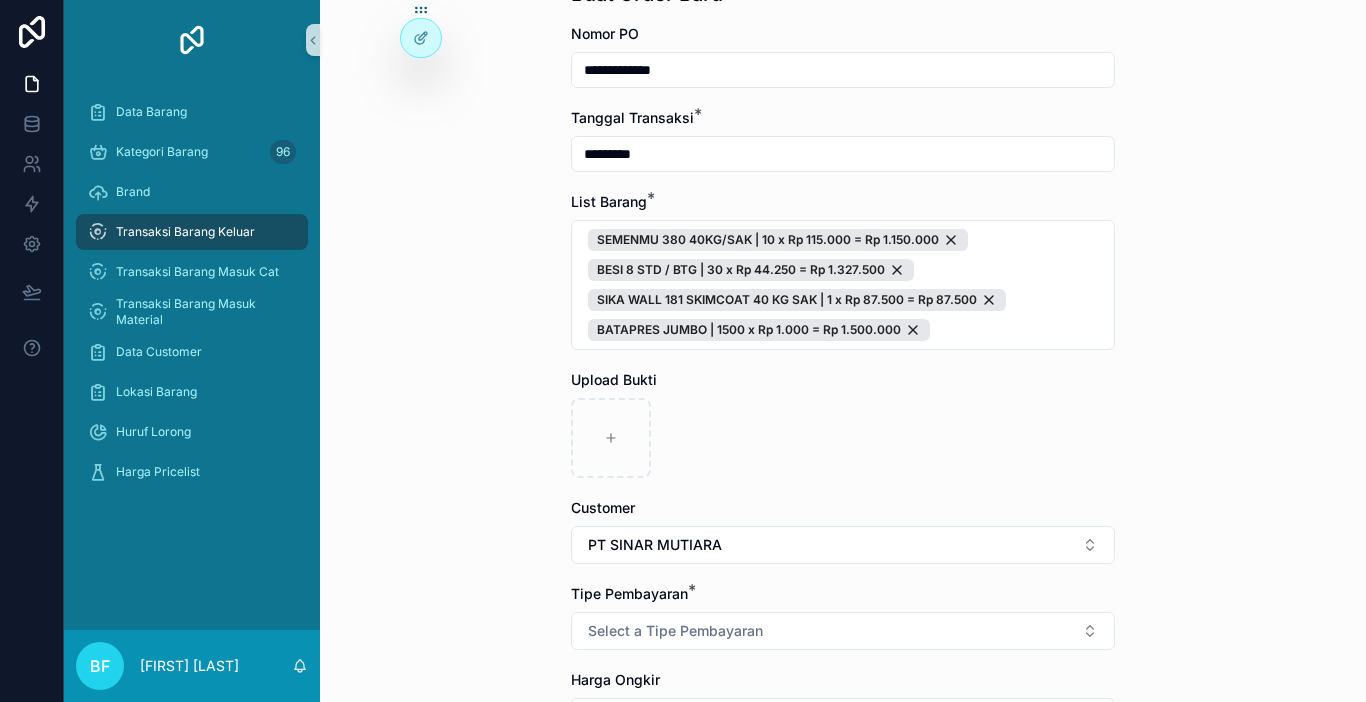 click on "Select a Tipe Pembayaran" at bounding box center [675, 631] 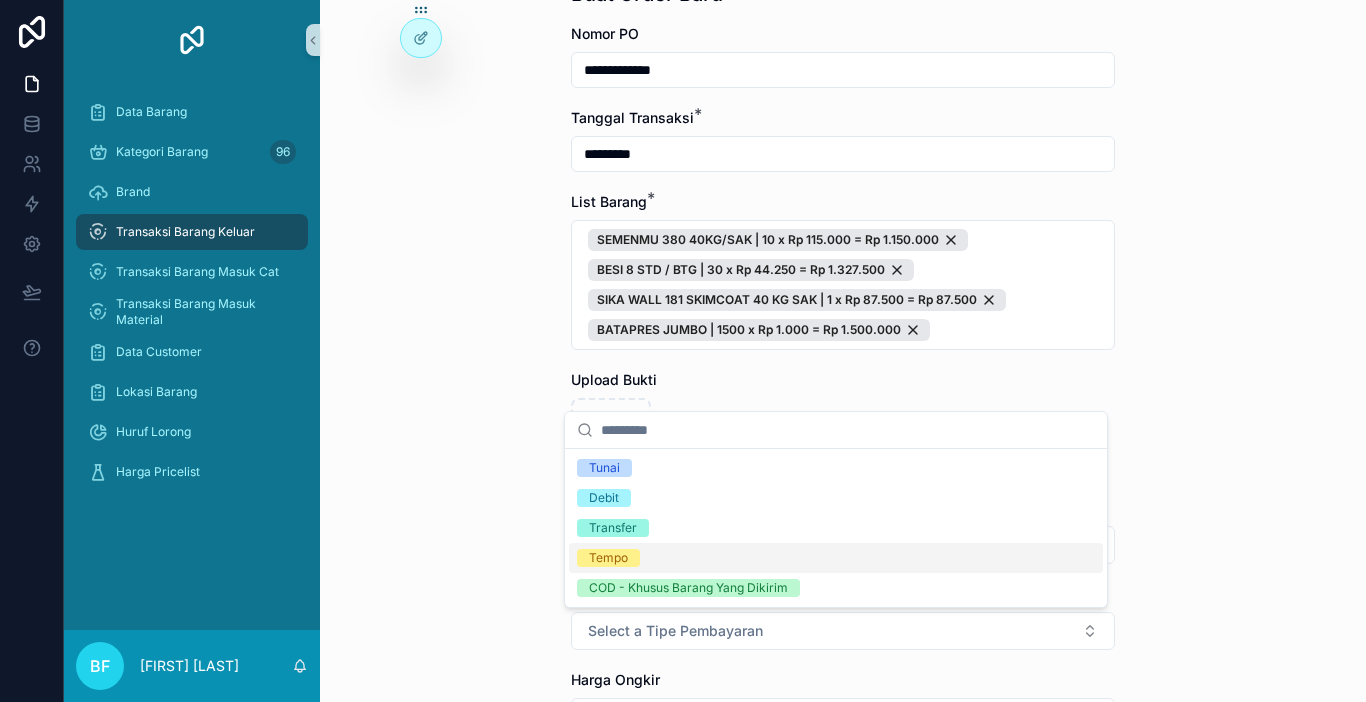click on "Tempo" at bounding box center [608, 558] 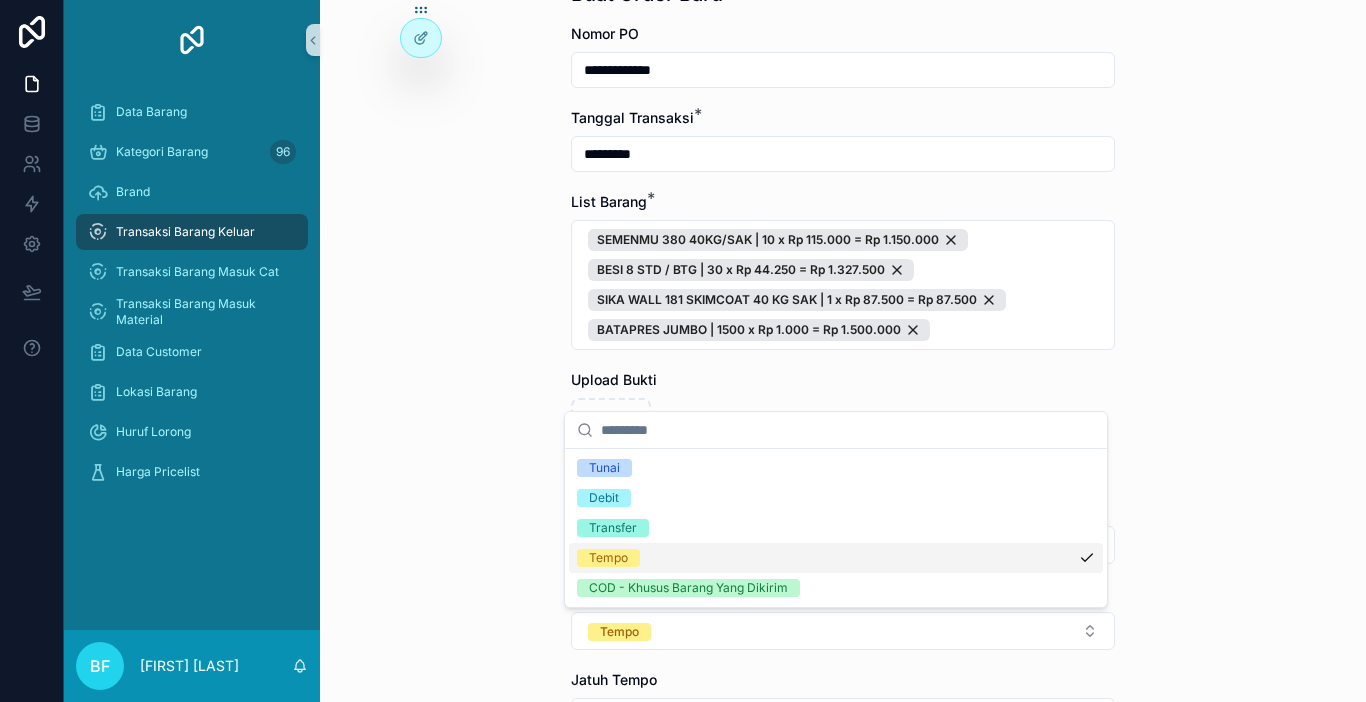 click on "**********" at bounding box center (843, 251) 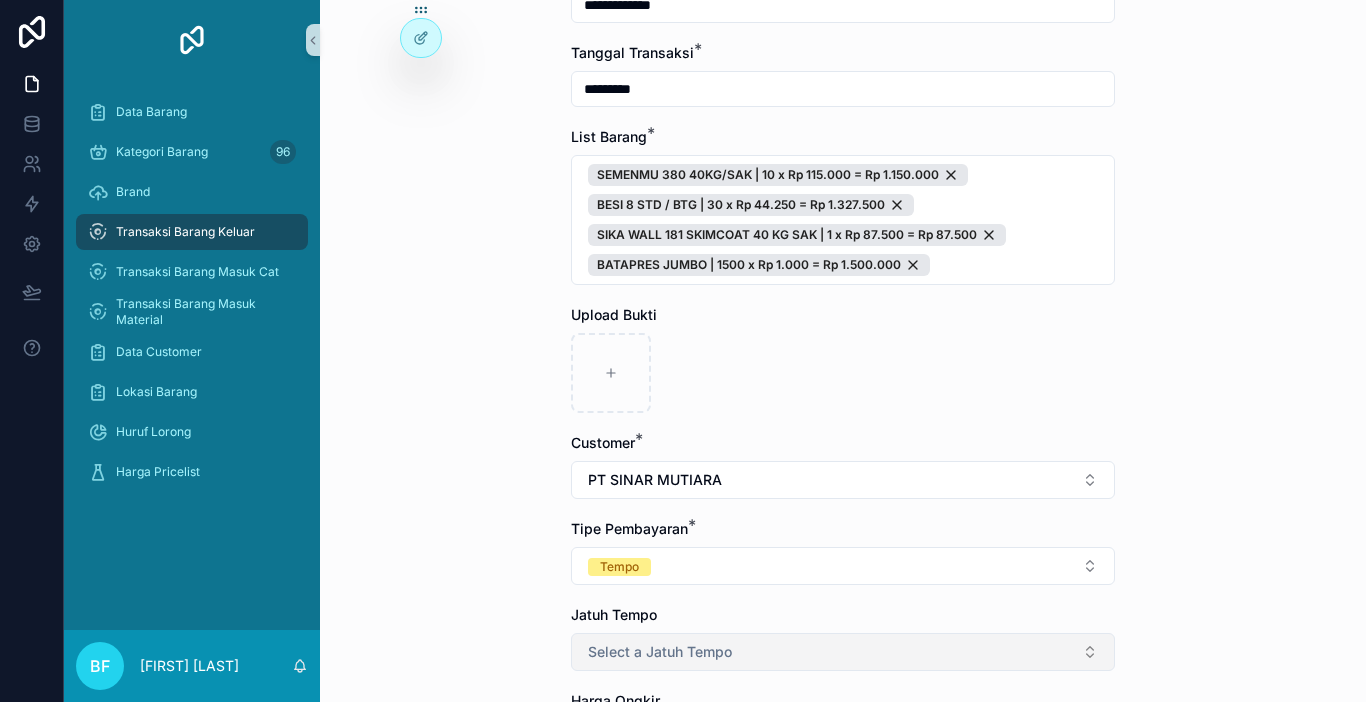 scroll, scrollTop: 200, scrollLeft: 0, axis: vertical 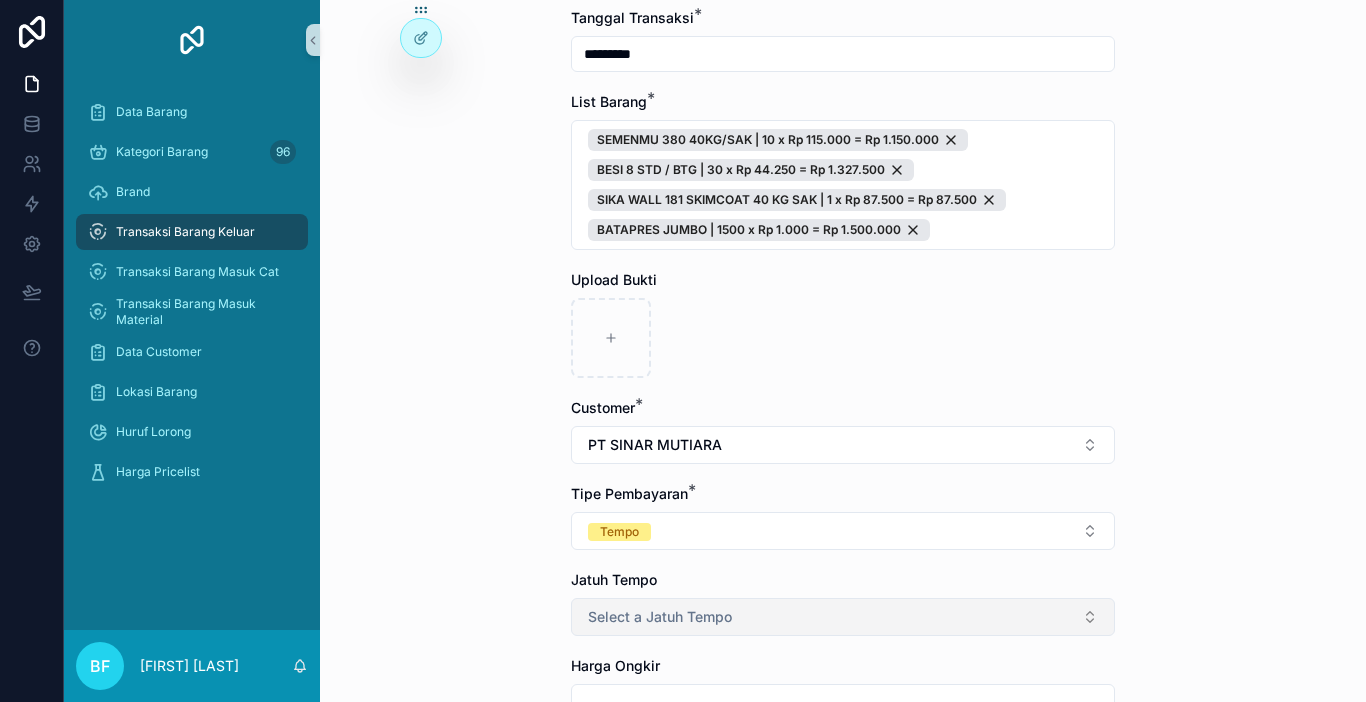 click on "Select a Jatuh Tempo" at bounding box center (843, 617) 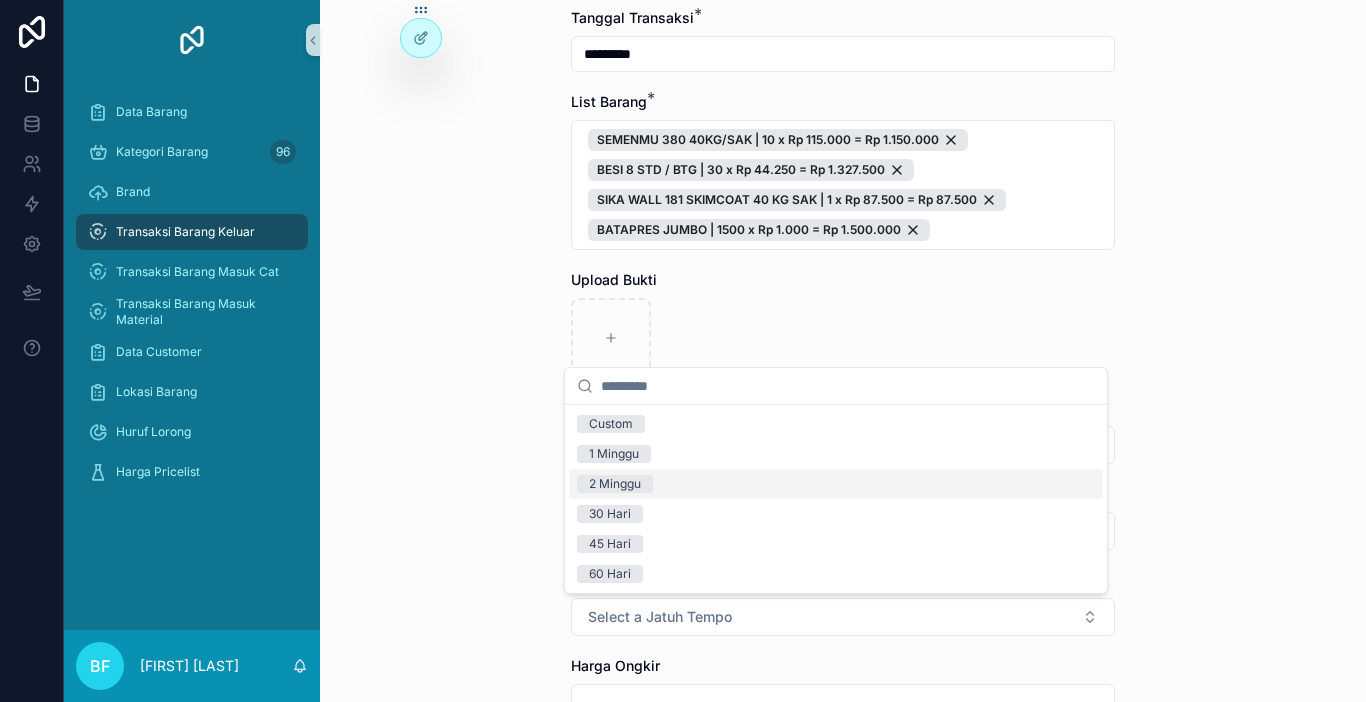 click on "2 Minggu" at bounding box center (615, 484) 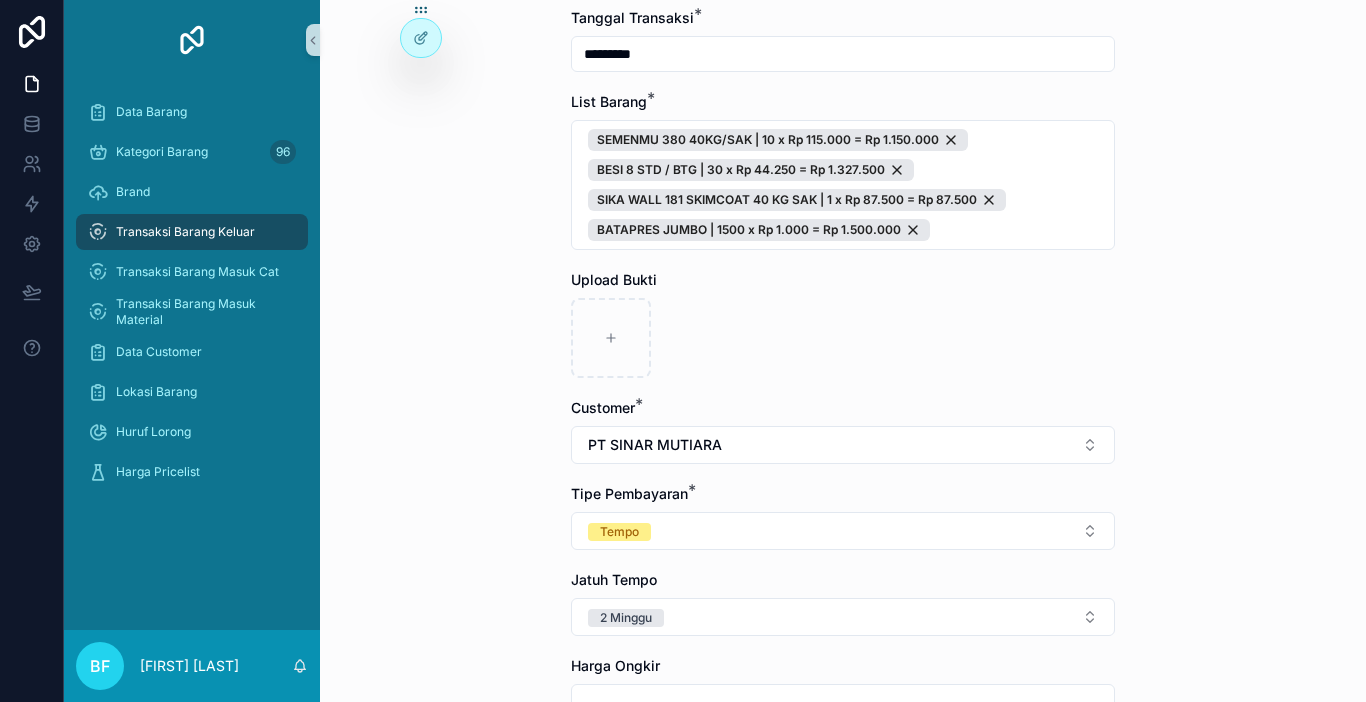 click on "**********" at bounding box center [843, 351] 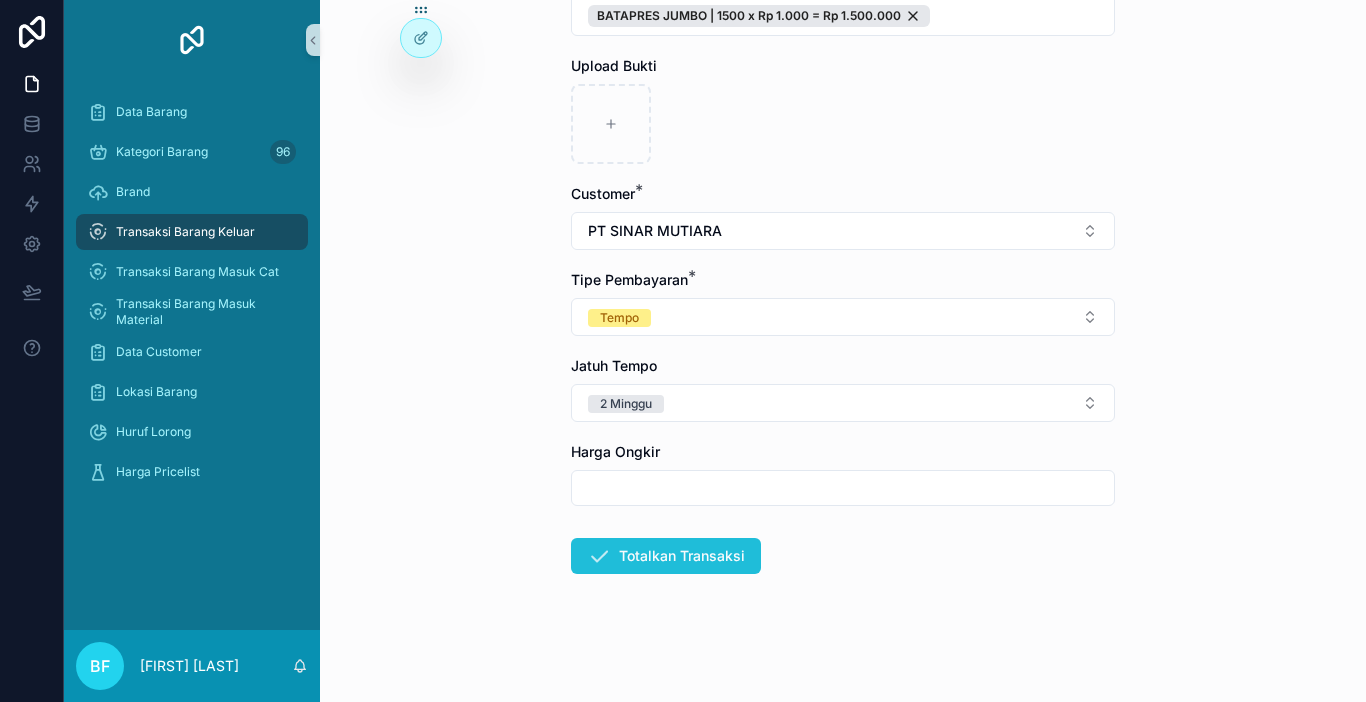 click on "Totalkan Transaksi" at bounding box center [666, 556] 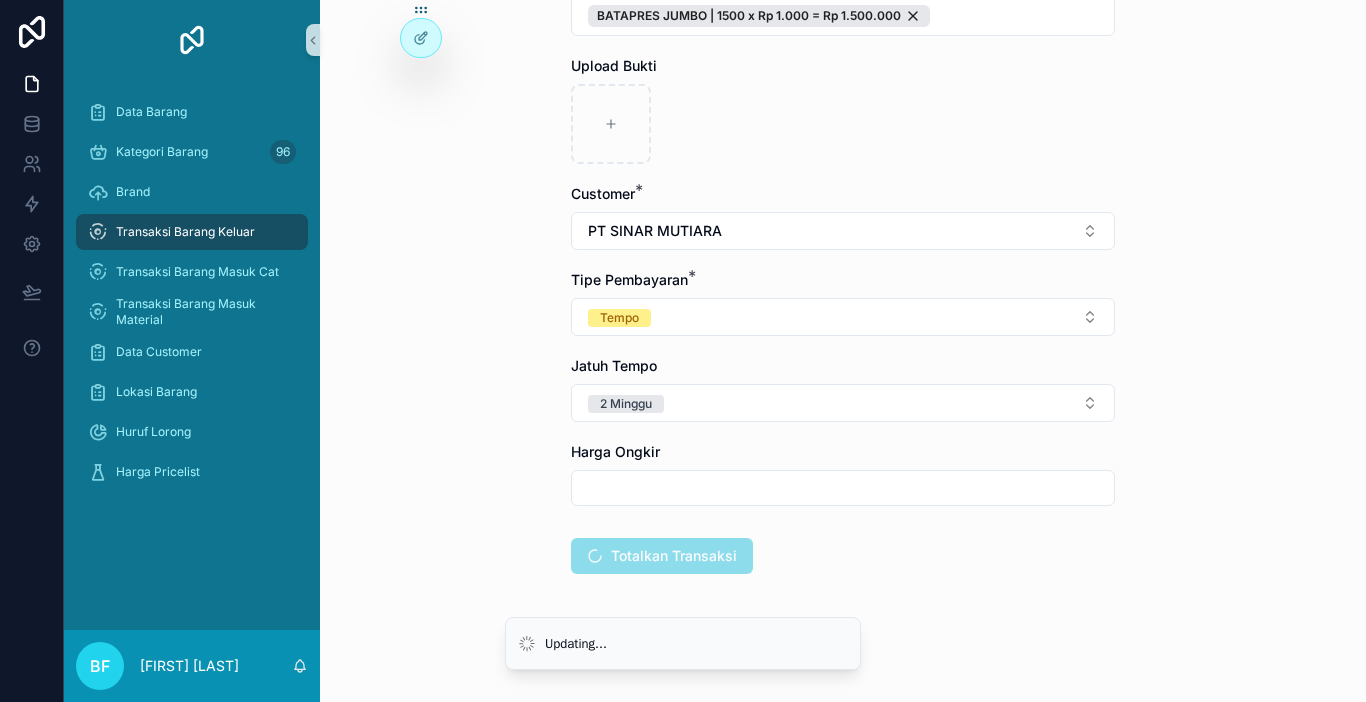 scroll, scrollTop: 0, scrollLeft: 0, axis: both 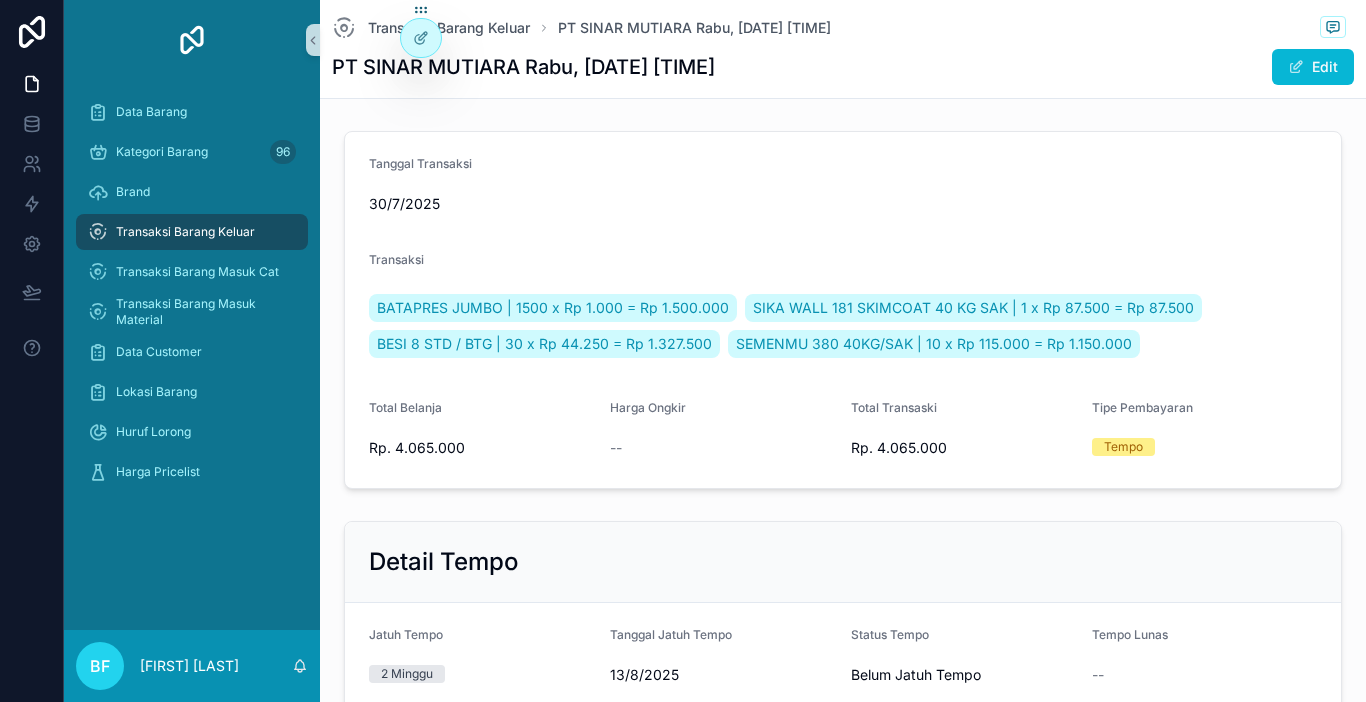 click on "Transaksi Barang Keluar" at bounding box center [192, 232] 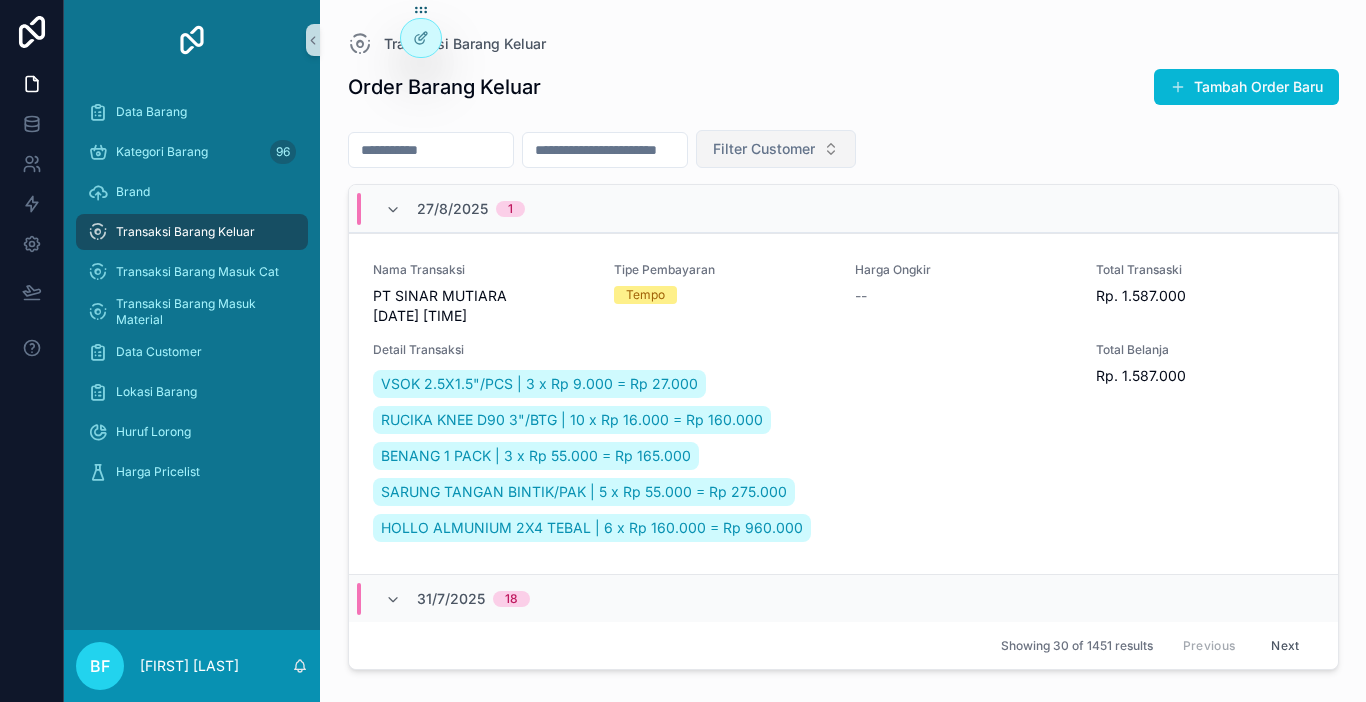 click on "Filter Customer" at bounding box center (764, 149) 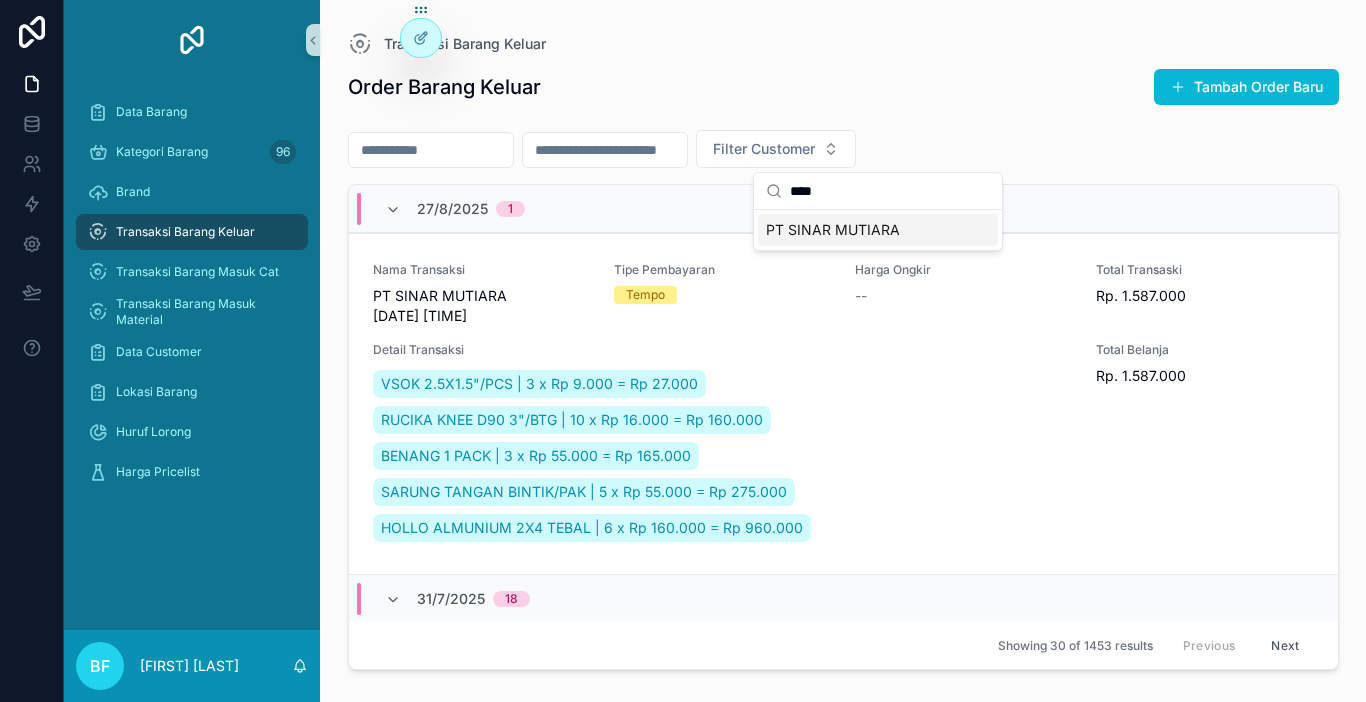click on "PT SINAR MUTIARA" at bounding box center (833, 230) 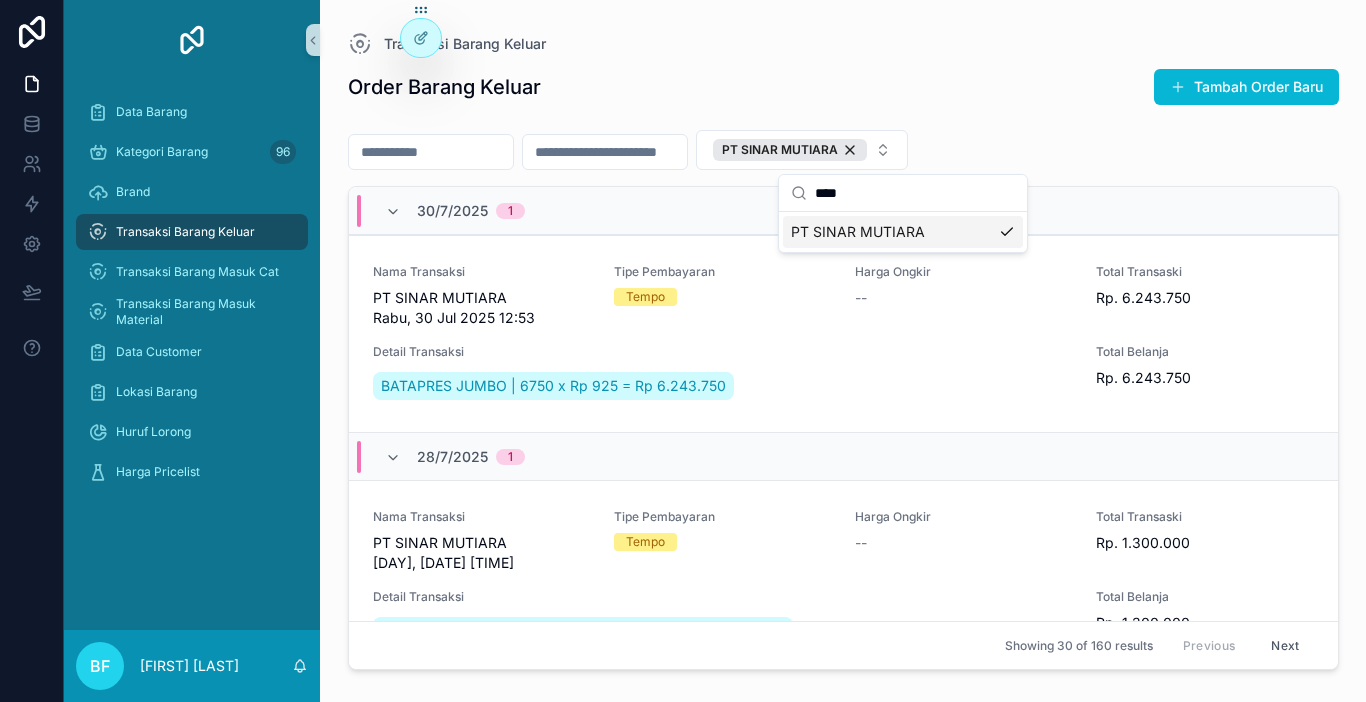 click at bounding box center (431, 152) 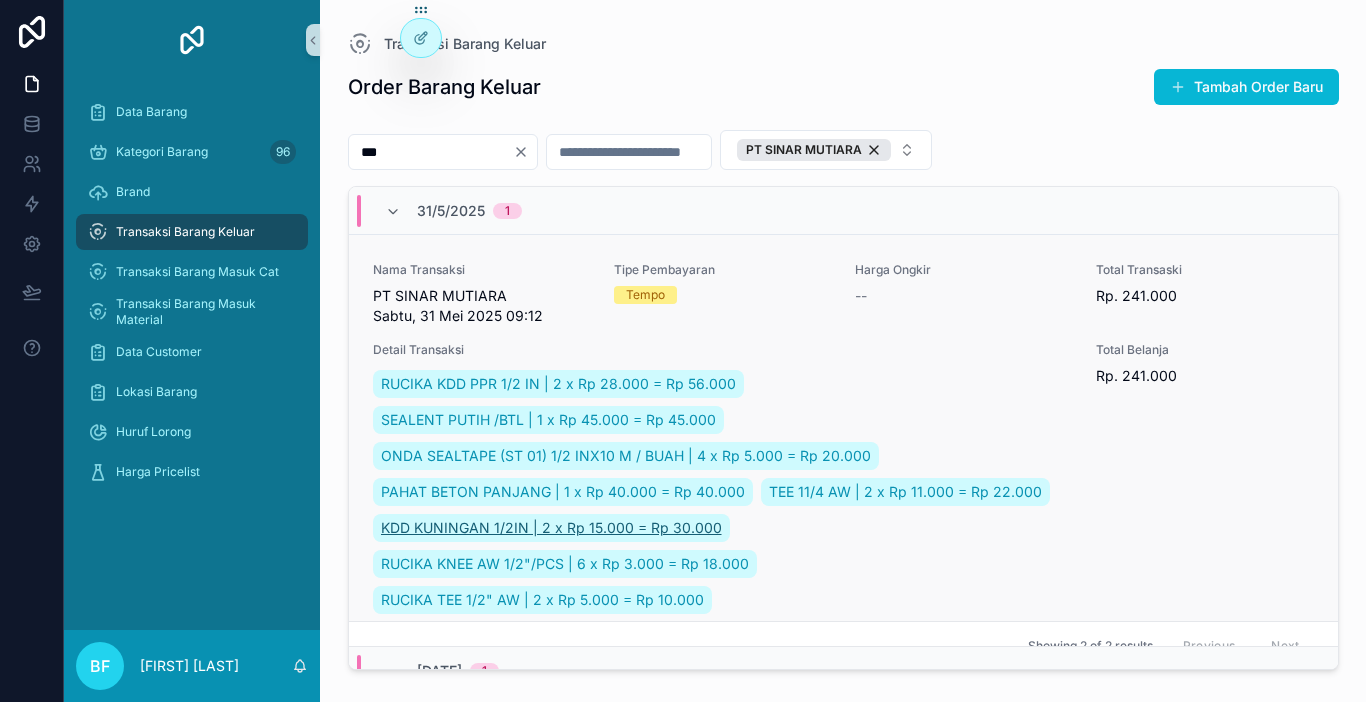 scroll, scrollTop: 0, scrollLeft: 0, axis: both 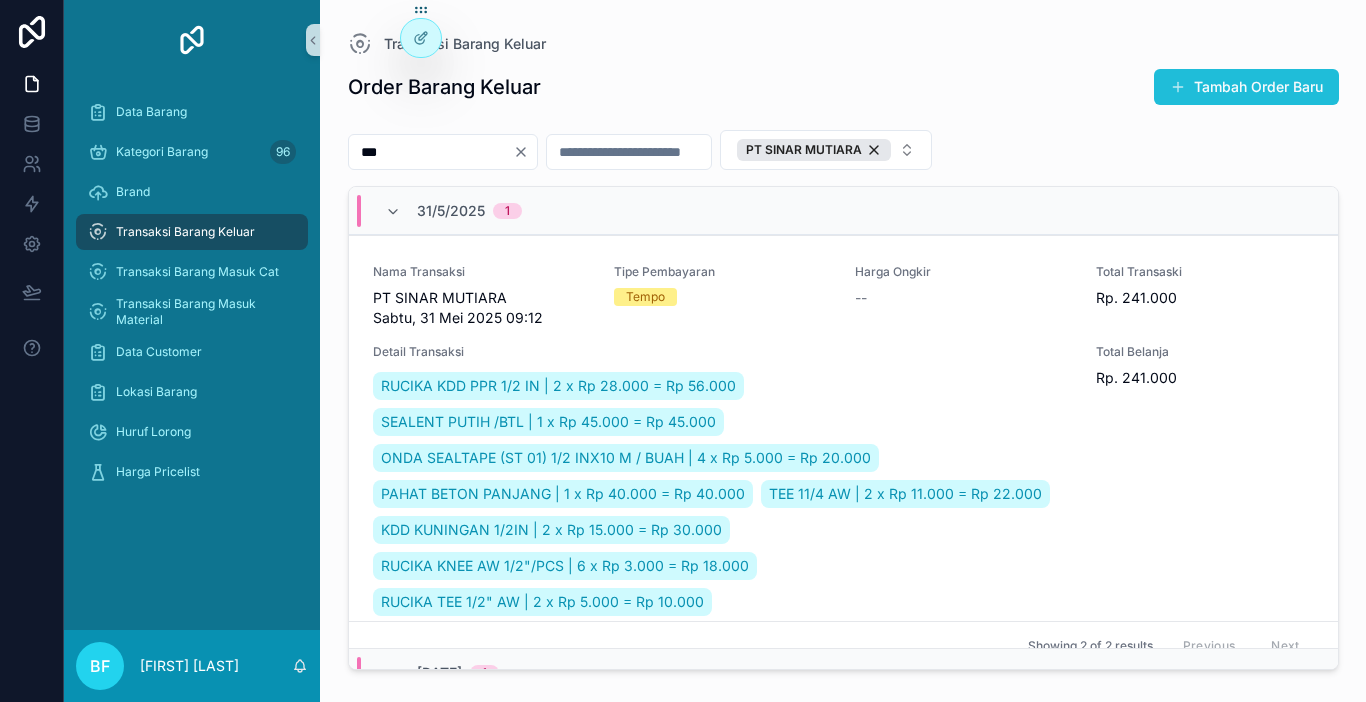 click on "Tambah Order Baru" at bounding box center (1246, 87) 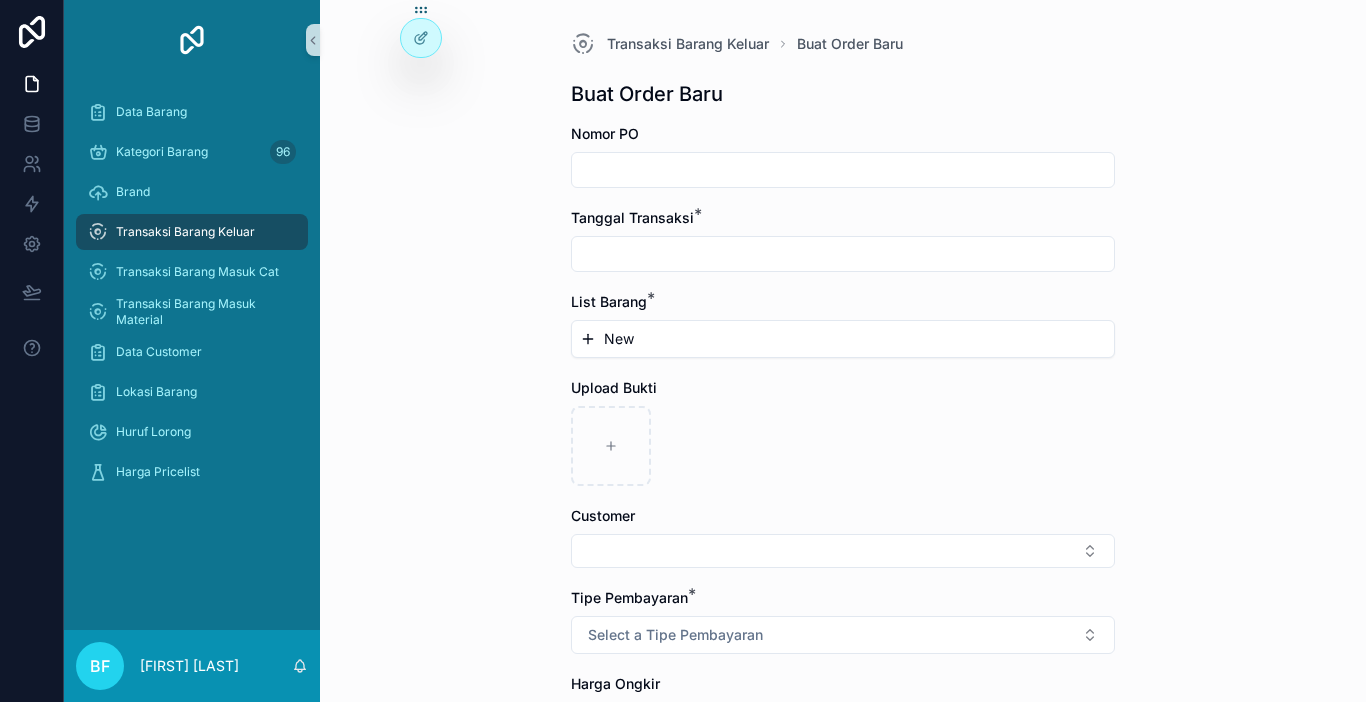 click at bounding box center (843, 170) 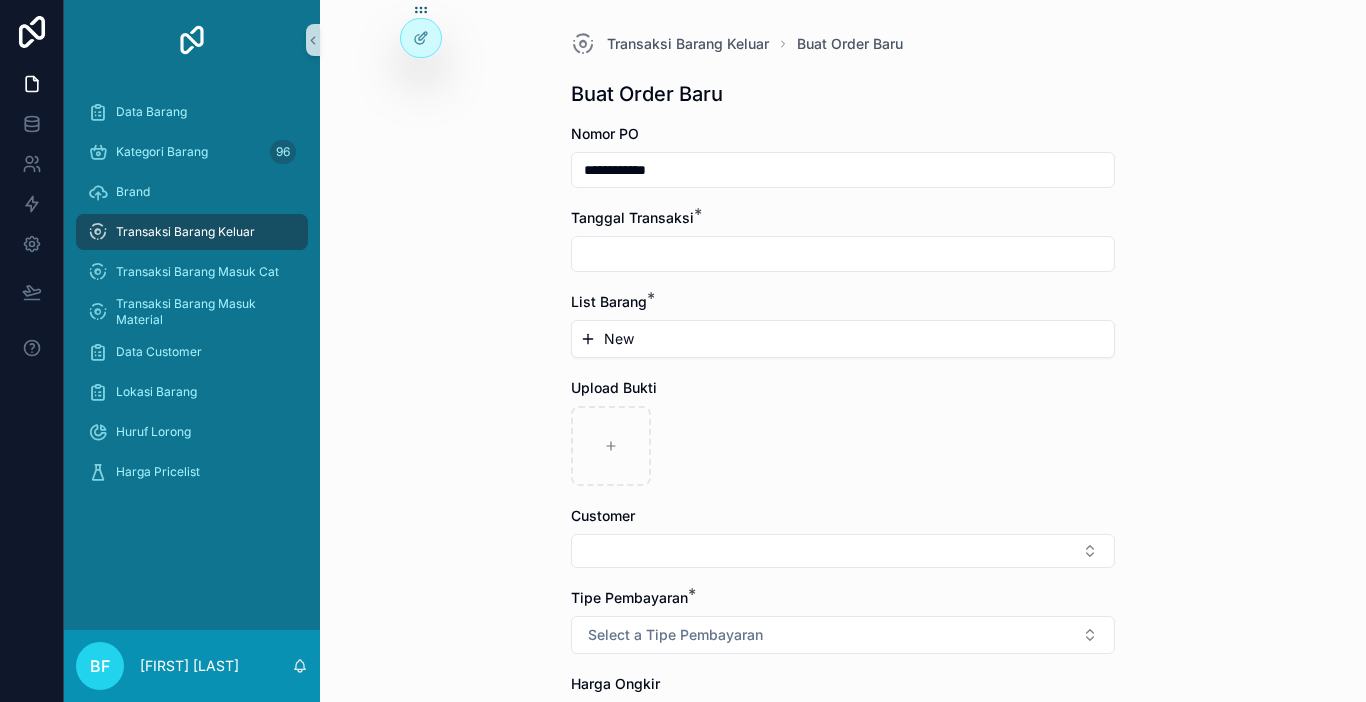 click at bounding box center (843, 254) 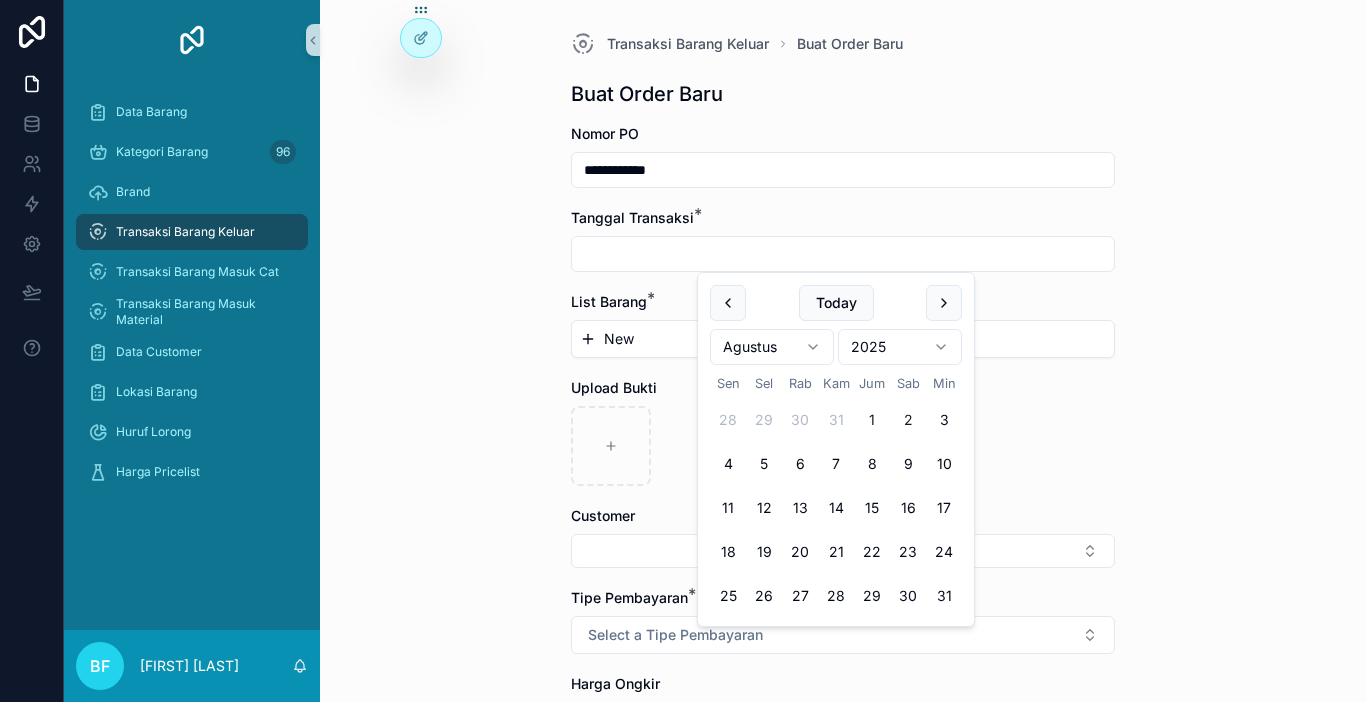 click on "1" at bounding box center (872, 420) 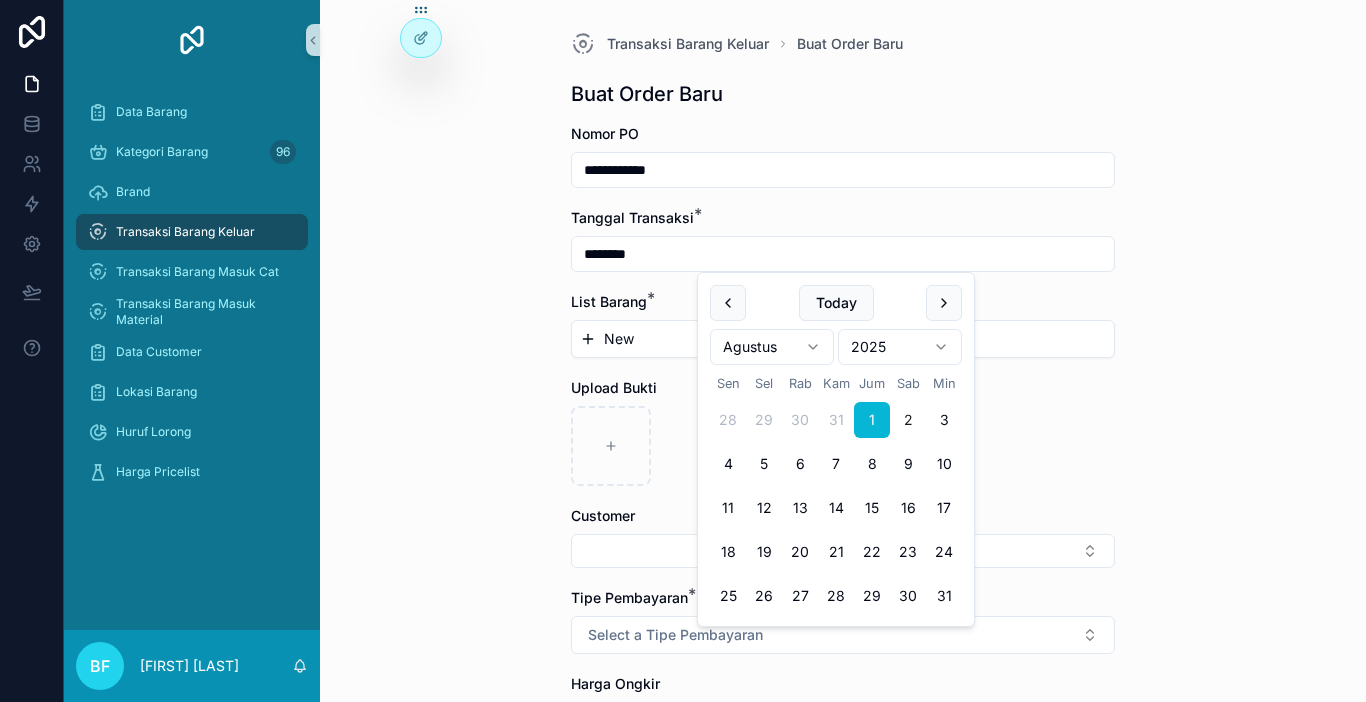 click on "New" at bounding box center [843, 339] 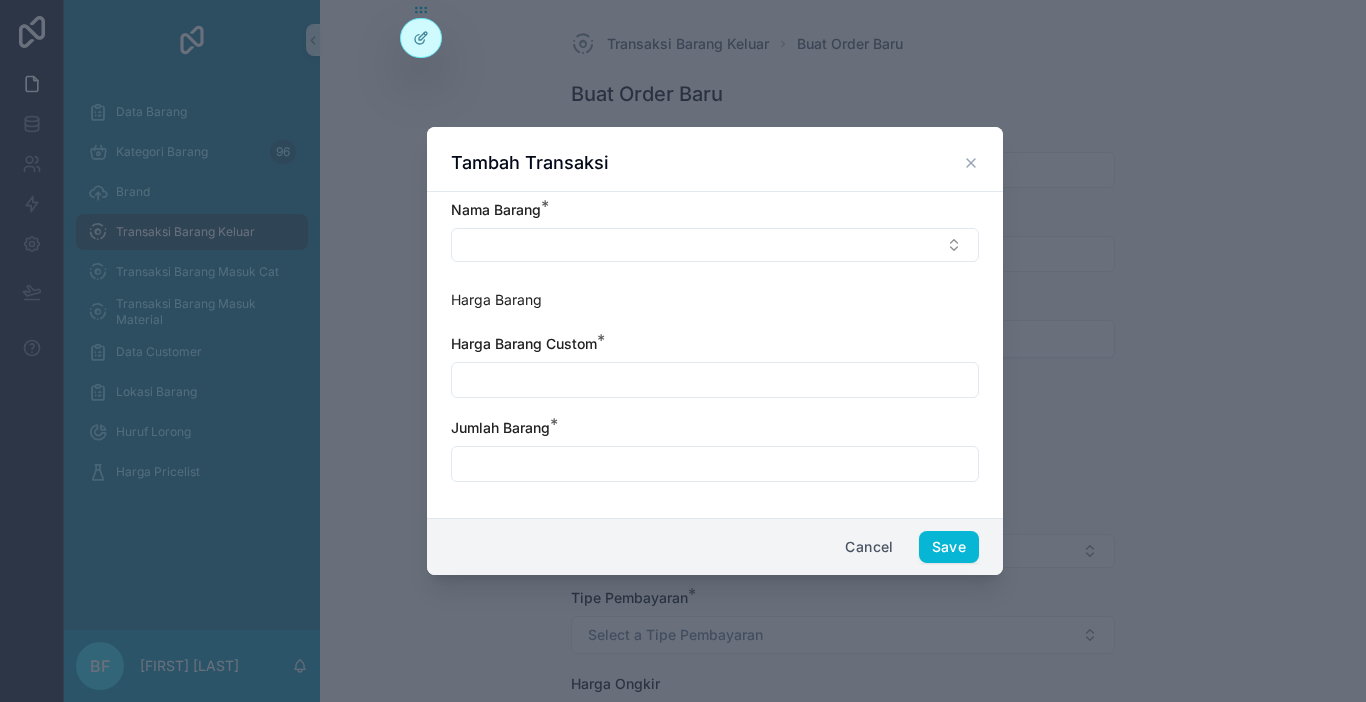 click on "Nama Barang *" at bounding box center [715, 231] 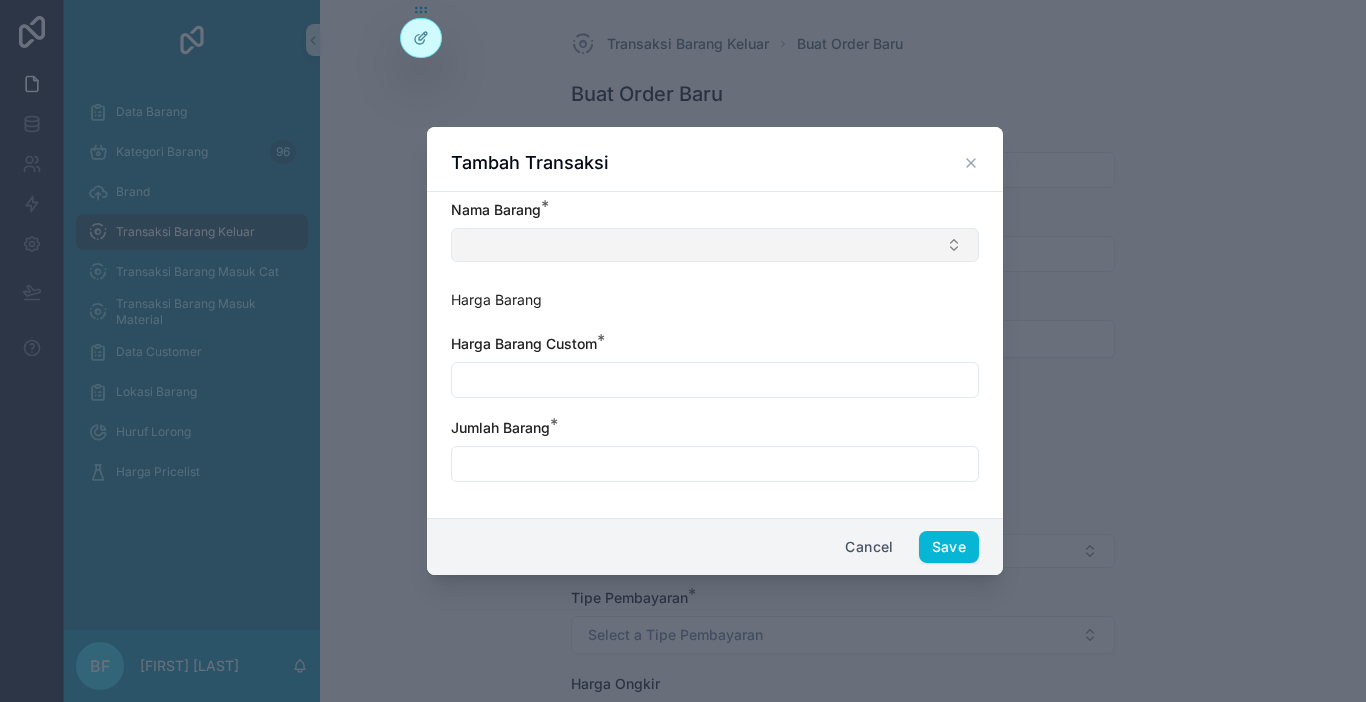 click at bounding box center (715, 245) 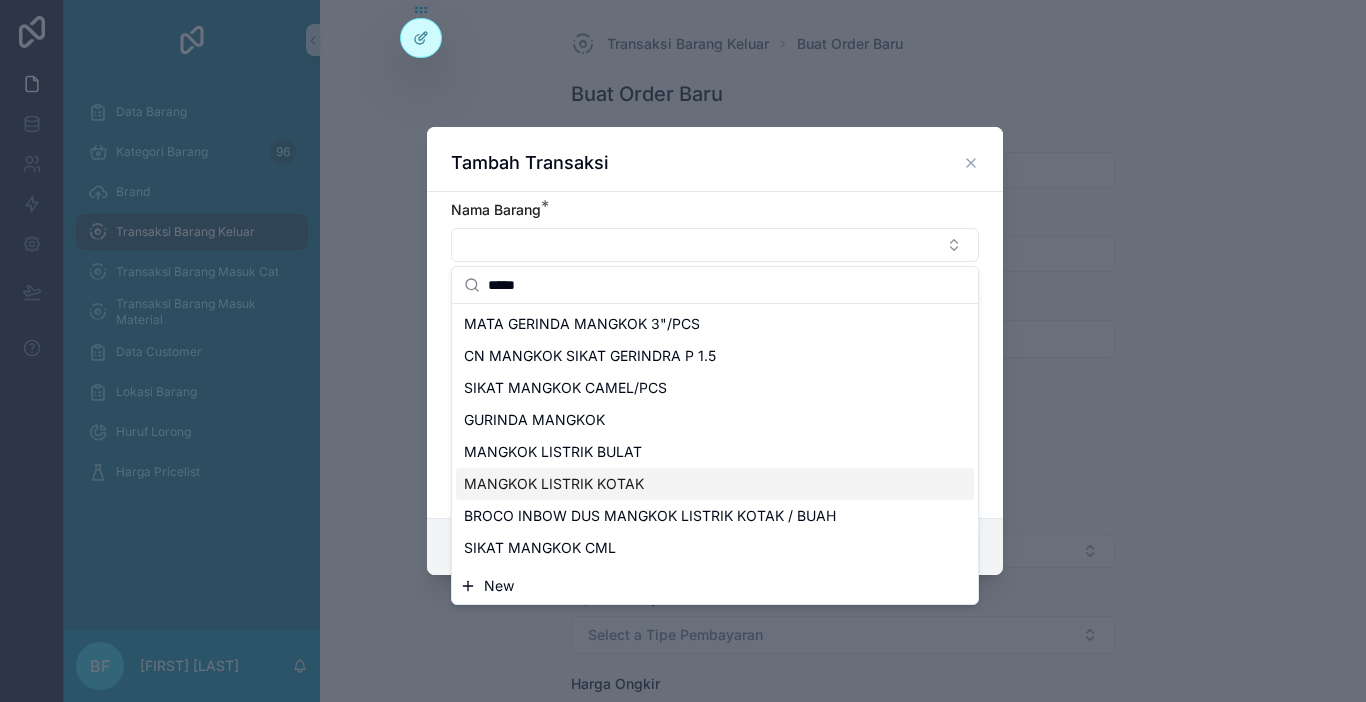 click on "MANGKOK LISTRIK KOTAK" at bounding box center (554, 484) 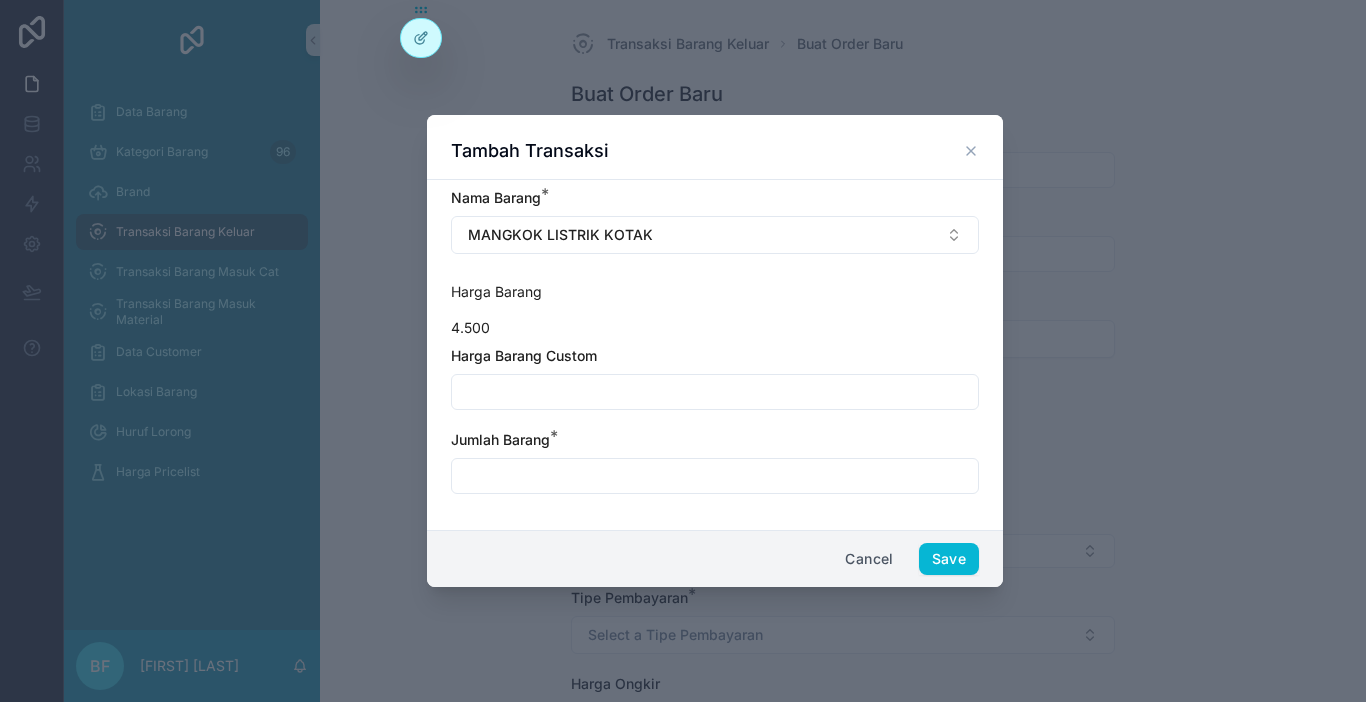 click at bounding box center (715, 392) 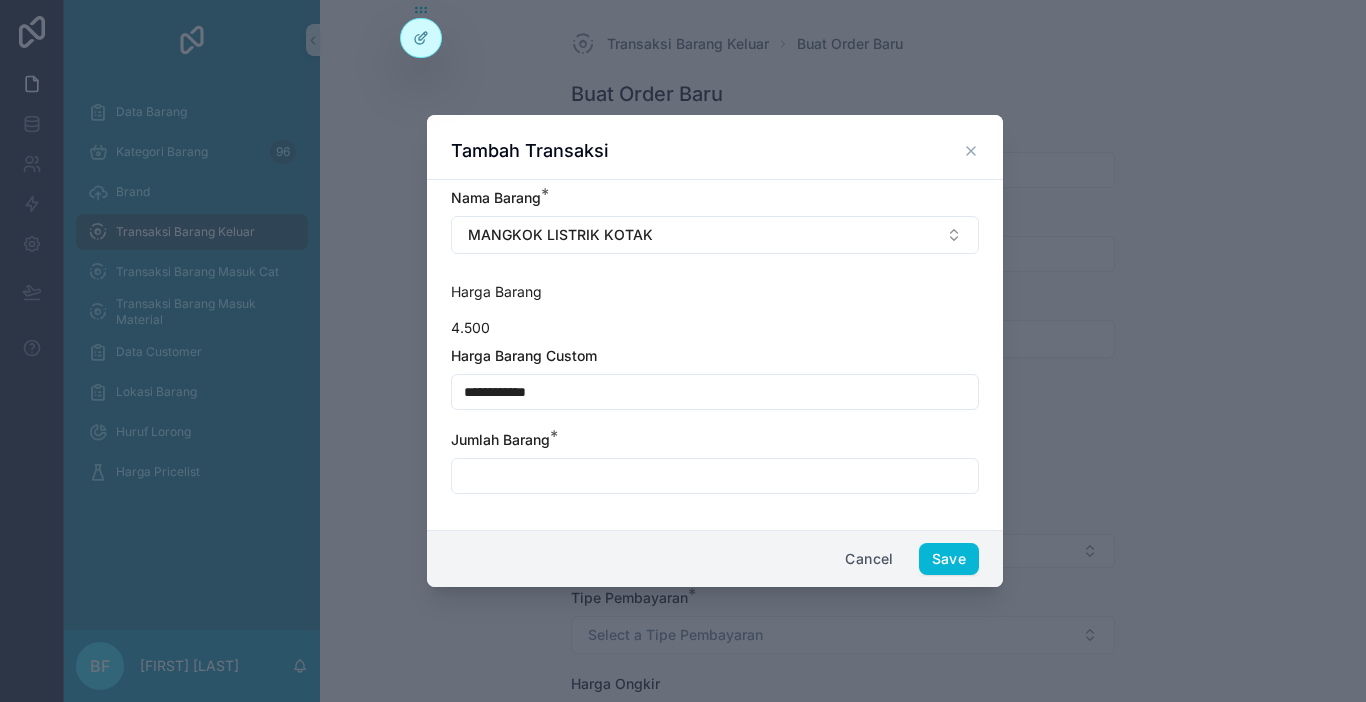 click at bounding box center [715, 476] 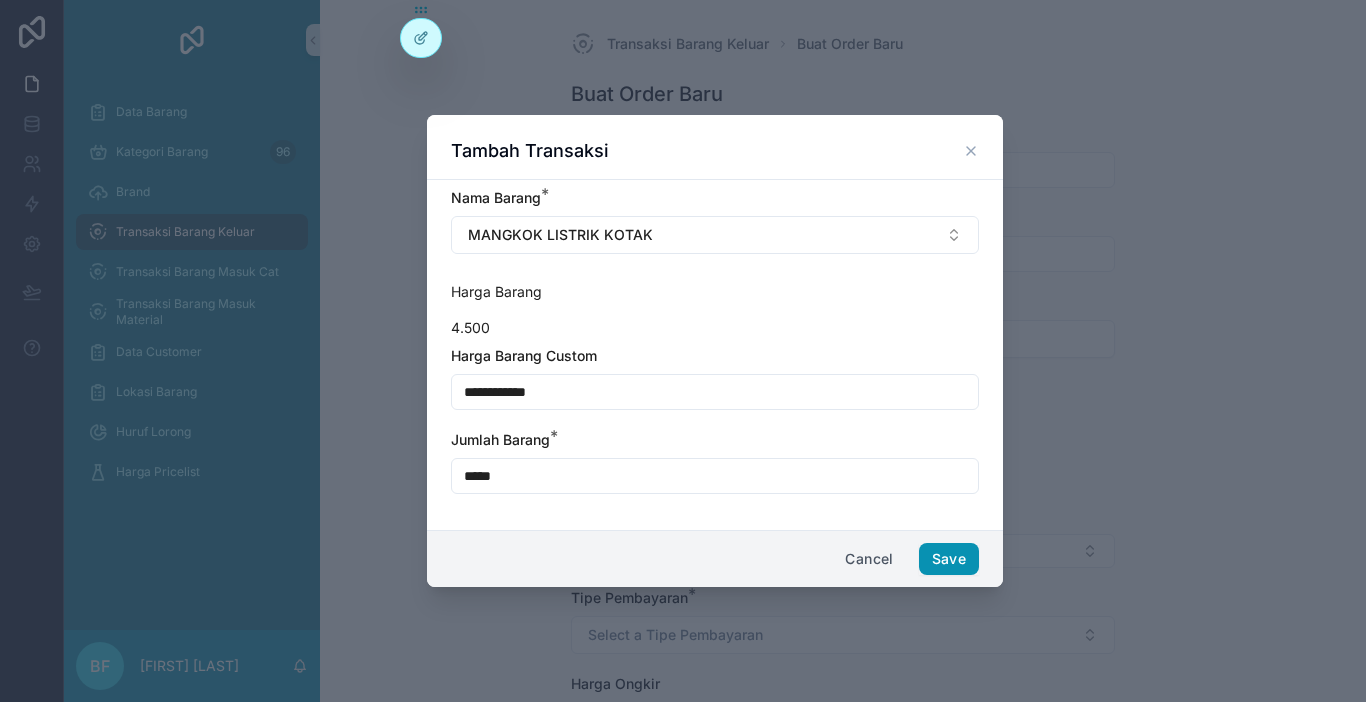 click on "Save" at bounding box center (949, 559) 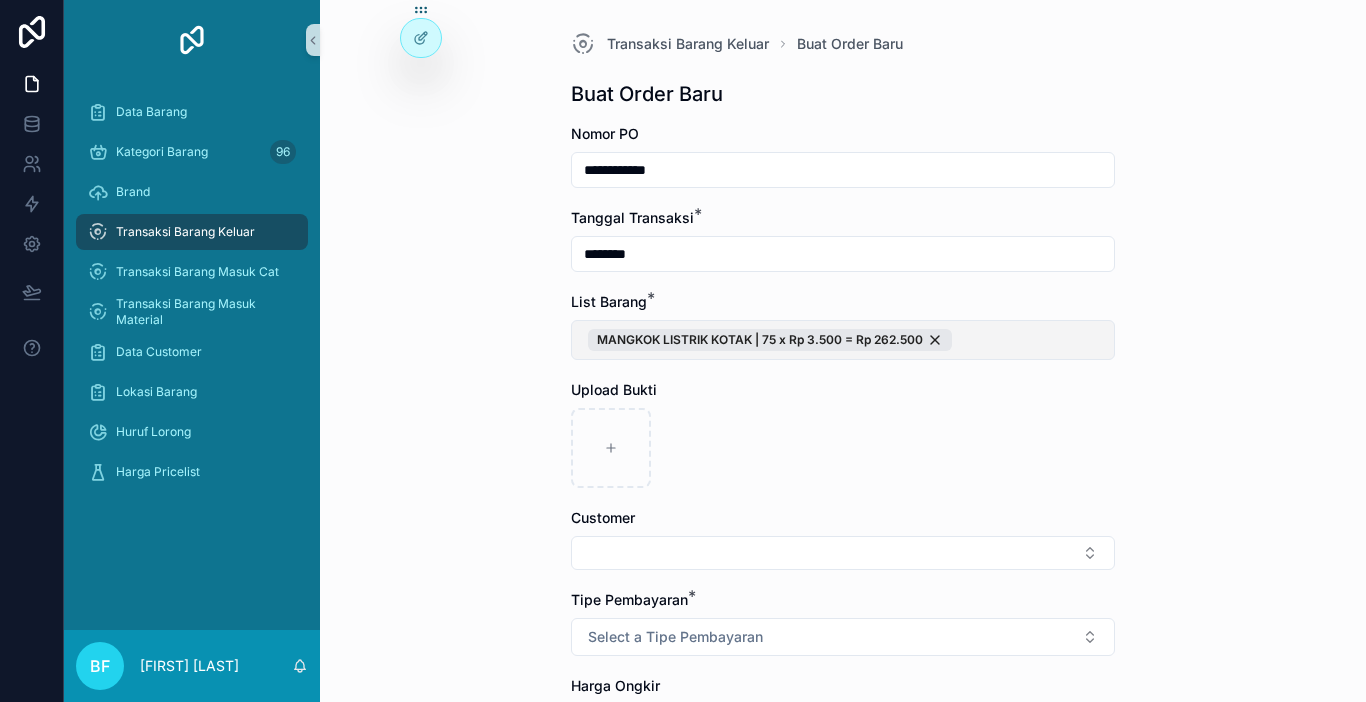 click on "MANGKOK LISTRIK KOTAK | 75 x Rp 3.500 = Rp 262.500" at bounding box center (843, 340) 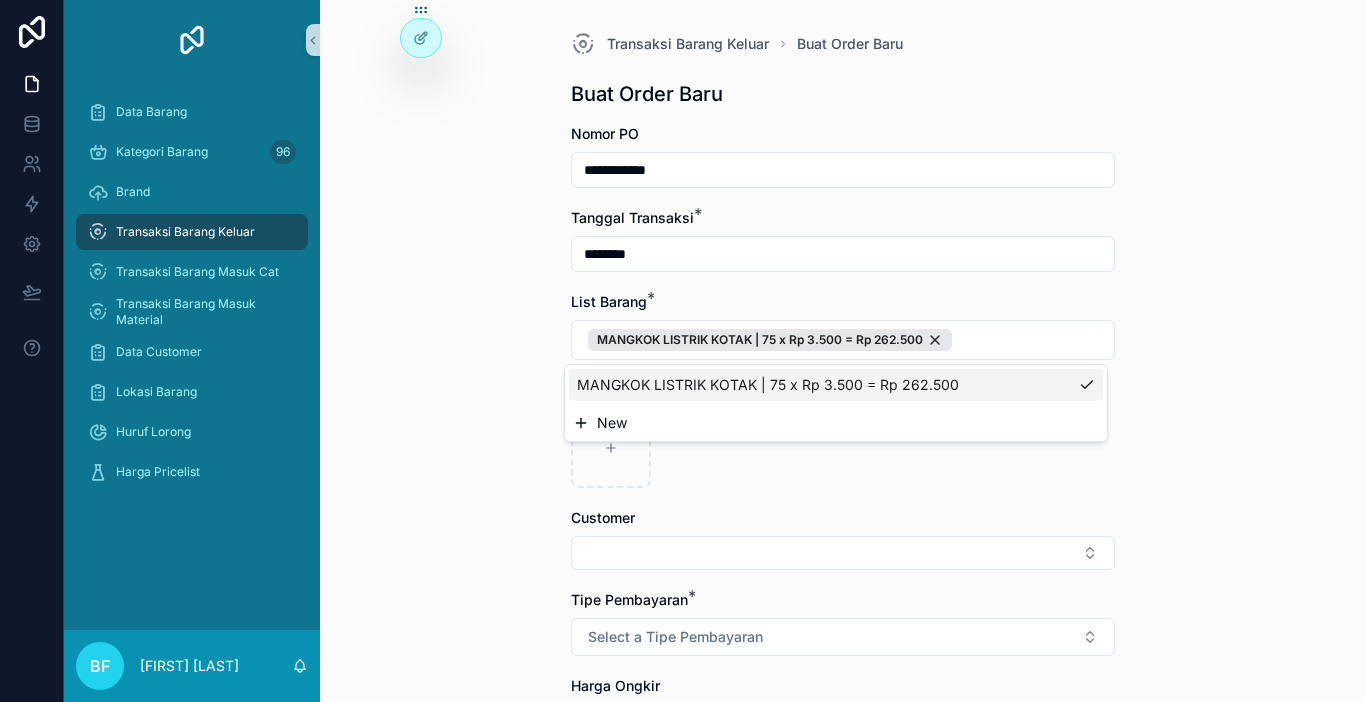 click on "New" at bounding box center [836, 423] 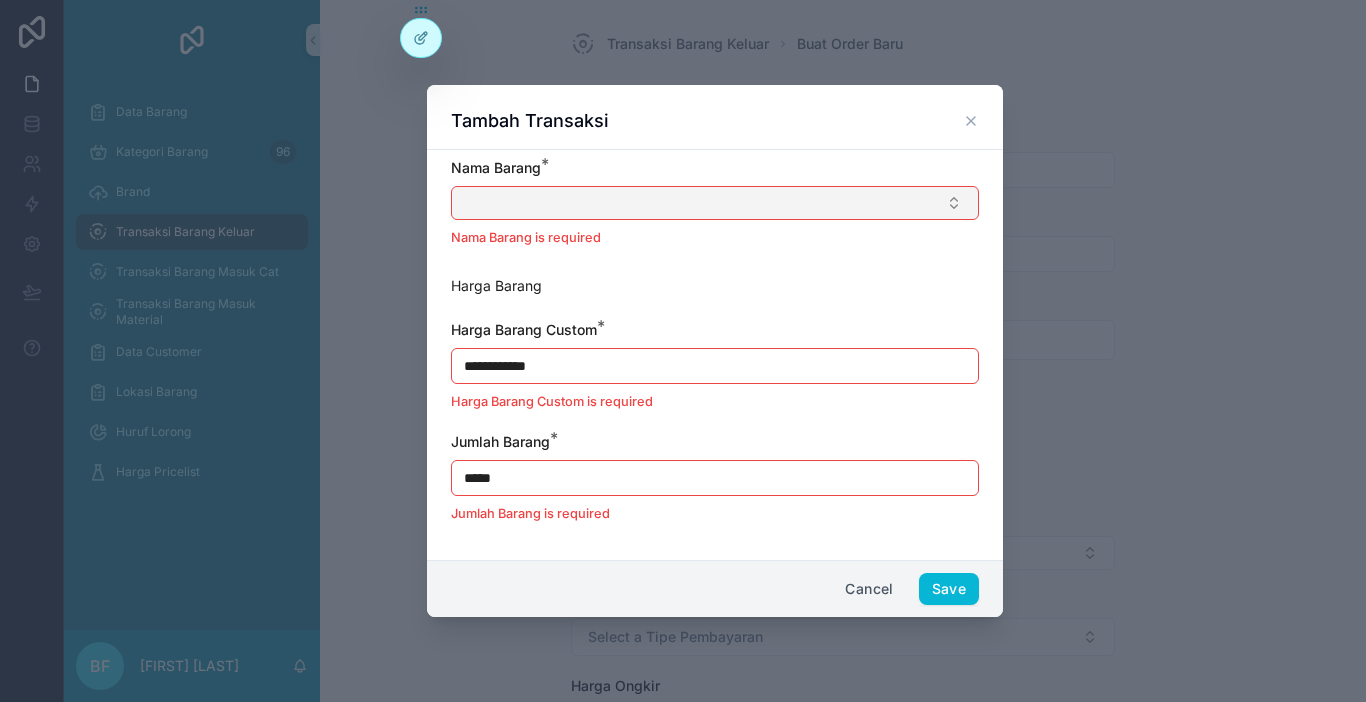 click at bounding box center (715, 203) 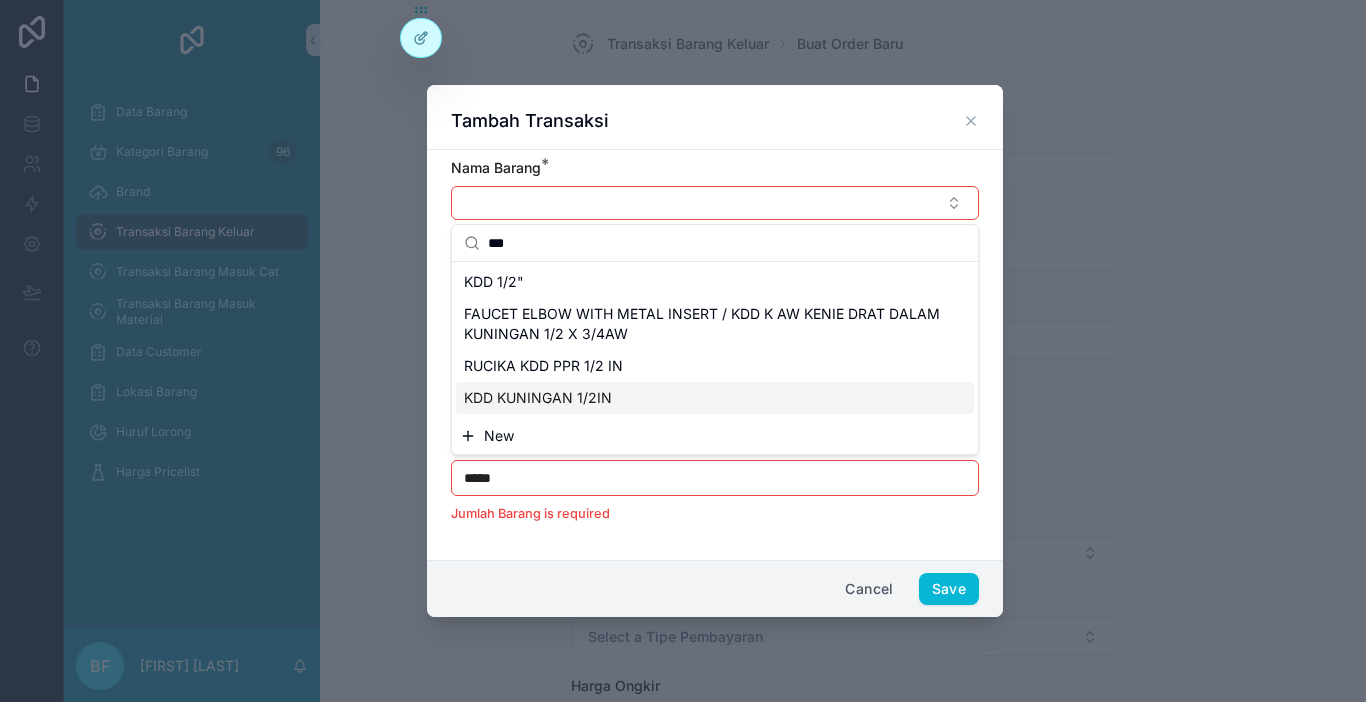 click on "KDD KUNINGAN 1/2IN" at bounding box center (538, 398) 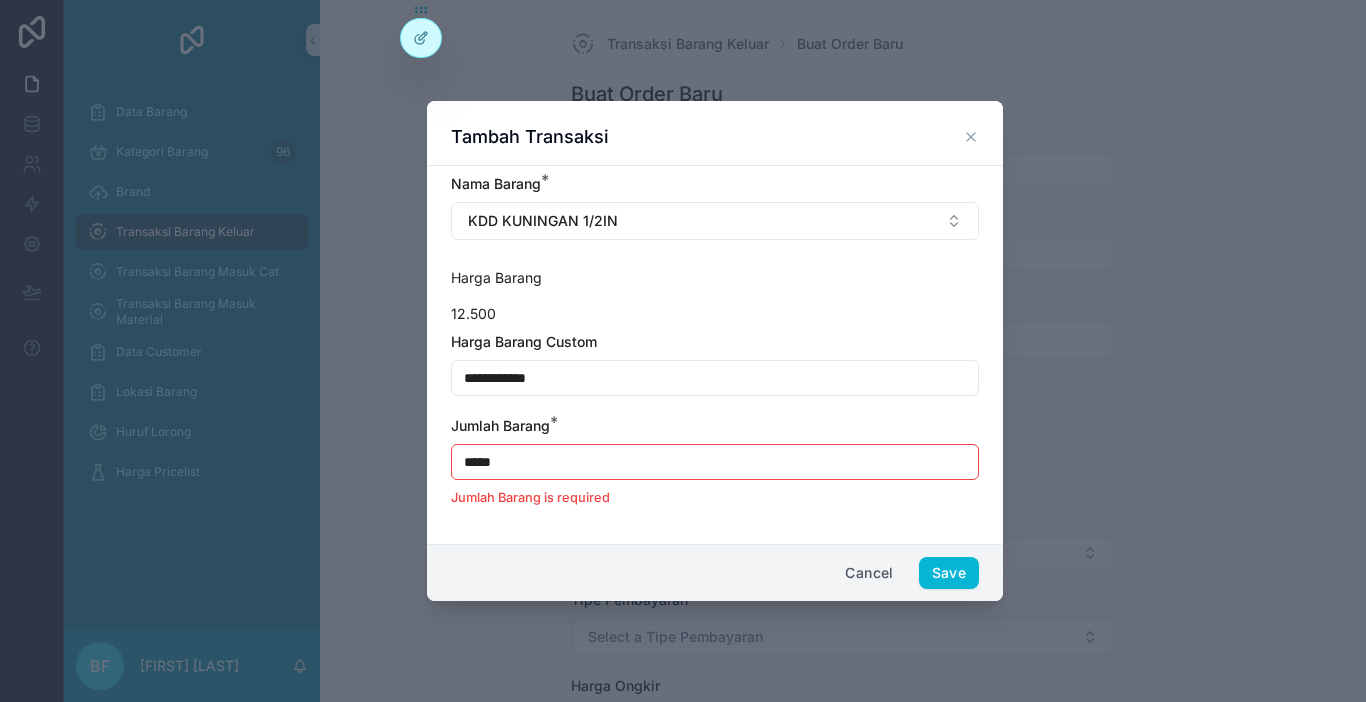 click on "**********" at bounding box center [715, 378] 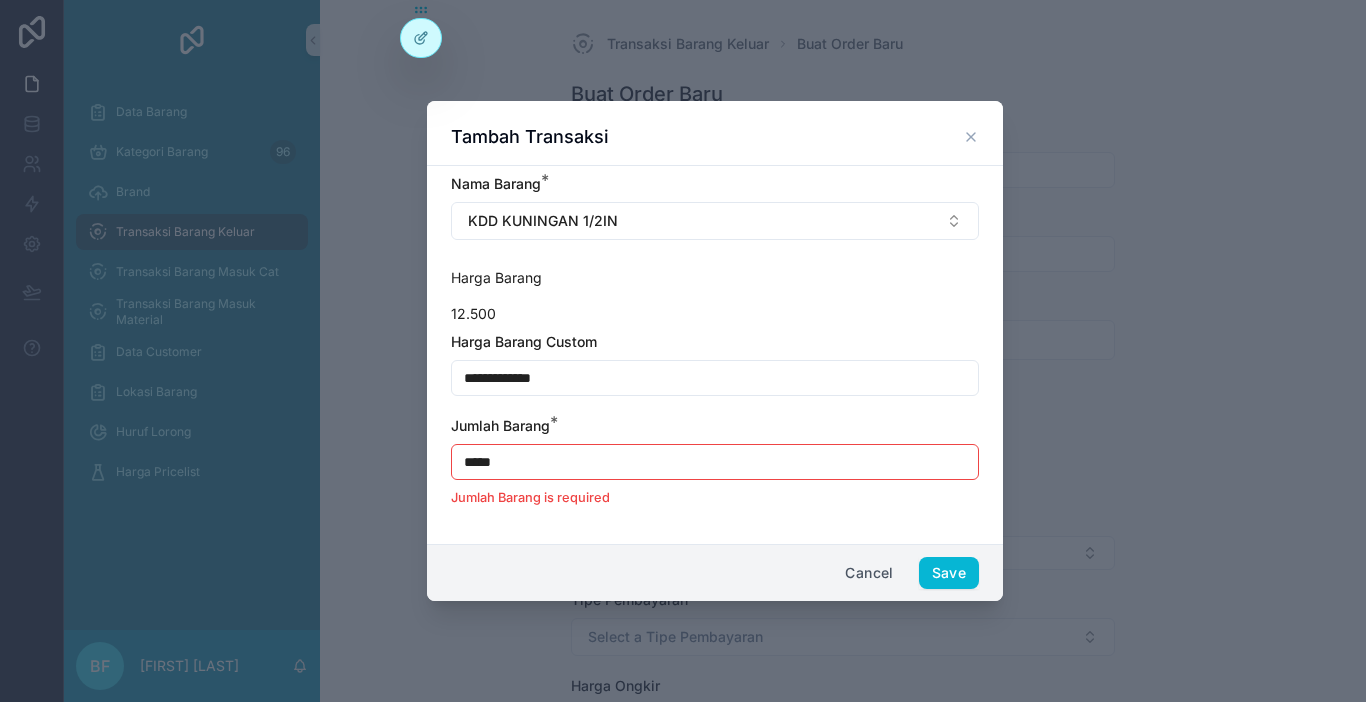 click on "*****" at bounding box center (715, 462) 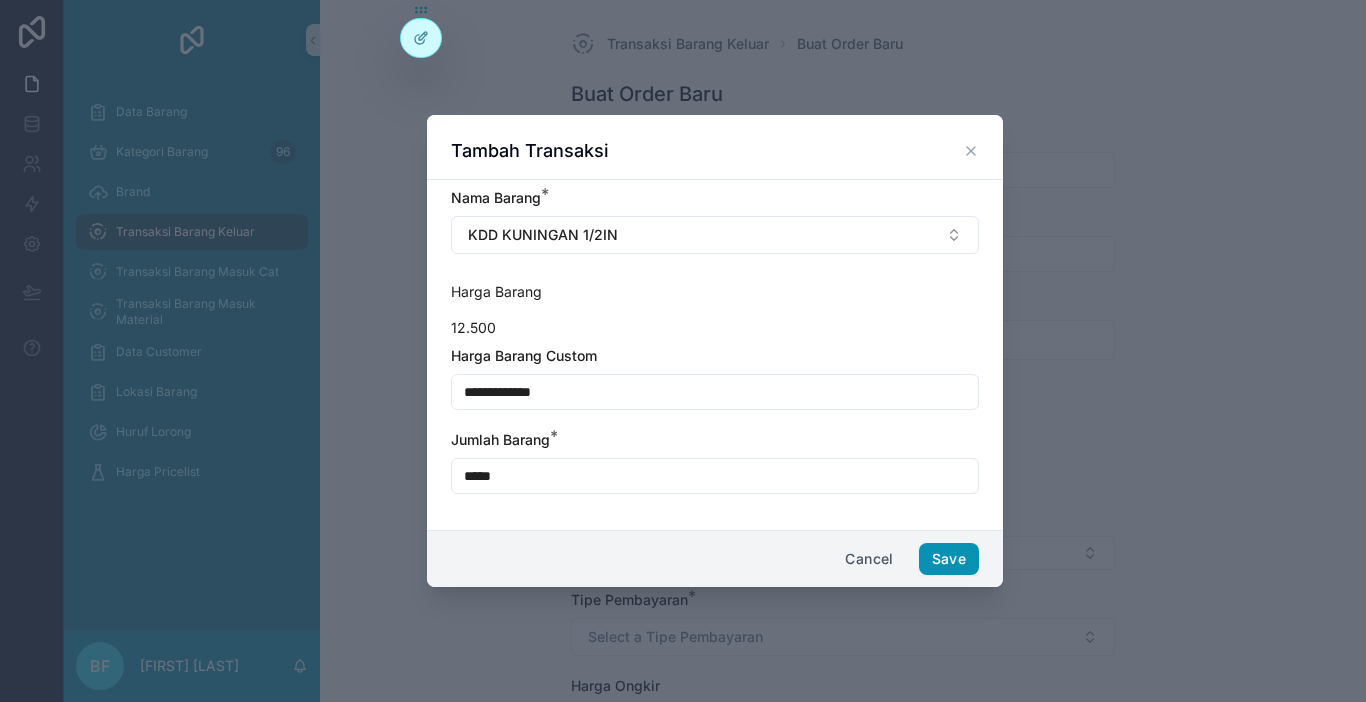click on "Save" at bounding box center (949, 559) 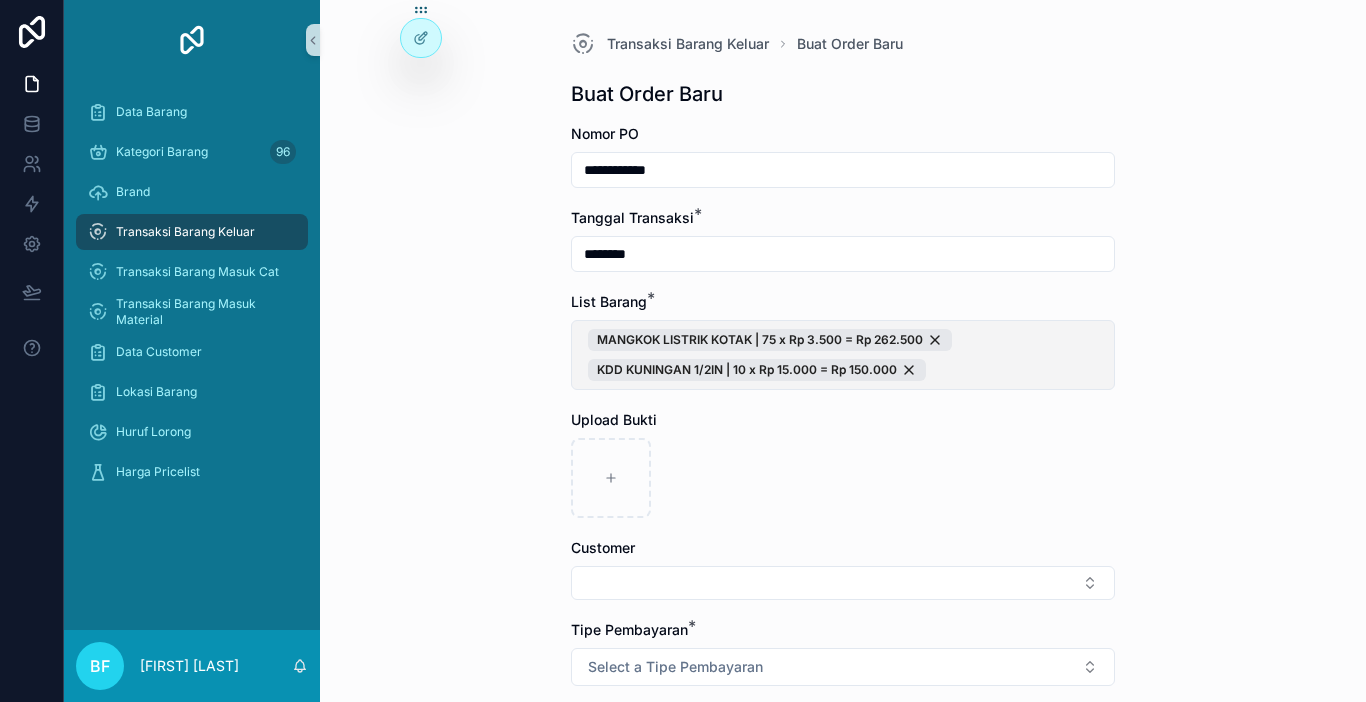 click on "MANGKOK LISTRIK KOTAK | 75 x Rp 3.500 = Rp 262.500 KDD KUNINGAN 1/2IN | 10 x Rp 15.000 = Rp 150.000" at bounding box center (843, 355) 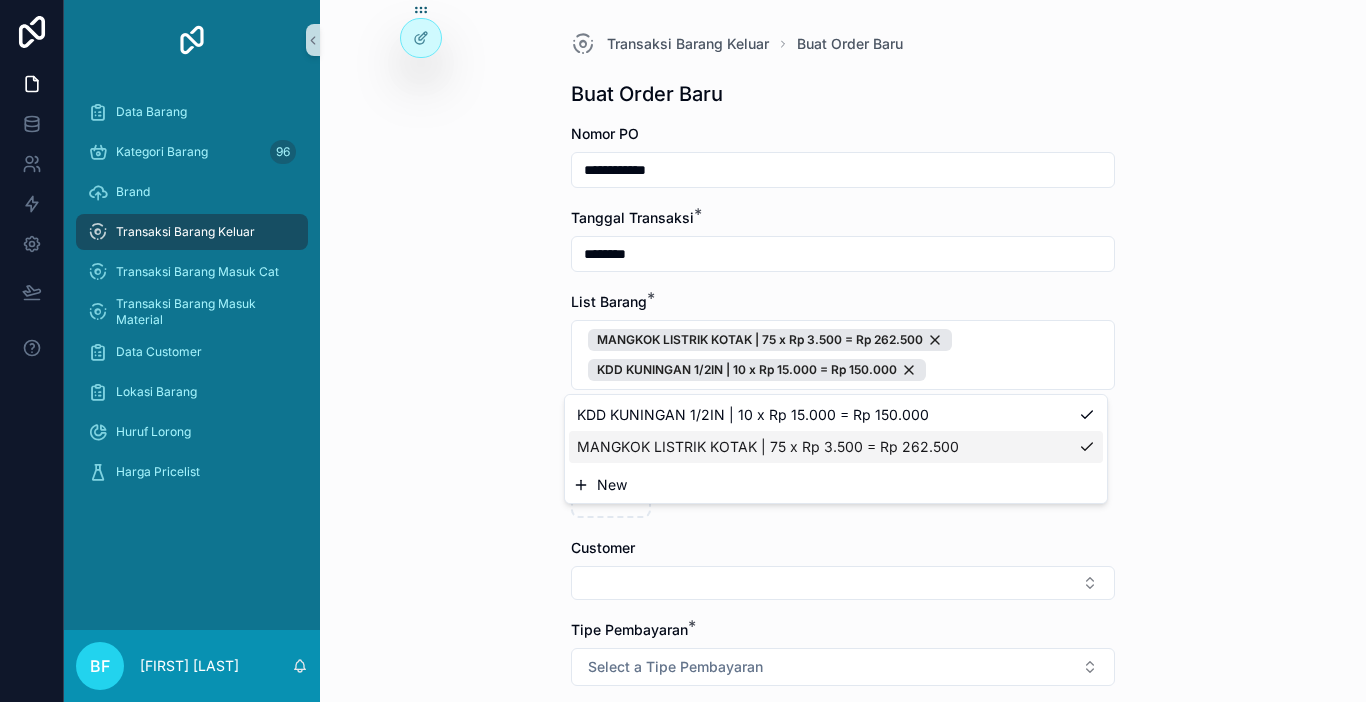 click on "New" at bounding box center (836, 485) 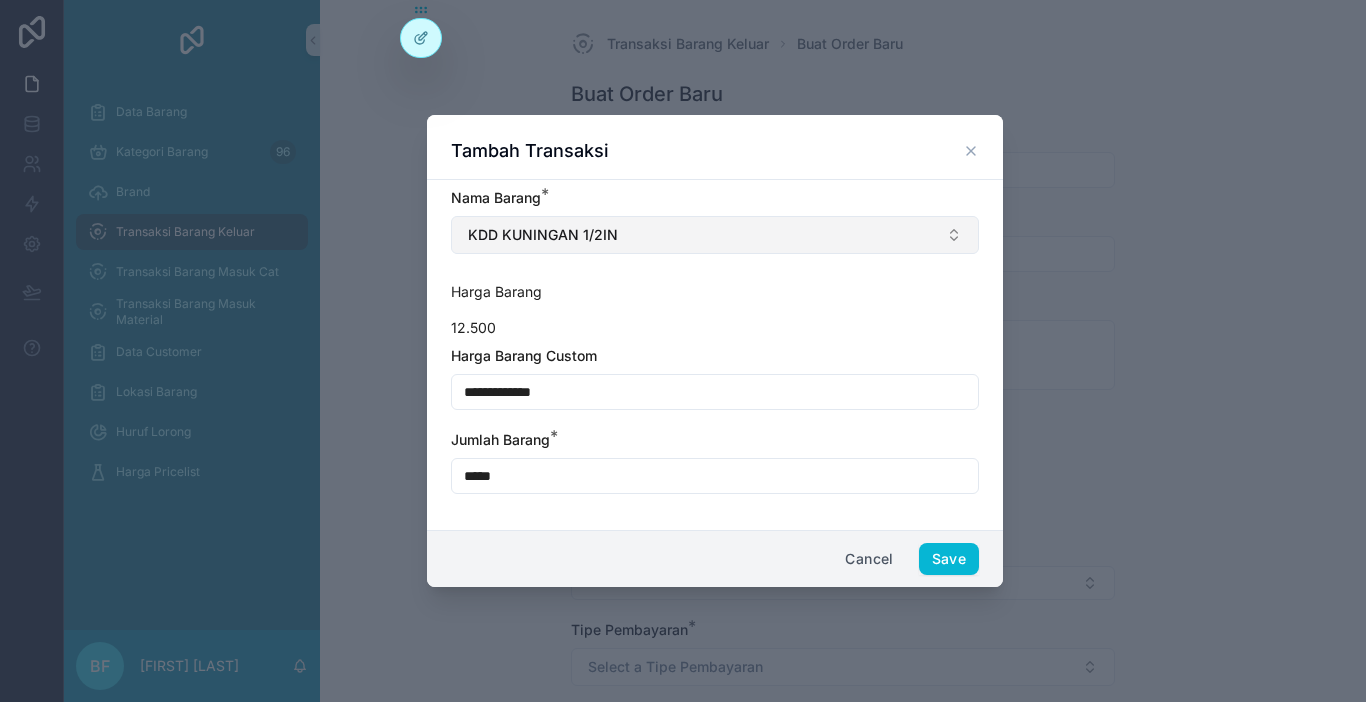 click on "KDD KUNINGAN 1/2IN" at bounding box center [715, 235] 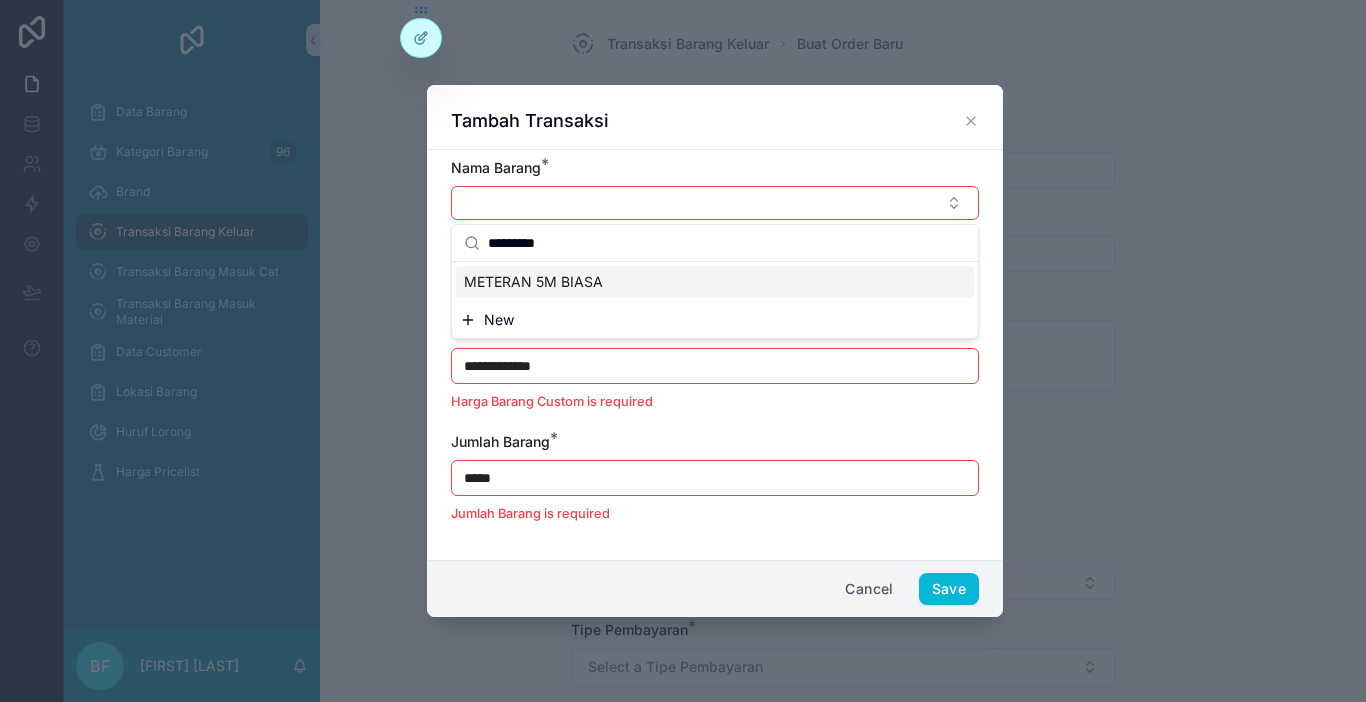 click on "METERAN 5M BIASA" at bounding box center [715, 282] 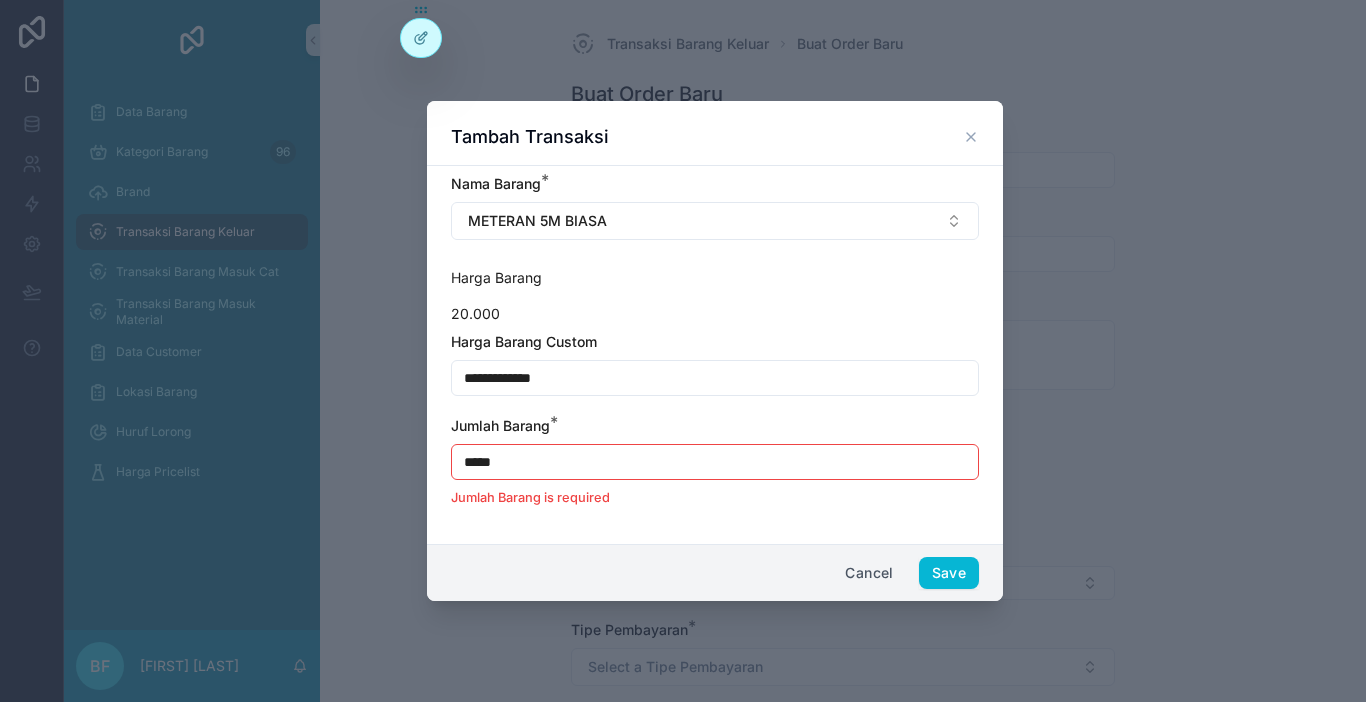 click on "**********" at bounding box center (715, 378) 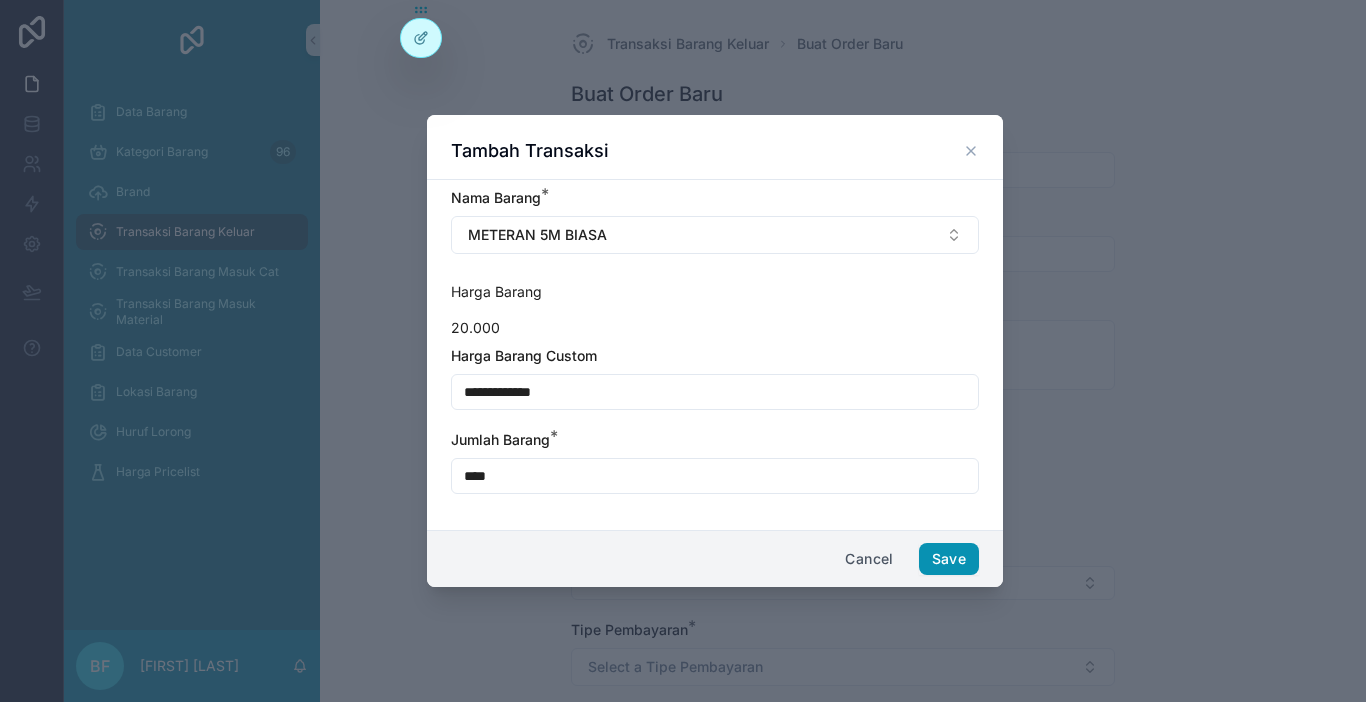 click on "Save" at bounding box center (949, 559) 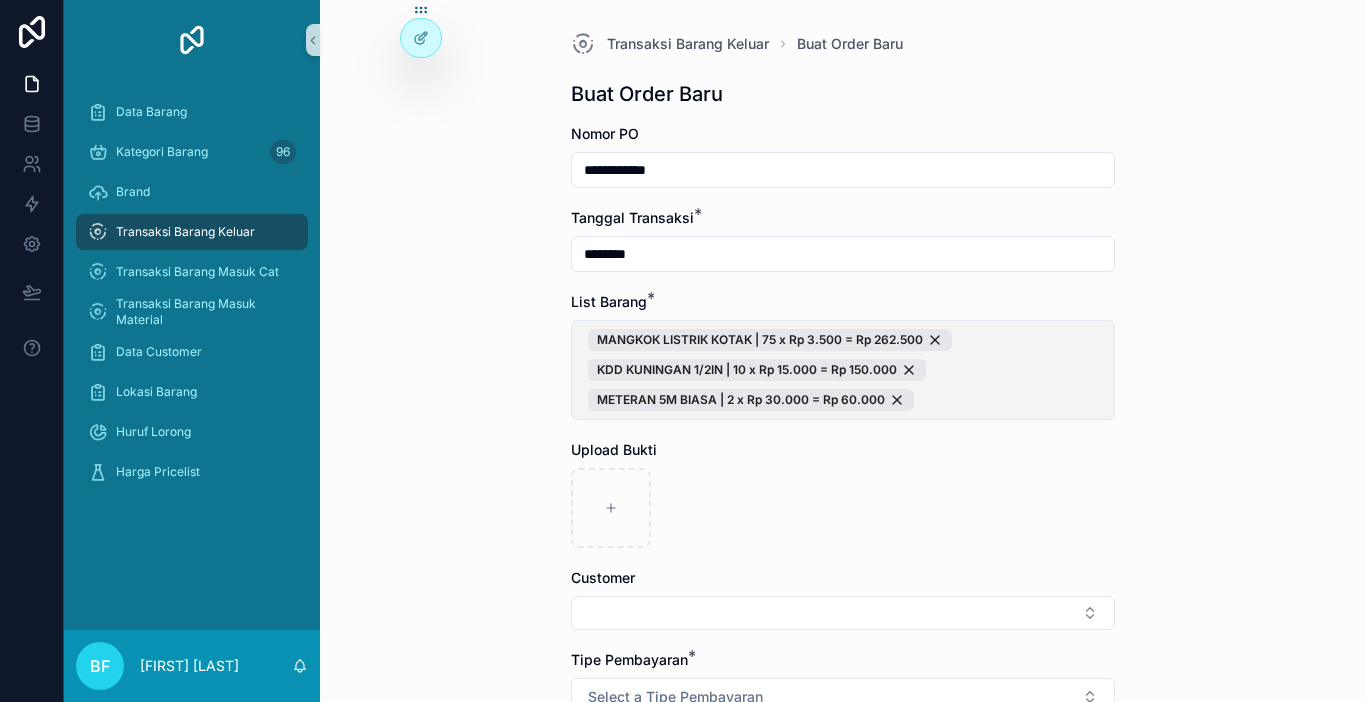 click on "MANGKOK LISTRIK KOTAK | 75 x Rp 3.500 = Rp 262.500 KDD KUNINGAN 1/2IN | 10 x Rp 15.000 = Rp 150.000 METERAN 5M BIASA | 2 x Rp 30.000 = Rp 60.000" at bounding box center [843, 370] 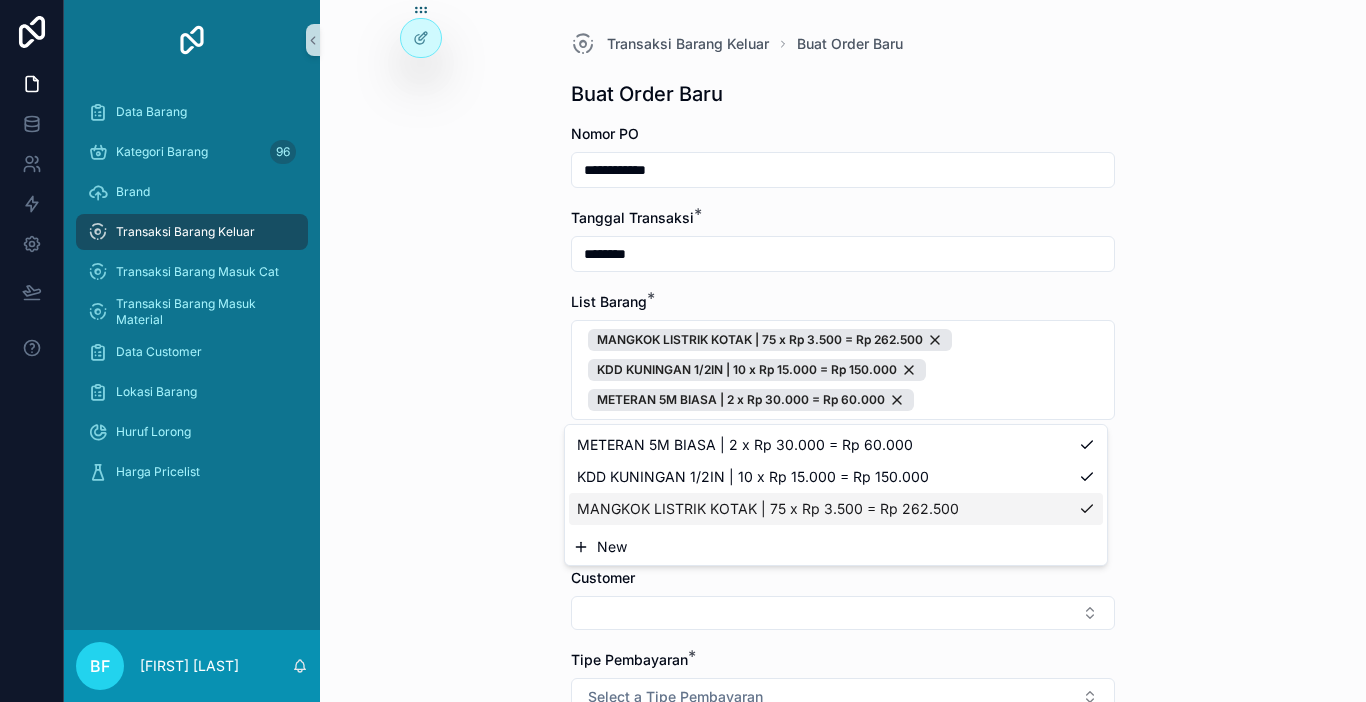 click on "New" at bounding box center [836, 547] 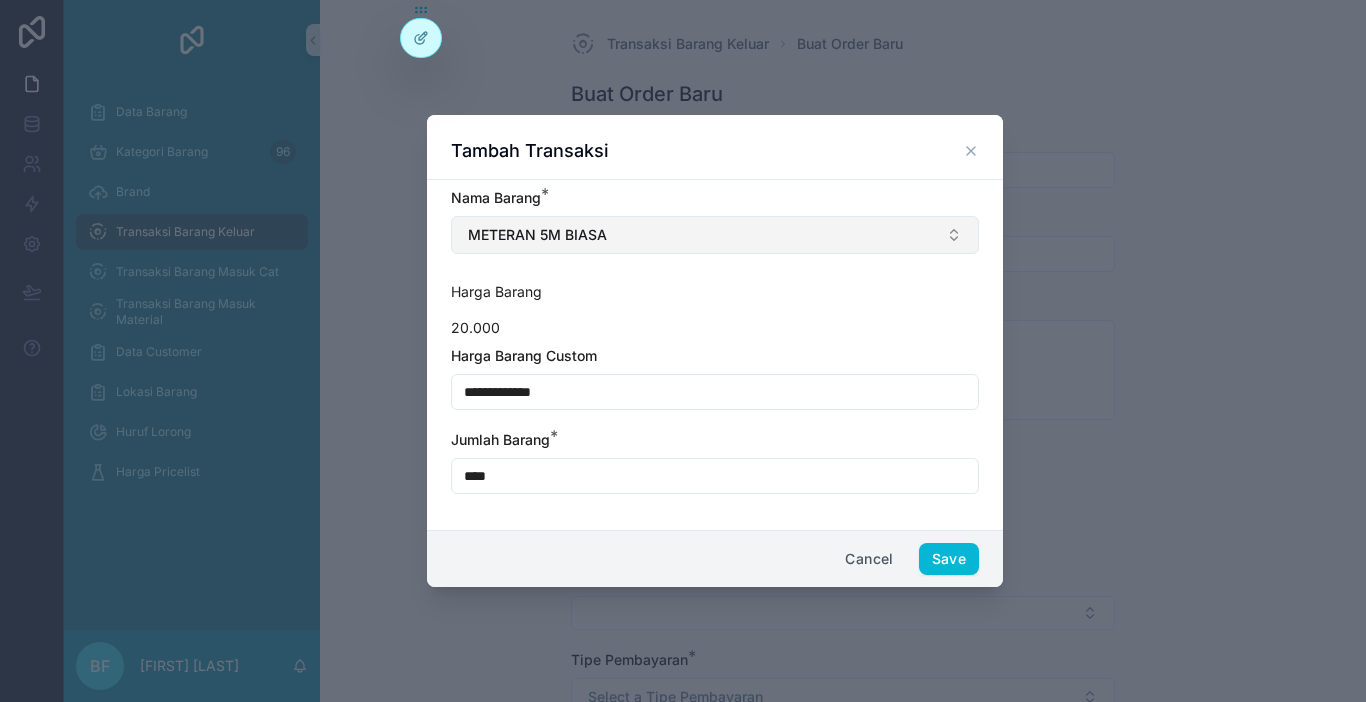 click on "METERAN 5M BIASA" at bounding box center (715, 235) 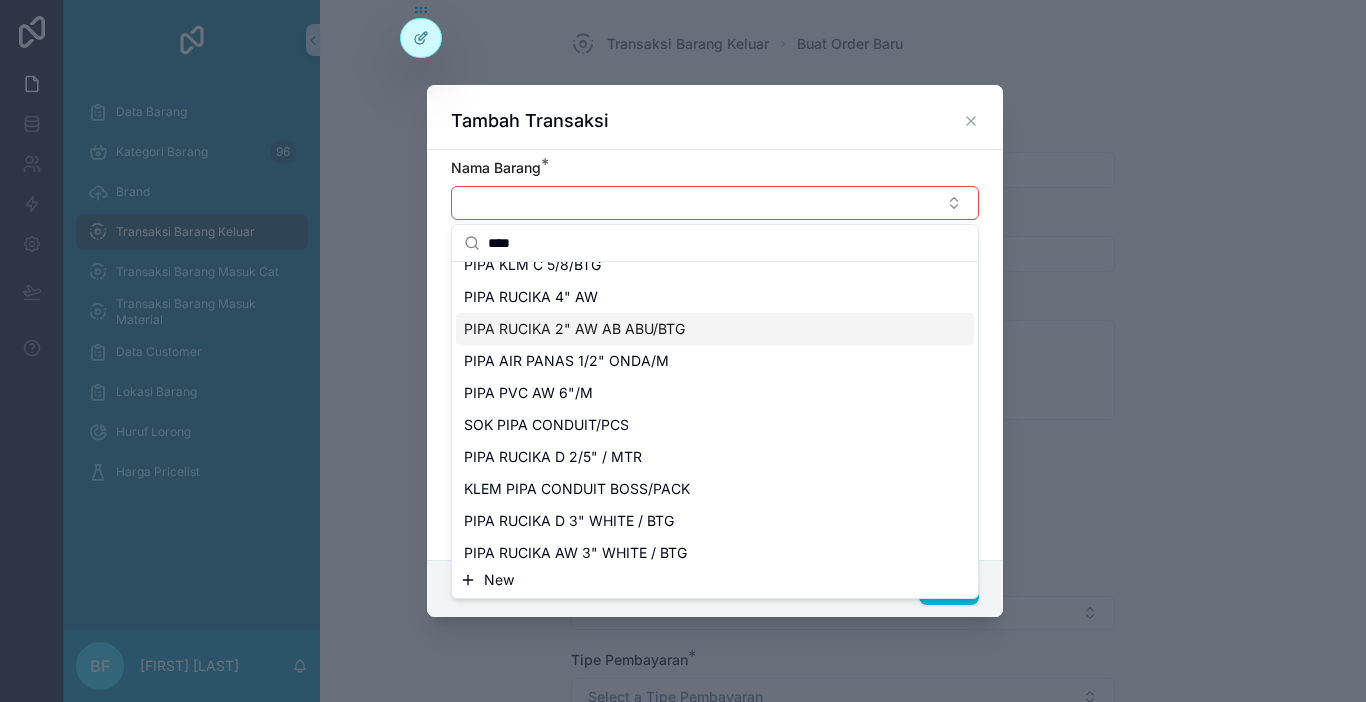 scroll, scrollTop: 500, scrollLeft: 0, axis: vertical 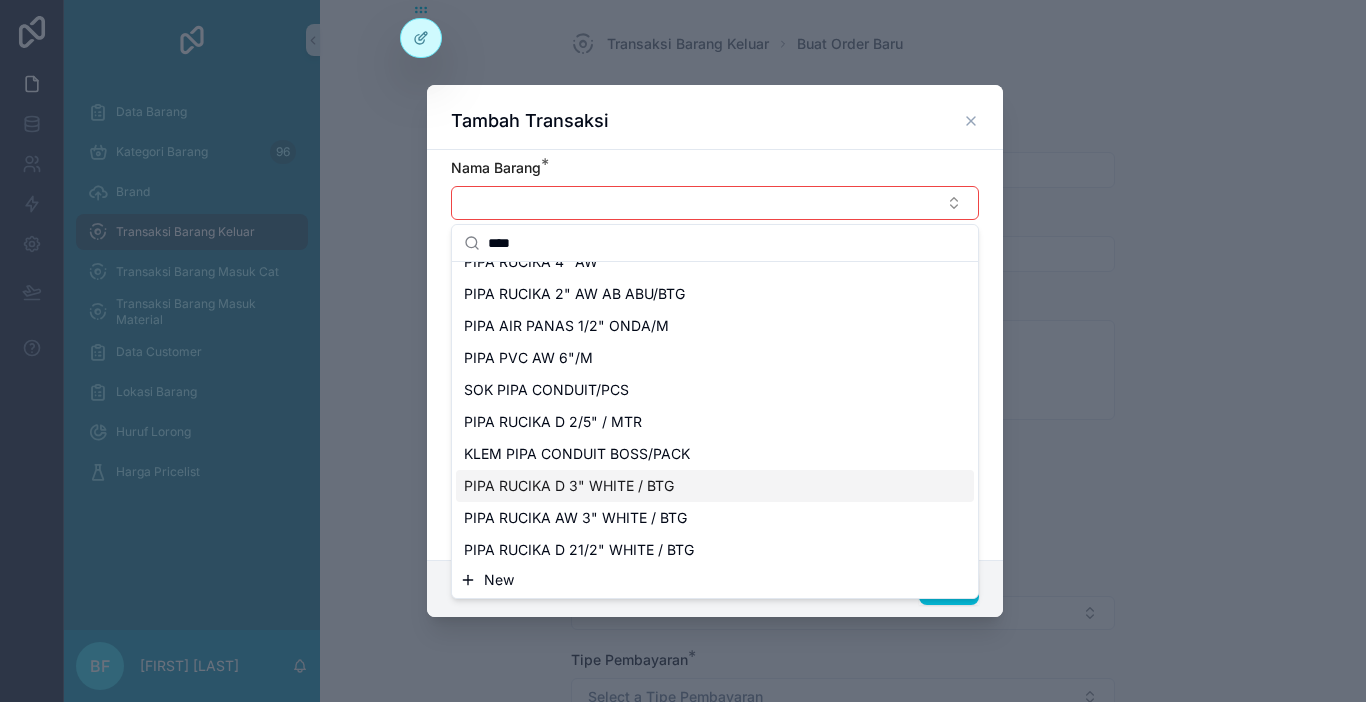 click on "PIPA RUCIKA D 3" WHITE / BTG" at bounding box center [569, 486] 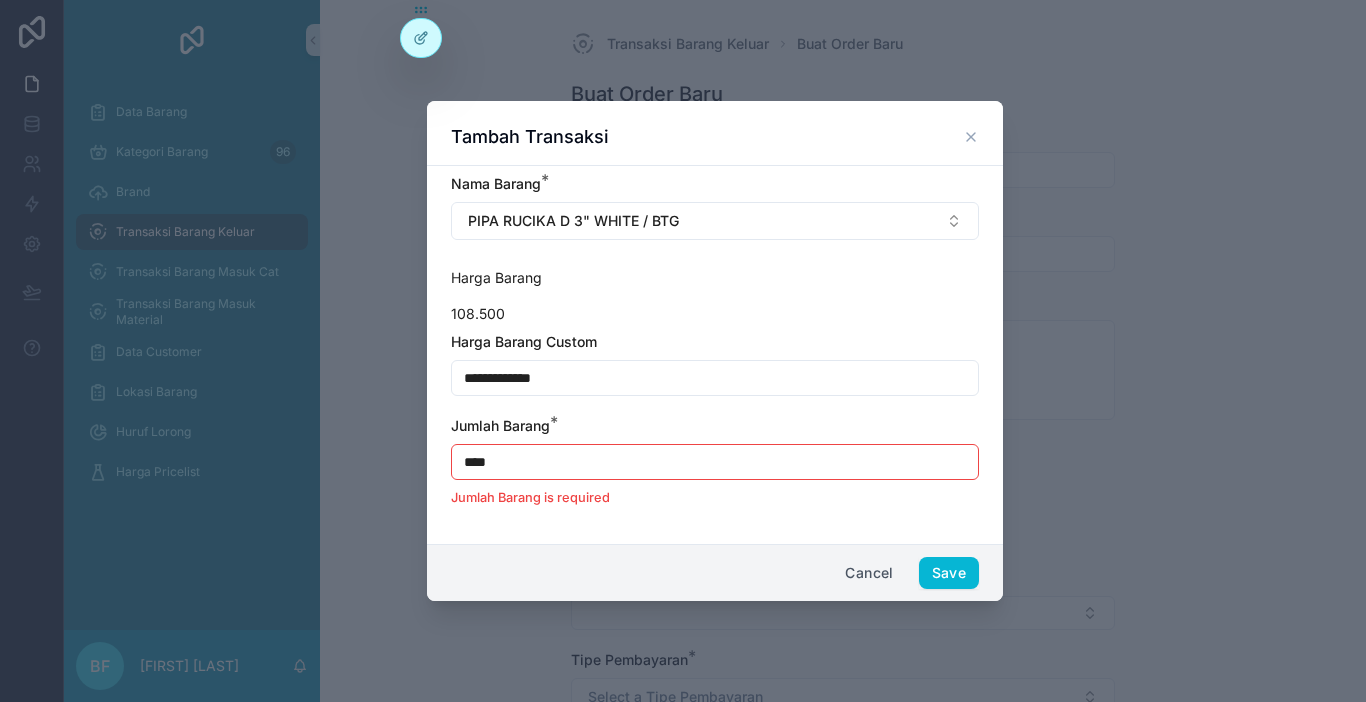 click on "**********" at bounding box center (715, 378) 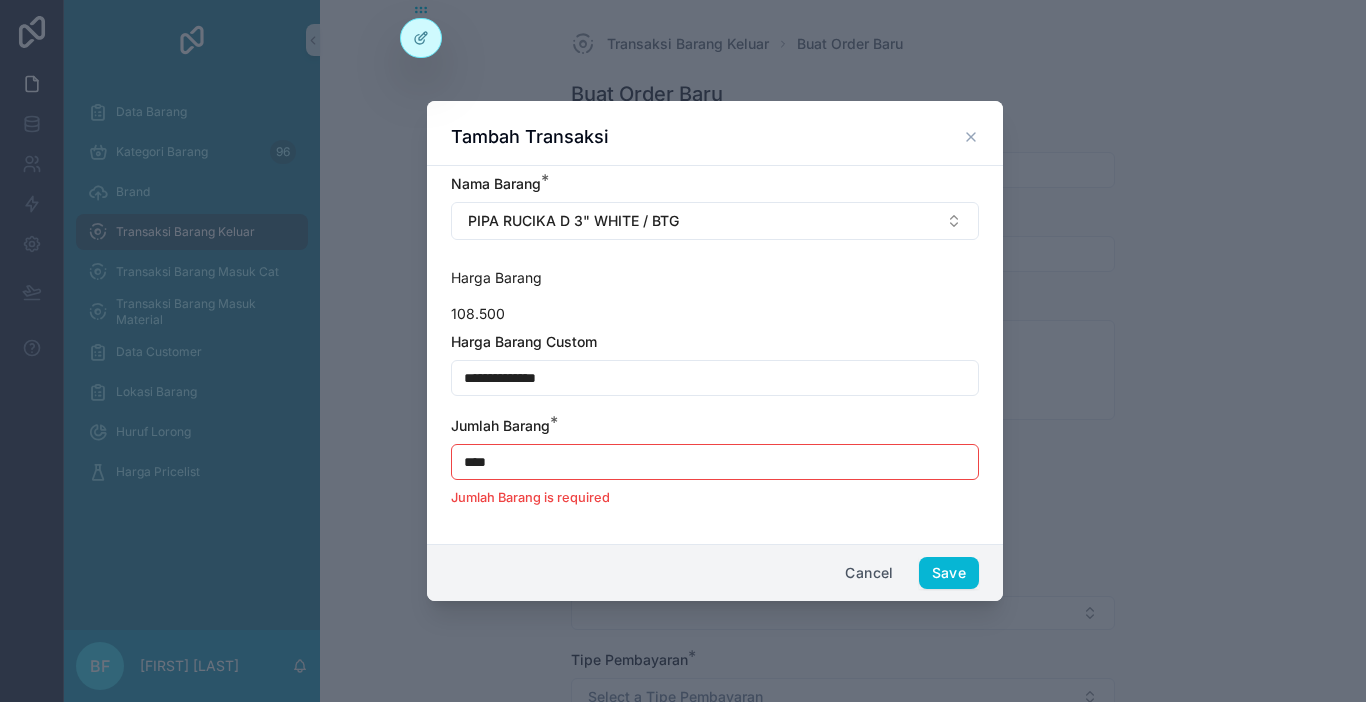 click on "****" at bounding box center (715, 462) 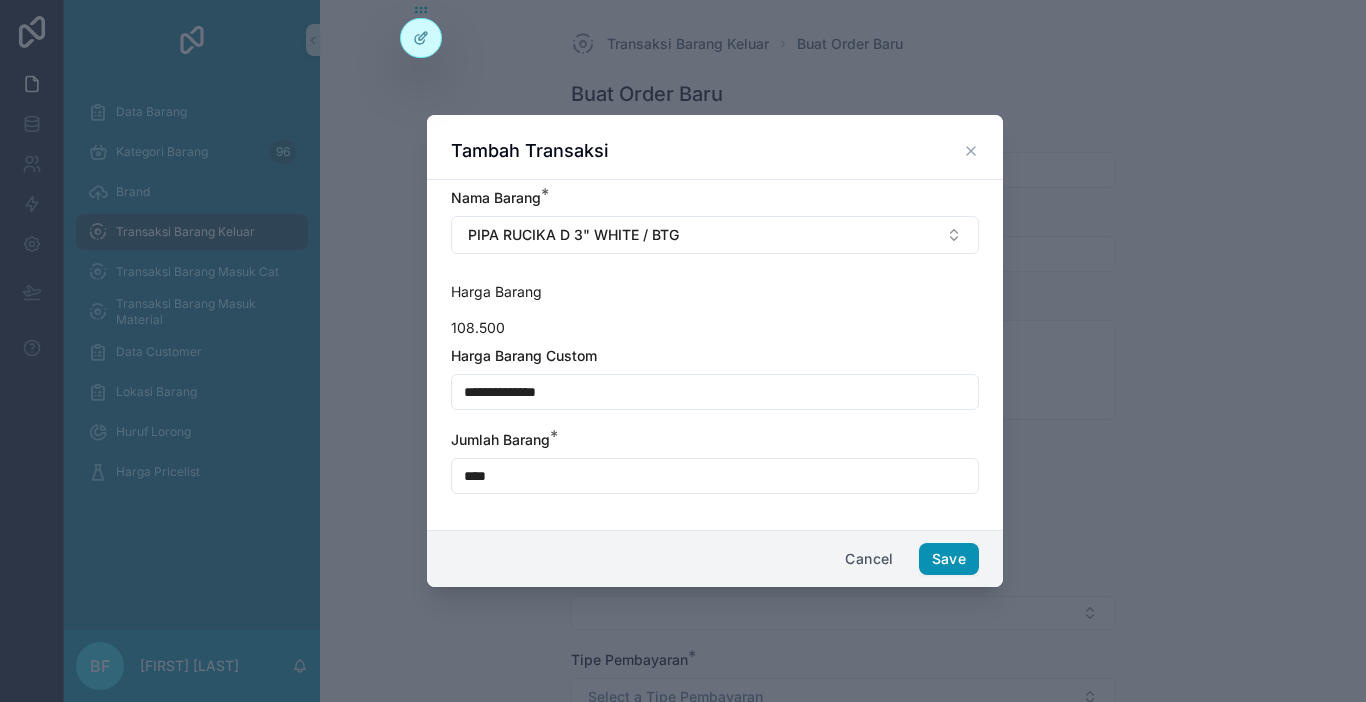 click on "Save" at bounding box center (949, 559) 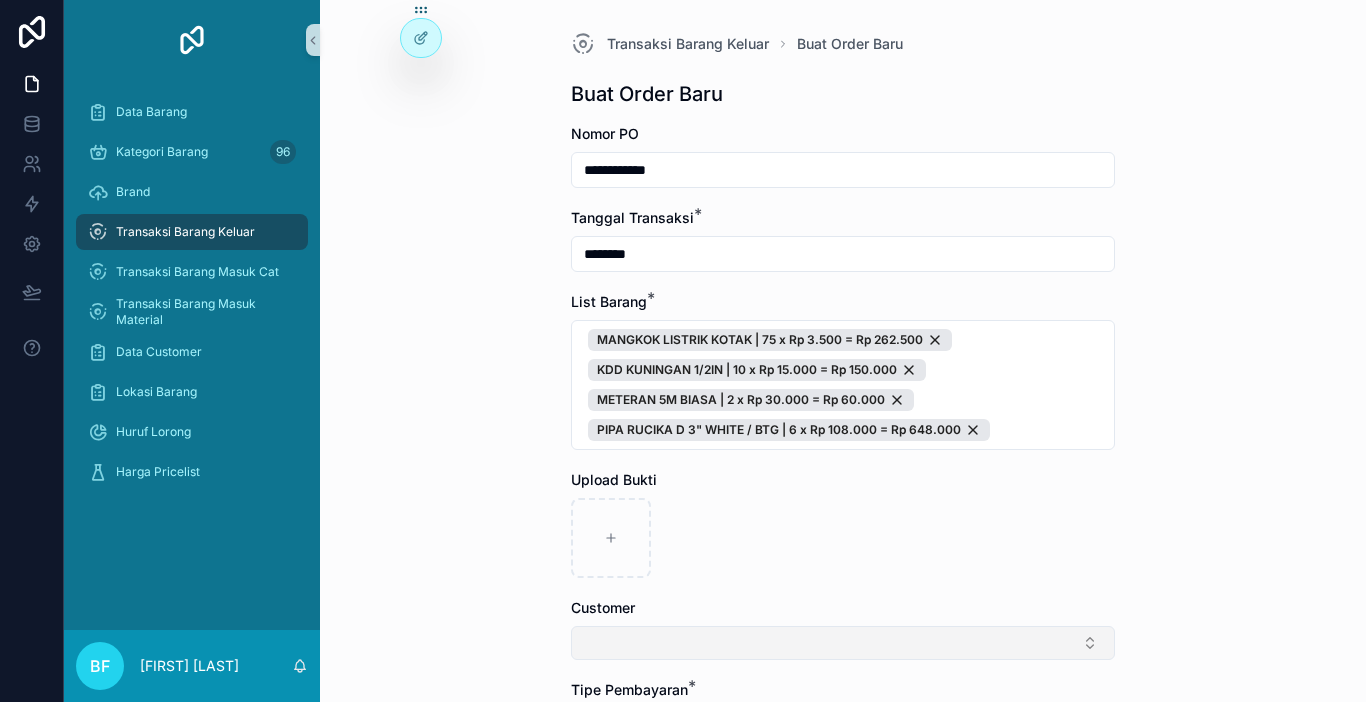 click at bounding box center (843, 643) 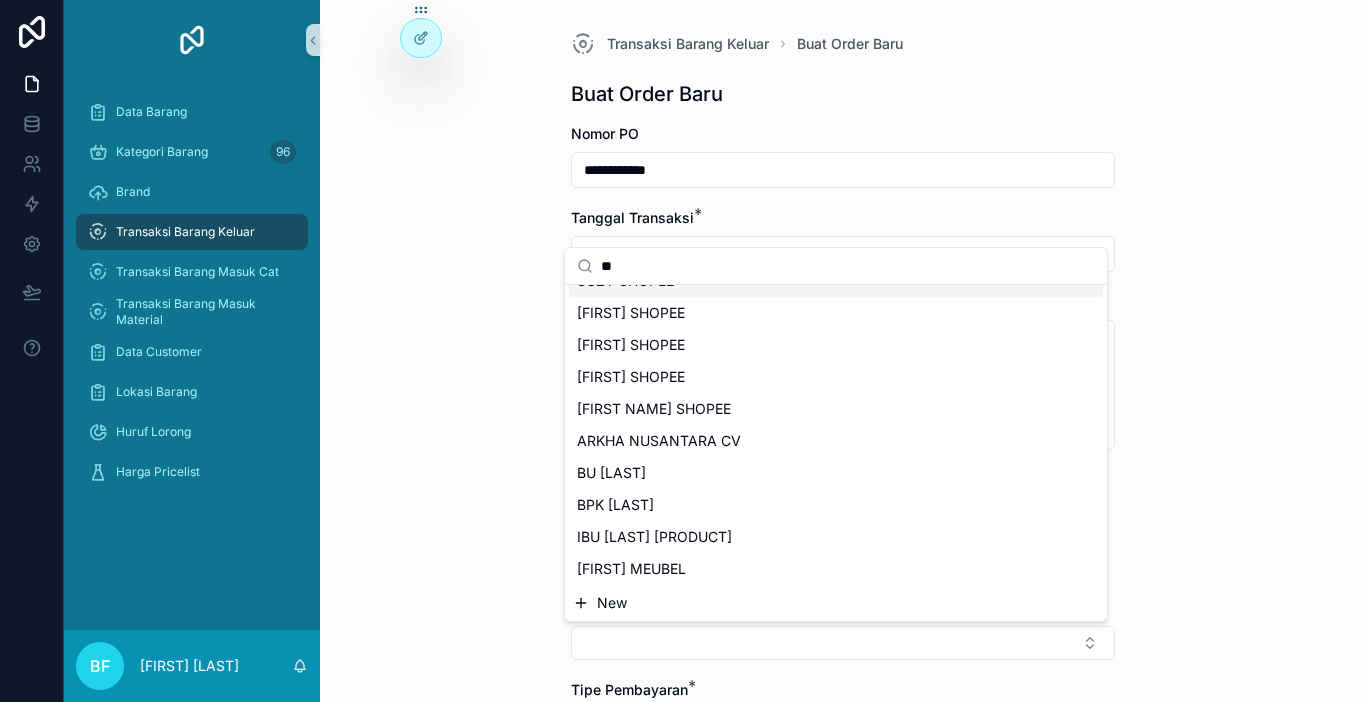 scroll, scrollTop: 0, scrollLeft: 0, axis: both 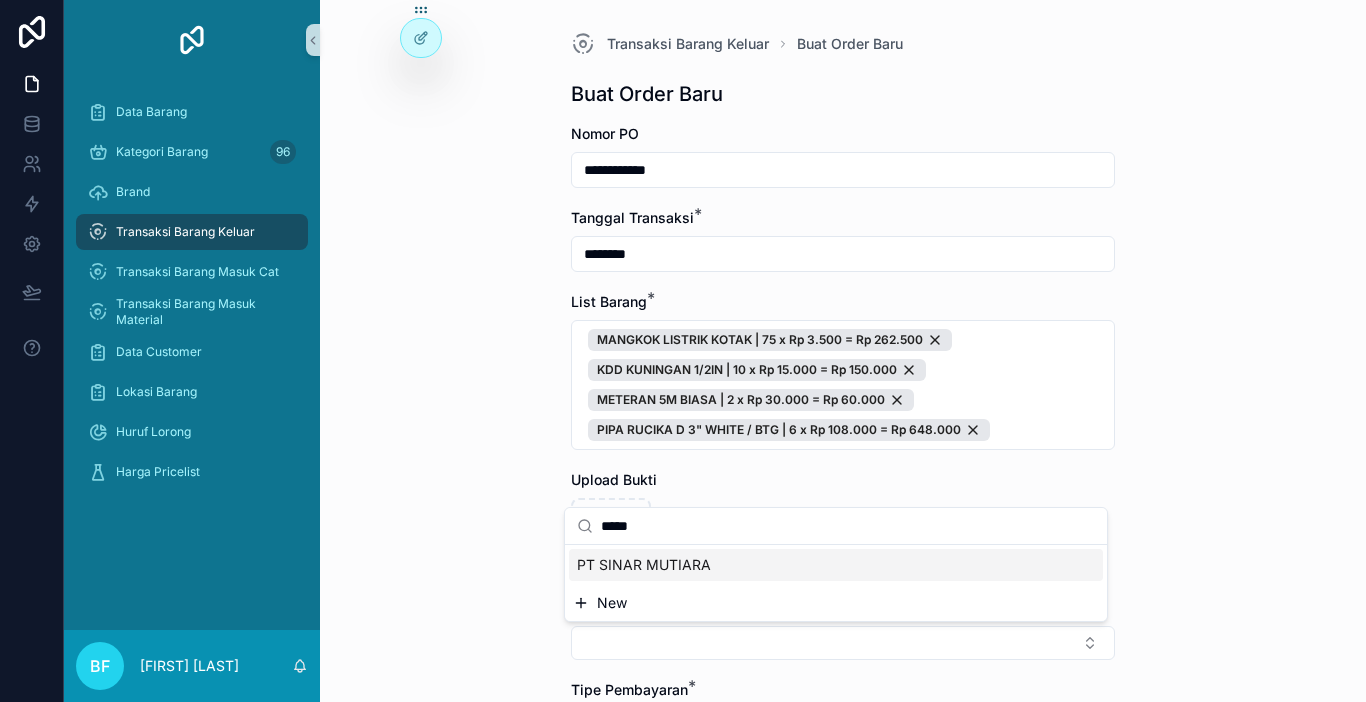 click on "PT SINAR MUTIARA" at bounding box center (644, 565) 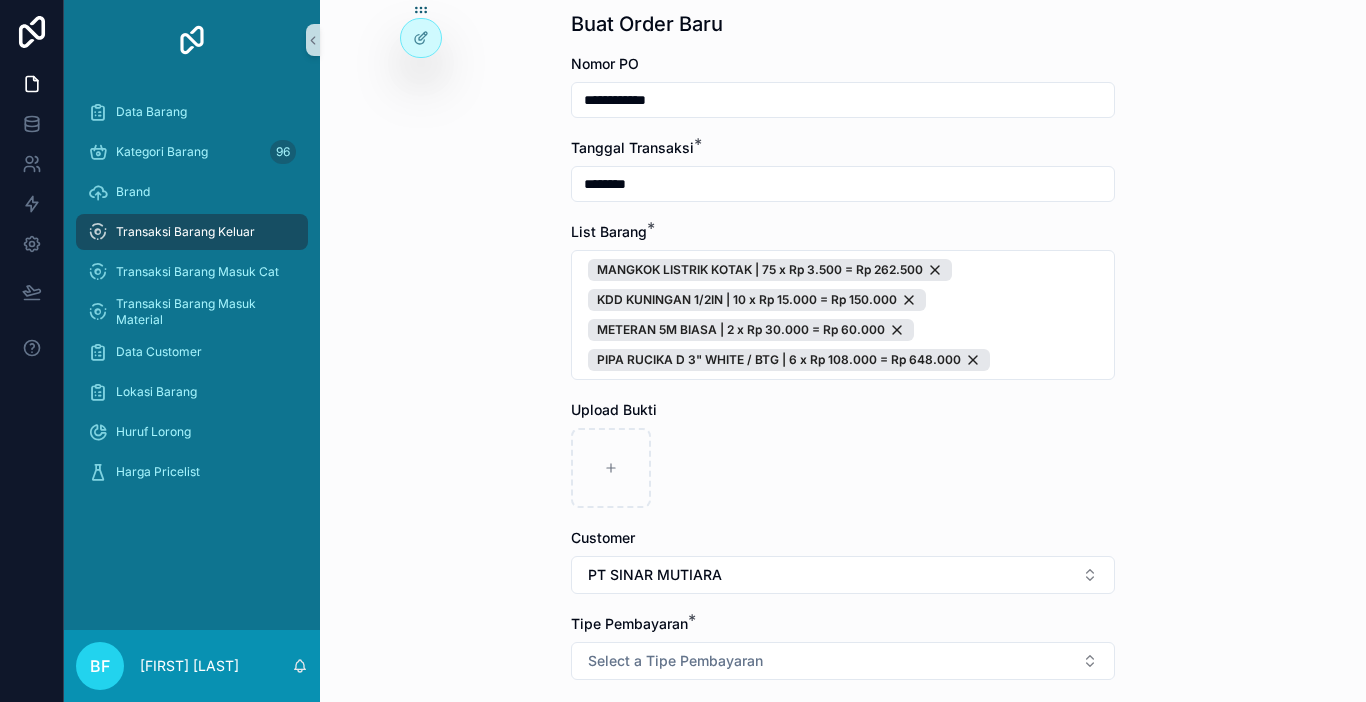 scroll, scrollTop: 100, scrollLeft: 0, axis: vertical 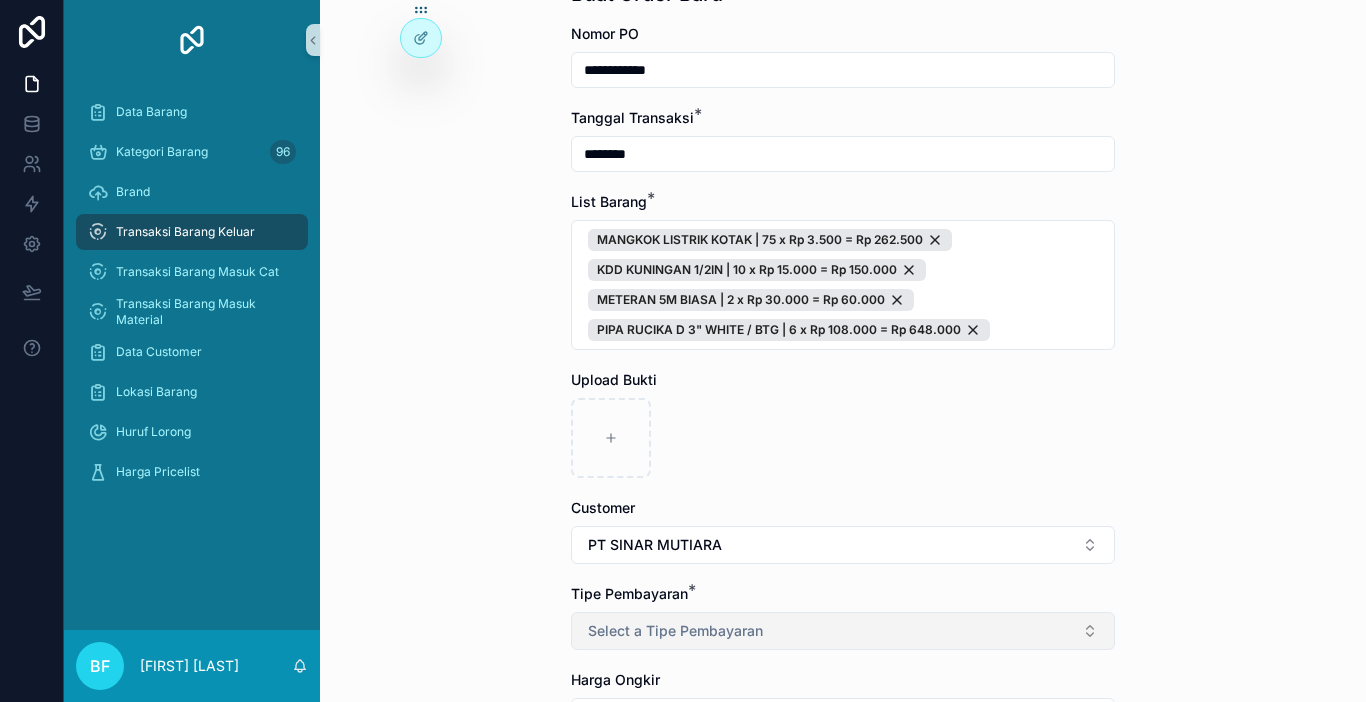 click on "Select a Tipe Pembayaran" at bounding box center [843, 631] 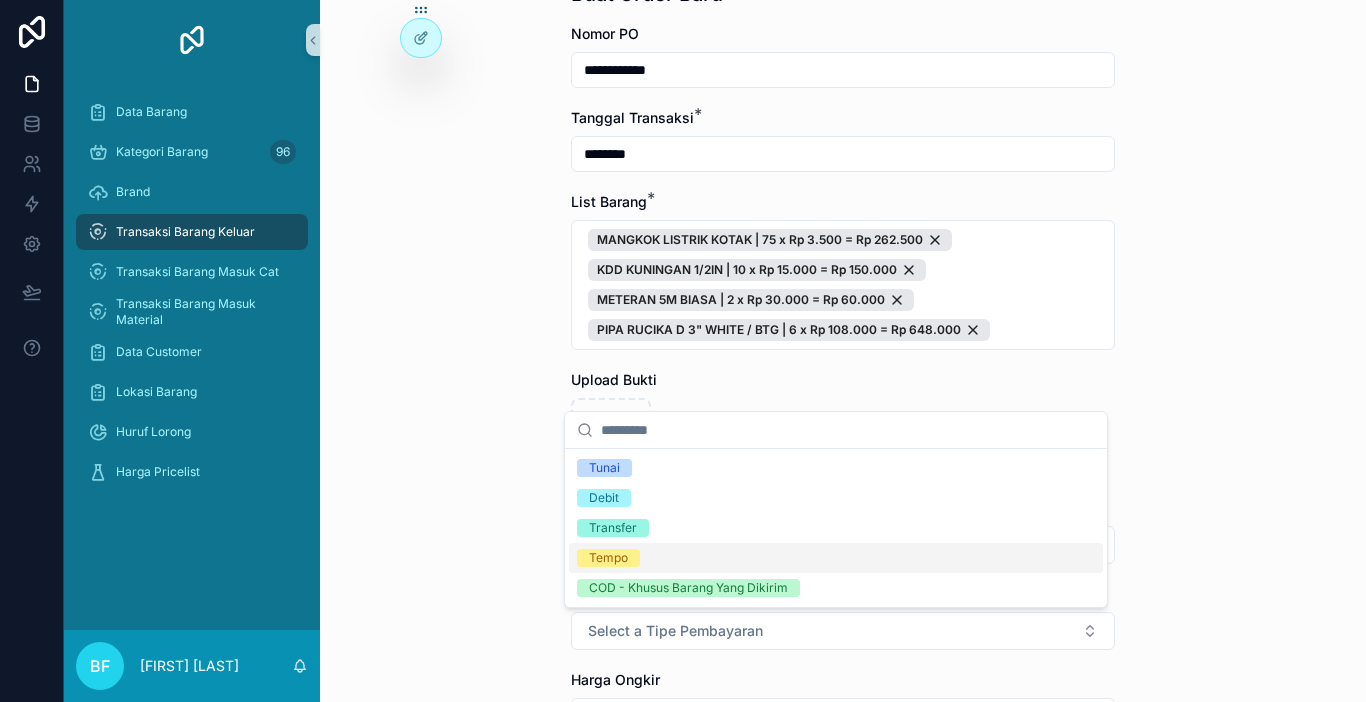 click on "Tempo" at bounding box center (608, 558) 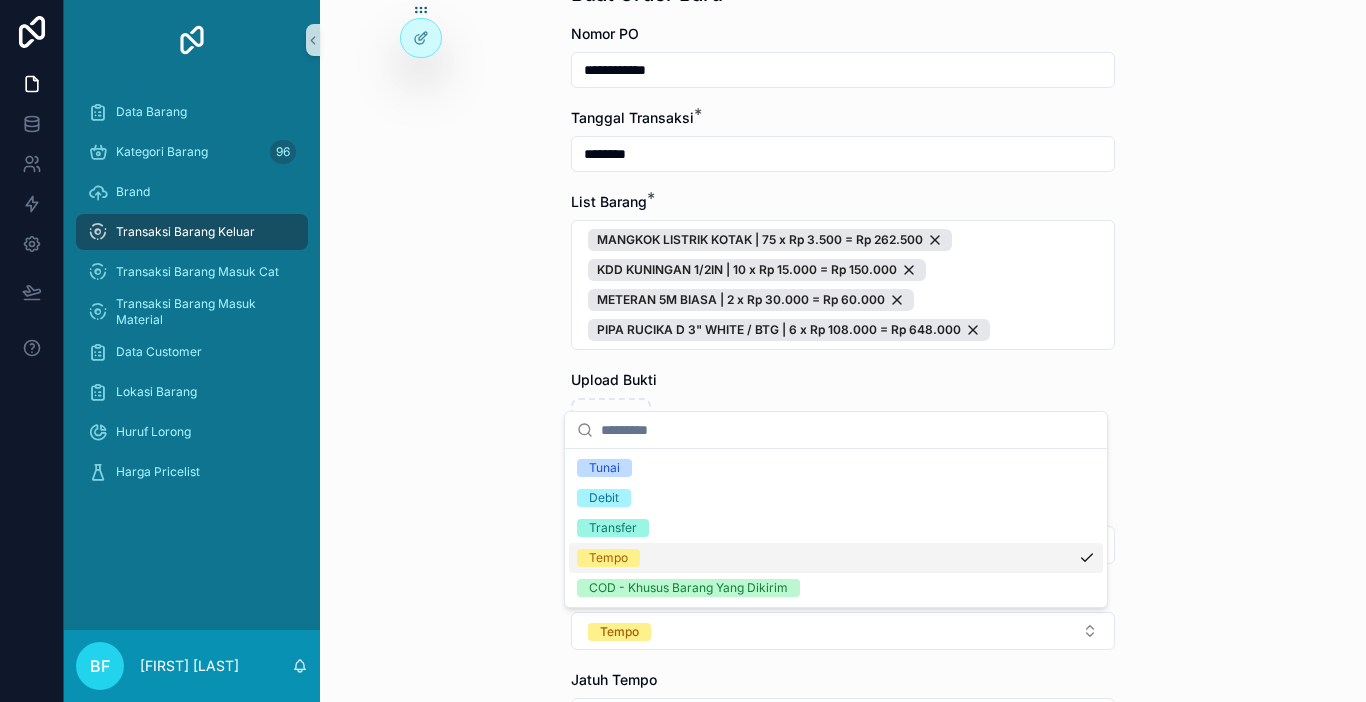 click on "**********" at bounding box center [843, 458] 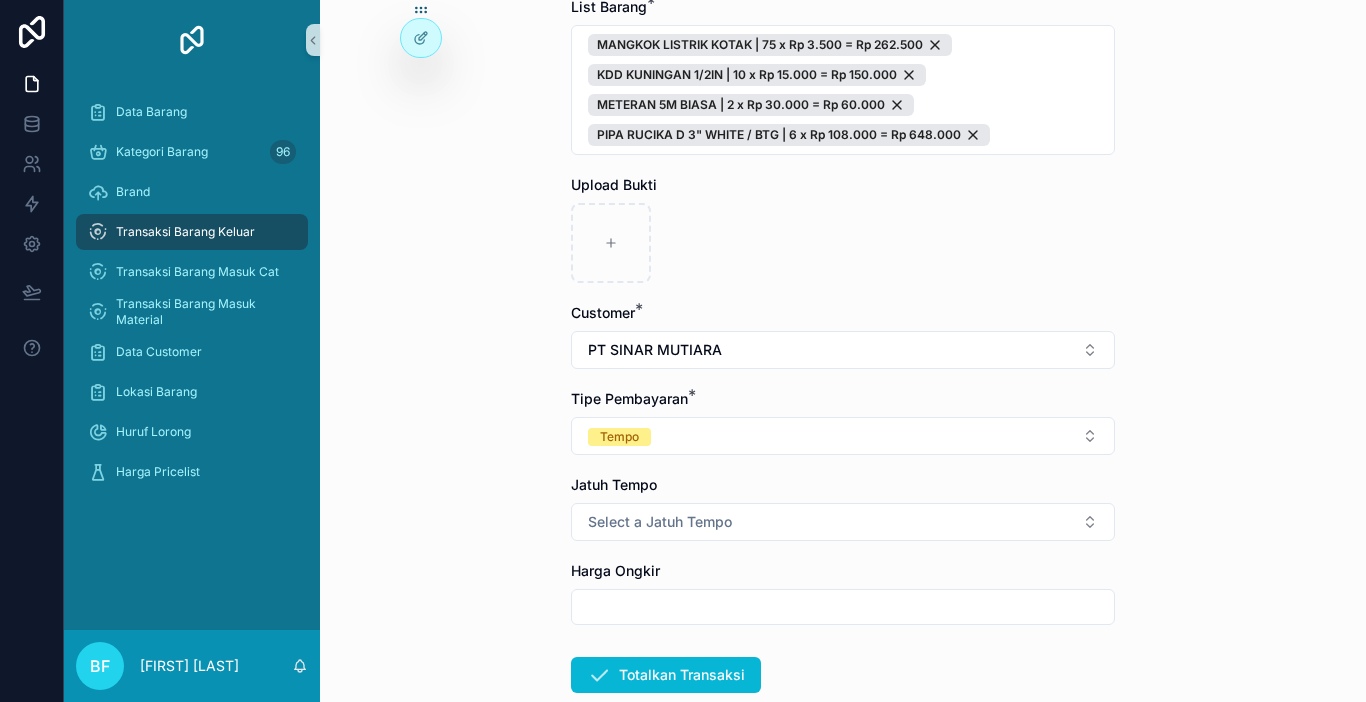 scroll, scrollTop: 300, scrollLeft: 0, axis: vertical 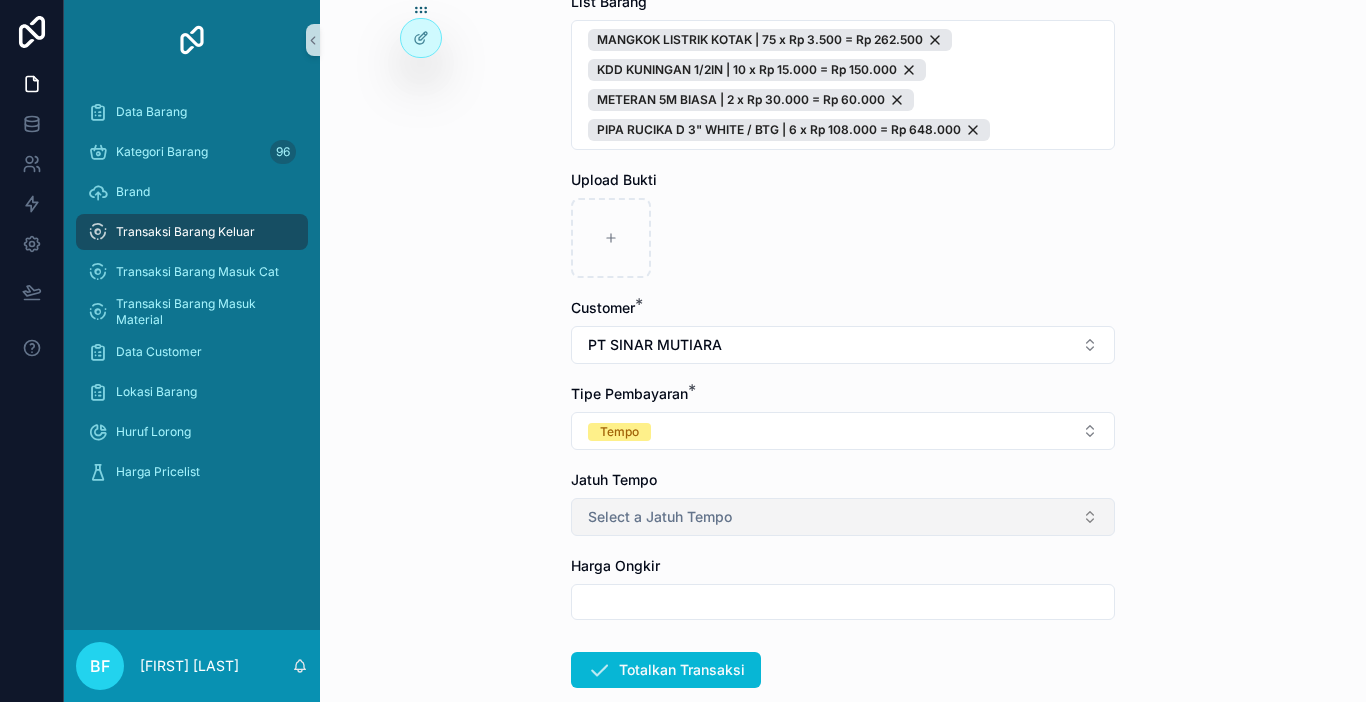 click on "Select a Jatuh Tempo" at bounding box center [660, 517] 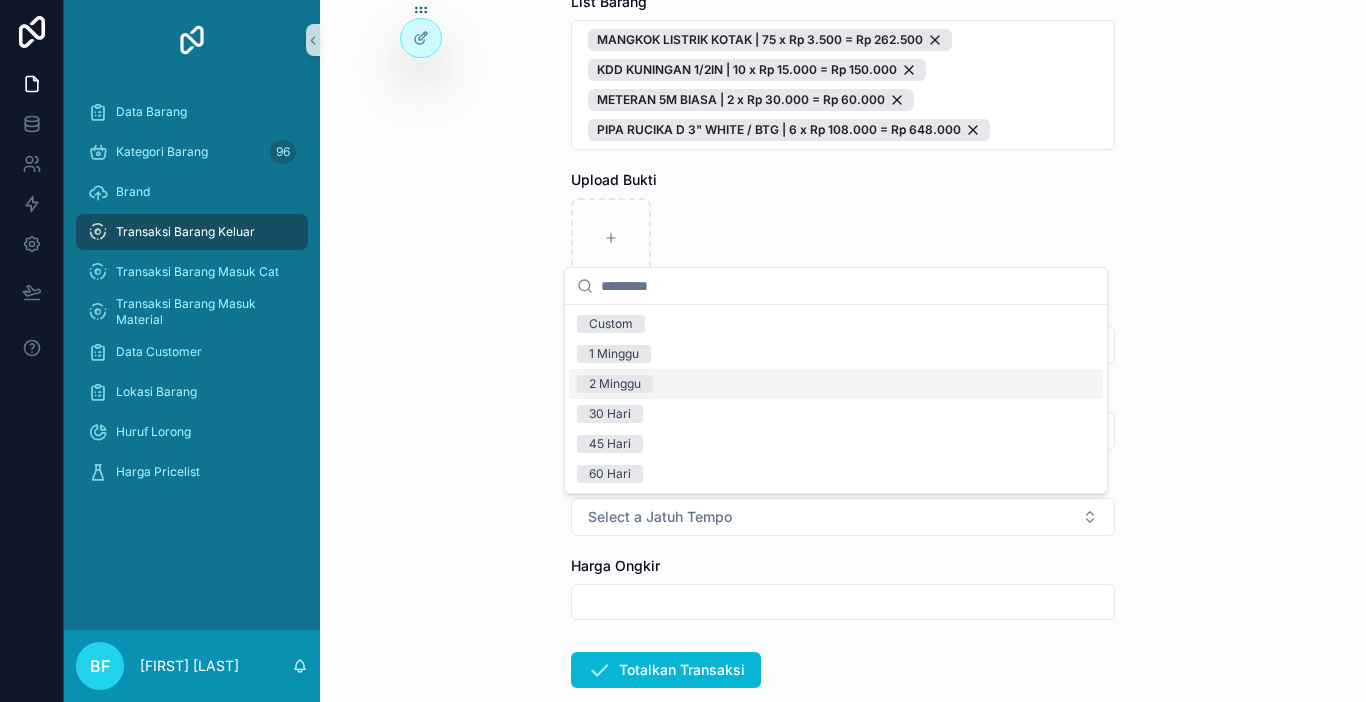 click on "2 Minggu" at bounding box center (615, 384) 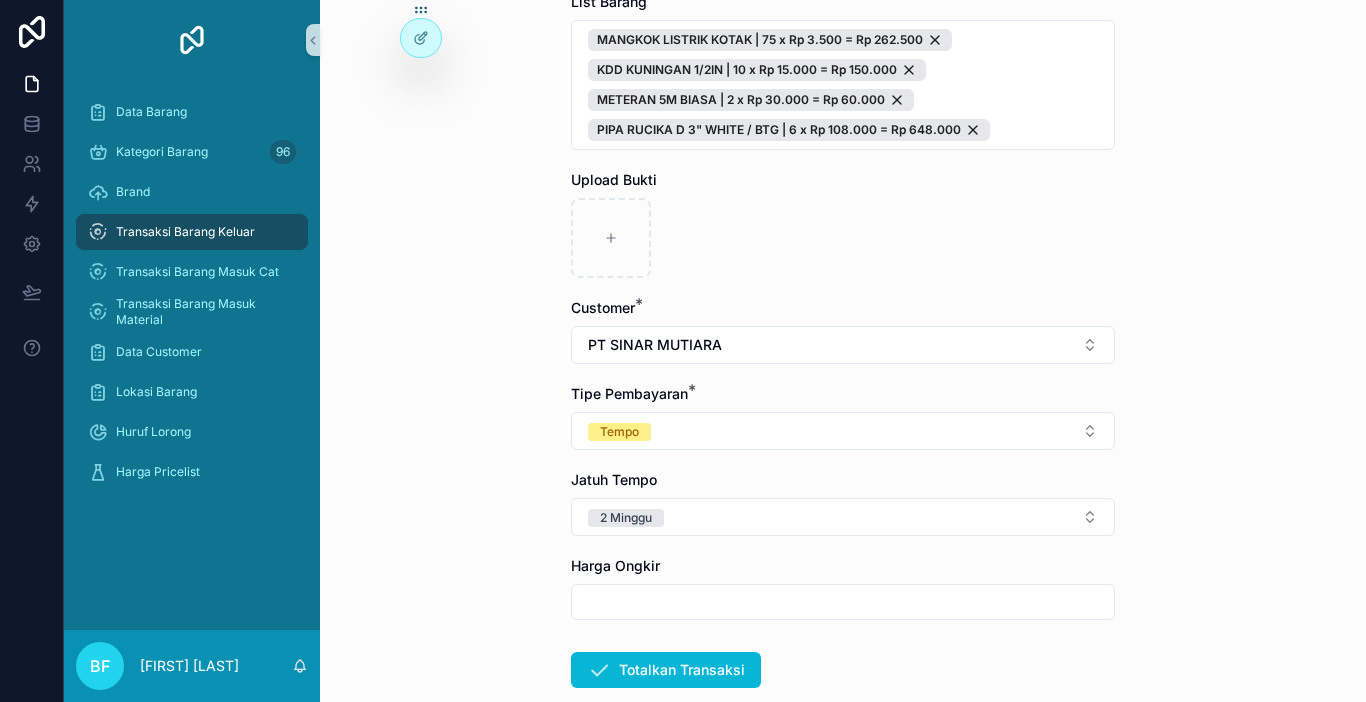 click on "**********" at bounding box center [843, 351] 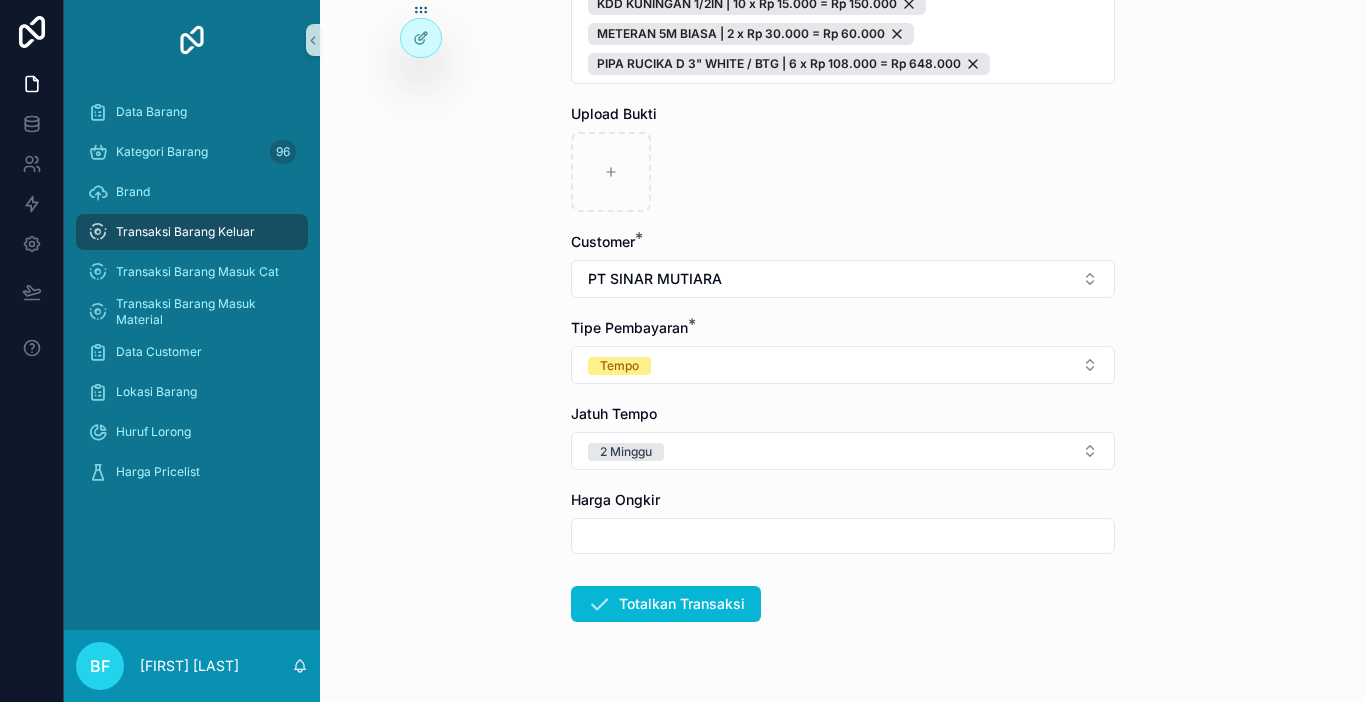 scroll, scrollTop: 400, scrollLeft: 0, axis: vertical 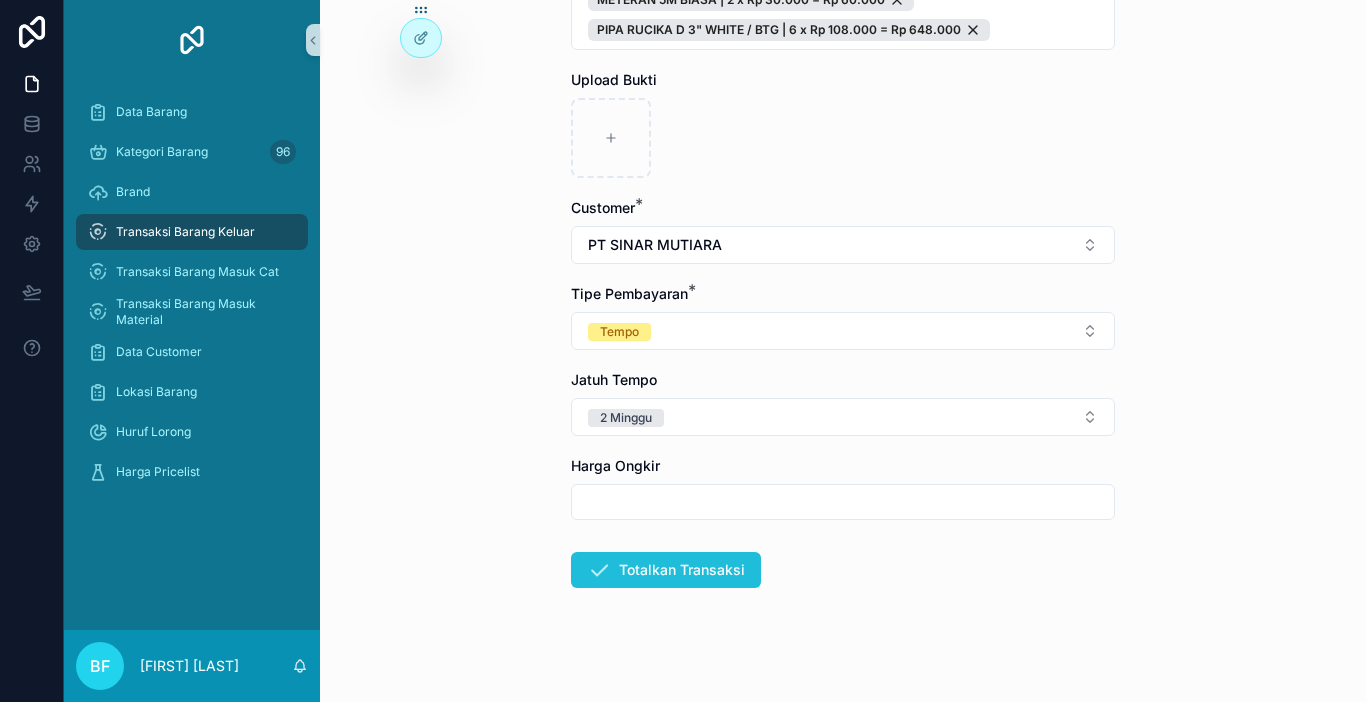 click on "Totalkan Transaksi" at bounding box center [666, 570] 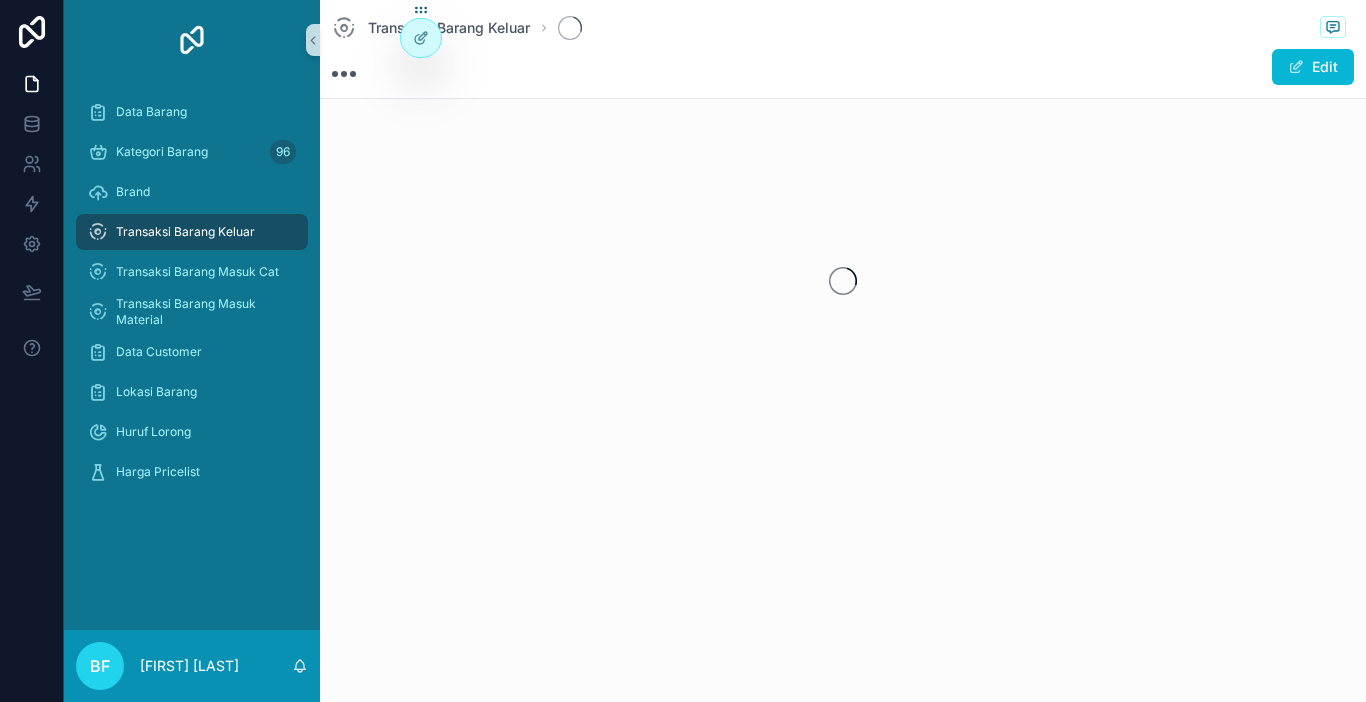 scroll, scrollTop: 0, scrollLeft: 0, axis: both 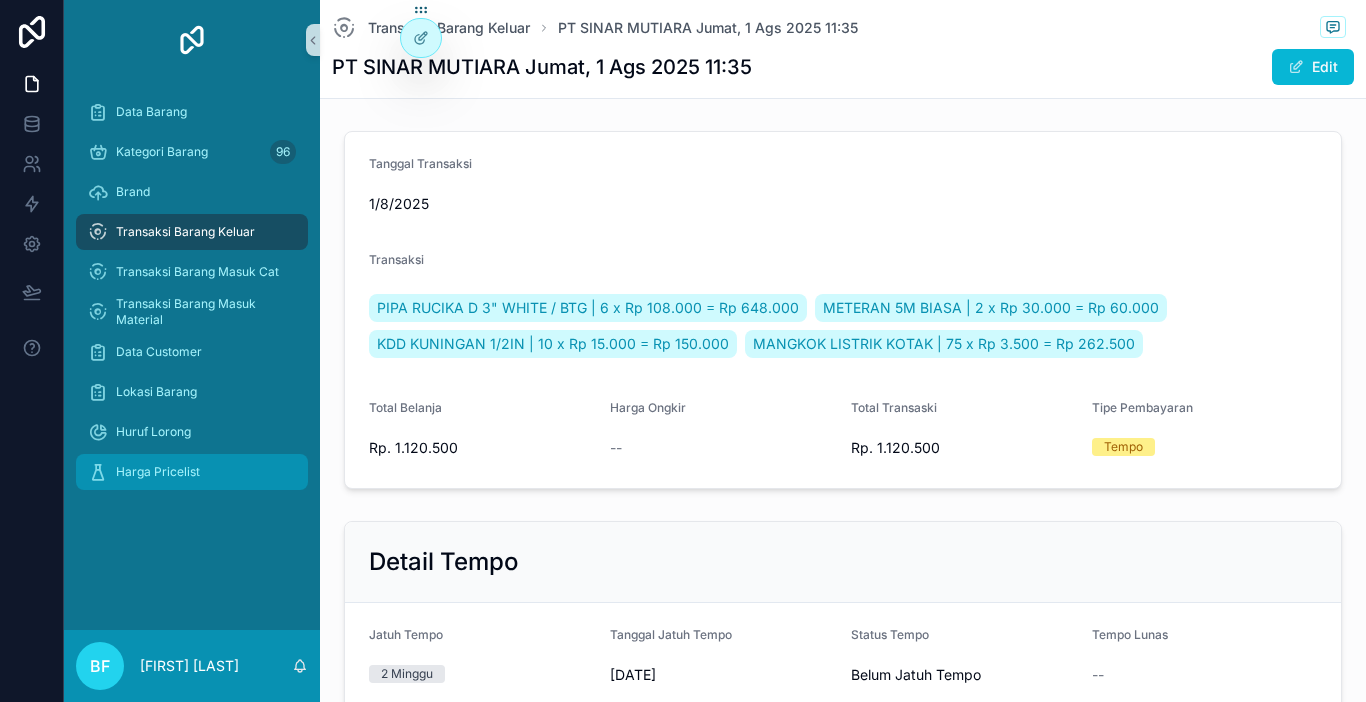 click on "Harga Pricelist" at bounding box center [192, 472] 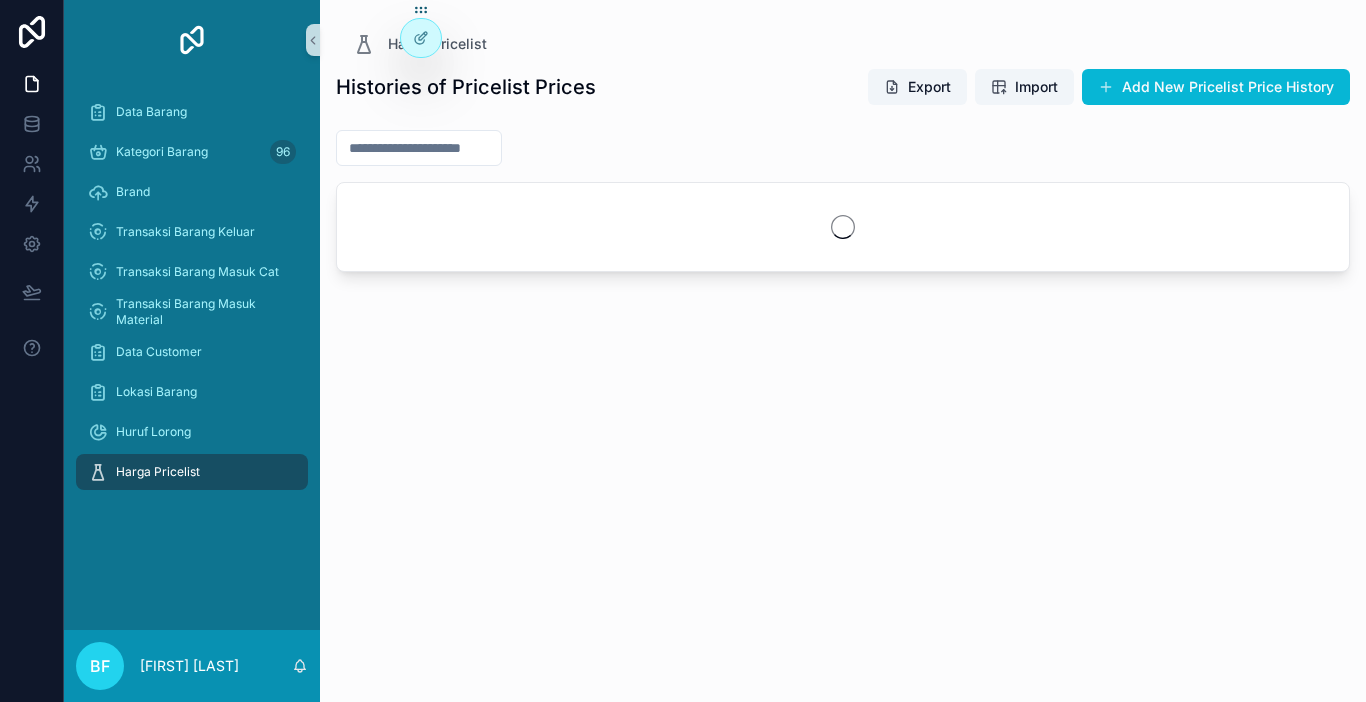 click on "Harga Pricelist" at bounding box center [192, 472] 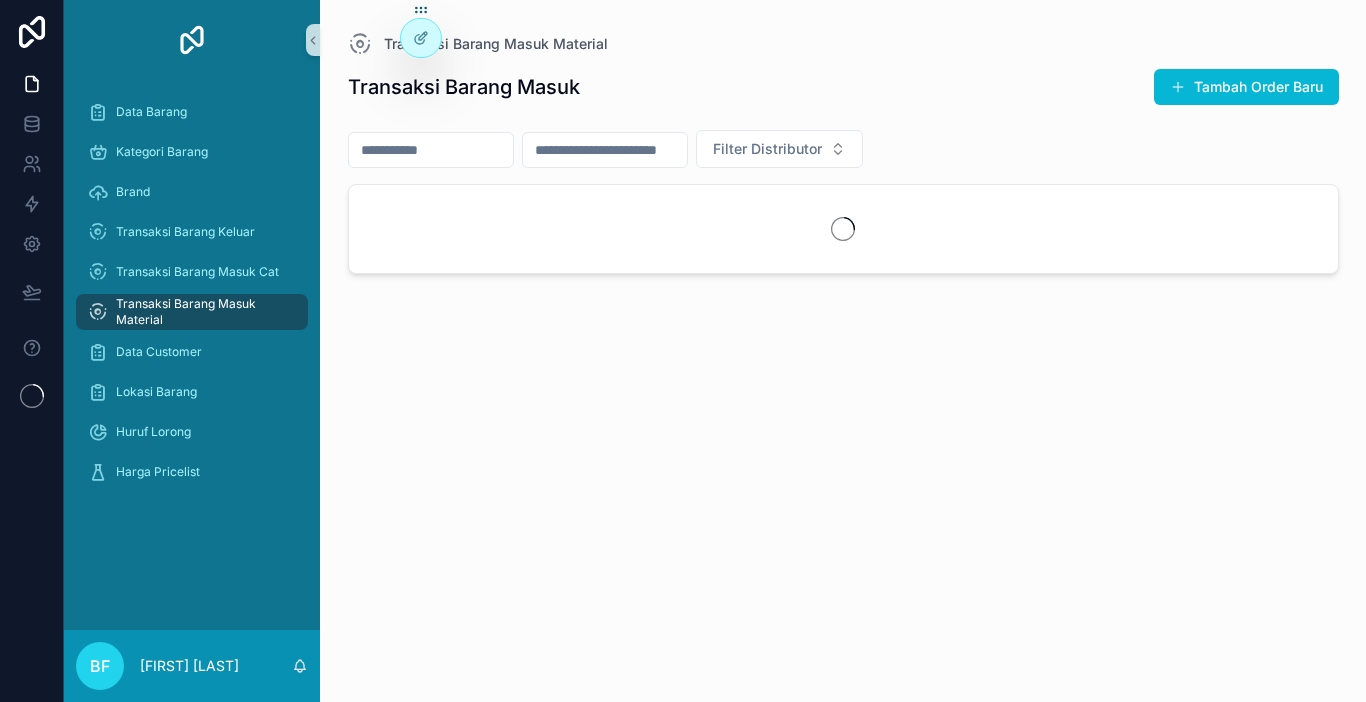 scroll, scrollTop: 0, scrollLeft: 0, axis: both 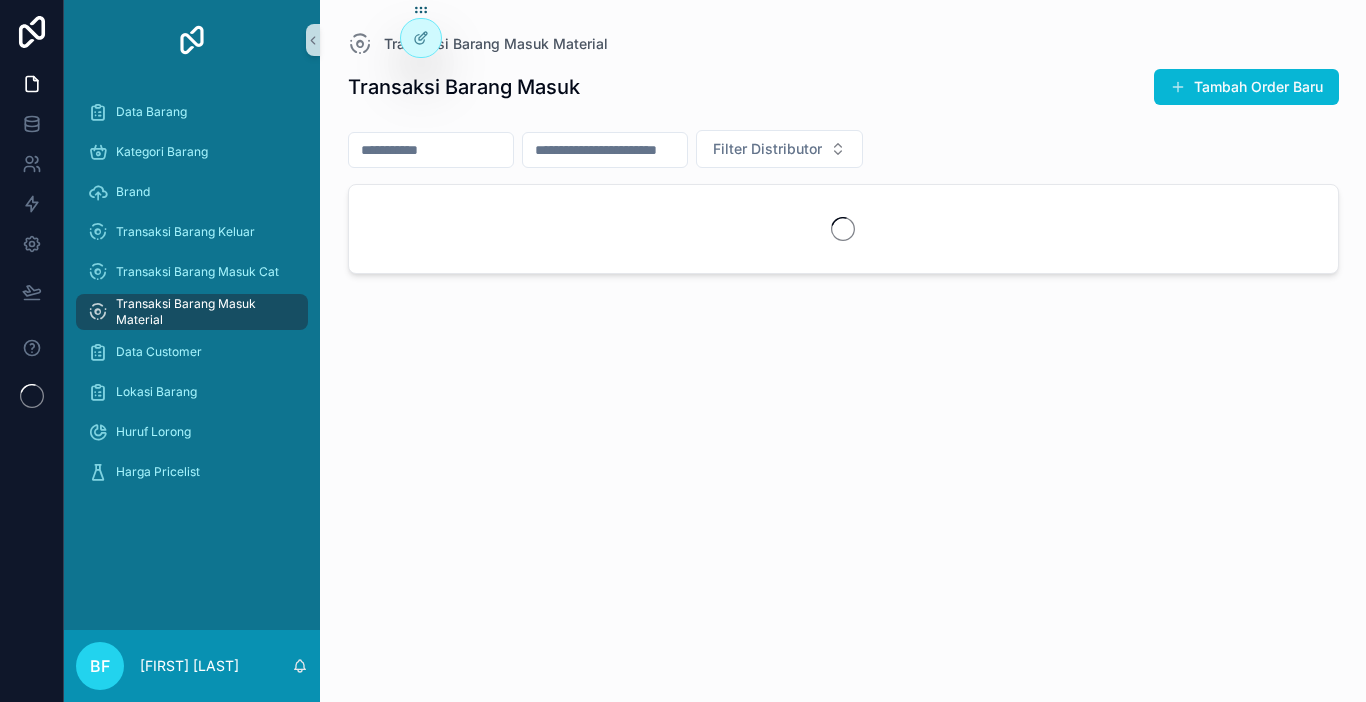 click at bounding box center (431, 150) 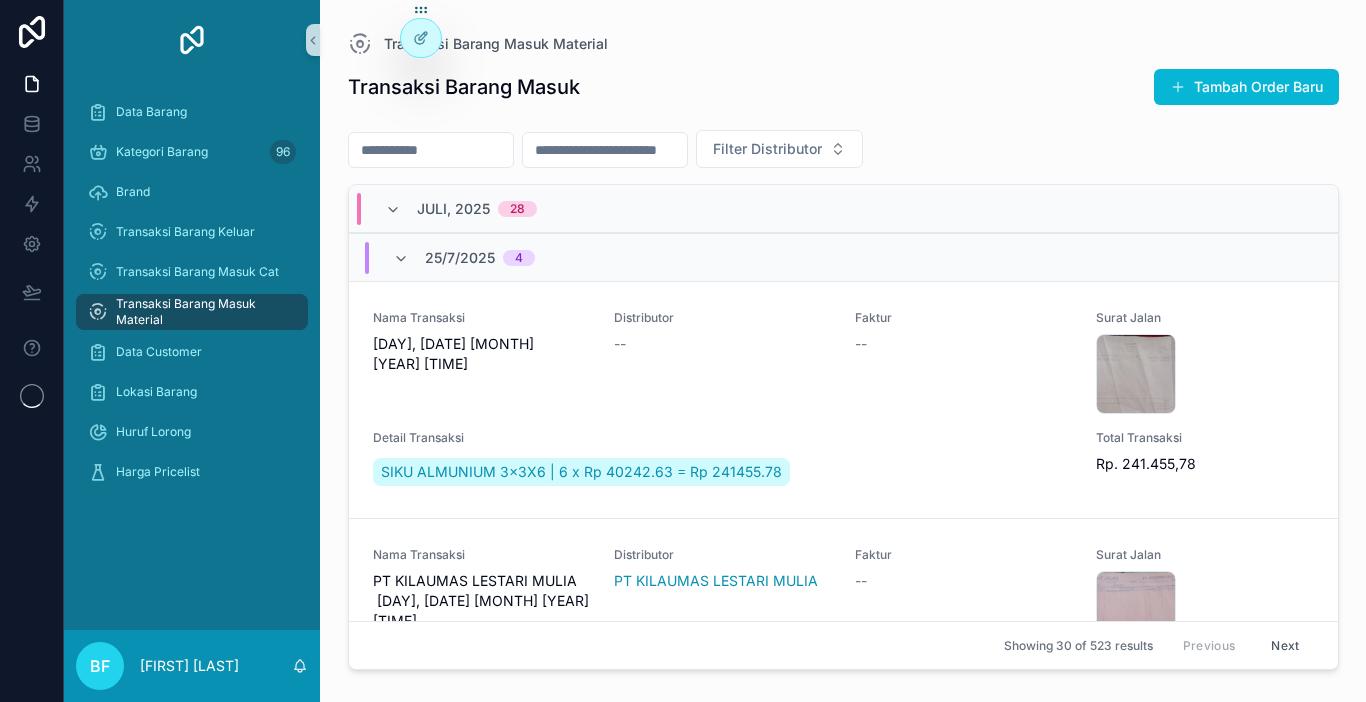 type on "*" 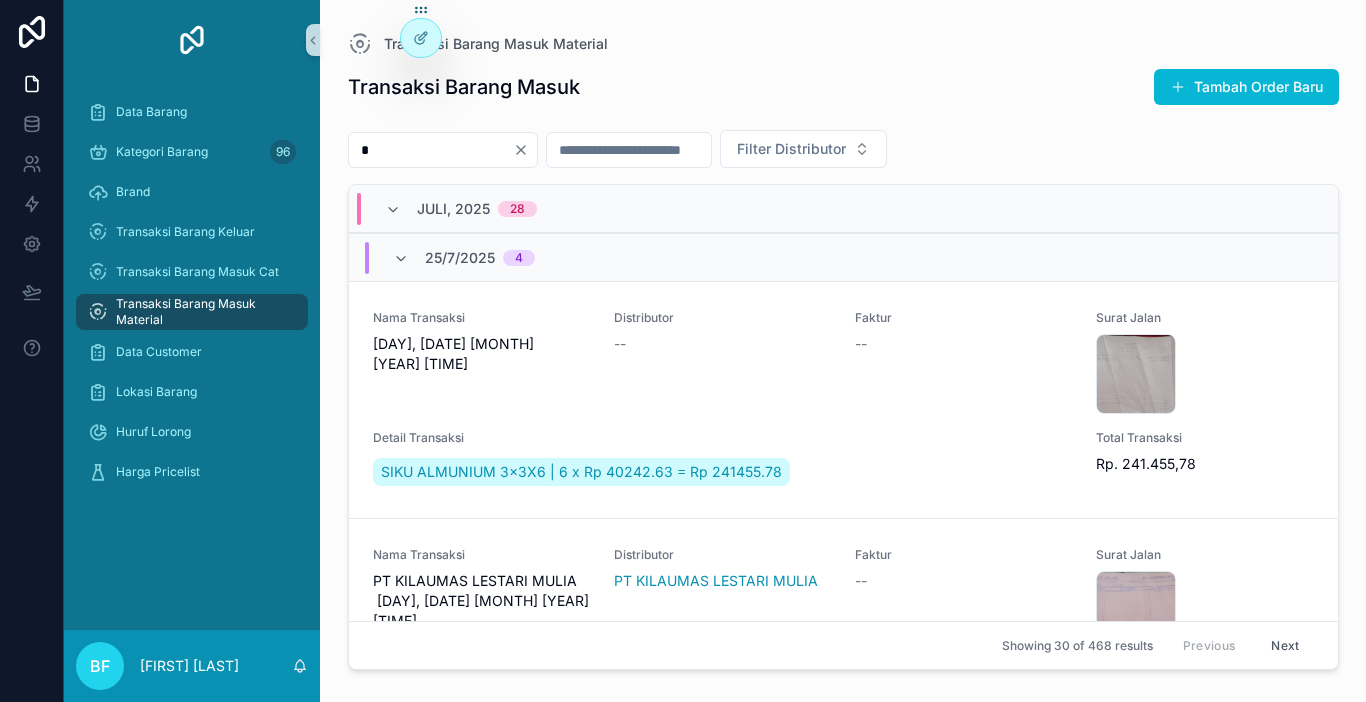 click on "*" at bounding box center (431, 150) 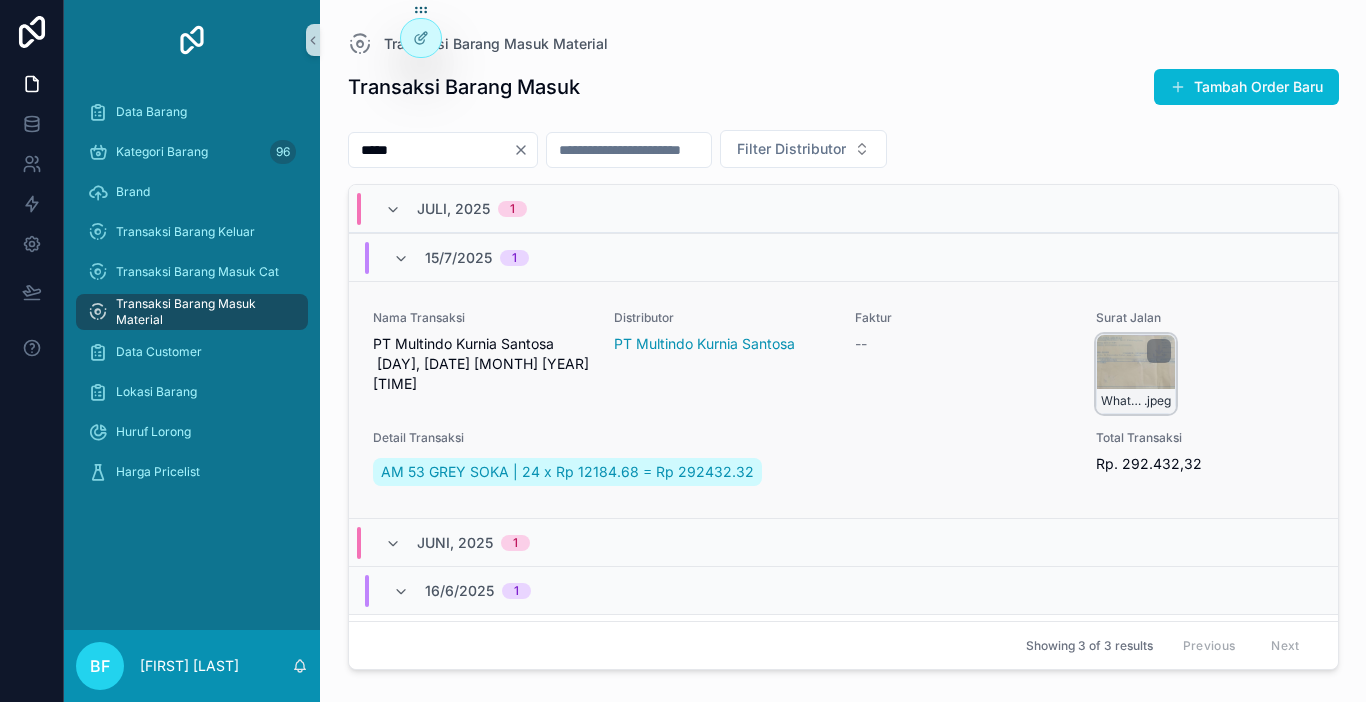 type on "*****" 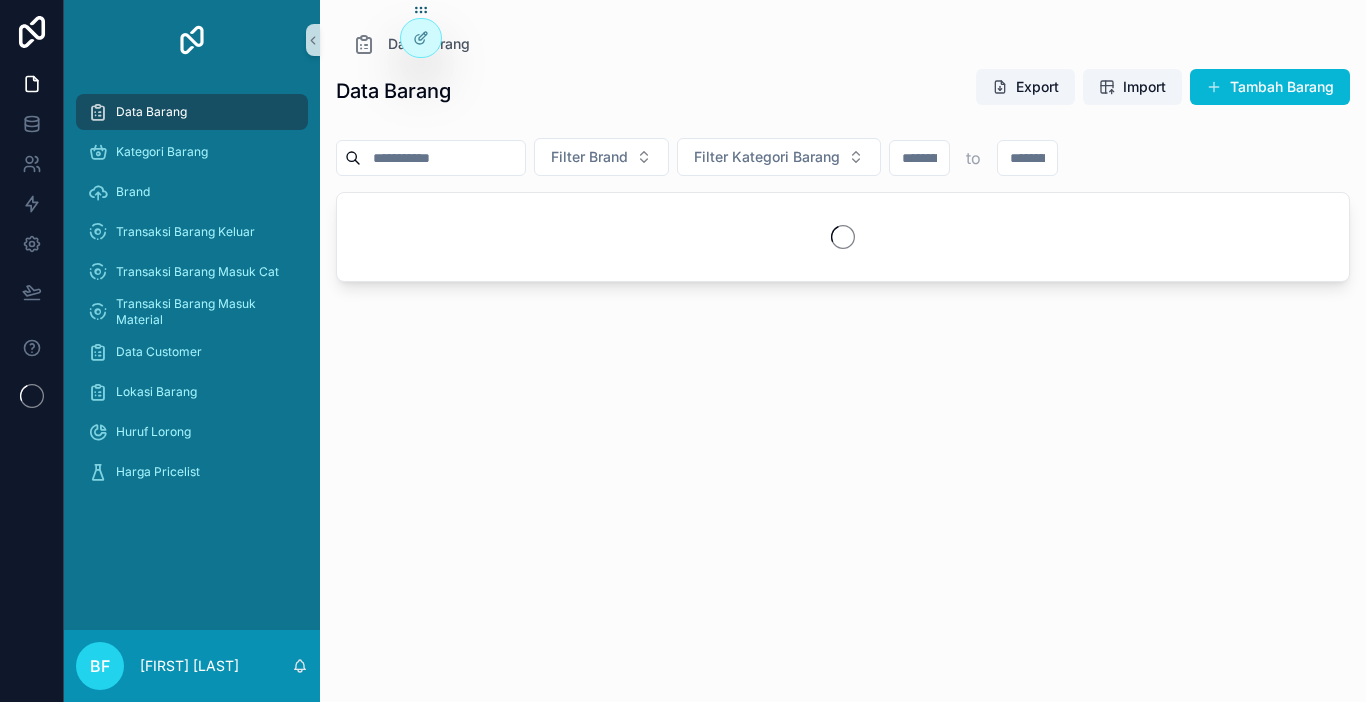 scroll, scrollTop: 0, scrollLeft: 0, axis: both 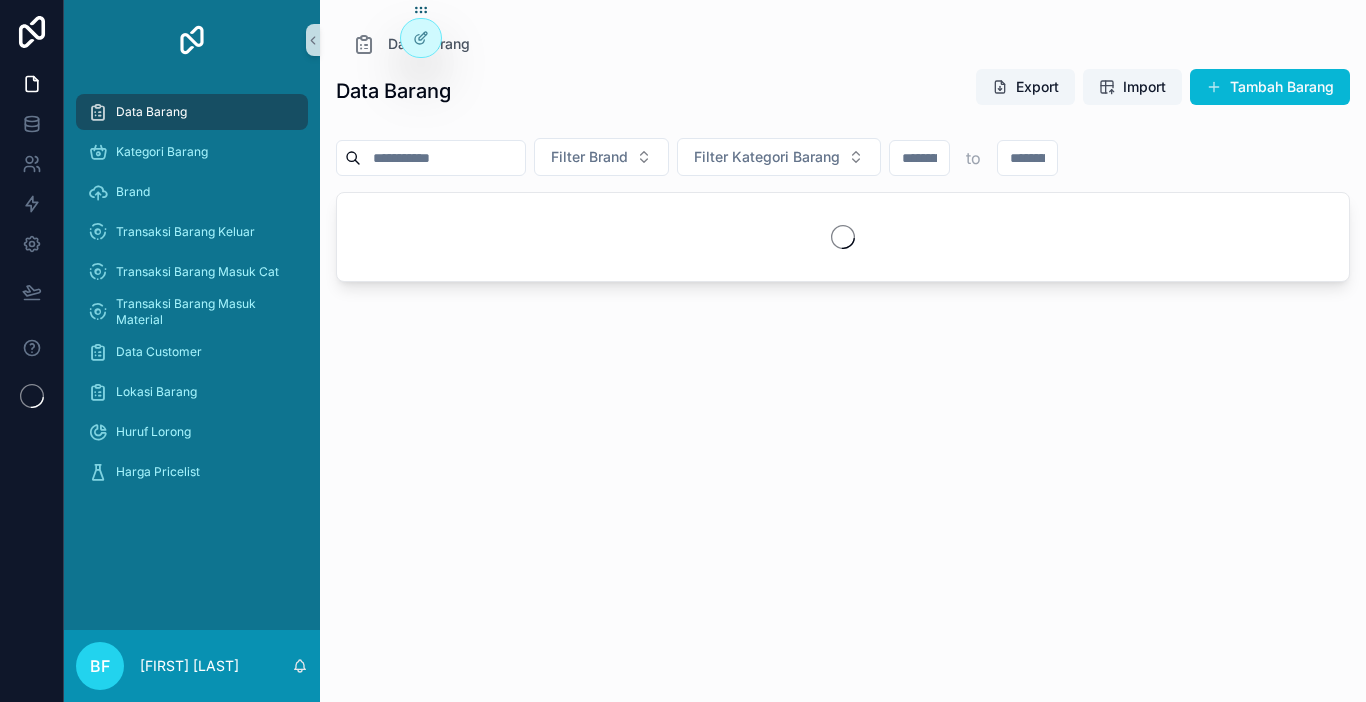 click at bounding box center (443, 158) 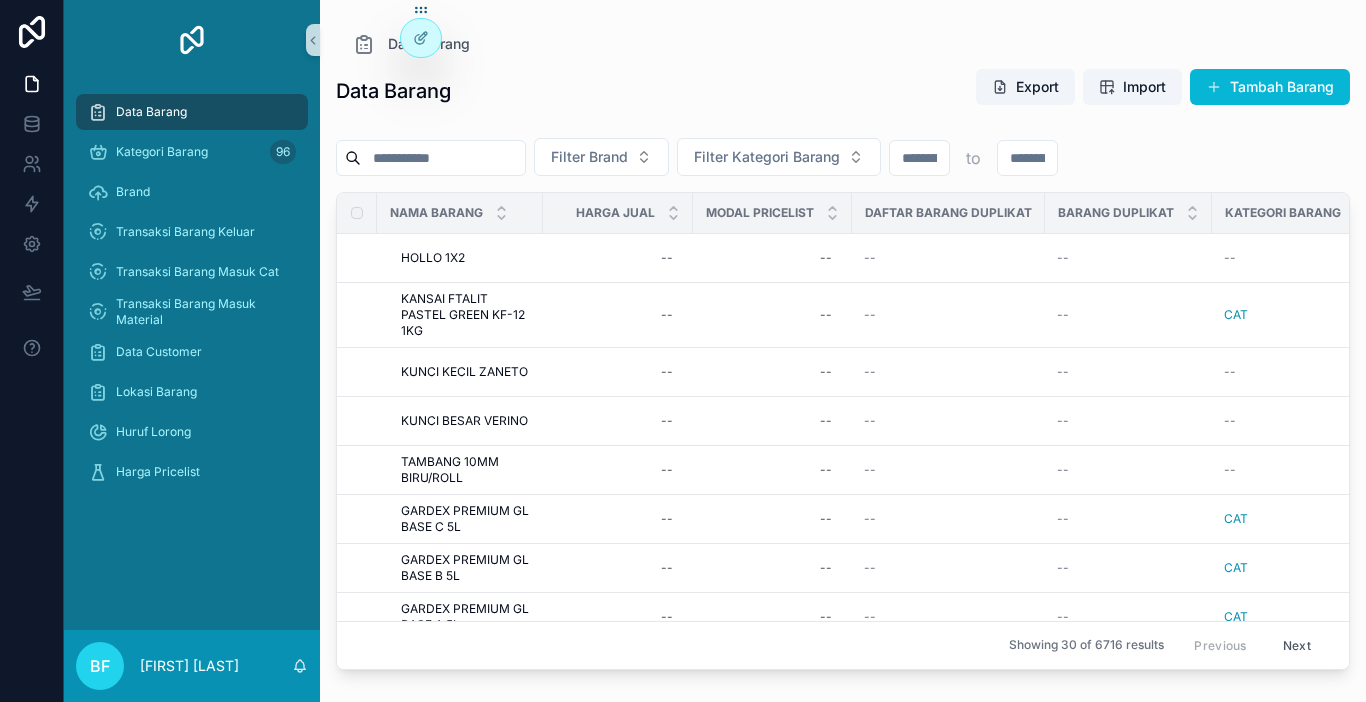 click at bounding box center (431, 158) 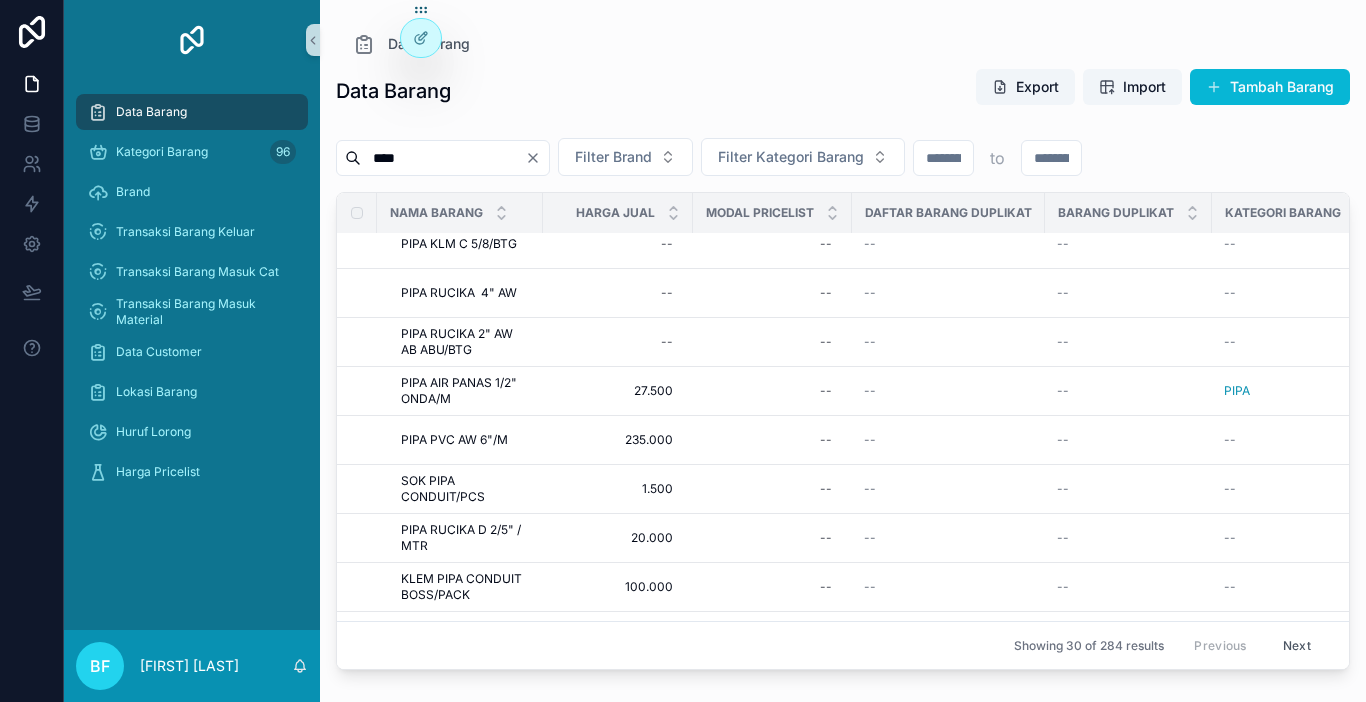 scroll, scrollTop: 800, scrollLeft: 0, axis: vertical 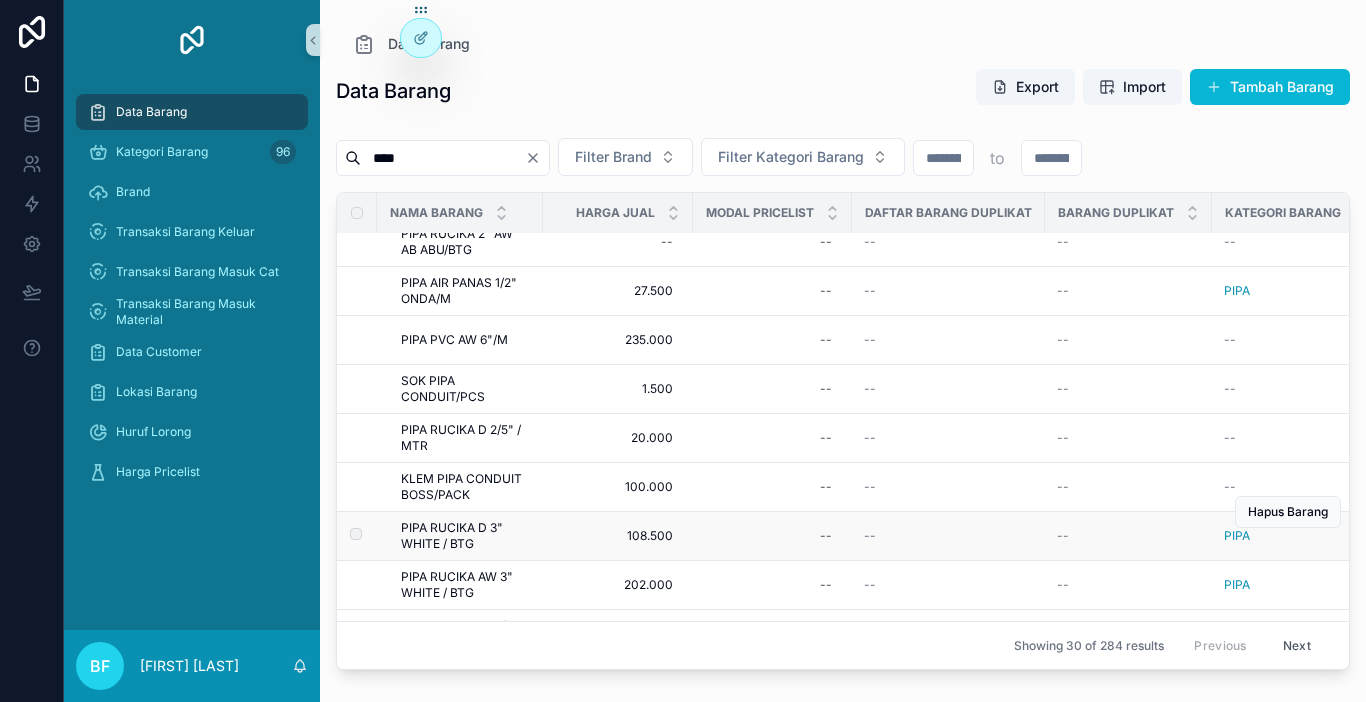 type on "****" 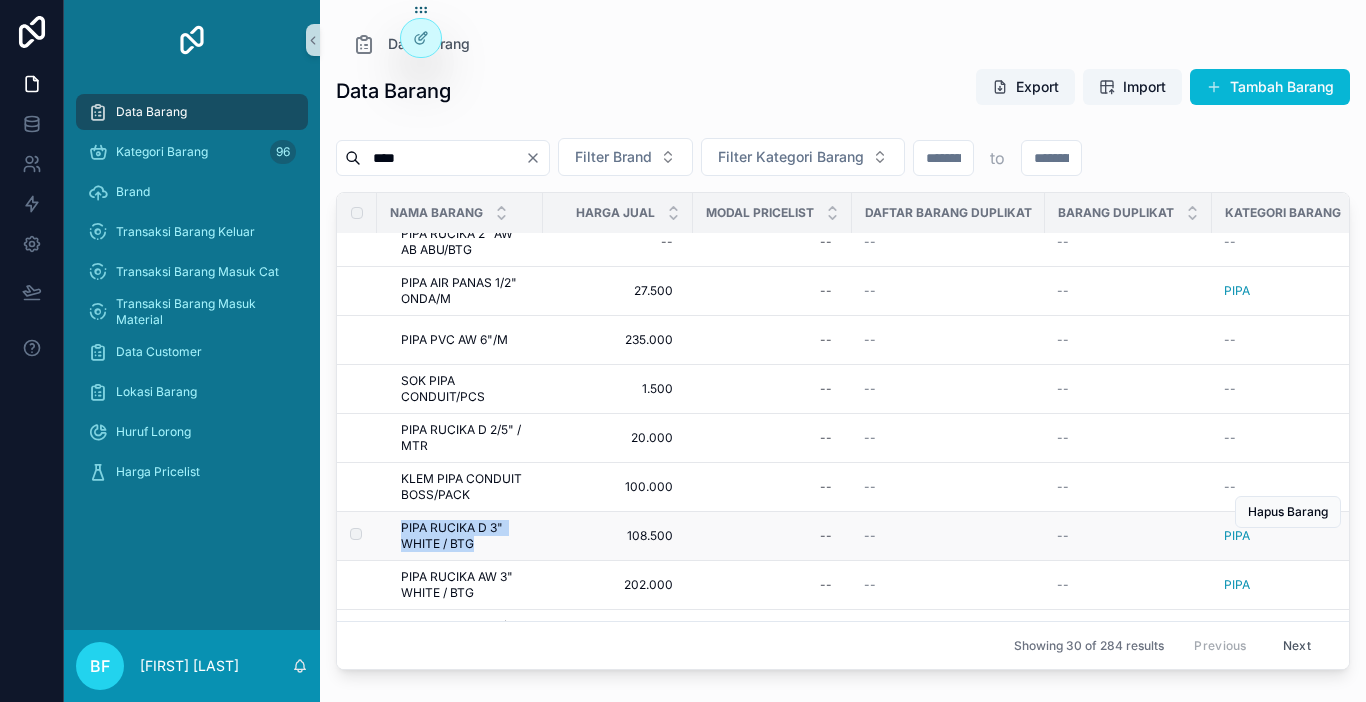 drag, startPoint x: 404, startPoint y: 516, endPoint x: 477, endPoint y: 549, distance: 80.11242 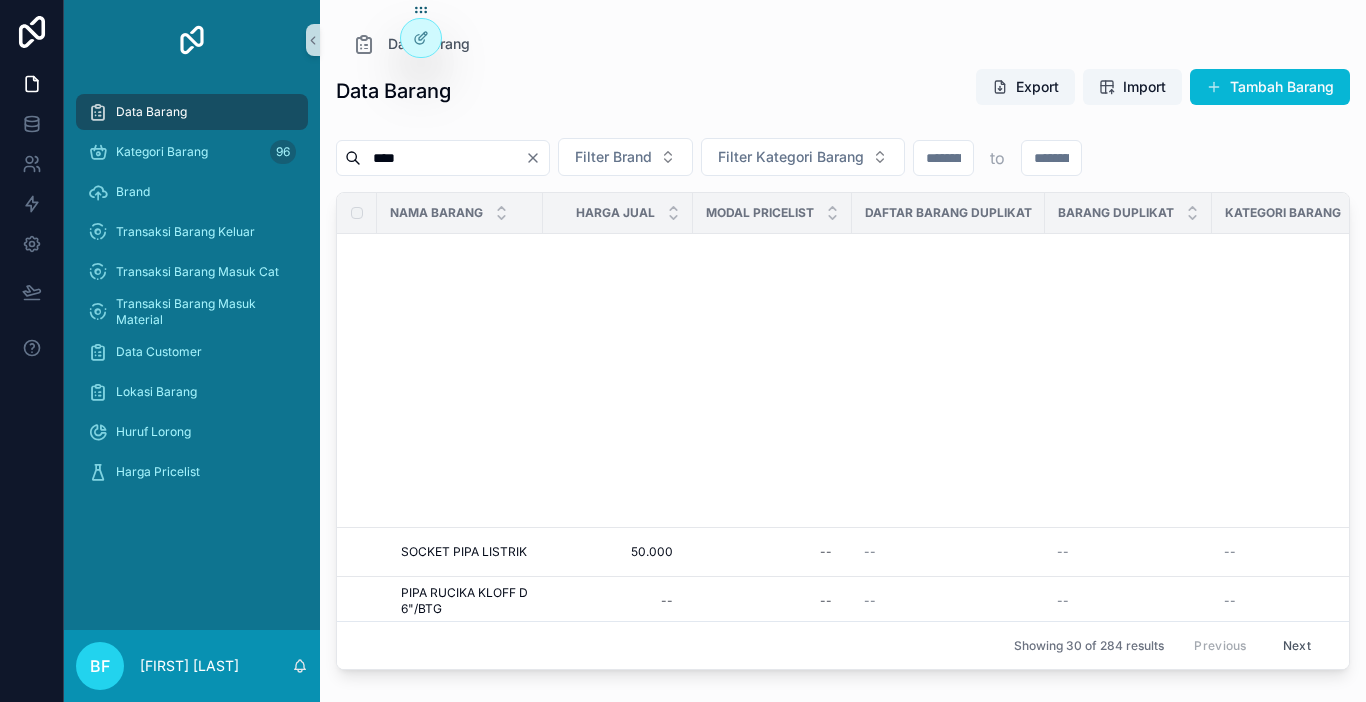 scroll, scrollTop: 0, scrollLeft: 0, axis: both 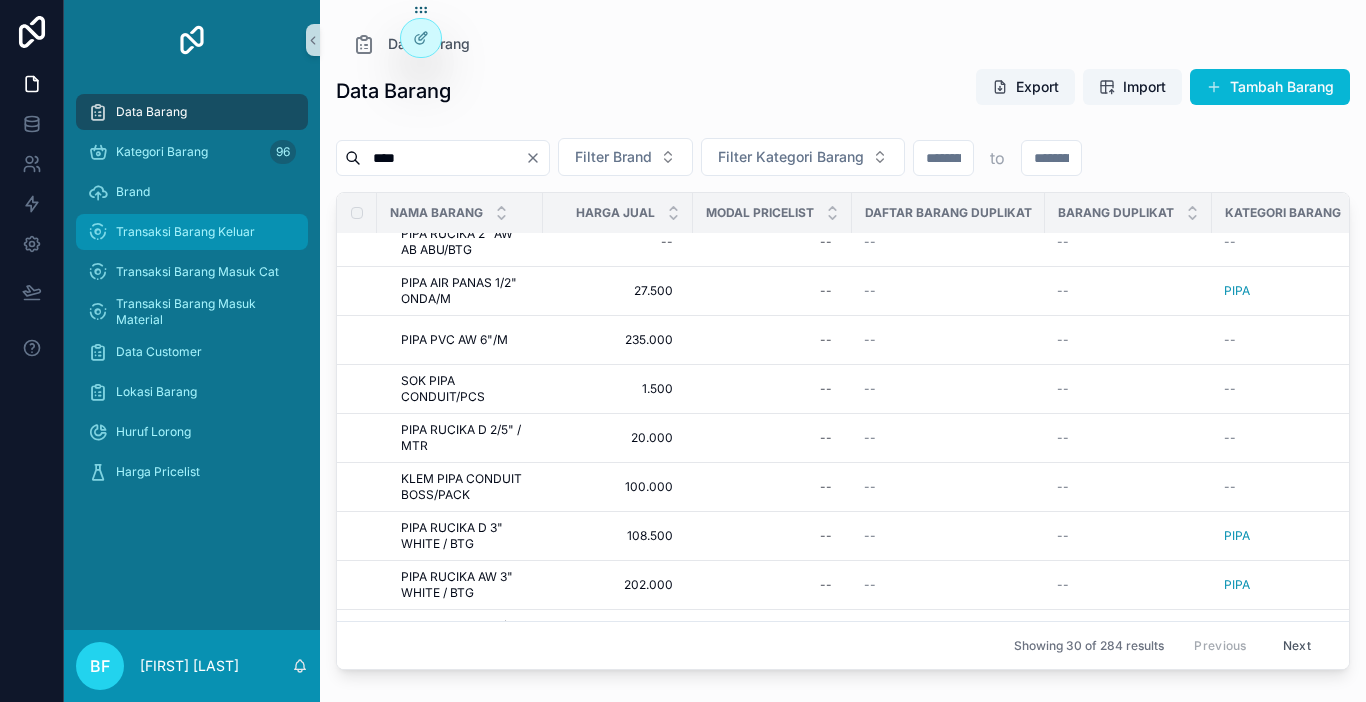 click on "Transaksi Barang Keluar" at bounding box center [192, 232] 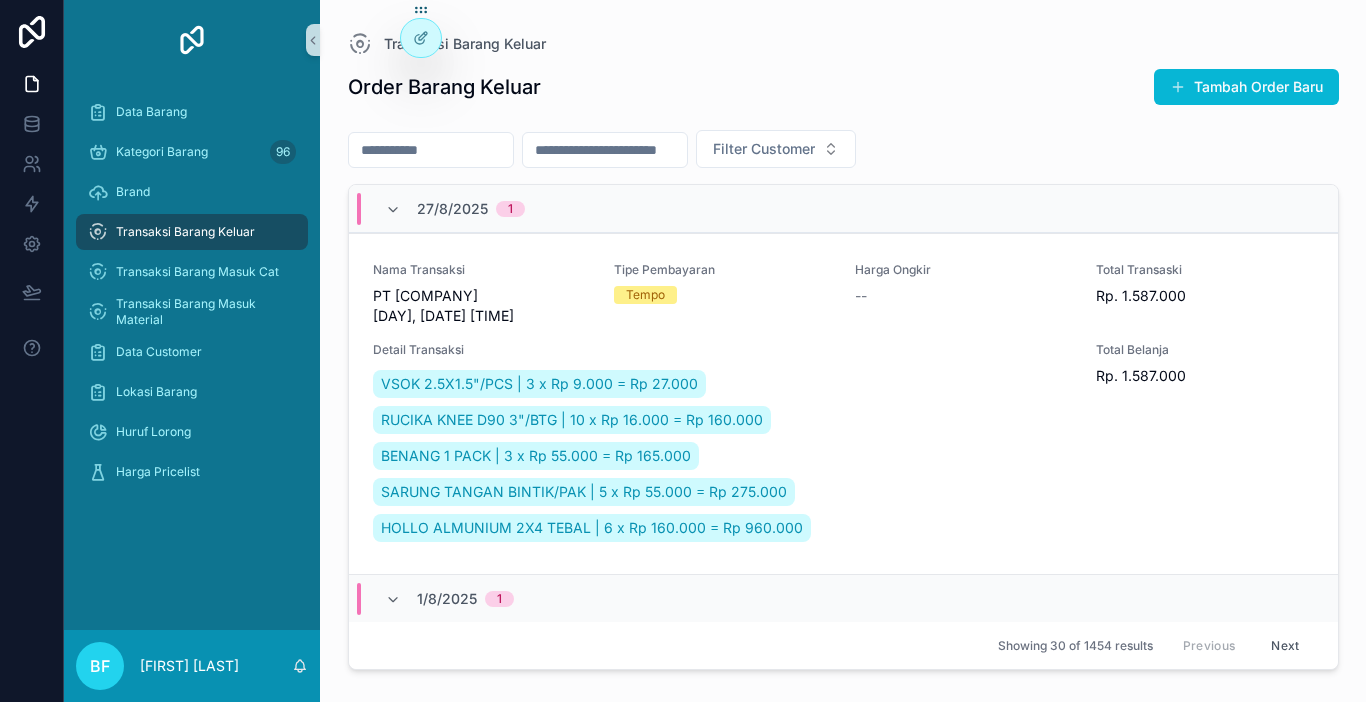 click at bounding box center (431, 150) 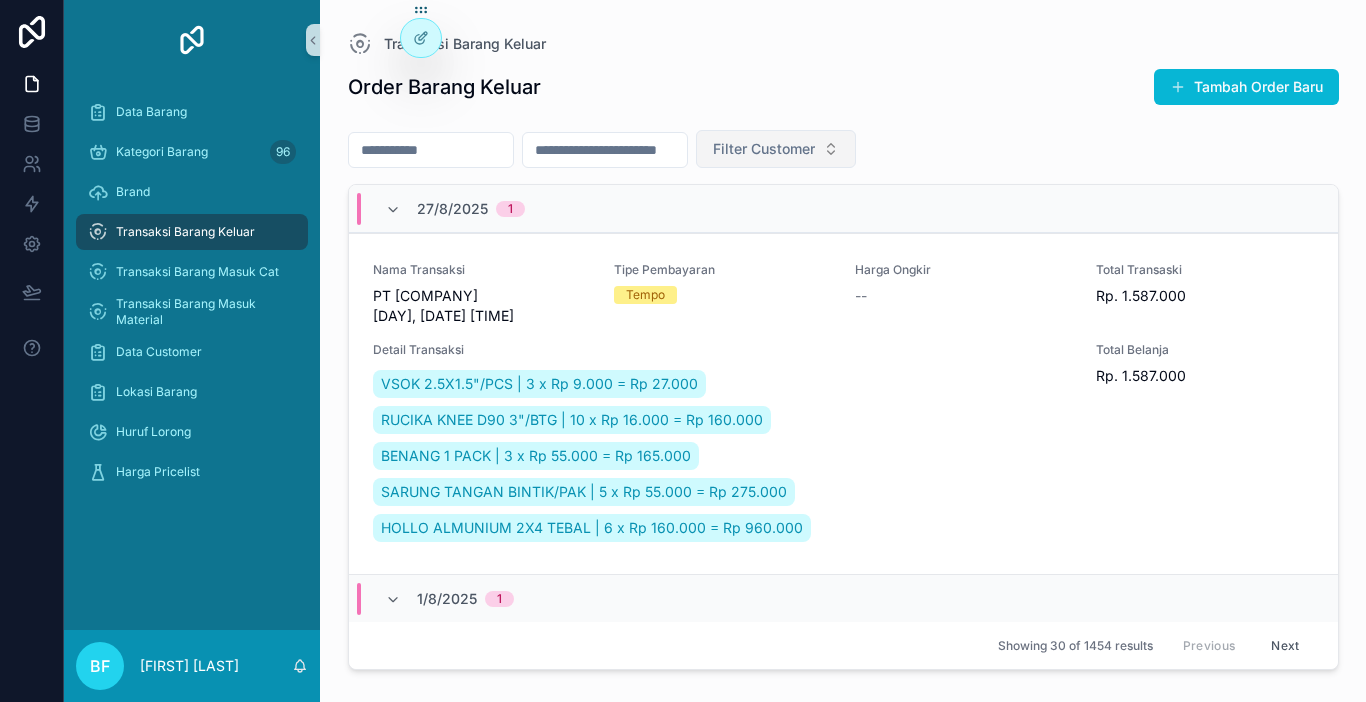click on "Filter Customer" at bounding box center [764, 149] 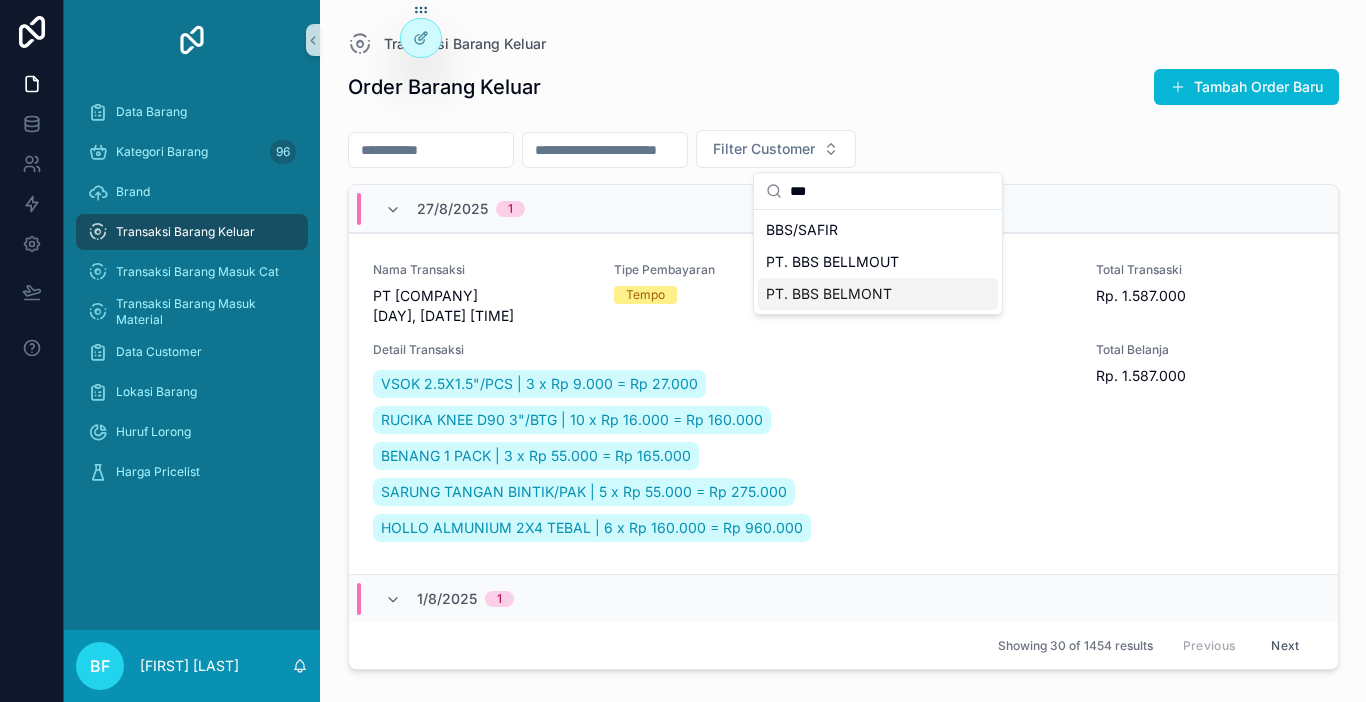 type on "***" 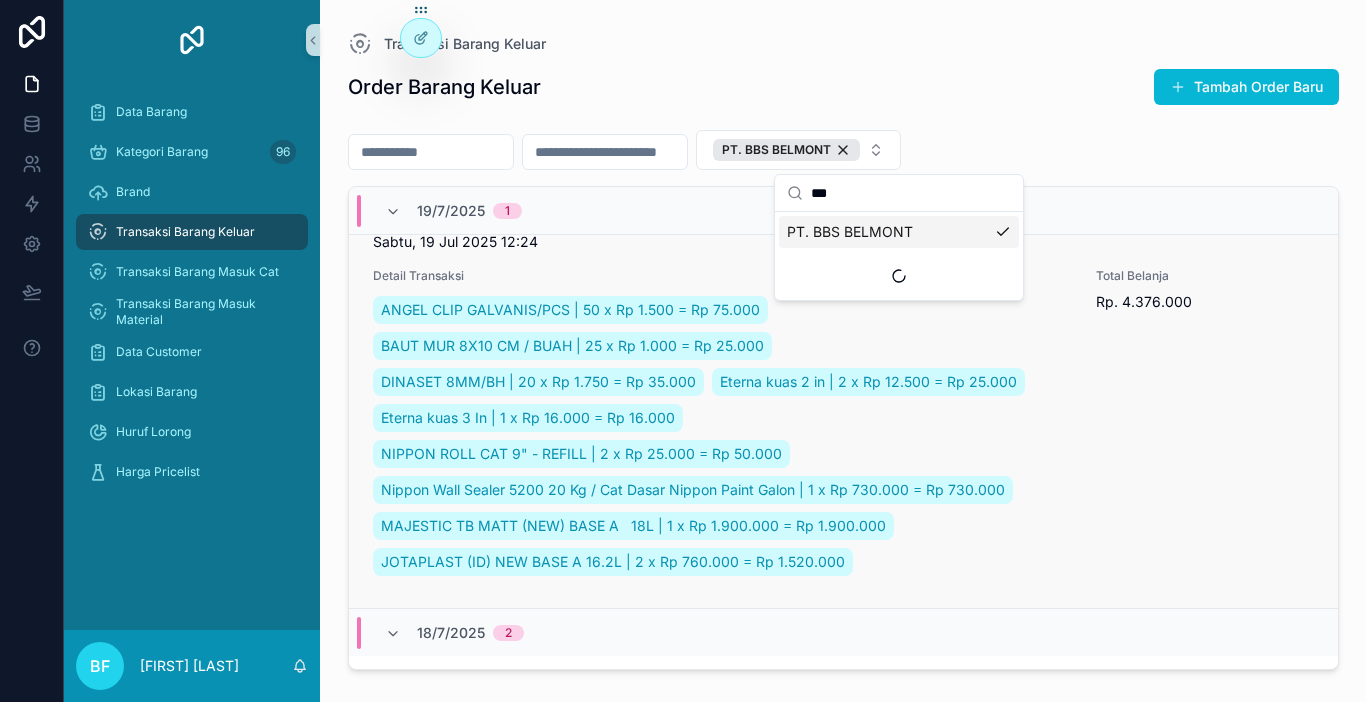 scroll, scrollTop: 0, scrollLeft: 0, axis: both 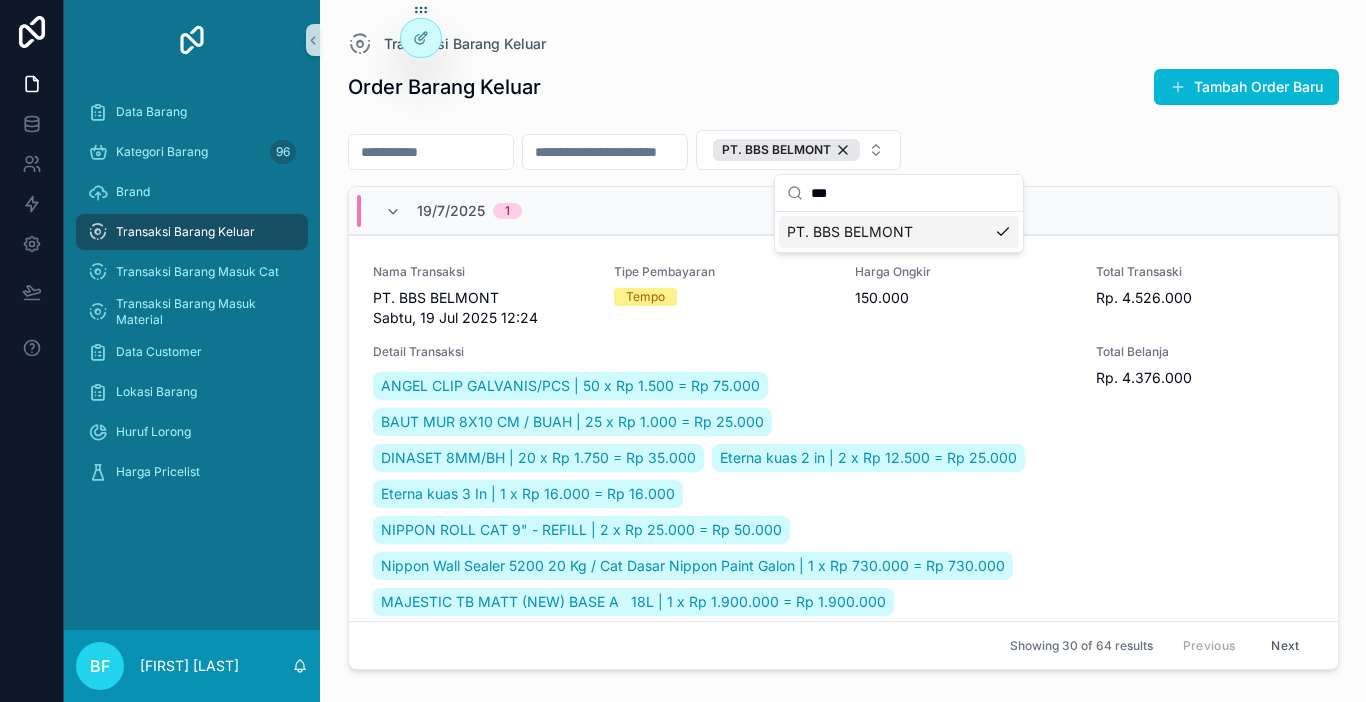 click at bounding box center [431, 152] 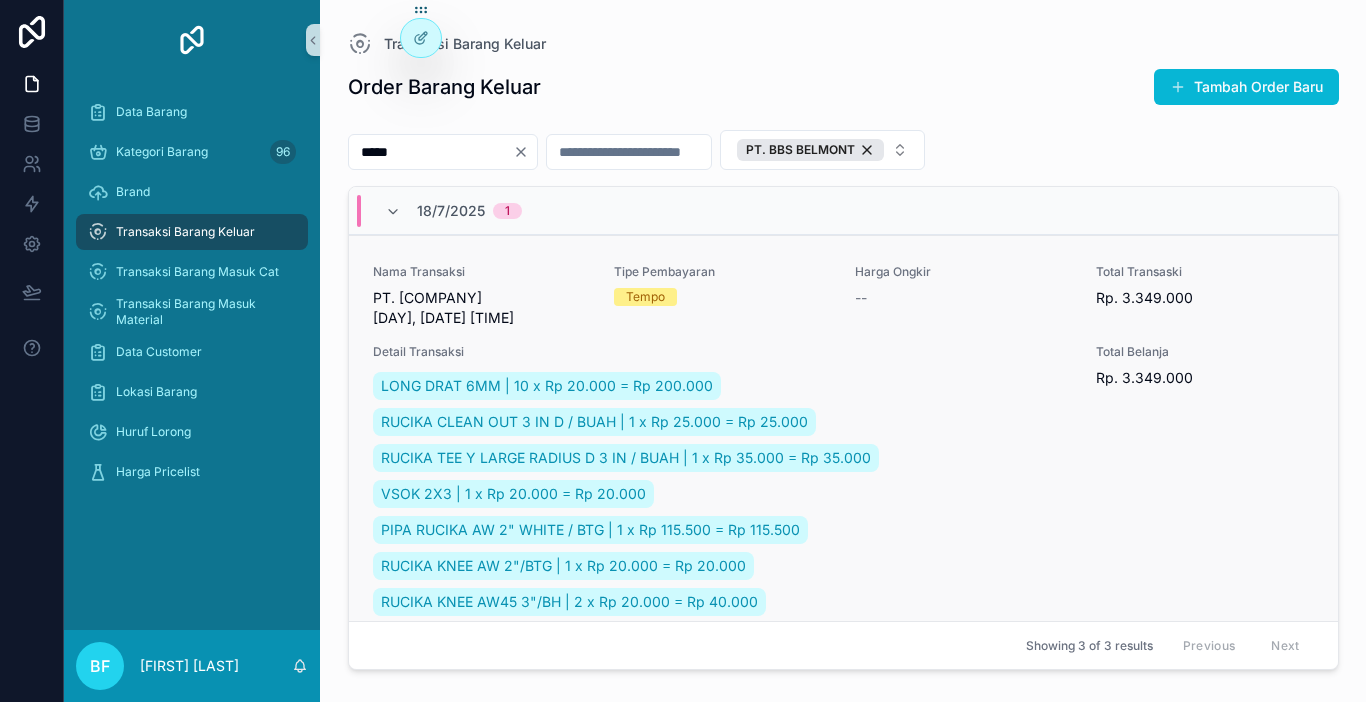 type on "*****" 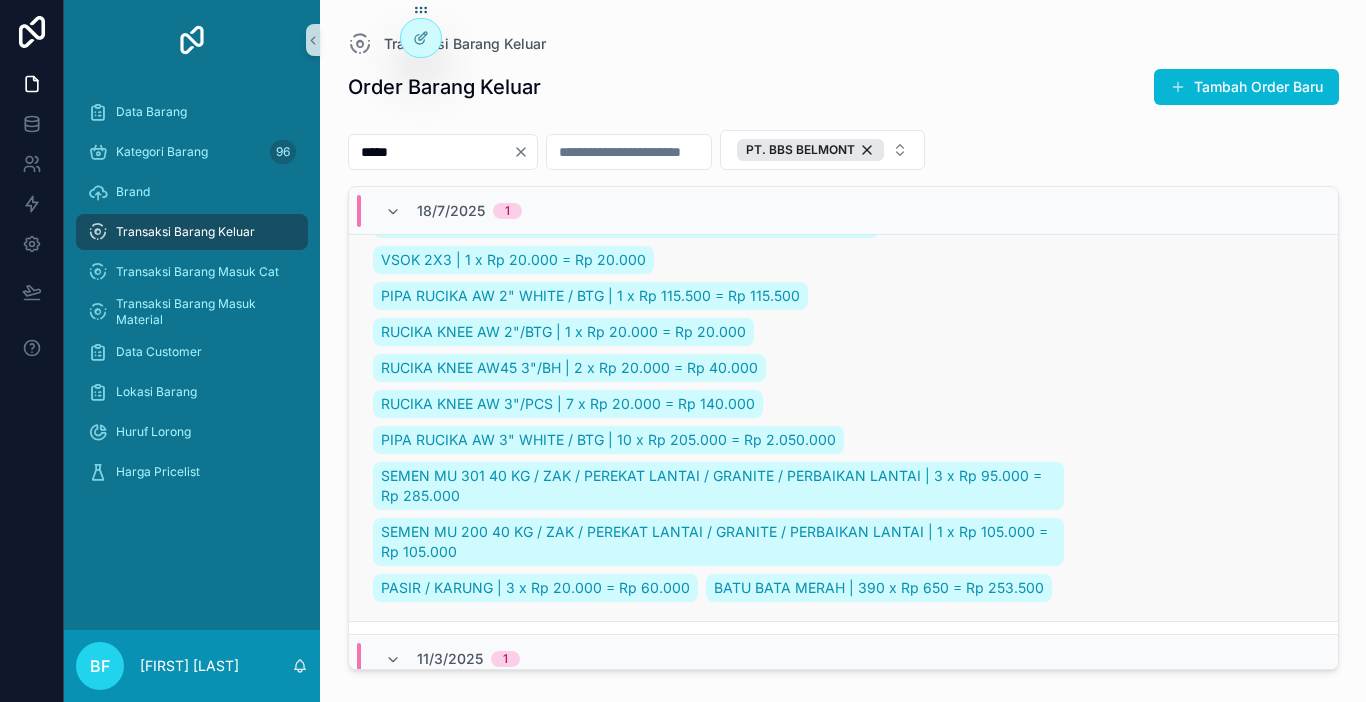 scroll, scrollTop: 300, scrollLeft: 0, axis: vertical 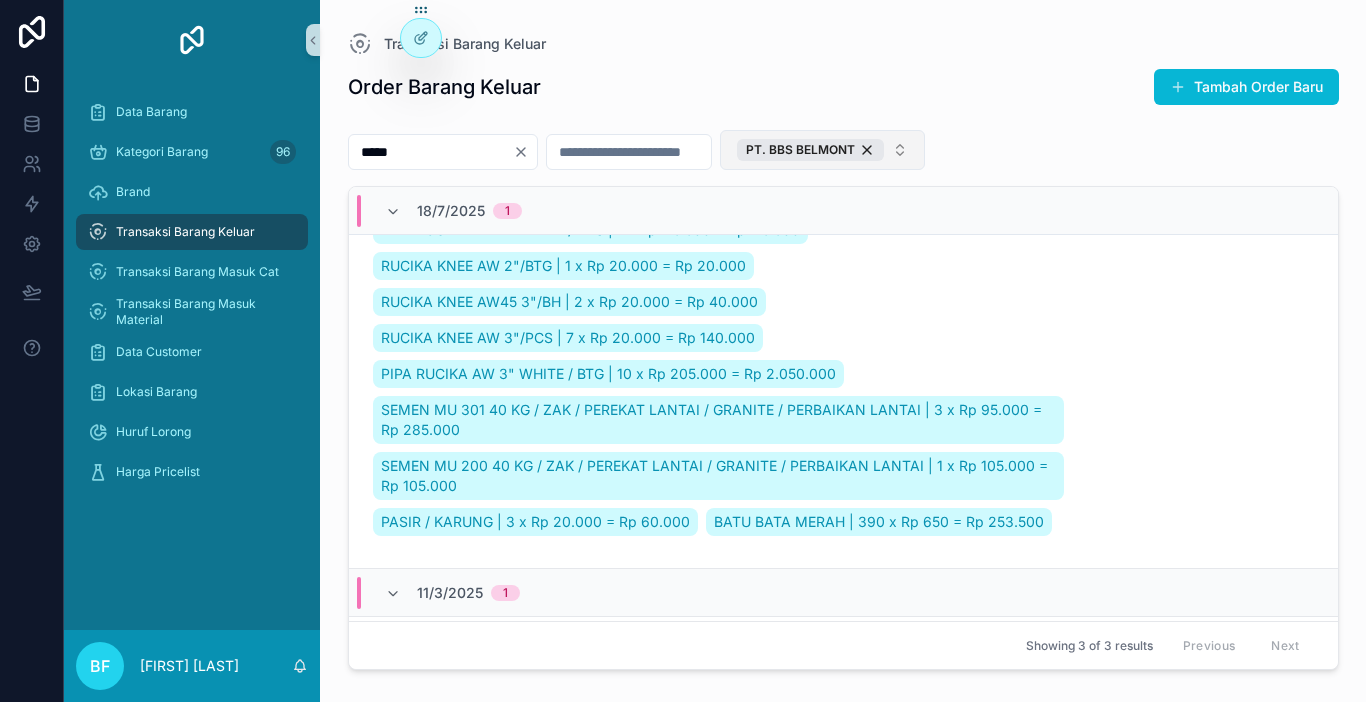 click on "PT. BBS BELMONT" at bounding box center [822, 150] 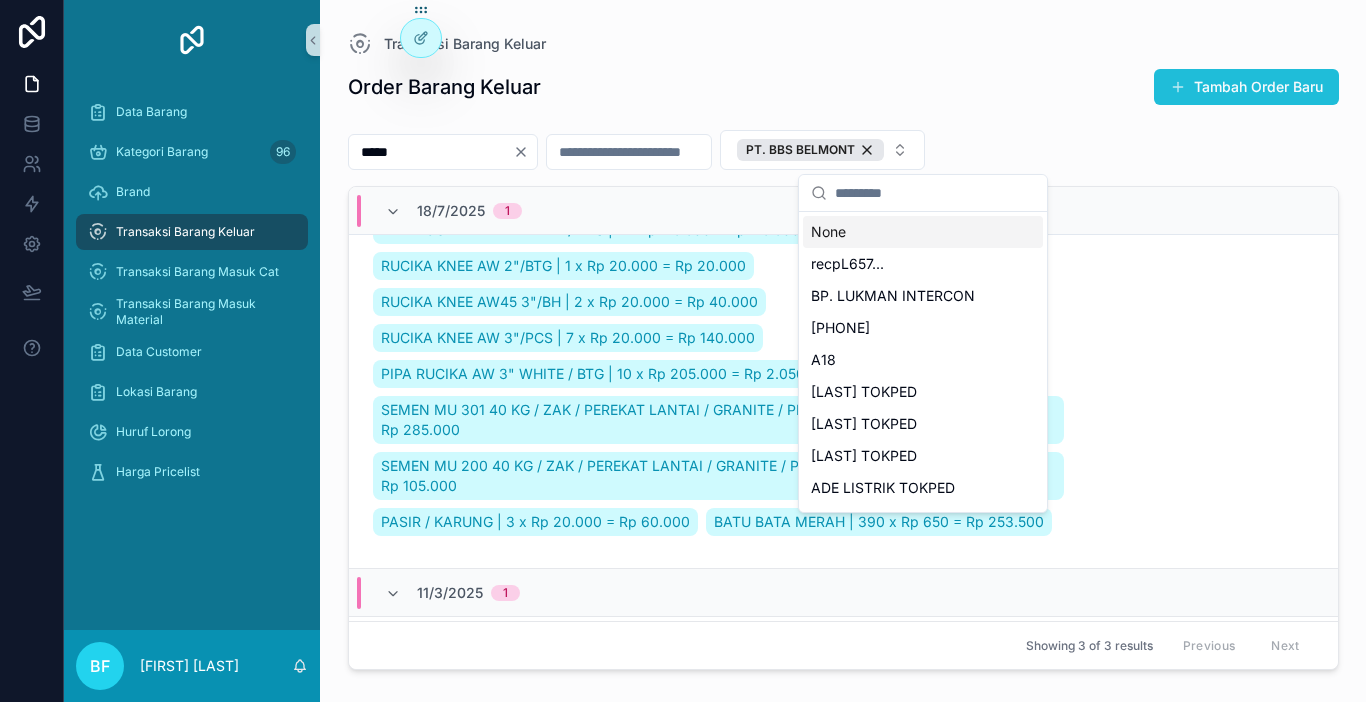 click at bounding box center (1178, 87) 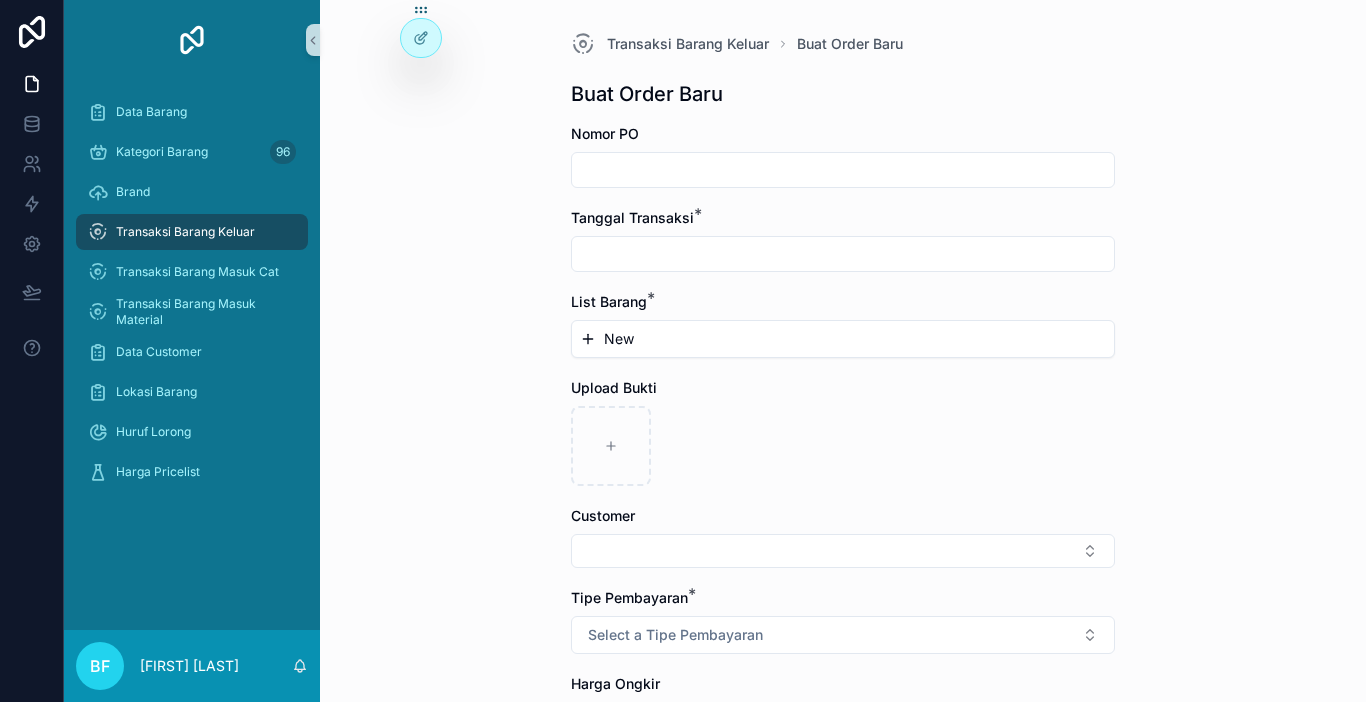click at bounding box center (843, 254) 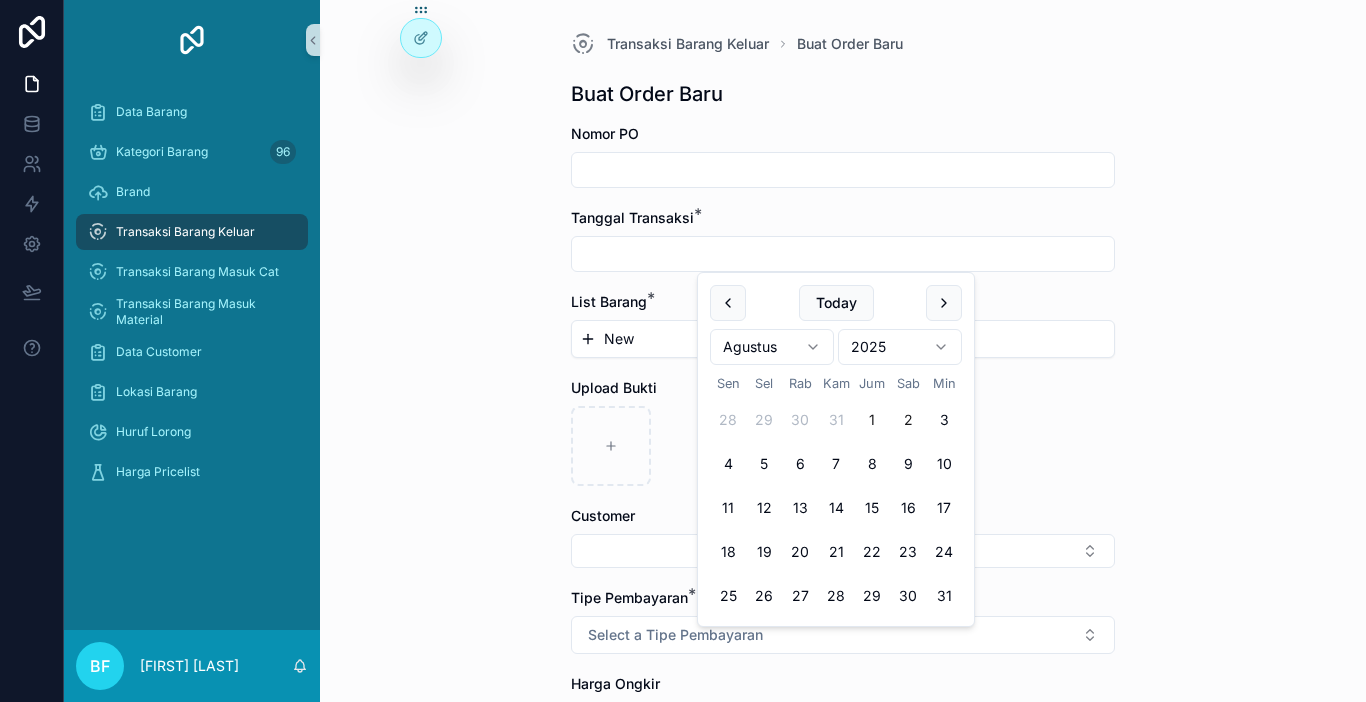 click on "1" at bounding box center (872, 420) 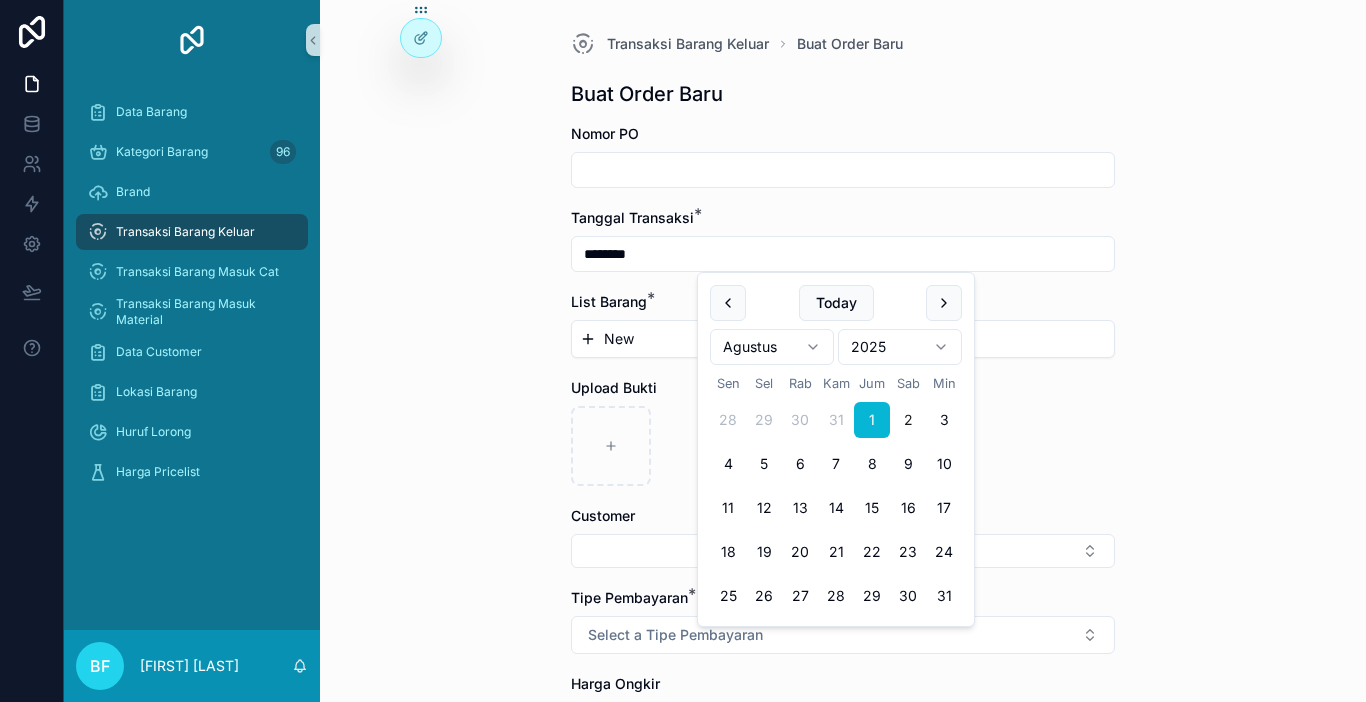 type on "********" 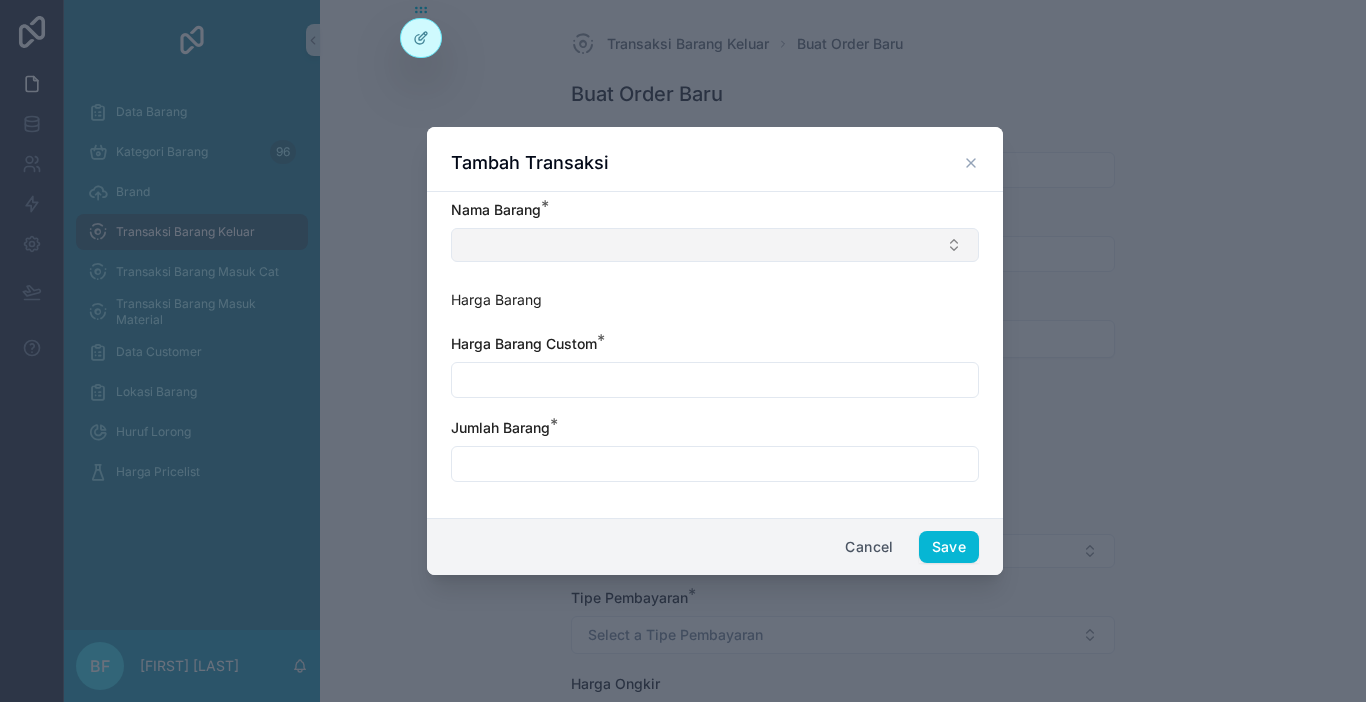 click at bounding box center [715, 245] 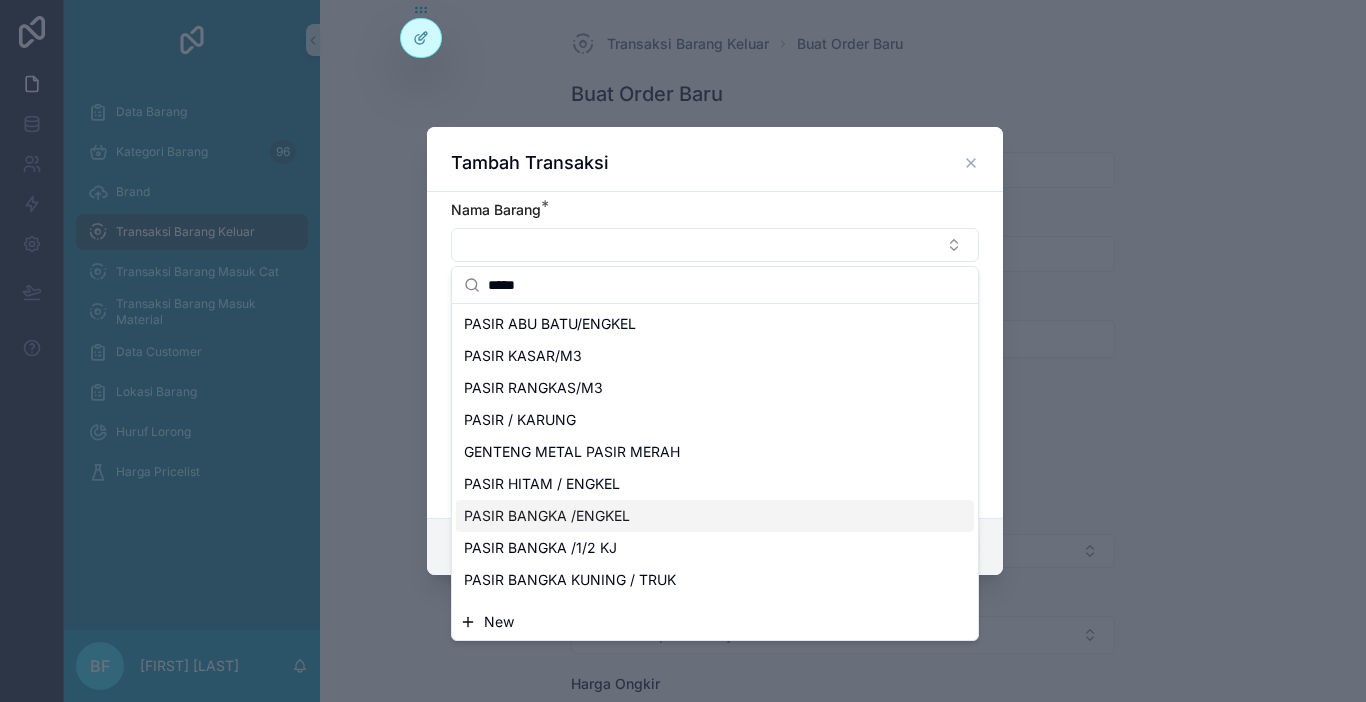 type on "*****" 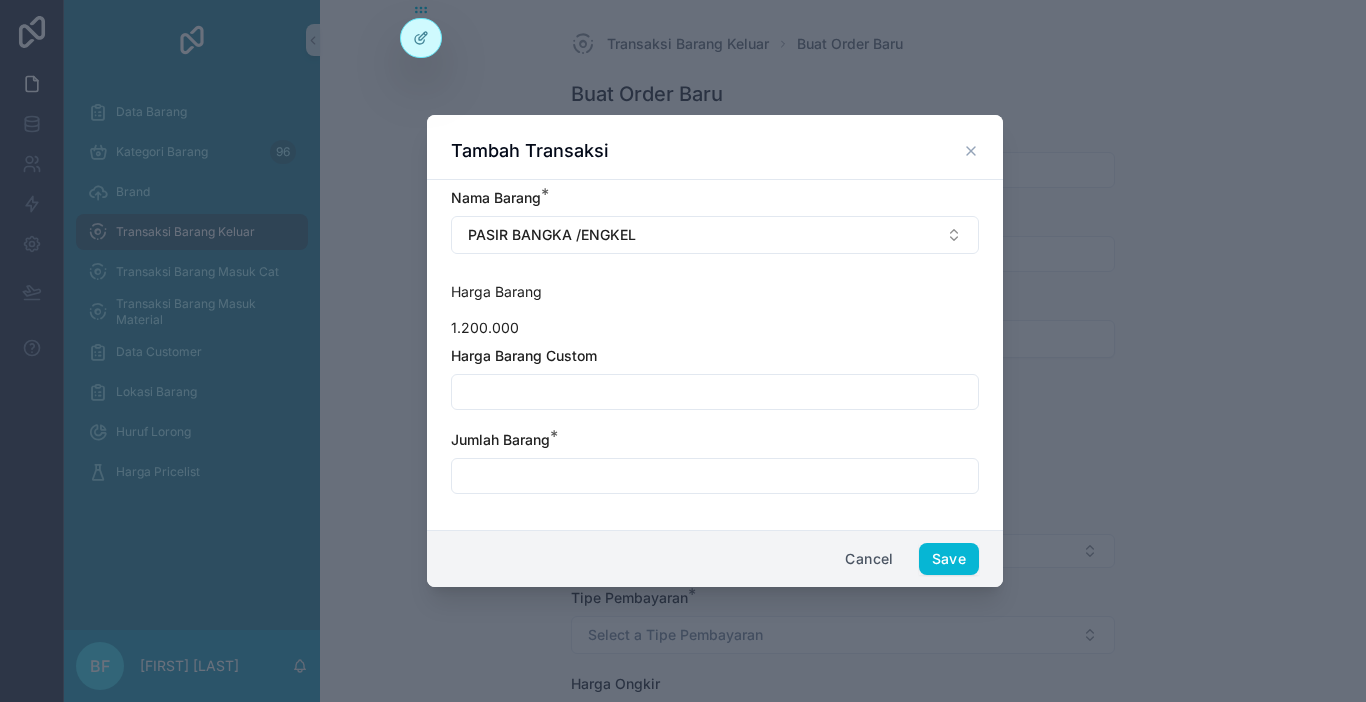 click at bounding box center (715, 392) 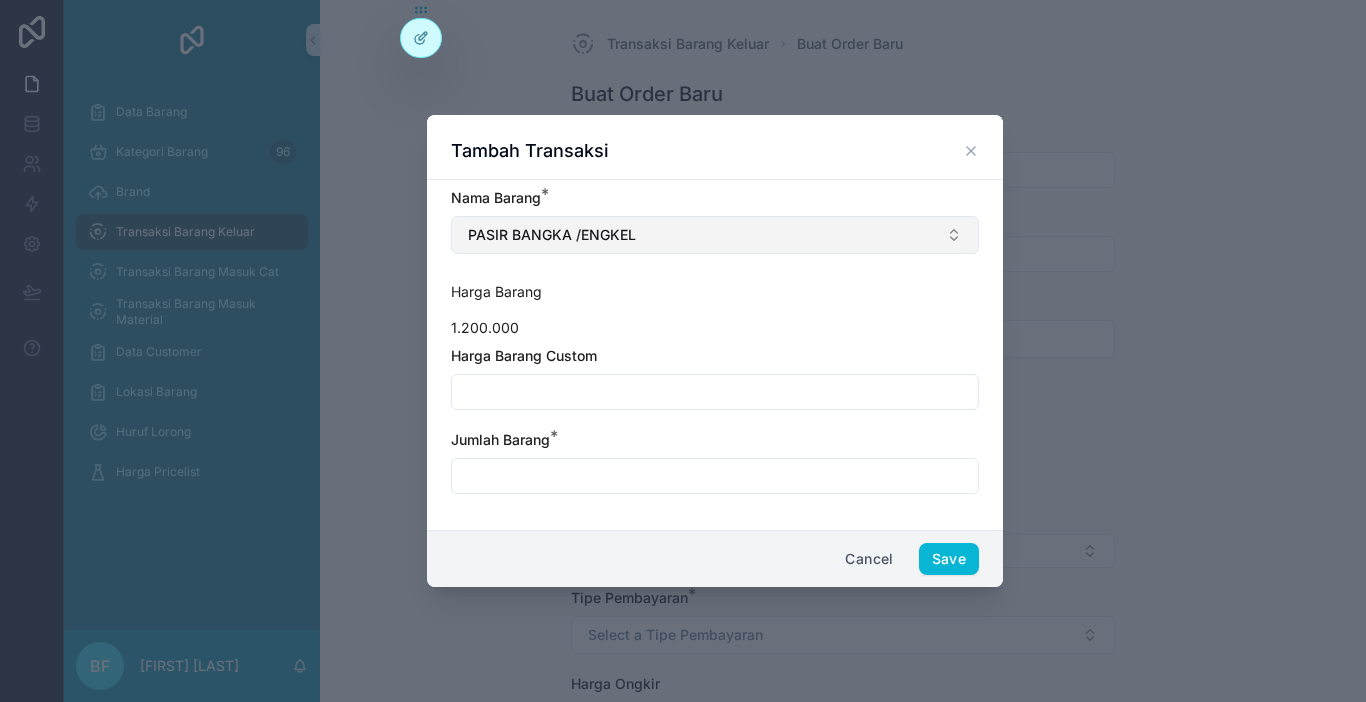 click on "PASIR BANGKA /ENGKEL" at bounding box center [715, 235] 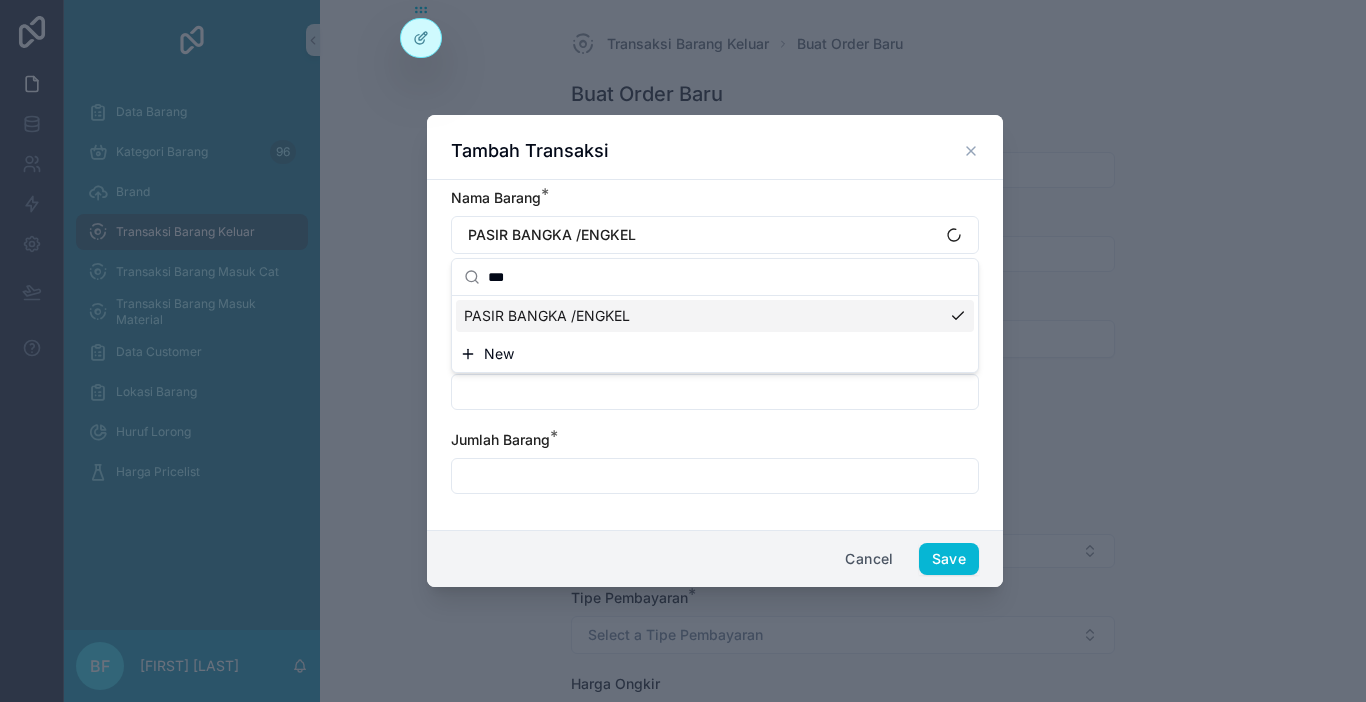 type on "***" 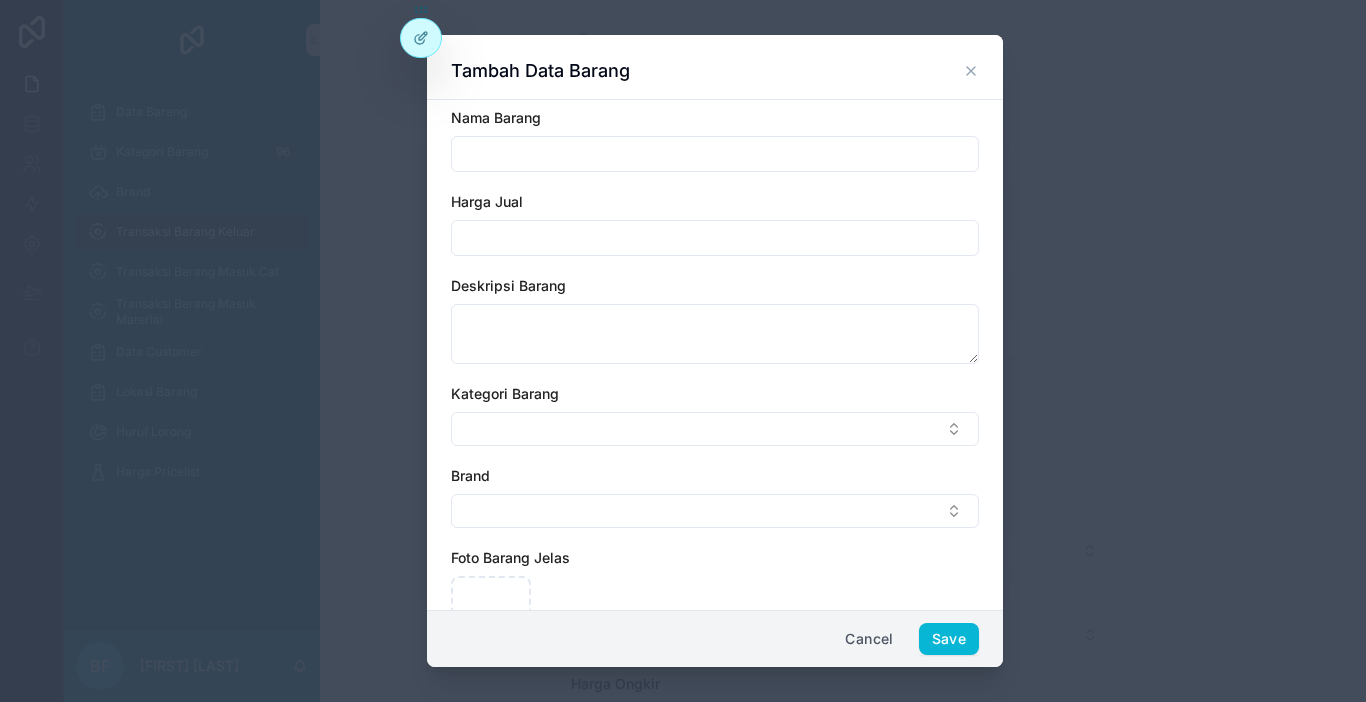 click at bounding box center [715, 154] 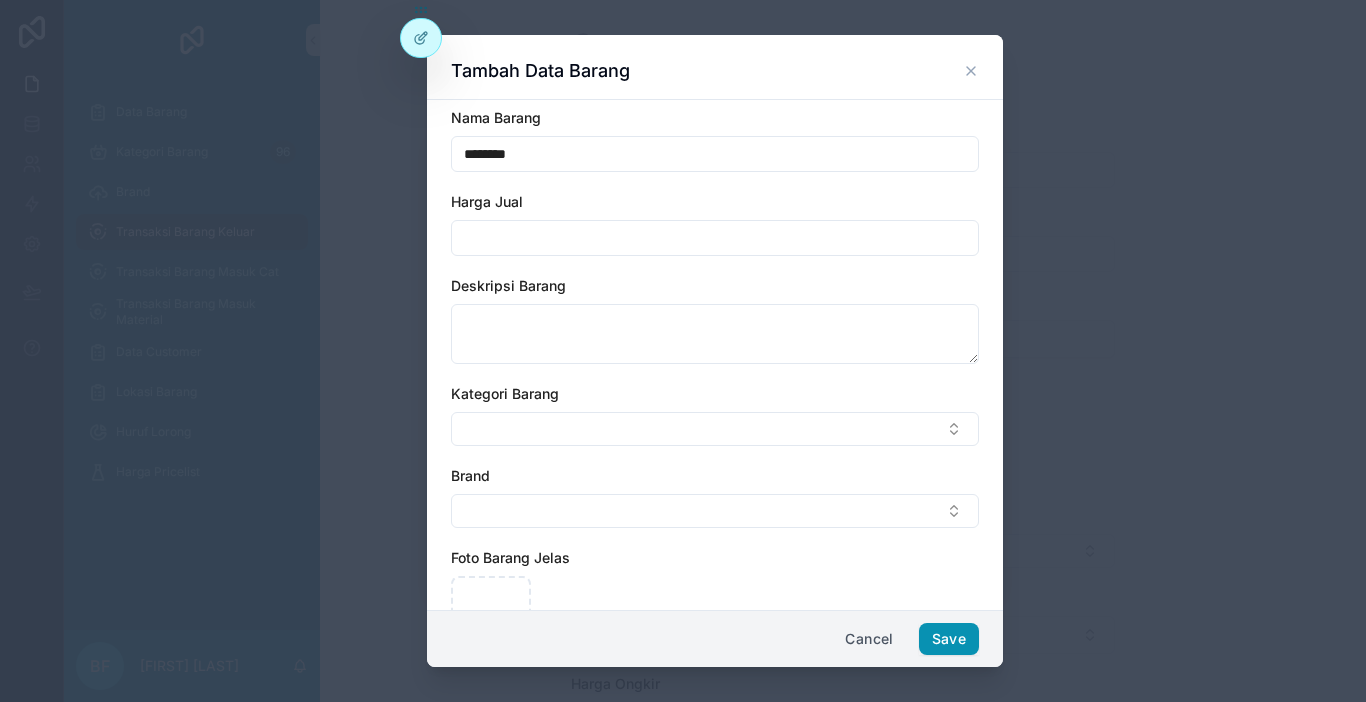 type on "********" 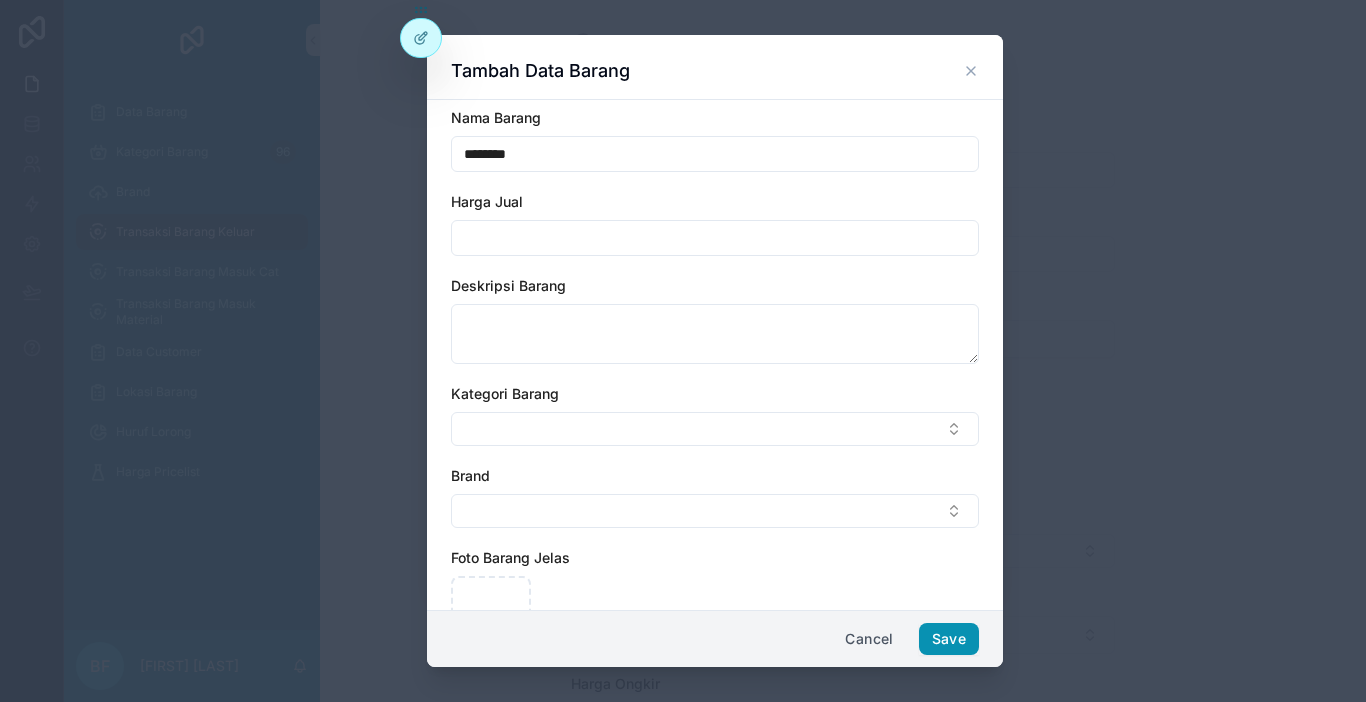 click on "Save" at bounding box center (949, 639) 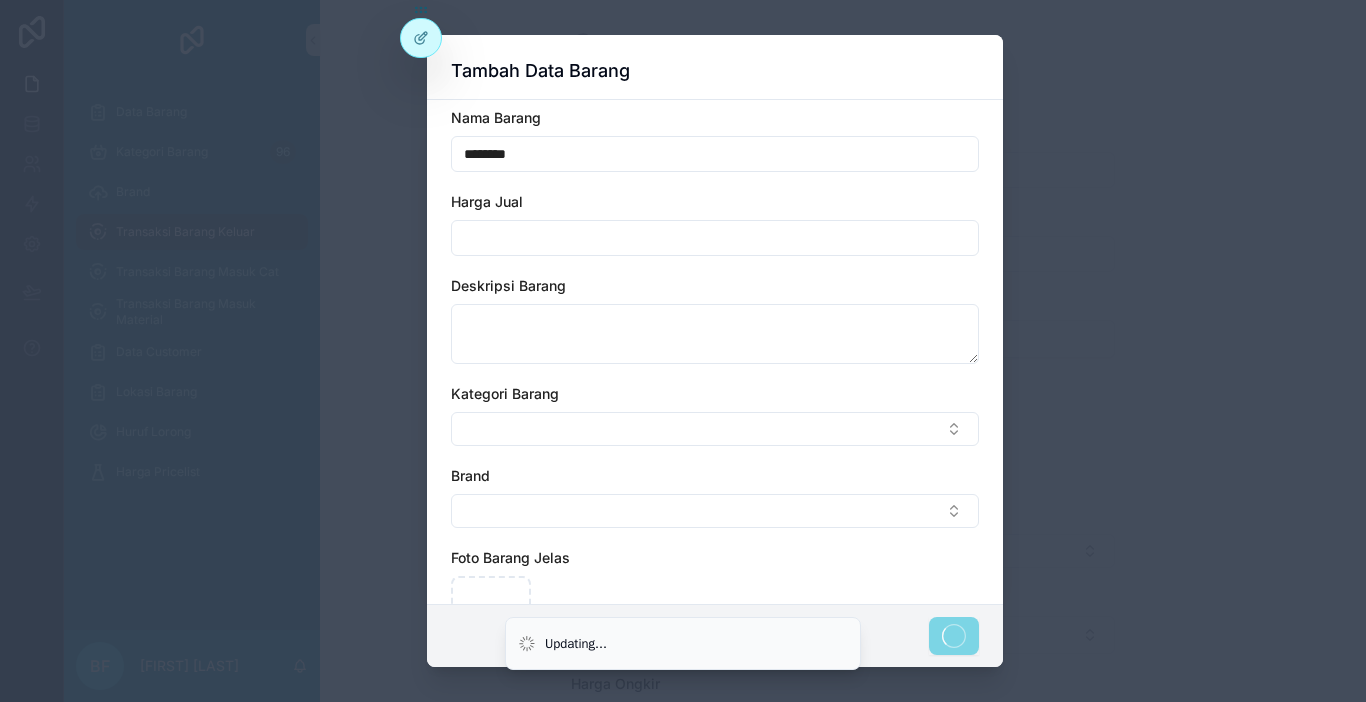 click at bounding box center (715, 238) 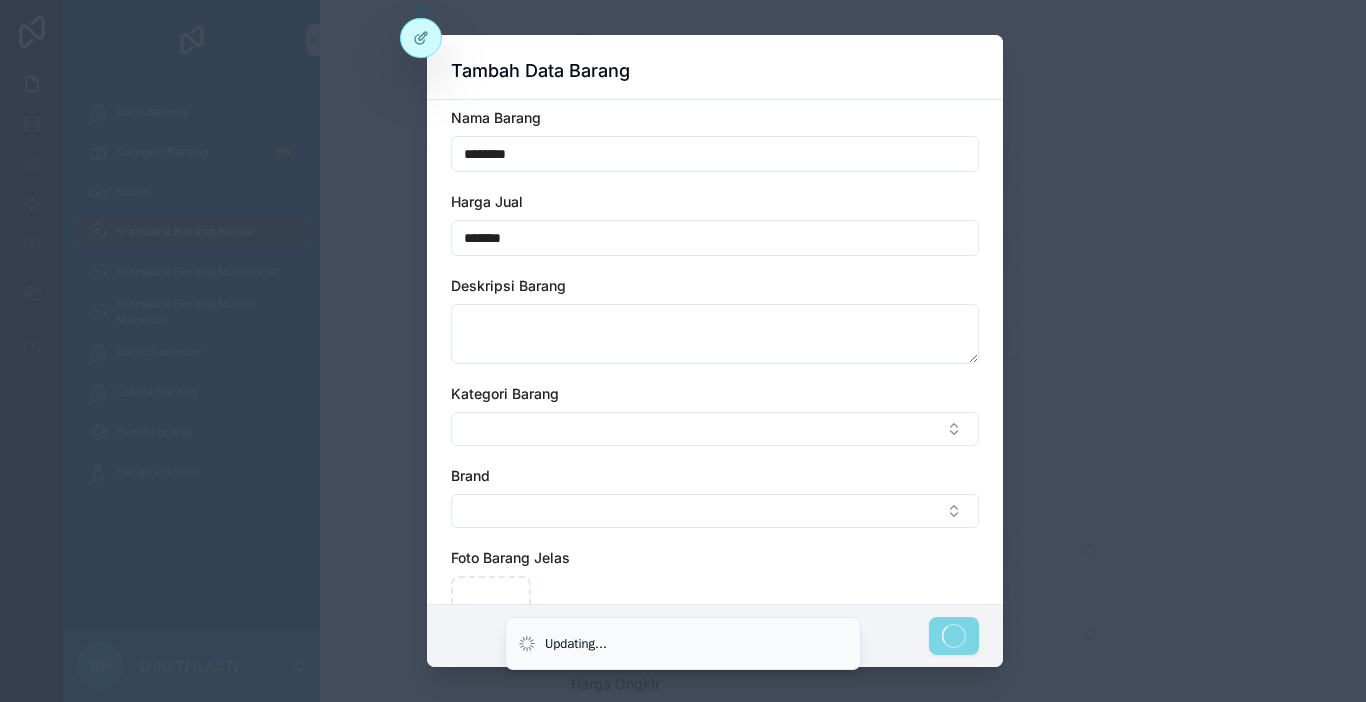 type on "*********" 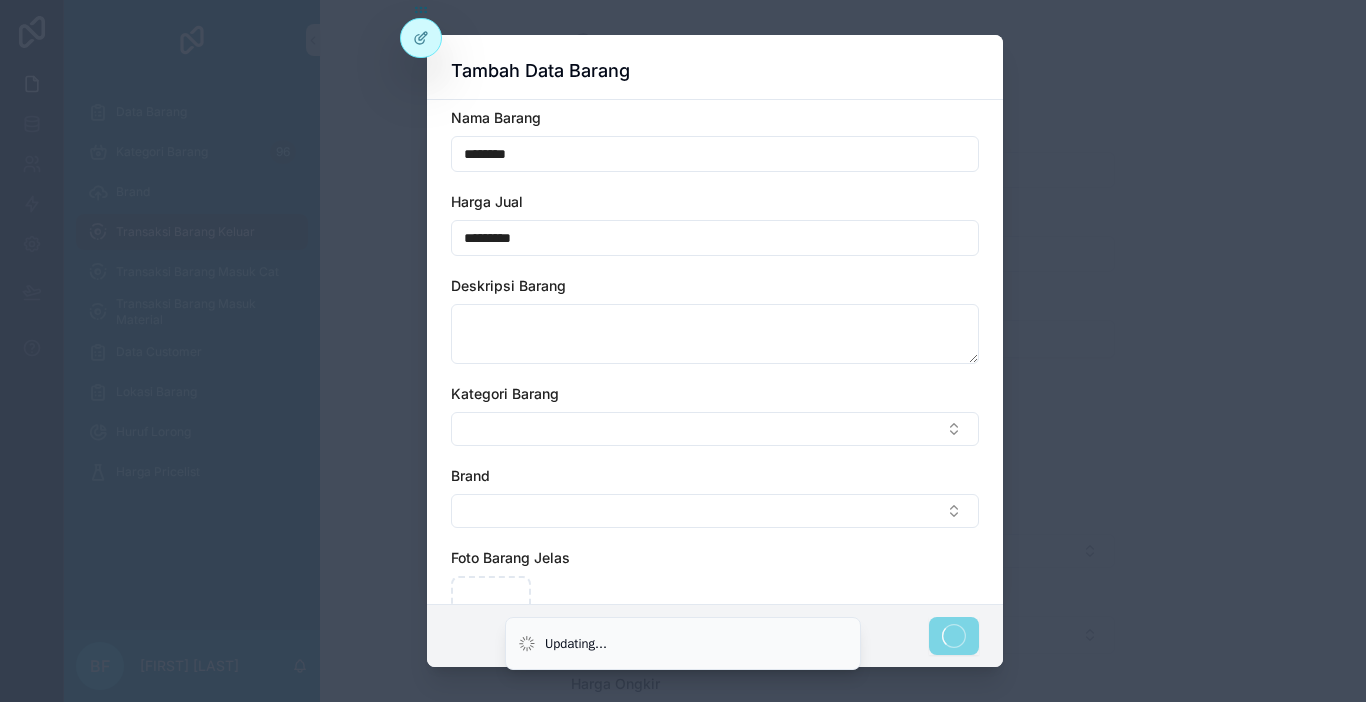 scroll, scrollTop: 88, scrollLeft: 0, axis: vertical 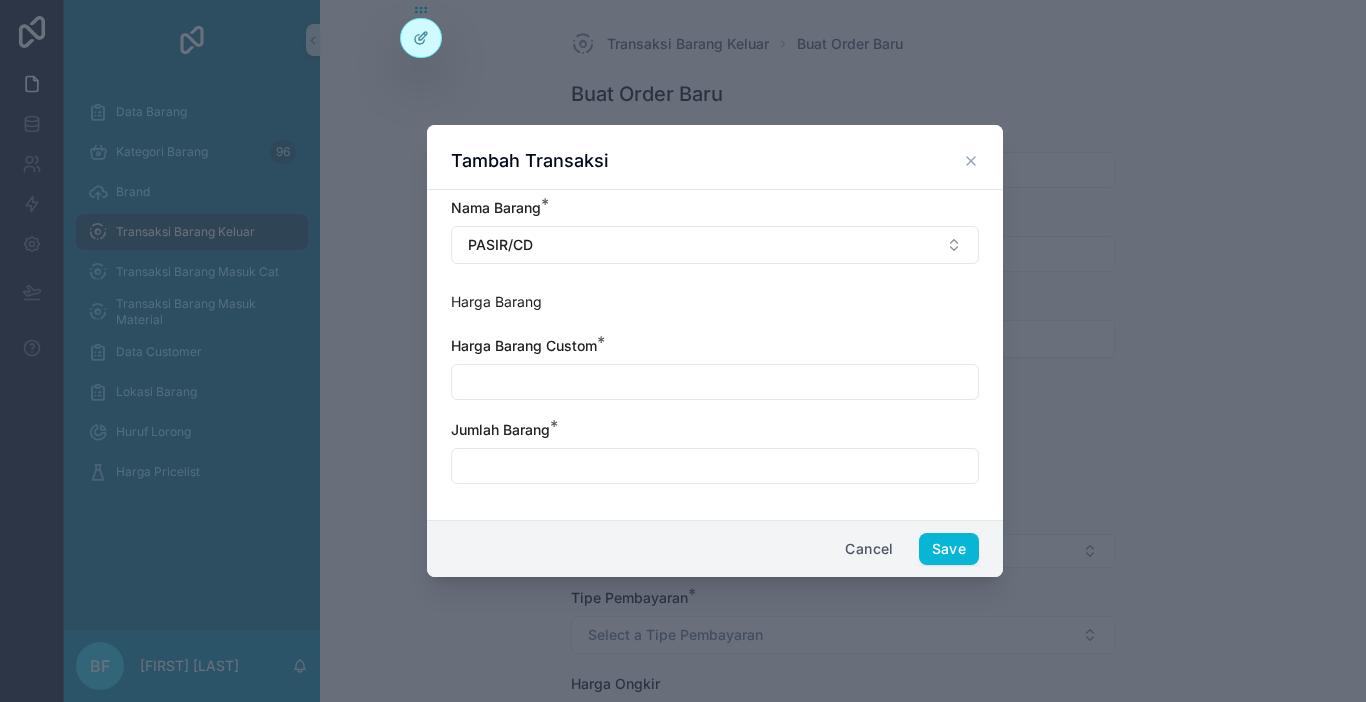 click at bounding box center [715, 382] 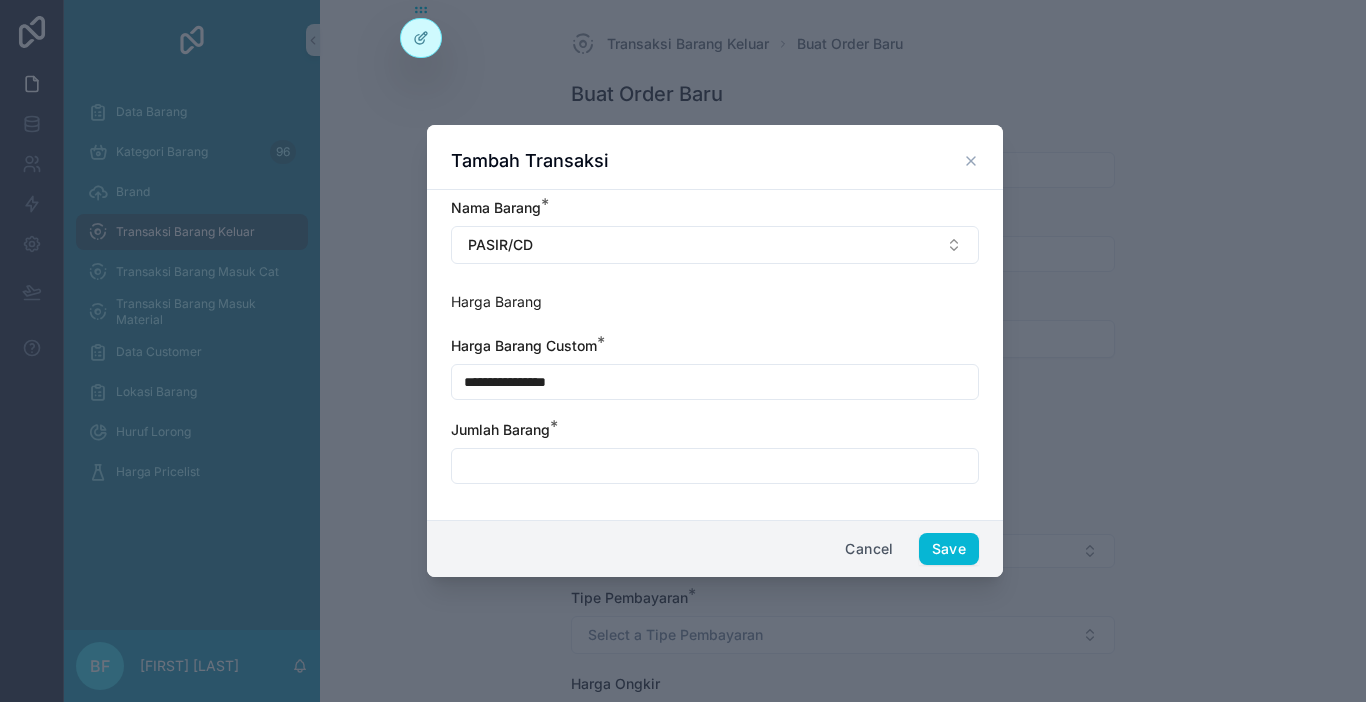 type on "**********" 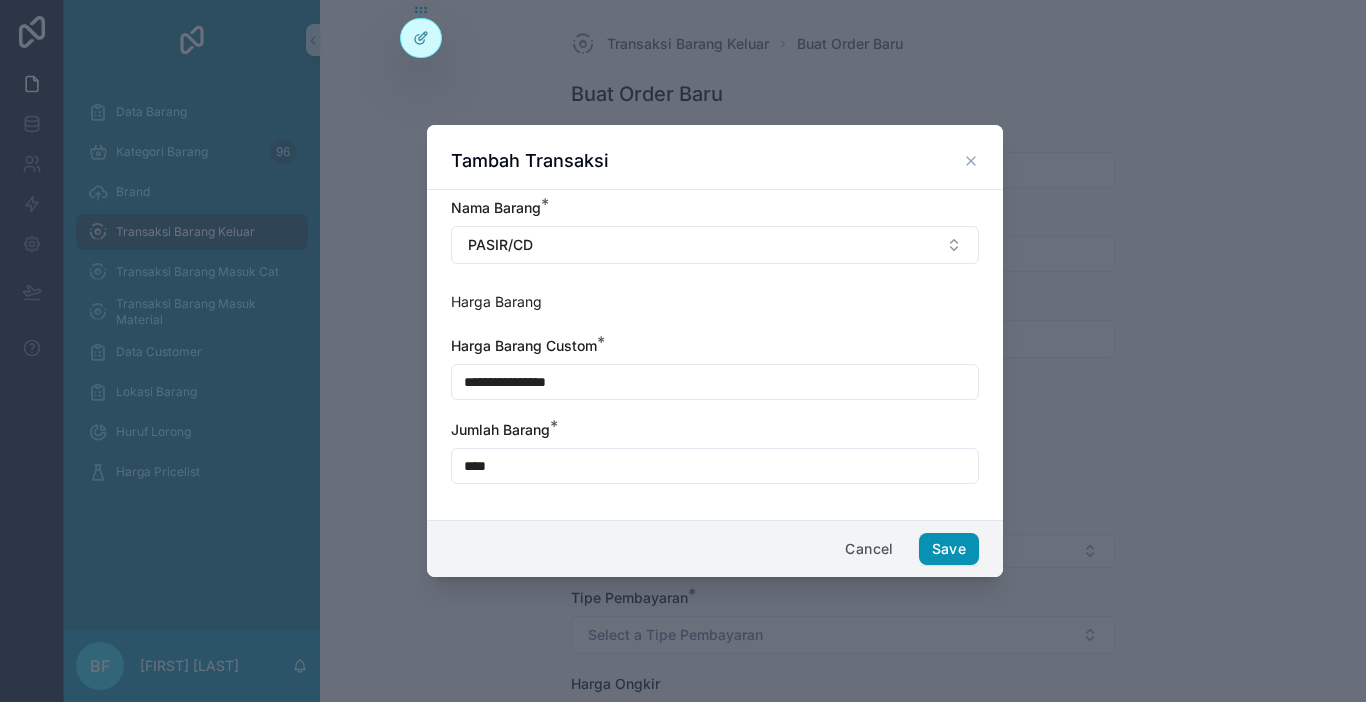 type on "****" 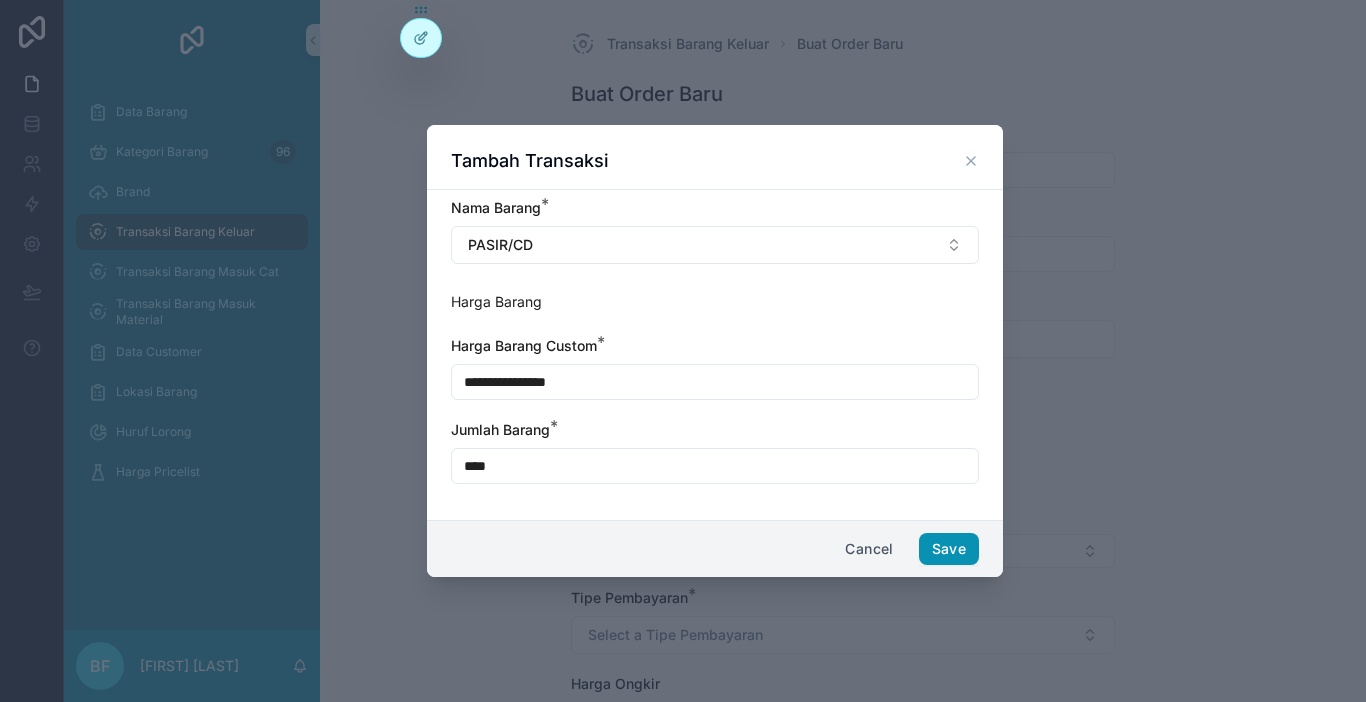 click on "Save" at bounding box center (949, 549) 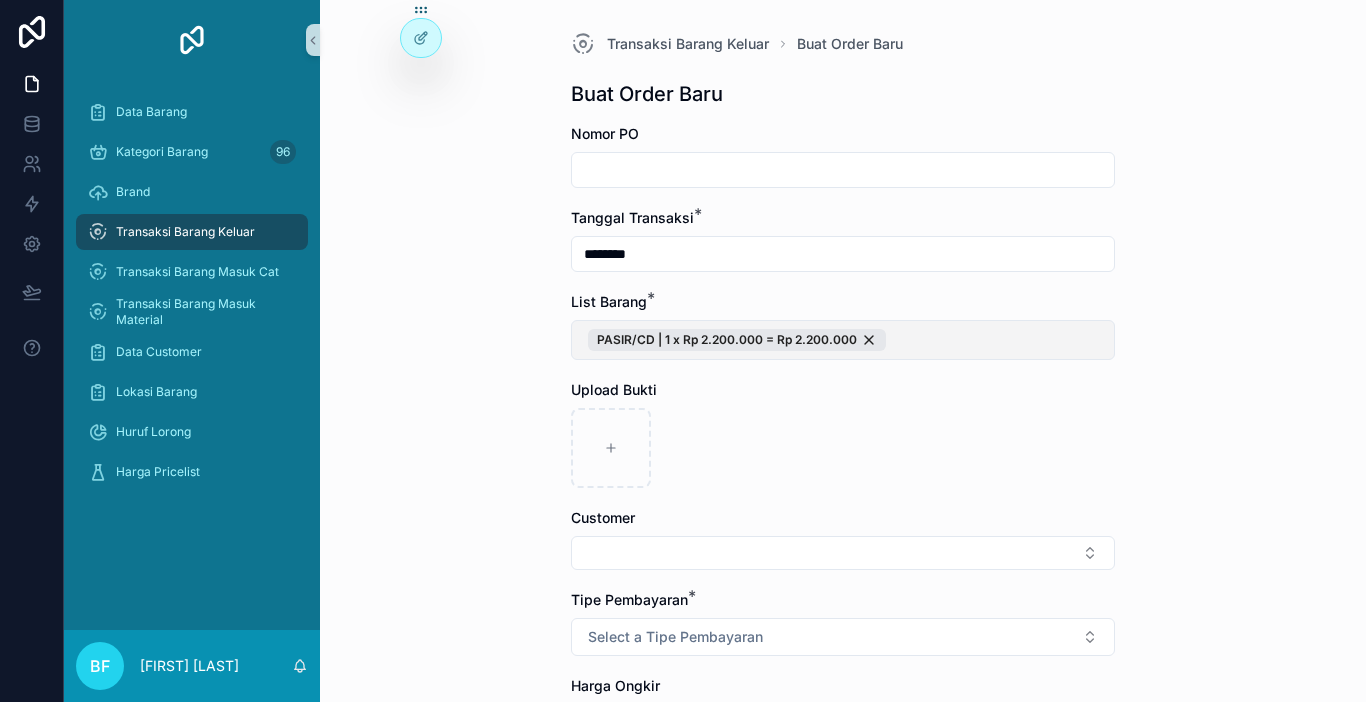 click on "PASIR/CD | 1 x Rp 2.200.000 = Rp 2.200.000" at bounding box center [843, 340] 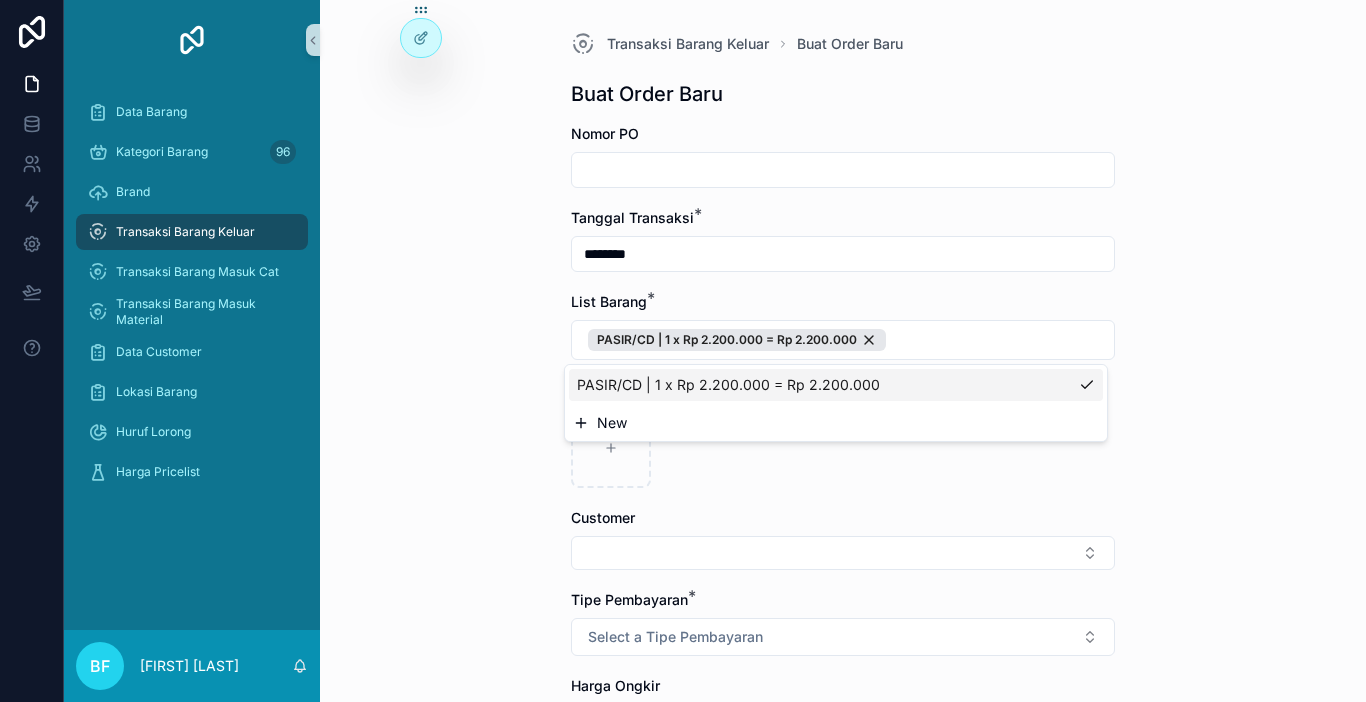 click on "New" at bounding box center [836, 423] 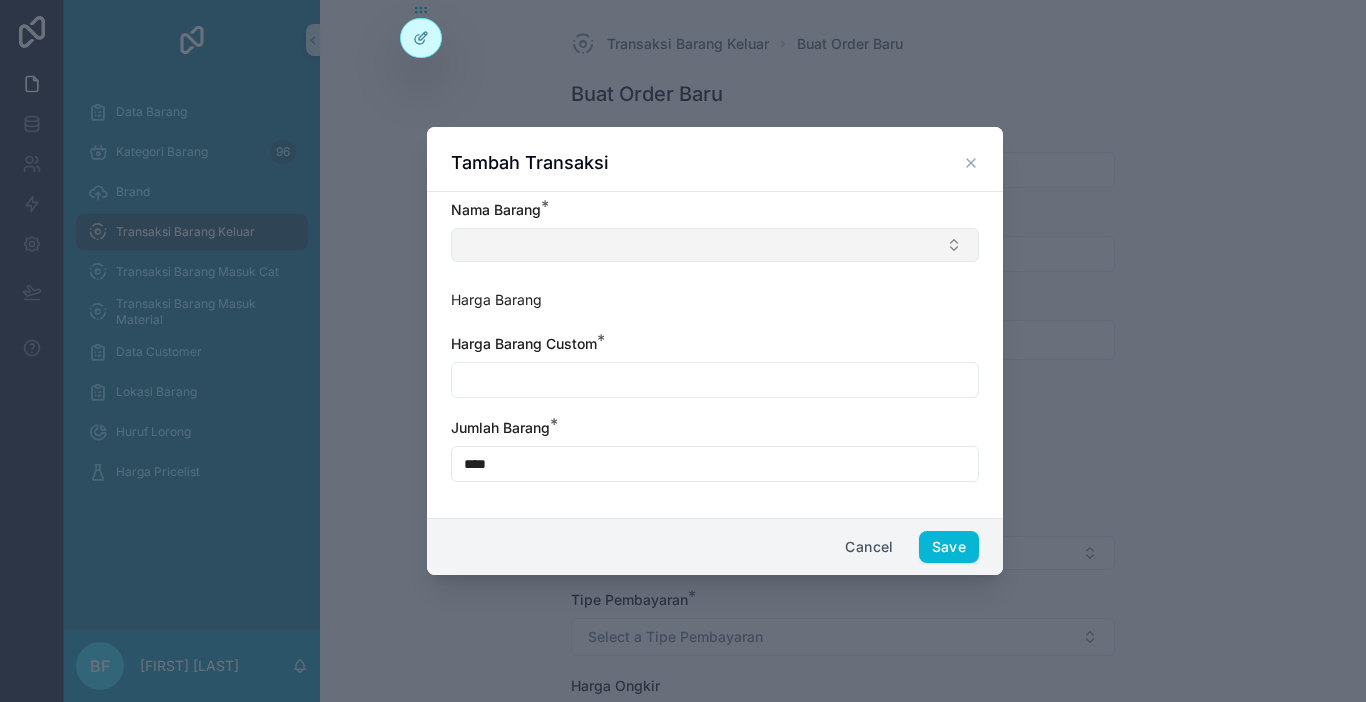 click at bounding box center [715, 245] 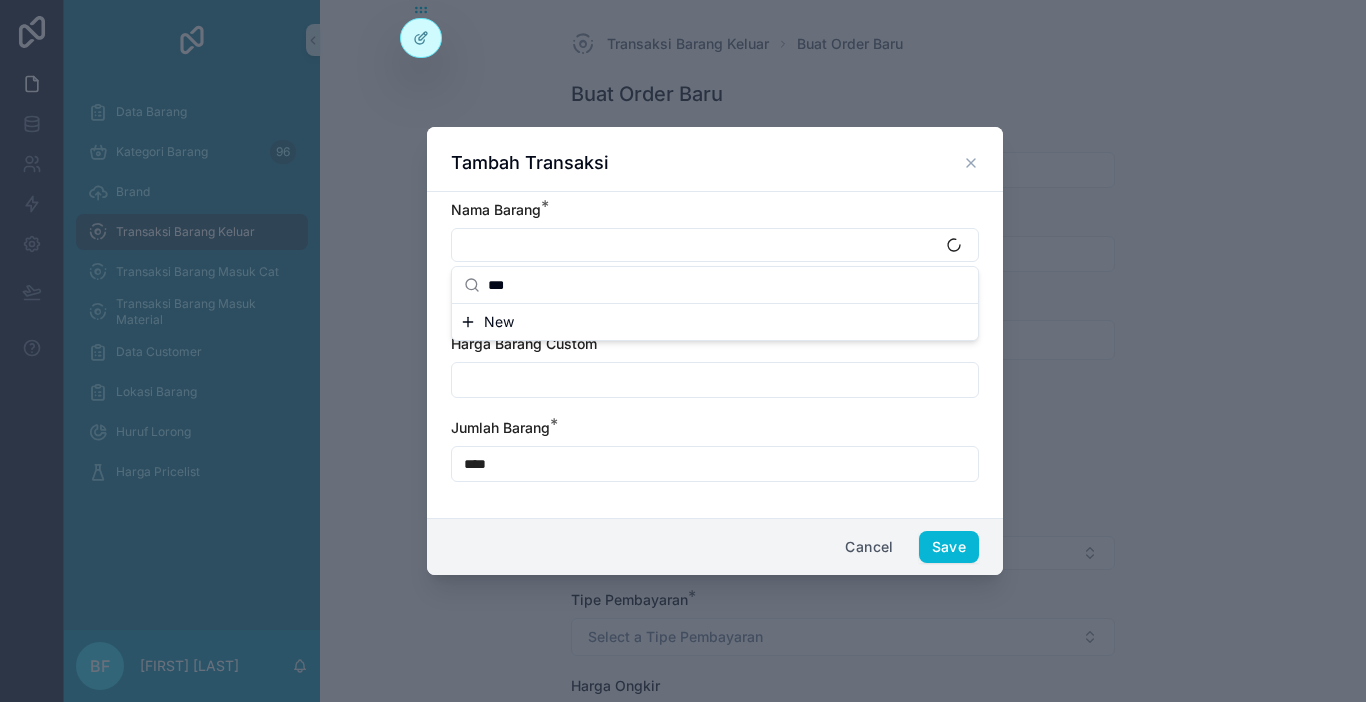 type on "***" 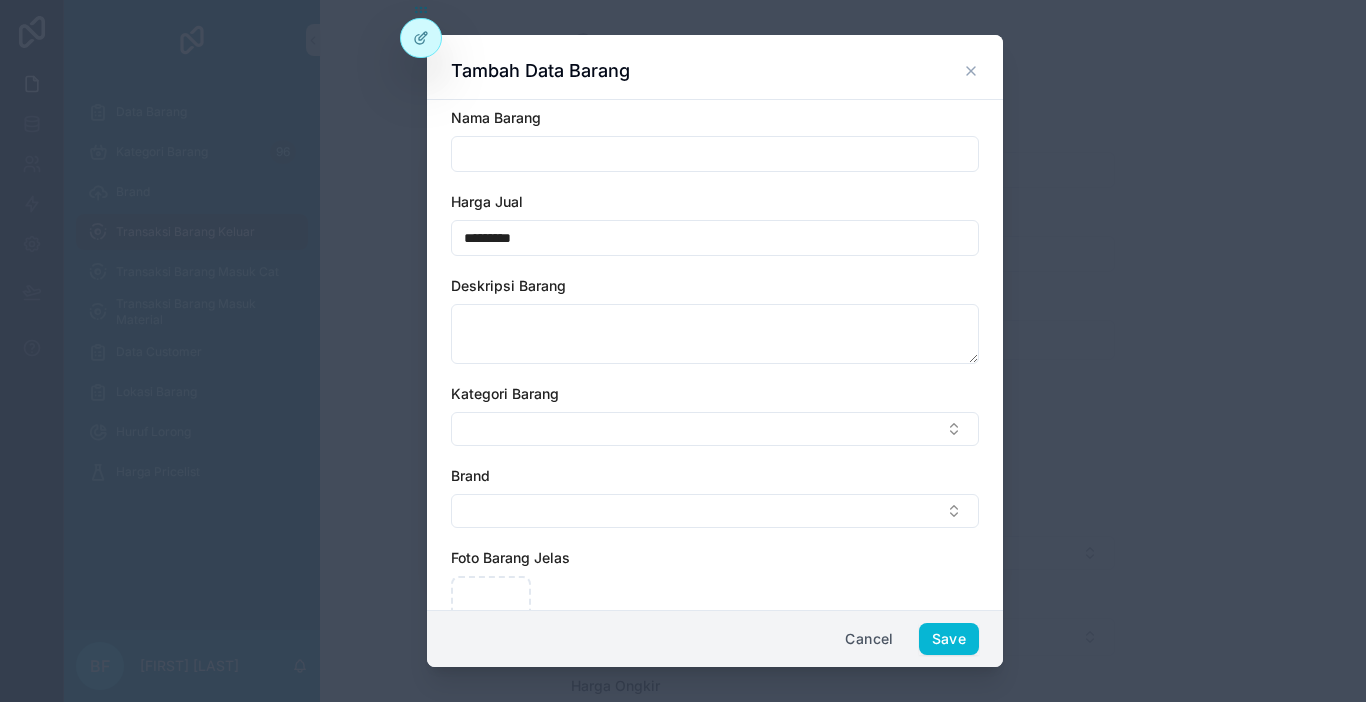 click at bounding box center (715, 154) 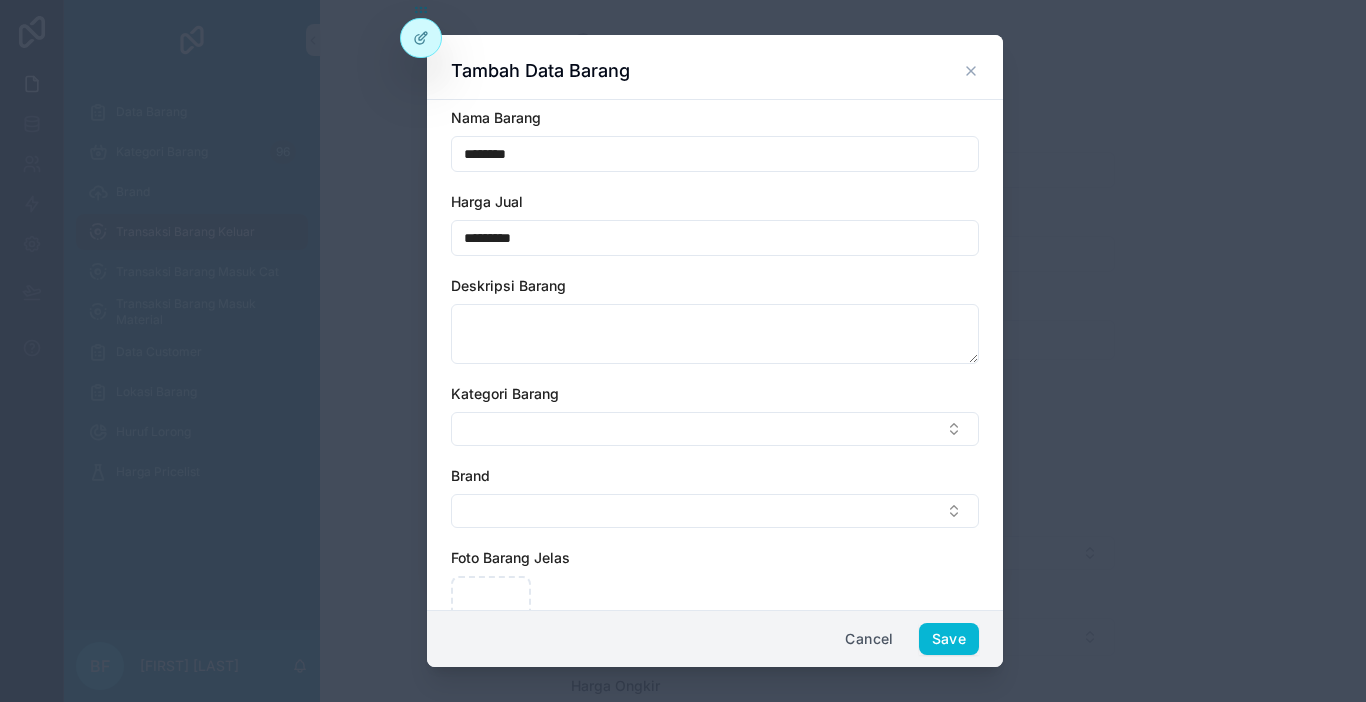 type on "********" 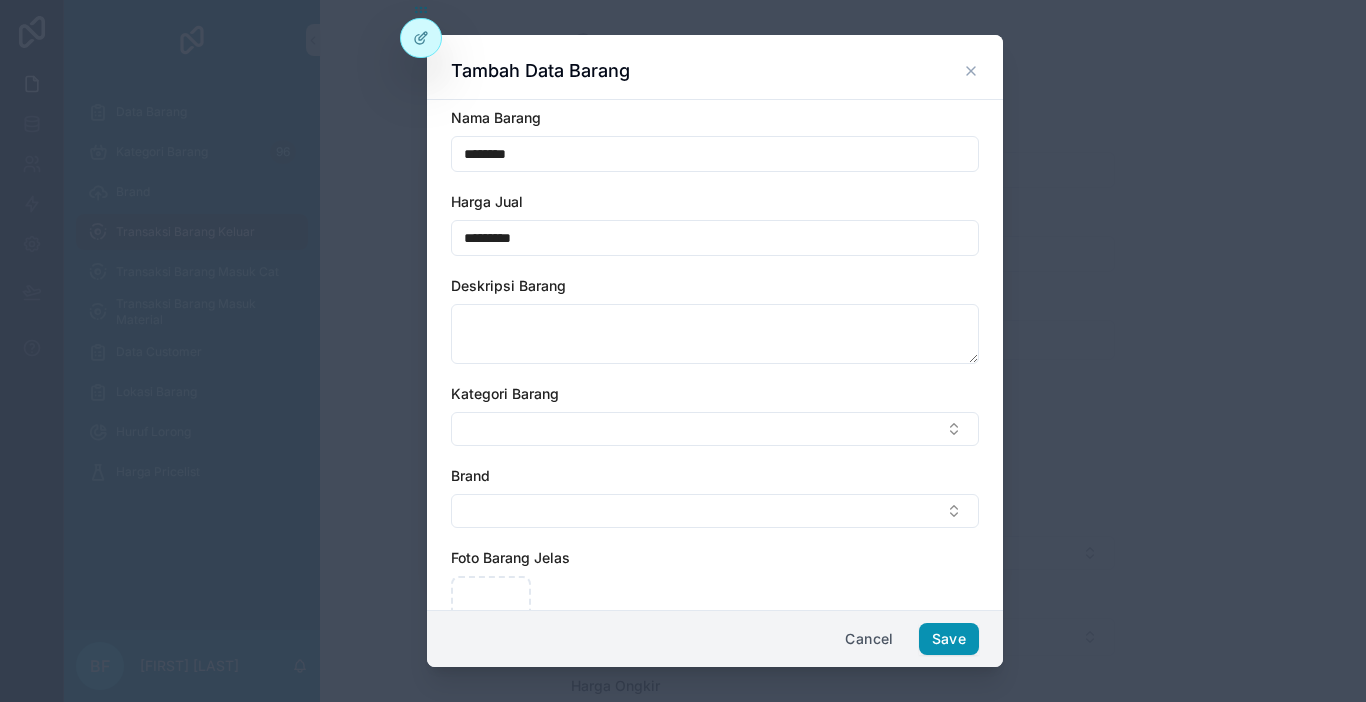 type on "*********" 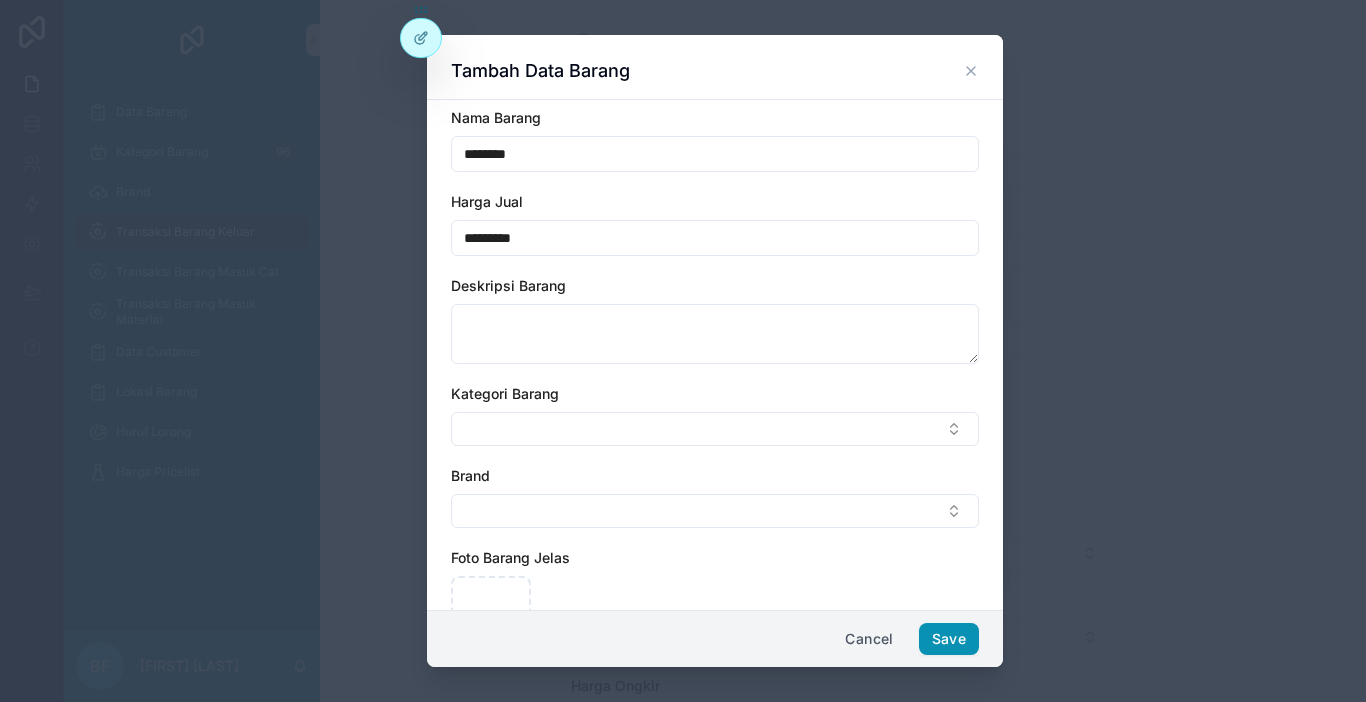 click on "Save" at bounding box center (949, 639) 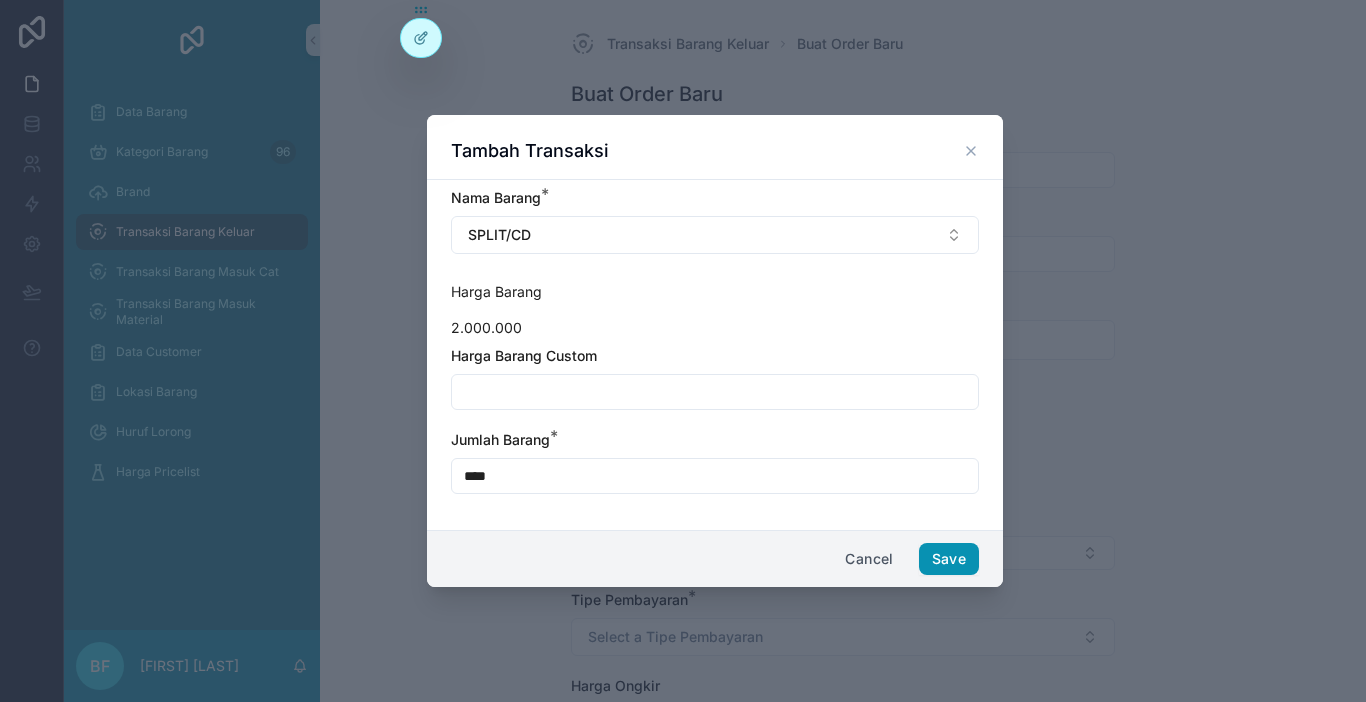click on "Save" at bounding box center [949, 559] 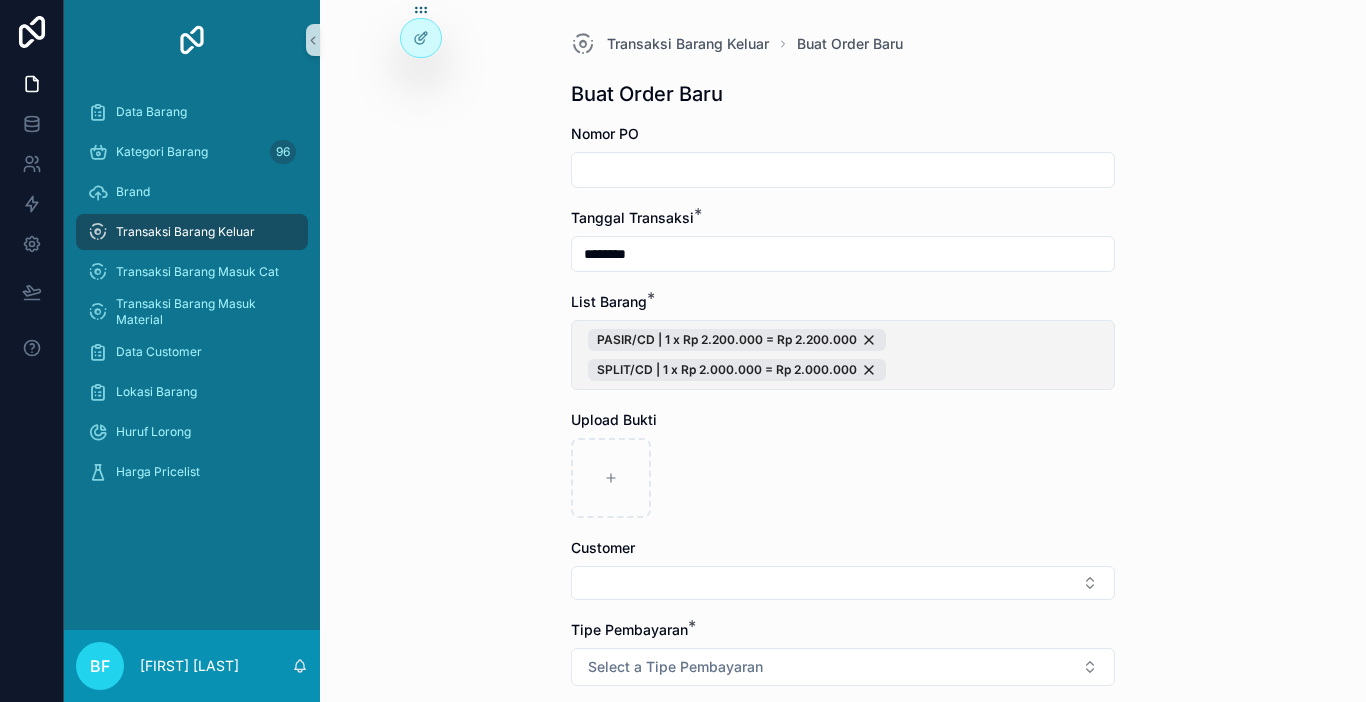 click on "PASIR/CD | 1 x Rp 2.200.000 = Rp 2.200.000 SPLIT/CD | 1 x Rp 2.000.000 = Rp 2.000.000" at bounding box center [843, 355] 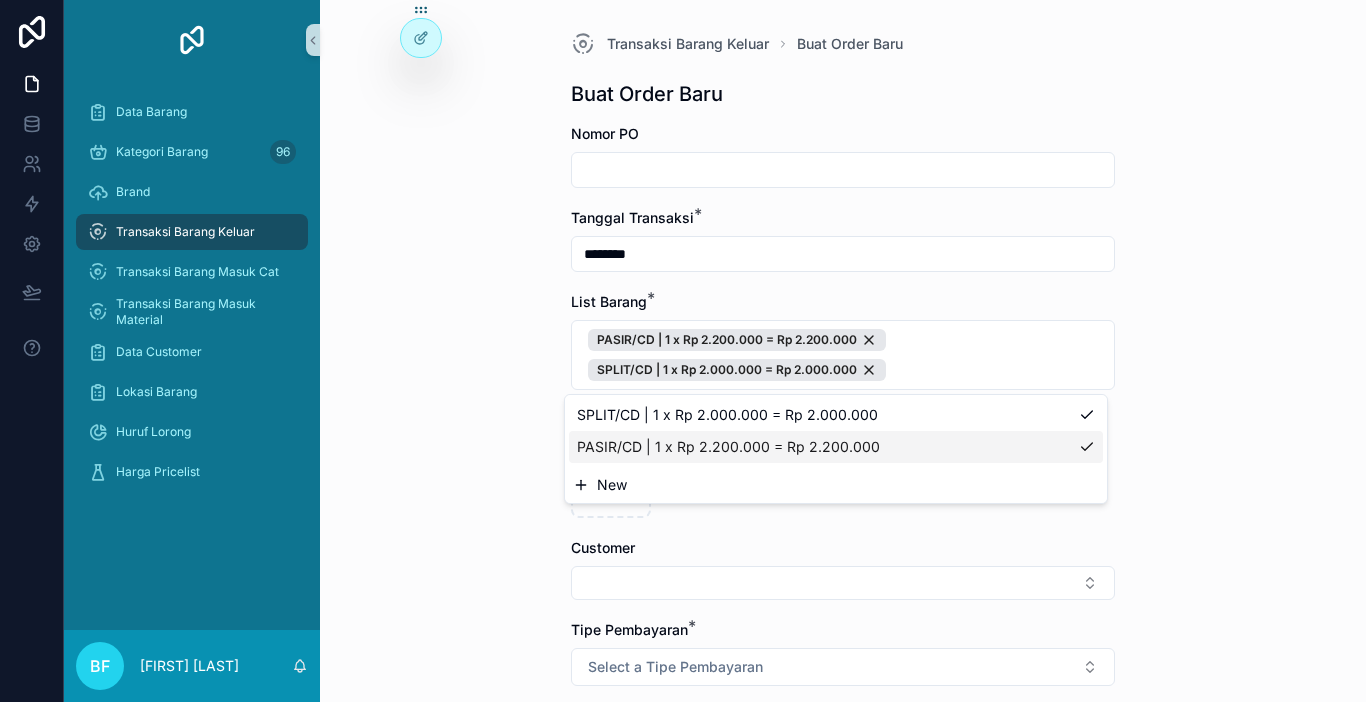 click on "New" at bounding box center (836, 485) 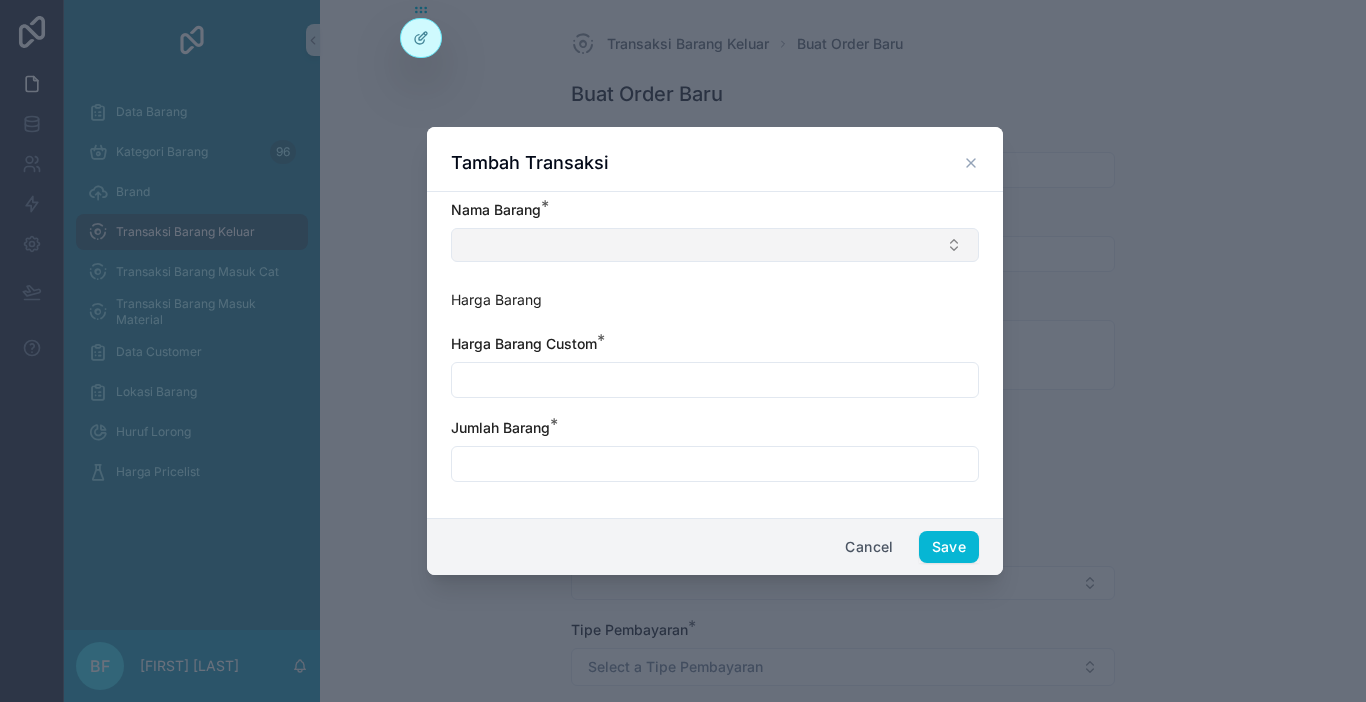 click at bounding box center [715, 245] 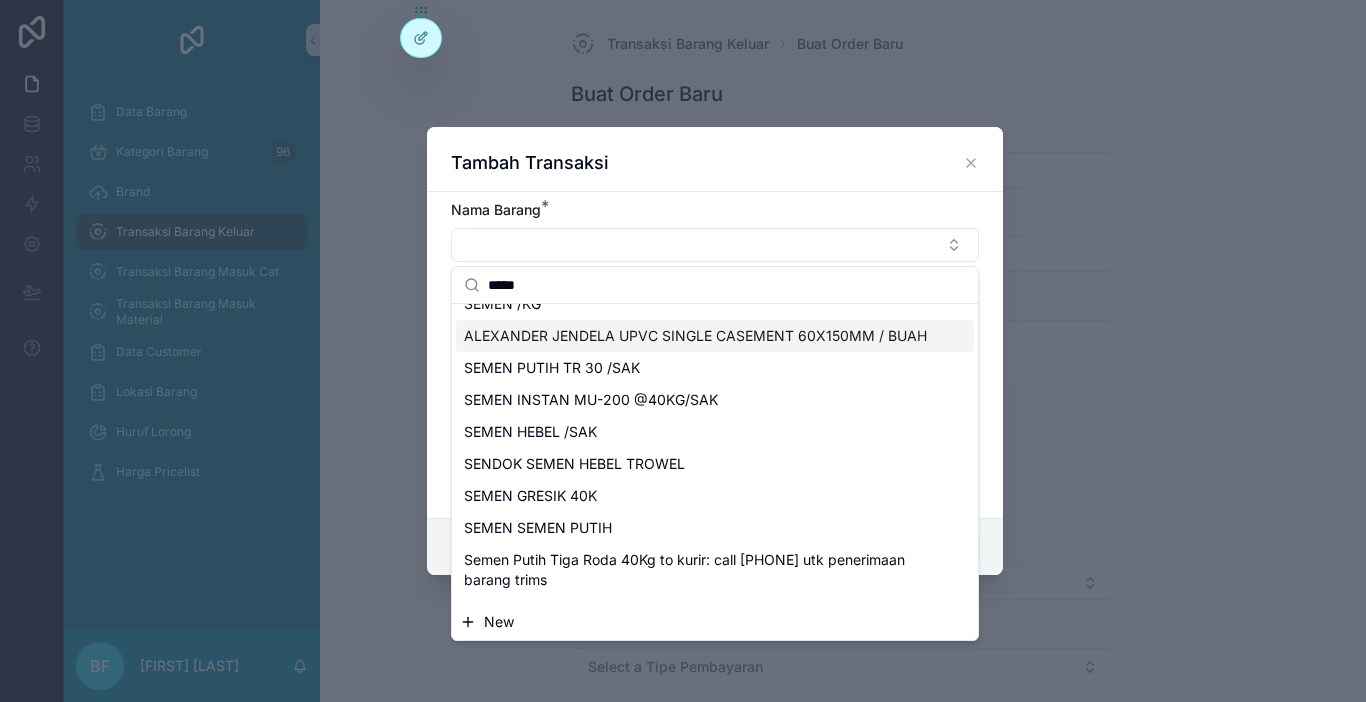 scroll, scrollTop: 200, scrollLeft: 0, axis: vertical 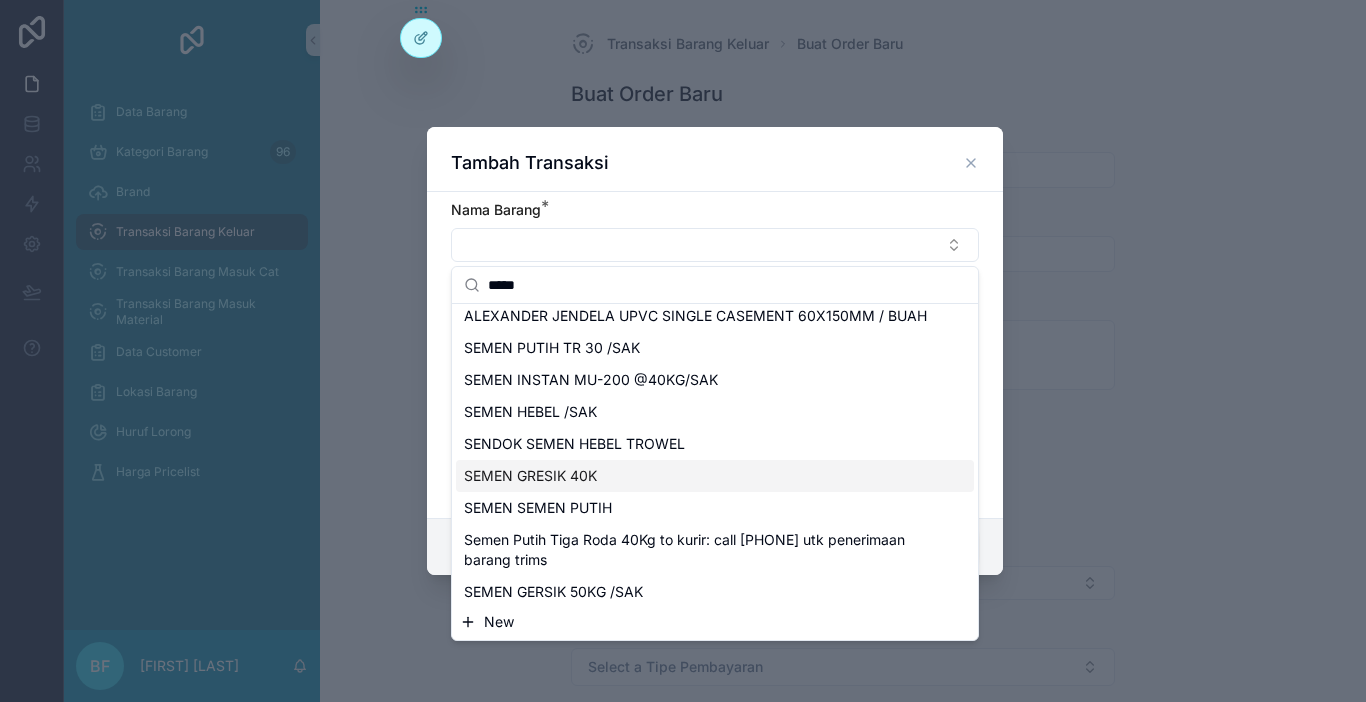 type on "*****" 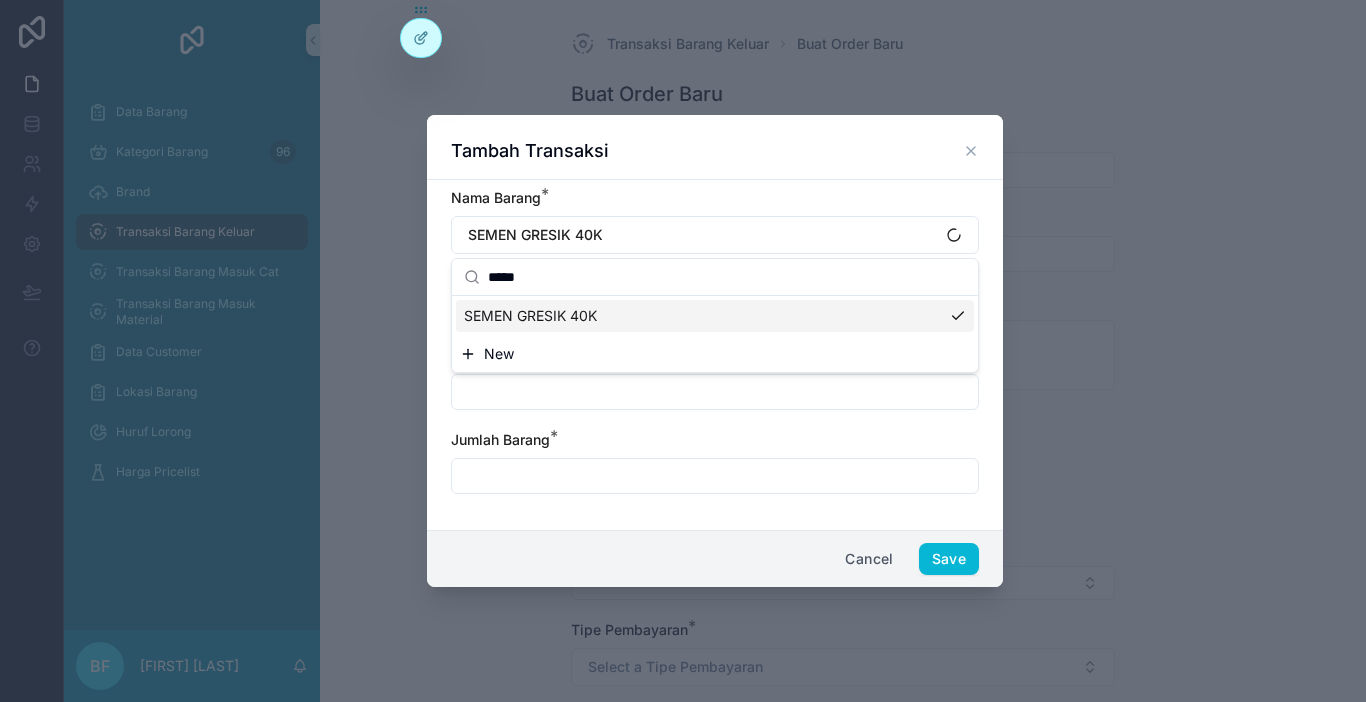 scroll, scrollTop: 0, scrollLeft: 0, axis: both 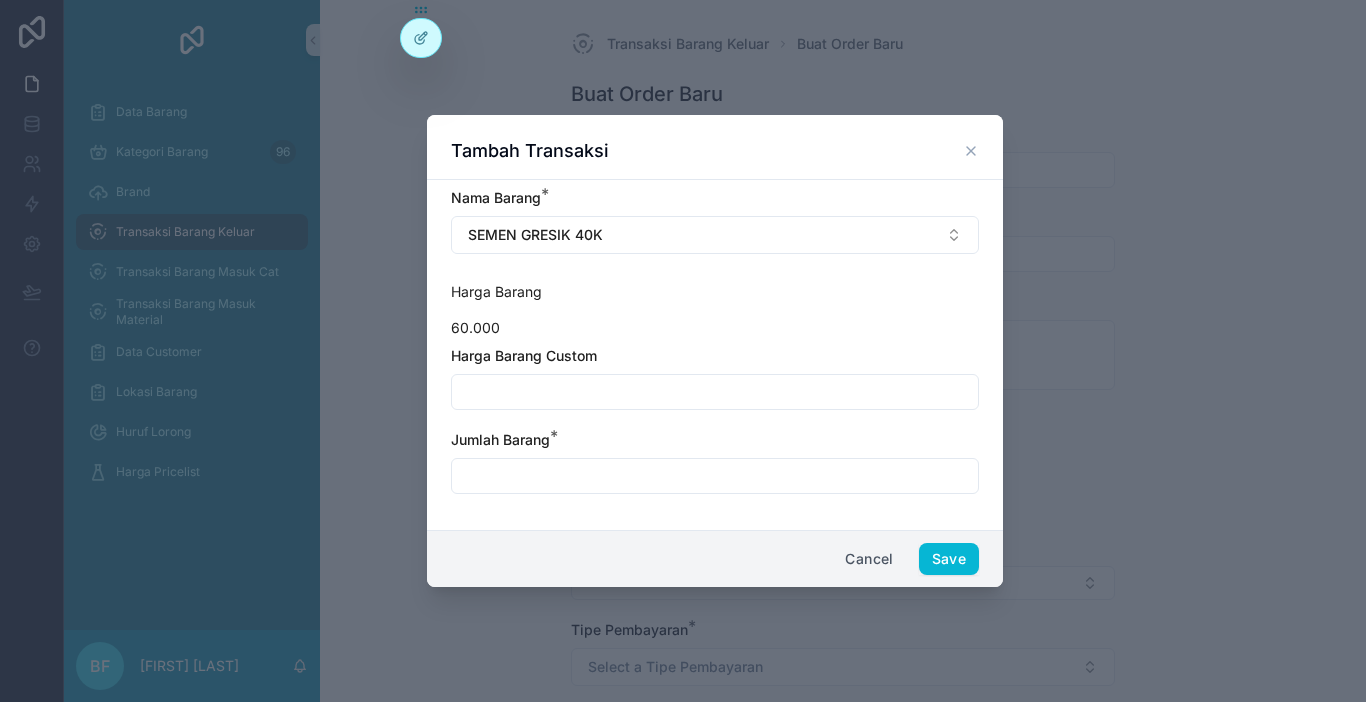 click at bounding box center [715, 392] 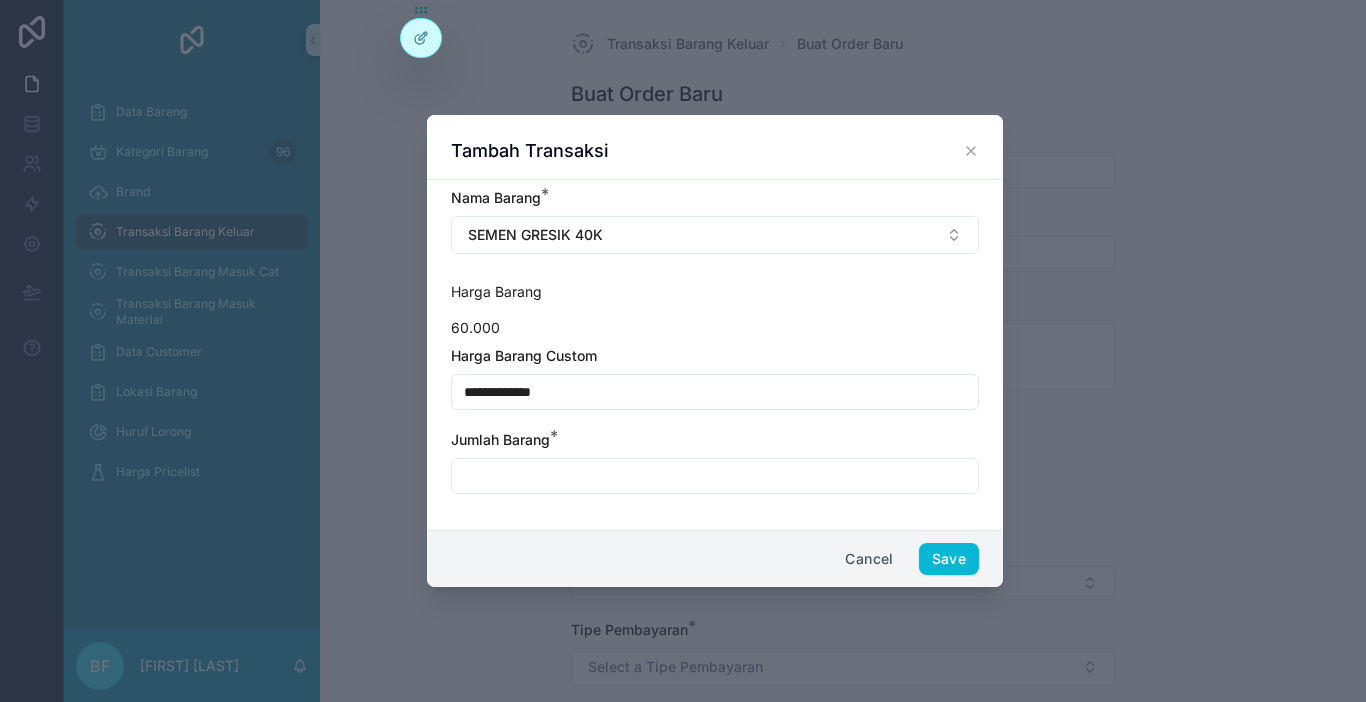 type on "**********" 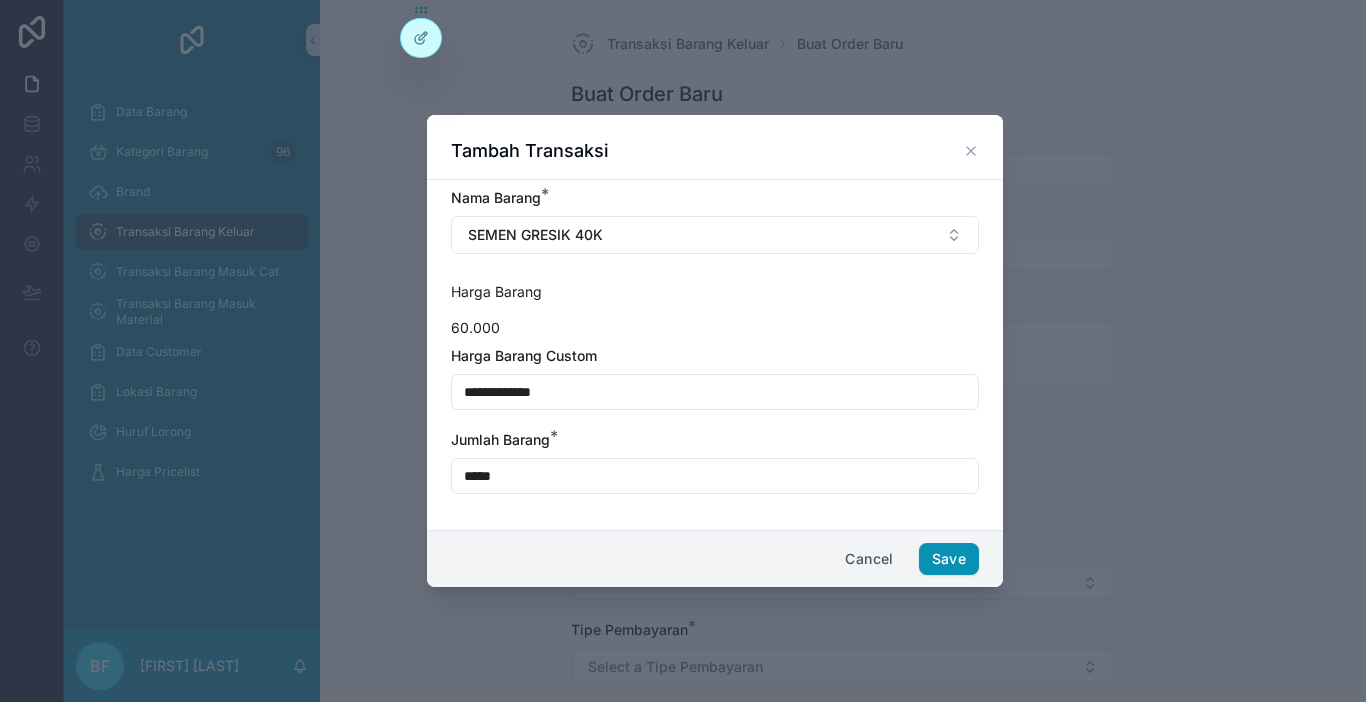 type on "*****" 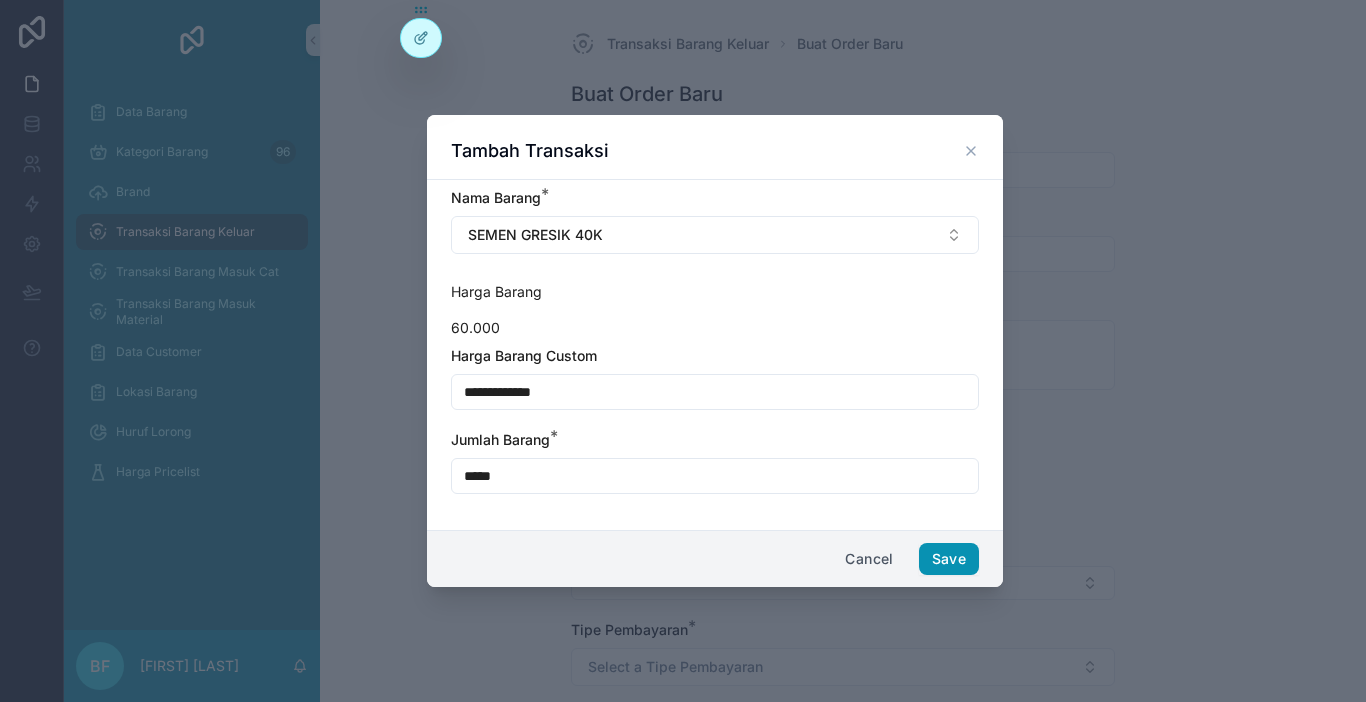 click on "Save" at bounding box center [949, 559] 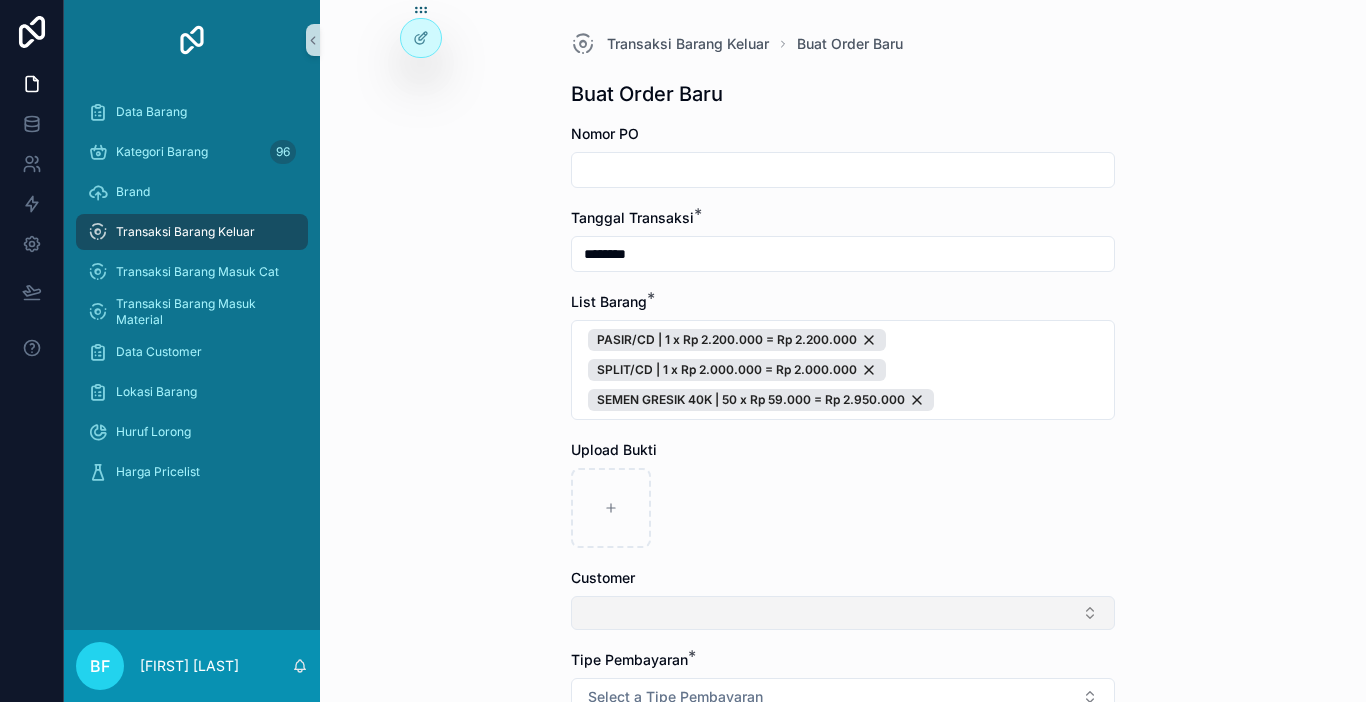 click at bounding box center (843, 613) 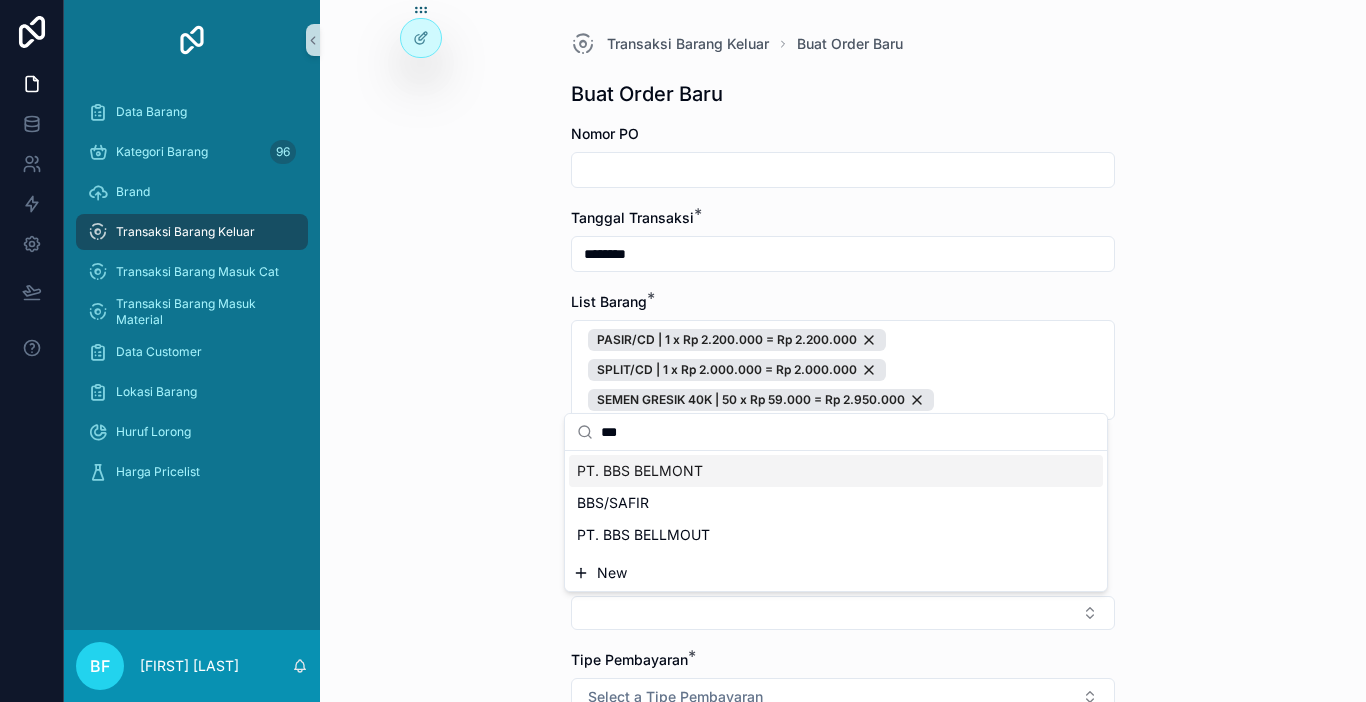 type on "***" 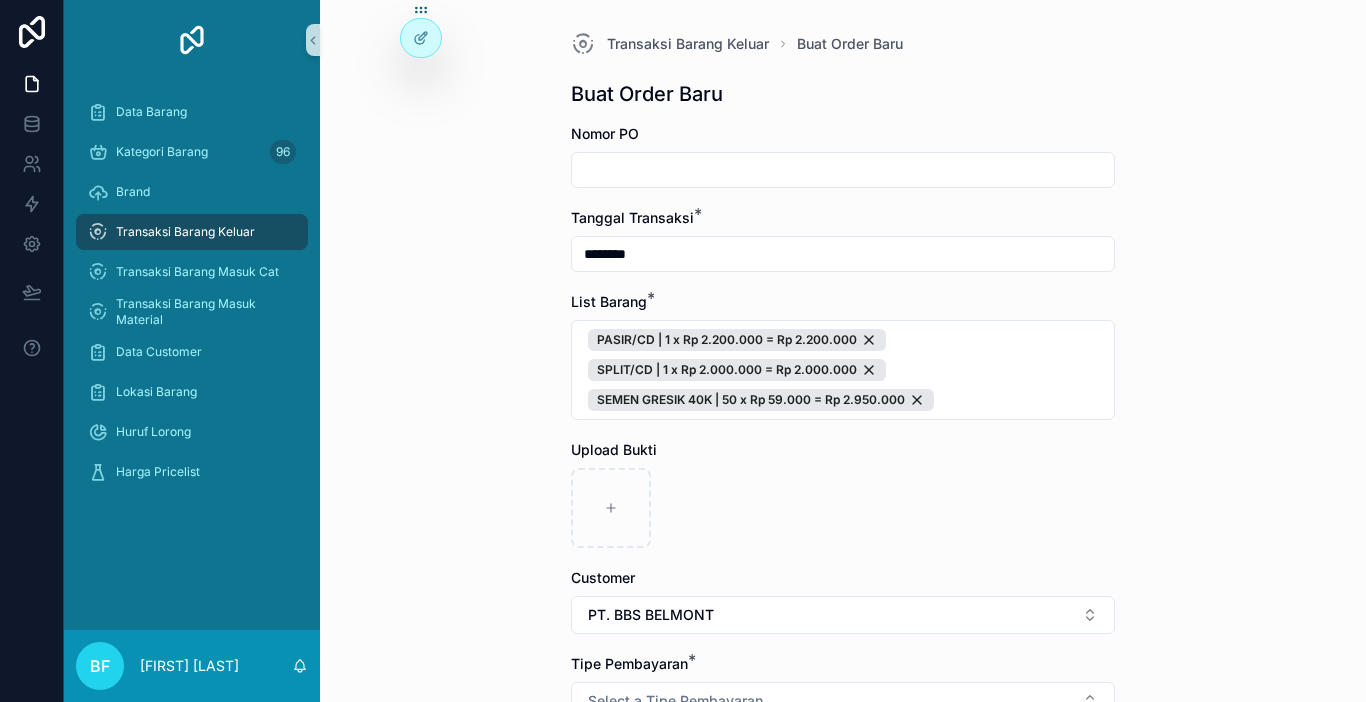 click on "Transaksi Barang Keluar Buat Order Baru Buat Order Baru Nomor PO Tanggal Transaksi * ******** List Barang * PASIR/CD | 1 x Rp 2.200.000 = Rp 2.200.000 SPLIT/CD | 1 x Rp 2.000.000 = Rp 2.000.000 SEMEN GRESIK 40K | 50 x Rp 59.000 = Rp 2.950.000 Upload Bukti Customer PT. BBS BELMONT Tipe Pembayaran * Select a Tipe Pembayaran Harga Ongkir Totalkan Transaksi" at bounding box center (843, 351) 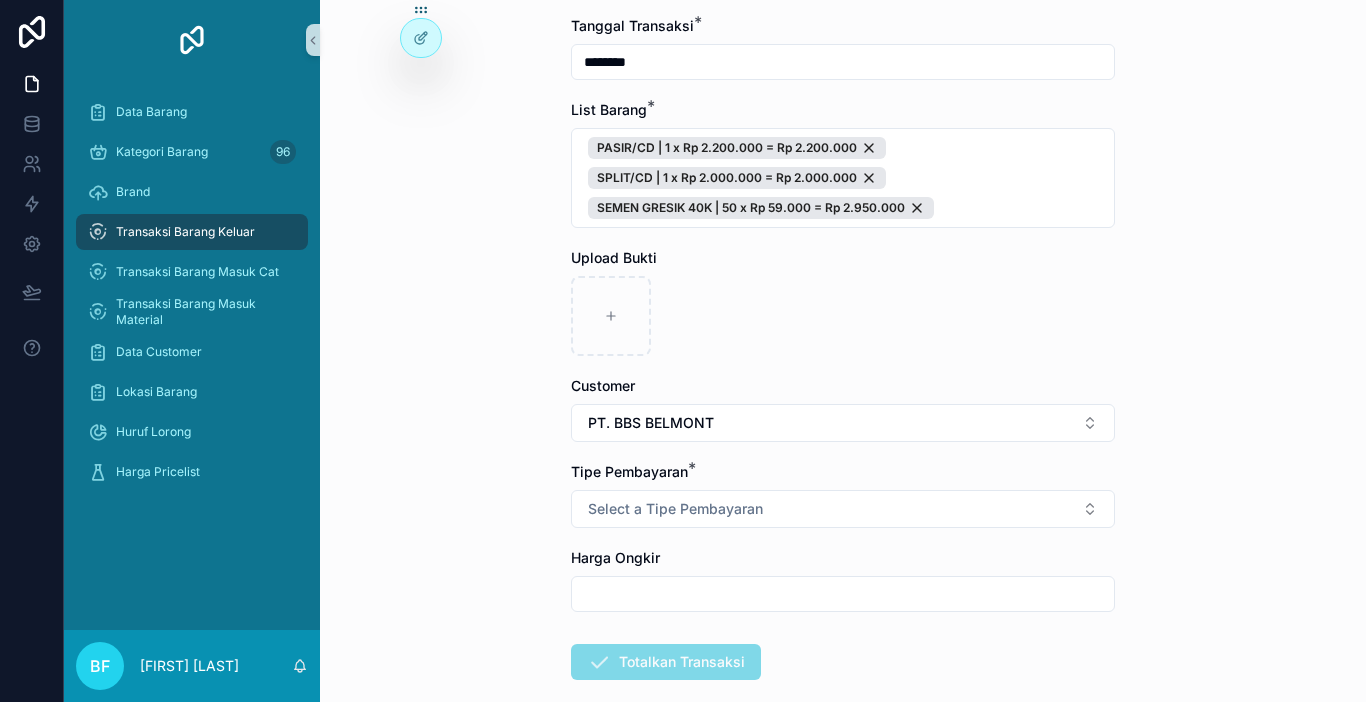scroll, scrollTop: 200, scrollLeft: 0, axis: vertical 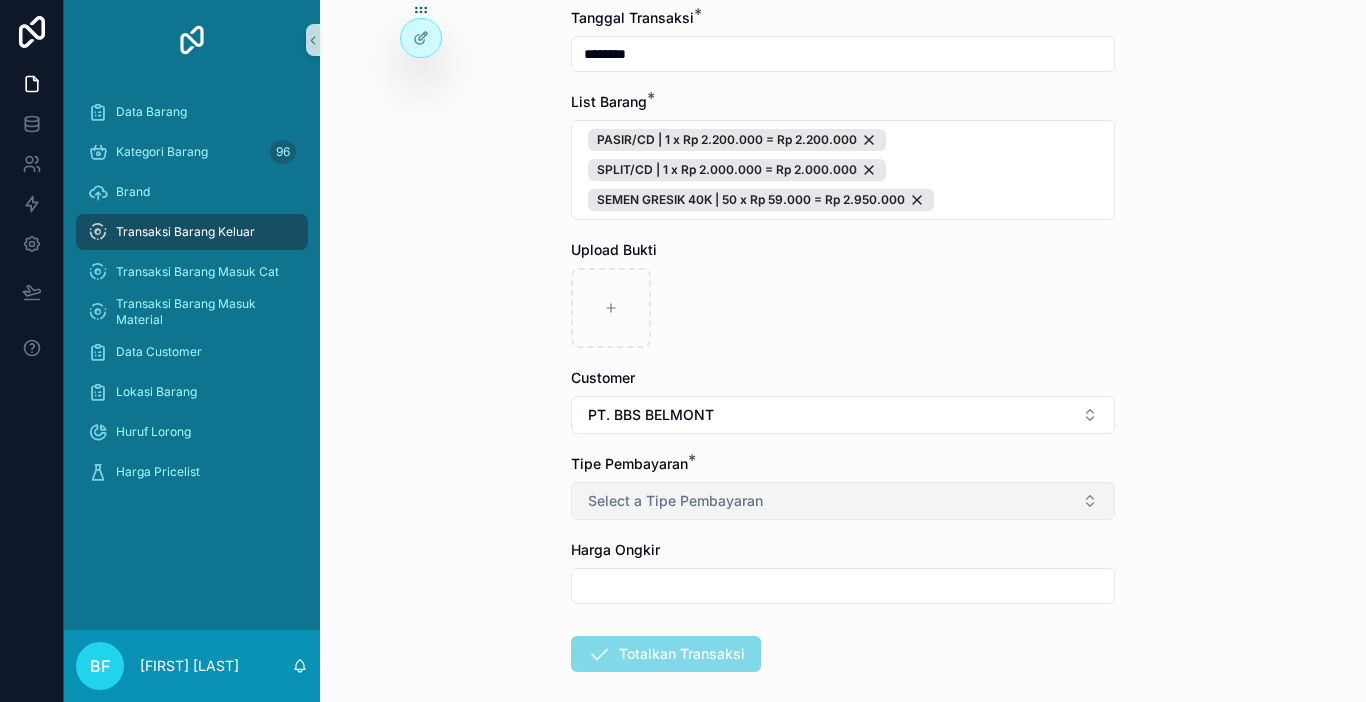click on "Select a Tipe Pembayaran" at bounding box center (675, 501) 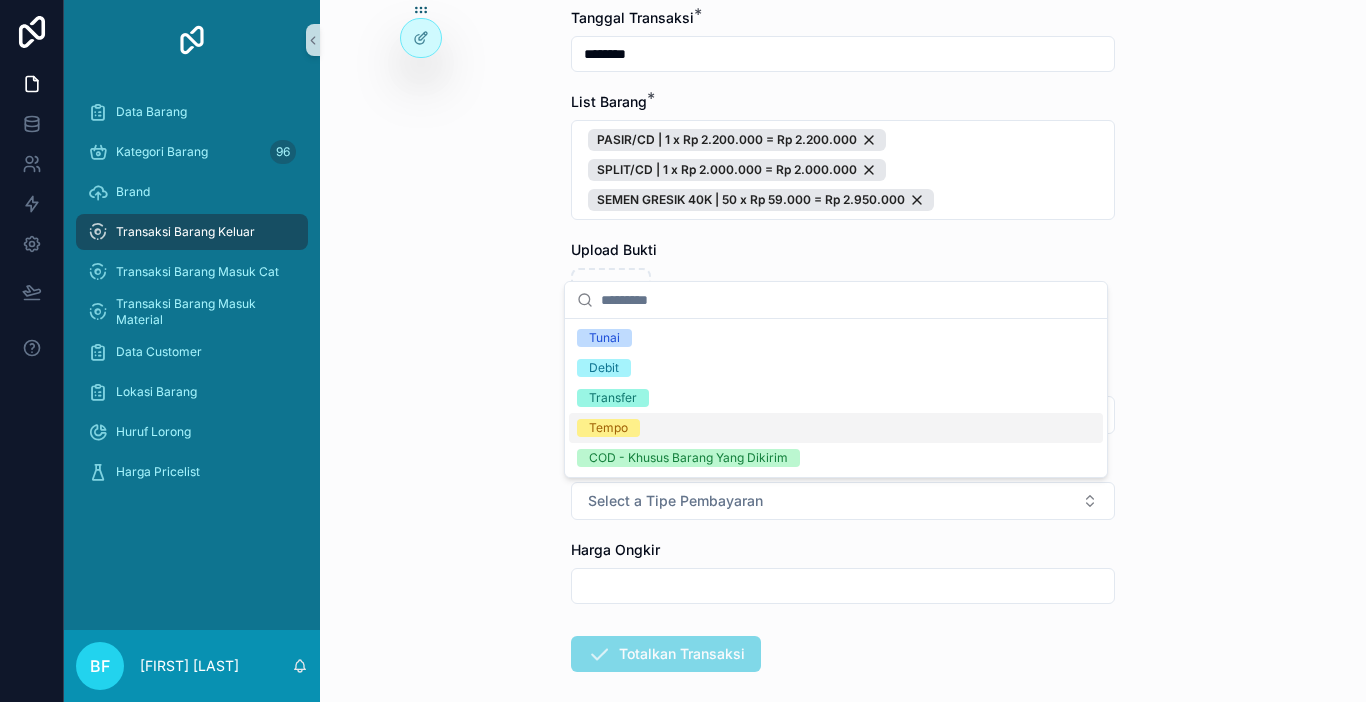 click on "Tempo" at bounding box center [608, 428] 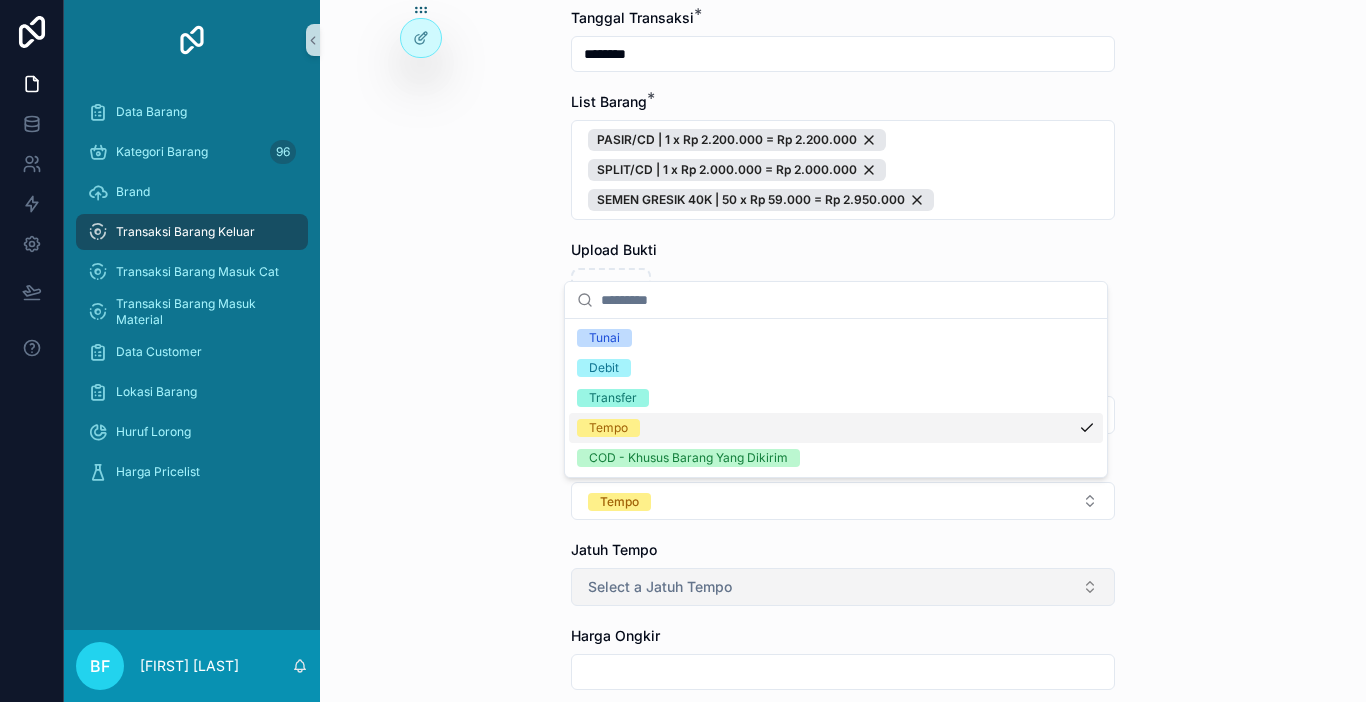 click on "Select a Jatuh Tempo" at bounding box center (660, 587) 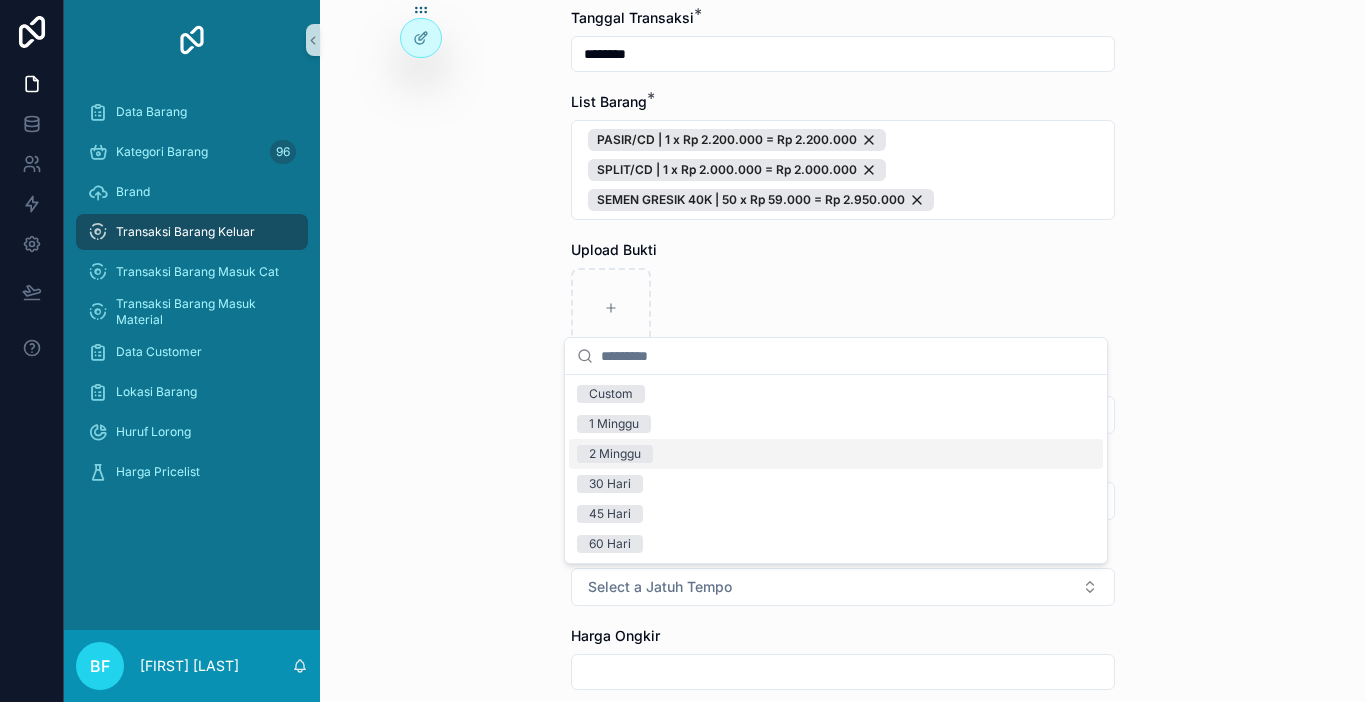 click on "2 Minggu" at bounding box center (615, 454) 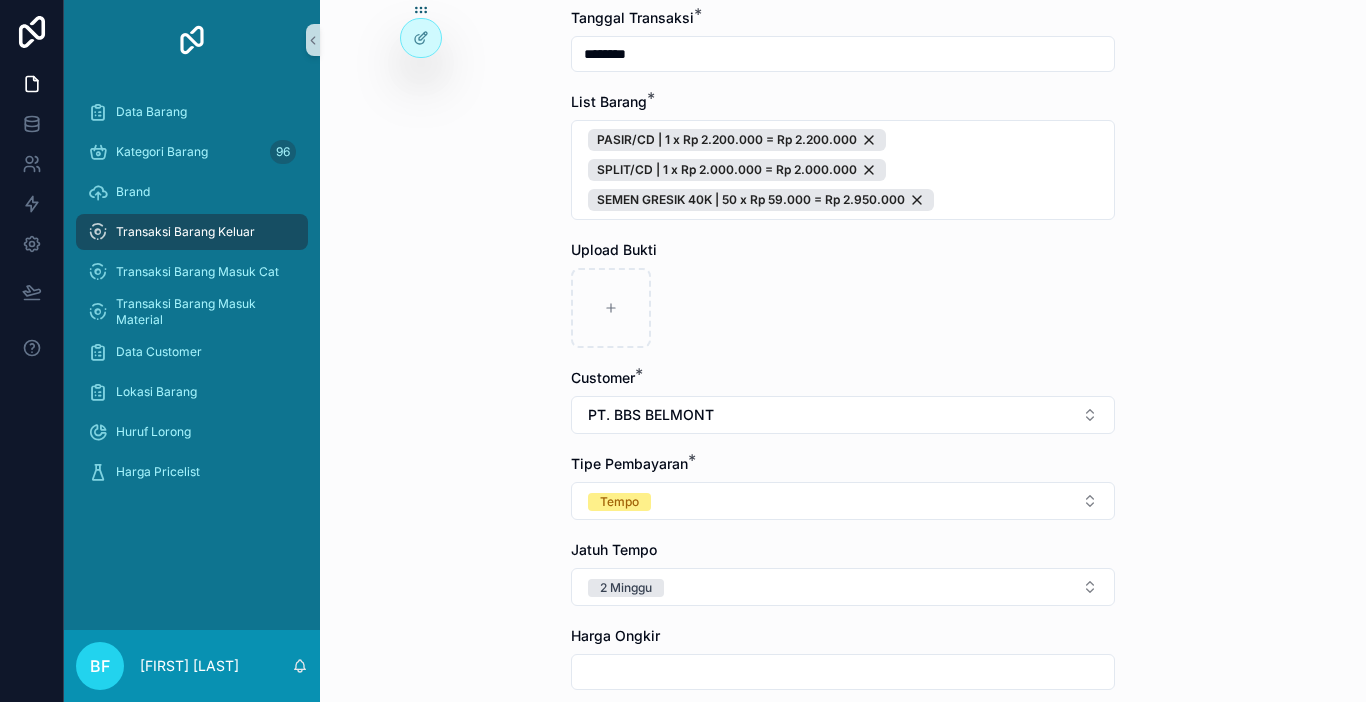 click on "Transaksi Barang Keluar Buat Order Baru Buat Order Baru Nomor PO Tanggal Transaksi * ******** List Barang * PASIR/CD | 1 x Rp 2.200.000 = Rp 2.200.000 SPLIT/CD | 1 x Rp 2.000.000 = Rp 2.000.000 SEMEN GRESIK 40K | 50 x Rp 59.000 = Rp 2.950.000 Upload Bukti Customer * PT. BBS BELMONT Tipe Pembayaran * Tempo Jatuh Tempo 2 Minggu Harga Ongkir Totalkan Transaksi" at bounding box center (843, 351) 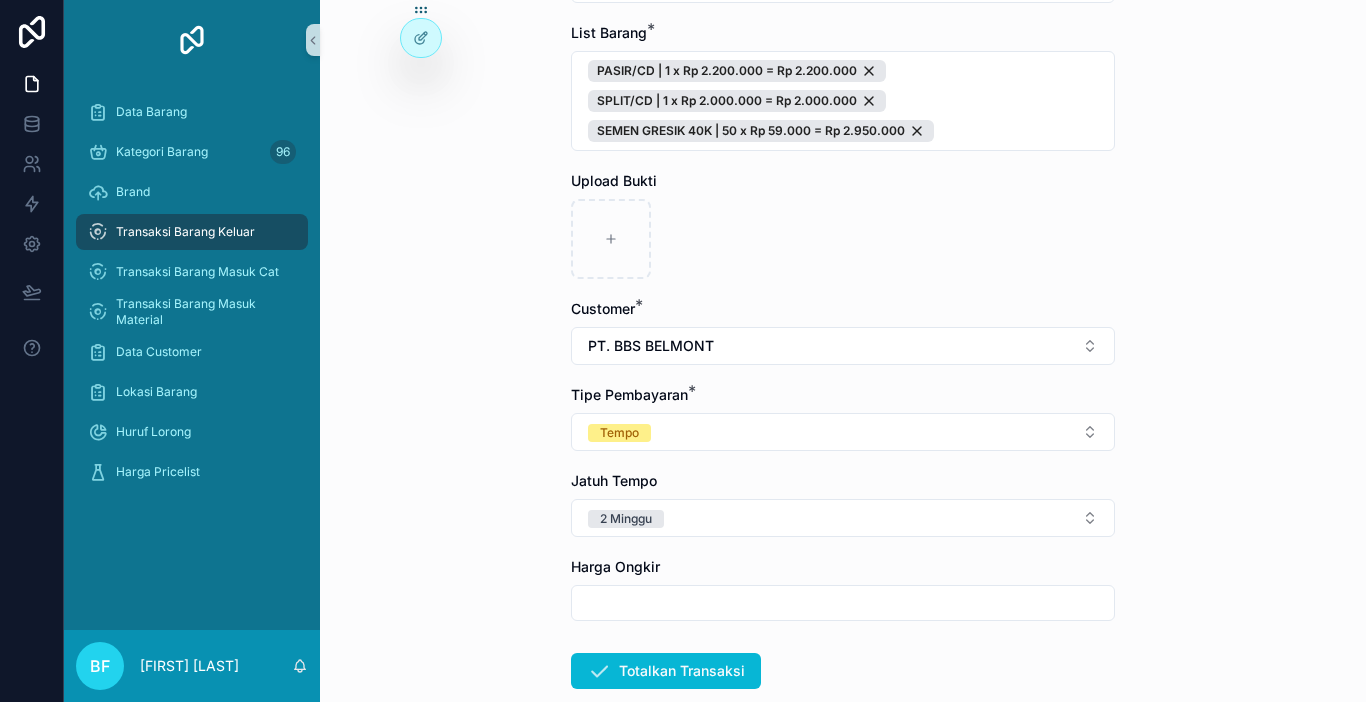 scroll, scrollTop: 300, scrollLeft: 0, axis: vertical 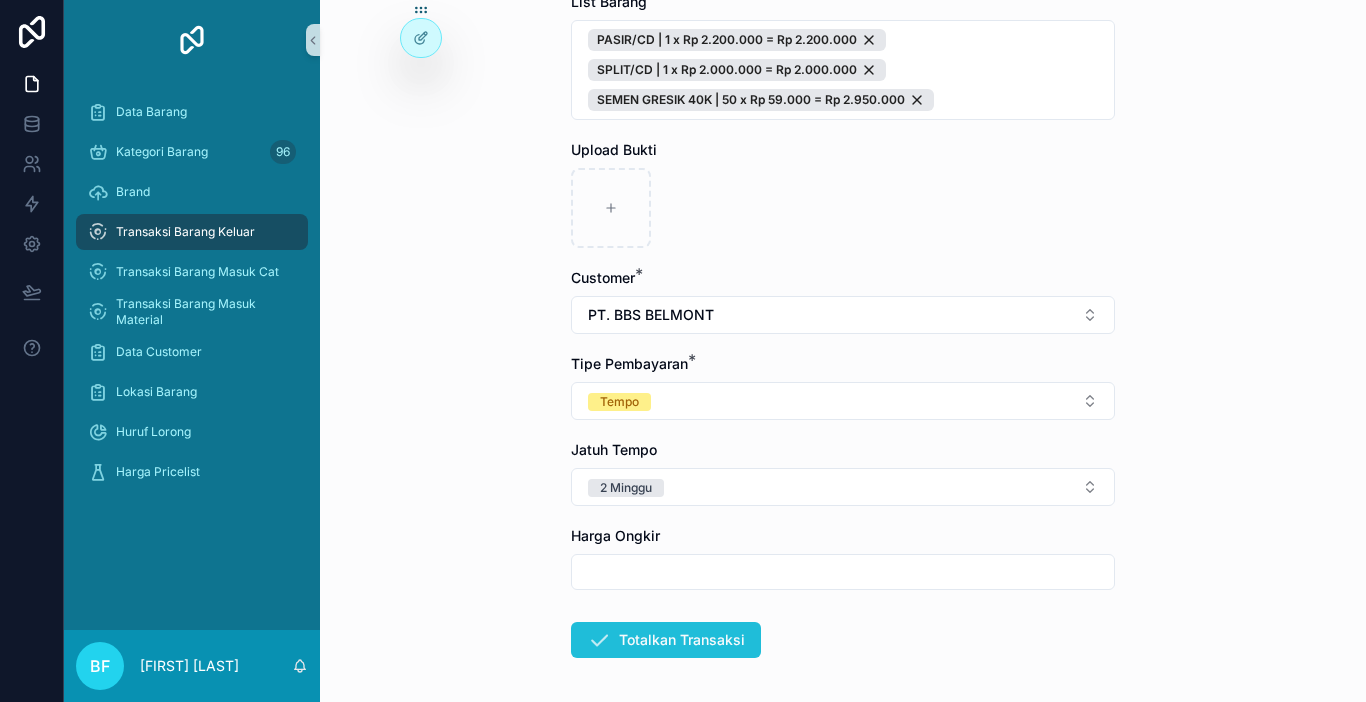 click on "Totalkan Transaksi" at bounding box center [666, 640] 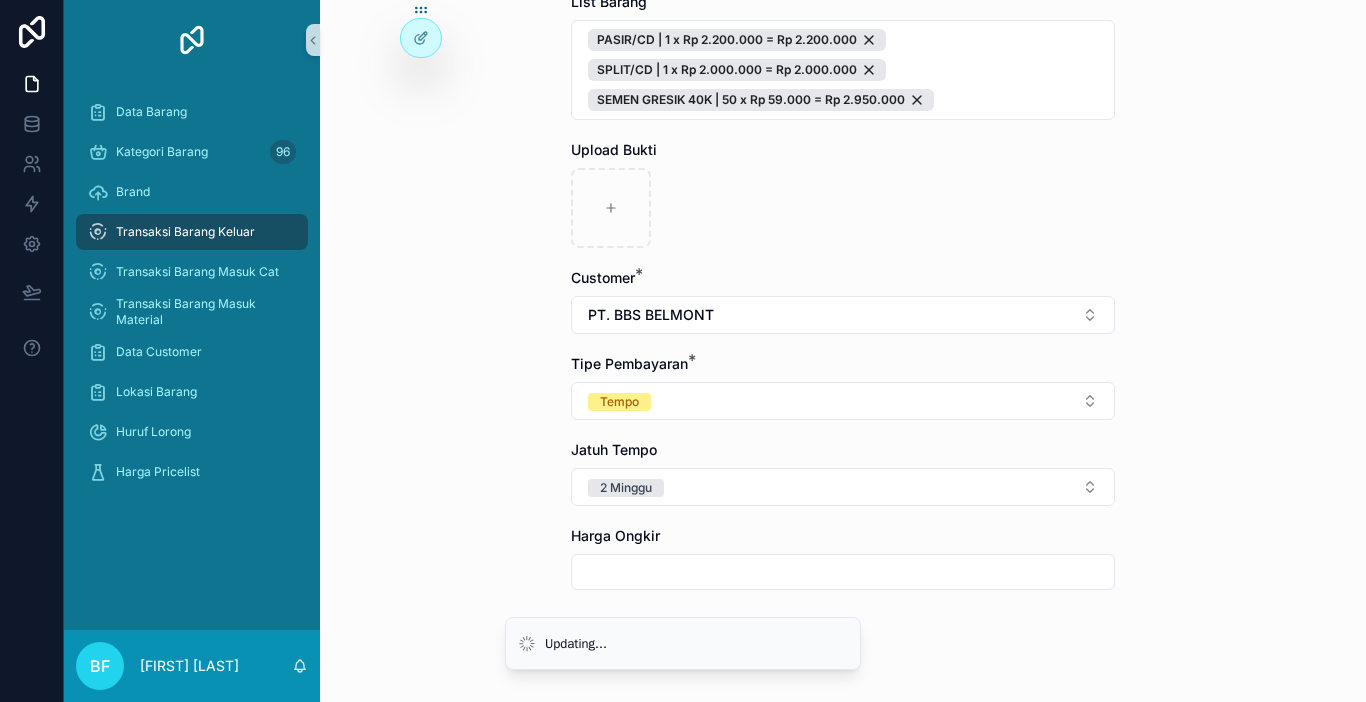 scroll, scrollTop: 0, scrollLeft: 0, axis: both 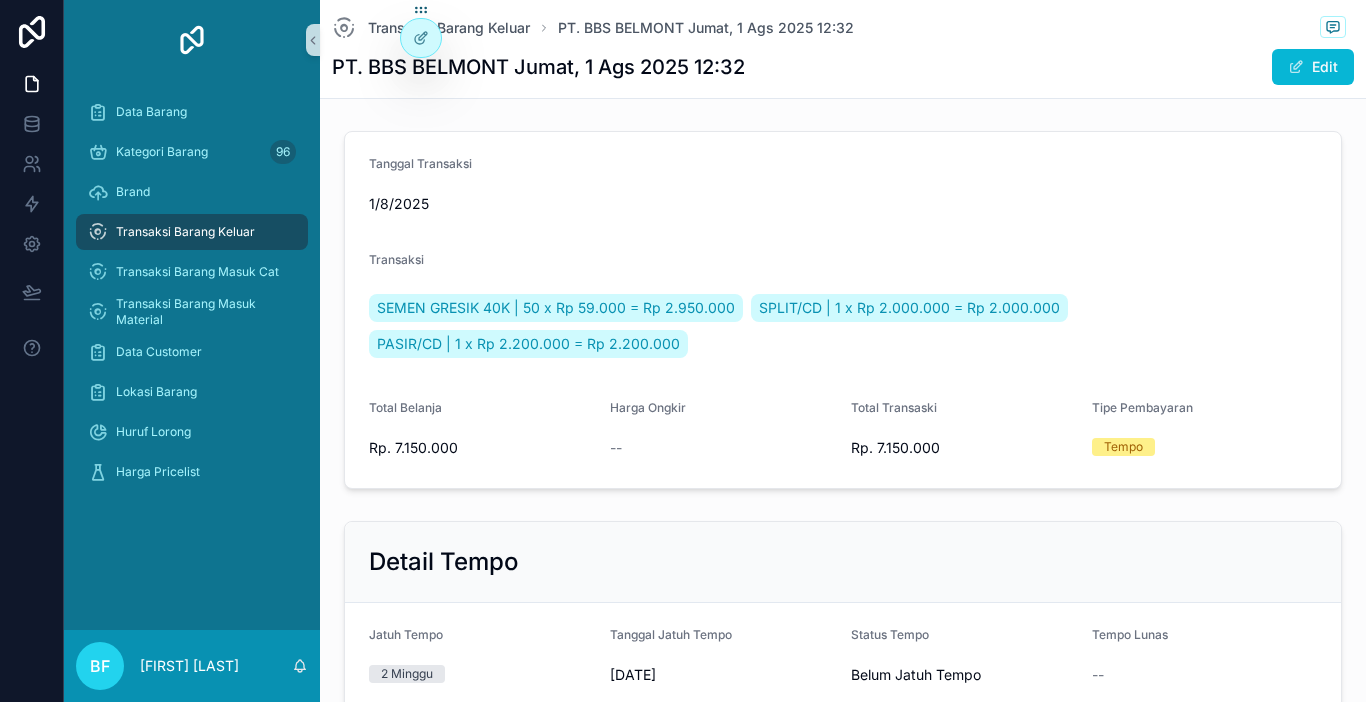 click on "Transaksi Barang Keluar" at bounding box center (192, 232) 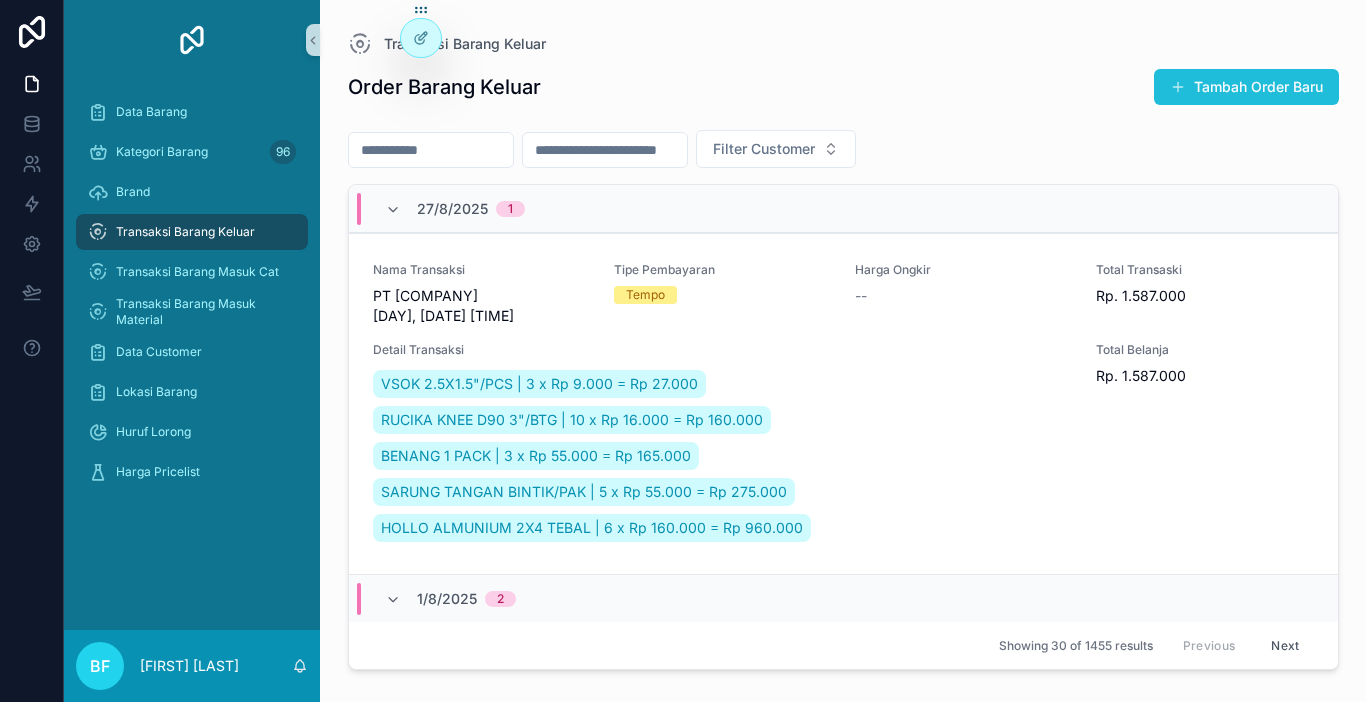 click on "Tambah Order Baru" at bounding box center (1246, 87) 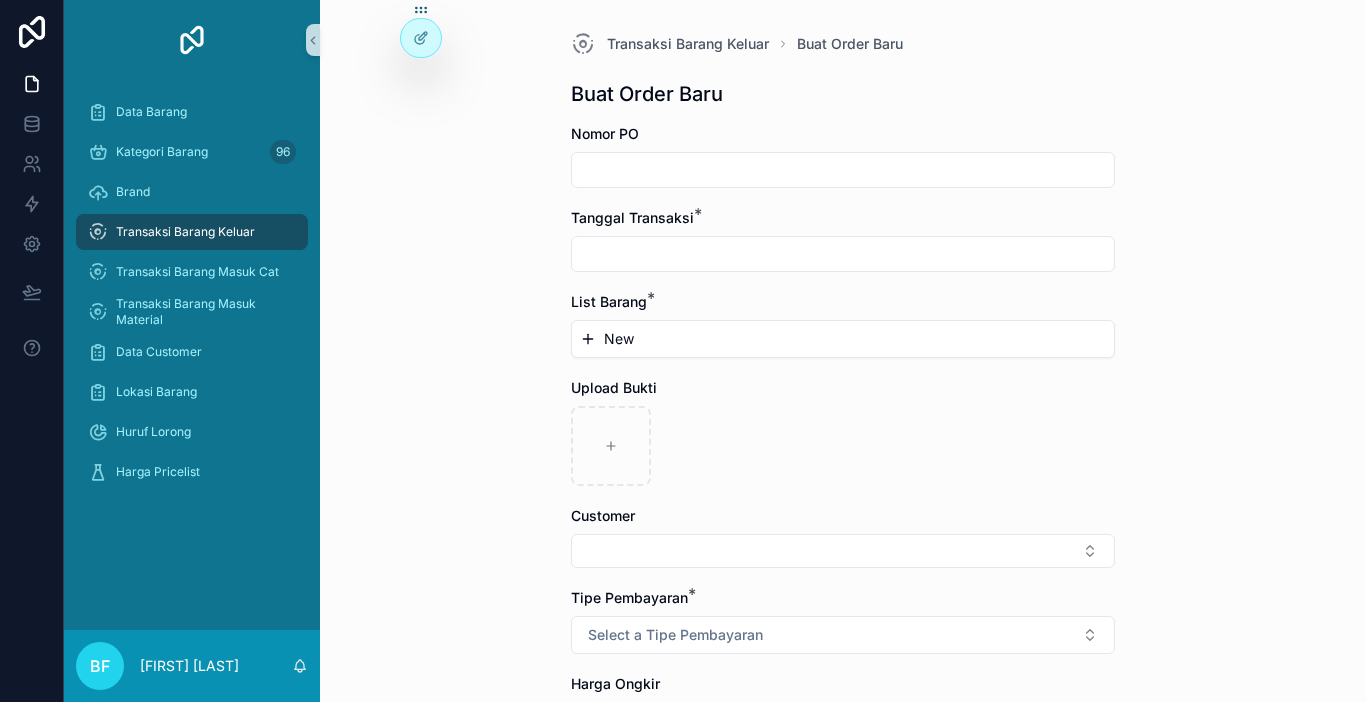 click at bounding box center (843, 170) 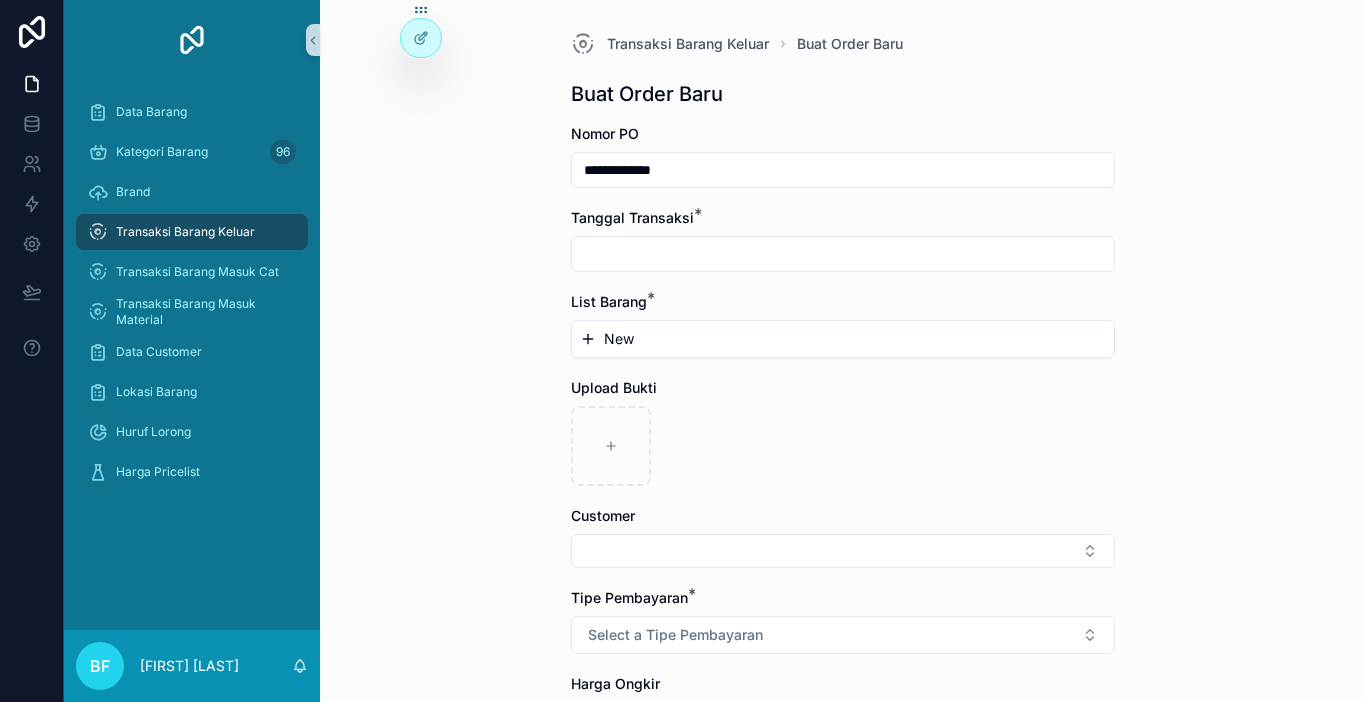 type on "**********" 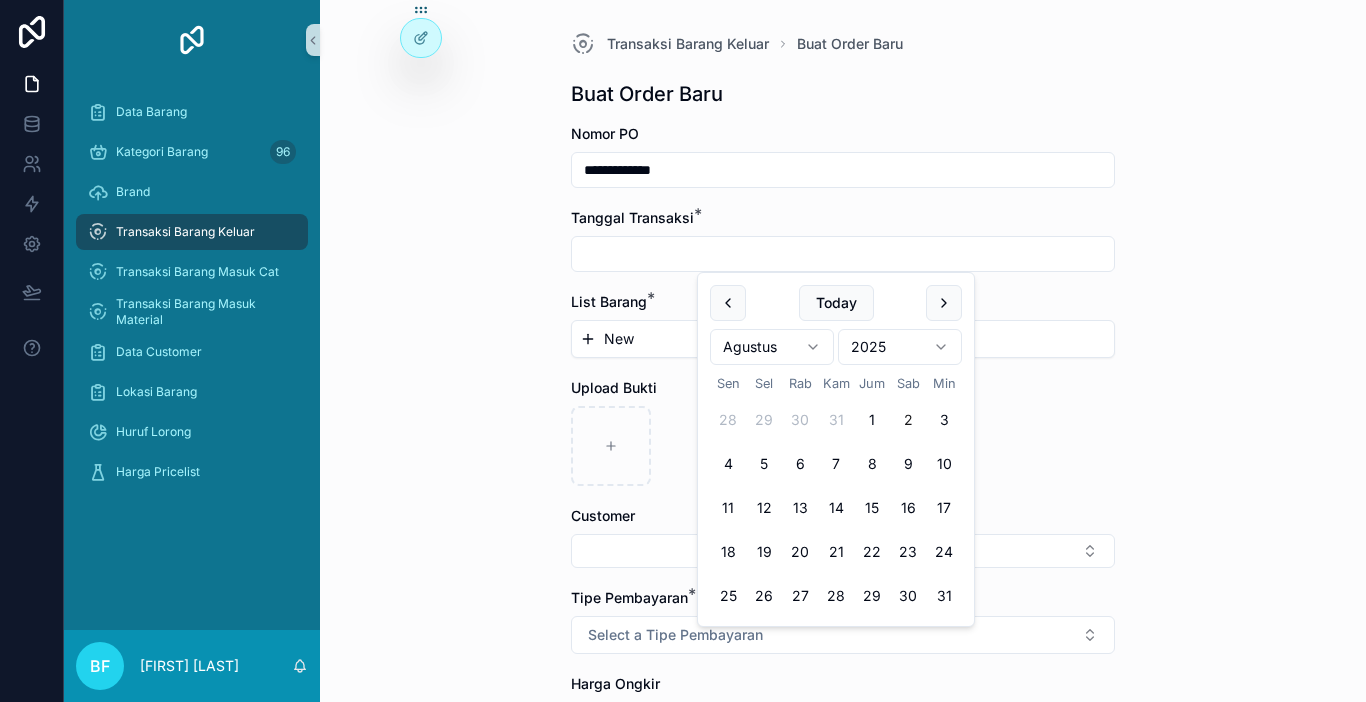 click on "2" at bounding box center [908, 420] 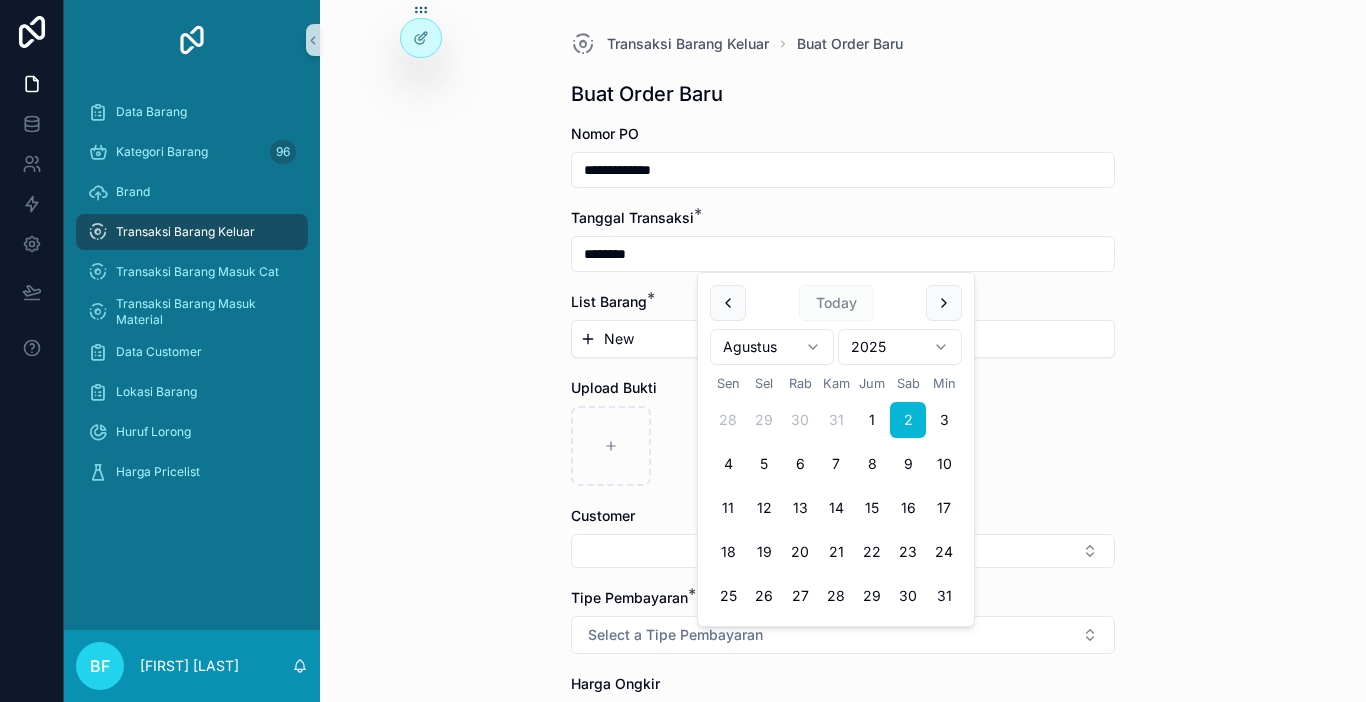 type on "********" 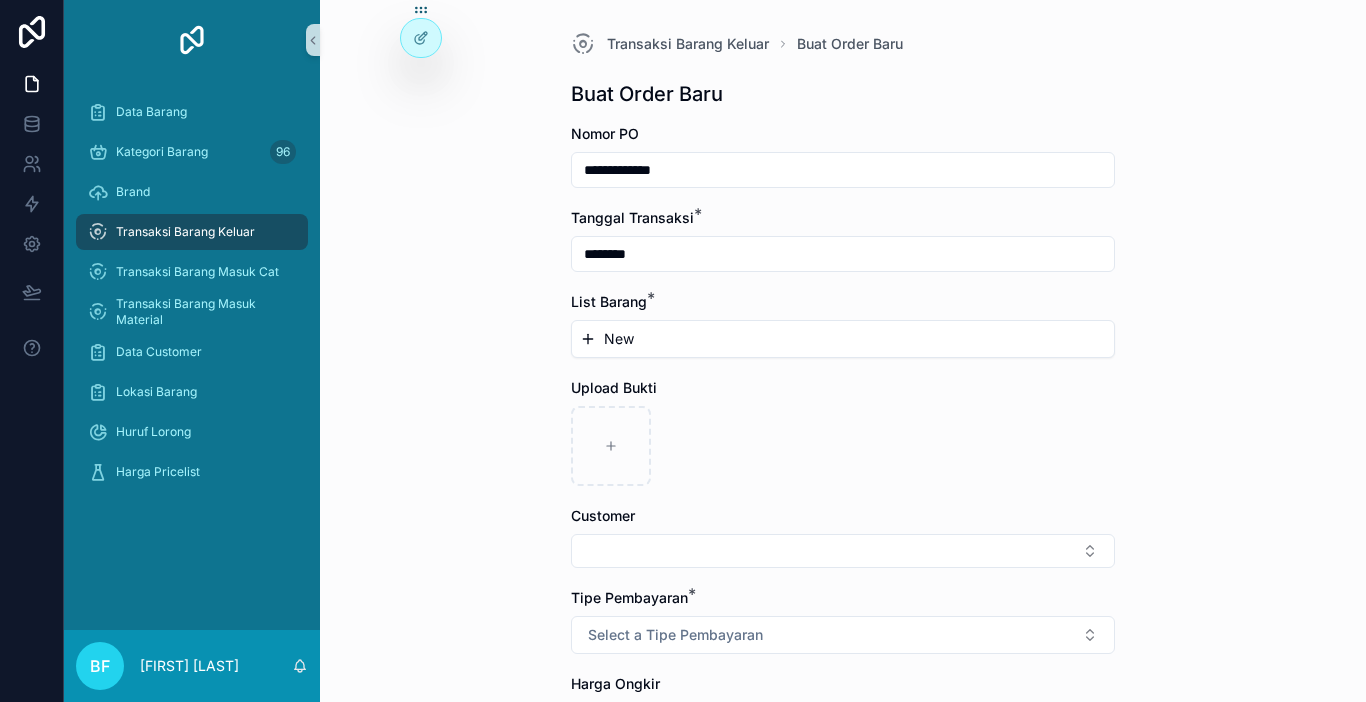 click on "New" at bounding box center (843, 339) 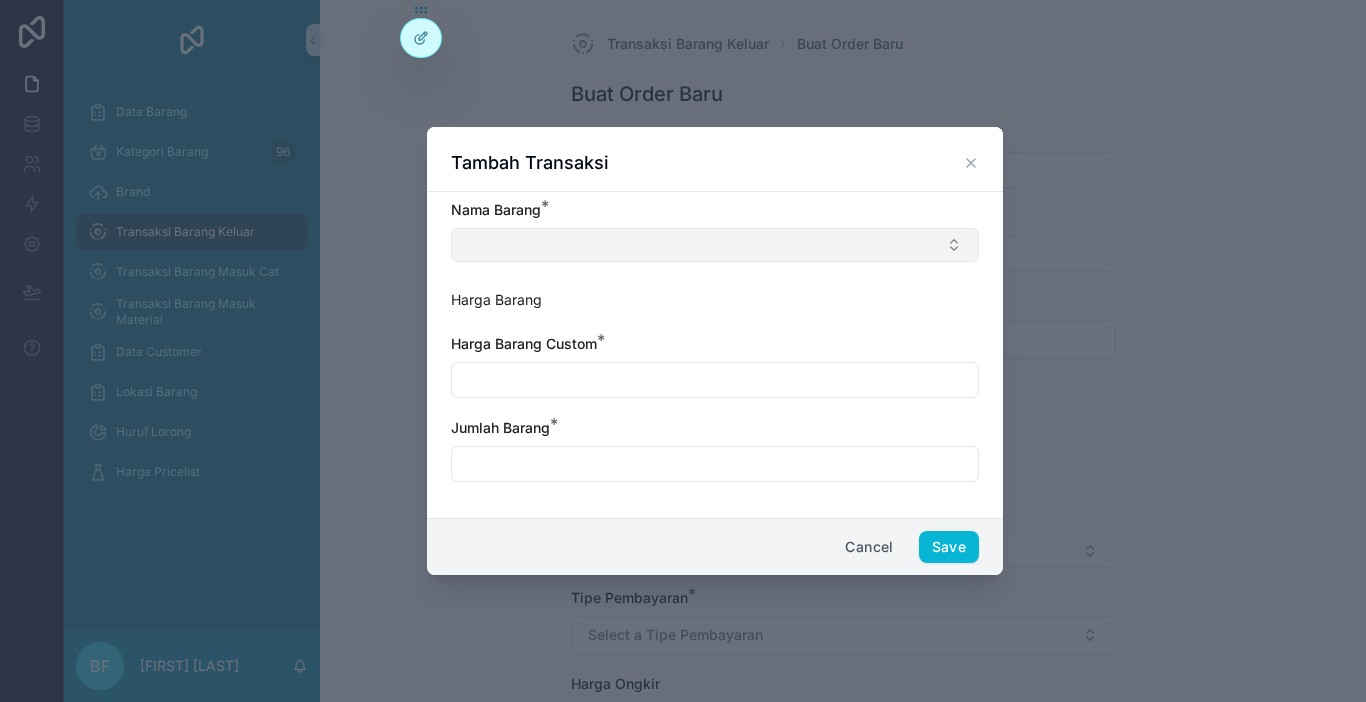 click at bounding box center (715, 245) 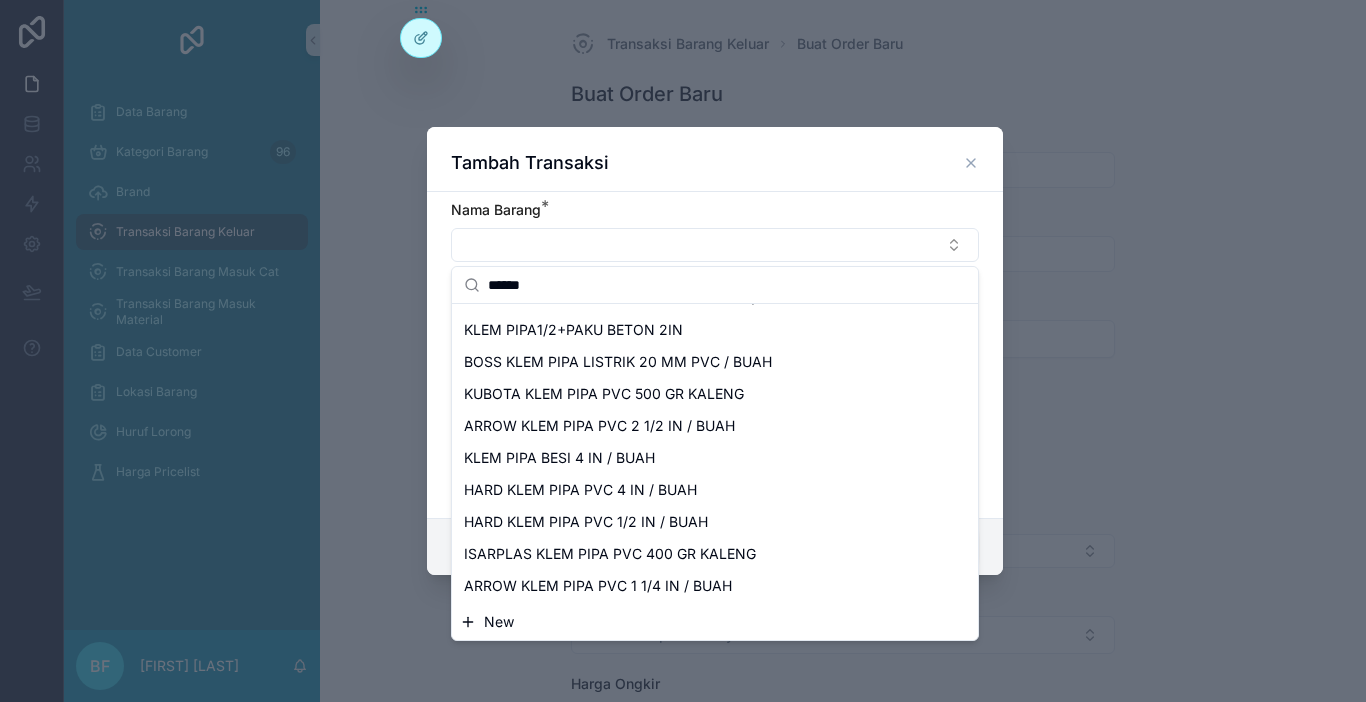 scroll, scrollTop: 508, scrollLeft: 0, axis: vertical 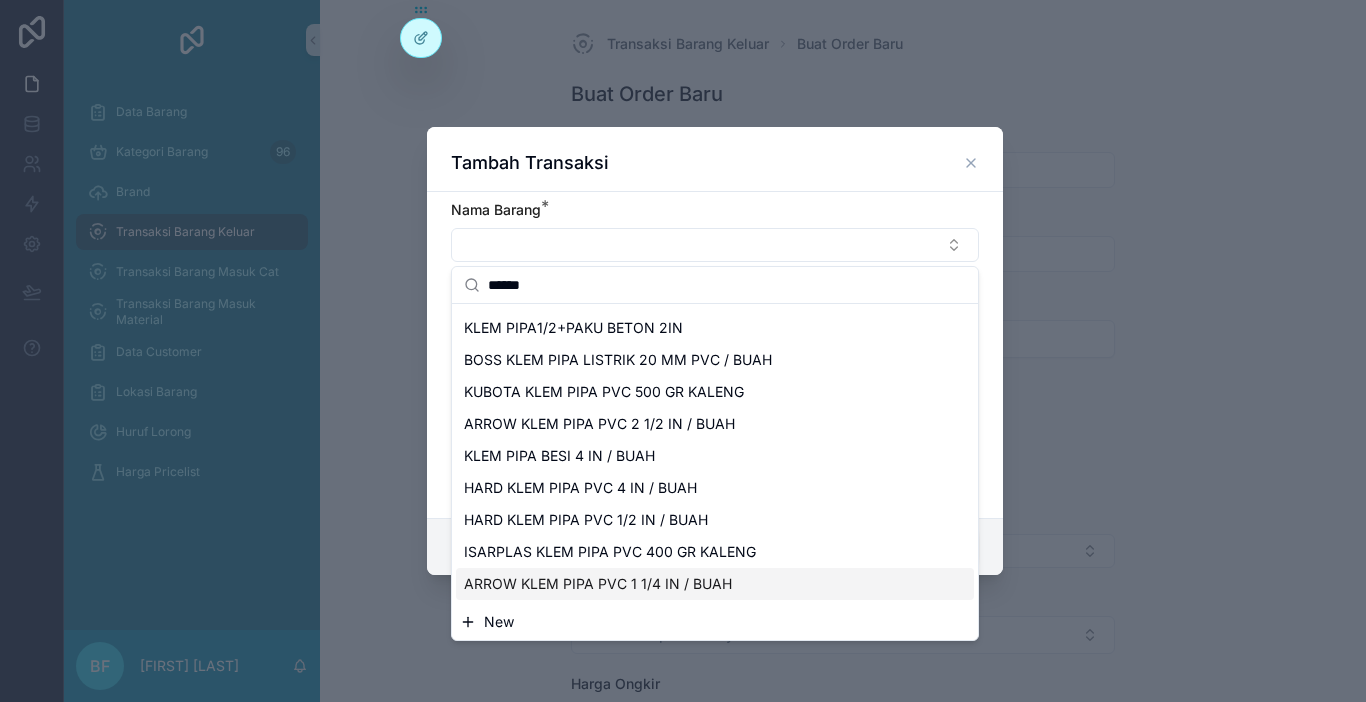 type on "******" 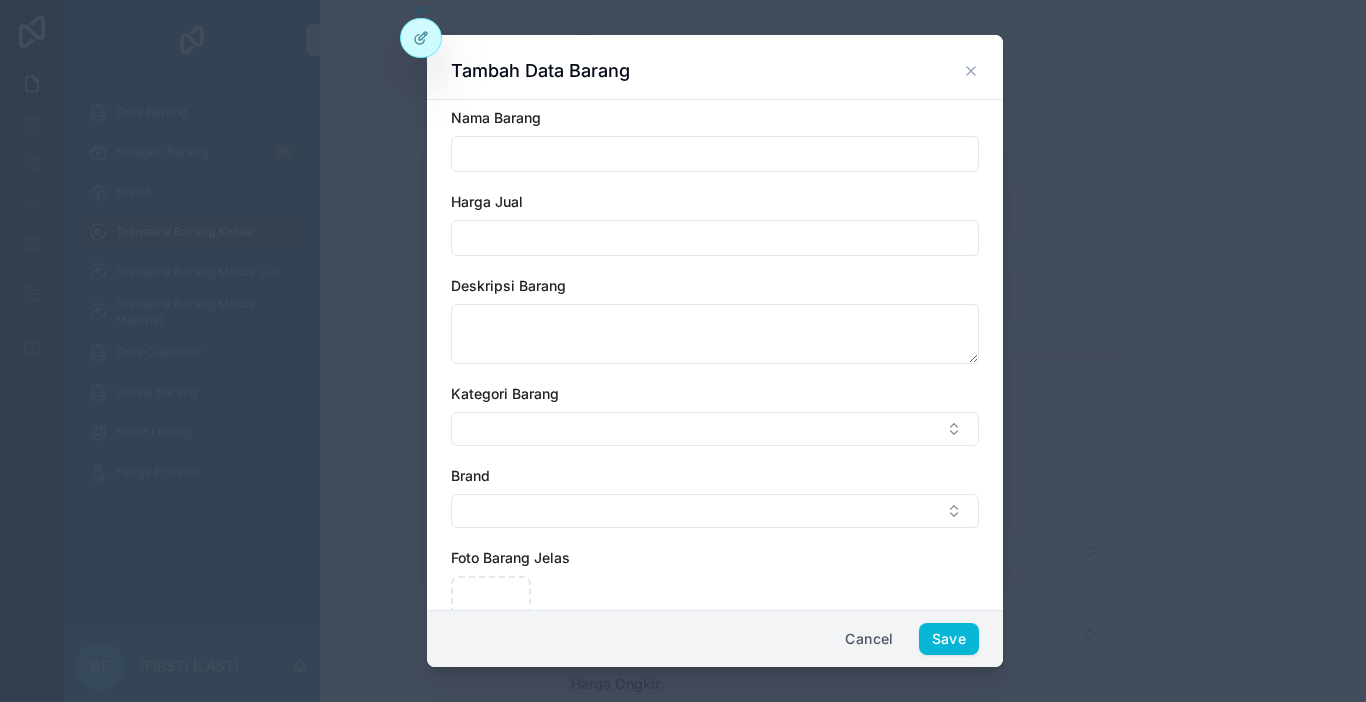 scroll, scrollTop: 0, scrollLeft: 0, axis: both 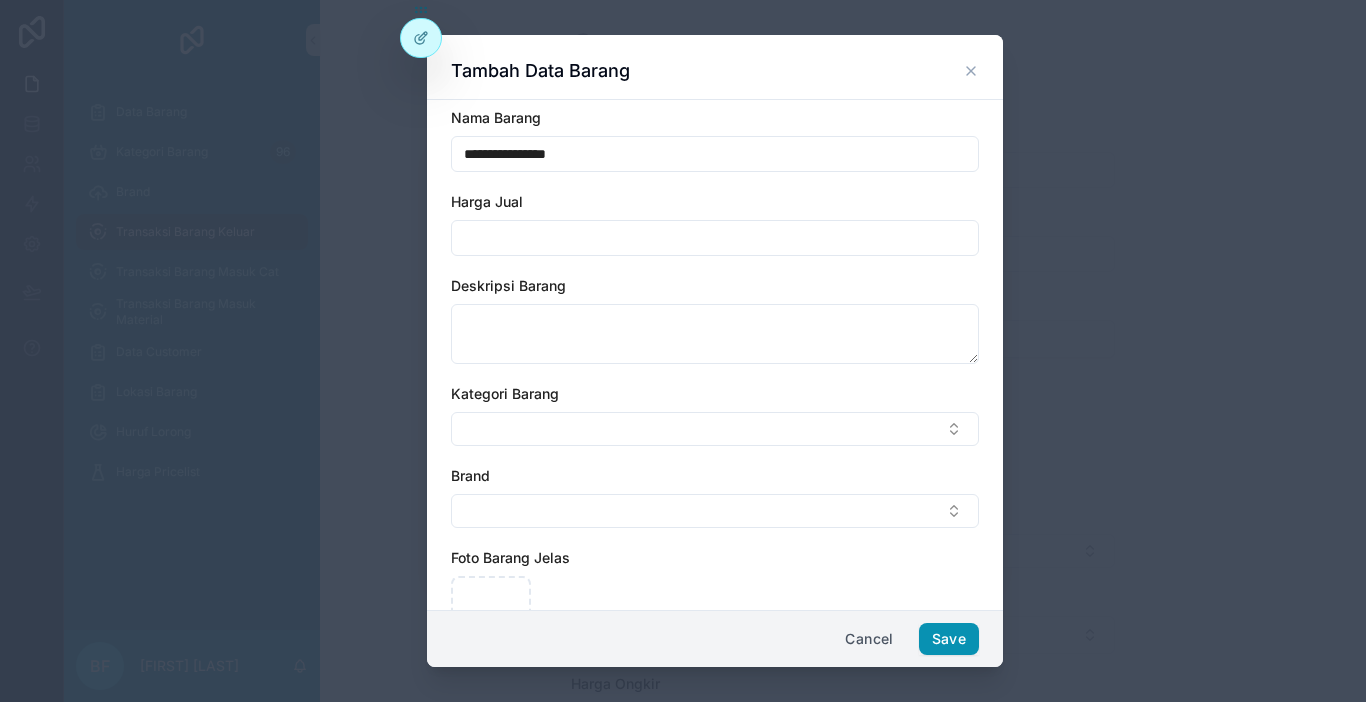 type on "**********" 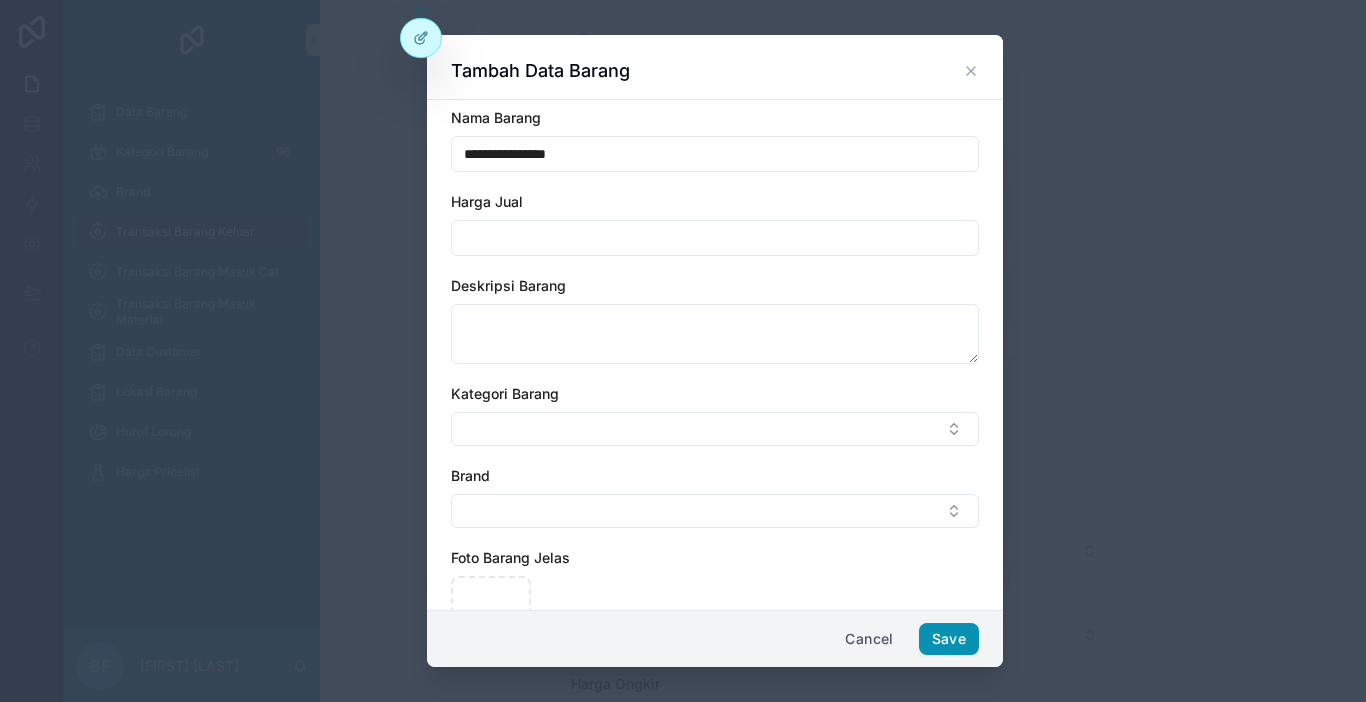 click on "Save" at bounding box center [949, 639] 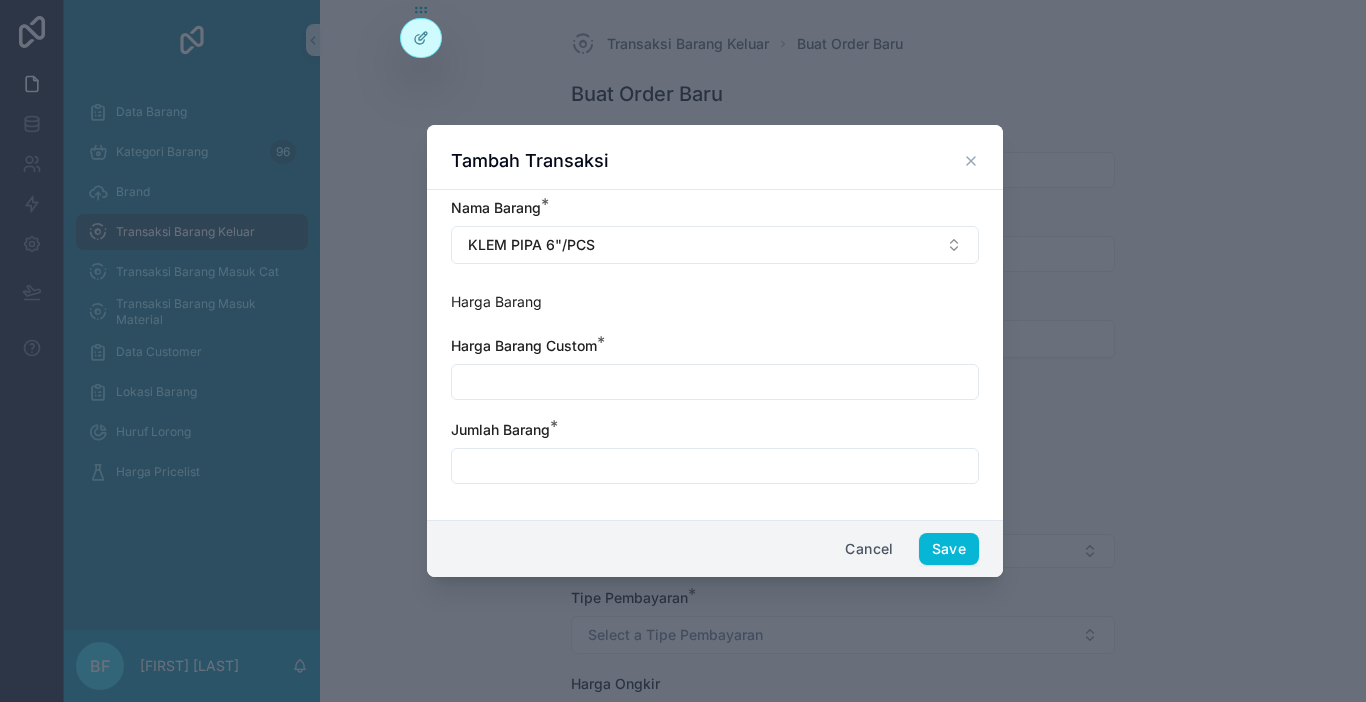 click at bounding box center (715, 382) 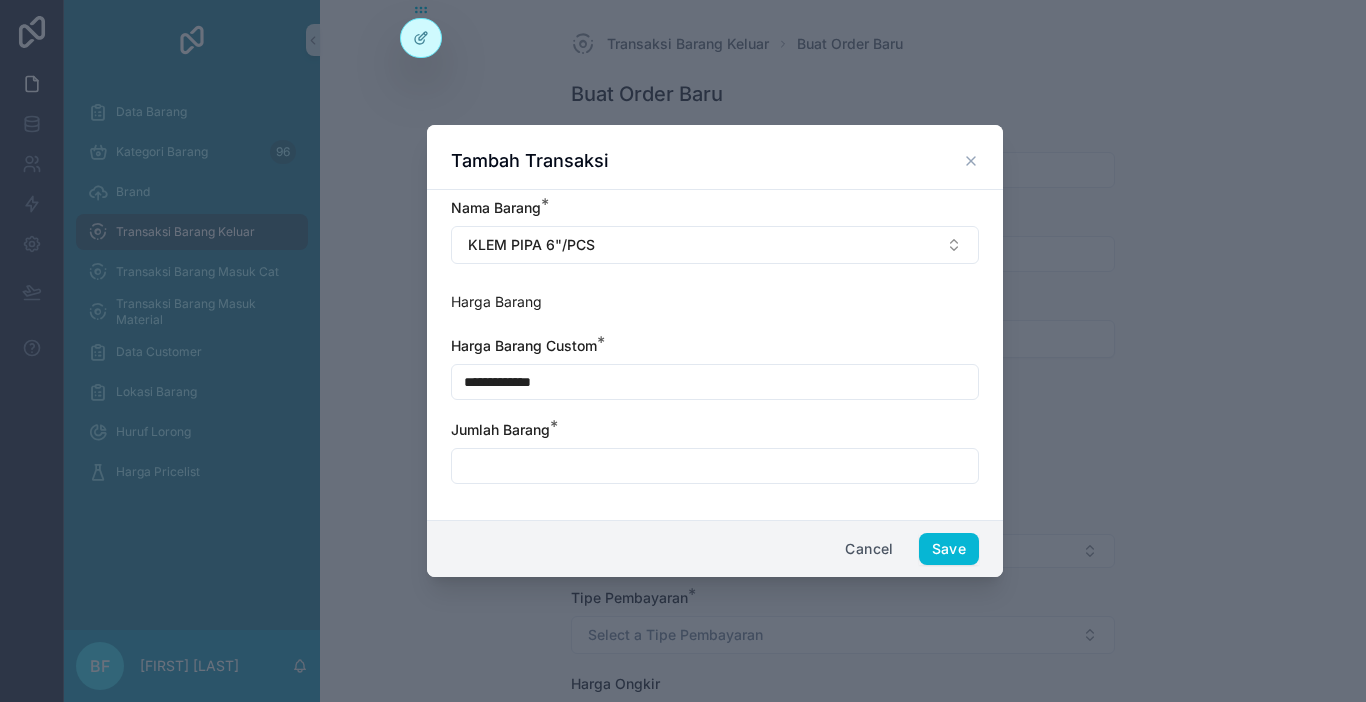 type on "**********" 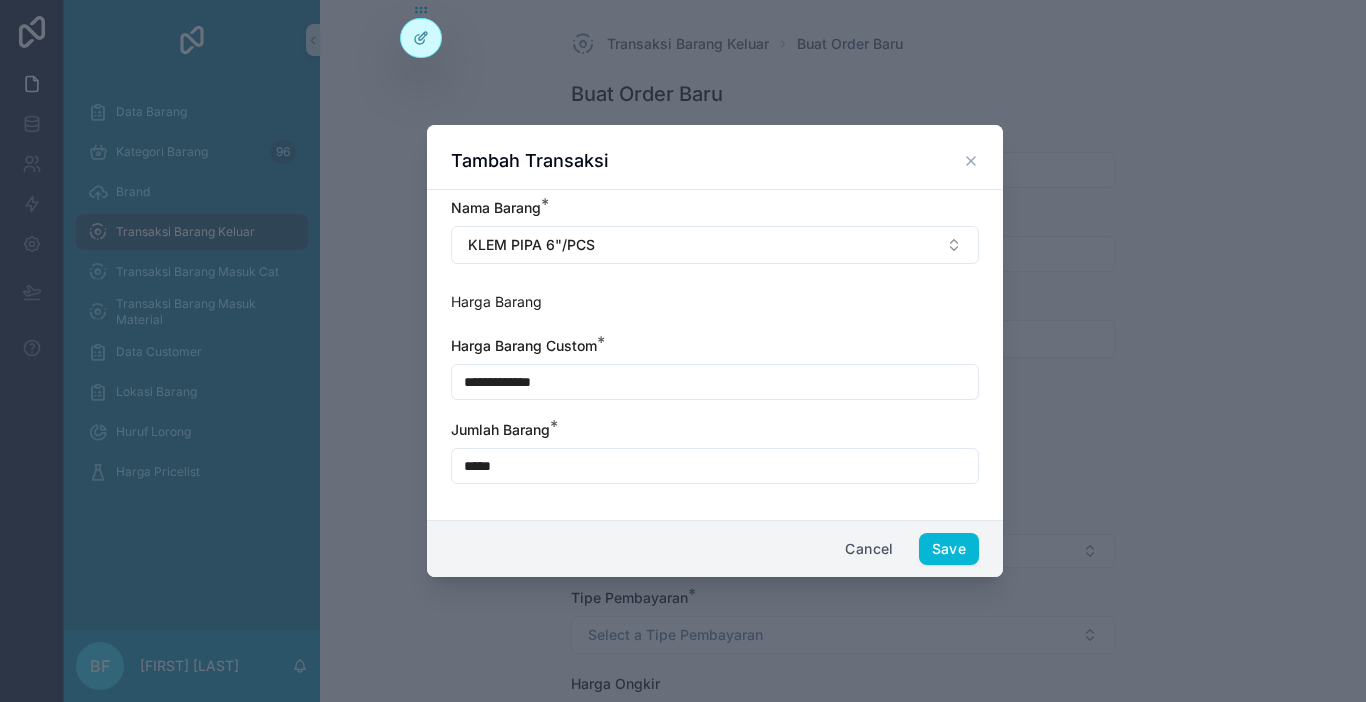 type on "*****" 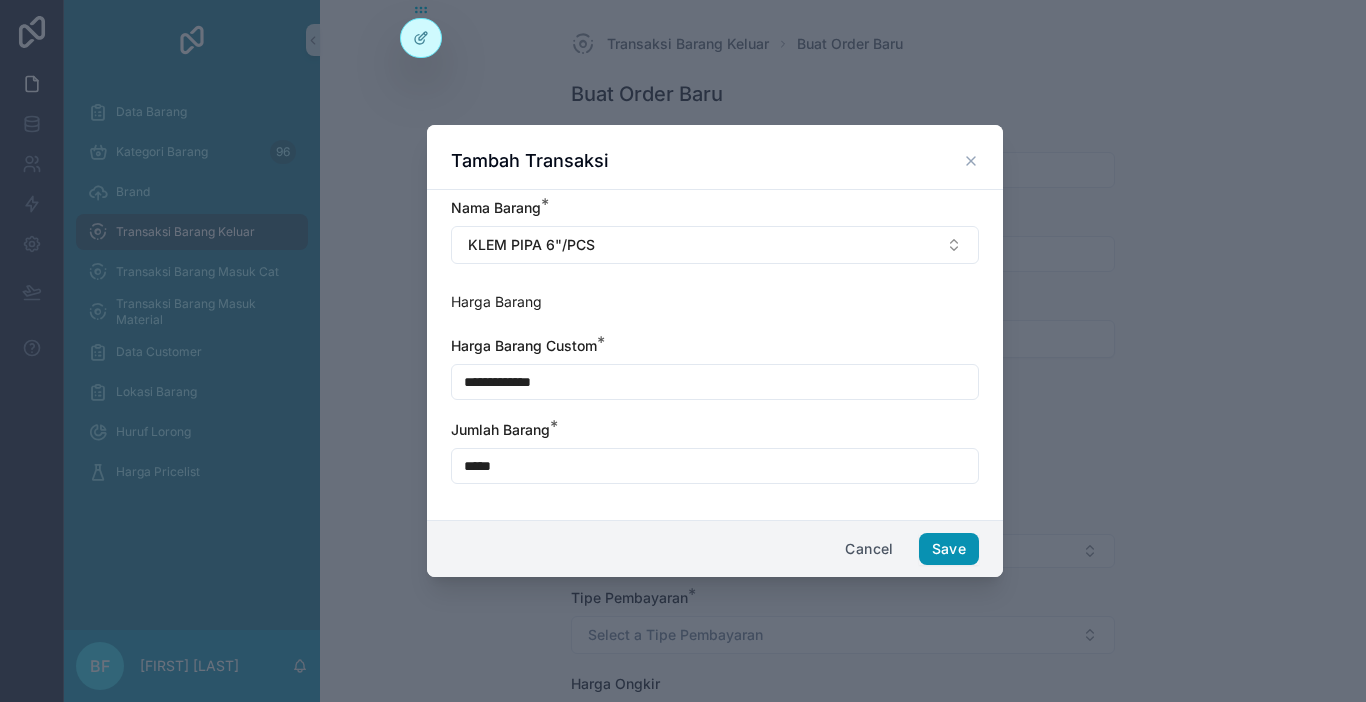 click on "Cancel Save" at bounding box center [715, 548] 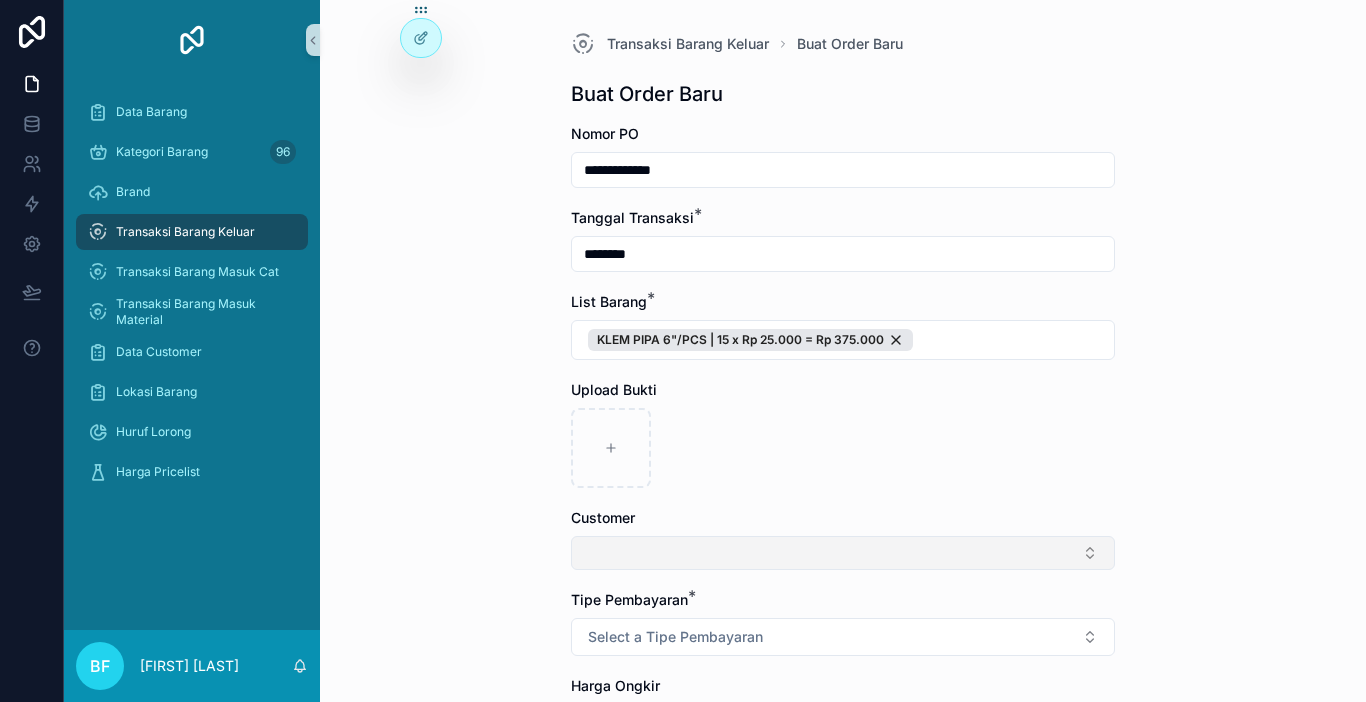 click at bounding box center (843, 553) 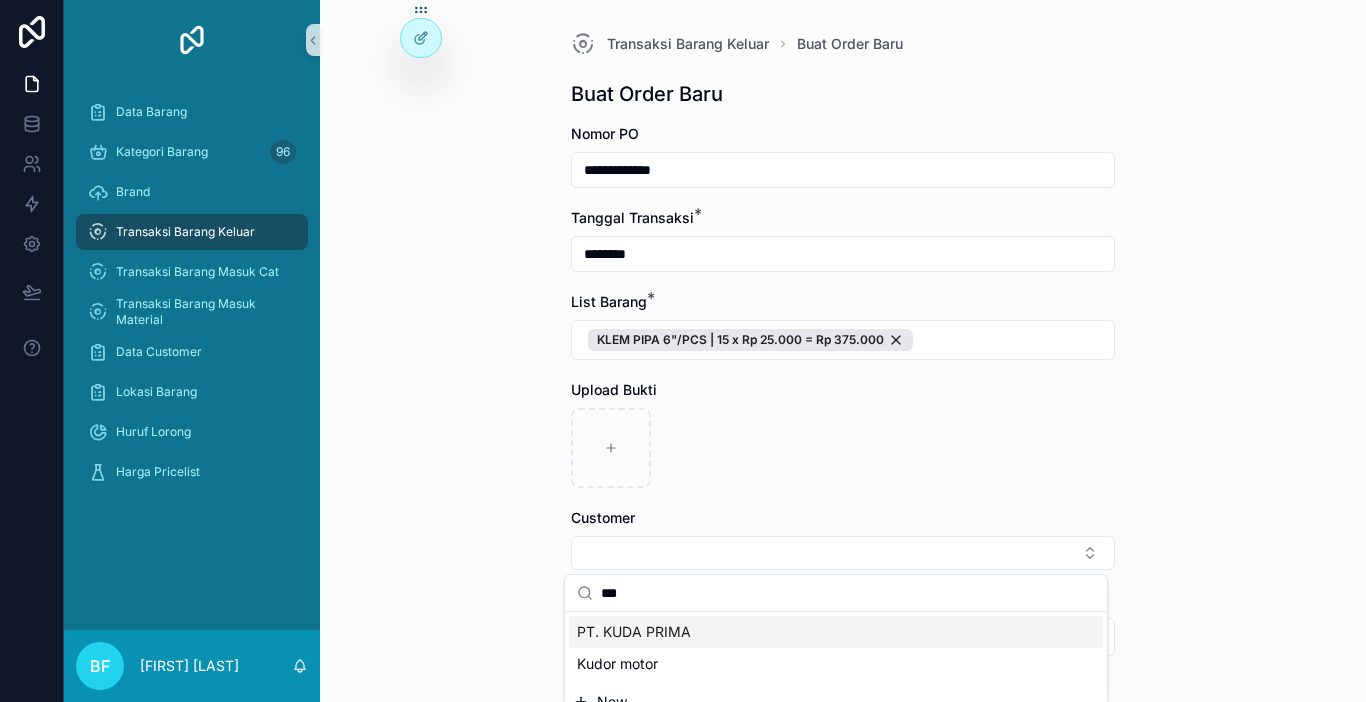 type on "***" 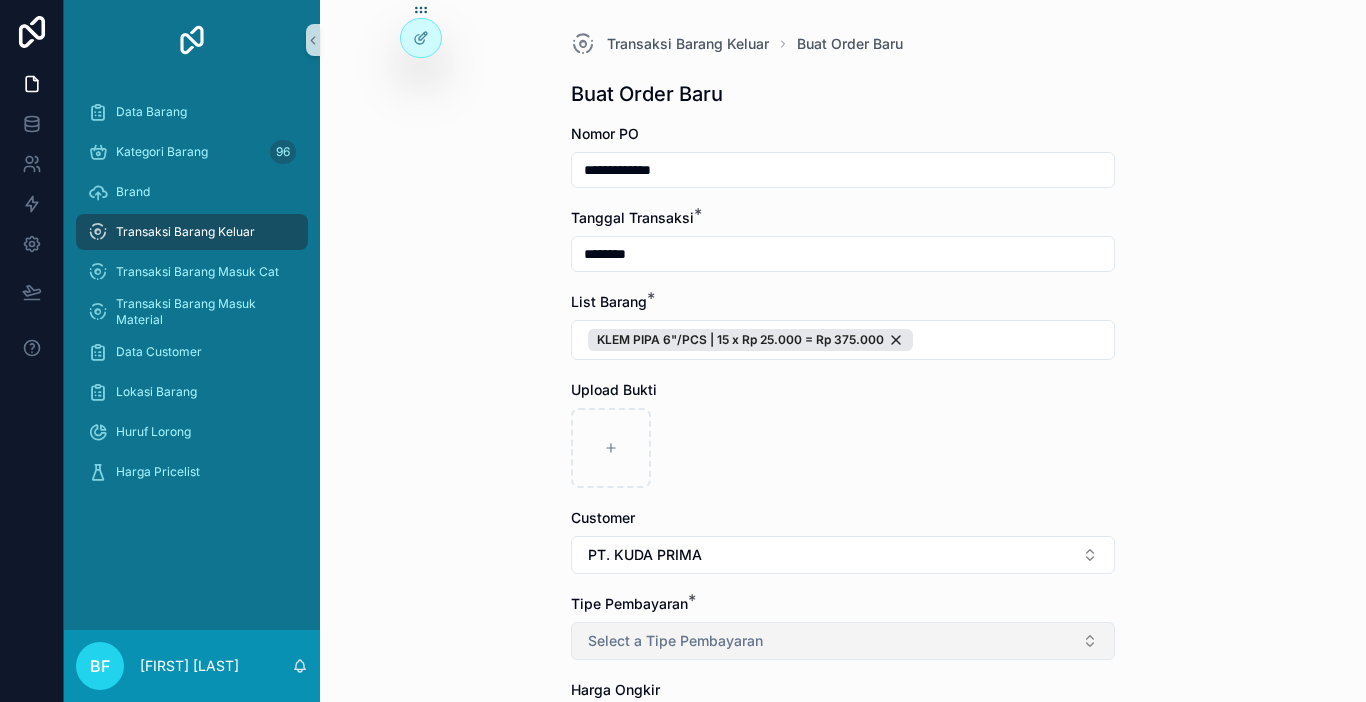 click on "Select a Tipe Pembayaran" at bounding box center [675, 641] 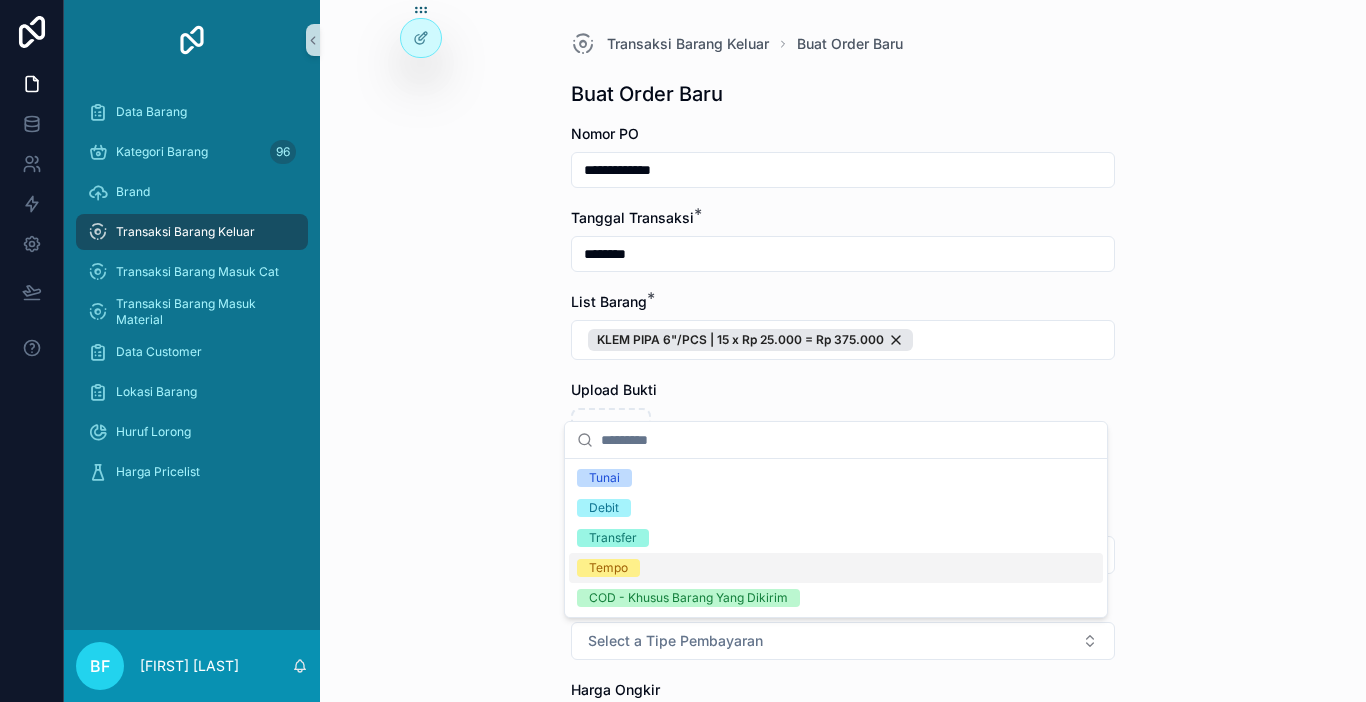 click on "Tempo" at bounding box center [608, 568] 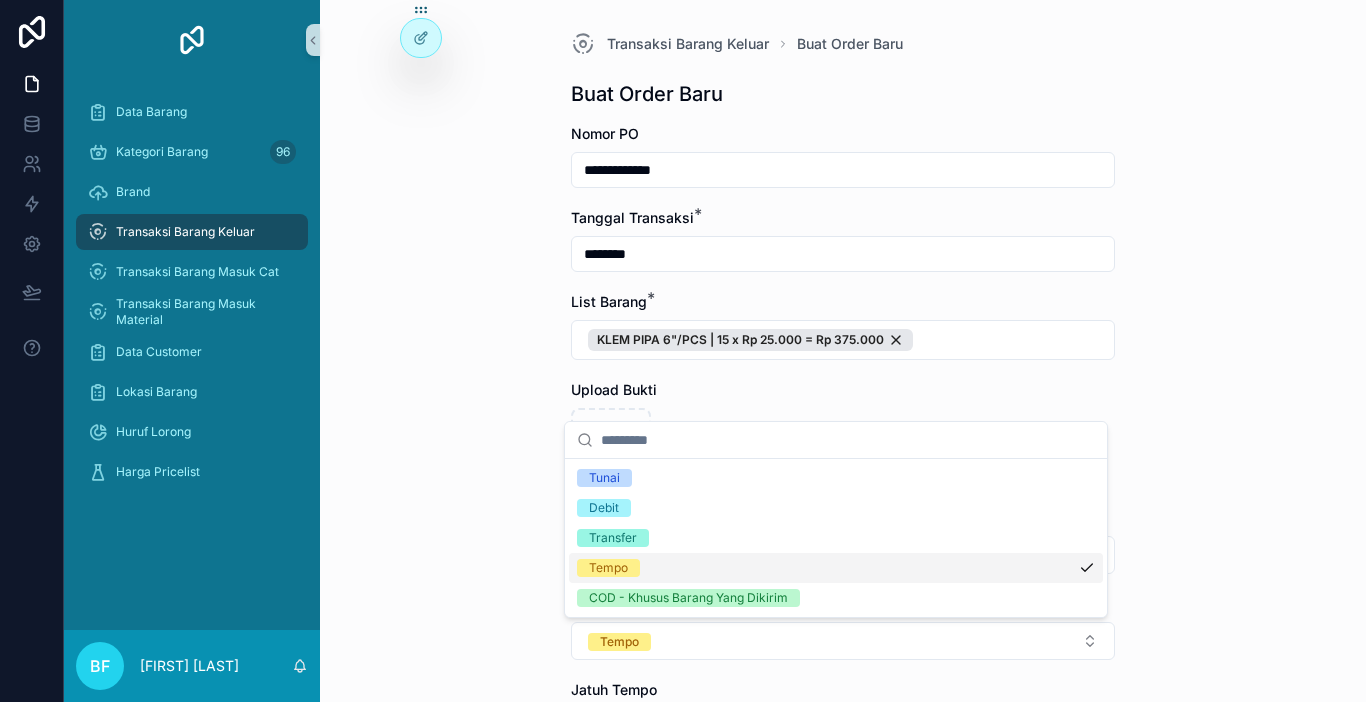 click on "**********" at bounding box center (843, 351) 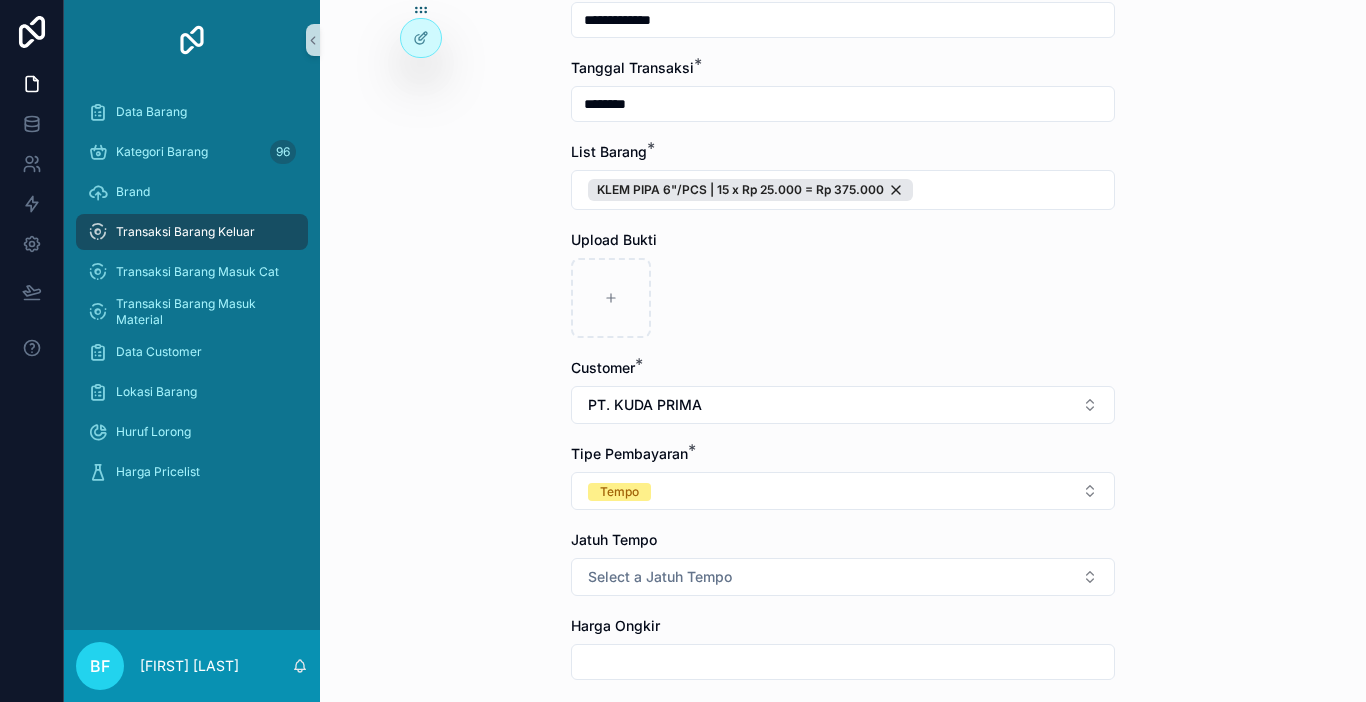 scroll, scrollTop: 300, scrollLeft: 0, axis: vertical 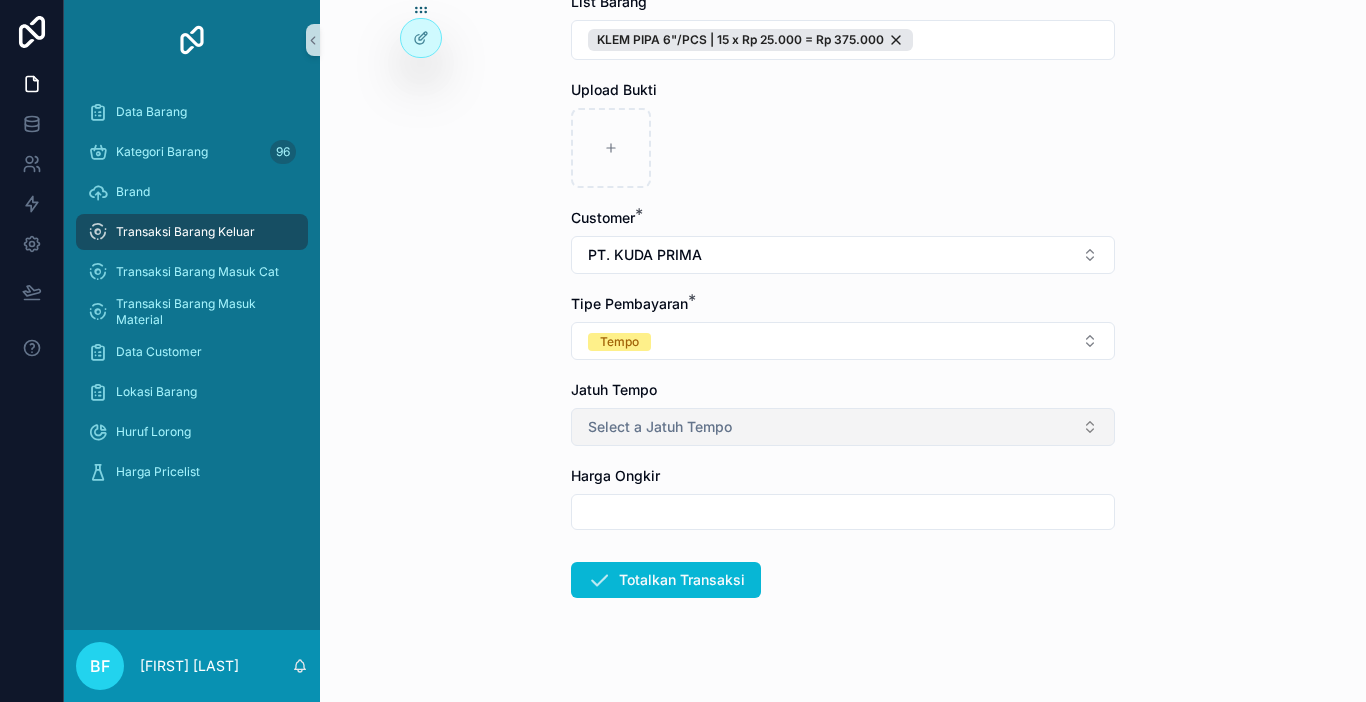 click on "Select a Jatuh Tempo" at bounding box center (660, 427) 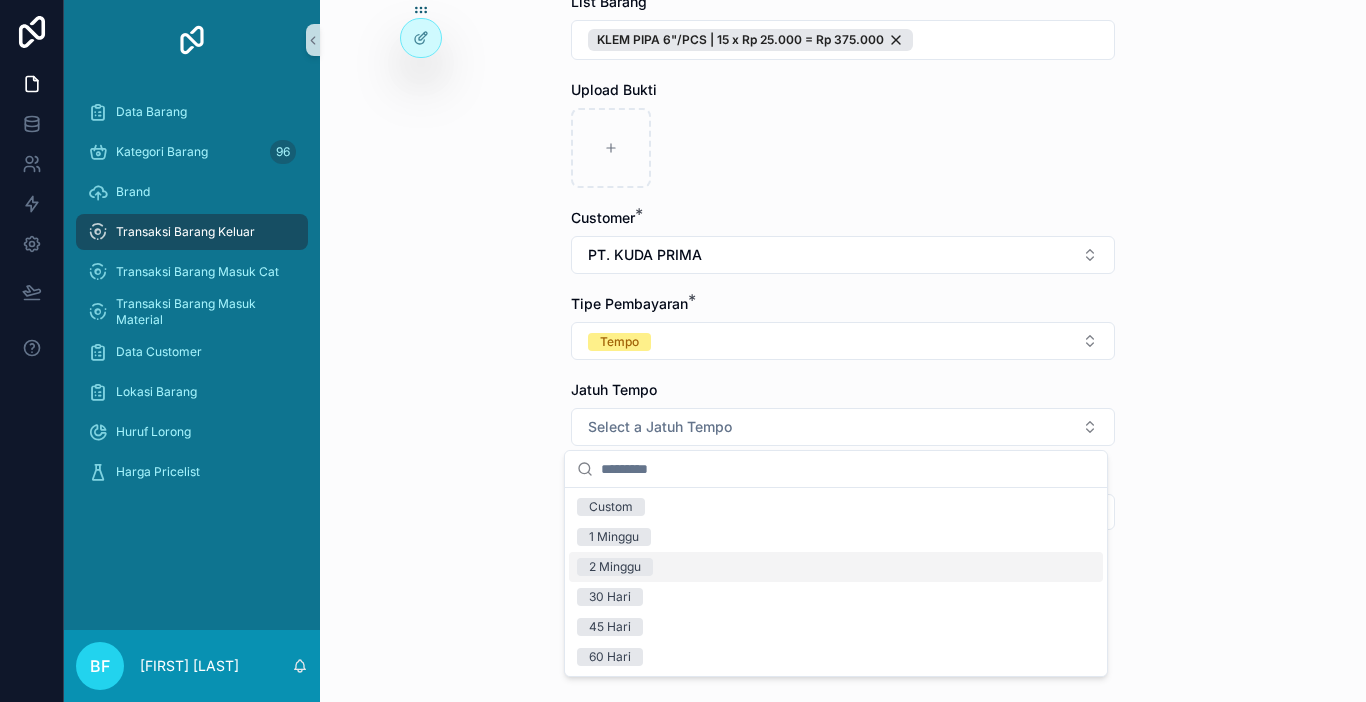 drag, startPoint x: 593, startPoint y: 572, endPoint x: 508, endPoint y: 557, distance: 86.313385 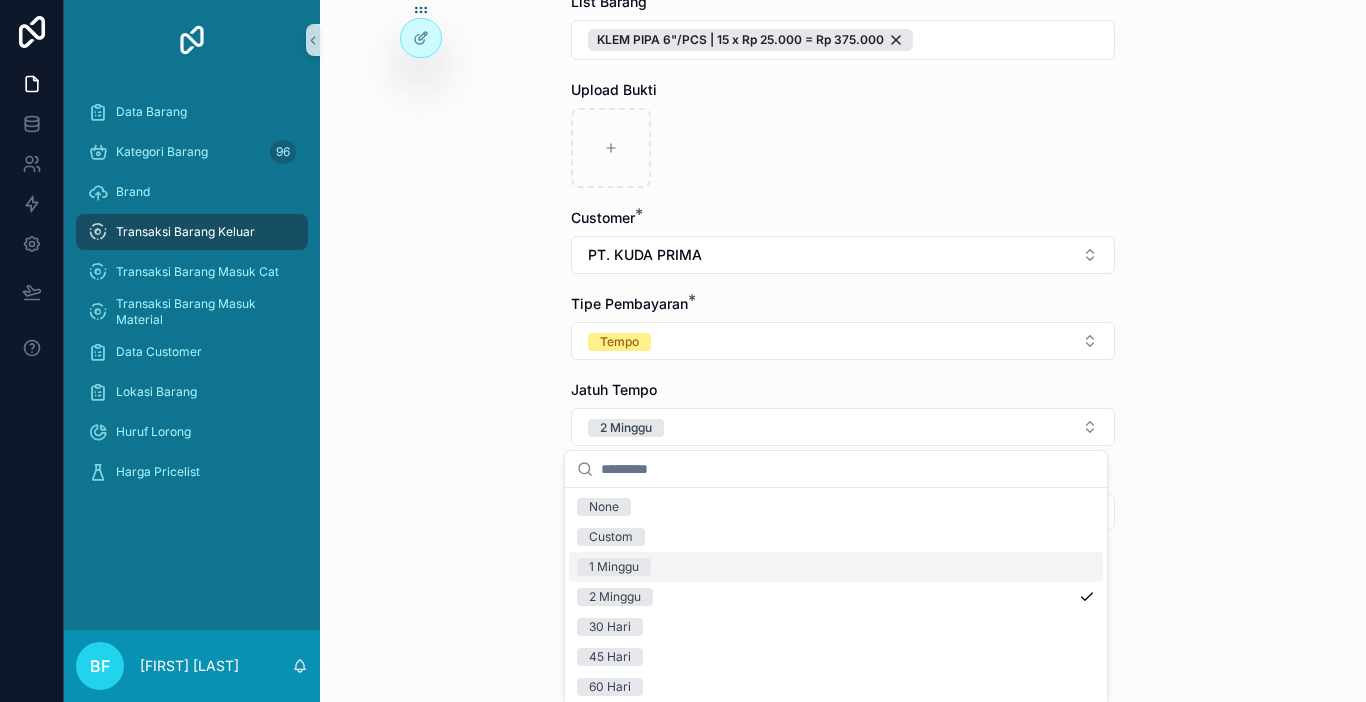 click on "**********" at bounding box center (843, 351) 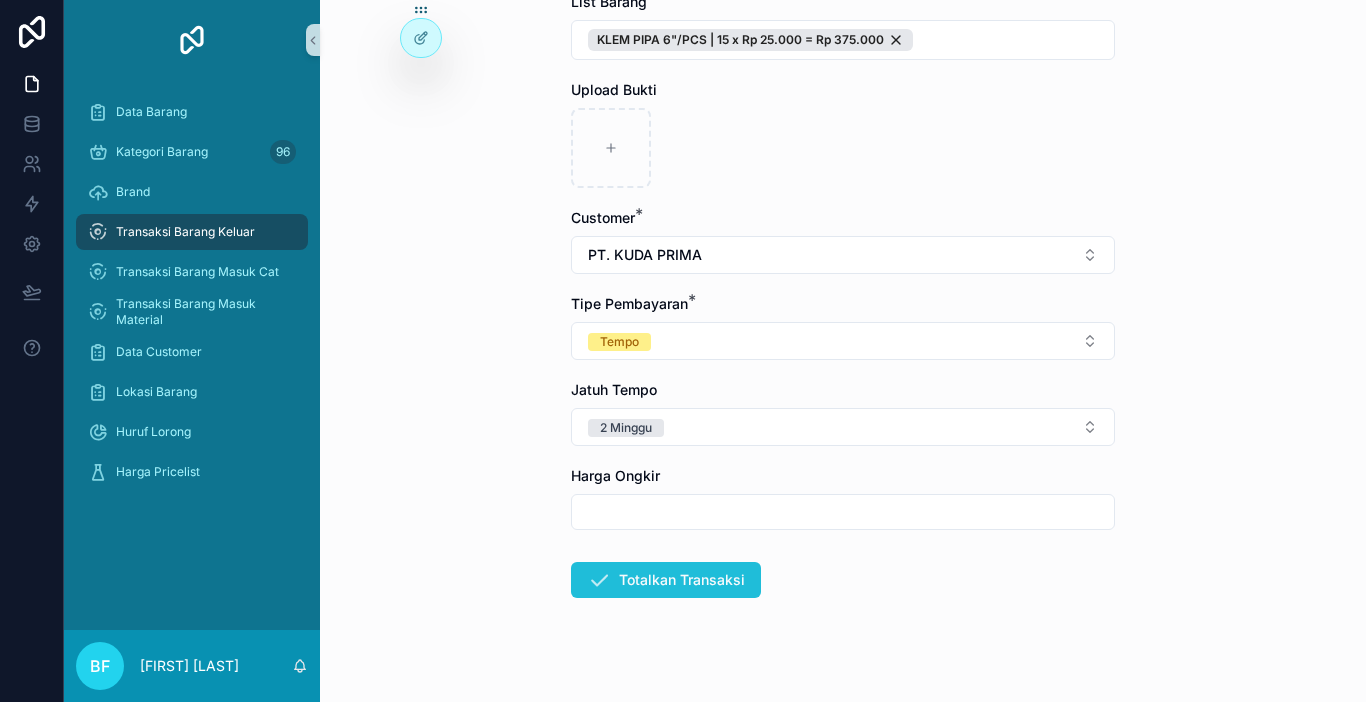 click on "Totalkan Transaksi" at bounding box center (666, 580) 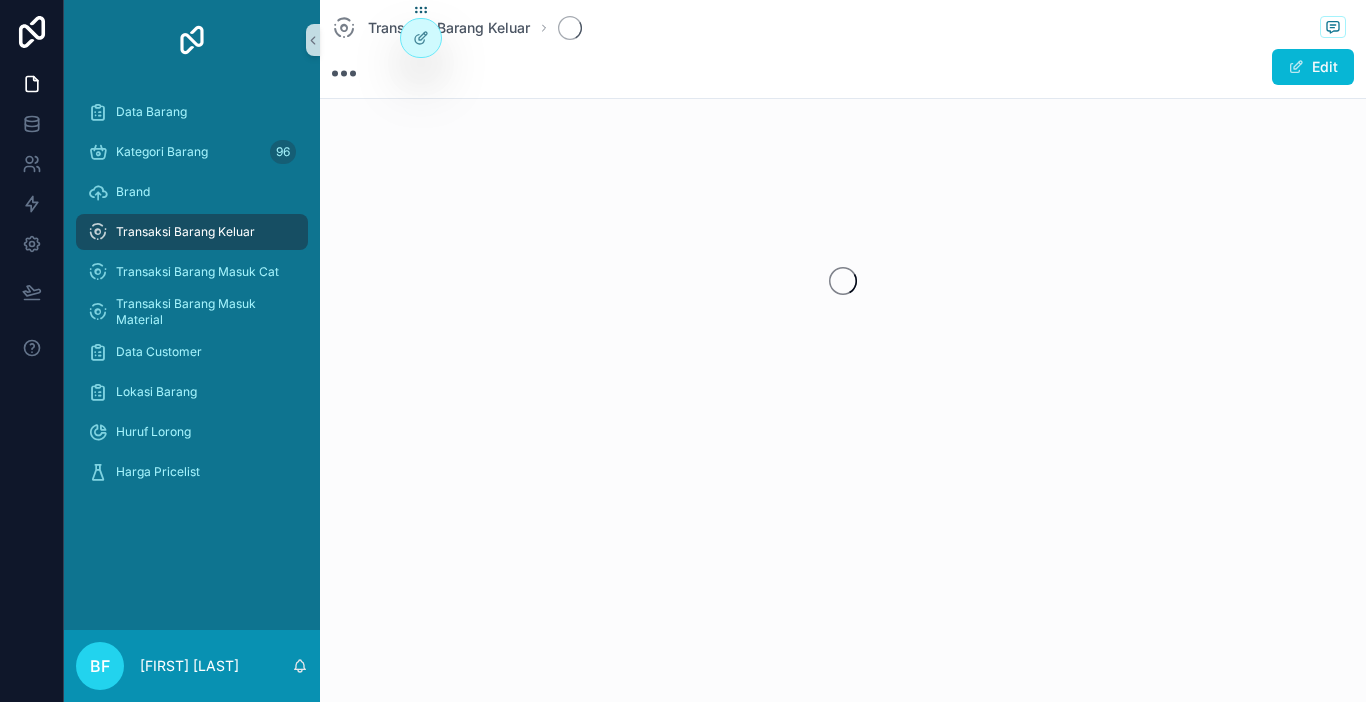 scroll, scrollTop: 0, scrollLeft: 0, axis: both 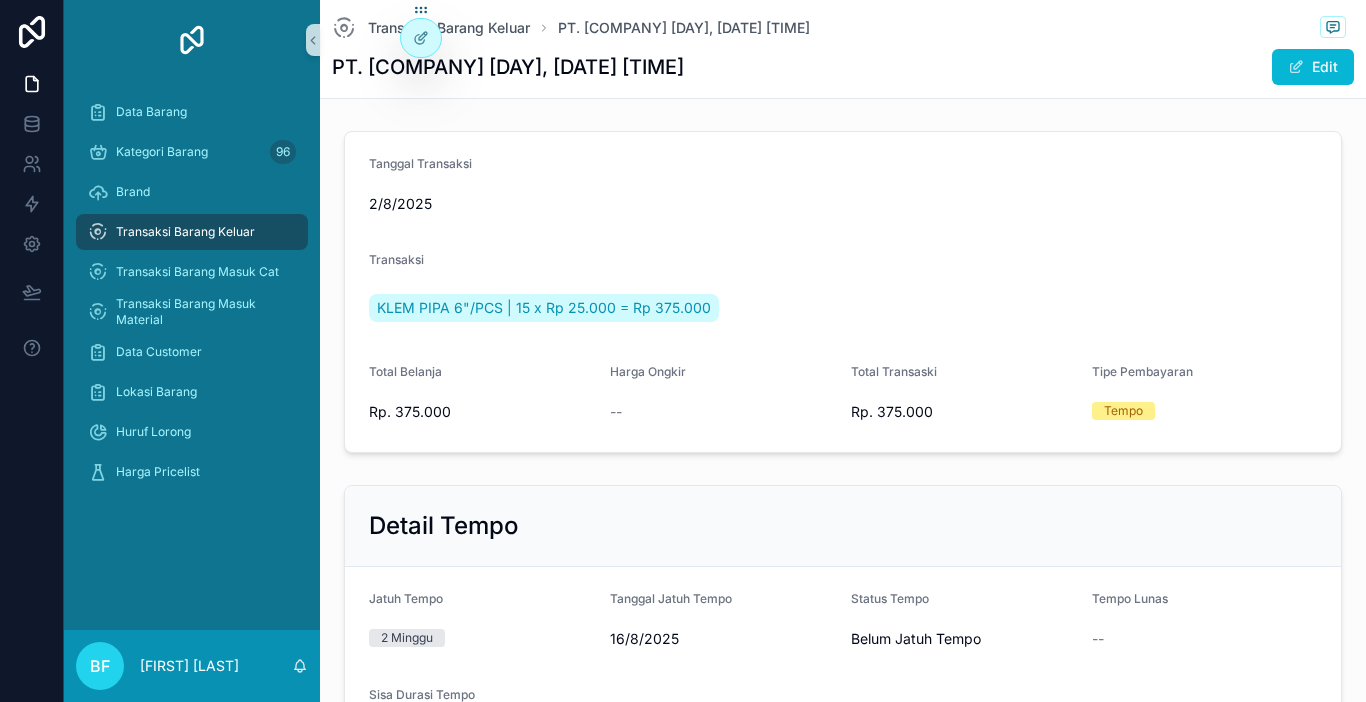 click on "Transaksi Barang Keluar" at bounding box center [192, 232] 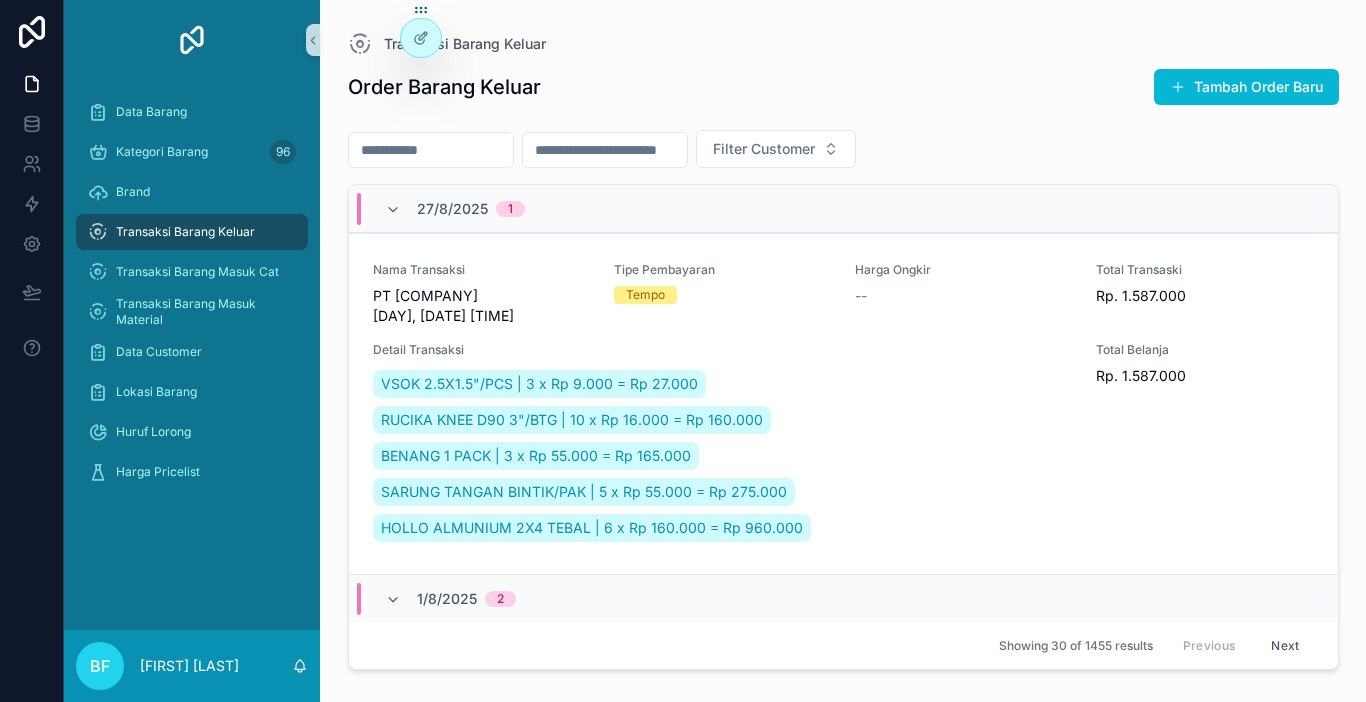 click at bounding box center [431, 150] 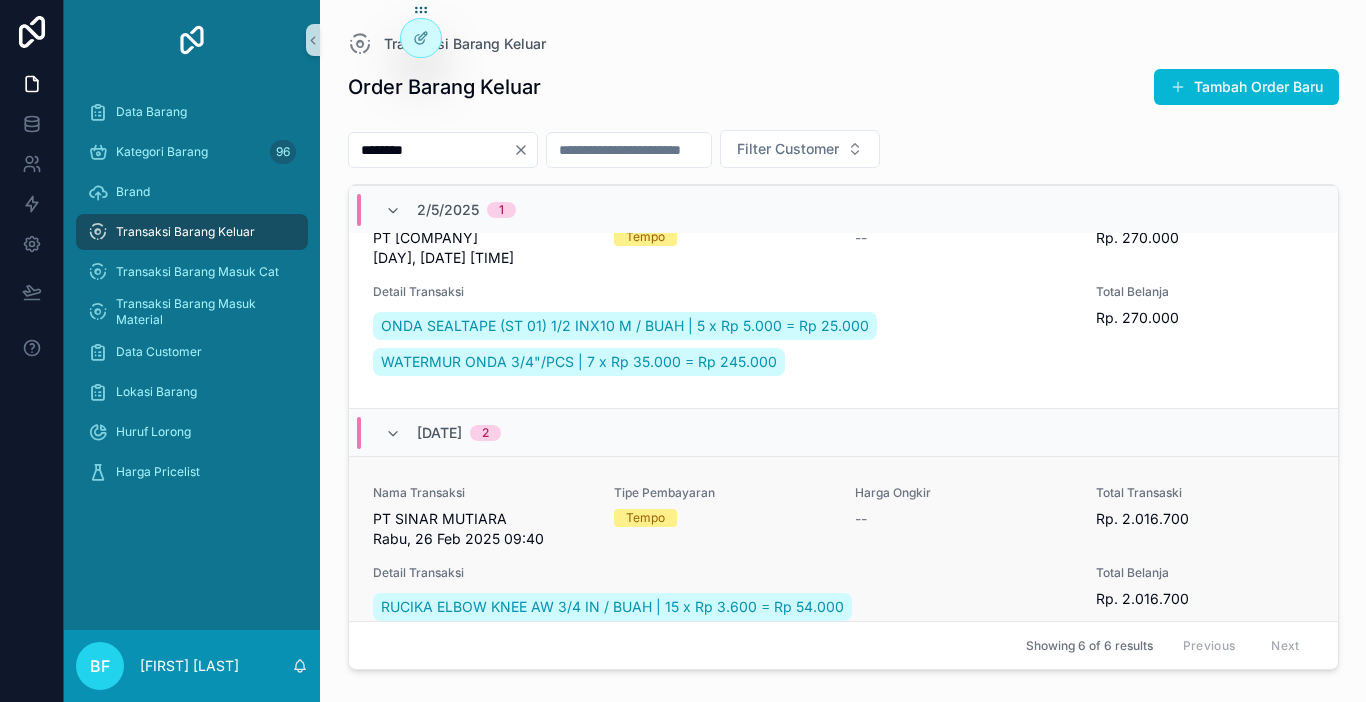 scroll, scrollTop: 1500, scrollLeft: 0, axis: vertical 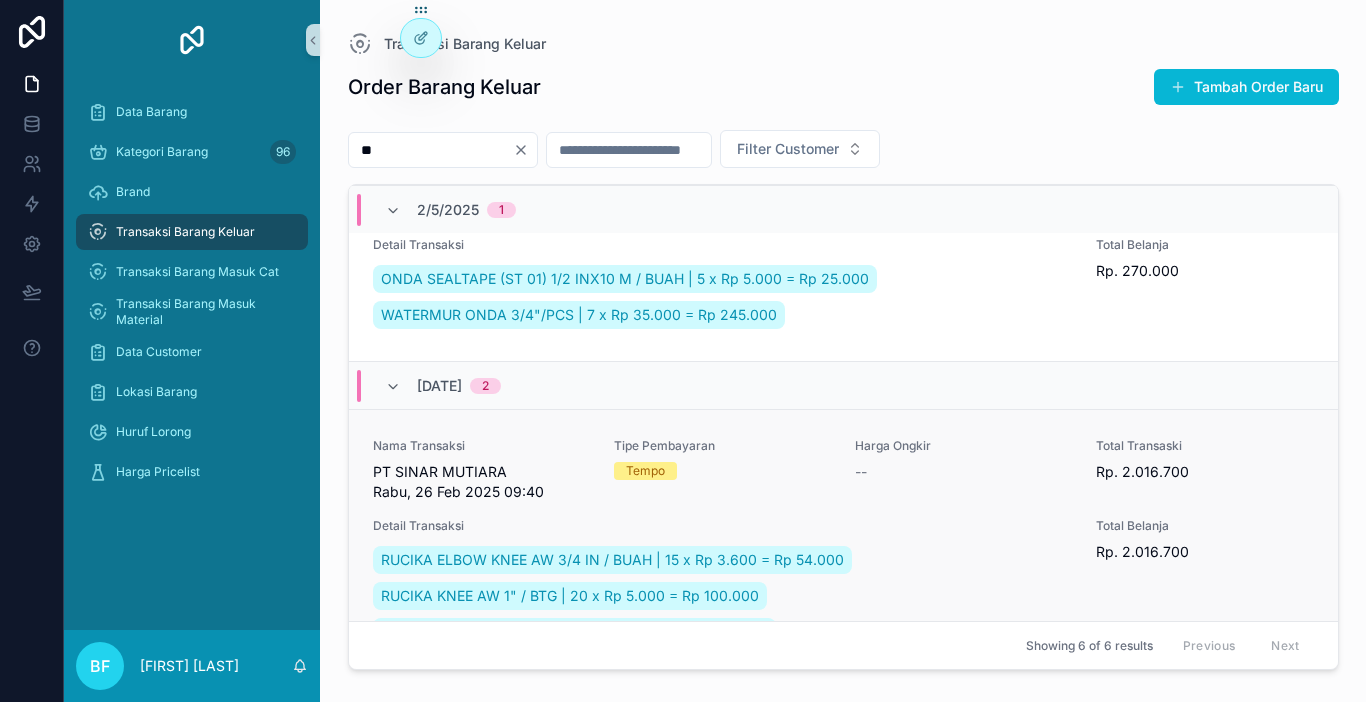 type on "*" 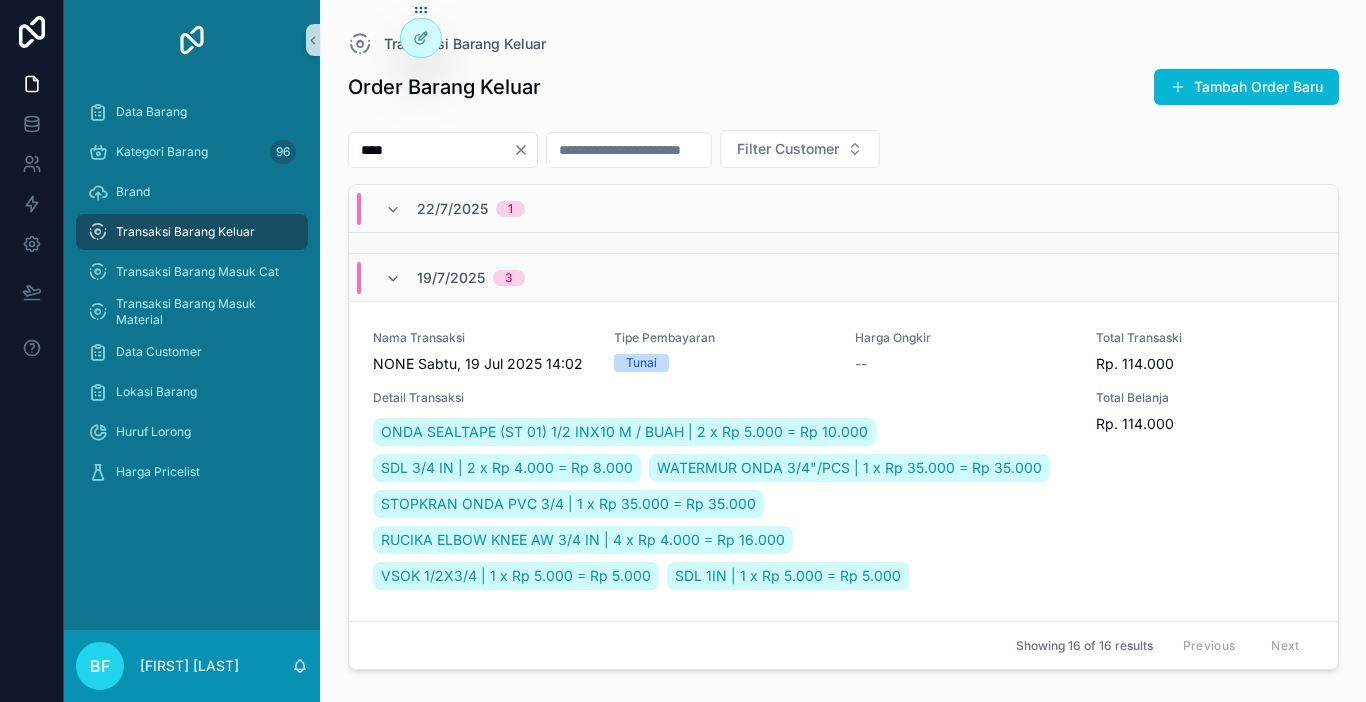scroll, scrollTop: 300, scrollLeft: 0, axis: vertical 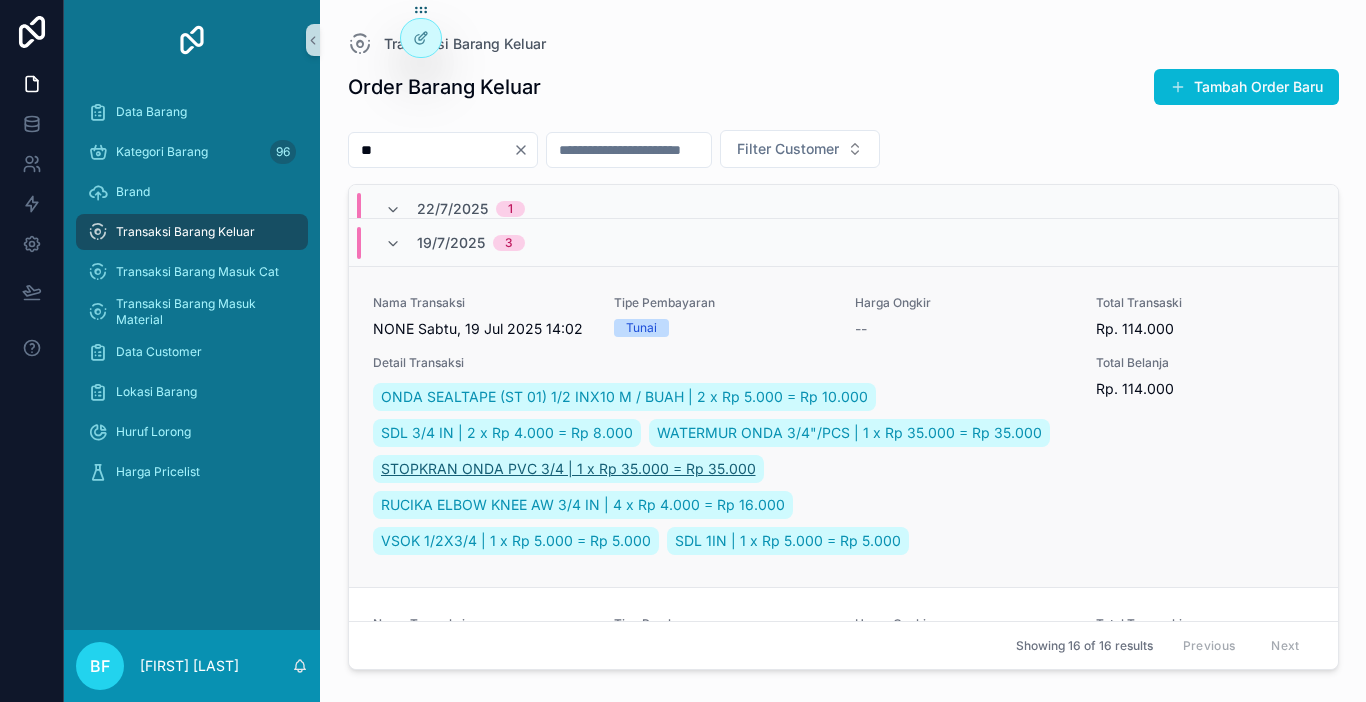 type on "*" 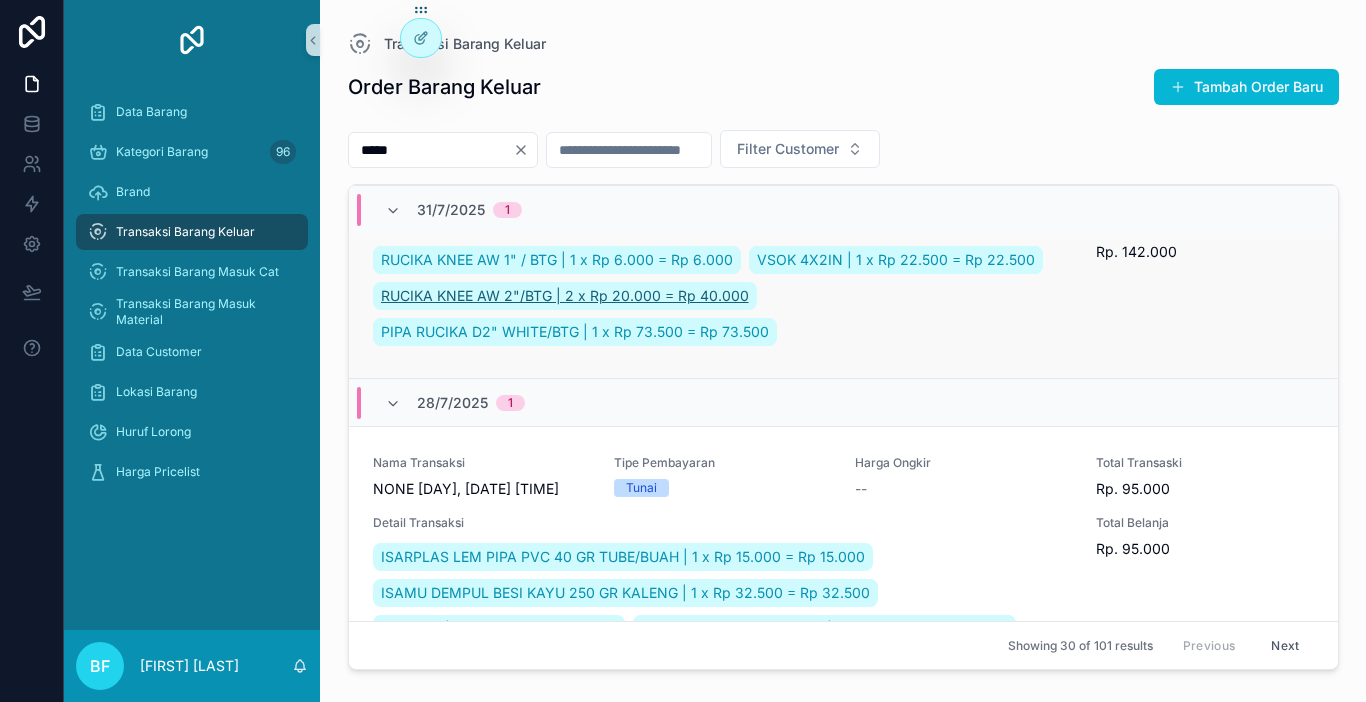 scroll, scrollTop: 500, scrollLeft: 0, axis: vertical 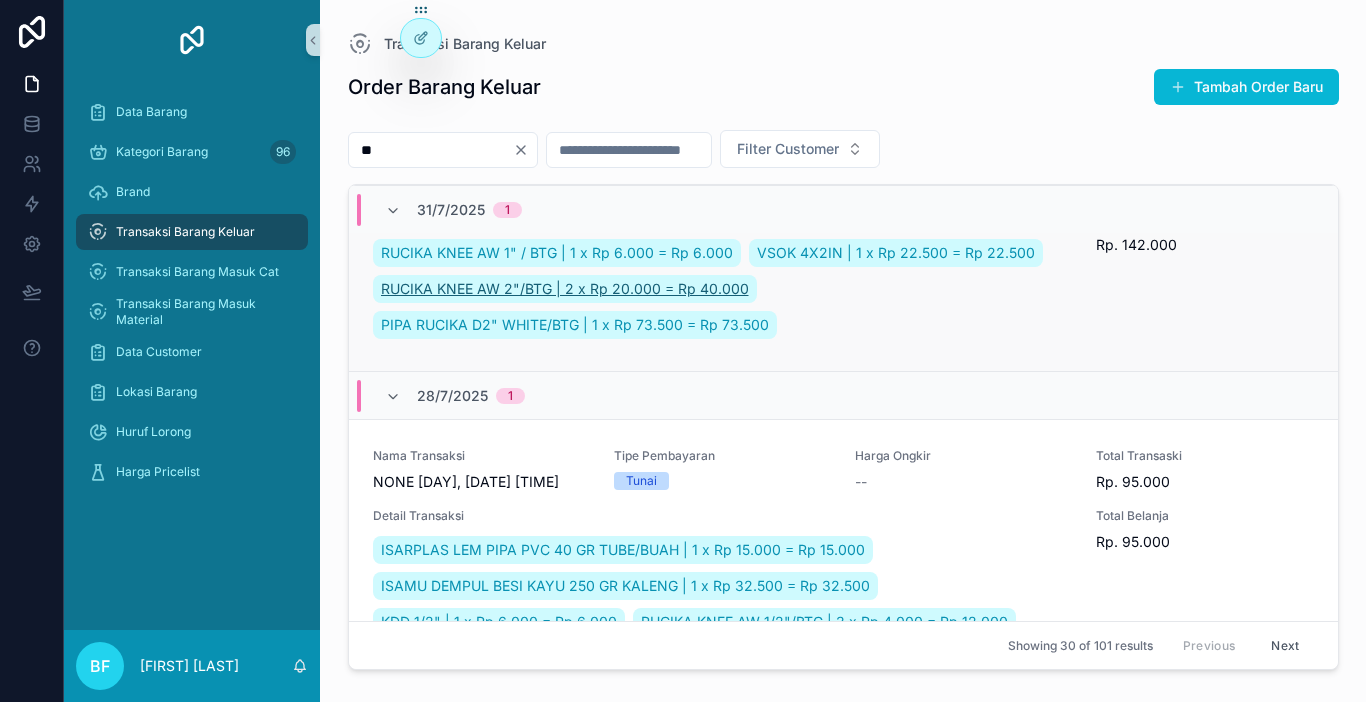 type on "*" 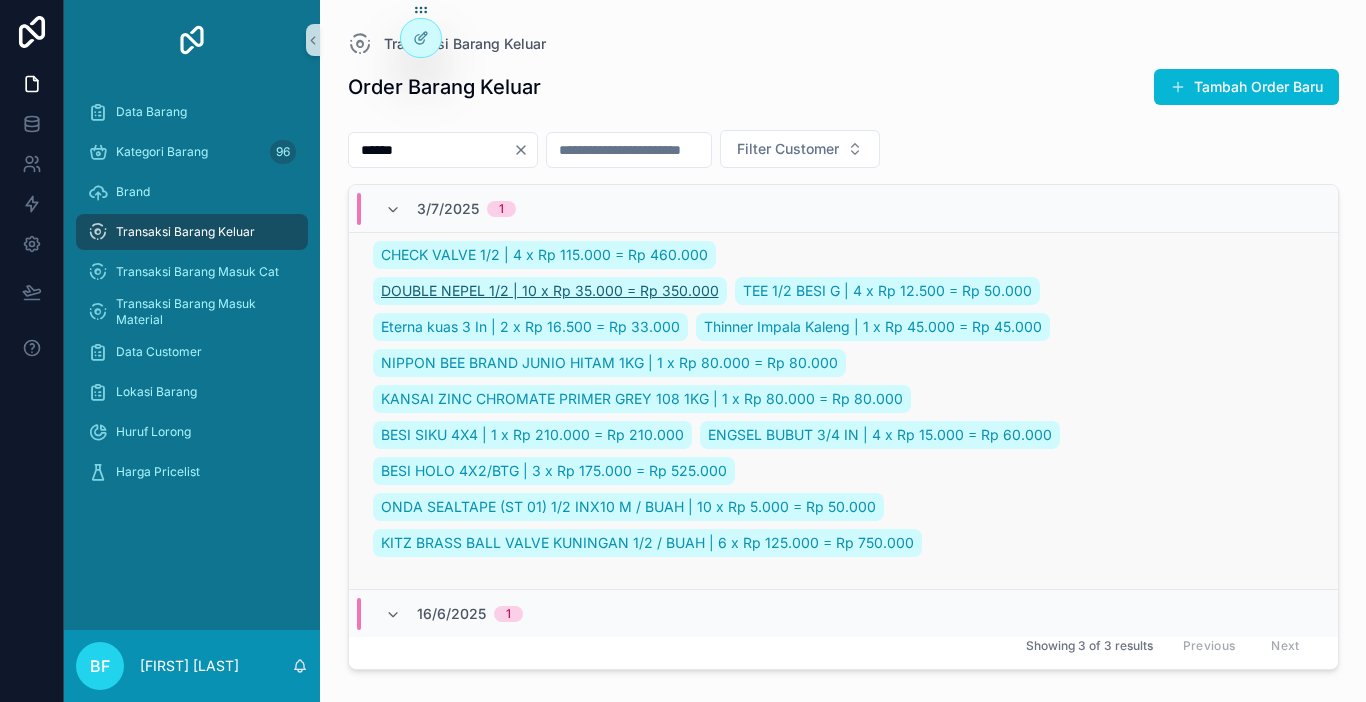 scroll, scrollTop: 200, scrollLeft: 0, axis: vertical 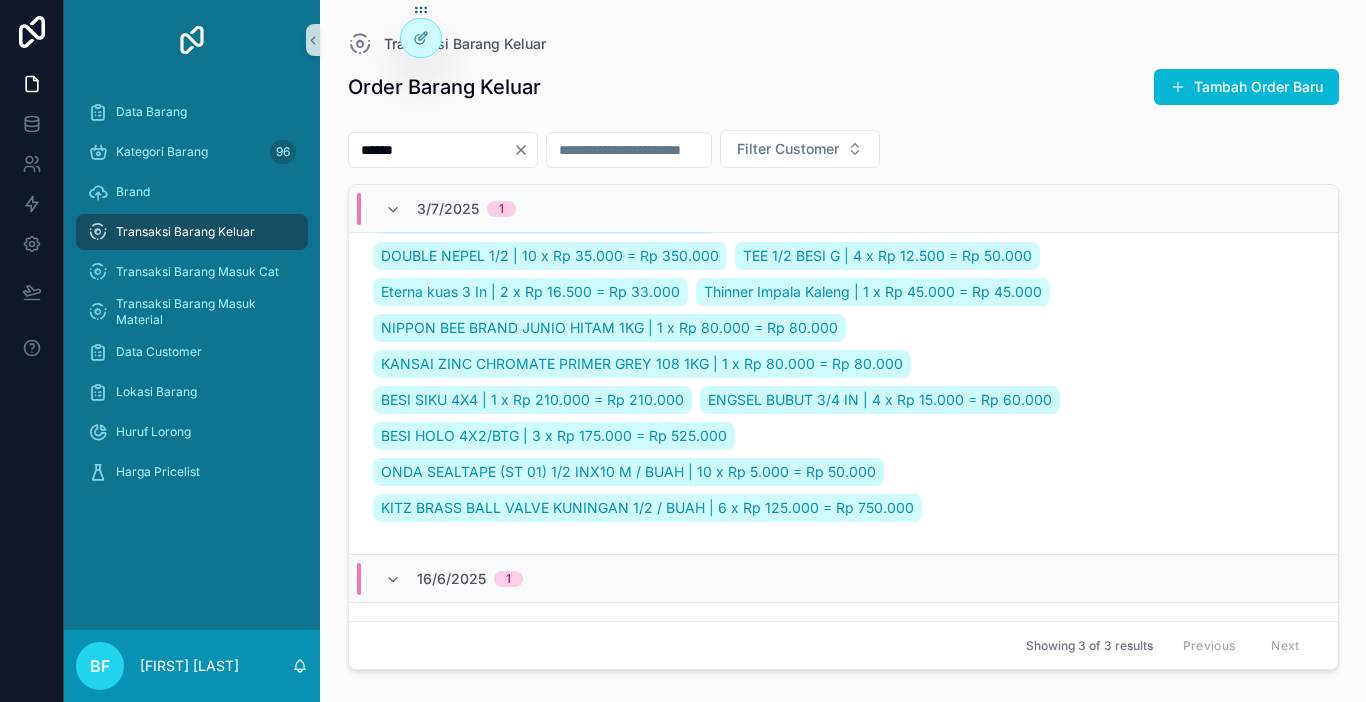 type on "******" 